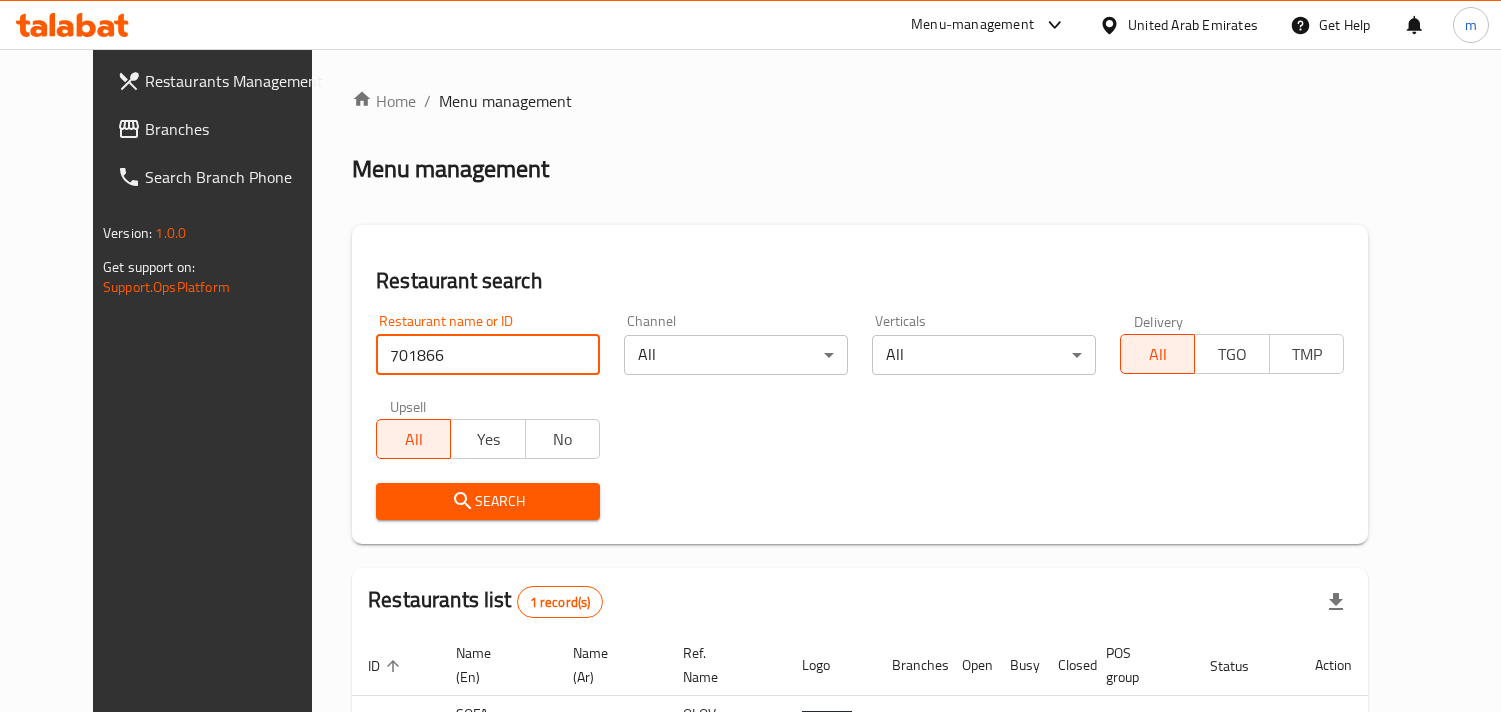 scroll, scrollTop: 163, scrollLeft: 0, axis: vertical 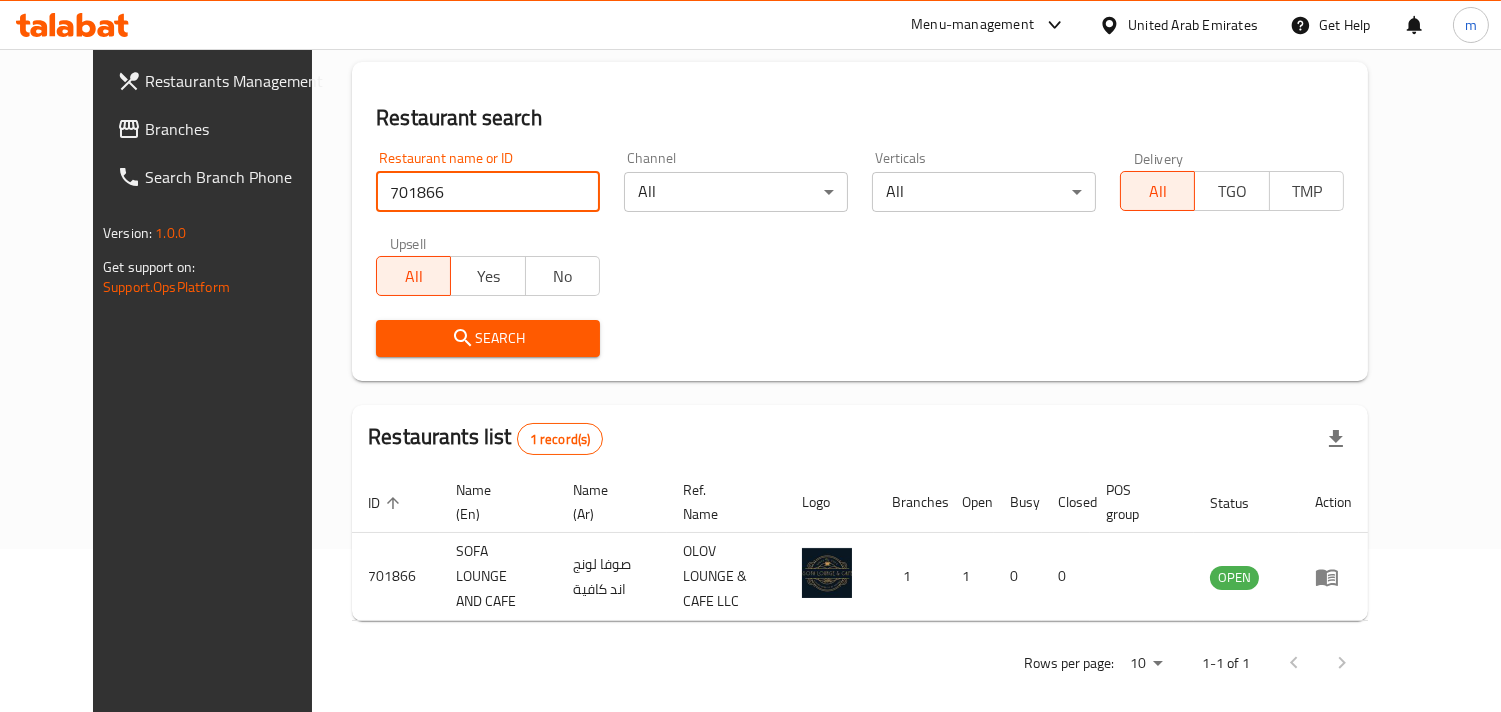 click on "Branches" at bounding box center [236, 129] 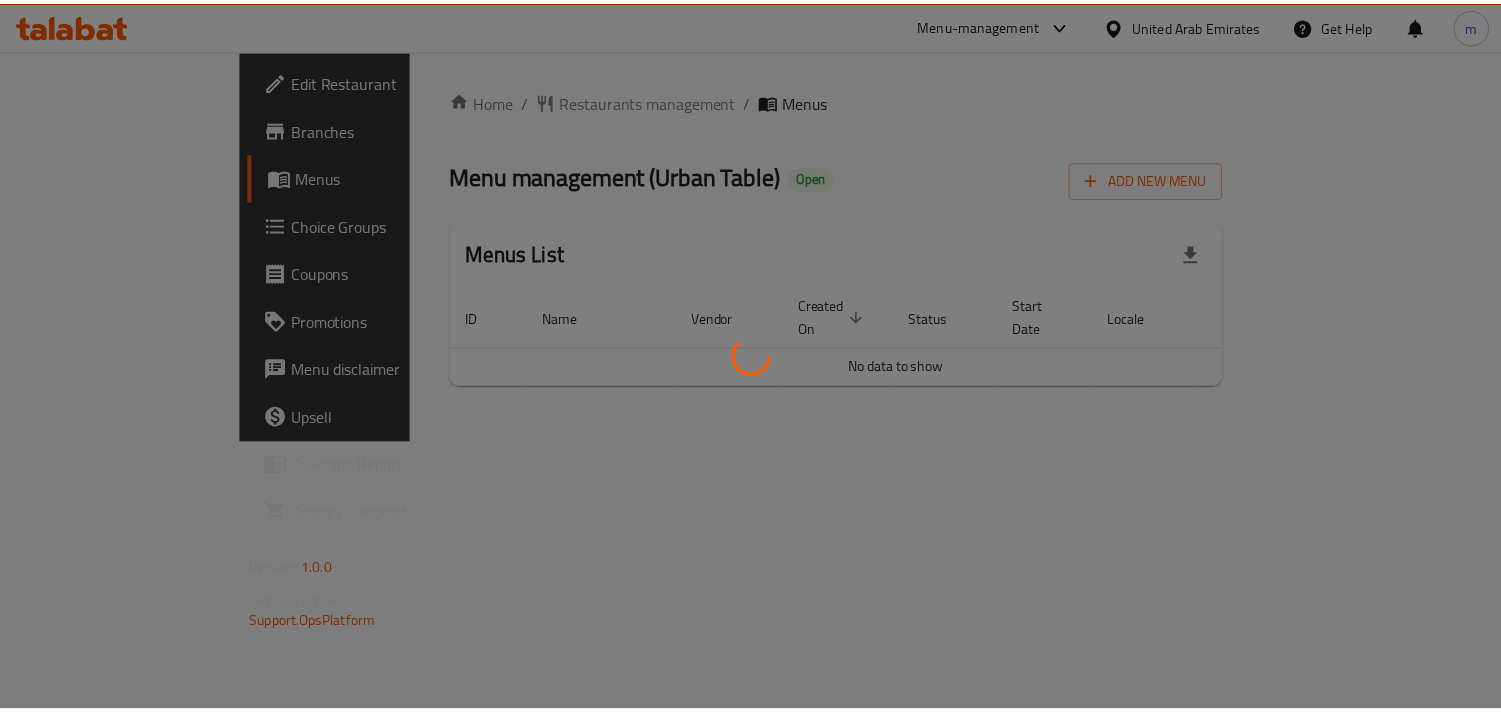 scroll, scrollTop: 0, scrollLeft: 0, axis: both 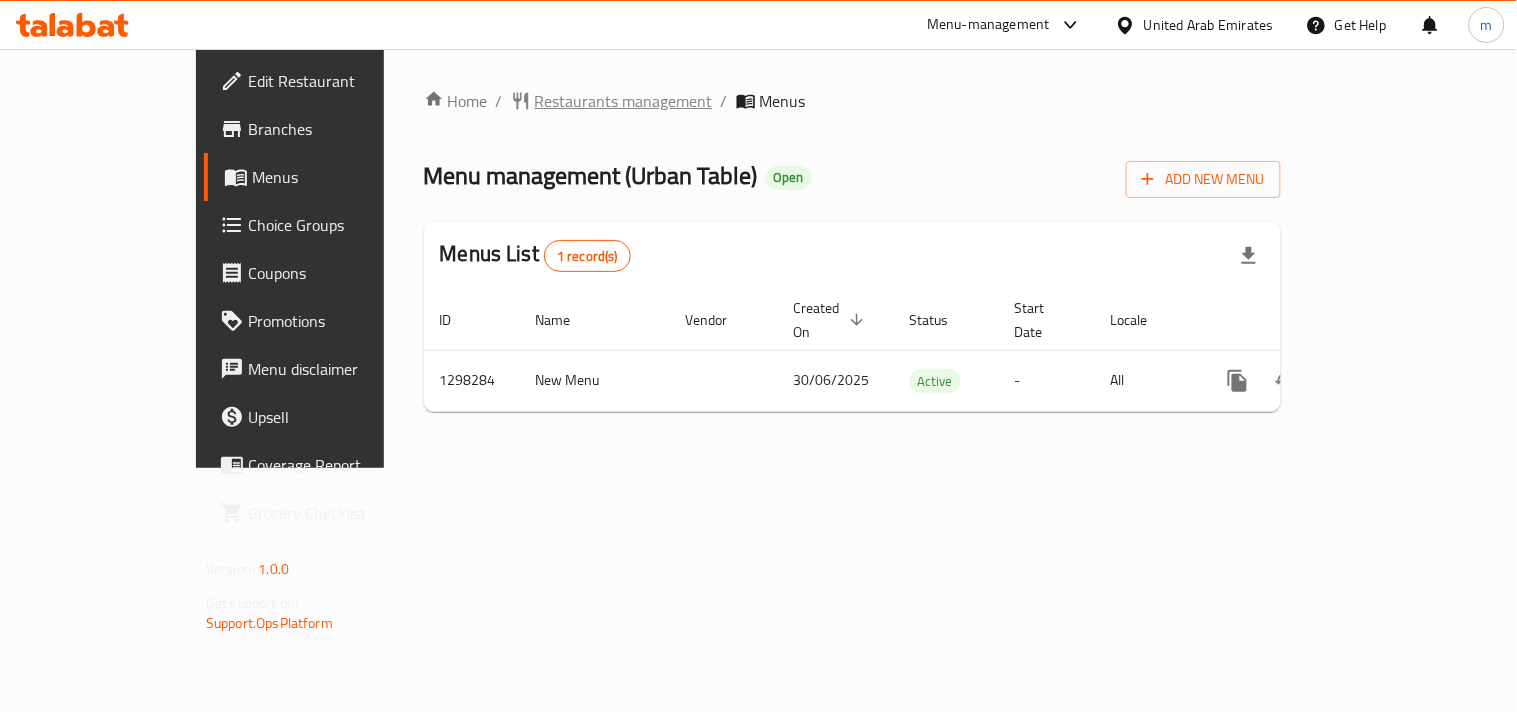 click on "Restaurants management" at bounding box center (624, 101) 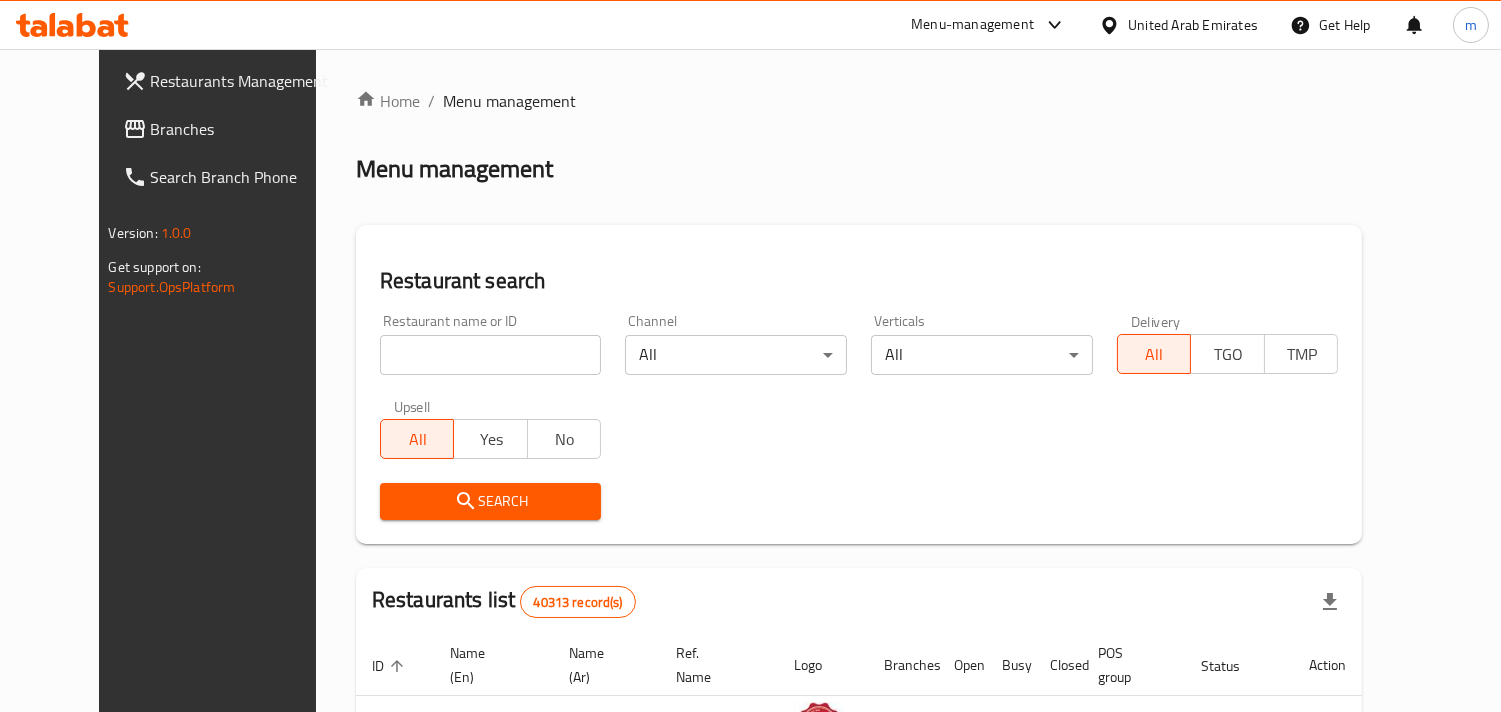click at bounding box center (491, 355) 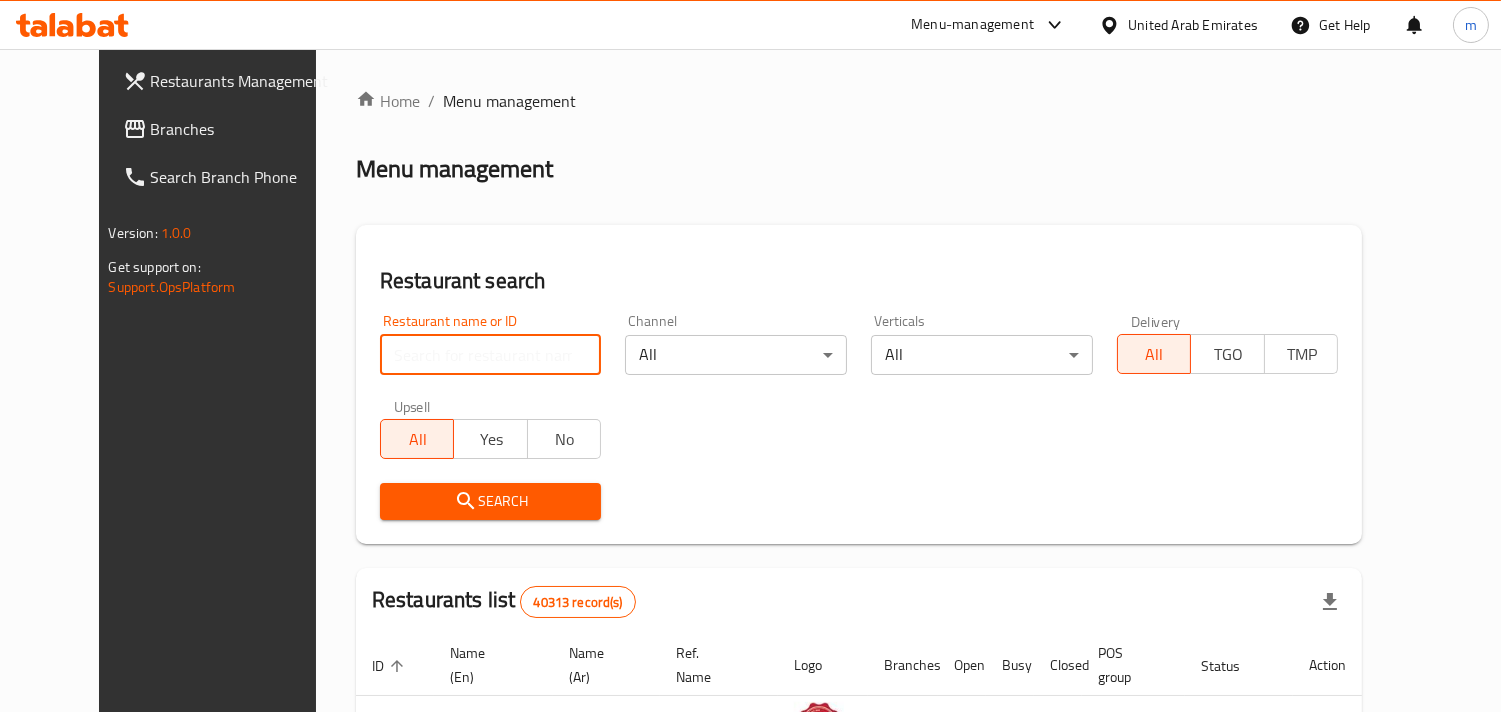 paste on "700894" 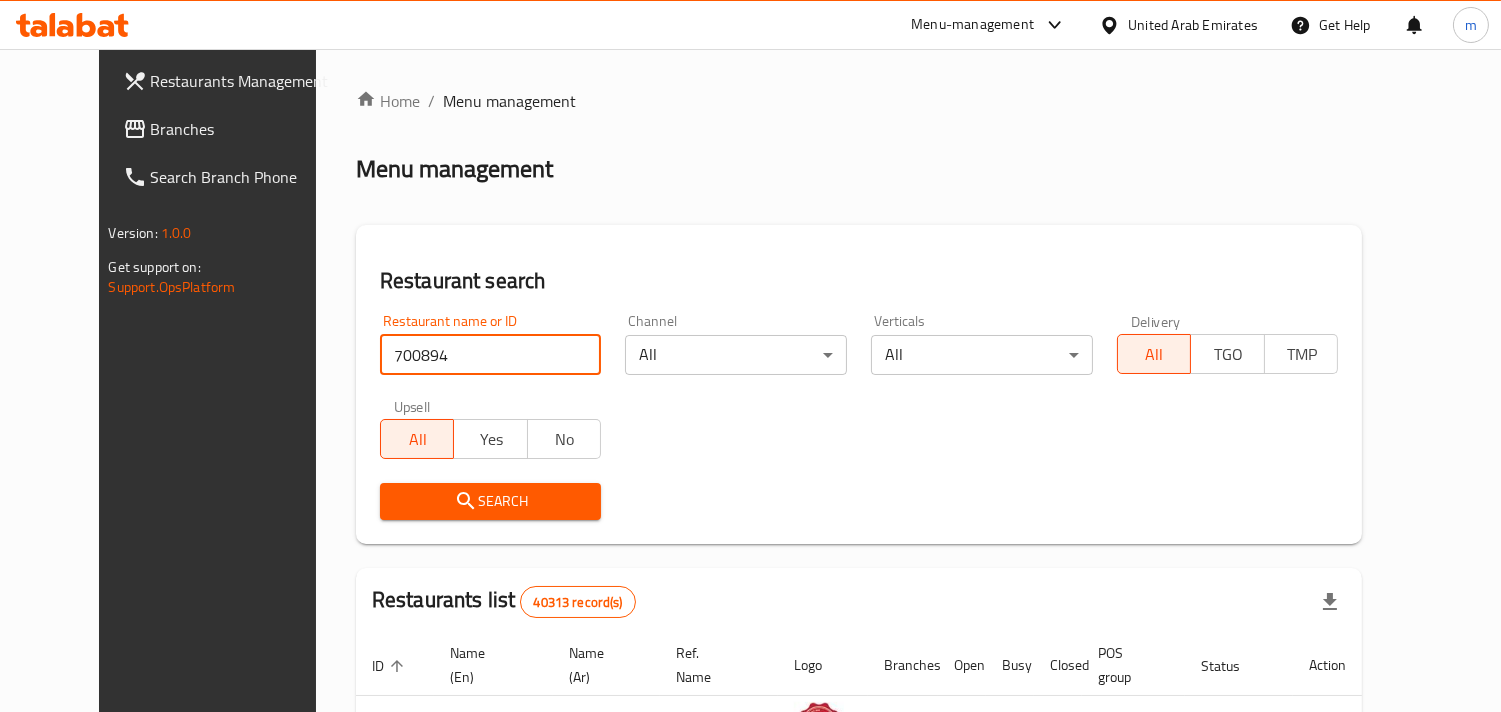 type on "700894" 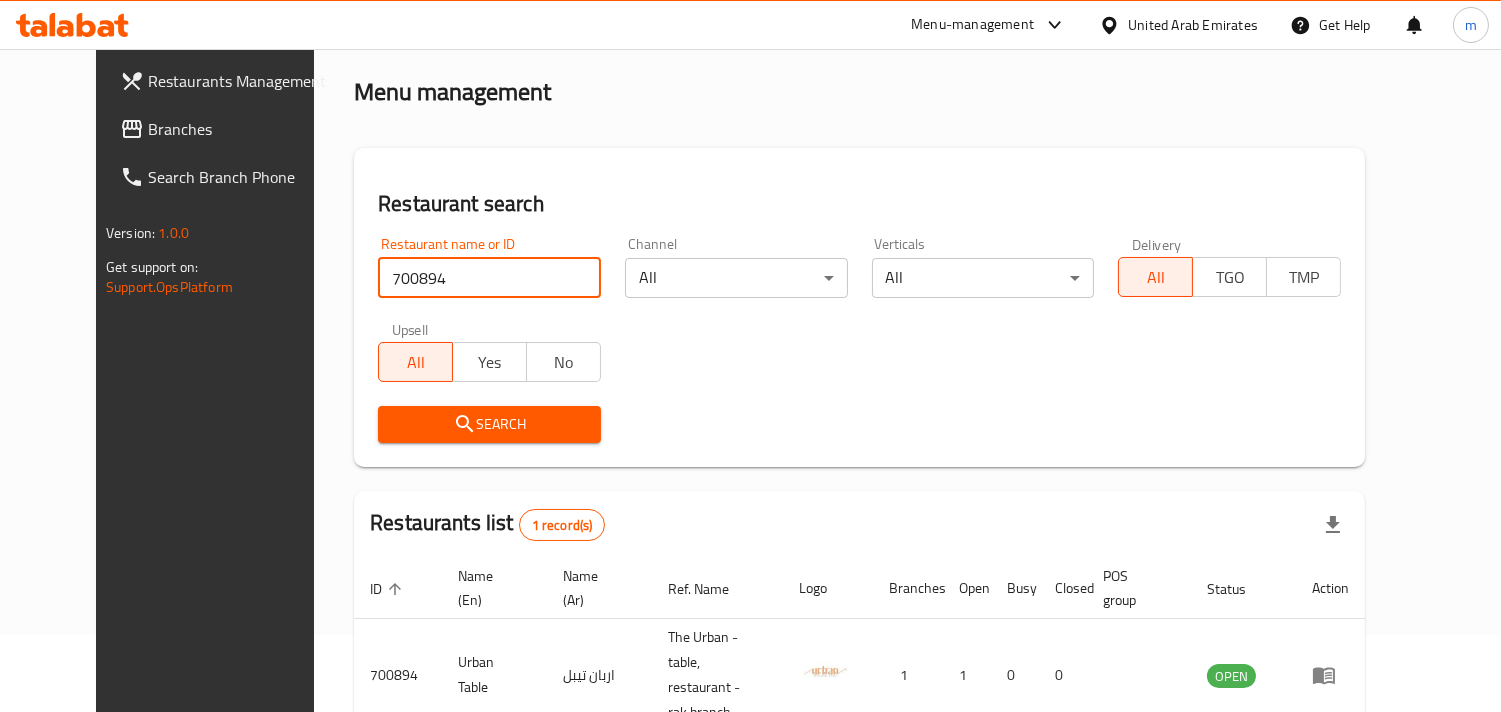 scroll, scrollTop: 163, scrollLeft: 0, axis: vertical 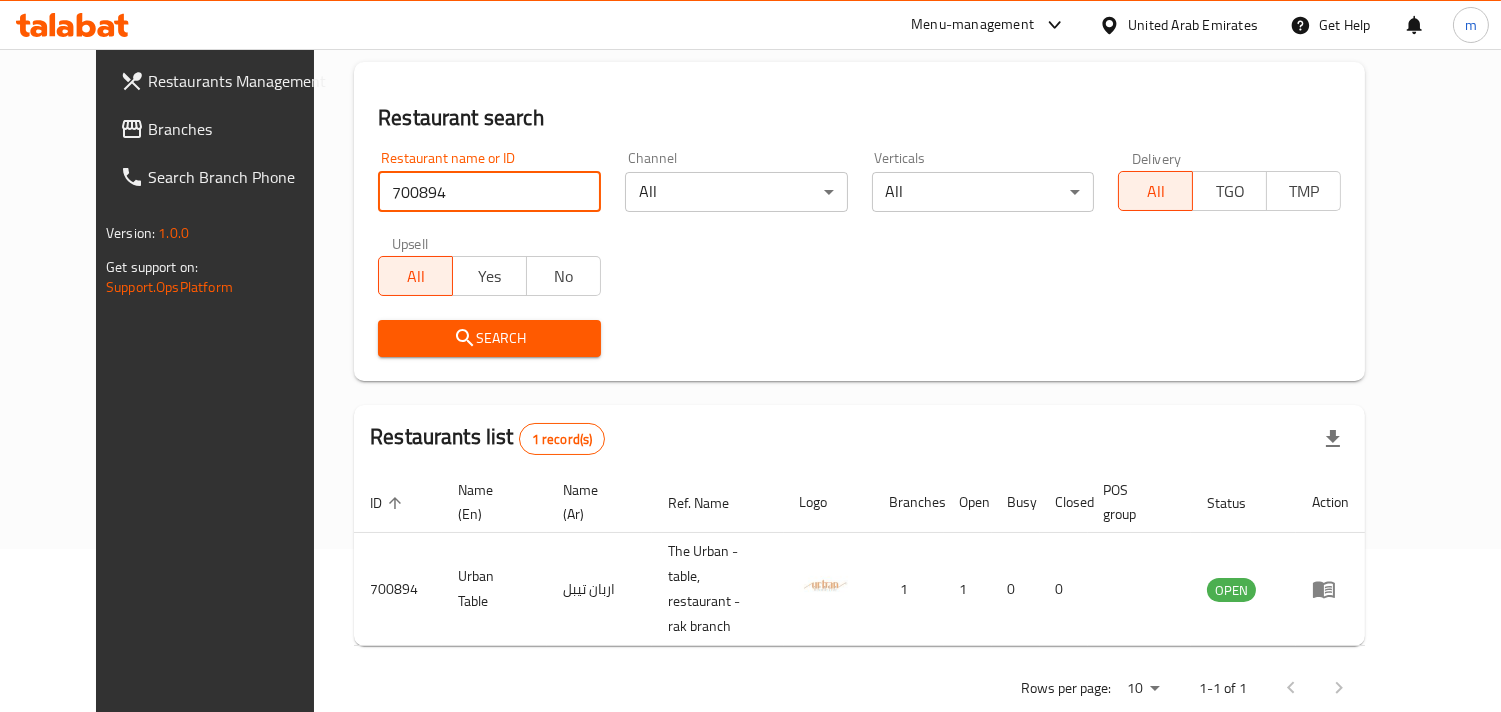 click on "United Arab Emirates" at bounding box center [1193, 25] 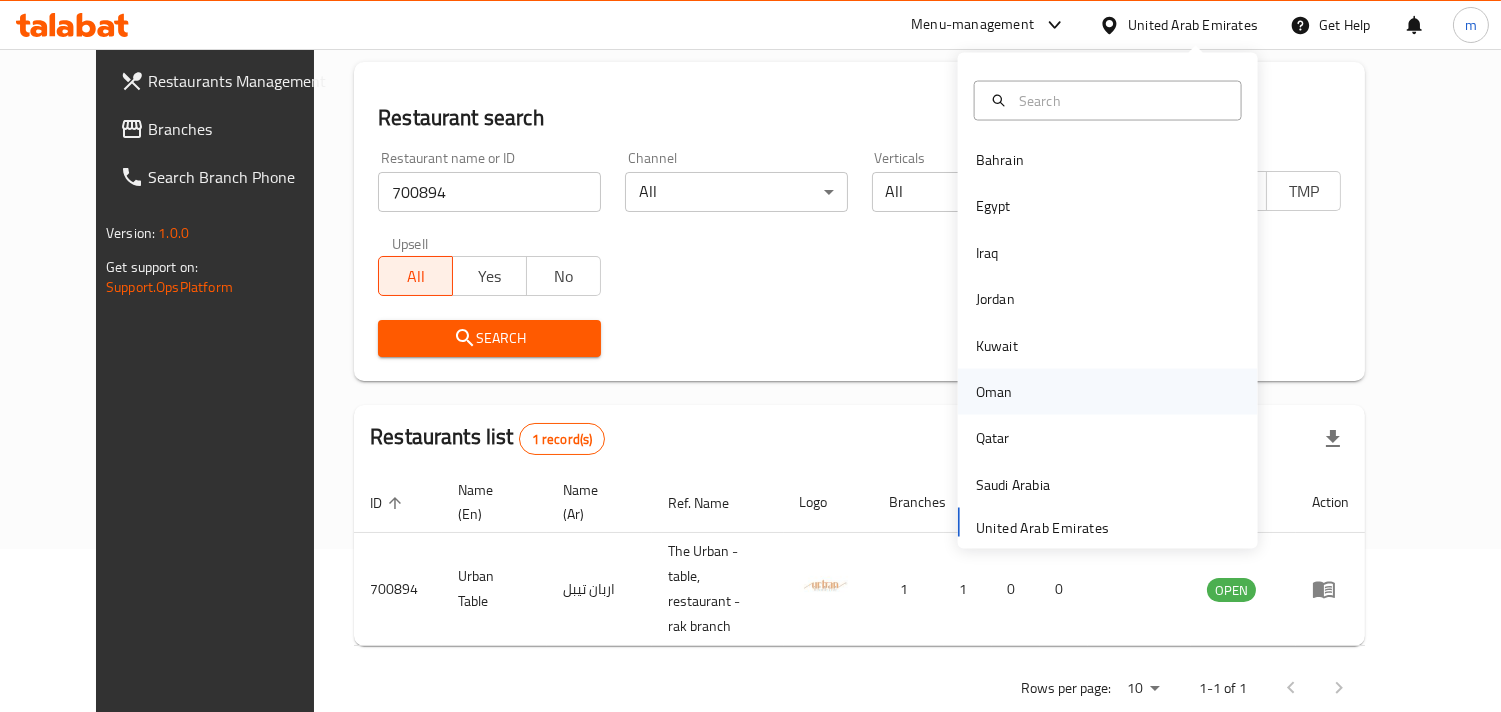 click on "Oman" at bounding box center [994, 392] 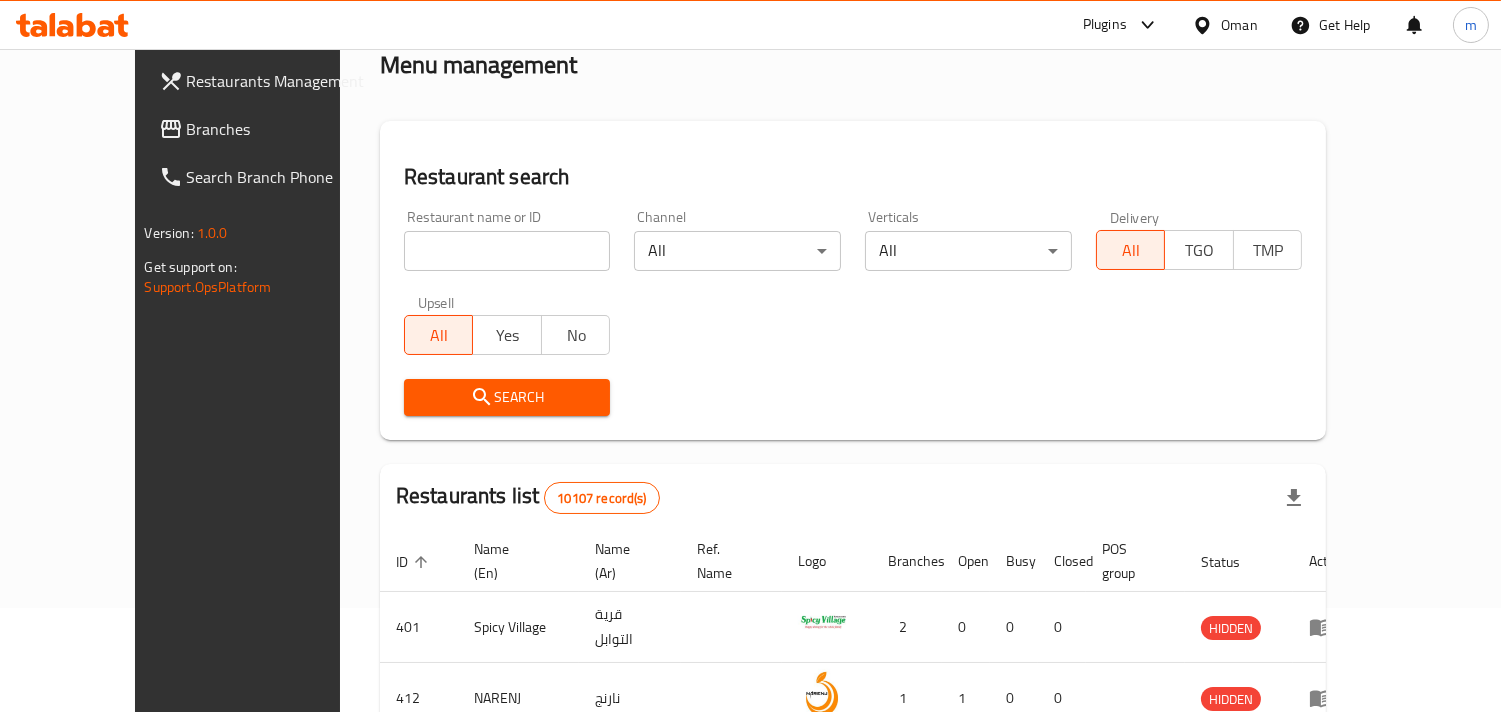 scroll, scrollTop: 163, scrollLeft: 0, axis: vertical 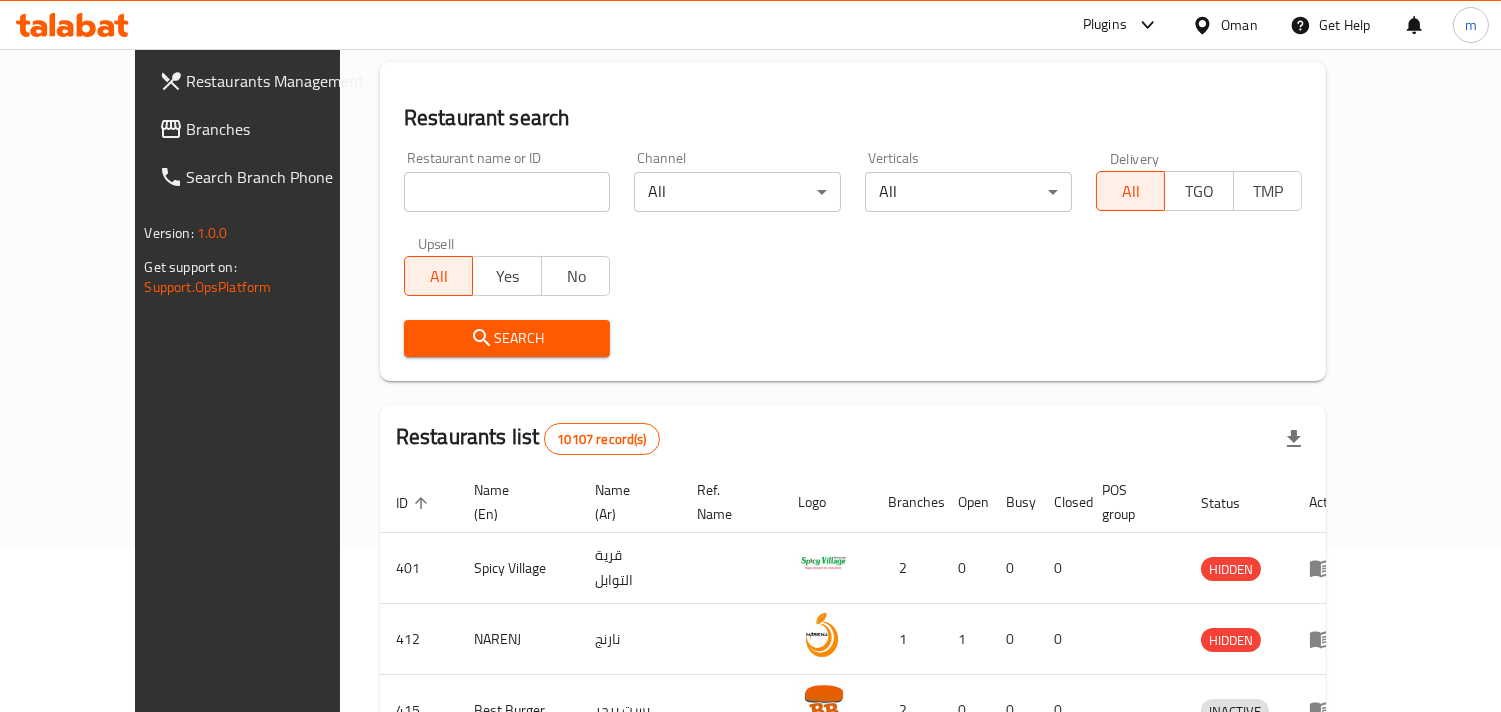 click on "Branches" at bounding box center (278, 129) 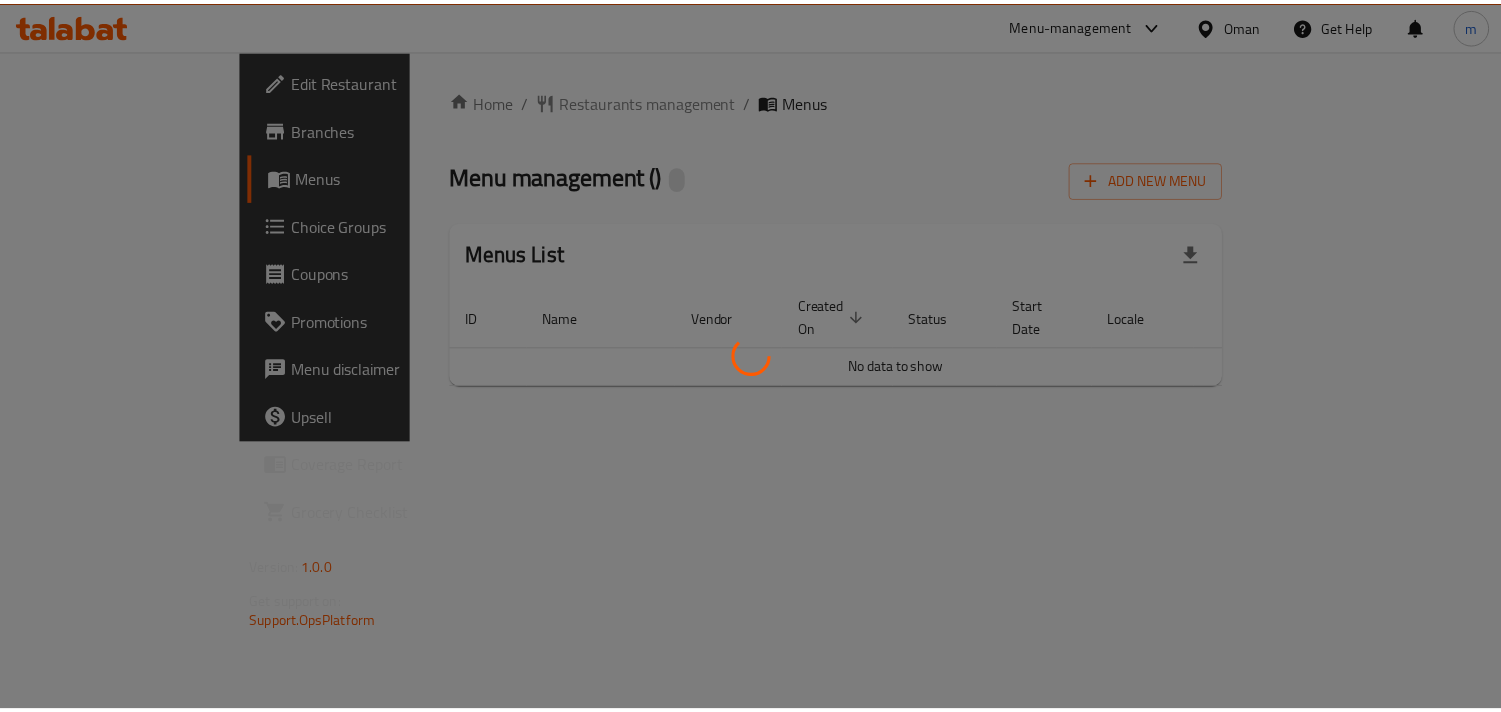 scroll, scrollTop: 0, scrollLeft: 0, axis: both 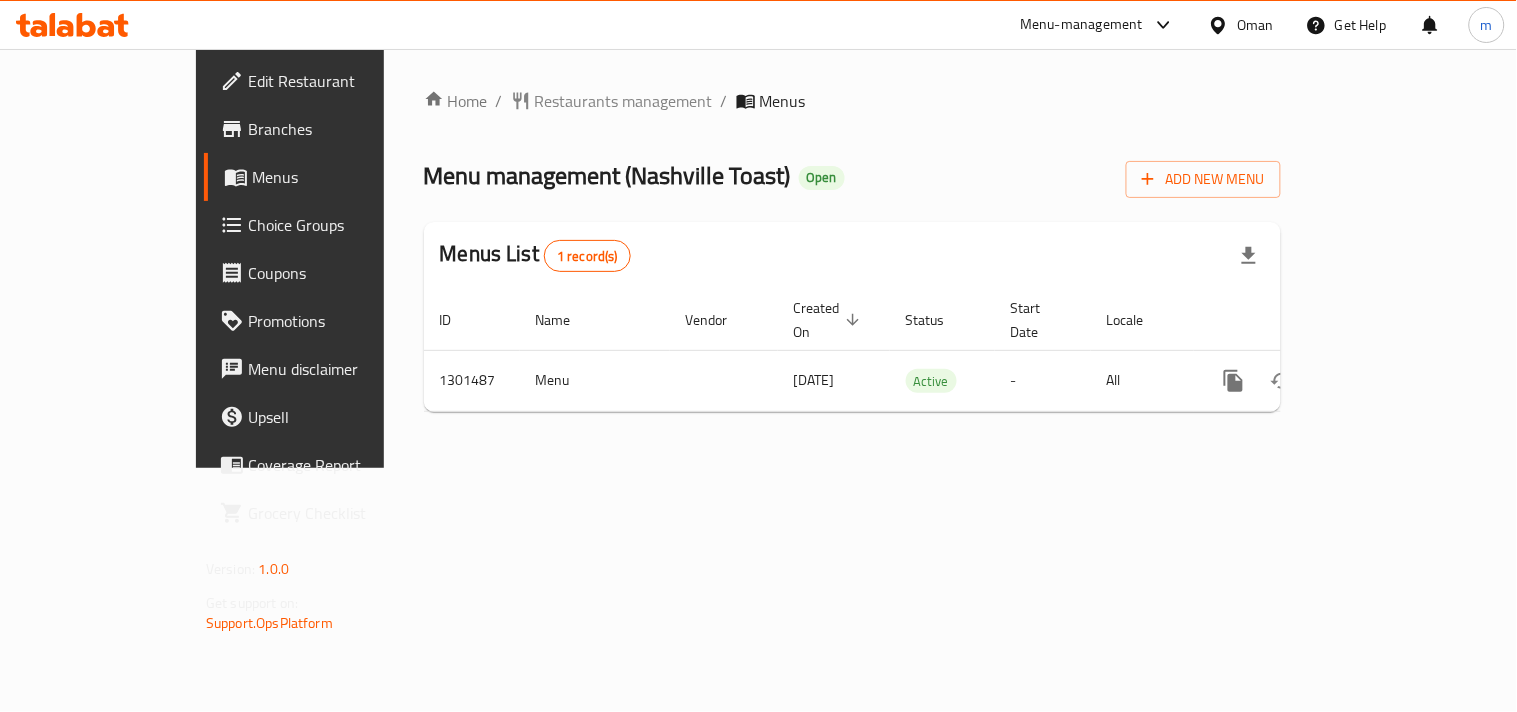 click on "Restaurants management" at bounding box center (624, 101) 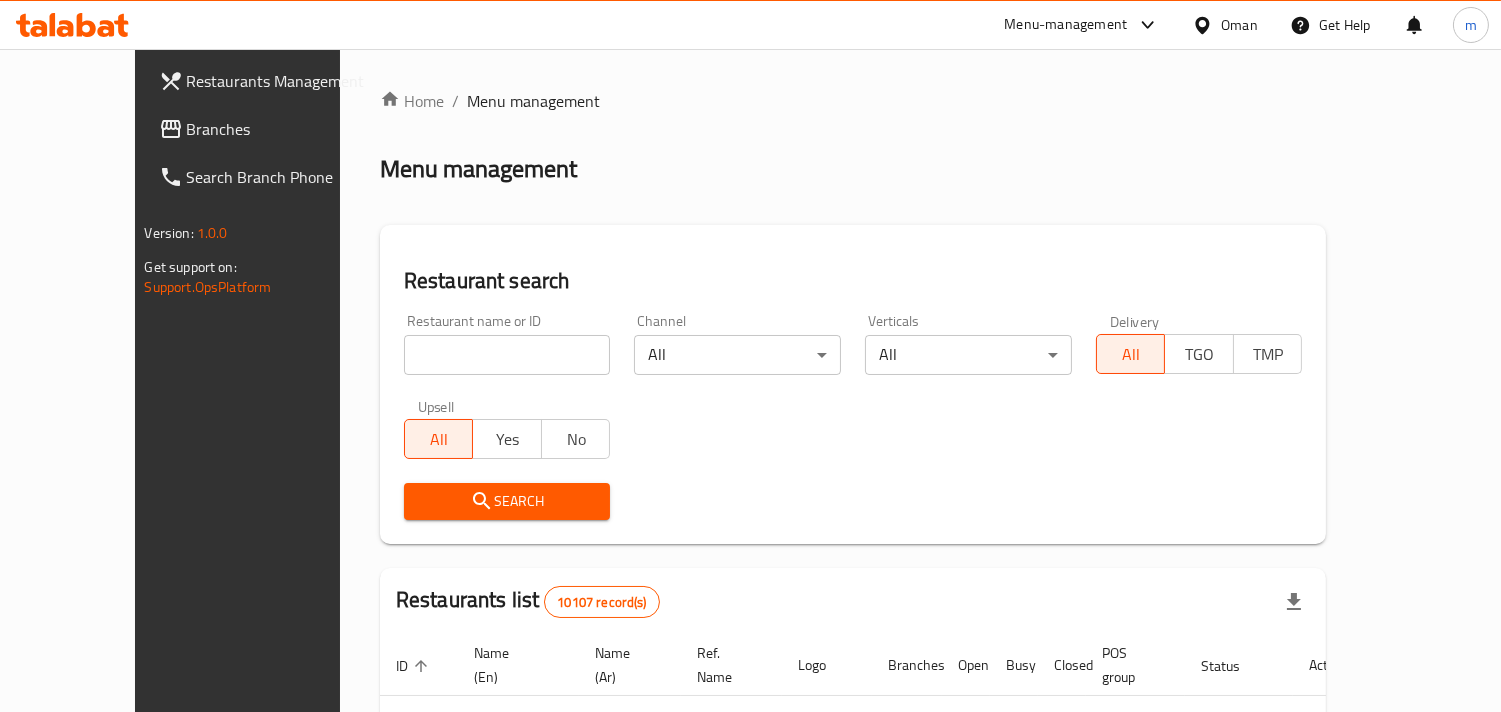 click at bounding box center [507, 355] 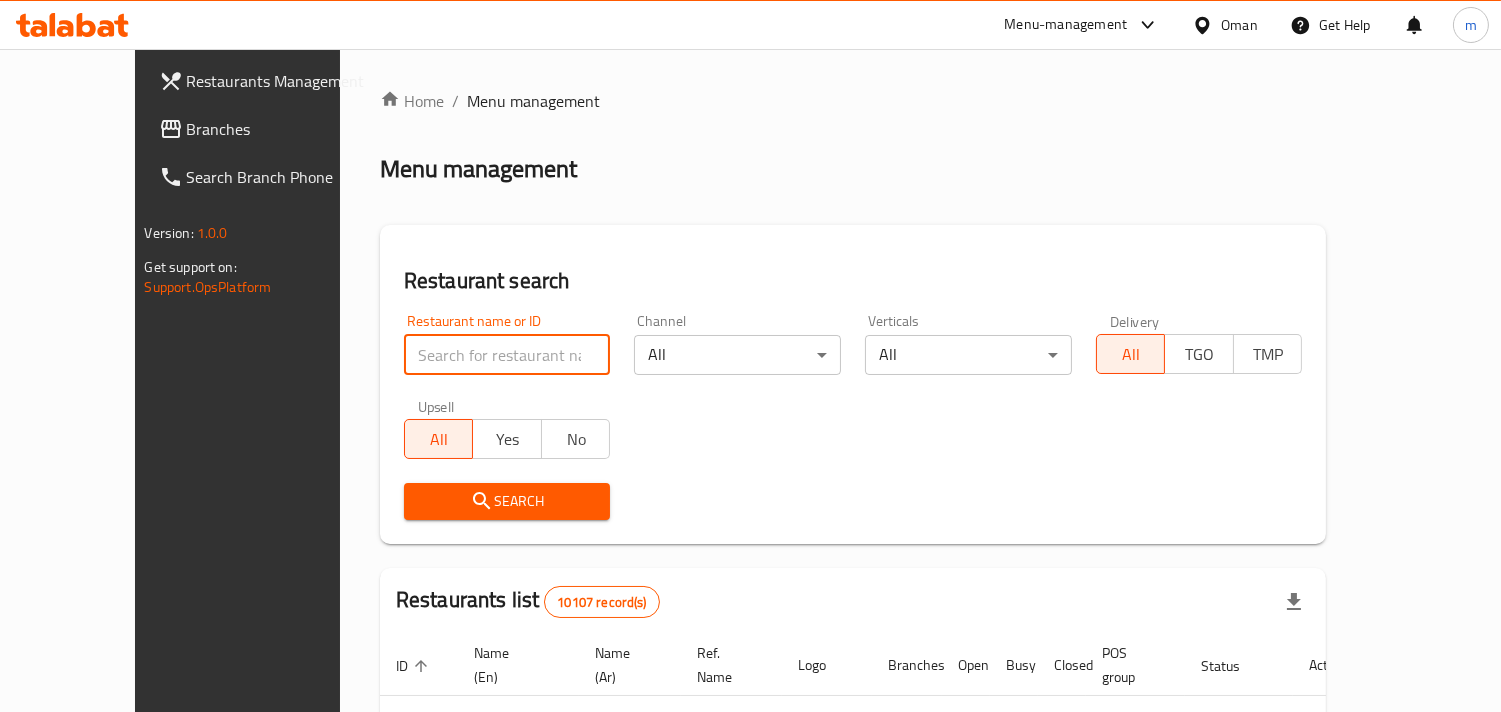 paste on "702064" 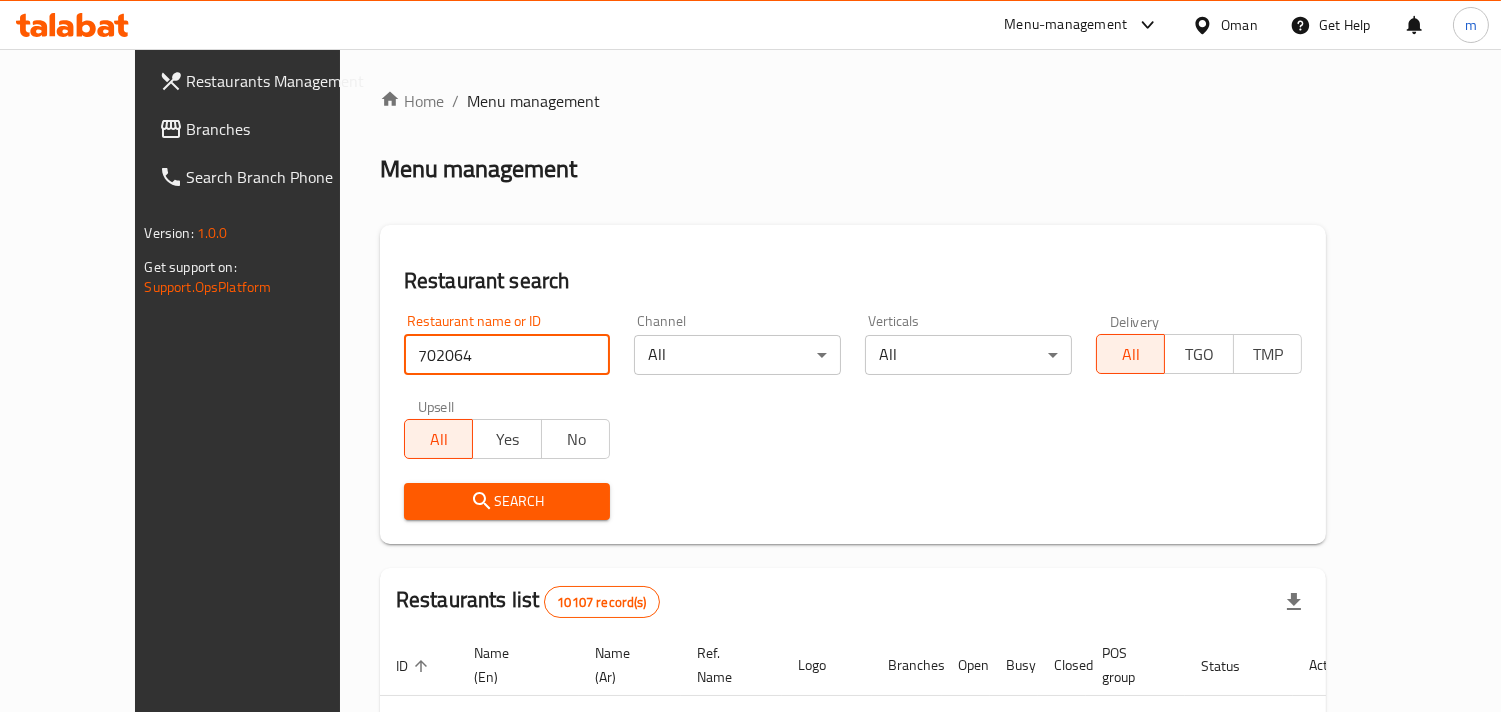 type on "702064" 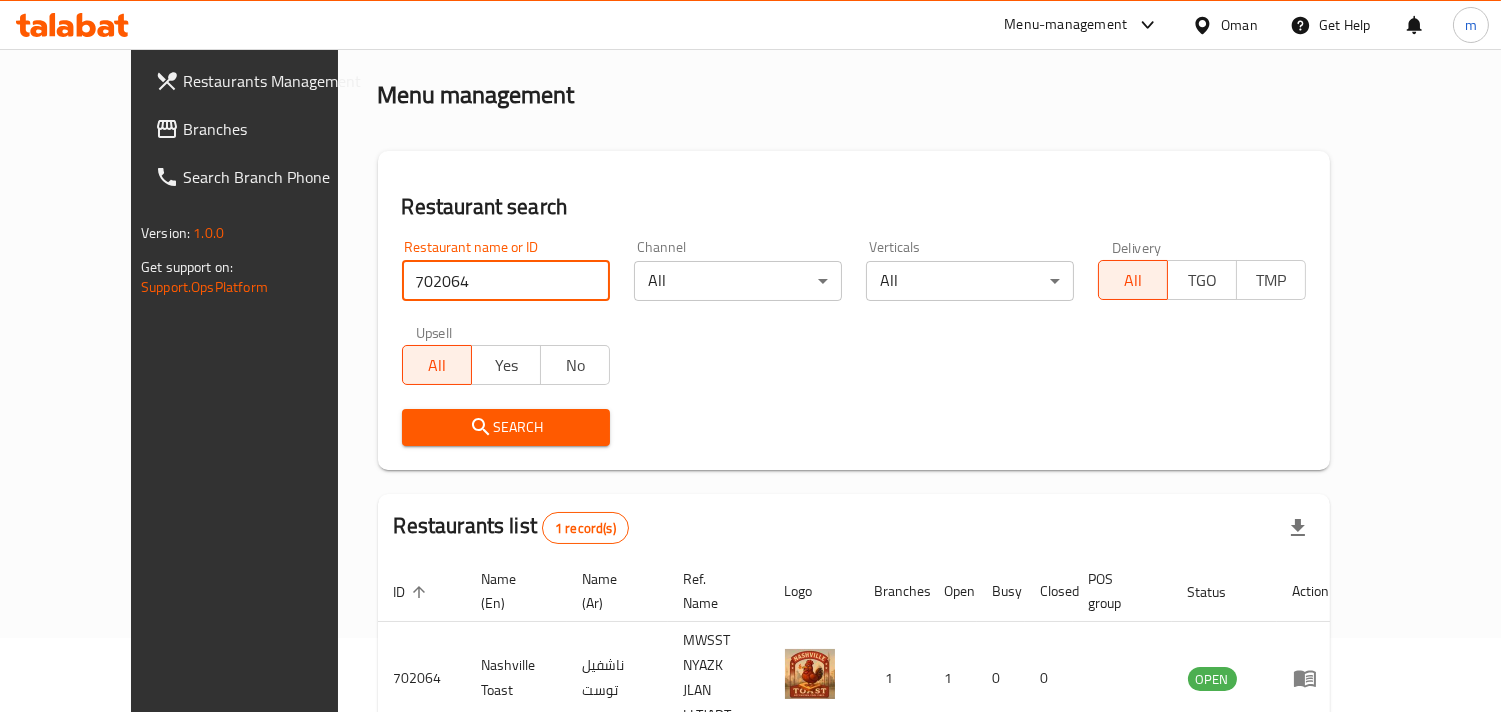 scroll, scrollTop: 141, scrollLeft: 0, axis: vertical 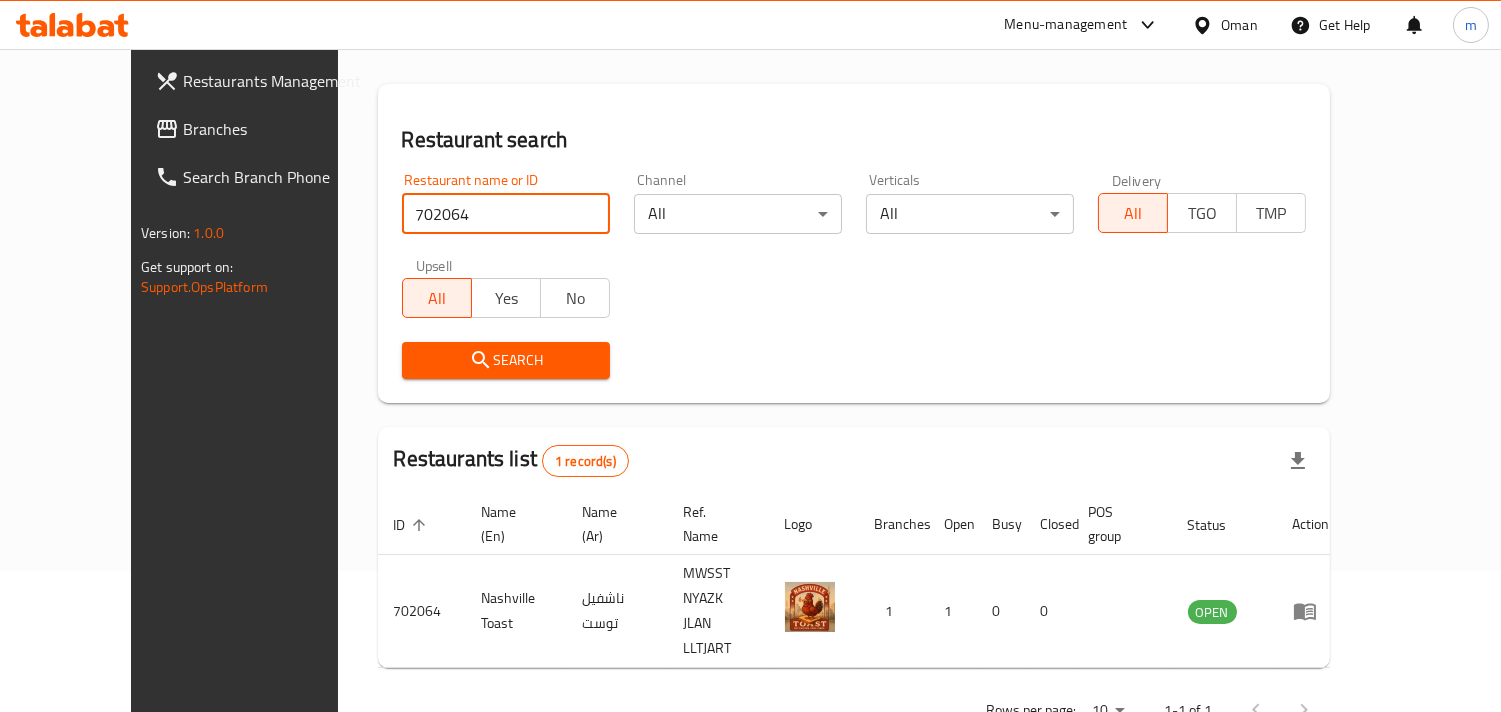 click on "Oman" at bounding box center (1239, 25) 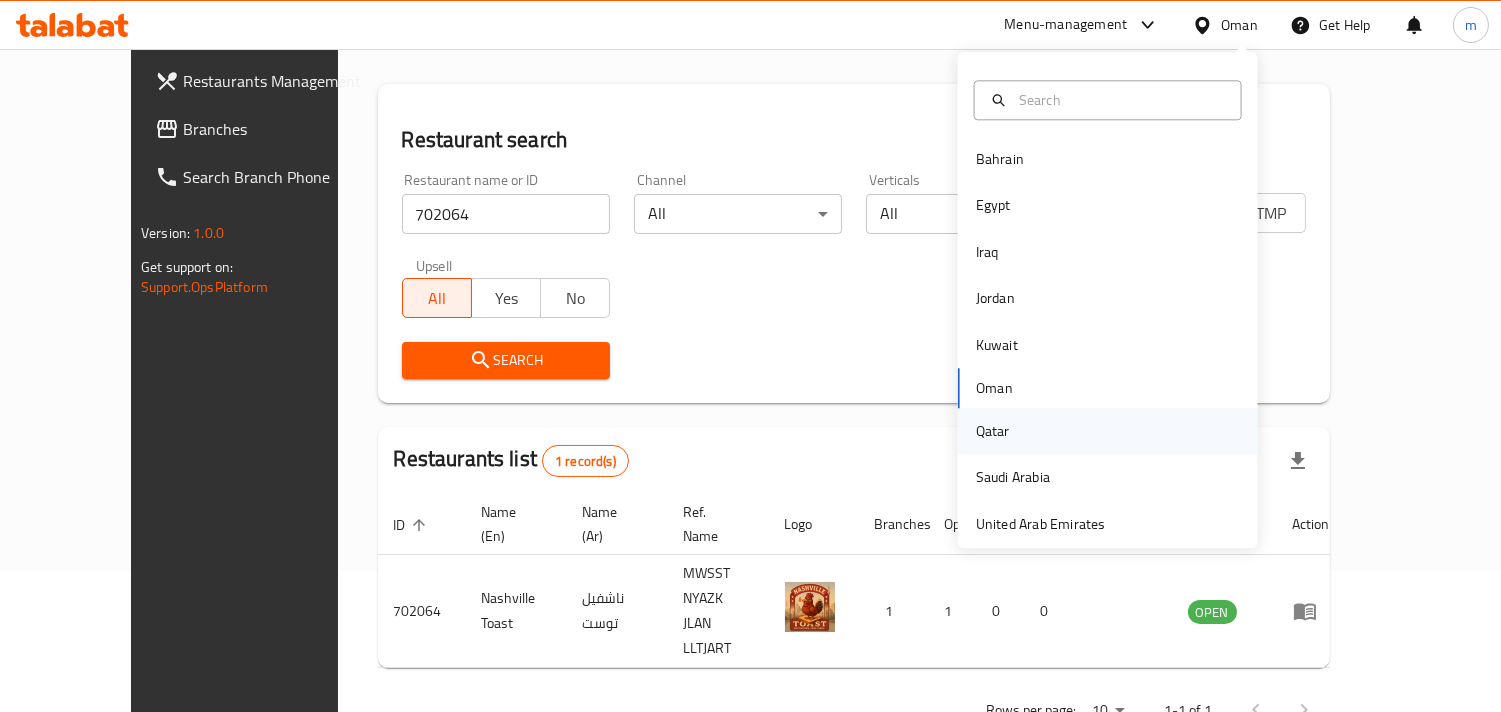 click on "Qatar" at bounding box center [993, 431] 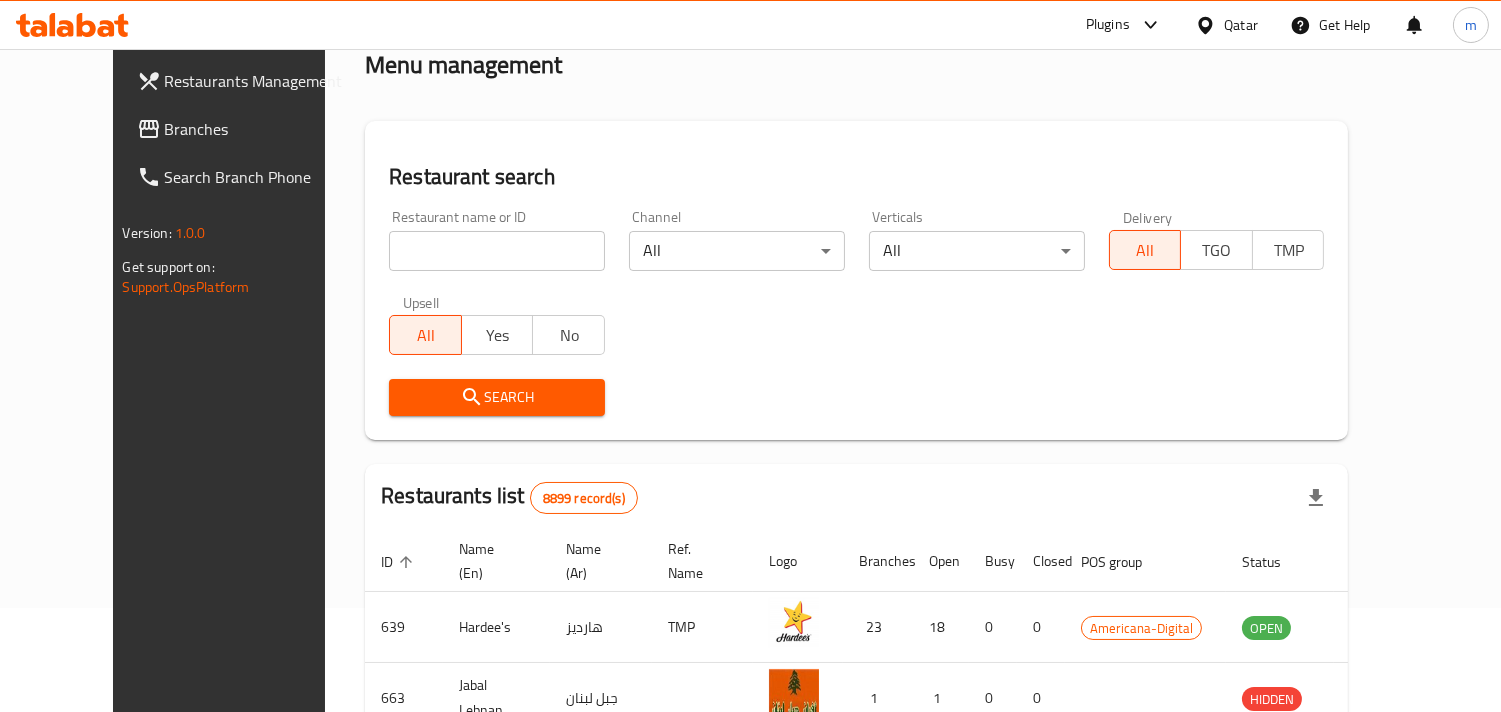 scroll, scrollTop: 141, scrollLeft: 0, axis: vertical 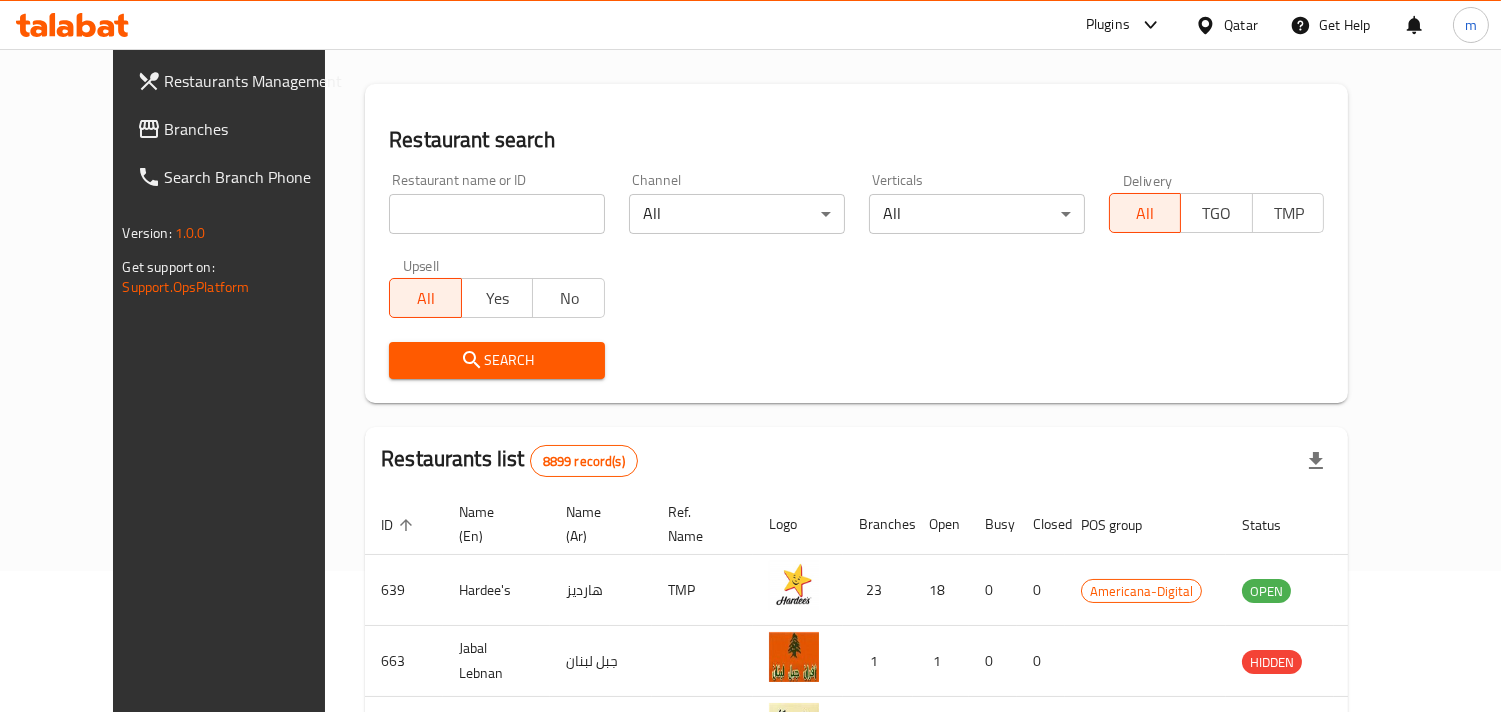 click on "Branches" at bounding box center (256, 129) 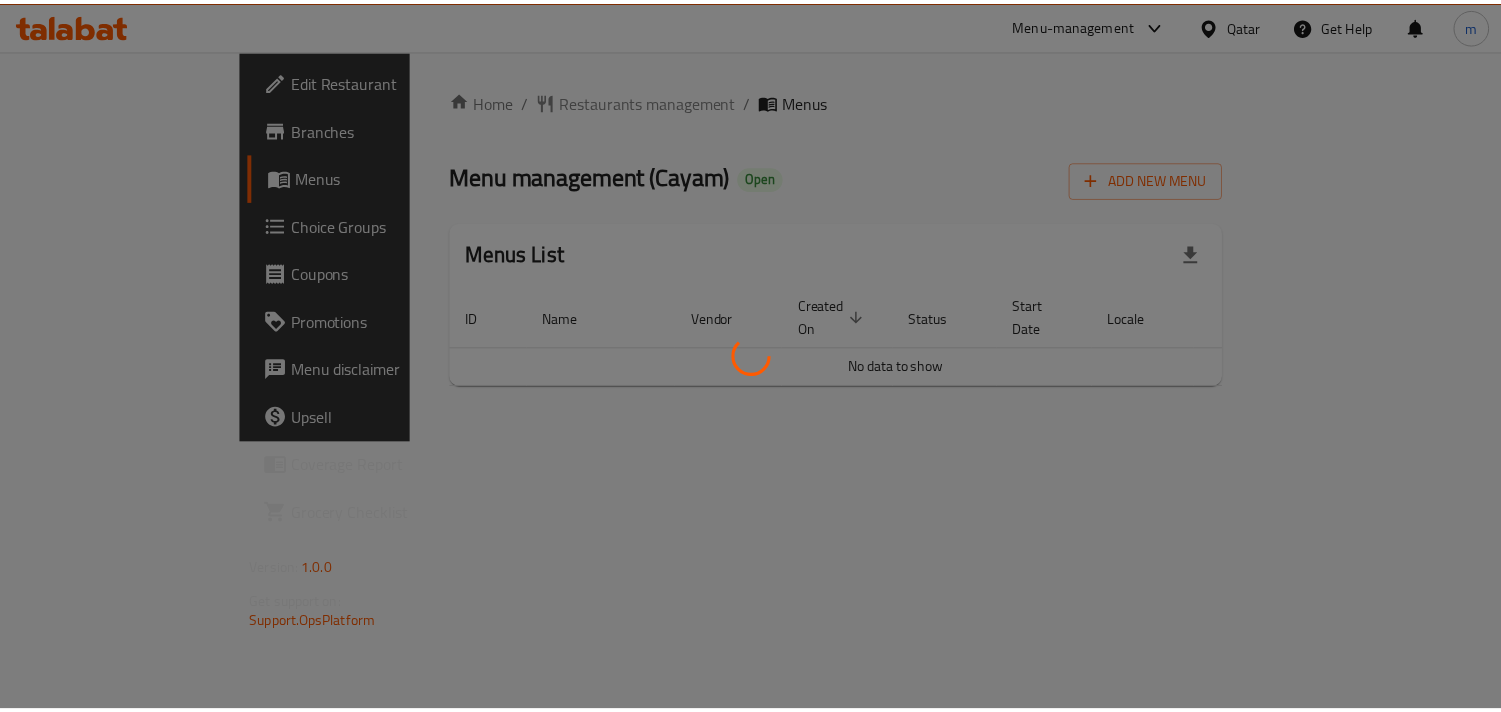scroll, scrollTop: 0, scrollLeft: 0, axis: both 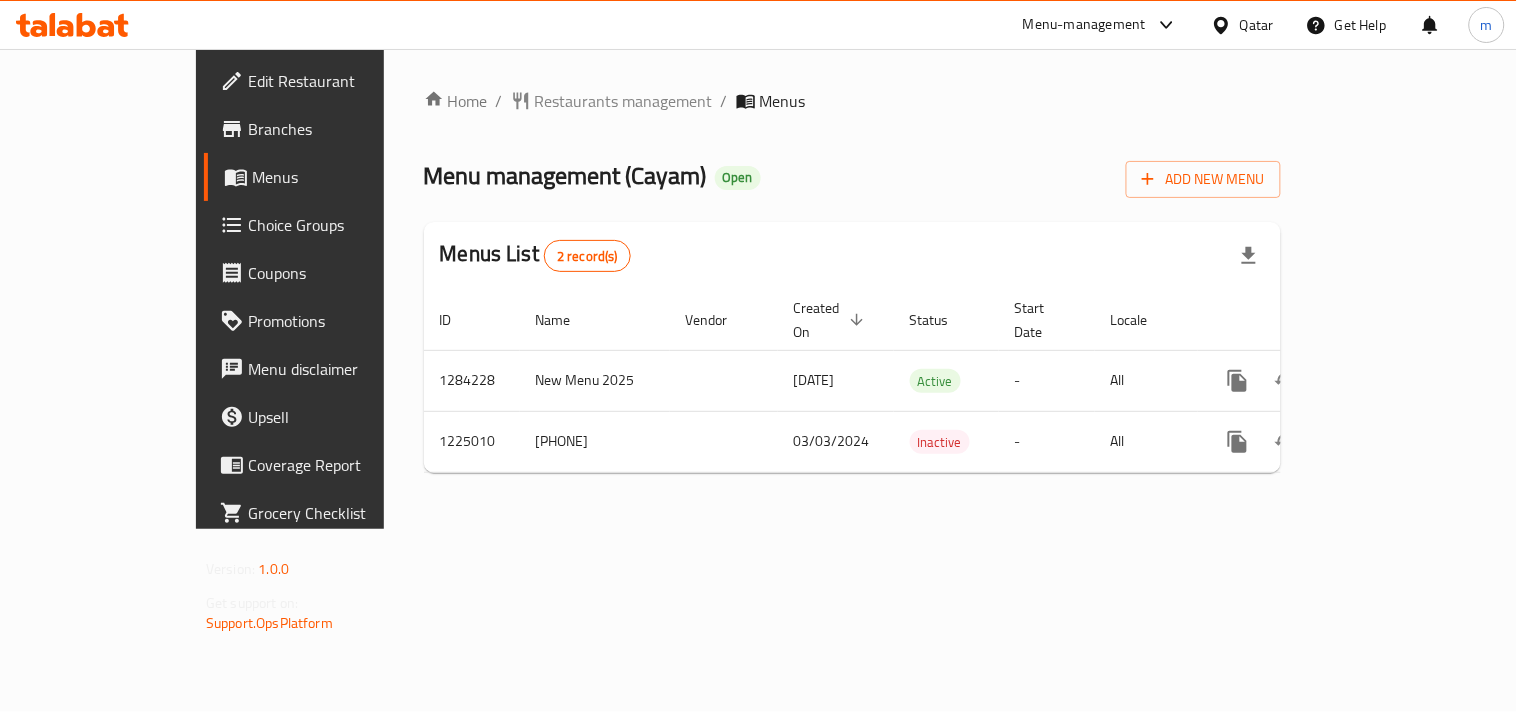 click on "Restaurants management" at bounding box center [624, 101] 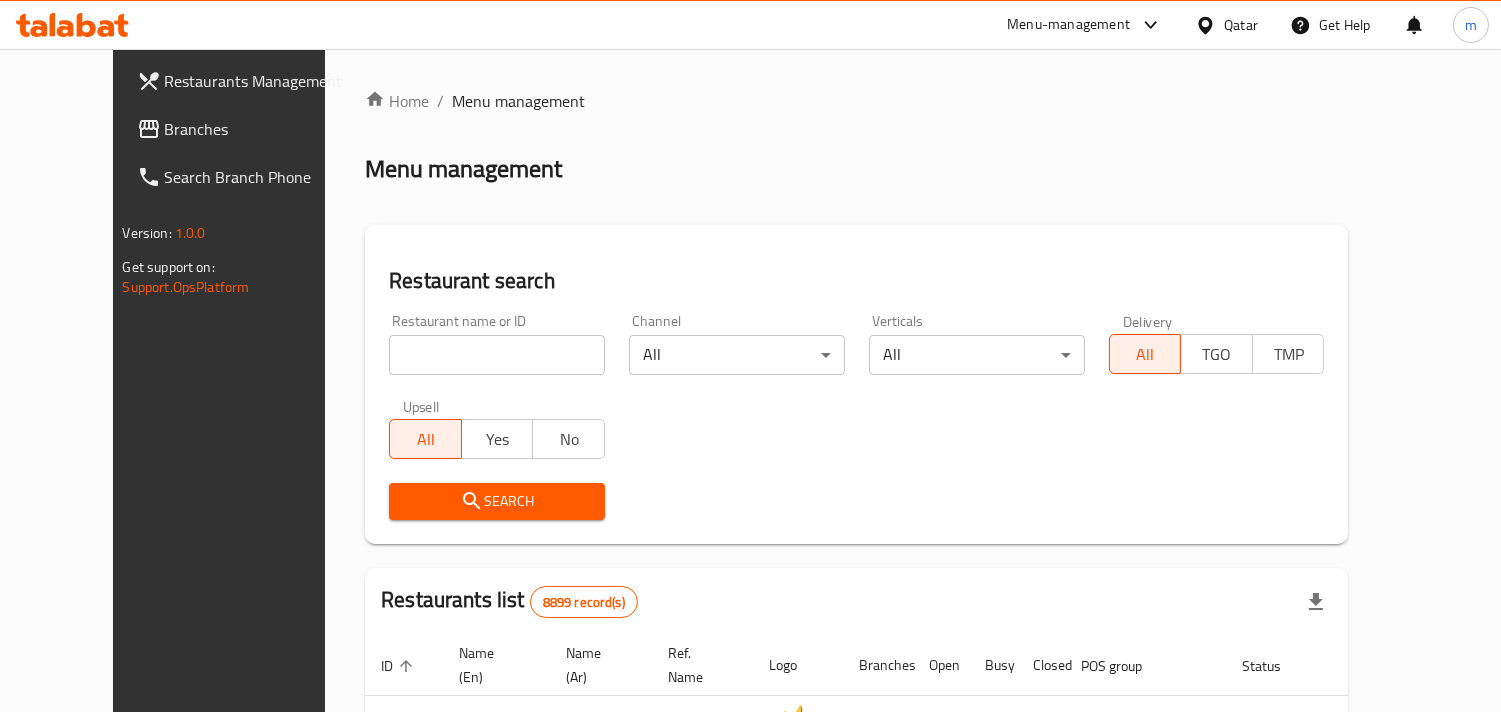 click at bounding box center (497, 355) 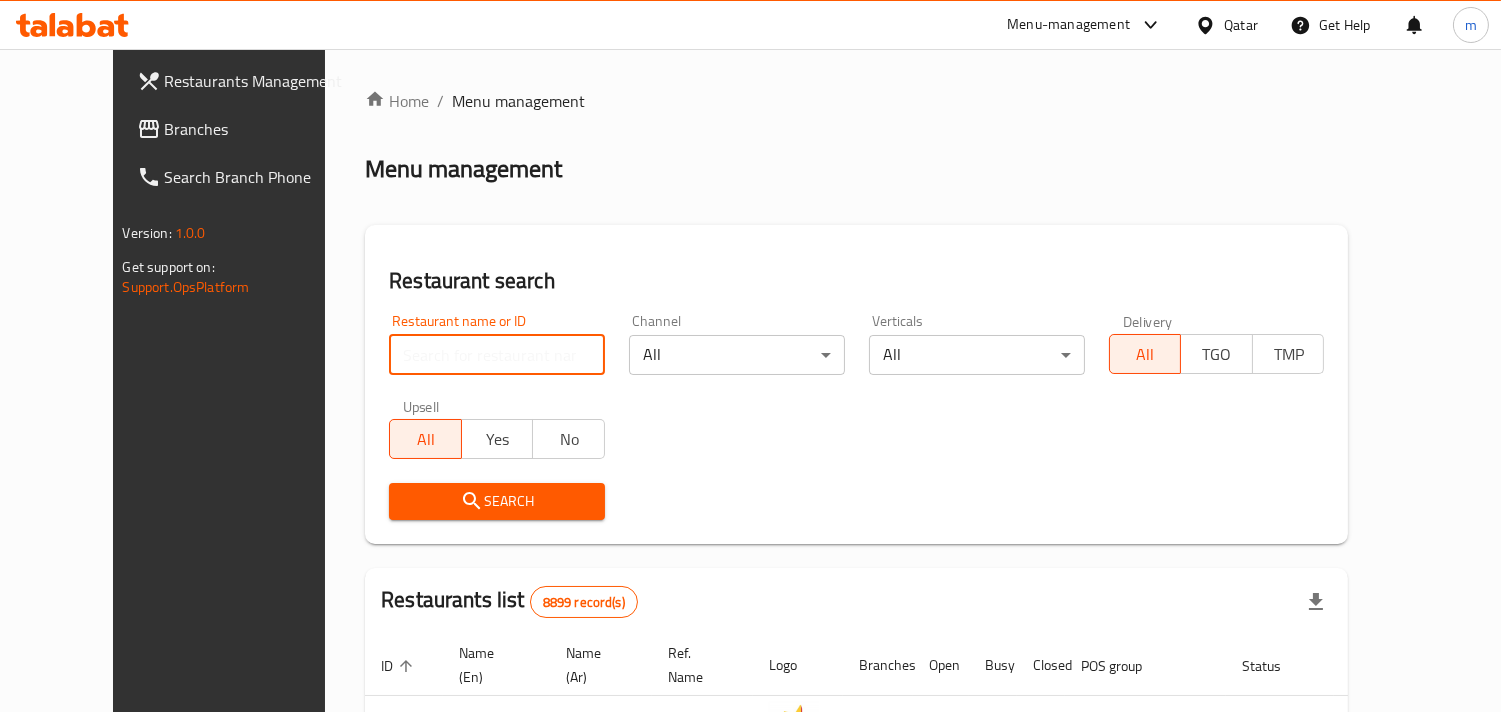 paste on "675159" 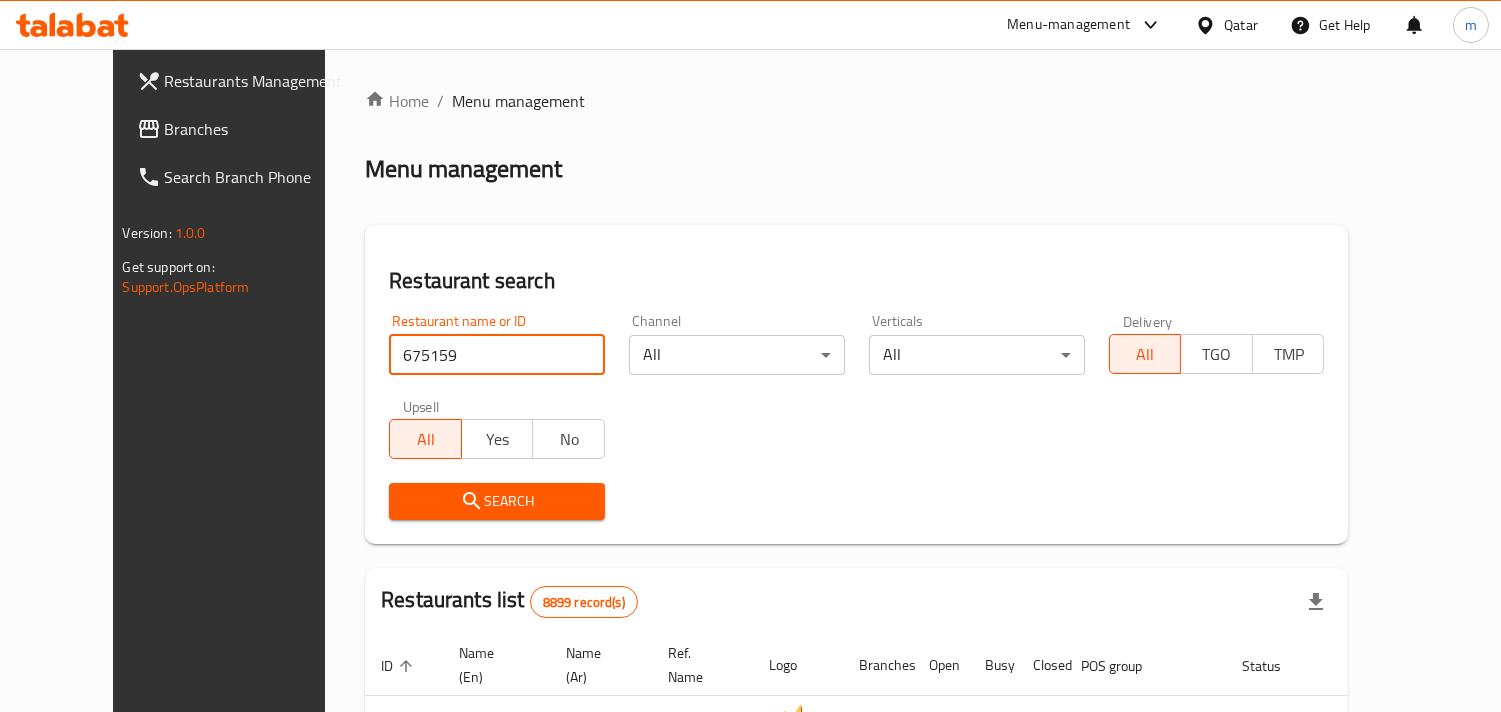 type on "675159" 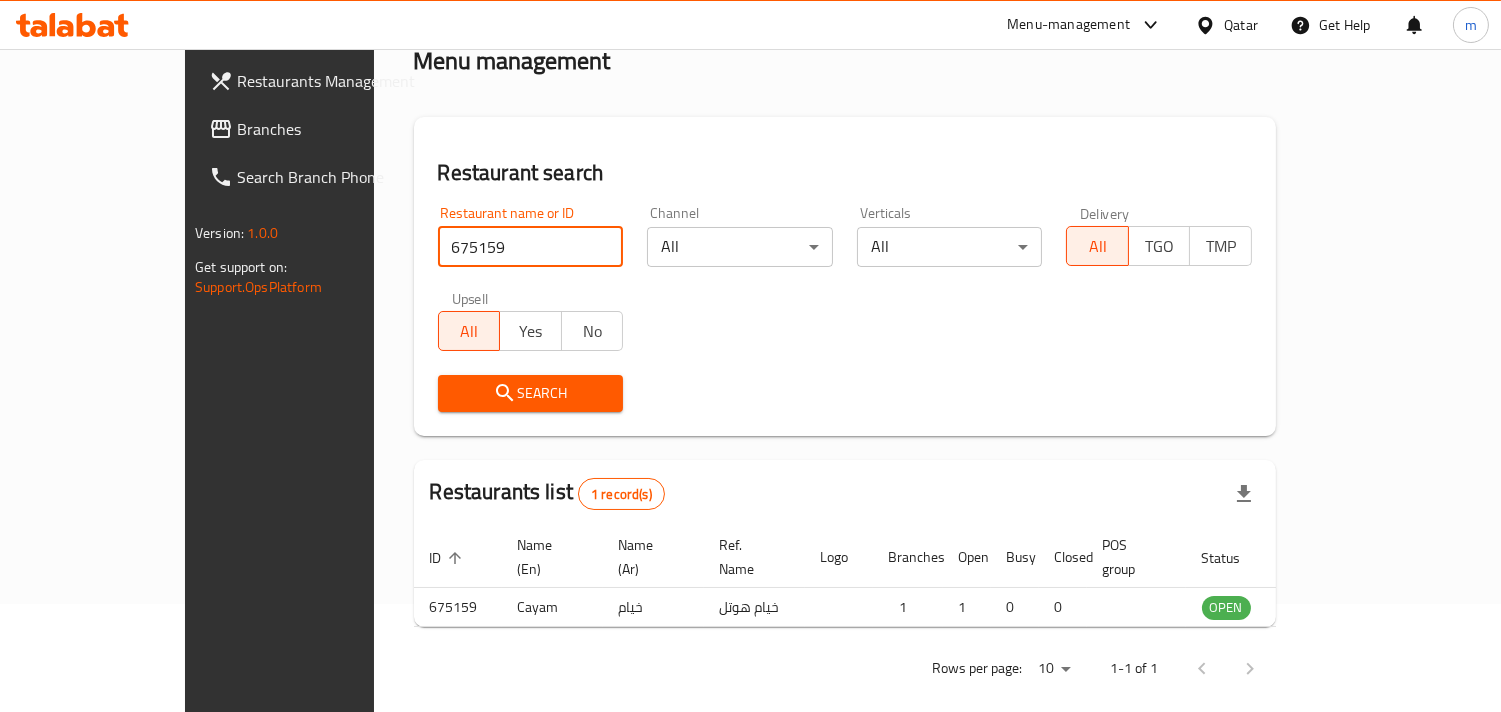 scroll, scrollTop: 141, scrollLeft: 0, axis: vertical 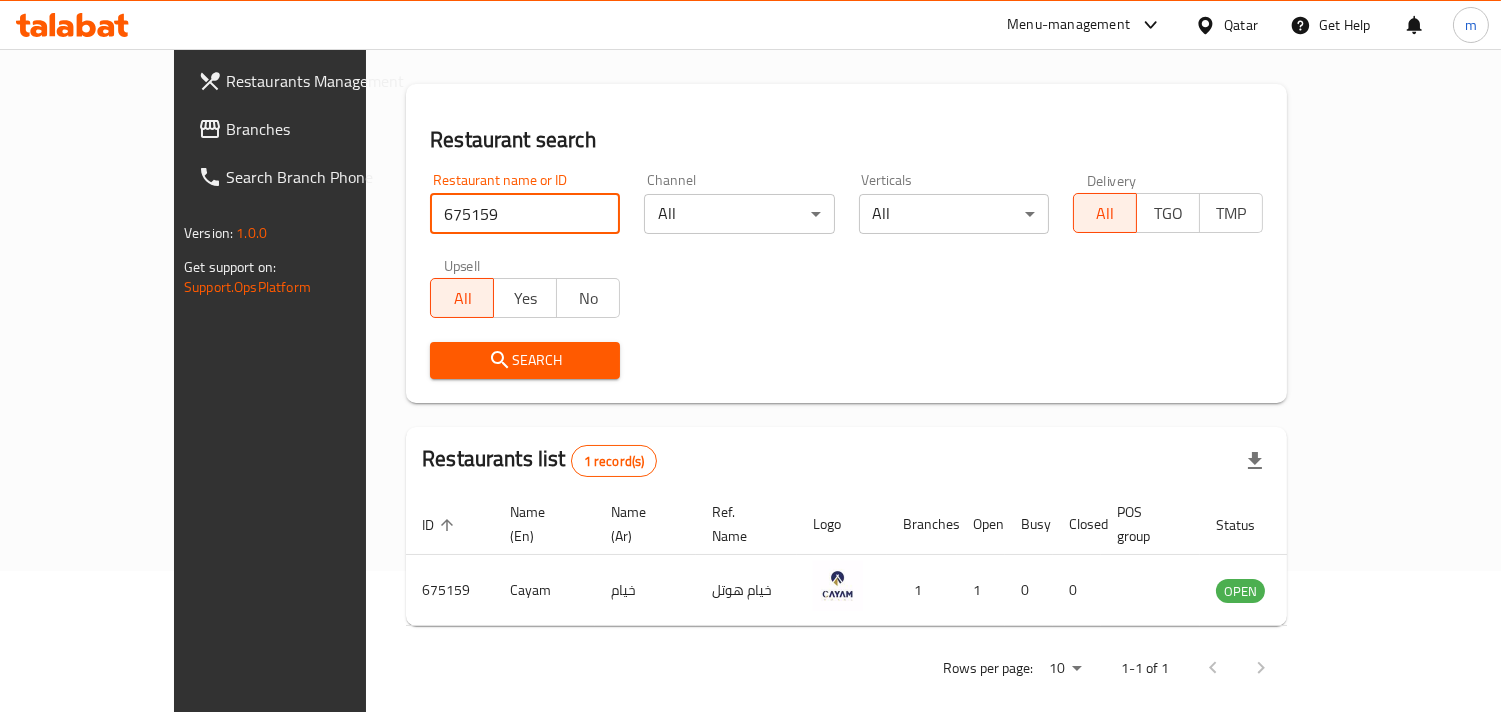 click at bounding box center [1209, 25] 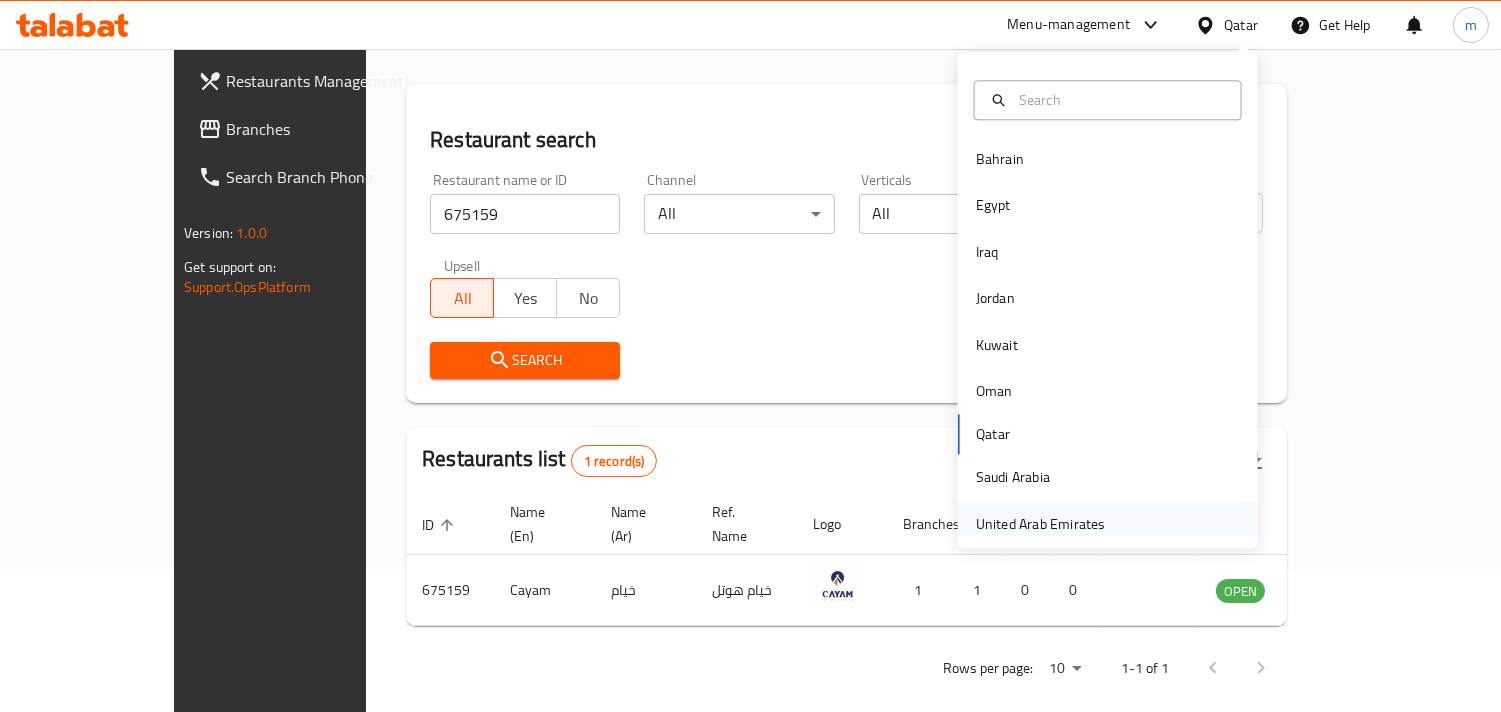 click on "United Arab Emirates" at bounding box center [1041, 524] 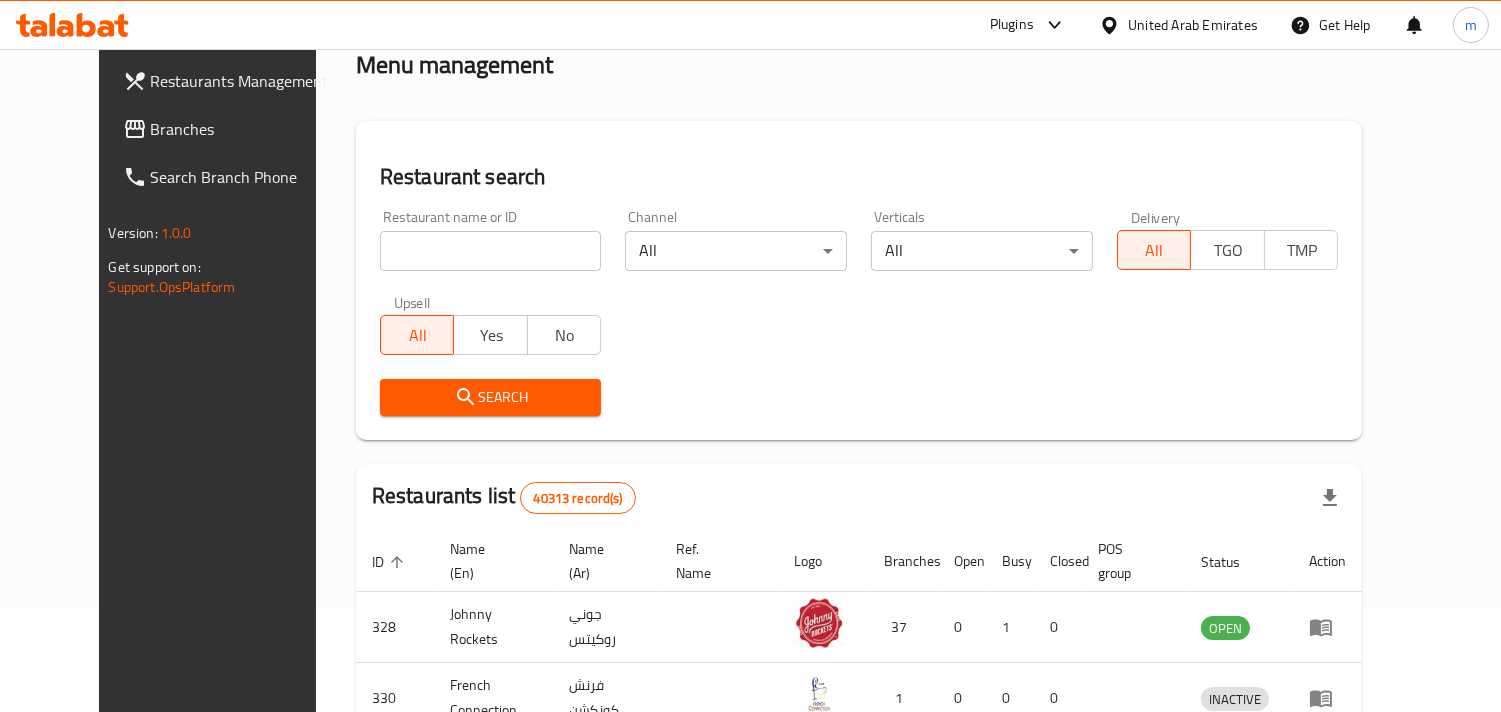 scroll, scrollTop: 141, scrollLeft: 0, axis: vertical 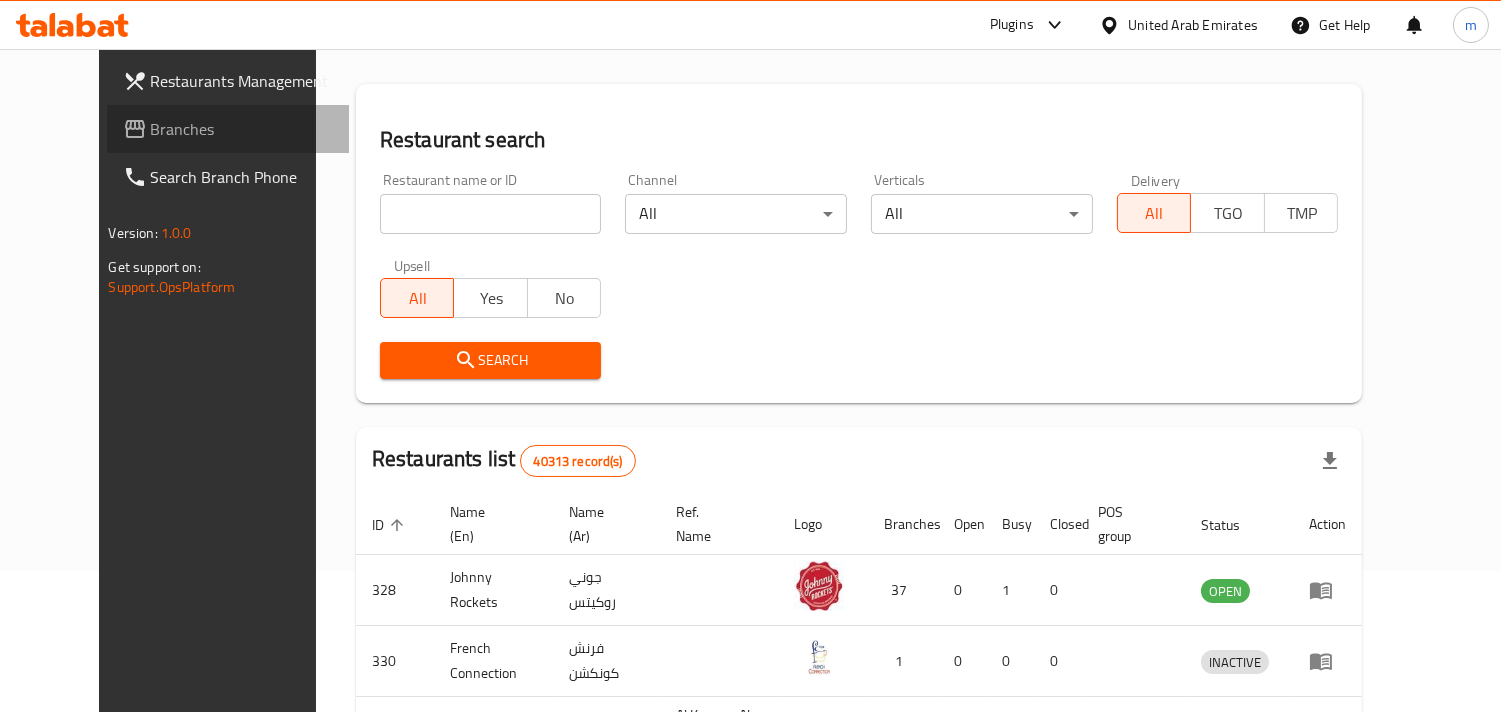click on "Branches" at bounding box center (242, 129) 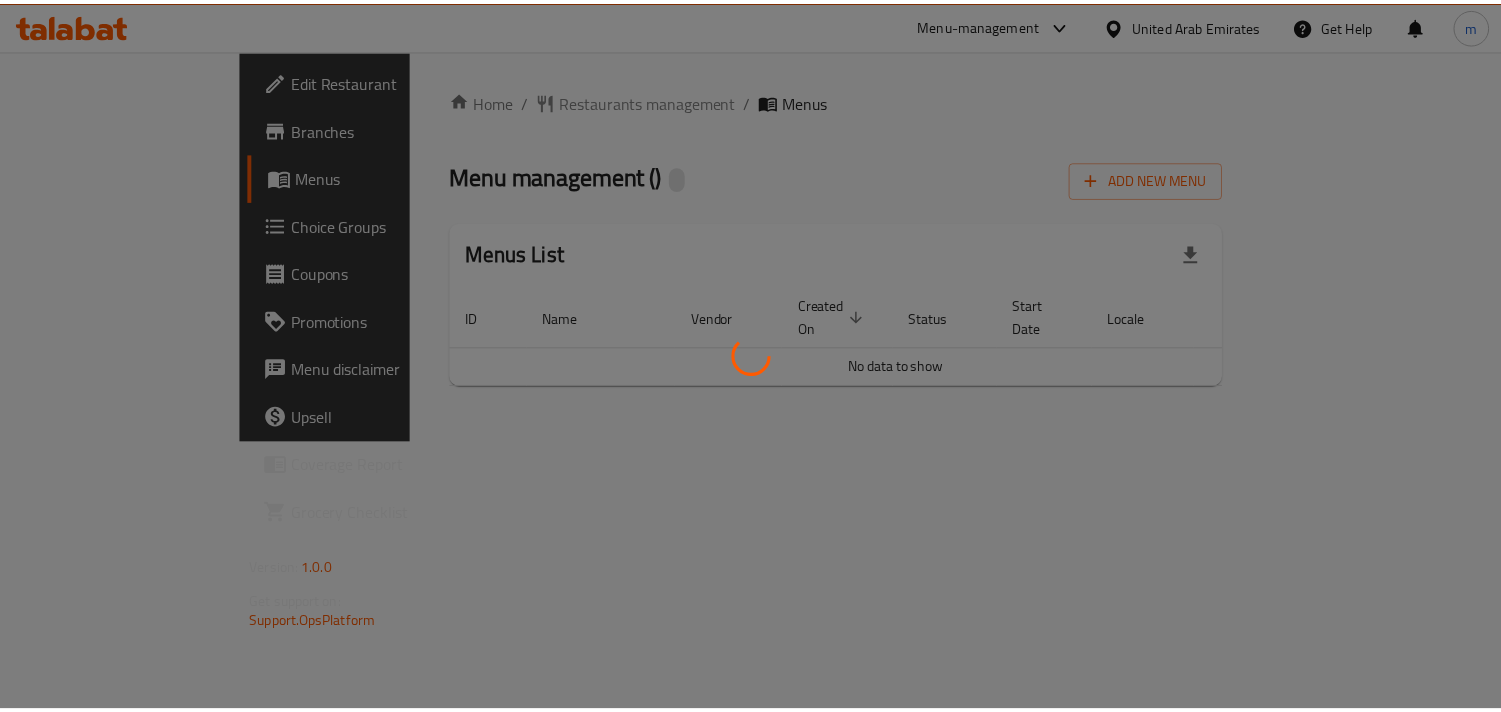 scroll, scrollTop: 0, scrollLeft: 0, axis: both 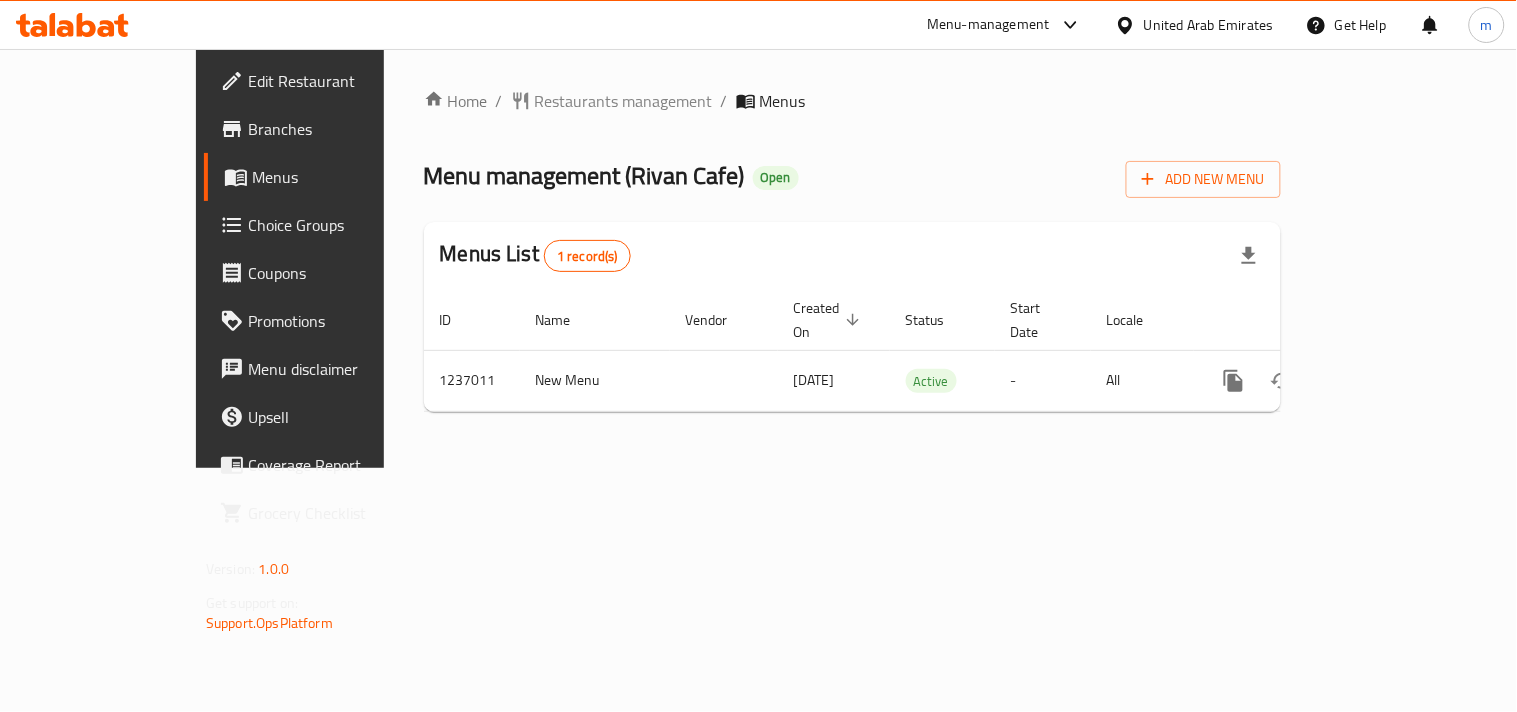 click on "Restaurants management" at bounding box center (624, 101) 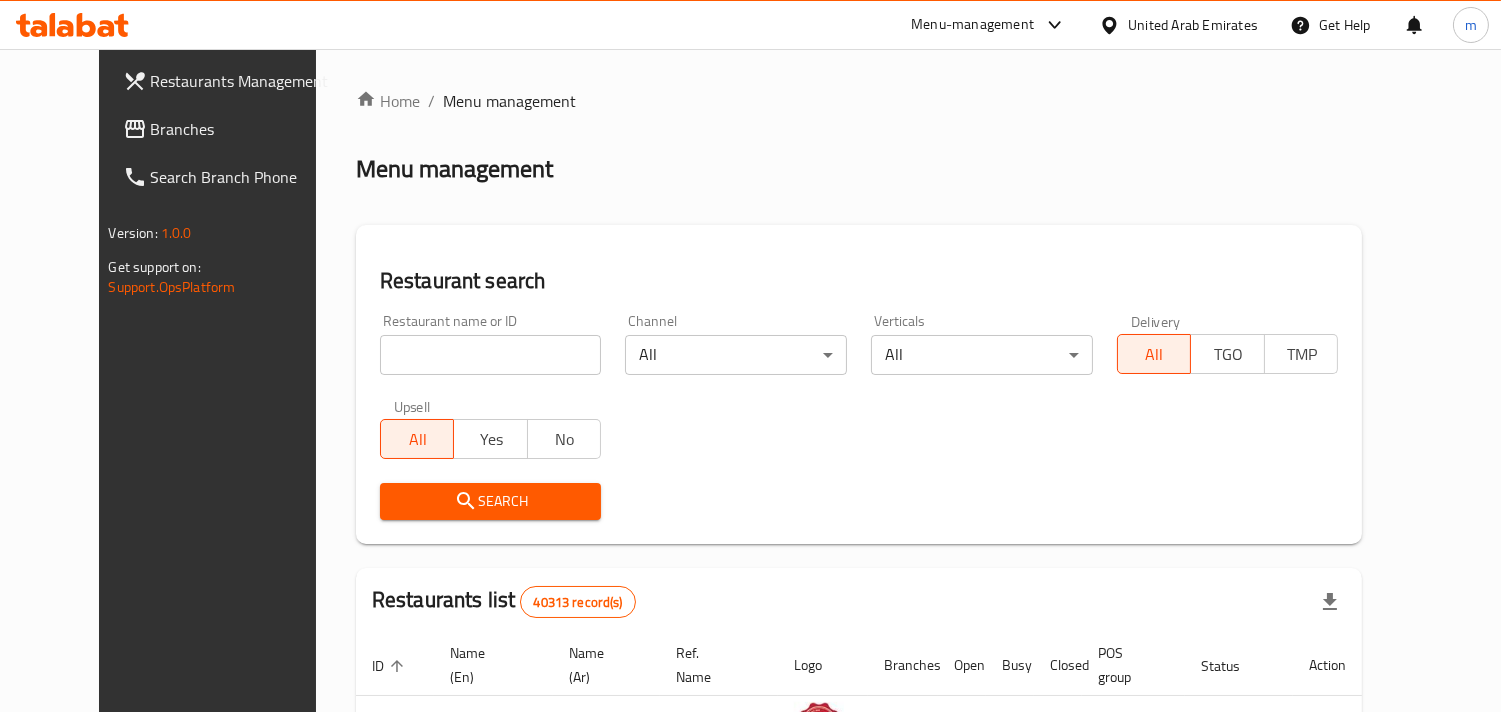 click at bounding box center (491, 355) 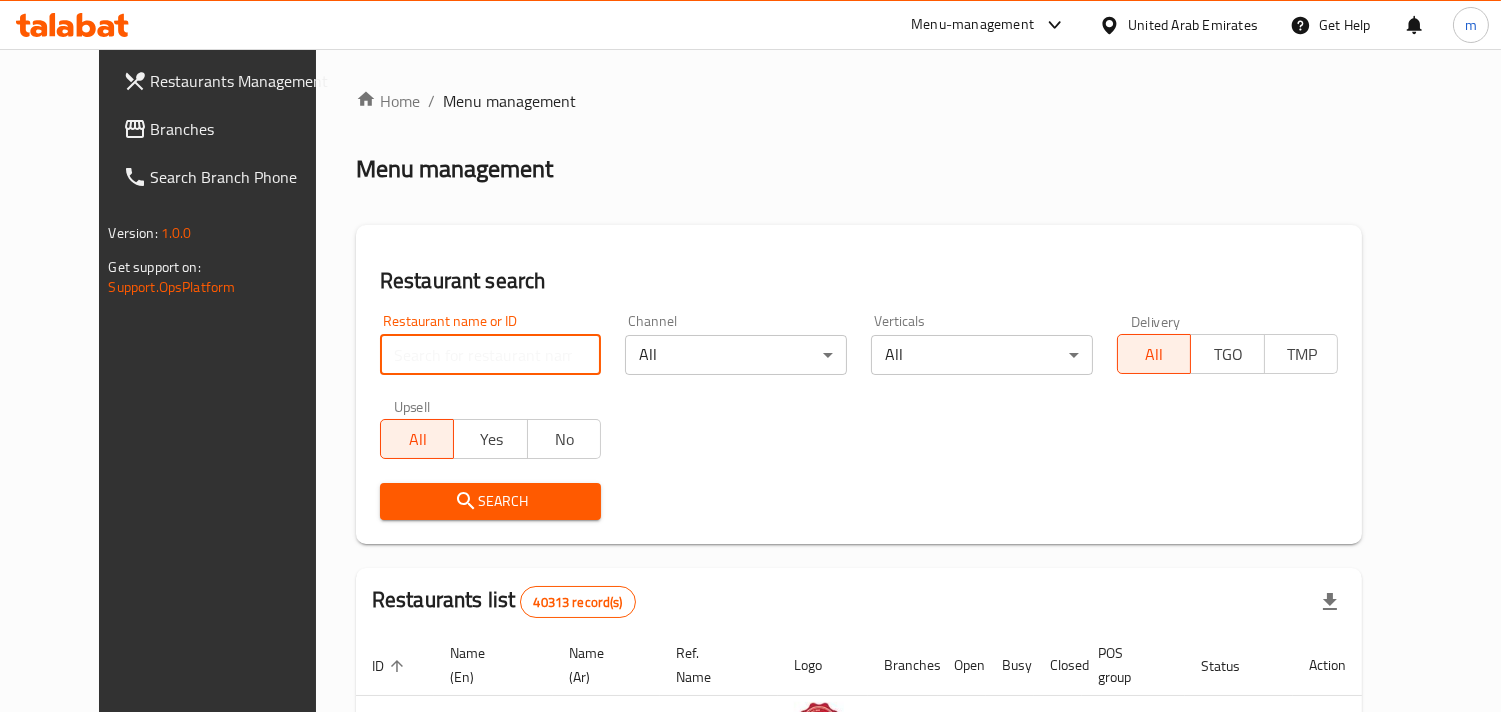 paste on "679237" 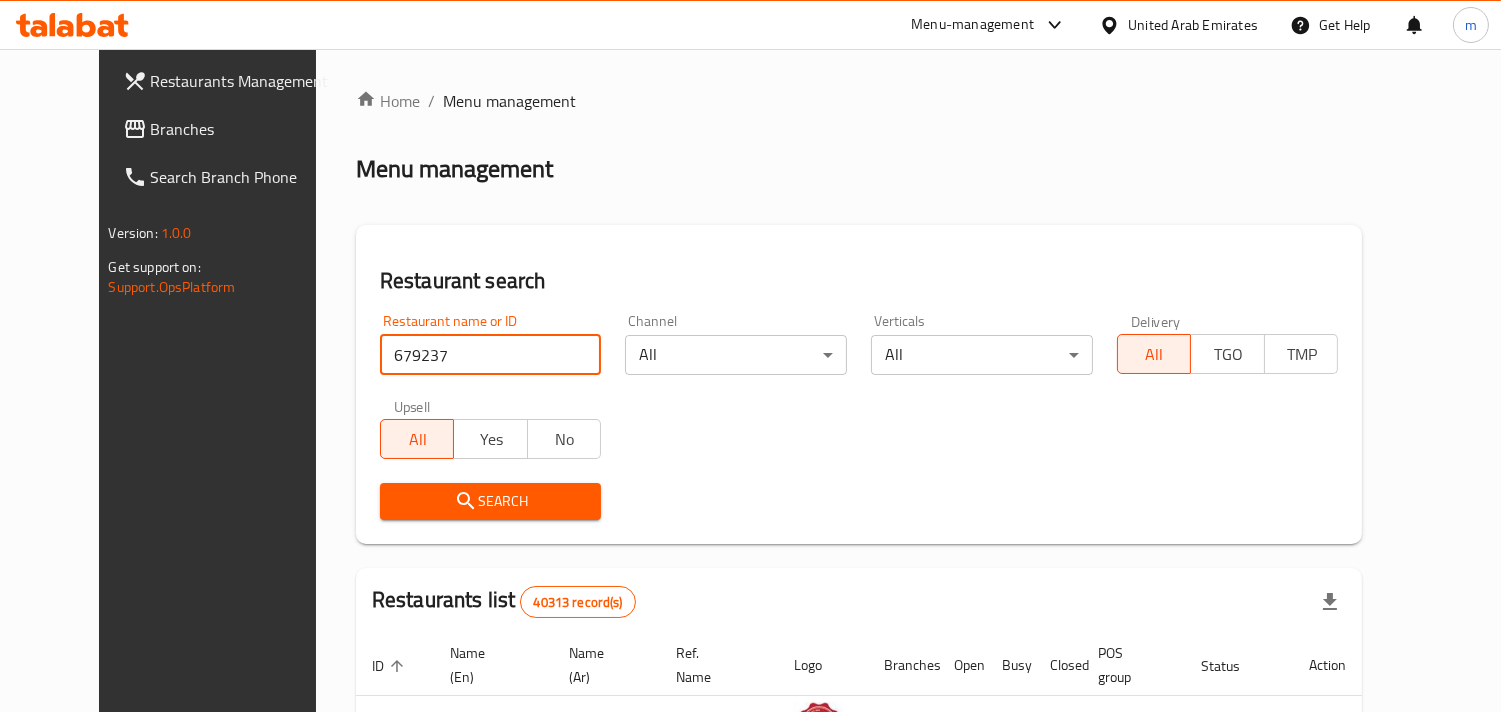 type on "679237" 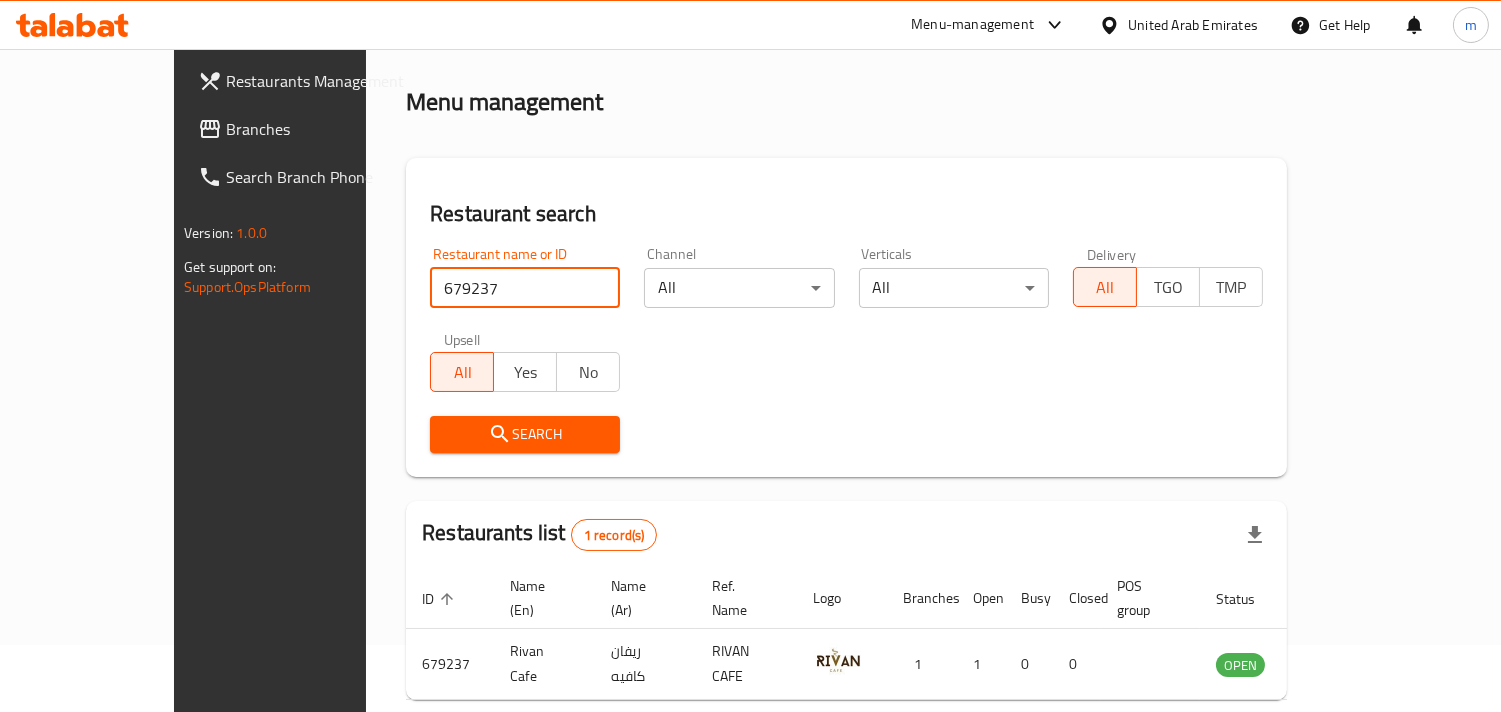 scroll, scrollTop: 141, scrollLeft: 0, axis: vertical 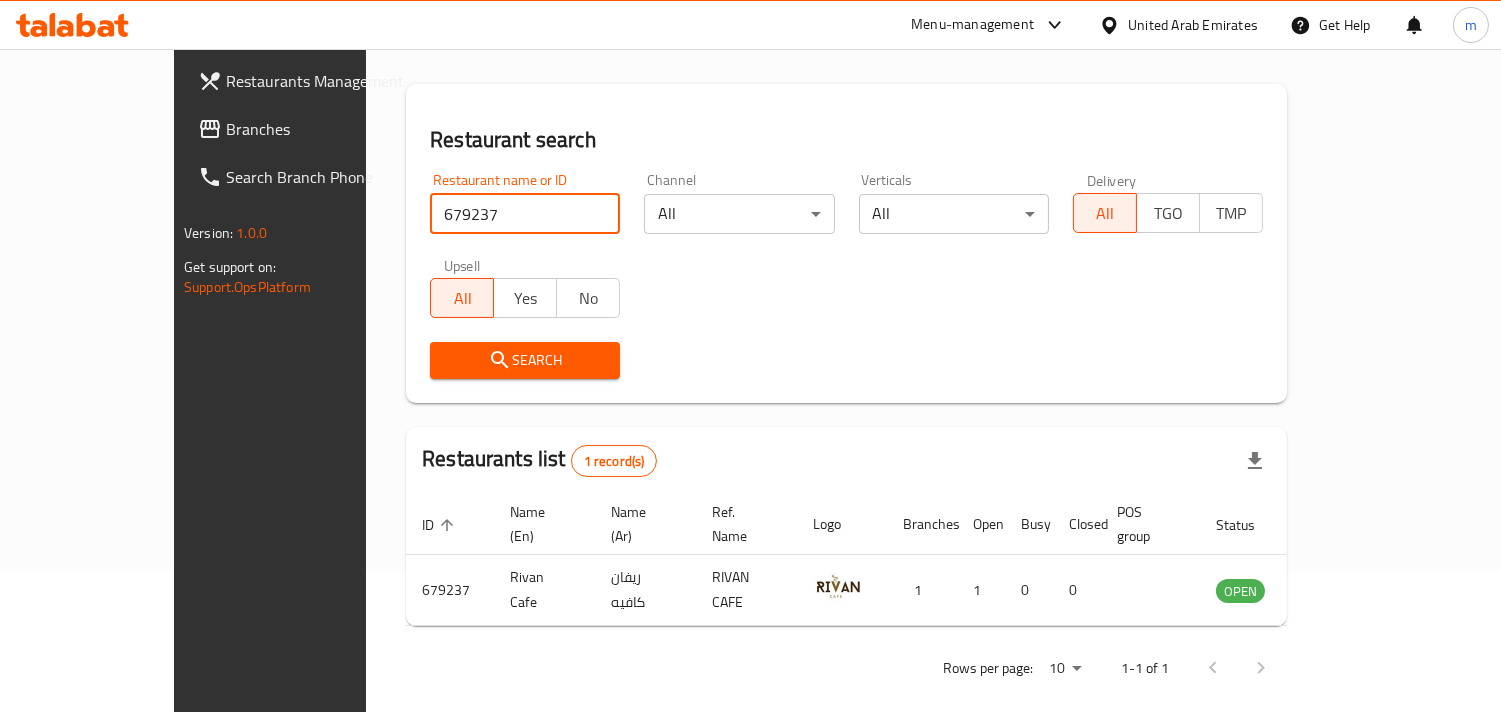 click on "Branches" at bounding box center (317, 129) 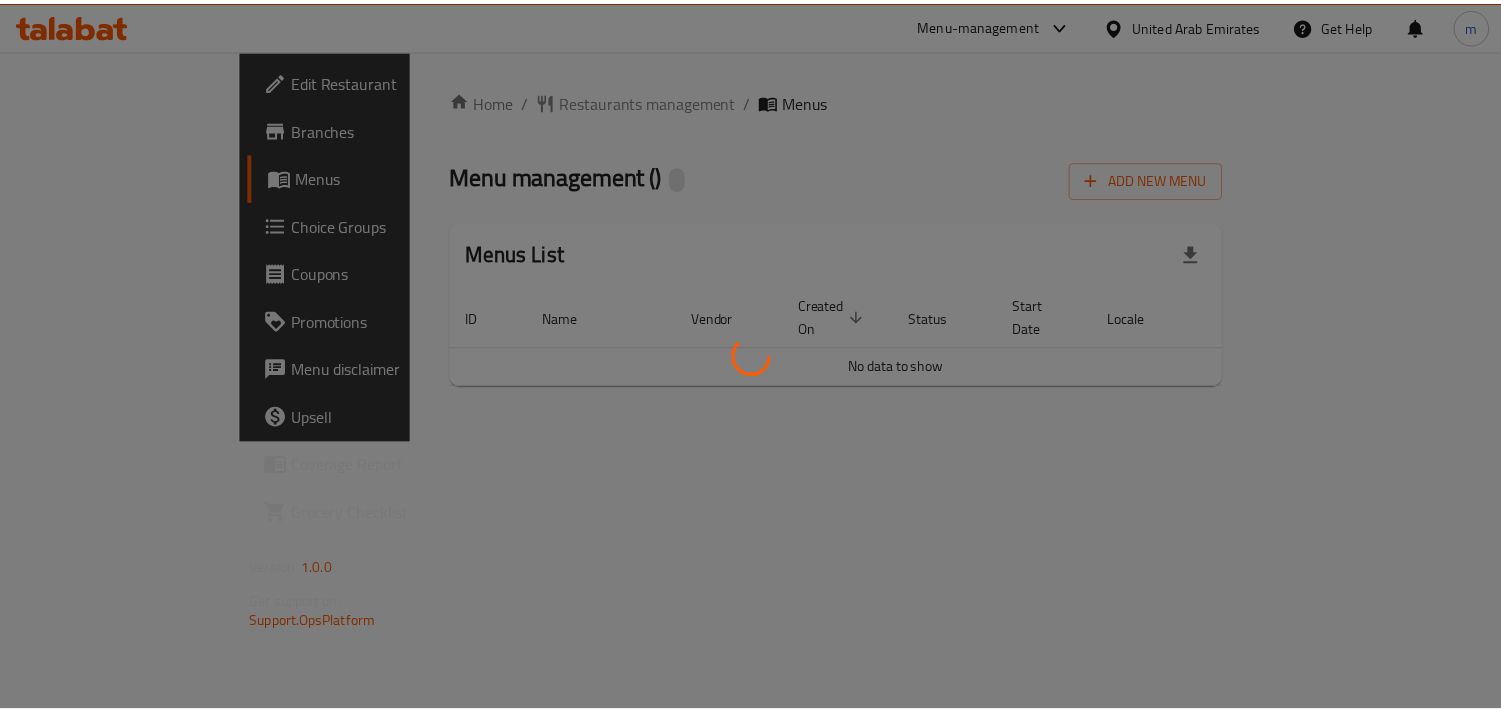 scroll, scrollTop: 0, scrollLeft: 0, axis: both 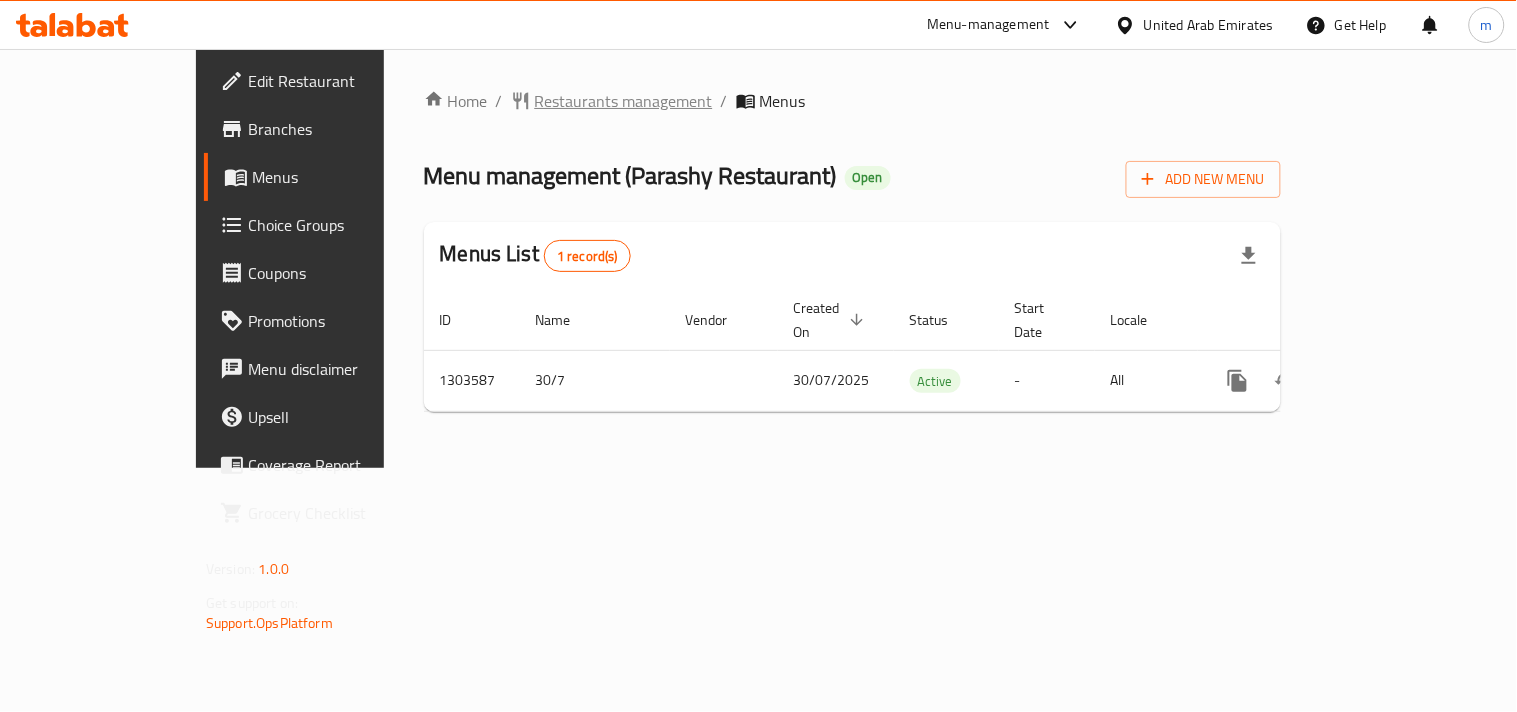 click on "Restaurants management" at bounding box center (624, 101) 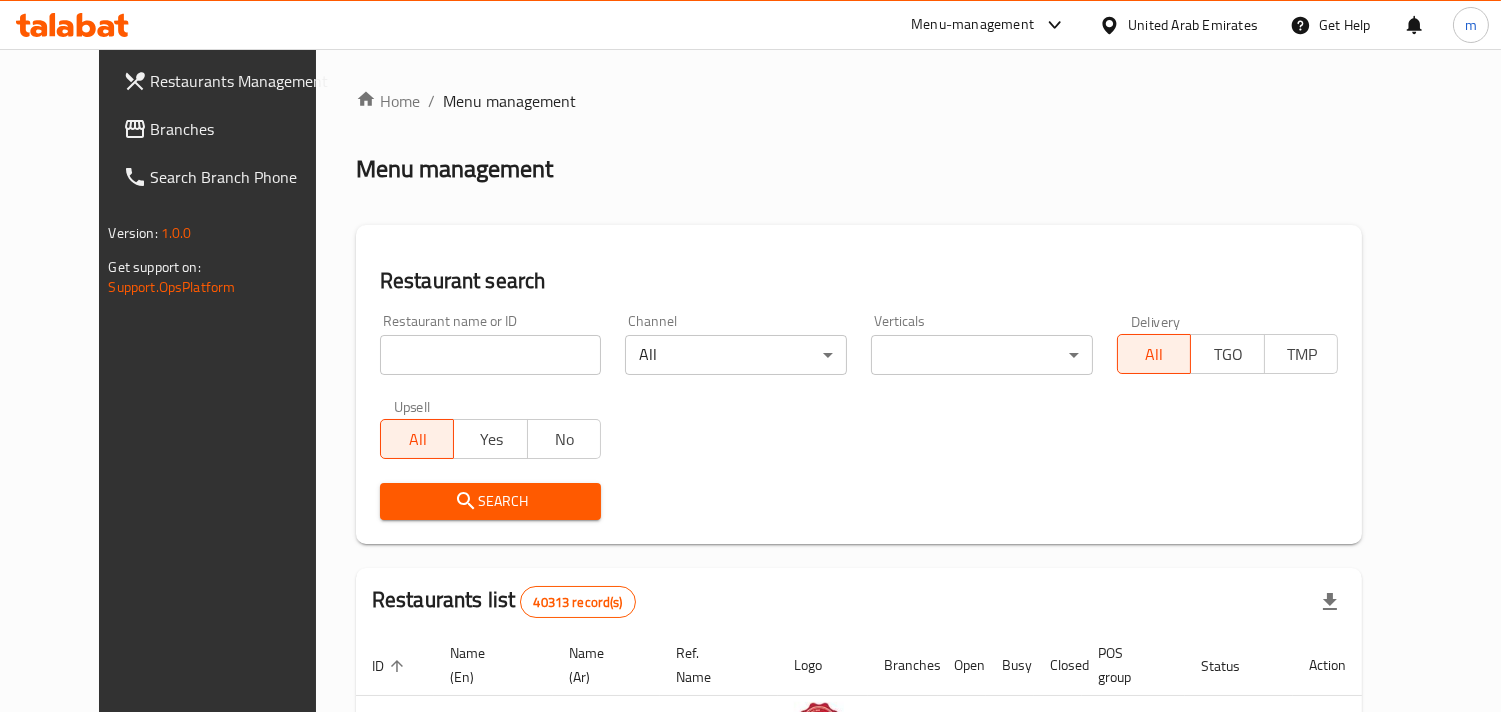 click at bounding box center [491, 355] 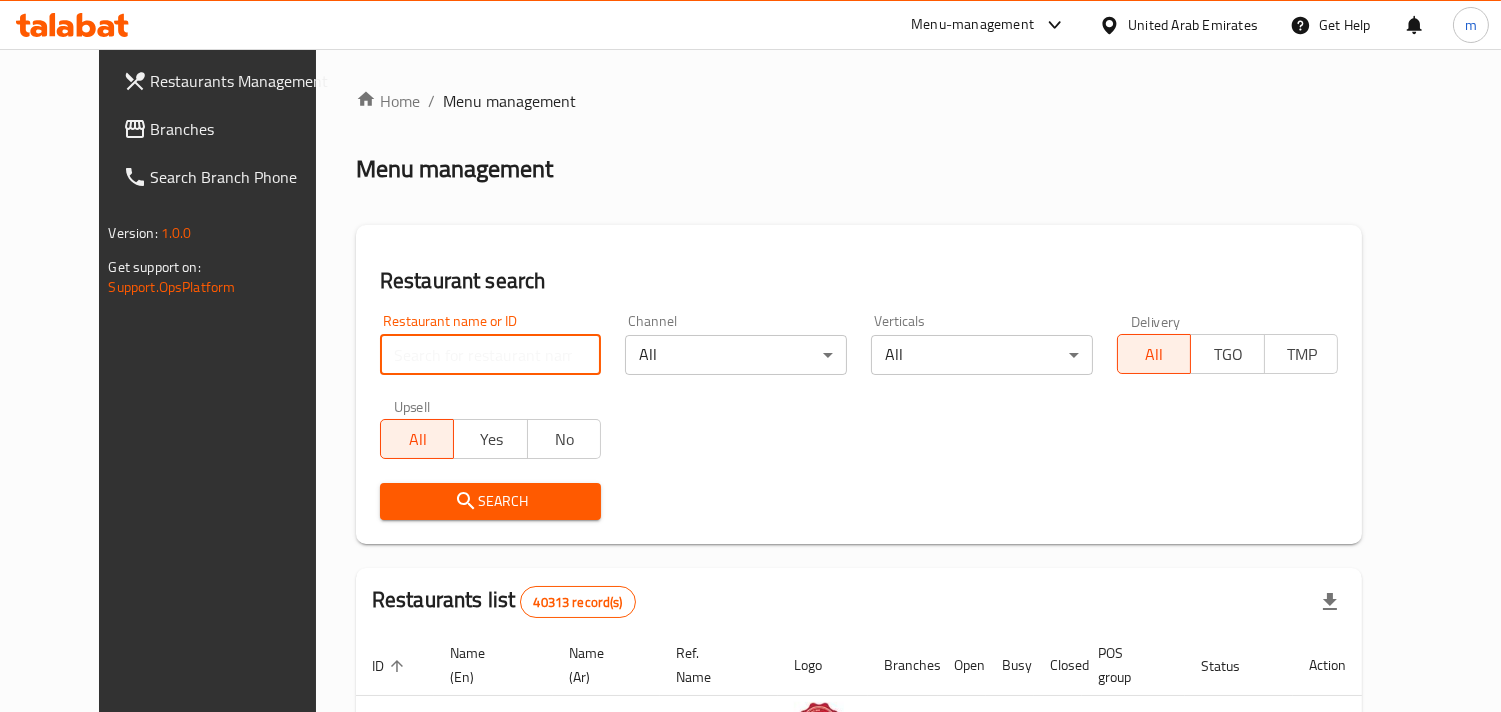 paste on "702662" 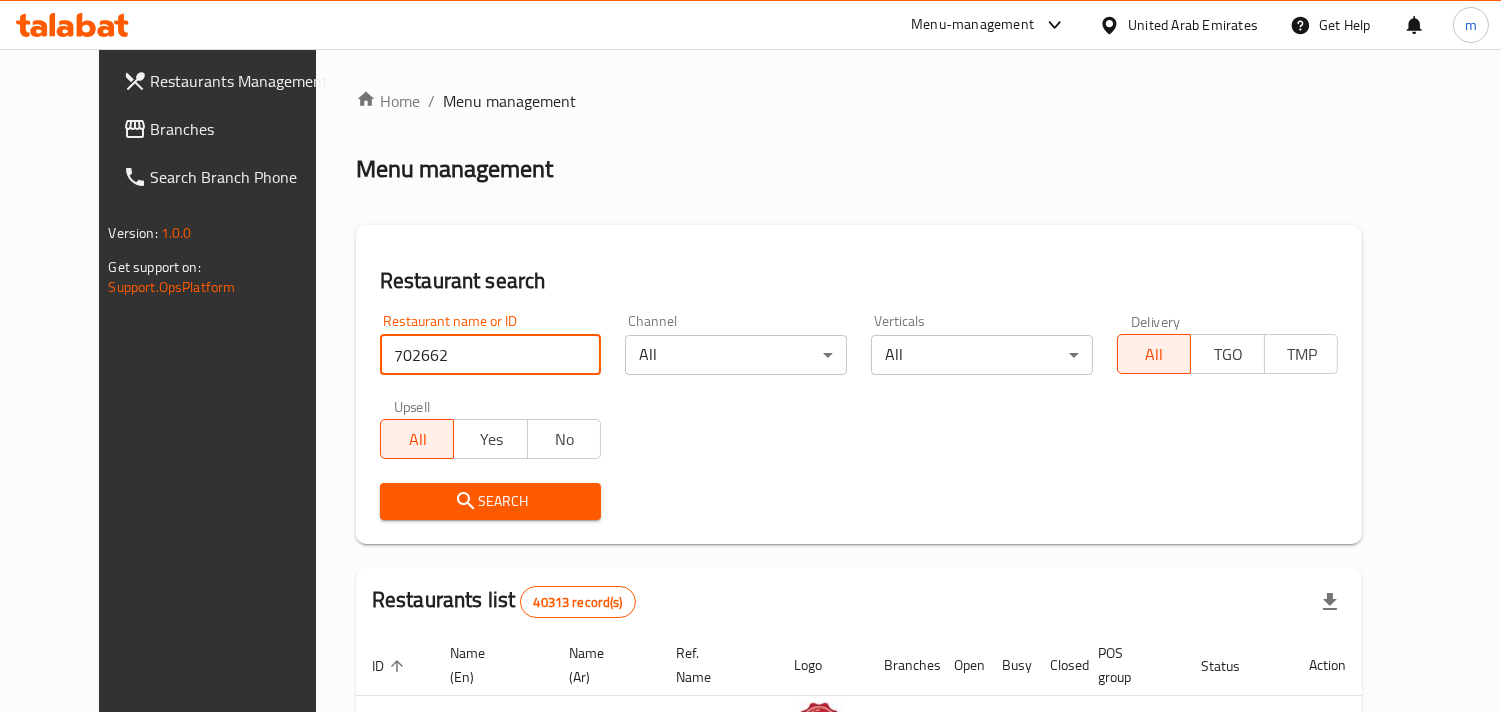 type on "702662" 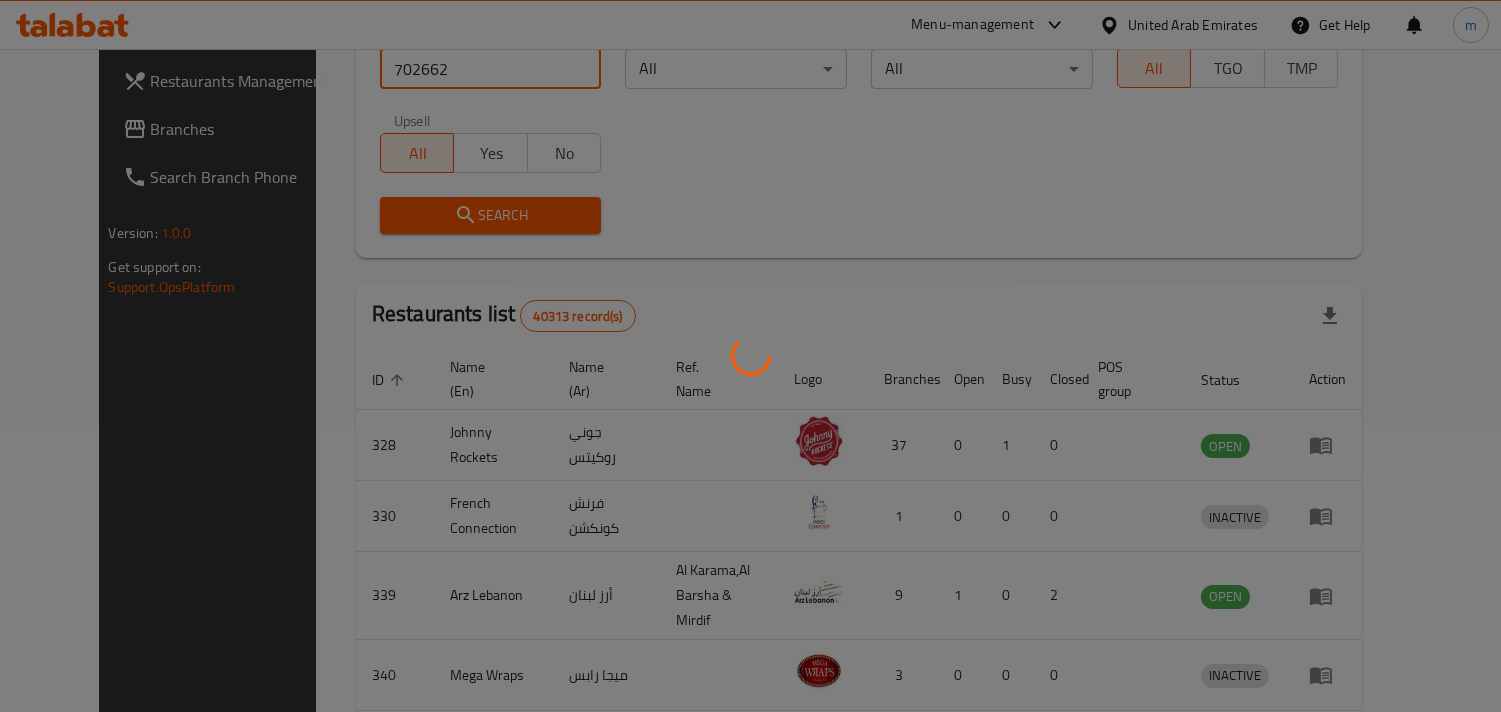 scroll, scrollTop: 163, scrollLeft: 0, axis: vertical 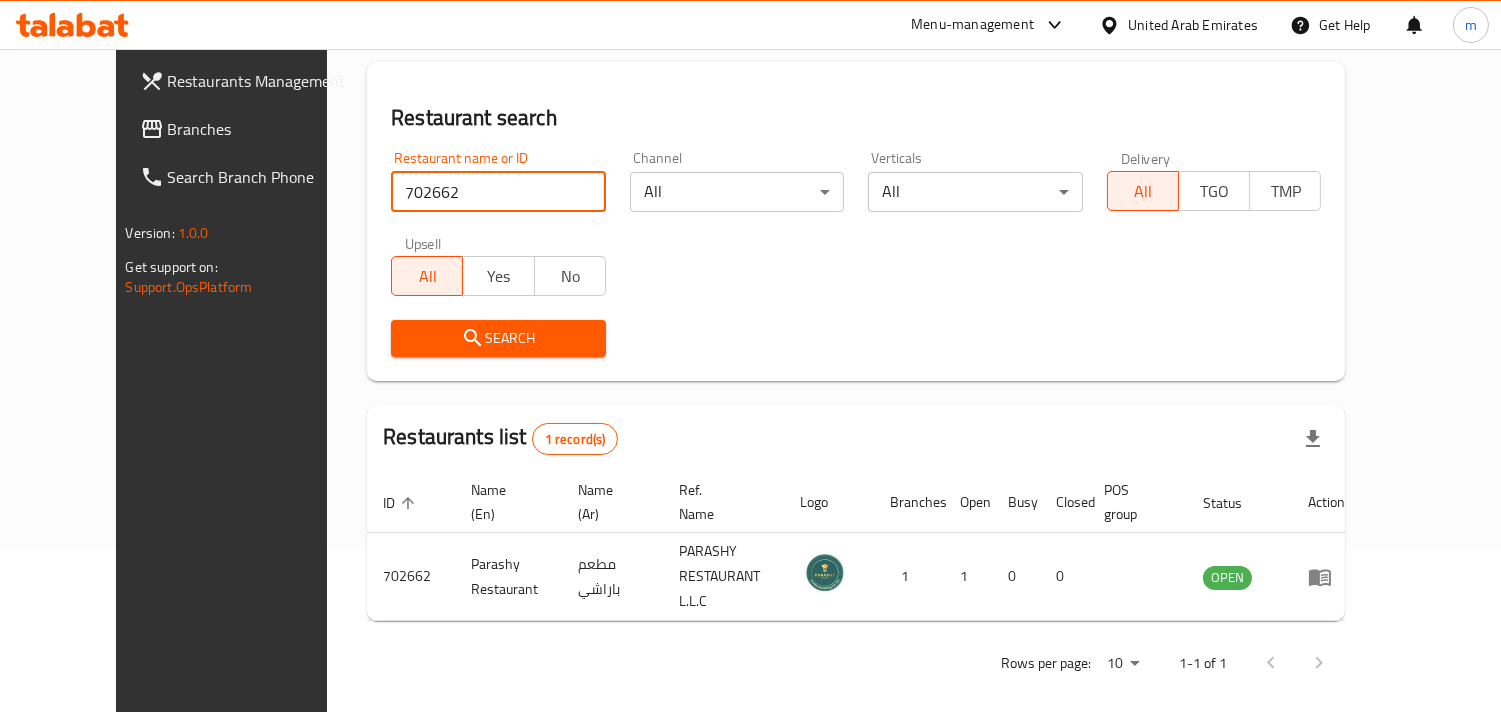 click on "Branches" at bounding box center [259, 129] 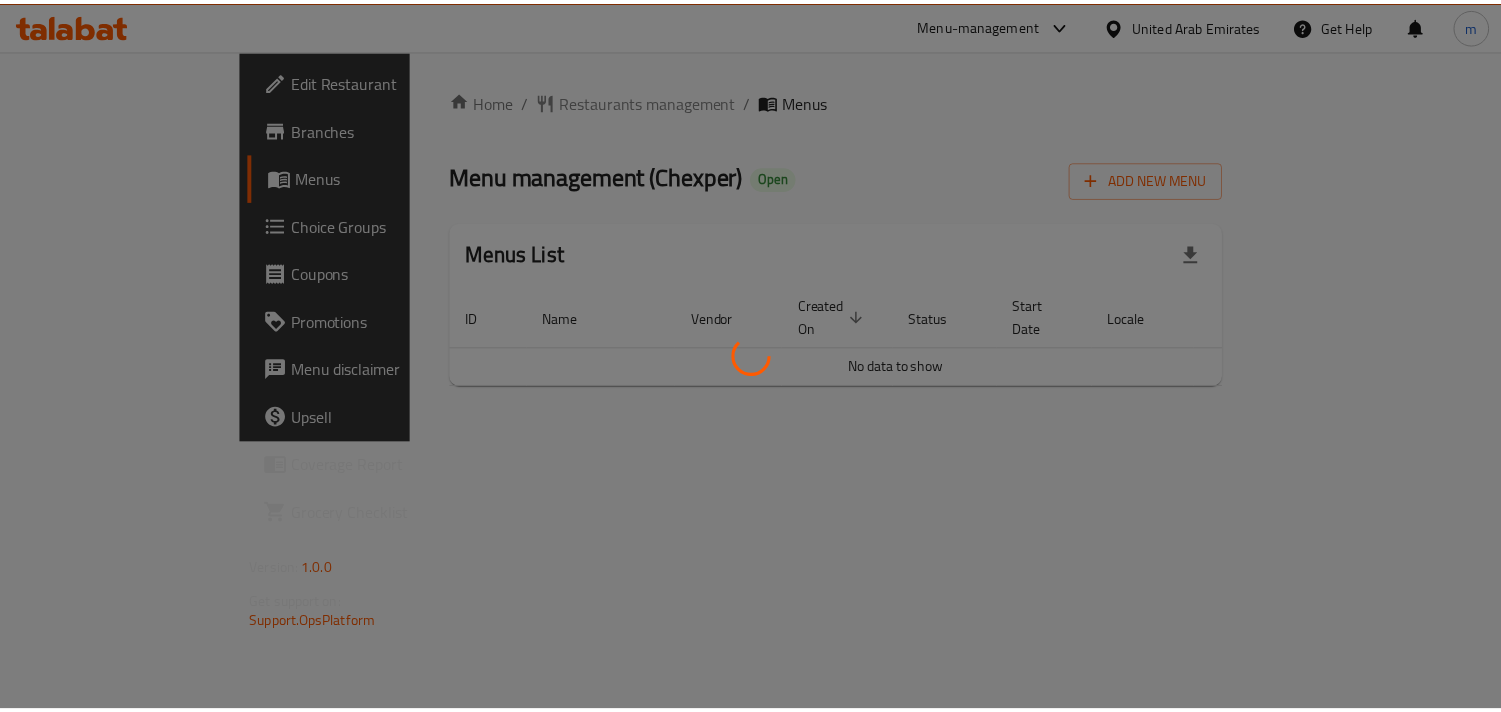 scroll, scrollTop: 0, scrollLeft: 0, axis: both 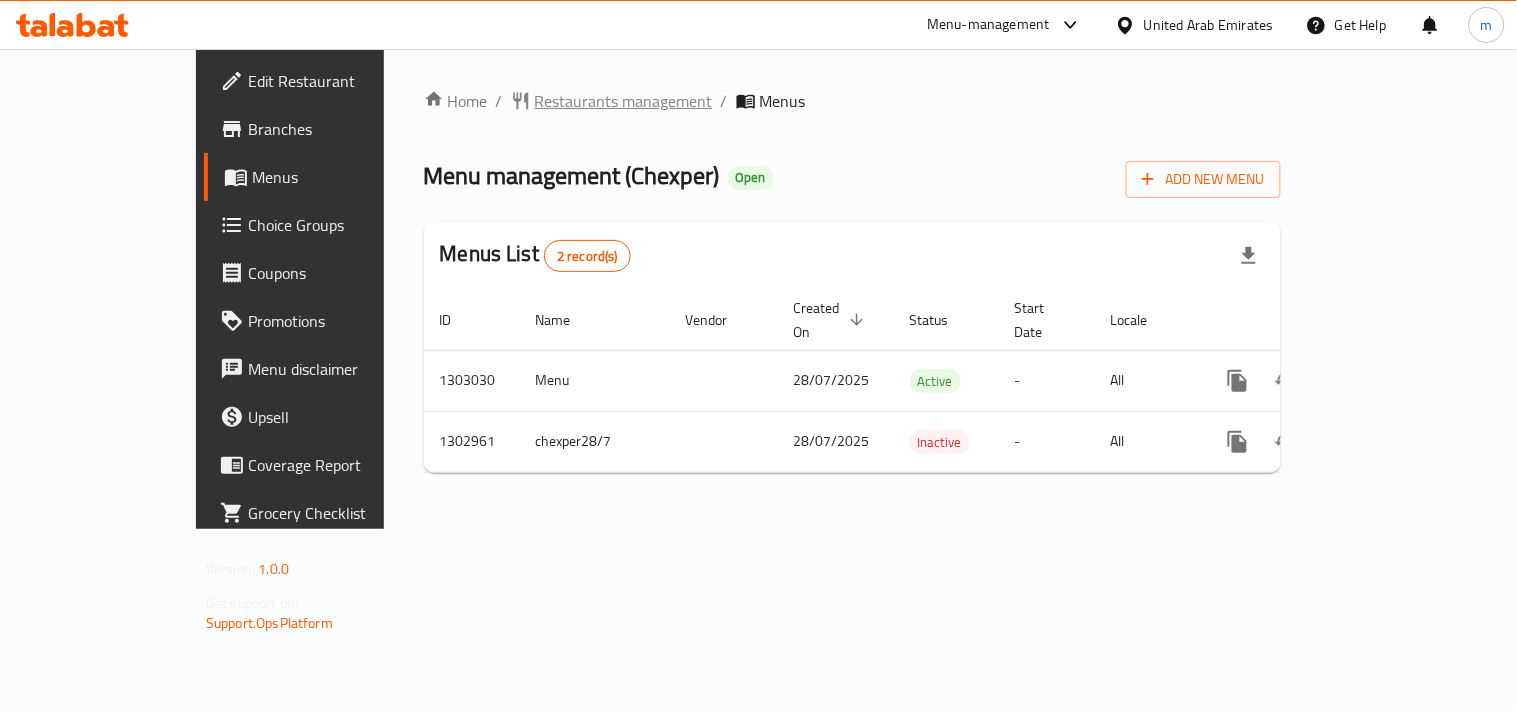 click on "Restaurants management" at bounding box center (624, 101) 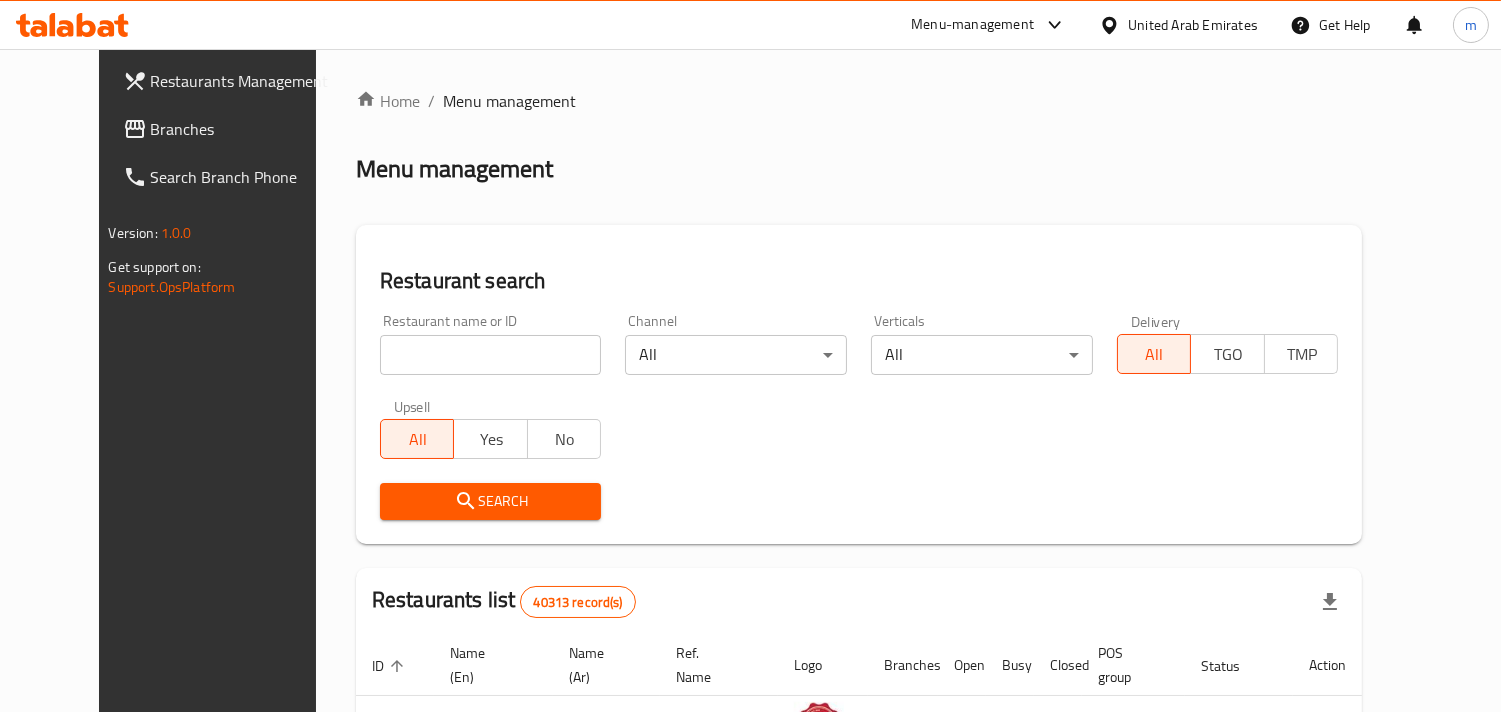 click at bounding box center [491, 355] 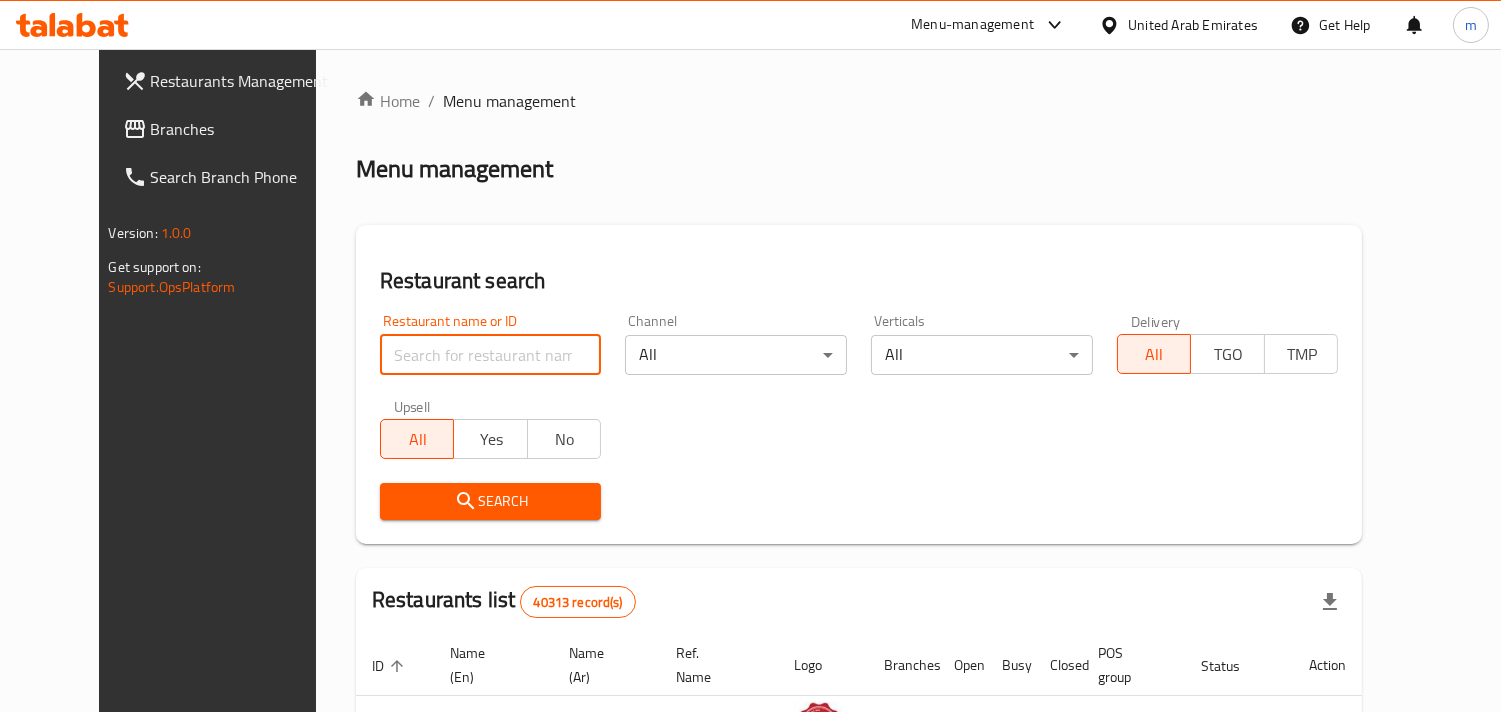 paste on "702486" 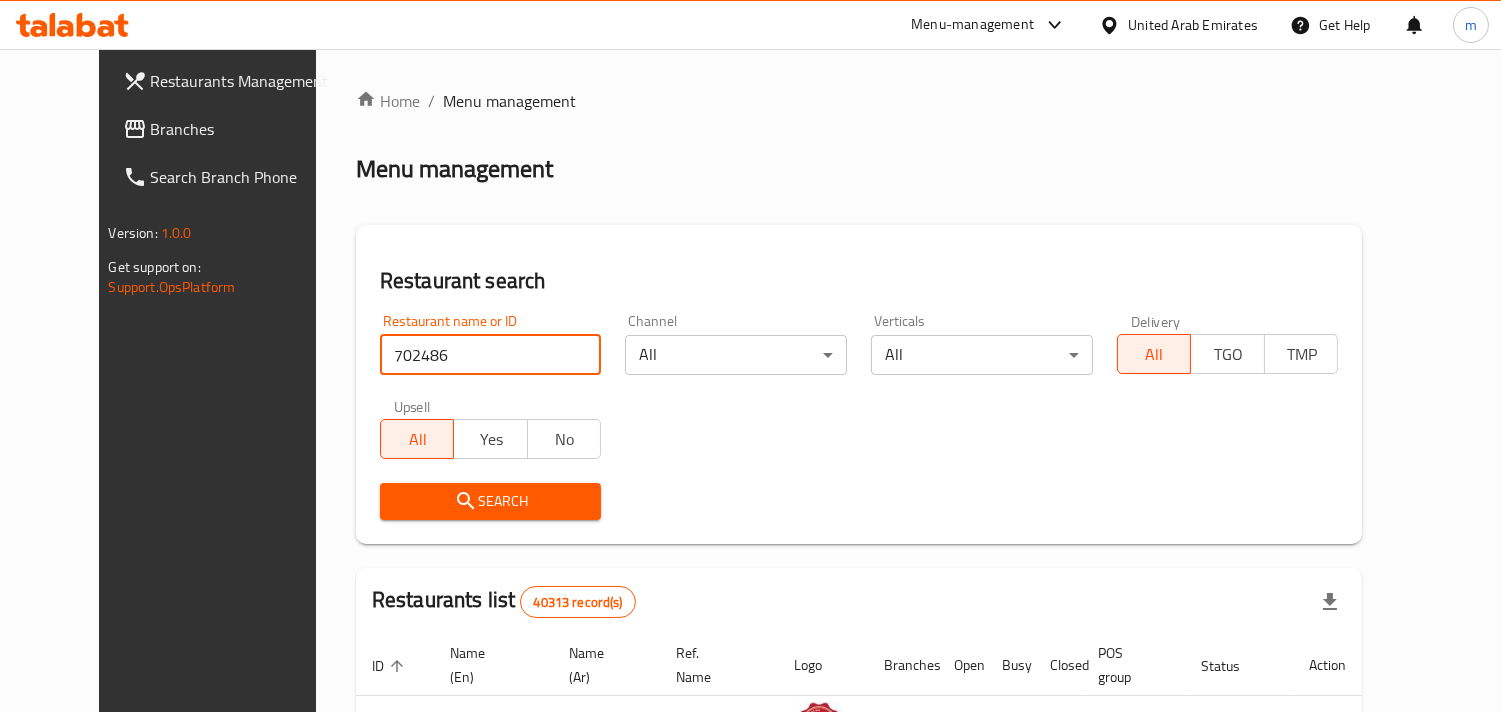 type on "702486" 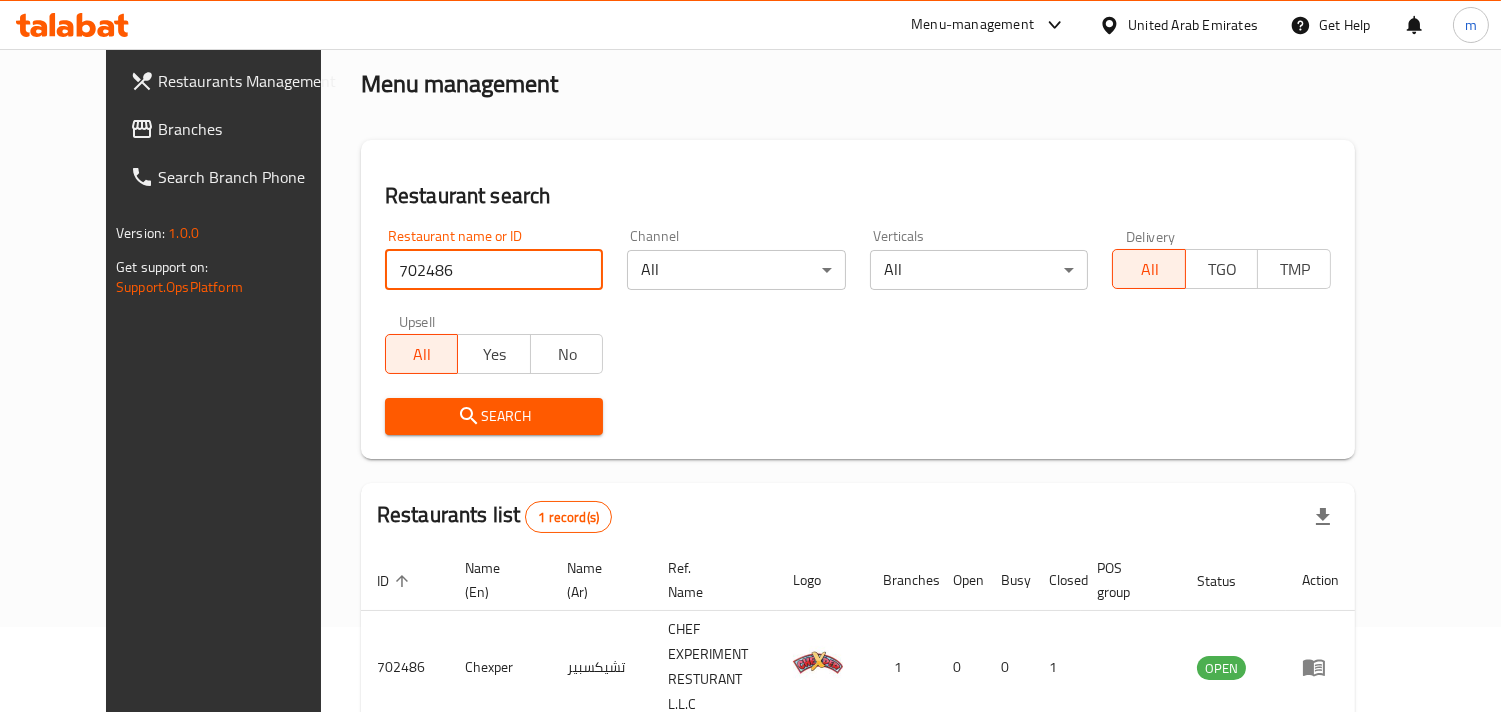 scroll, scrollTop: 163, scrollLeft: 0, axis: vertical 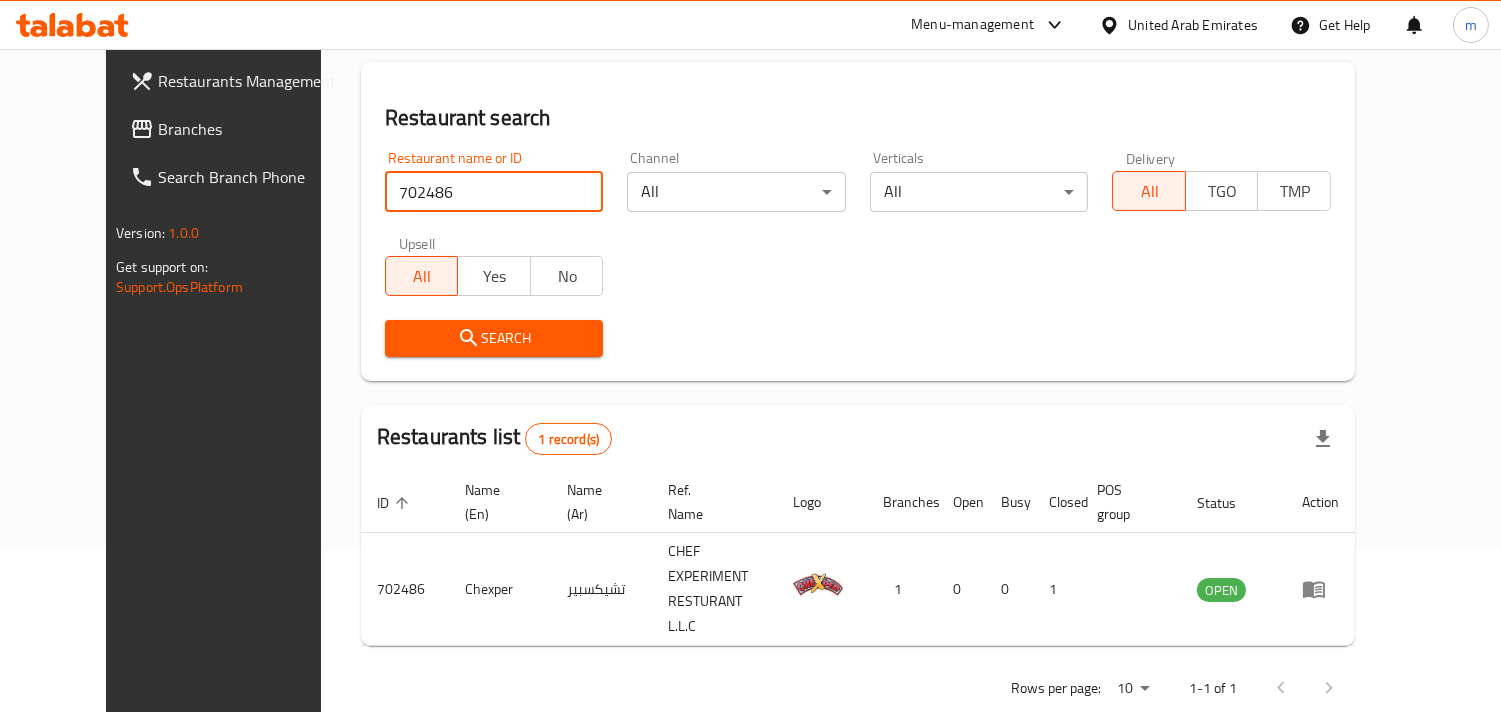 click on "United Arab Emirates" at bounding box center (1193, 25) 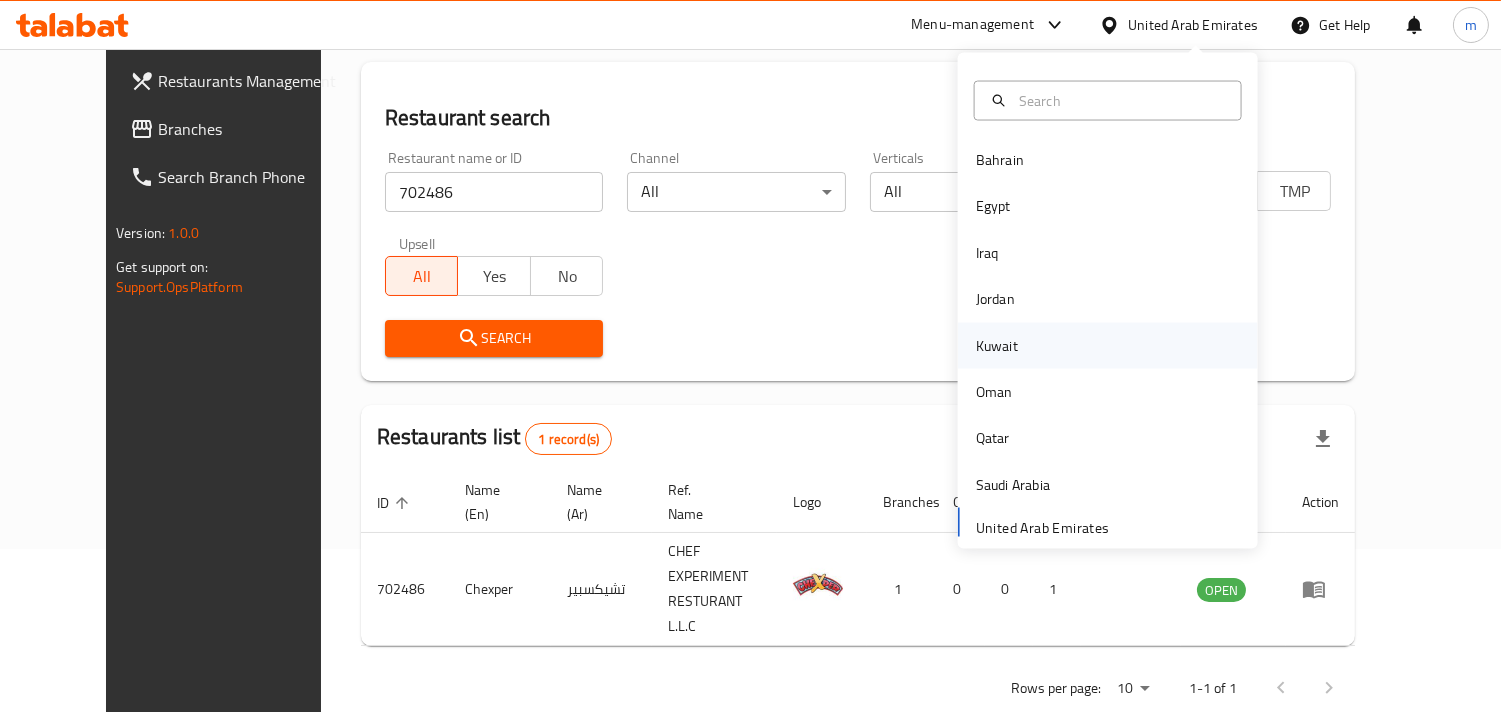 click on "Kuwait" at bounding box center [997, 345] 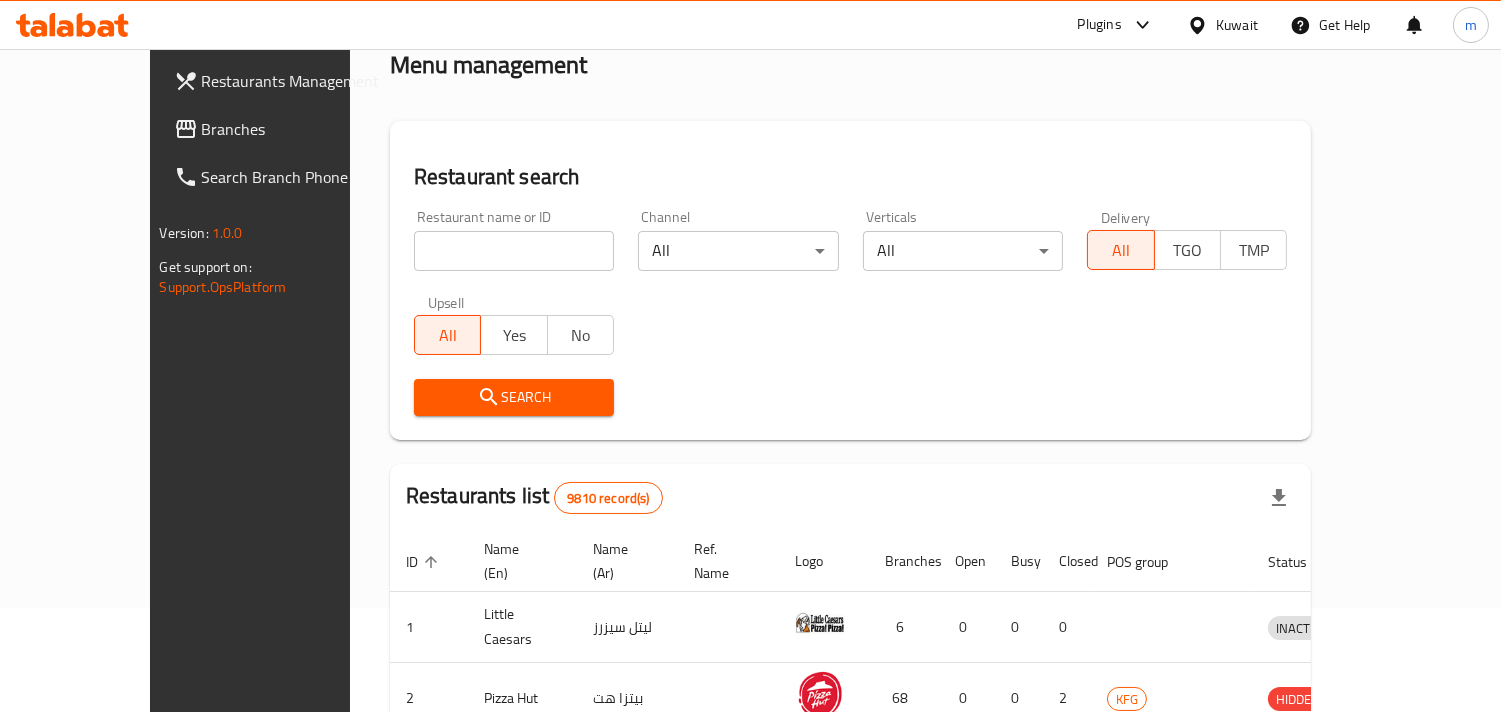 scroll, scrollTop: 163, scrollLeft: 0, axis: vertical 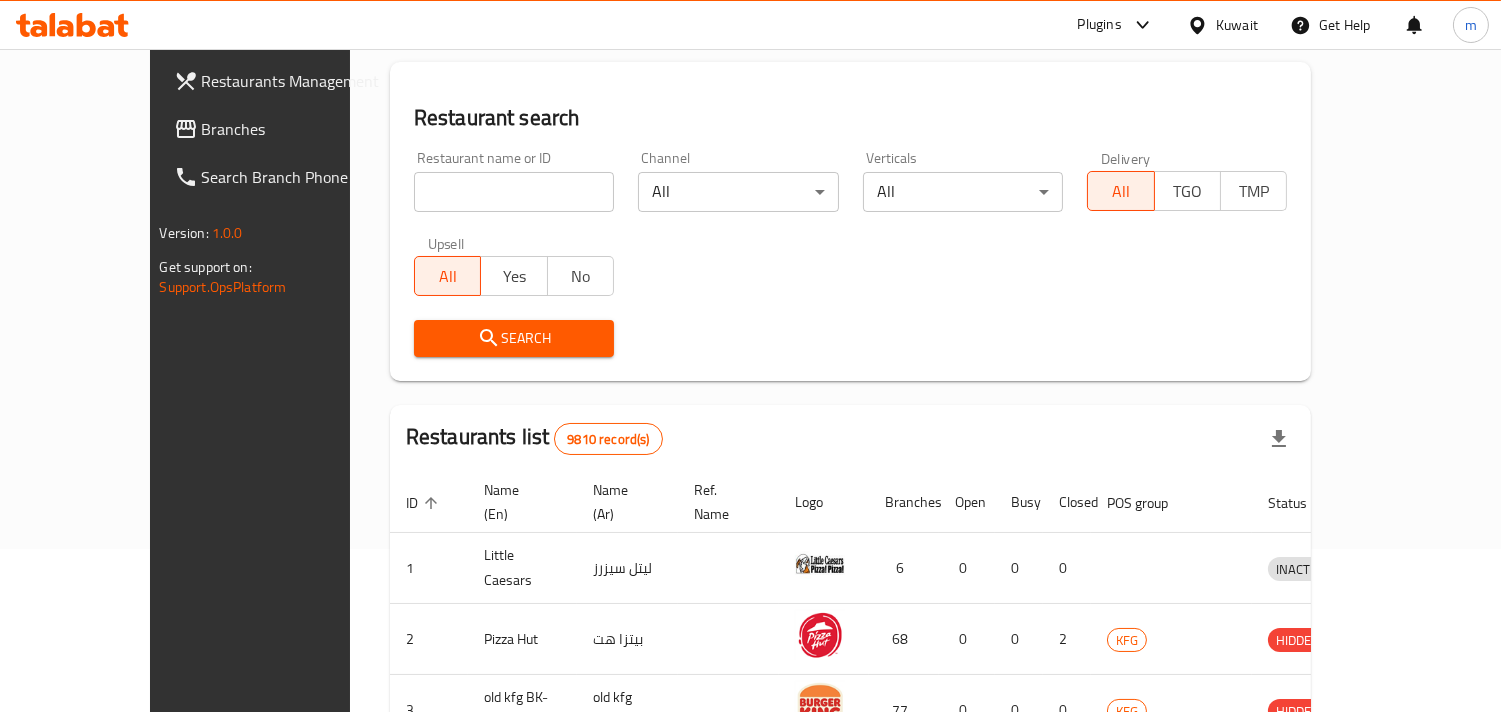 click on "Branches" at bounding box center (293, 129) 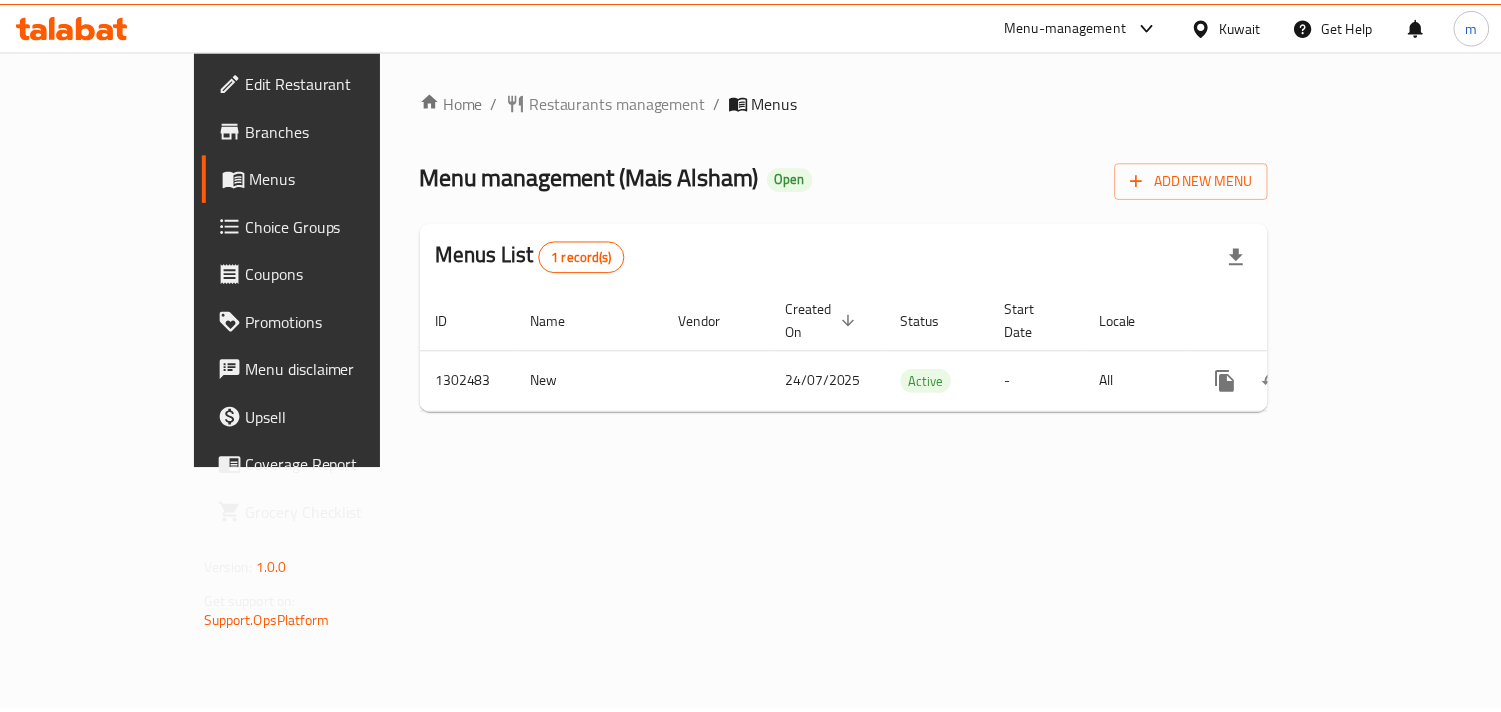 scroll, scrollTop: 0, scrollLeft: 0, axis: both 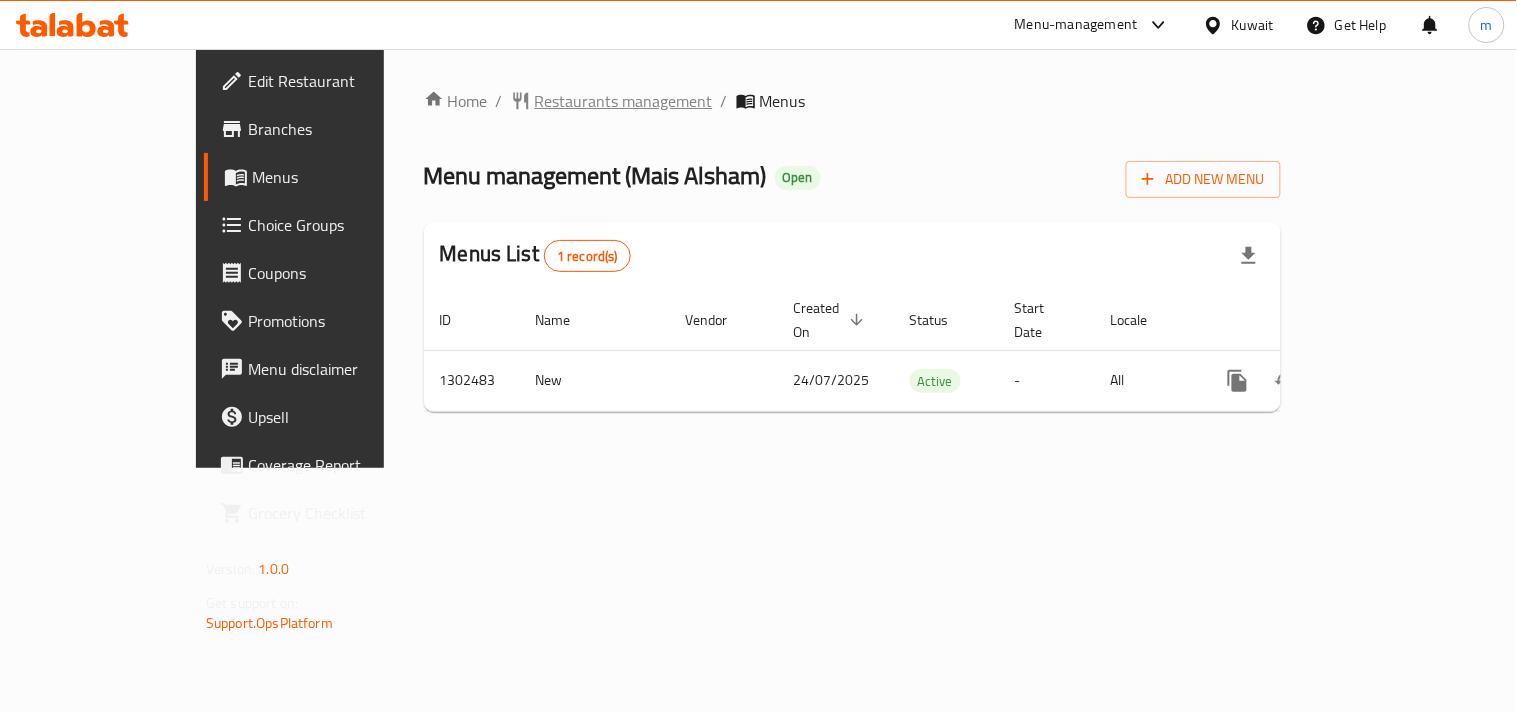click on "Restaurants management" at bounding box center [624, 101] 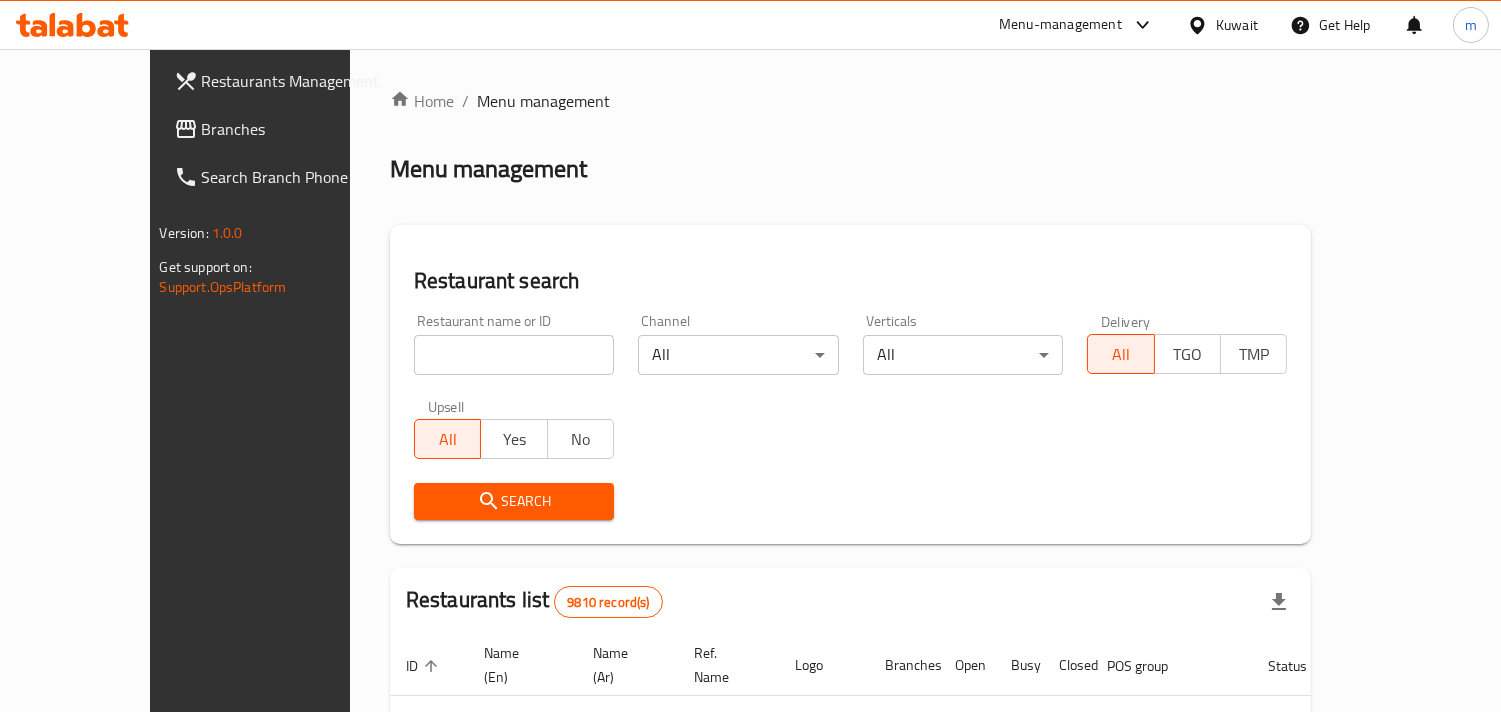 click at bounding box center (514, 355) 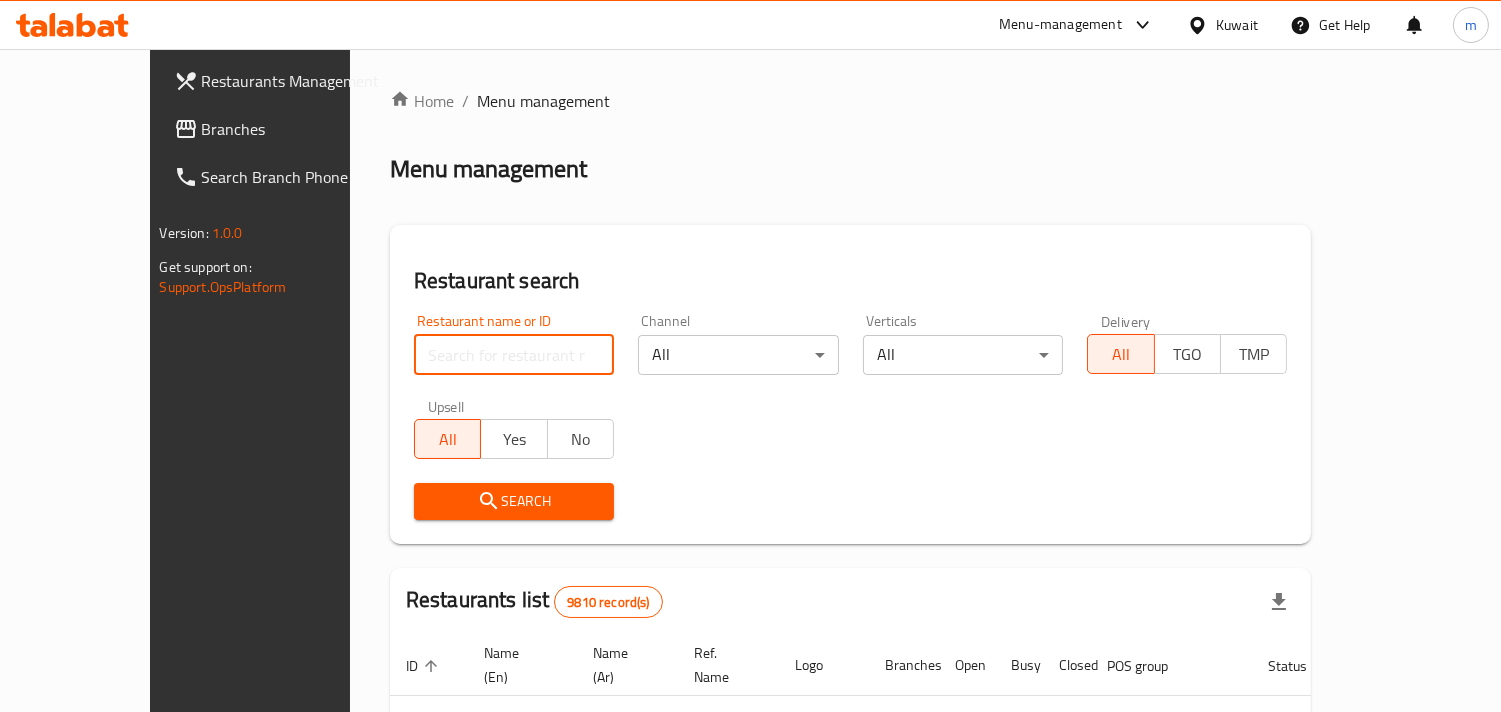 paste on "702412" 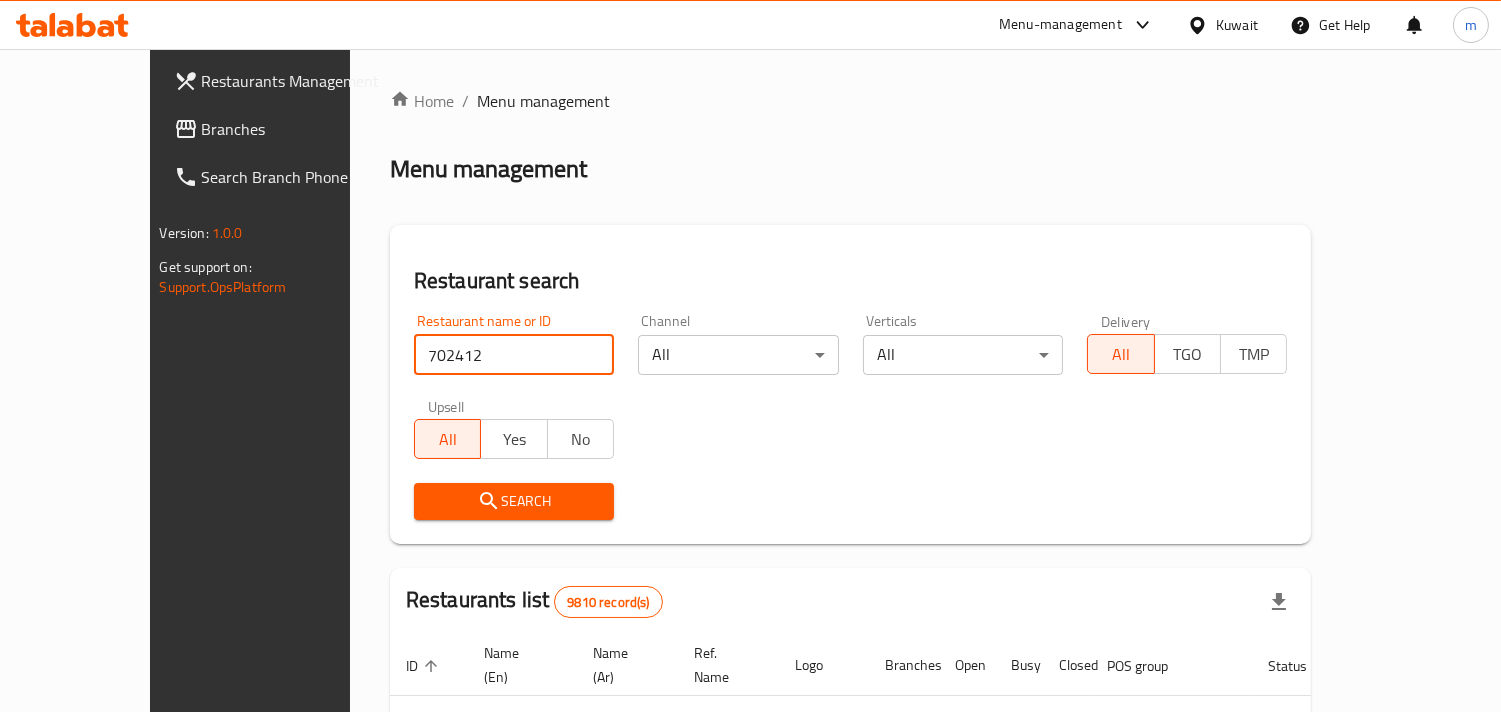 type on "702412" 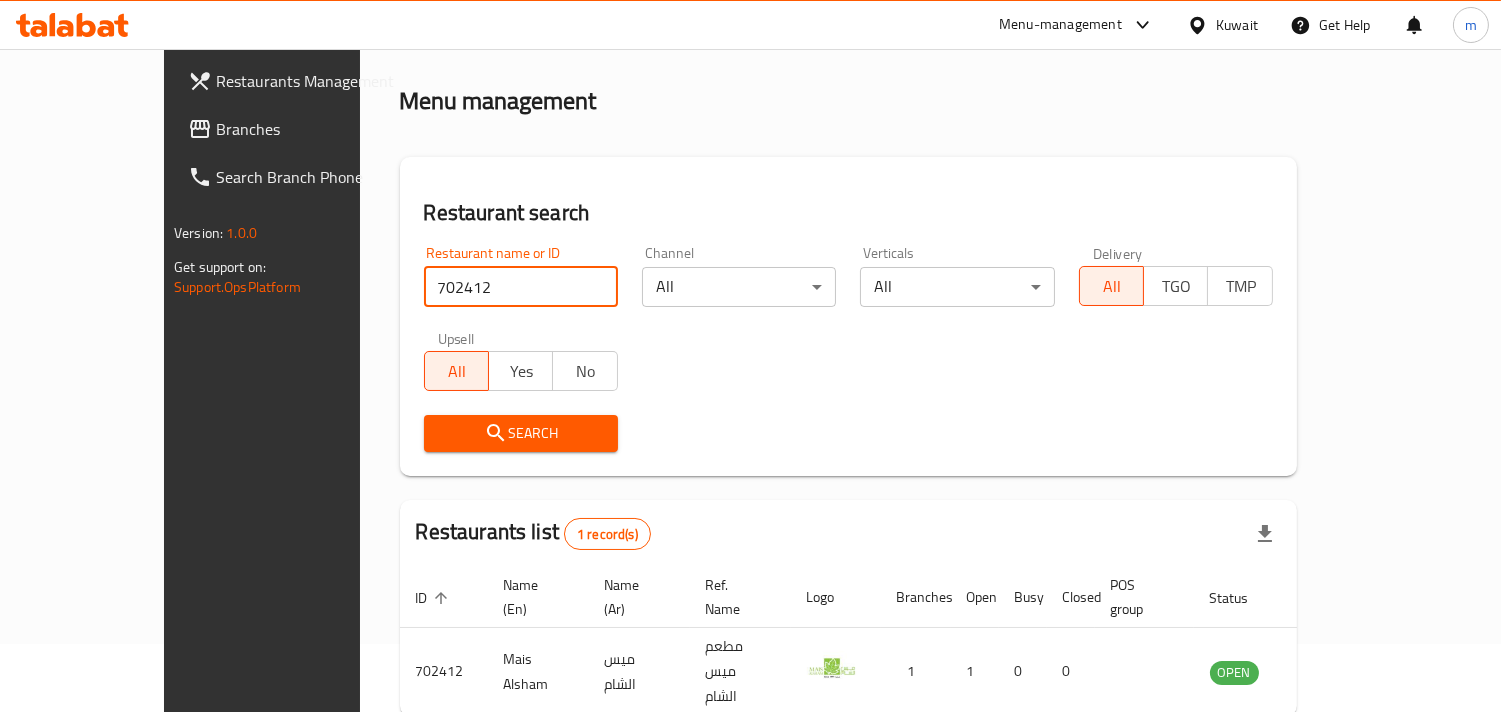 scroll, scrollTop: 141, scrollLeft: 0, axis: vertical 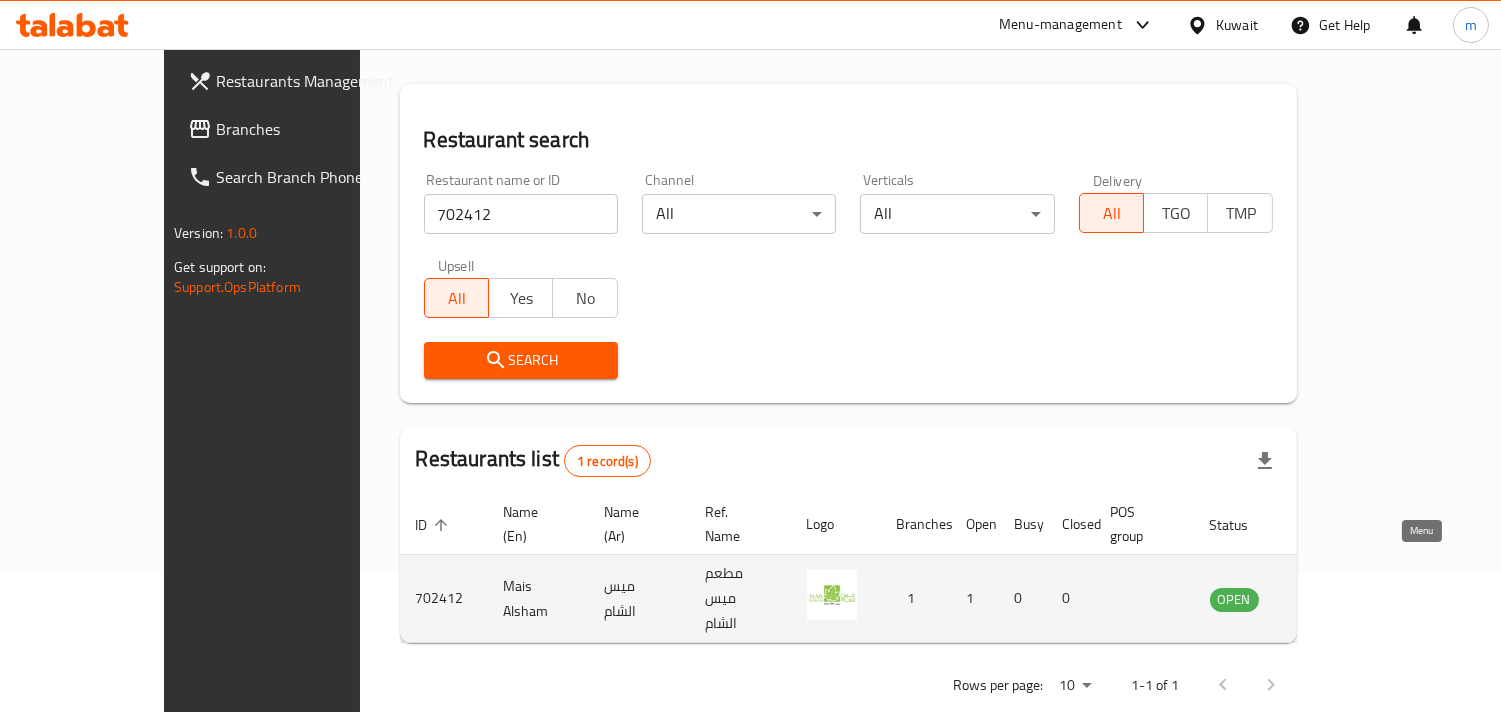 click 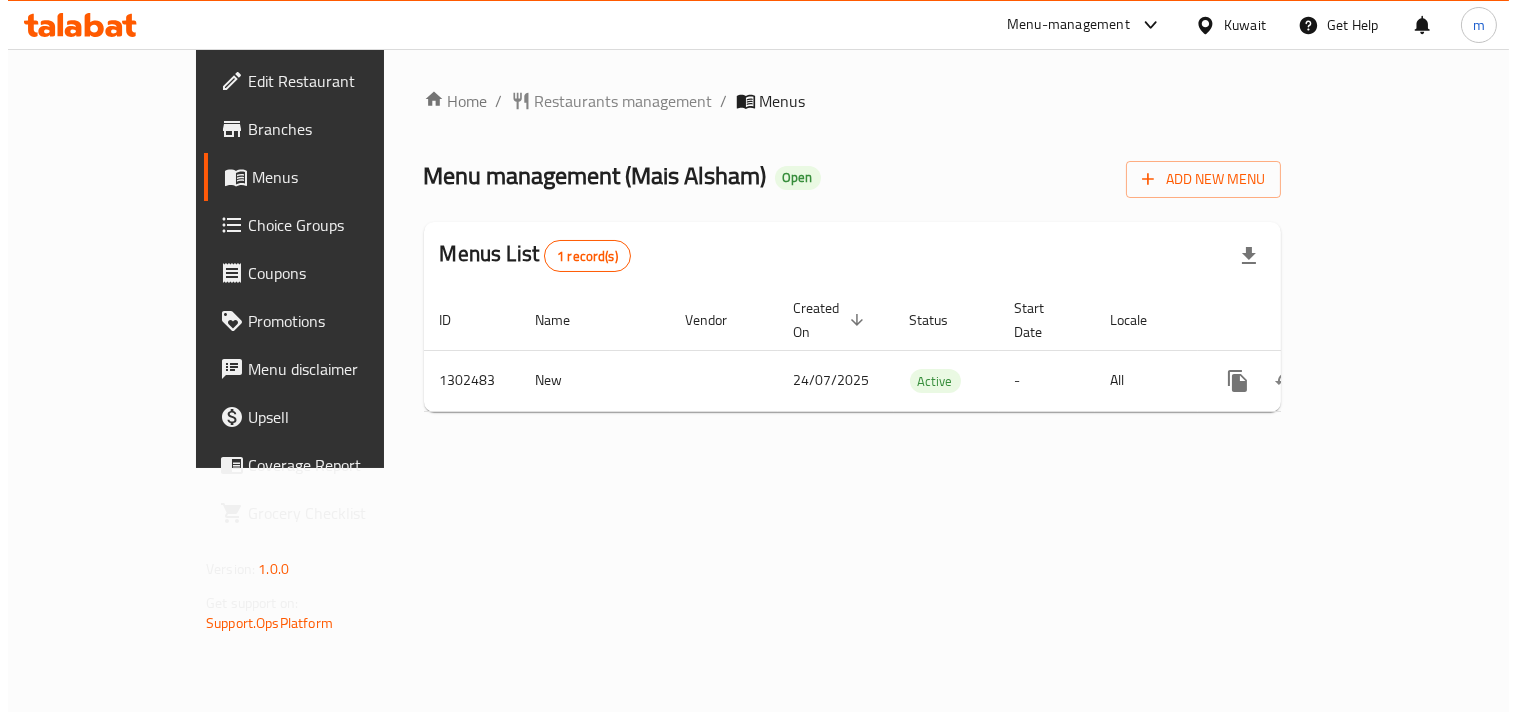 scroll, scrollTop: 0, scrollLeft: 0, axis: both 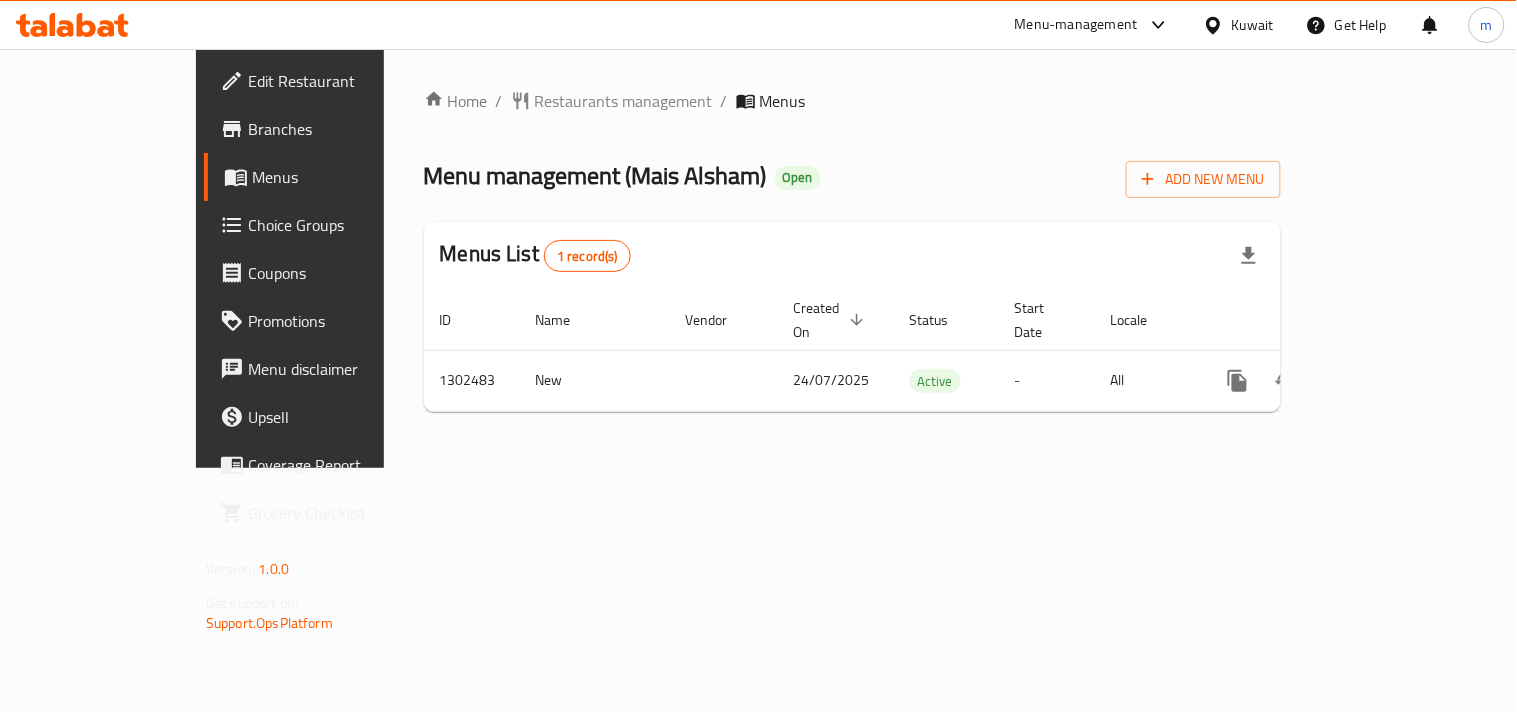 click on "Menus" at bounding box center [342, 177] 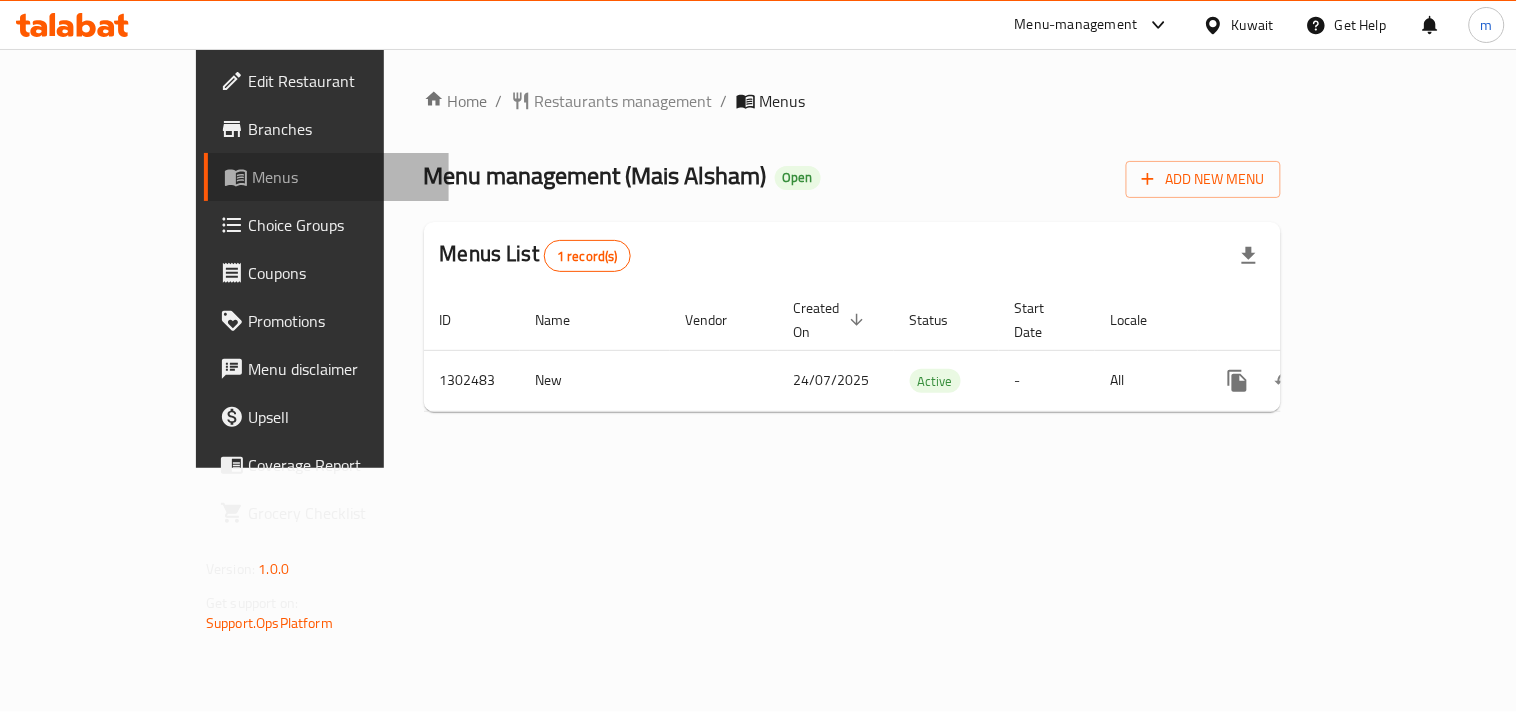 click on "Menus" at bounding box center (342, 177) 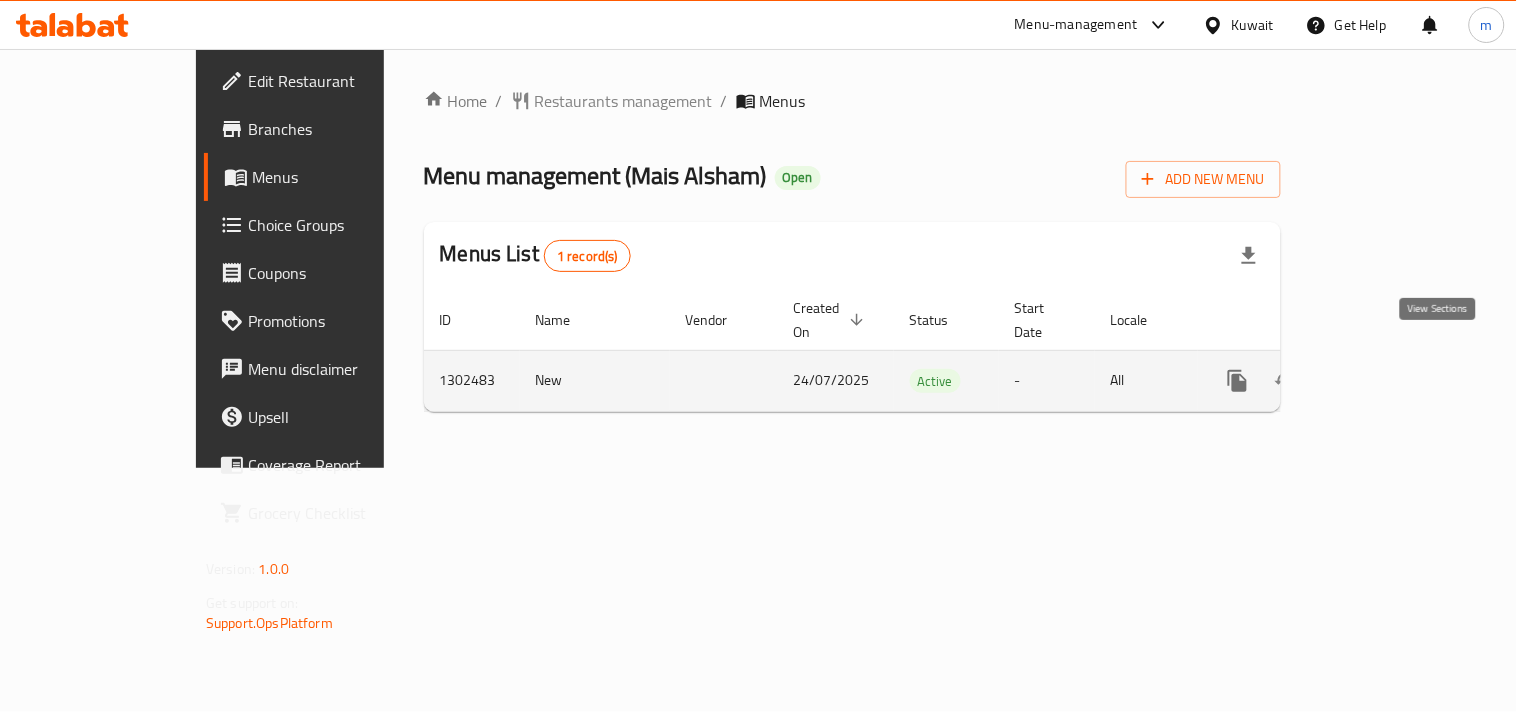 click 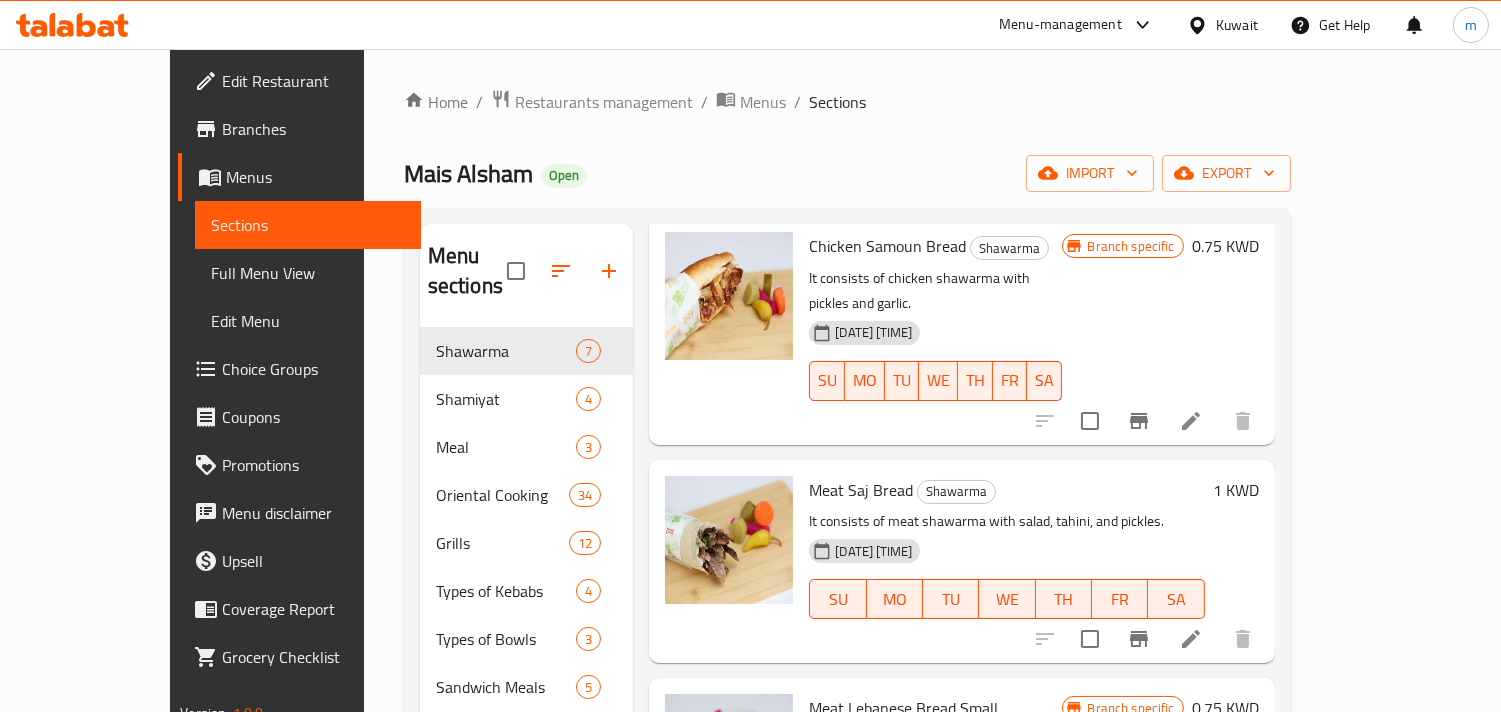scroll, scrollTop: 866, scrollLeft: 0, axis: vertical 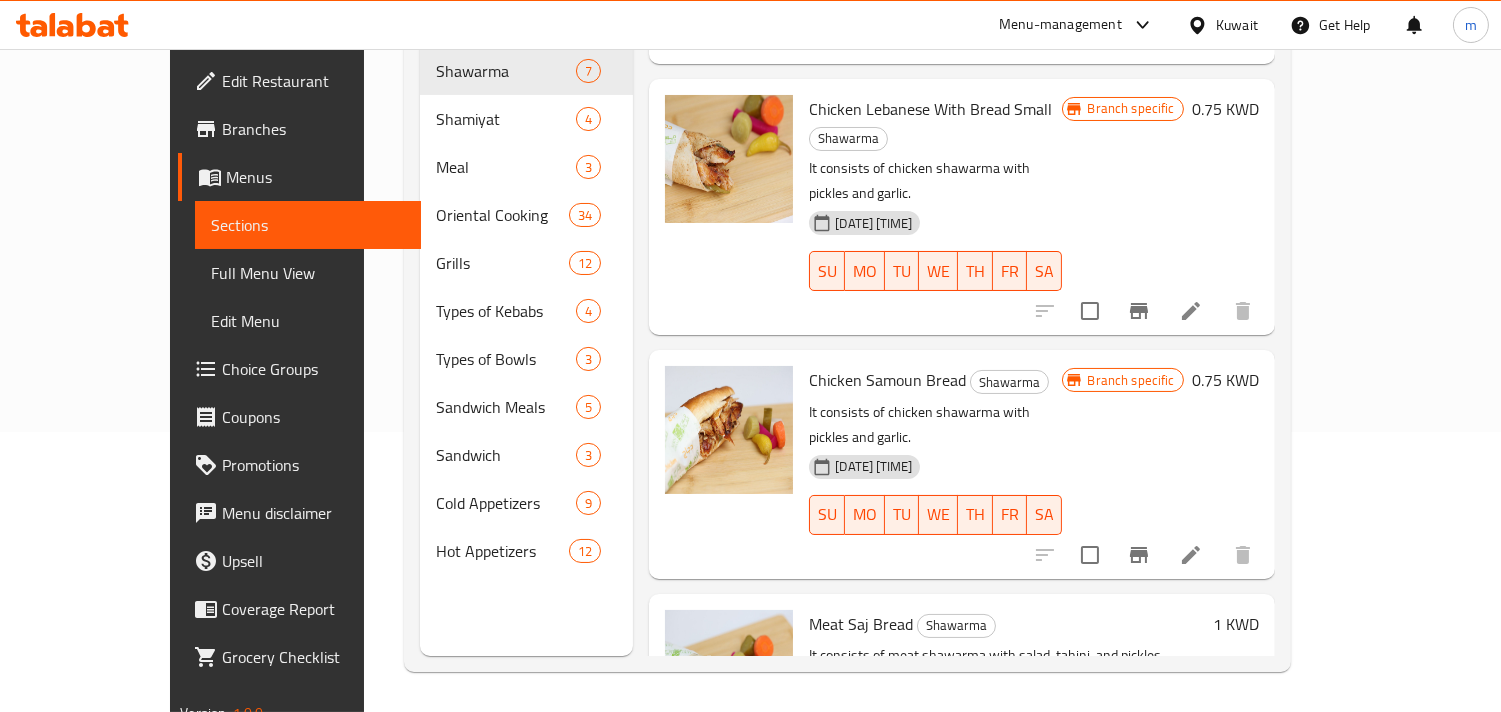 click on "Kuwait" at bounding box center (1237, 25) 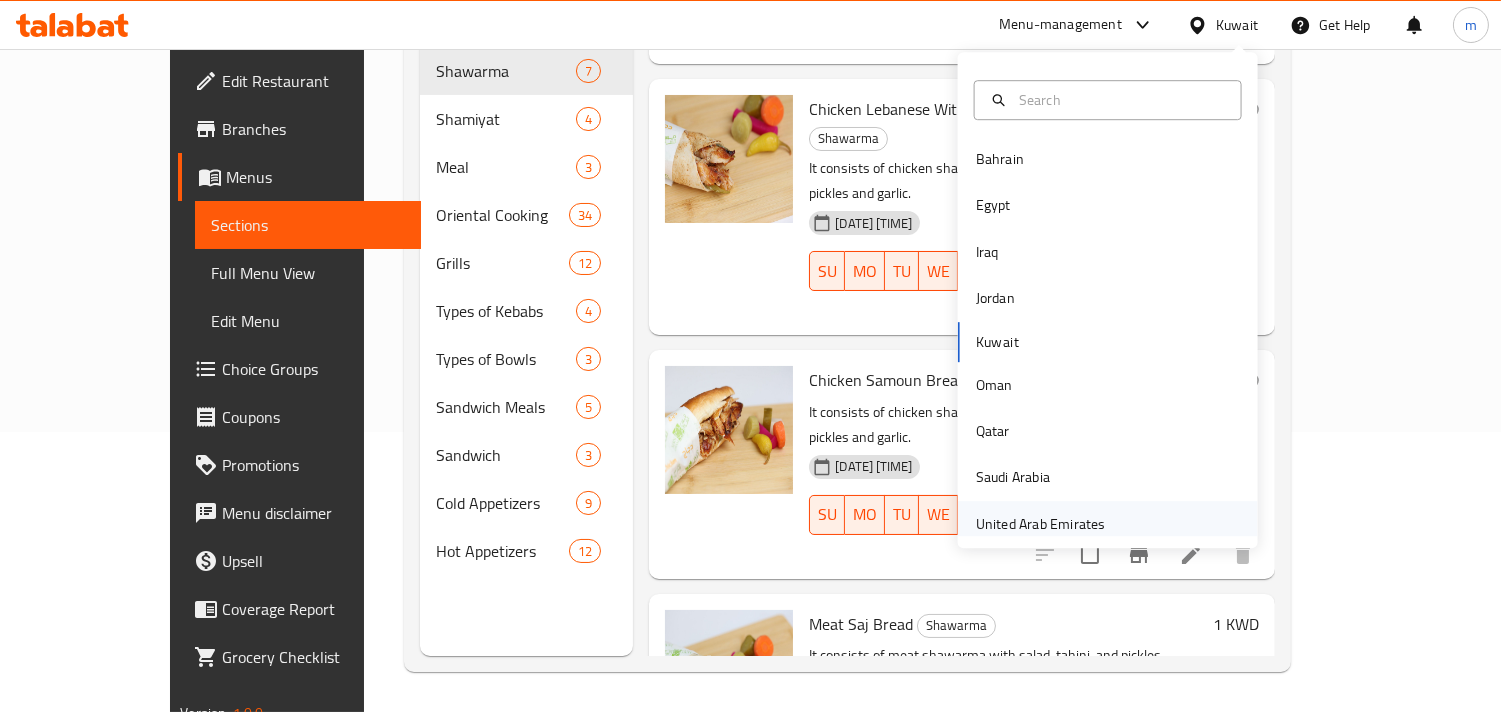 click on "United Arab Emirates" at bounding box center [1041, 524] 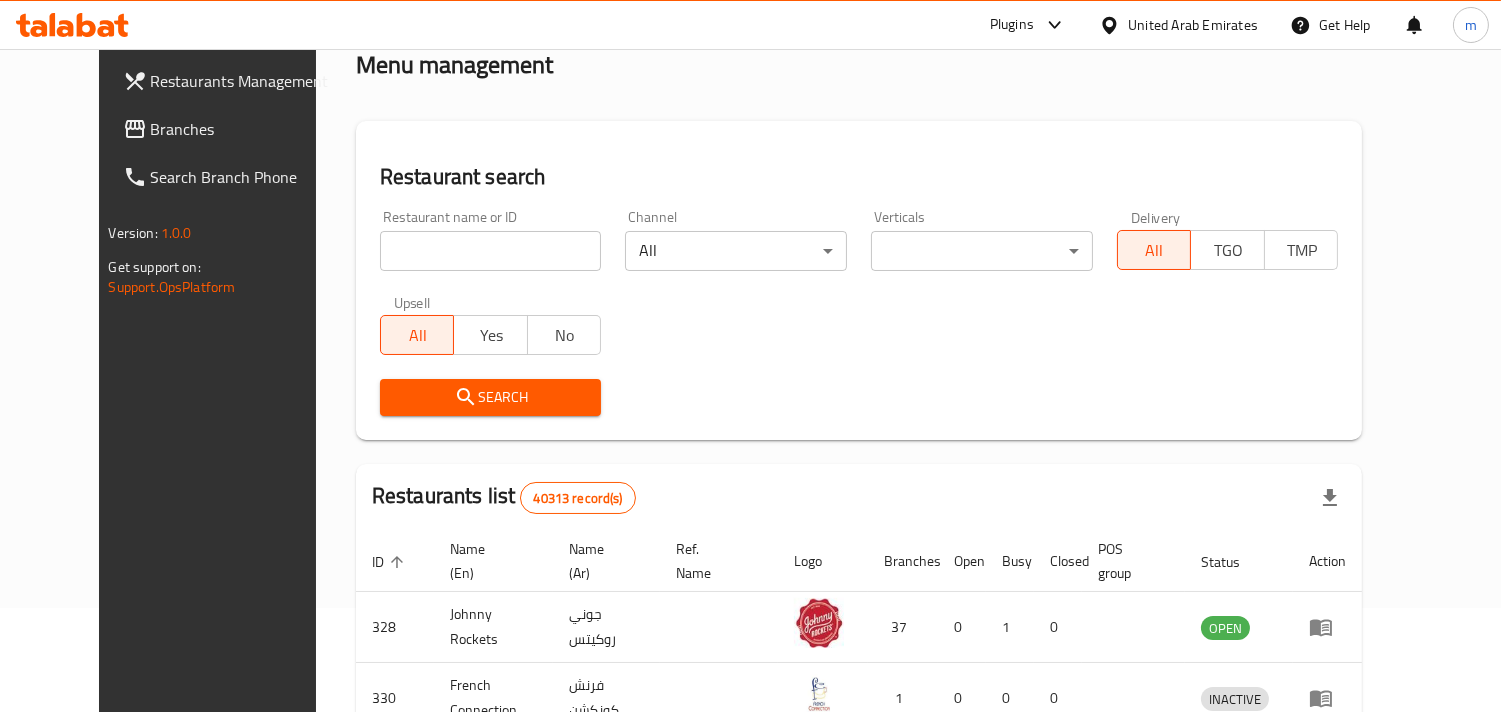 scroll, scrollTop: 280, scrollLeft: 0, axis: vertical 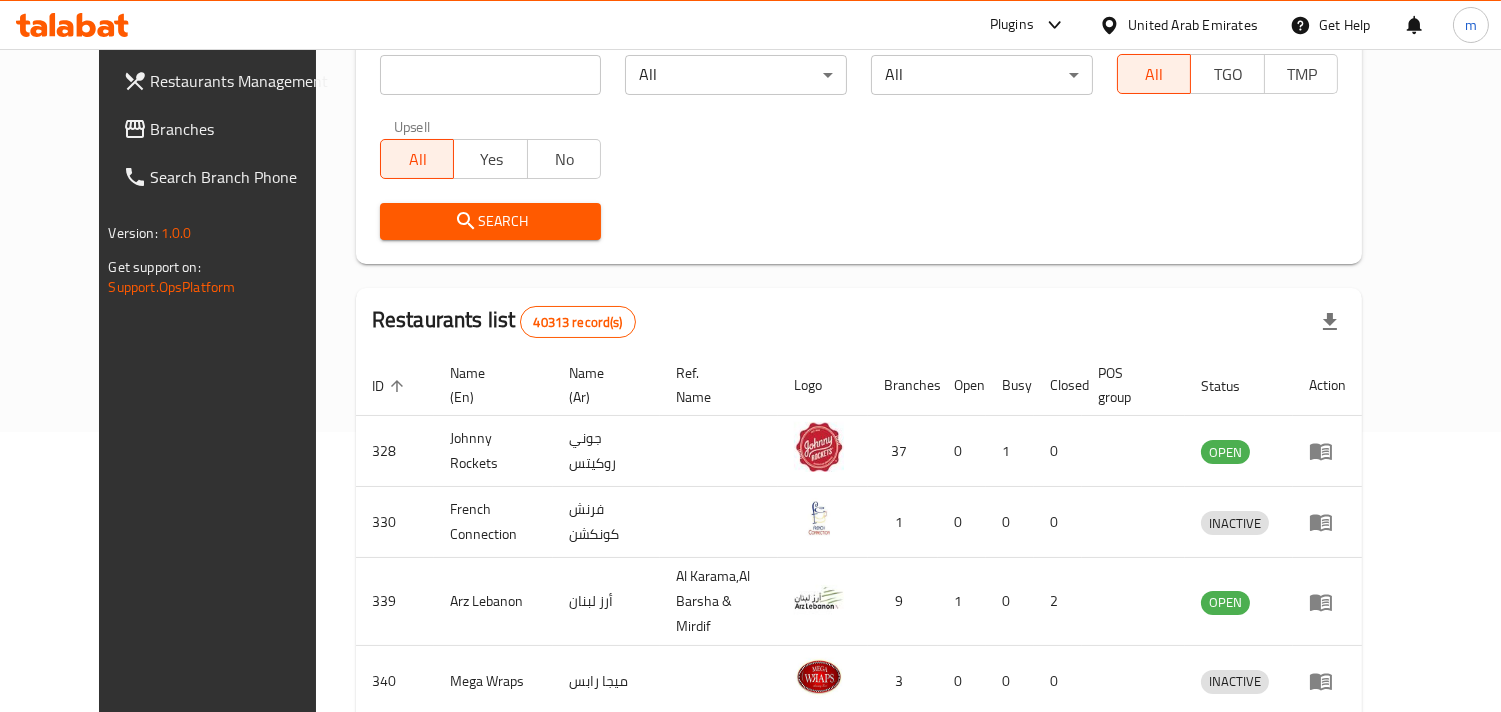 click on "Branches" at bounding box center (242, 129) 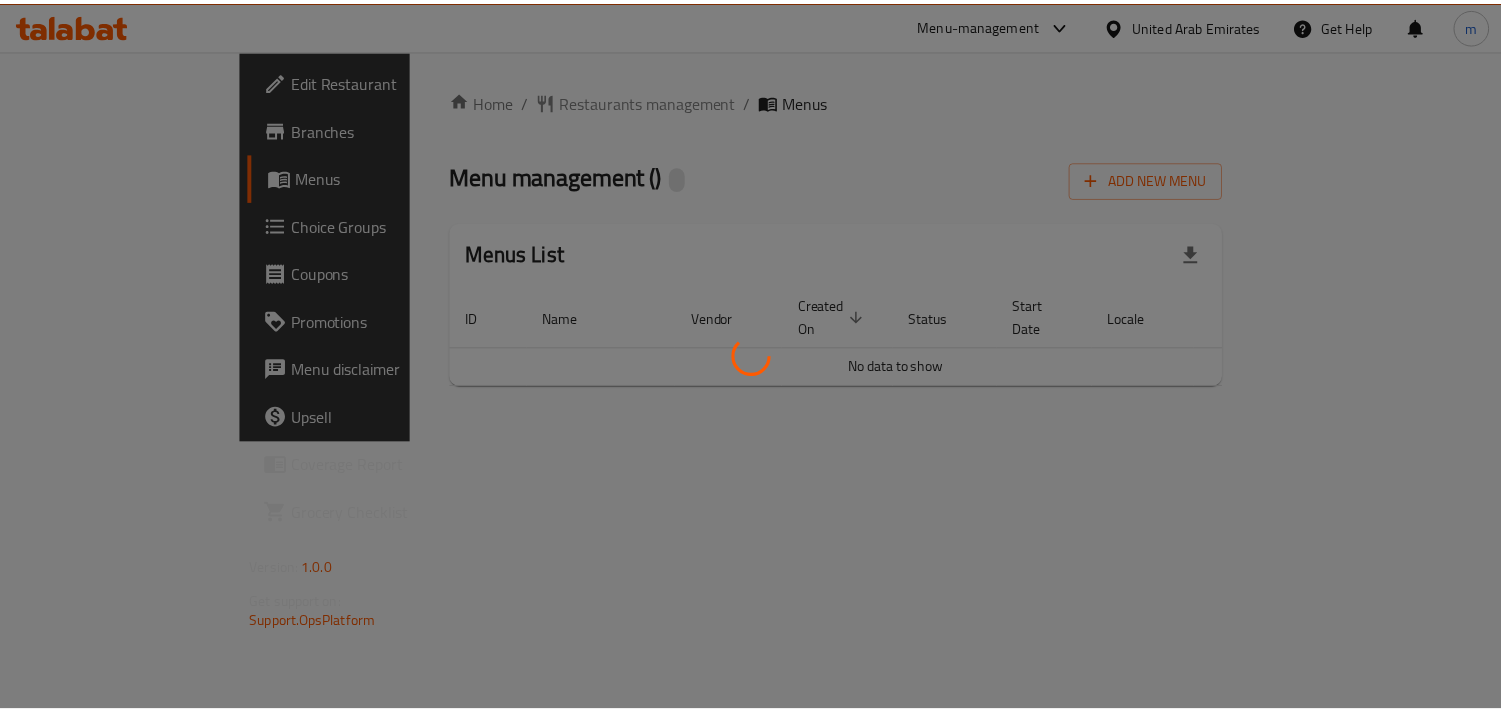 scroll, scrollTop: 0, scrollLeft: 0, axis: both 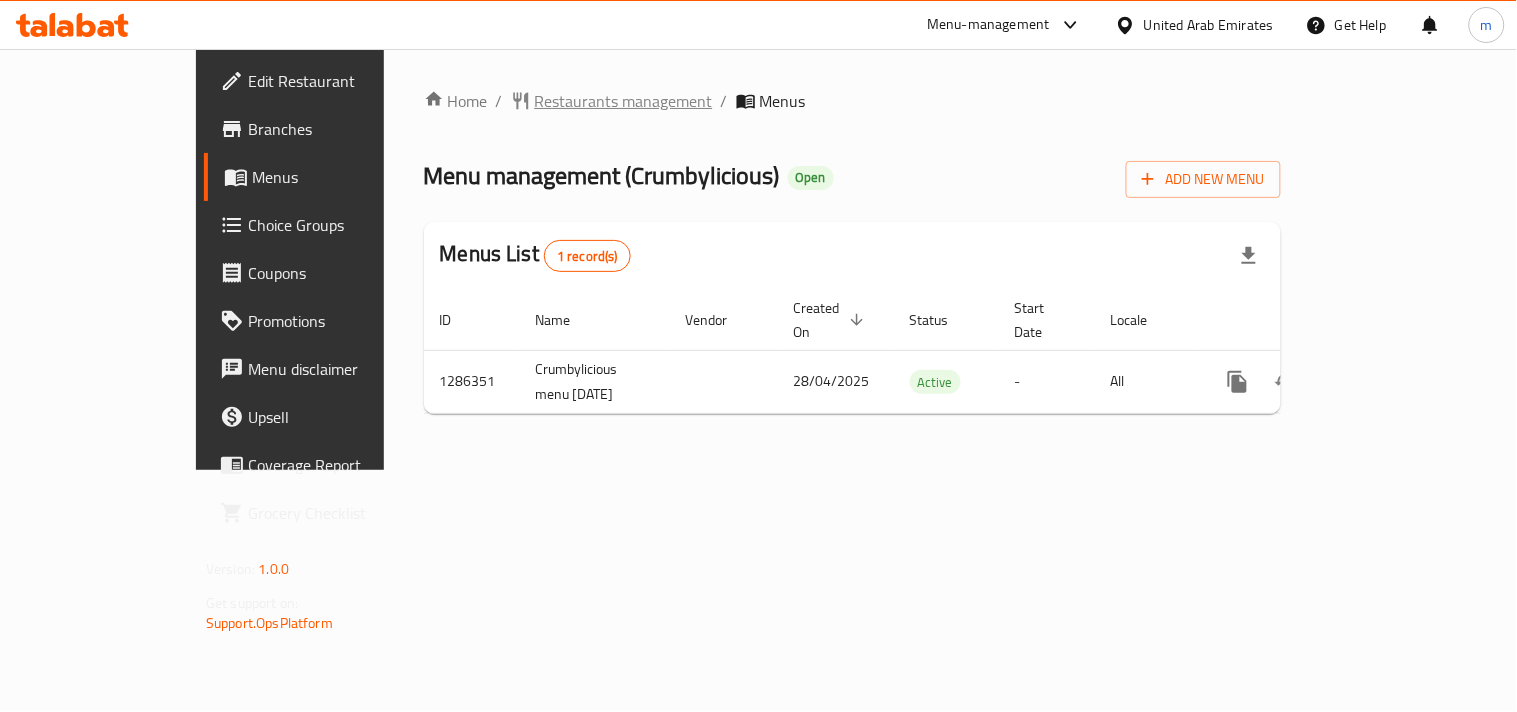 click on "Restaurants management" at bounding box center [624, 101] 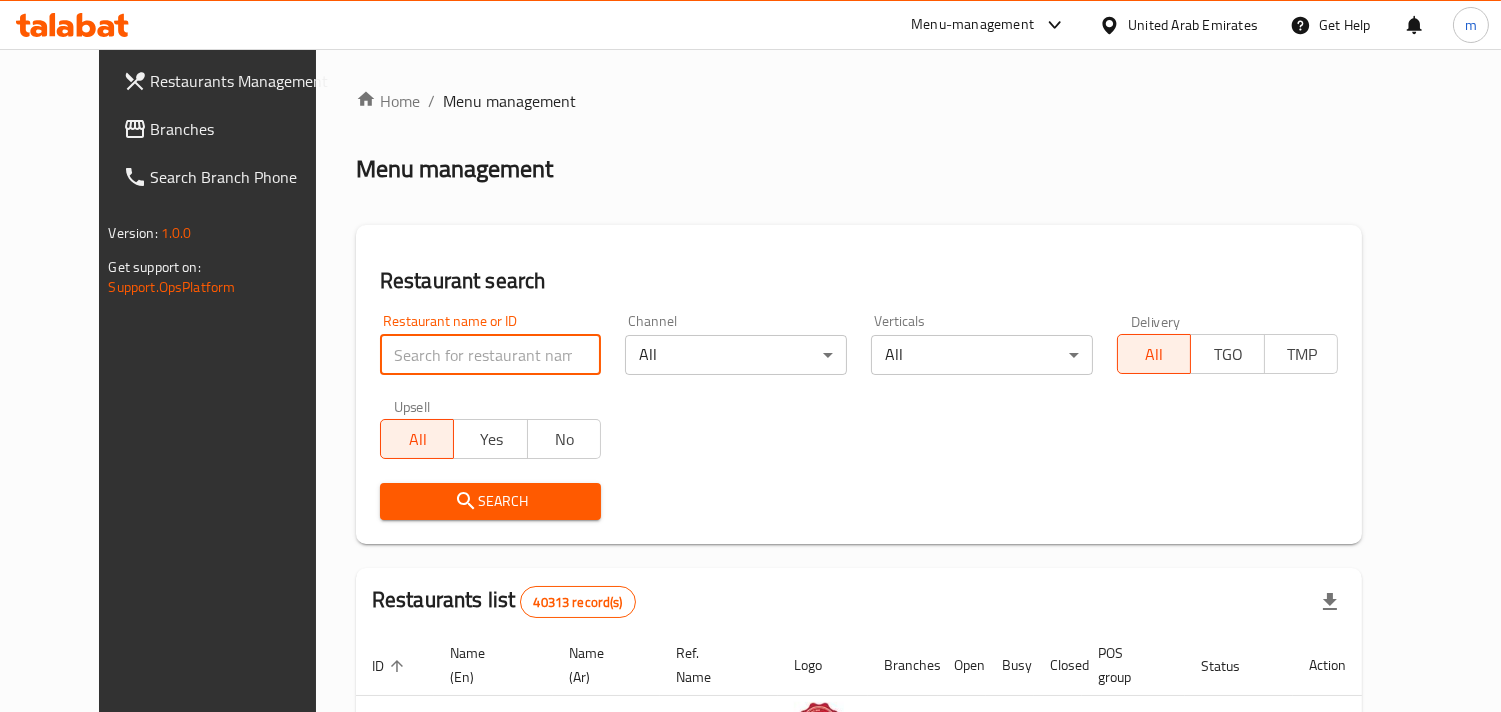 click at bounding box center [491, 355] 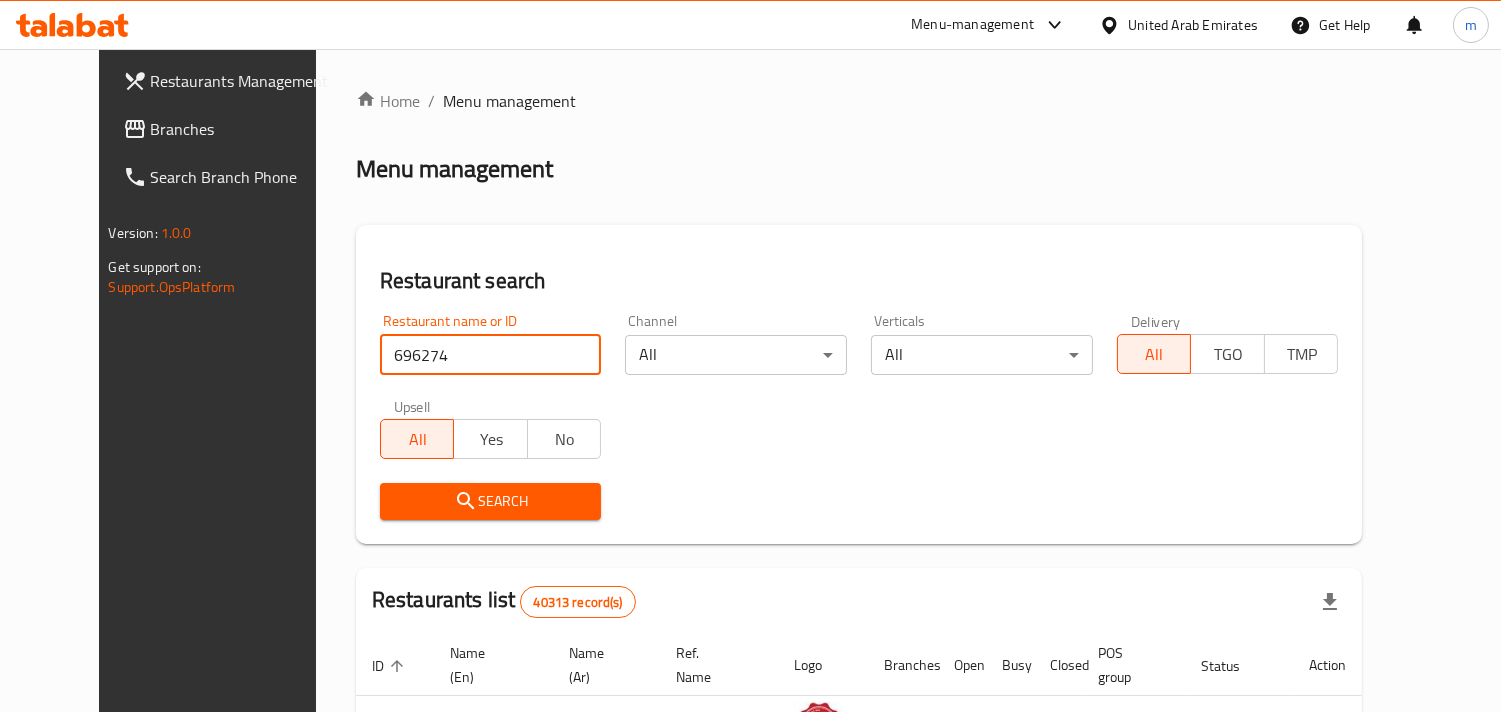 type on "696274" 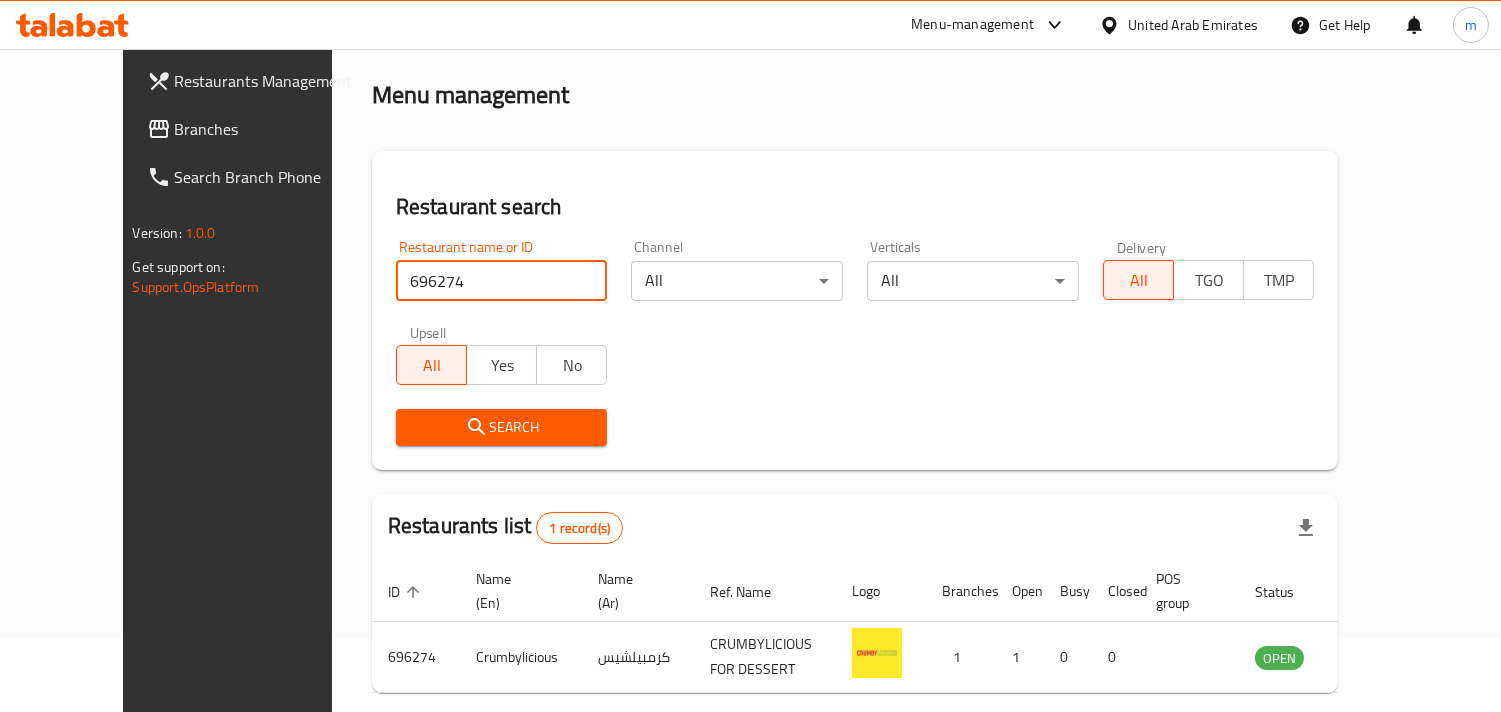 scroll, scrollTop: 141, scrollLeft: 0, axis: vertical 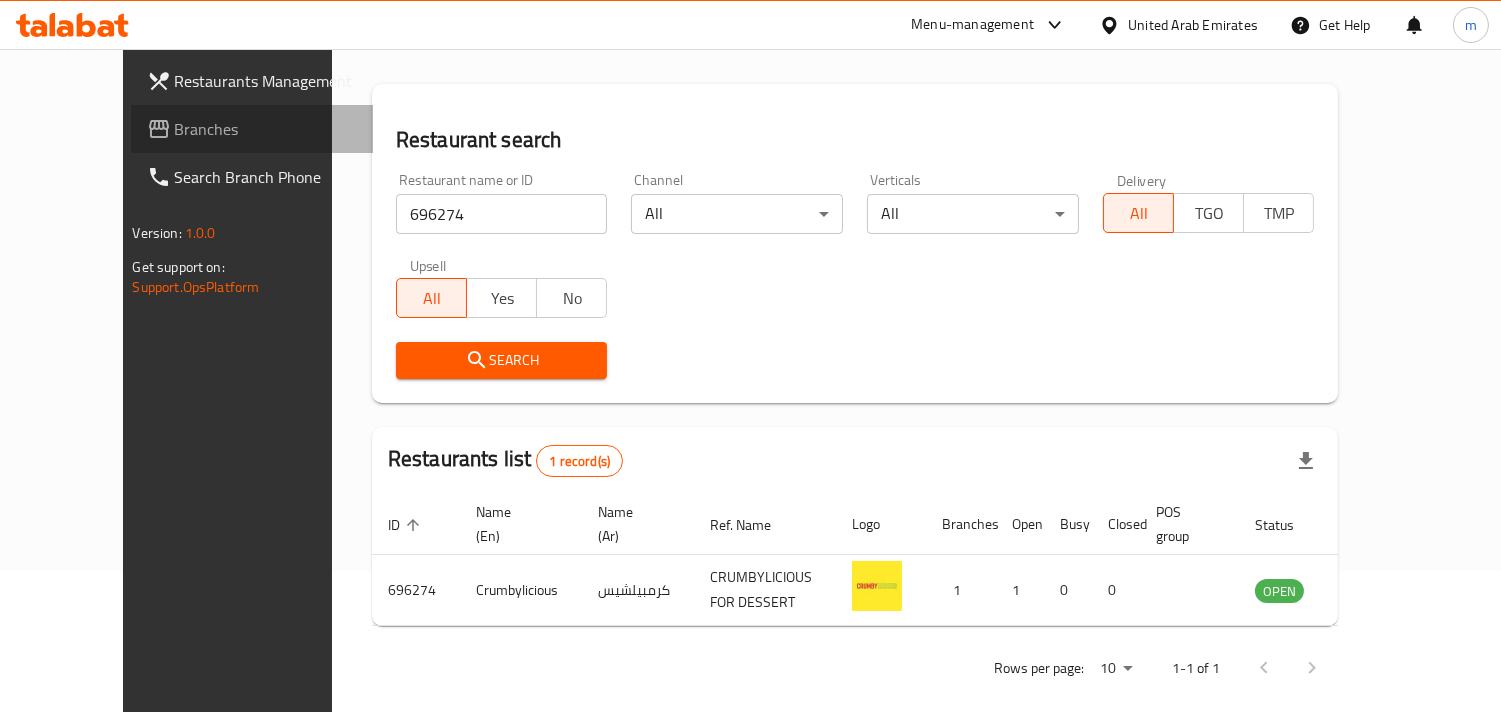 click on "Branches" at bounding box center [266, 129] 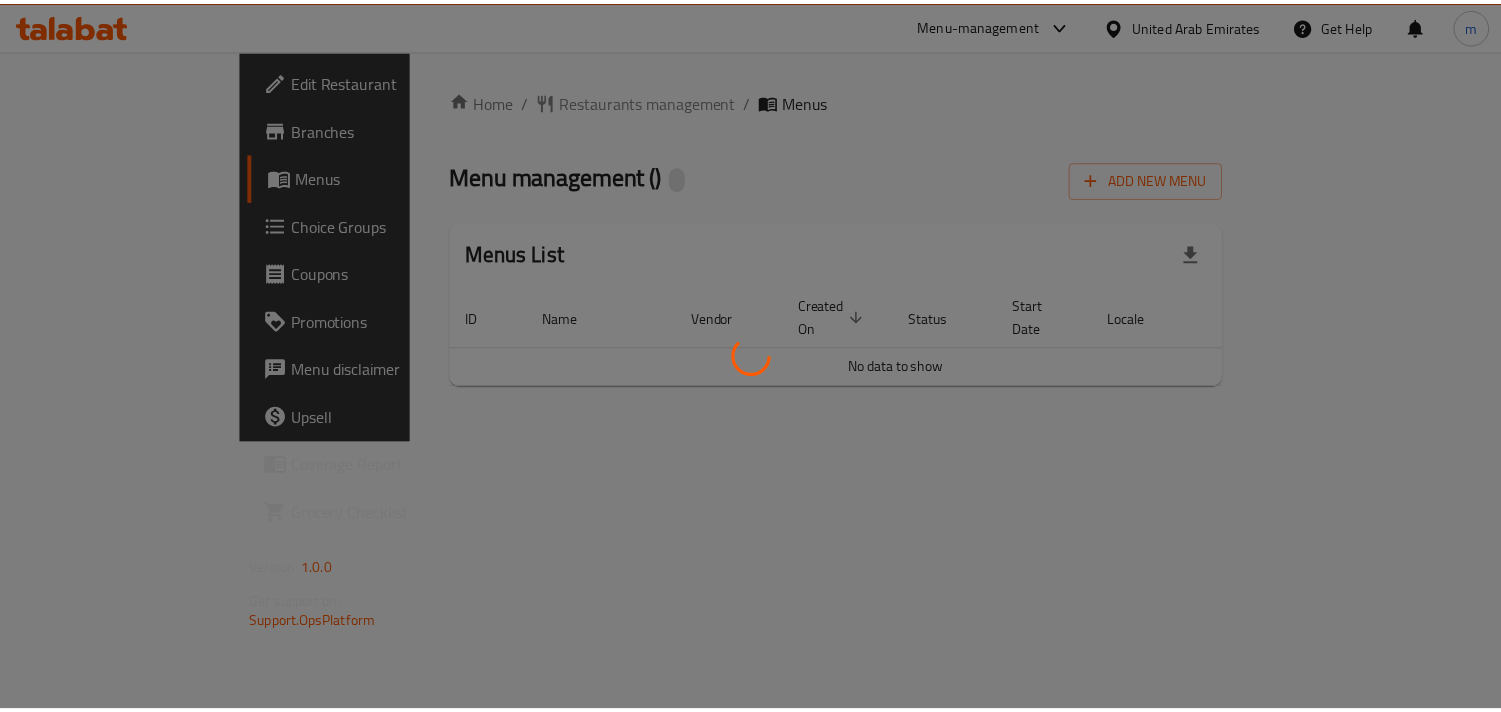 scroll, scrollTop: 0, scrollLeft: 0, axis: both 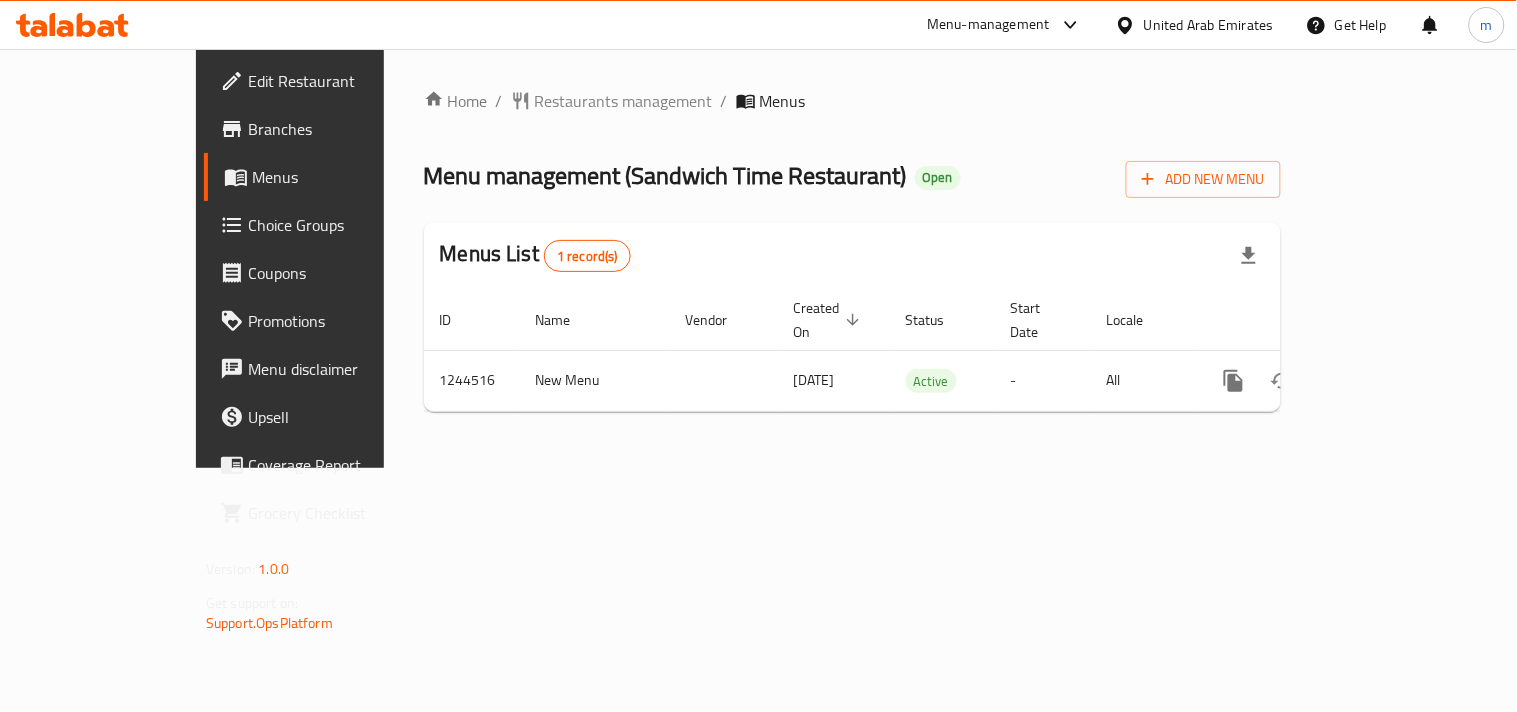 click on "Restaurants management" at bounding box center (624, 101) 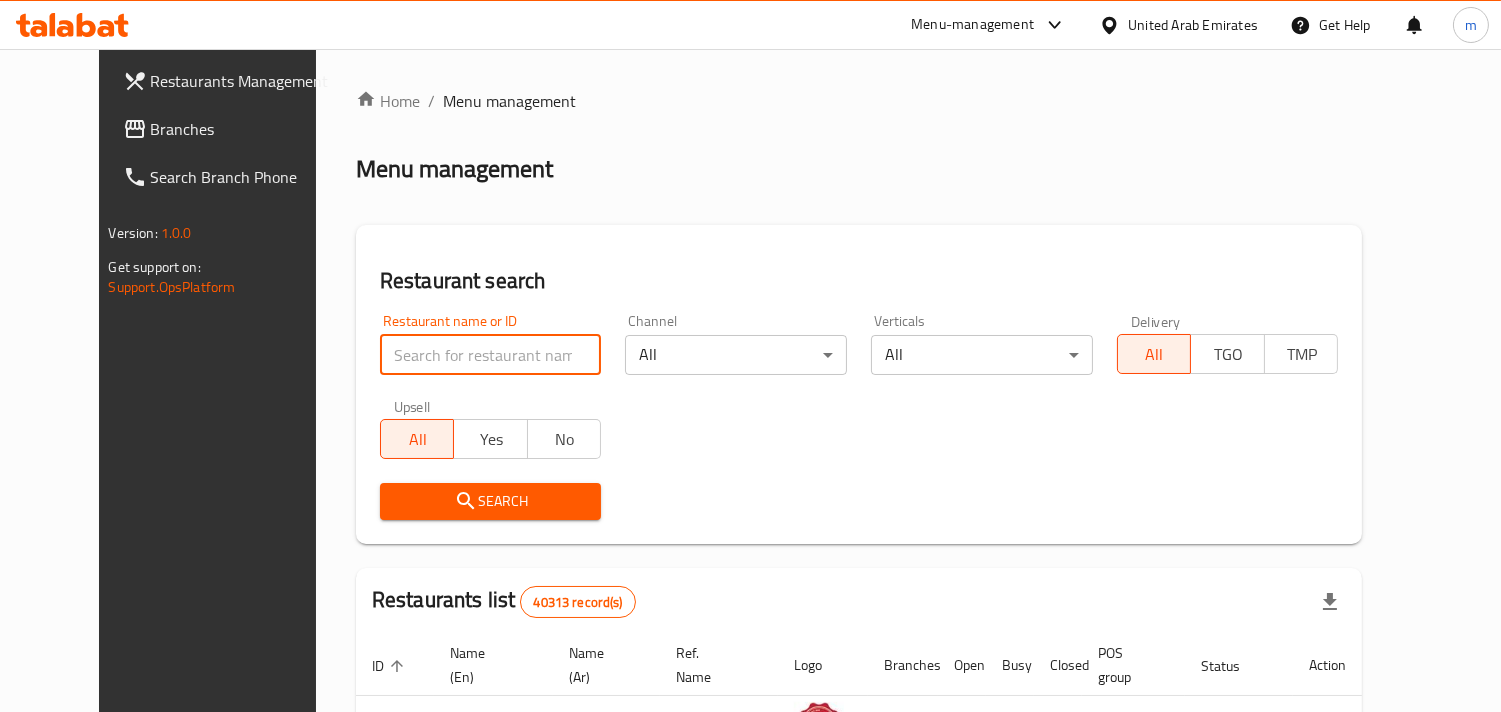 click at bounding box center (491, 355) 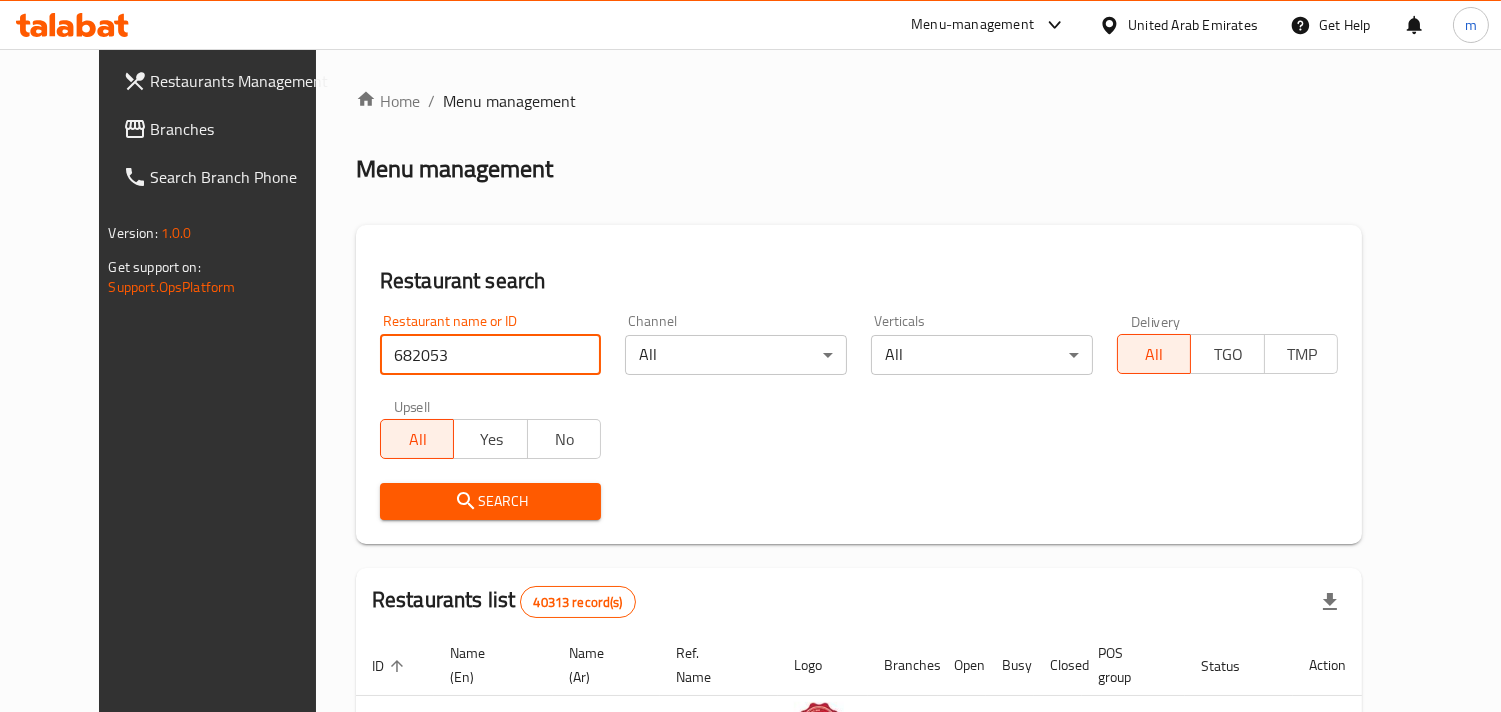 type on "682053" 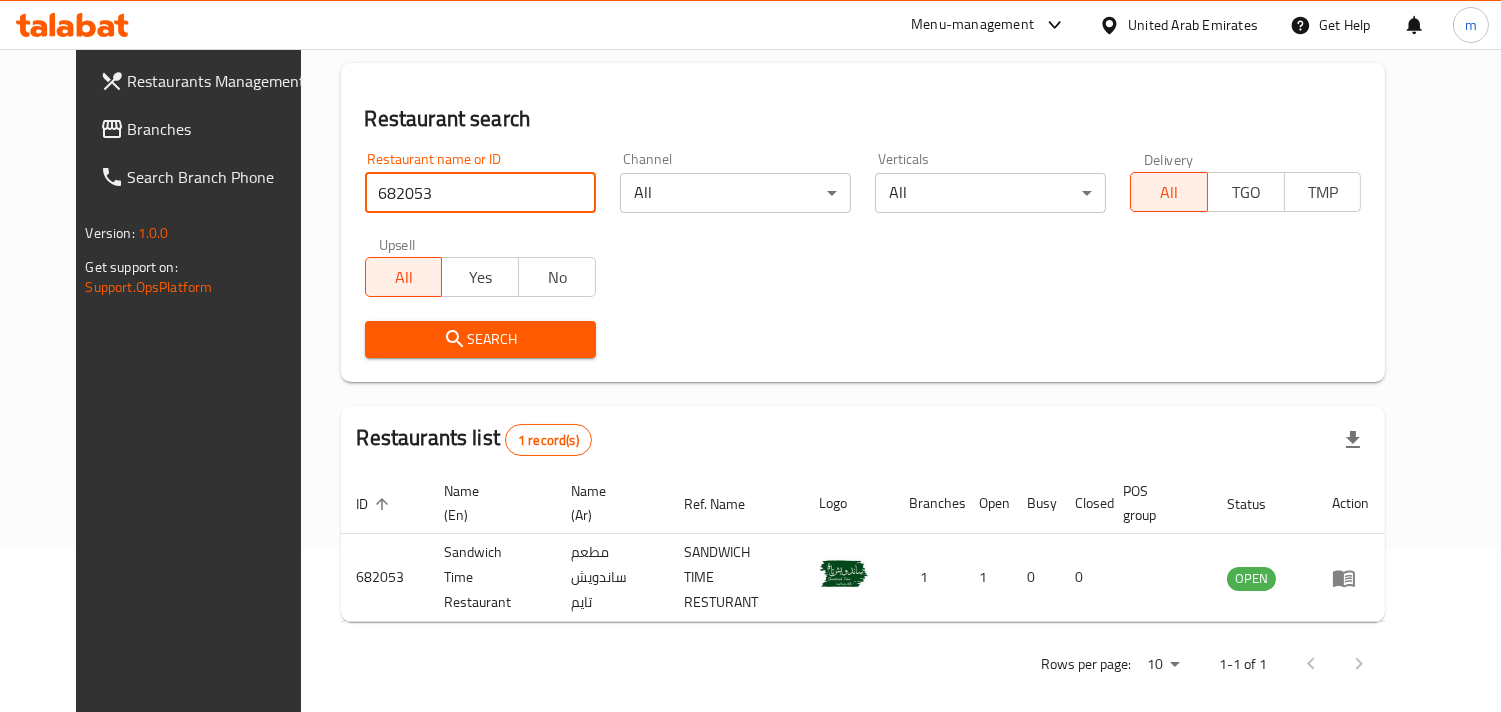 scroll, scrollTop: 163, scrollLeft: 0, axis: vertical 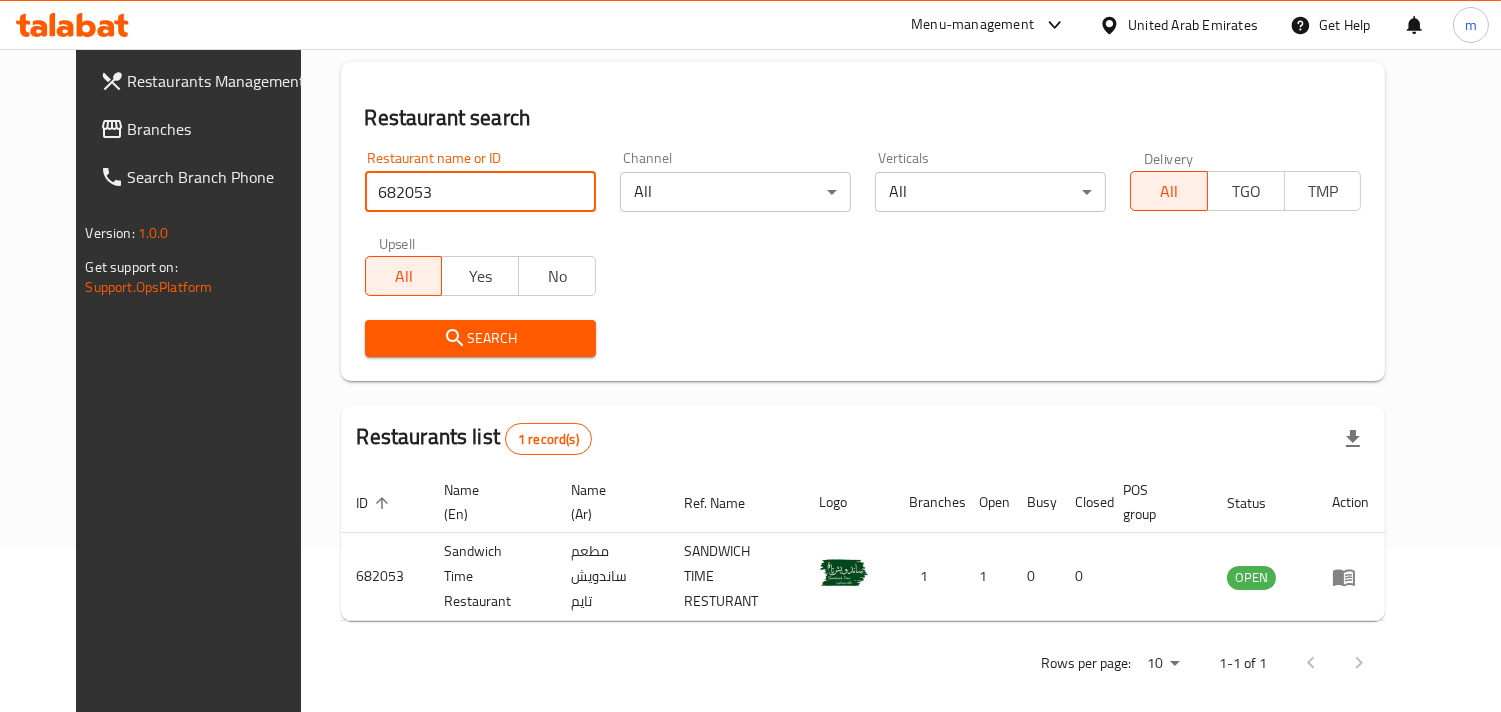 click on "Branches" at bounding box center [219, 129] 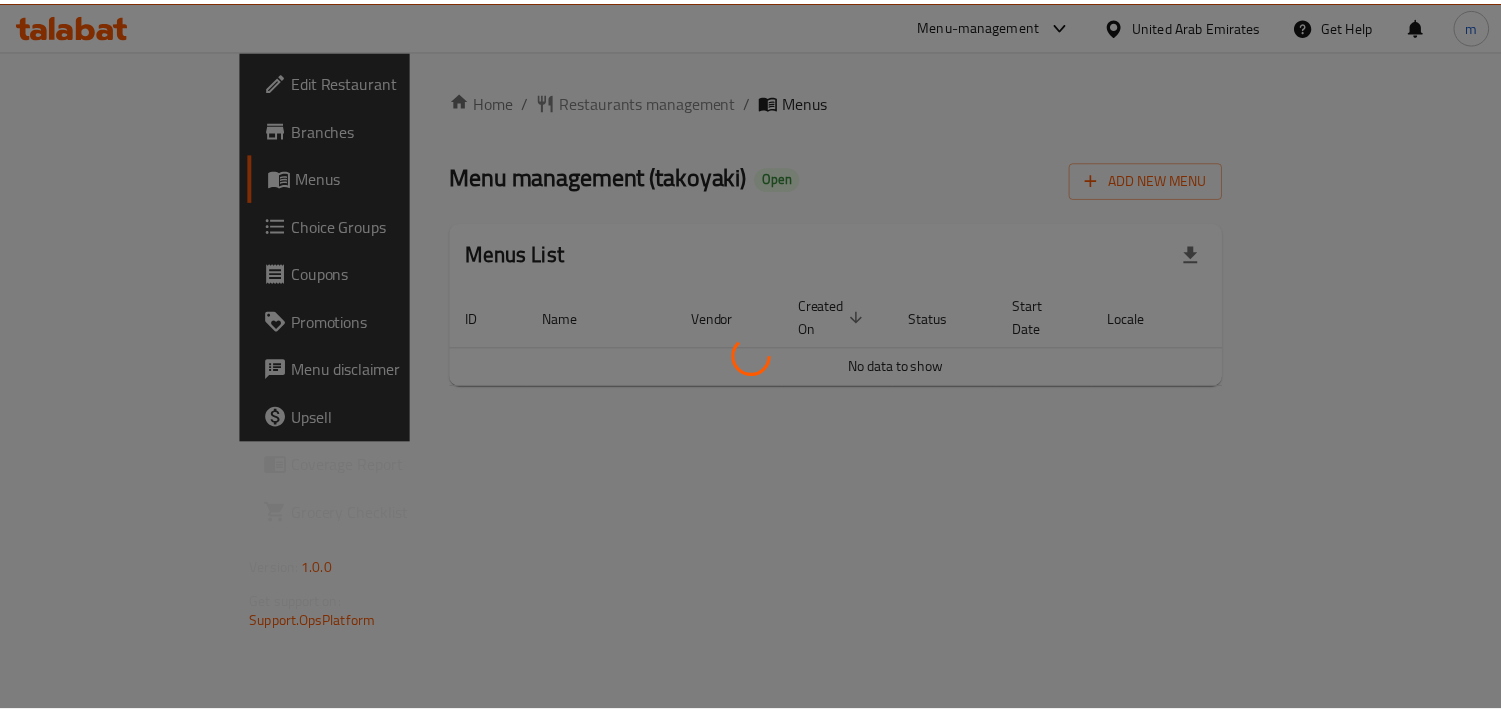 scroll, scrollTop: 0, scrollLeft: 0, axis: both 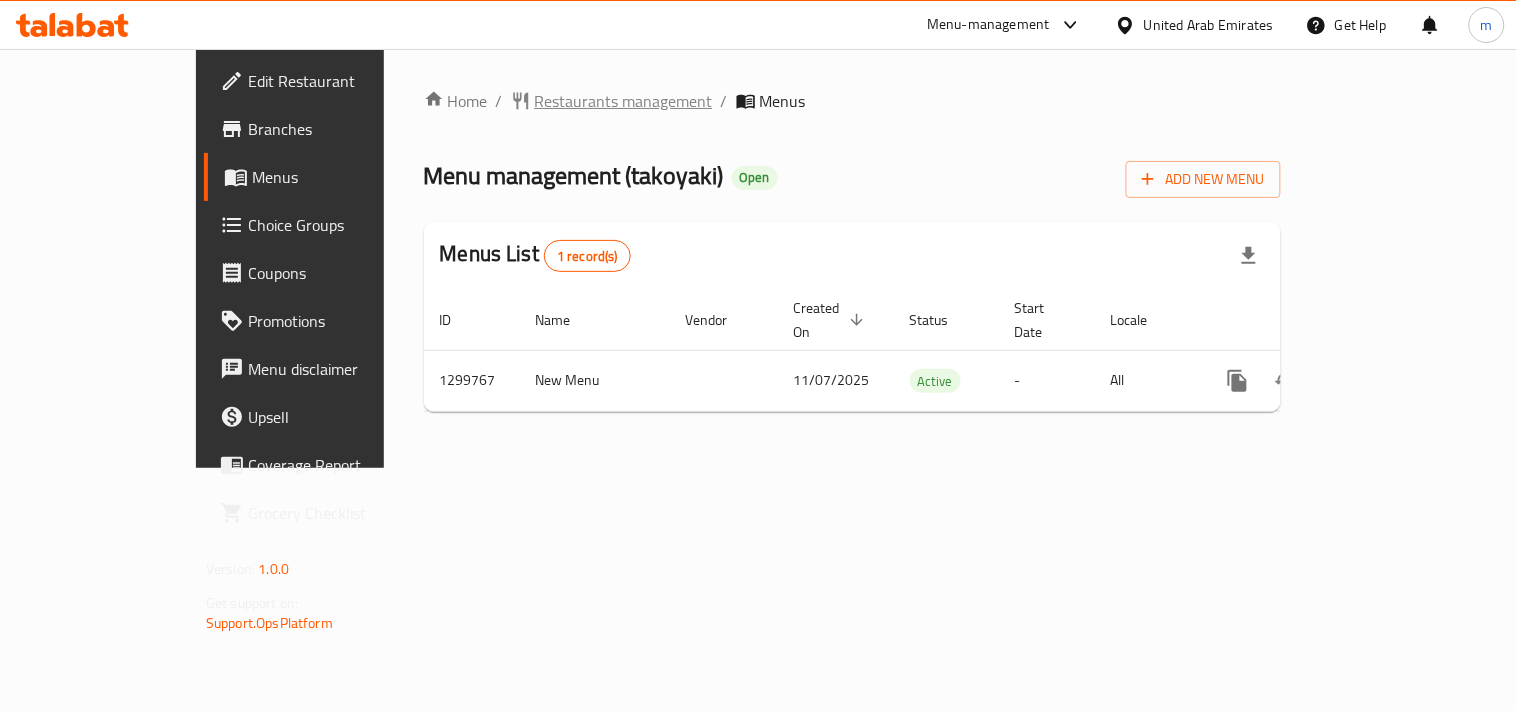 click on "Restaurants management" at bounding box center (624, 101) 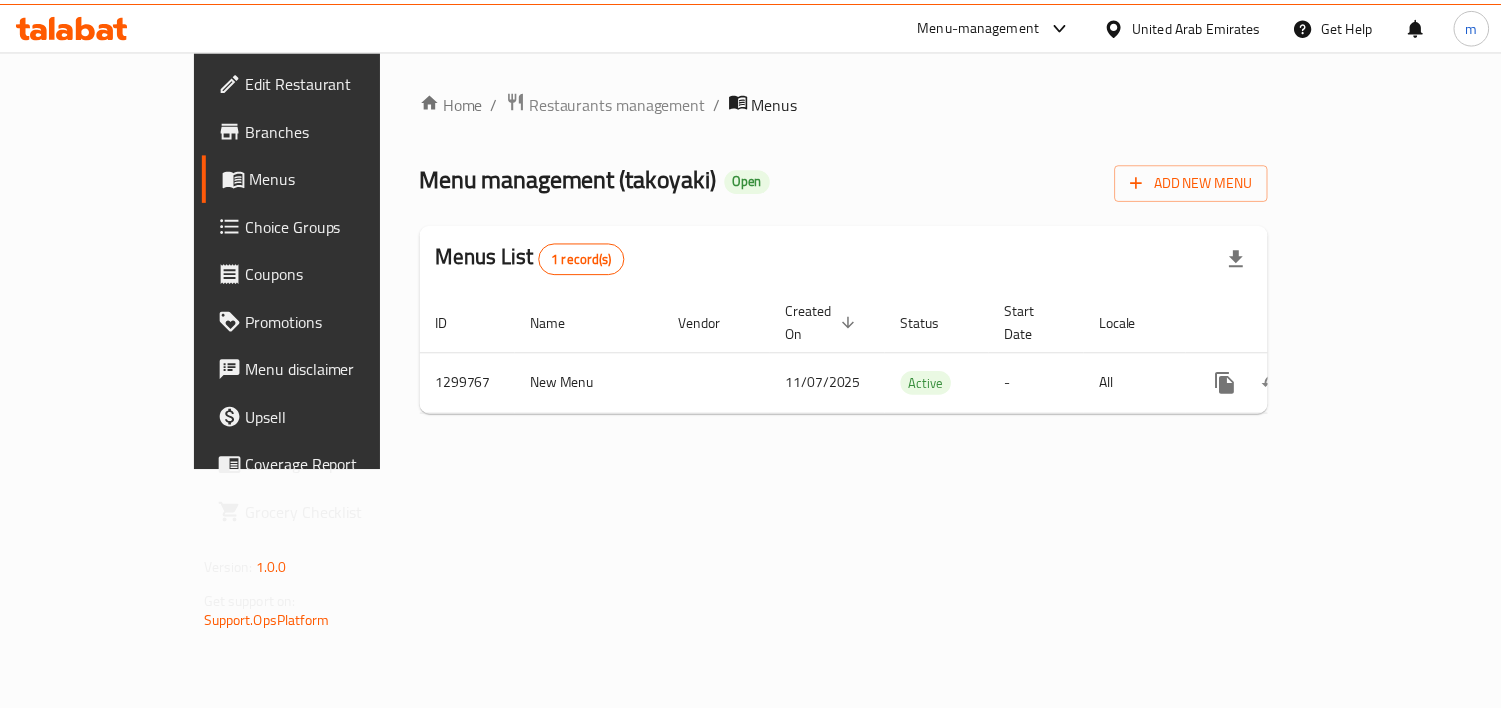 scroll, scrollTop: 0, scrollLeft: 0, axis: both 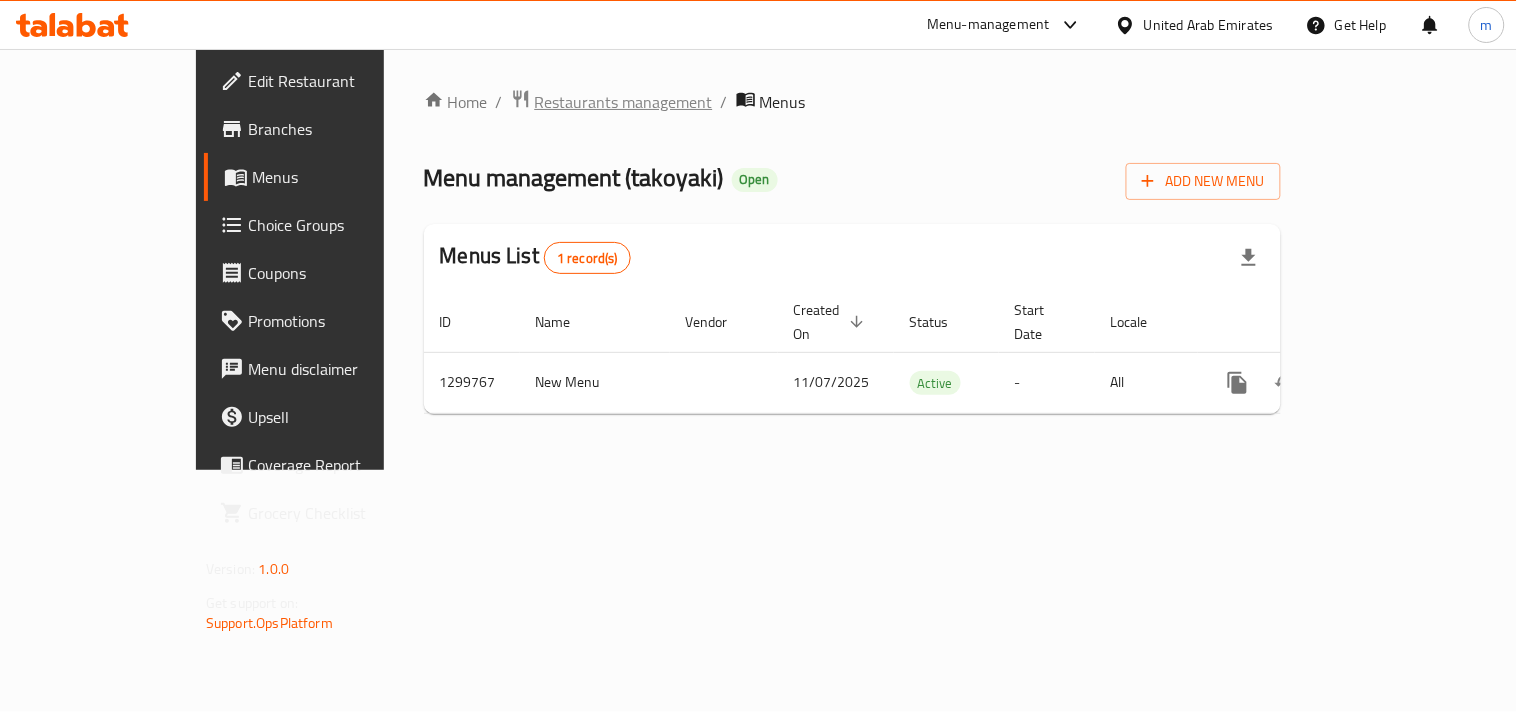 click on "Restaurants management" at bounding box center (624, 102) 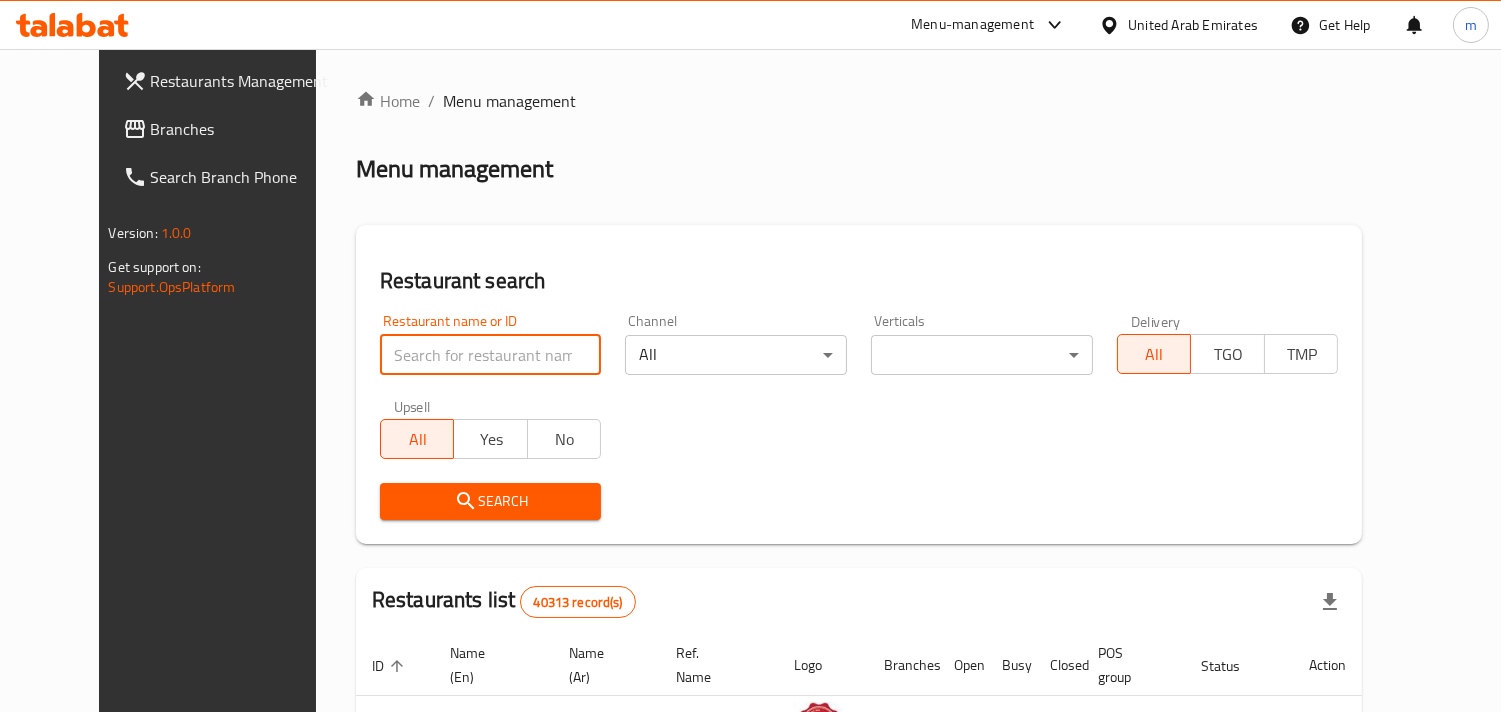 click at bounding box center [491, 355] 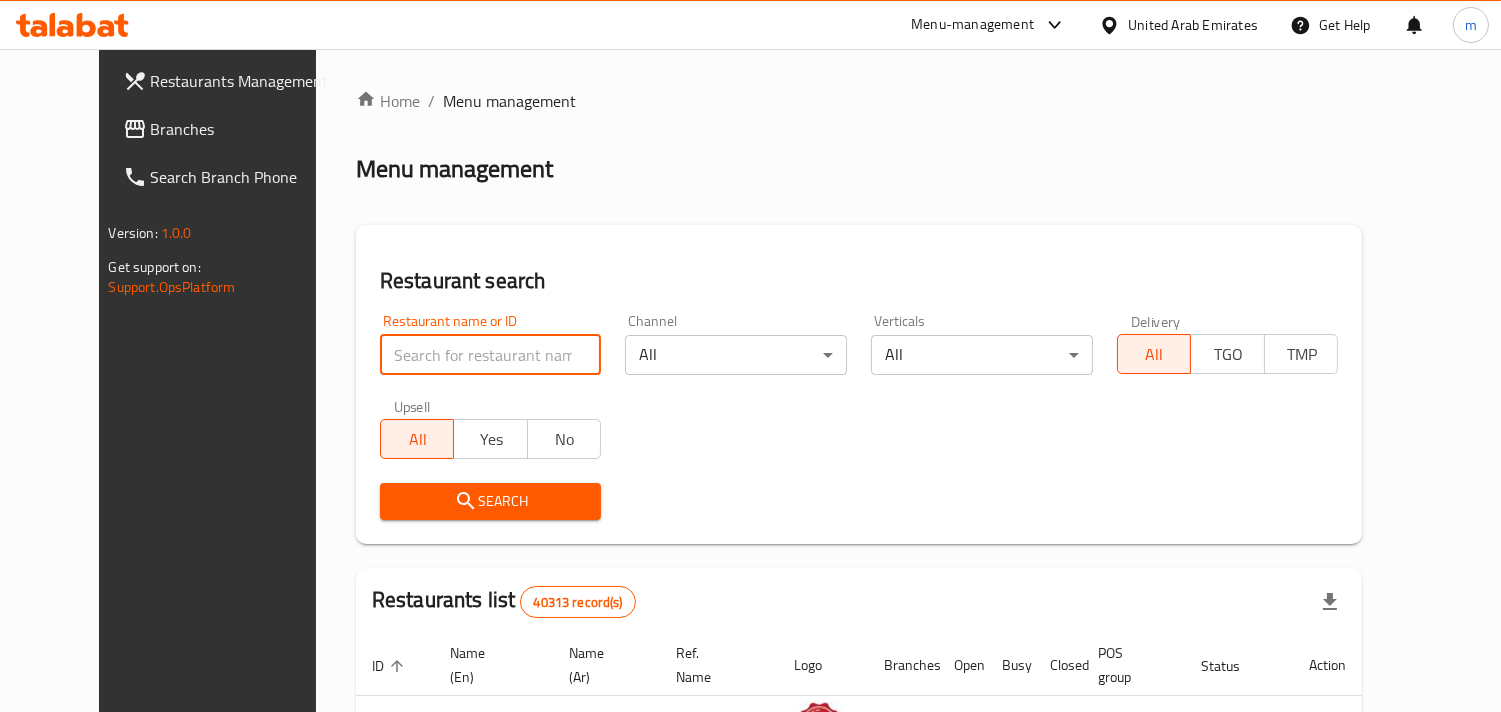 paste on "701504" 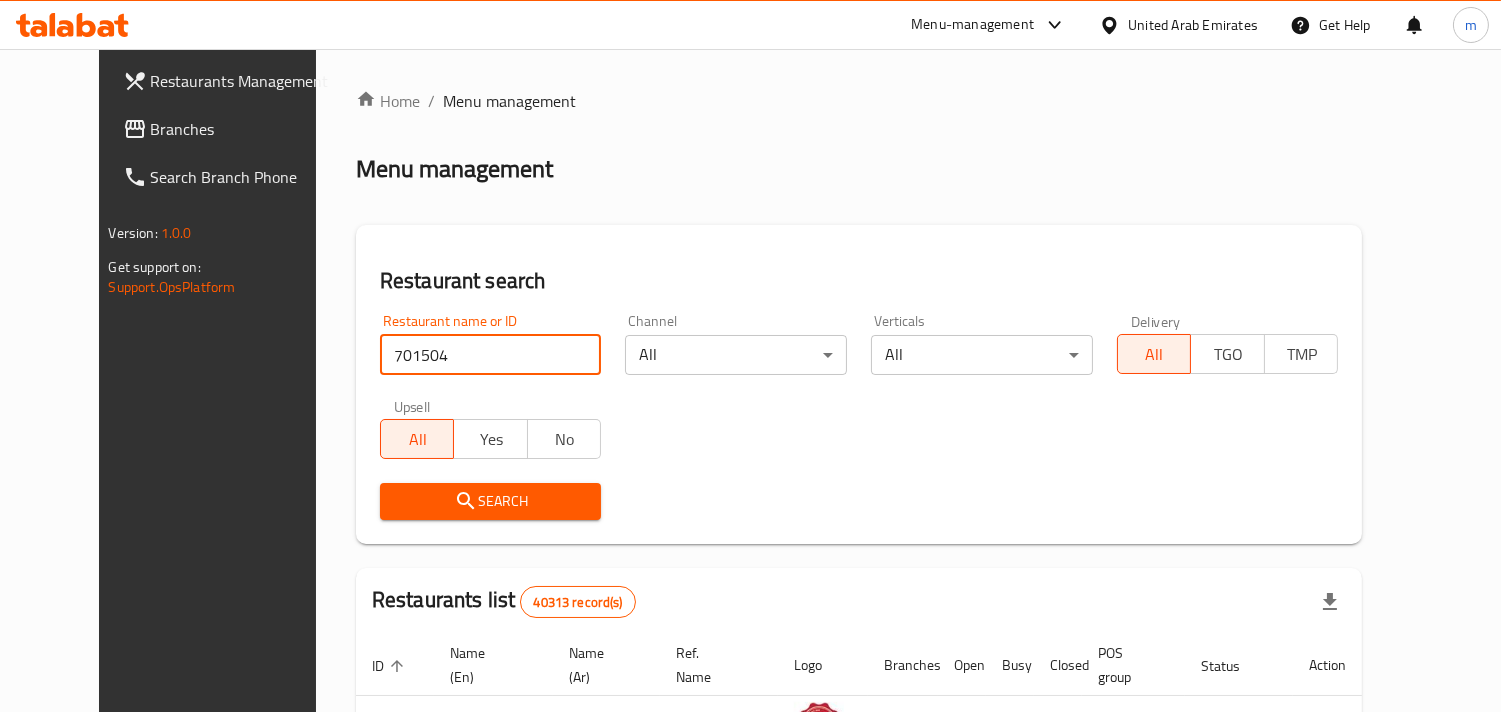 type on "701504" 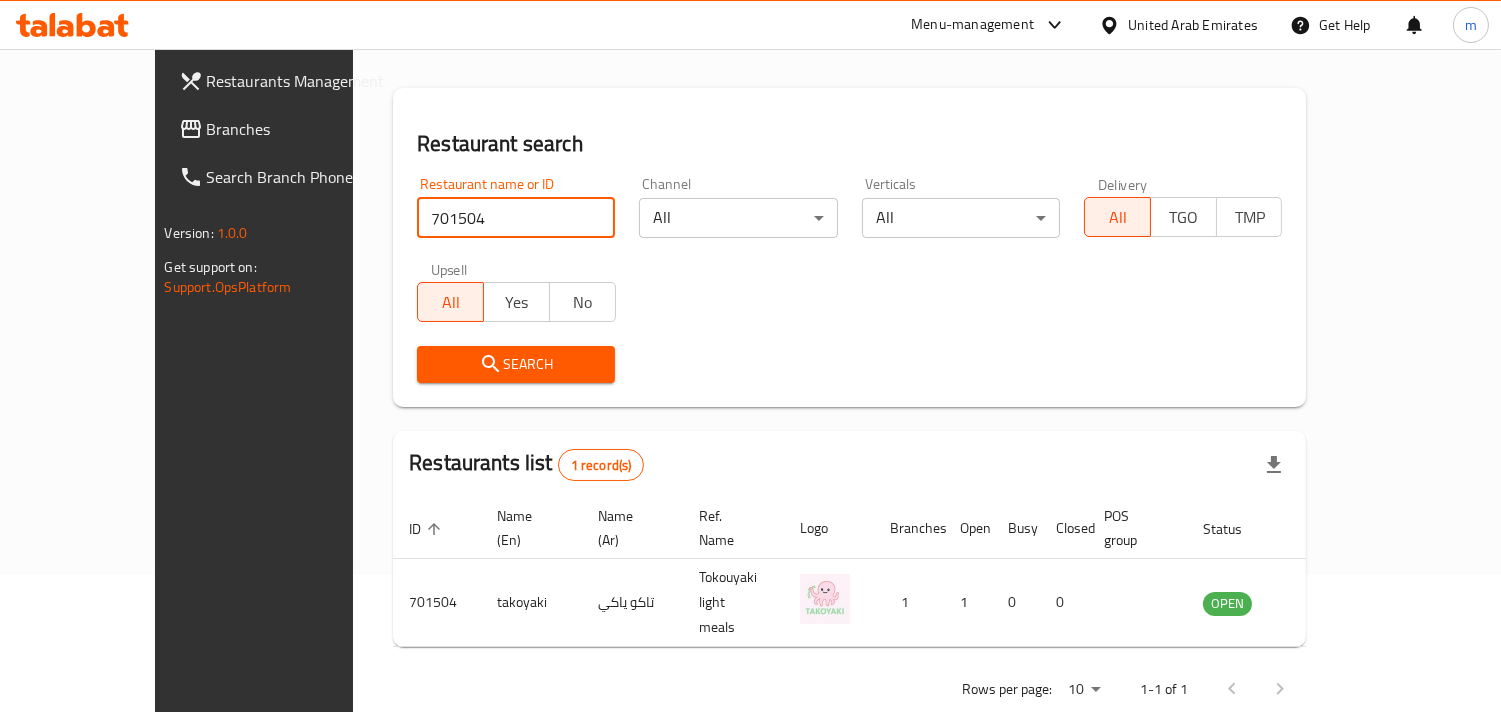 scroll, scrollTop: 141, scrollLeft: 0, axis: vertical 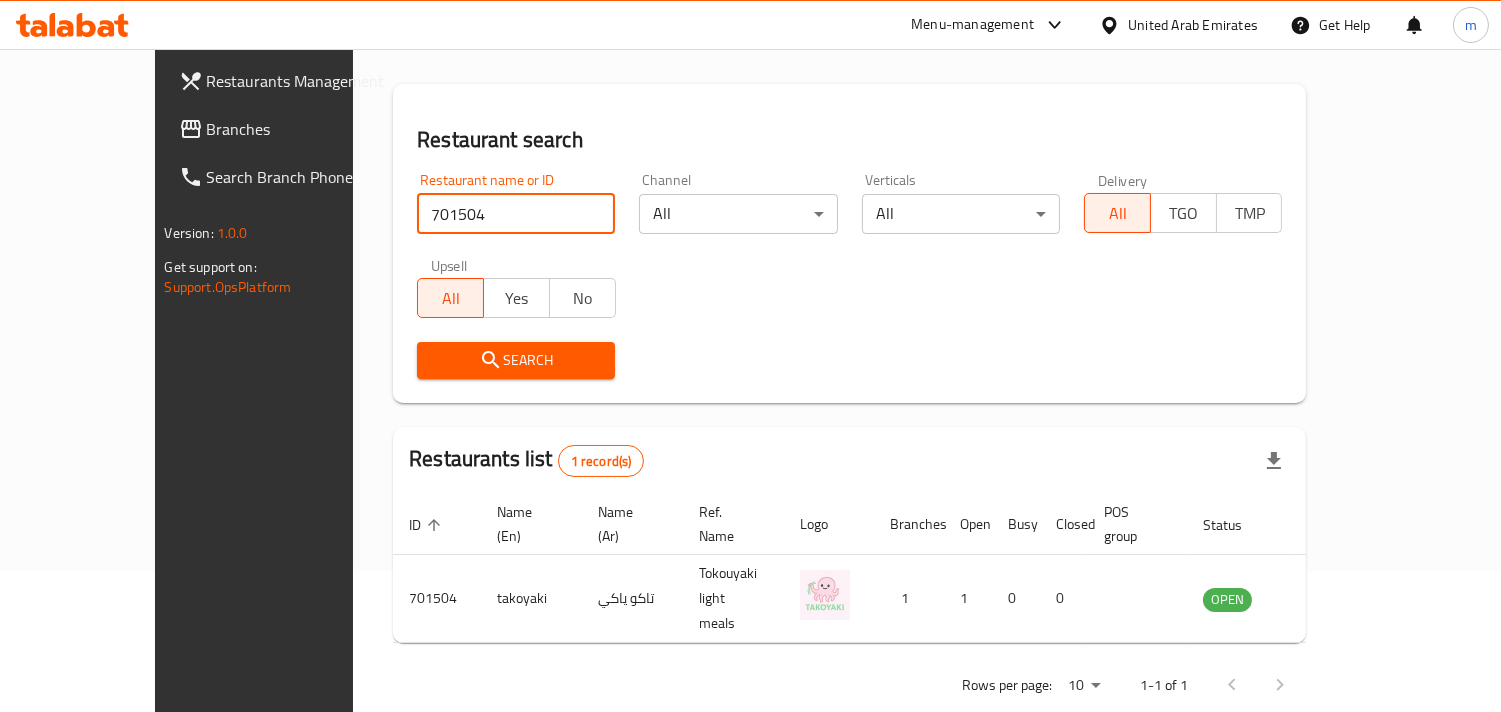 click on "Branches" at bounding box center (298, 129) 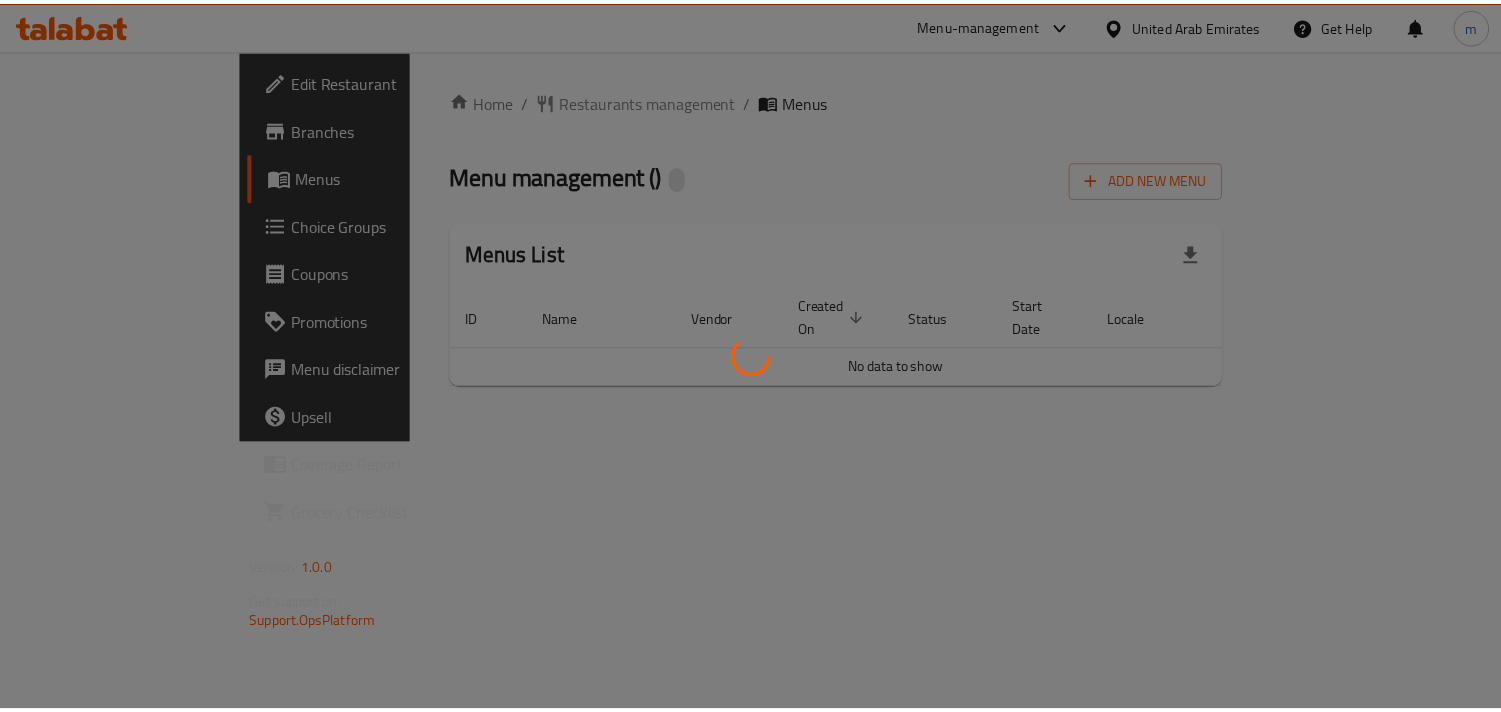 scroll, scrollTop: 0, scrollLeft: 0, axis: both 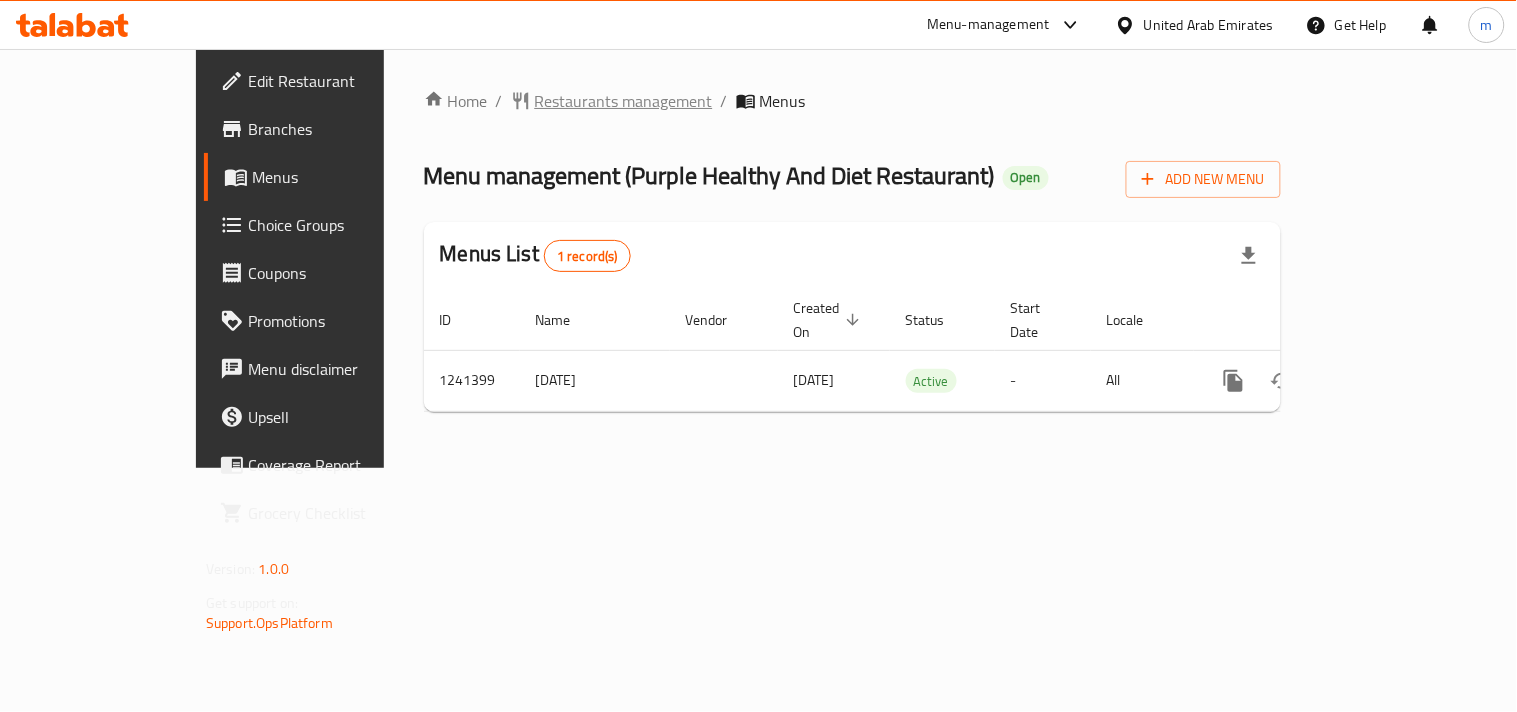 click on "Restaurants management" at bounding box center [624, 101] 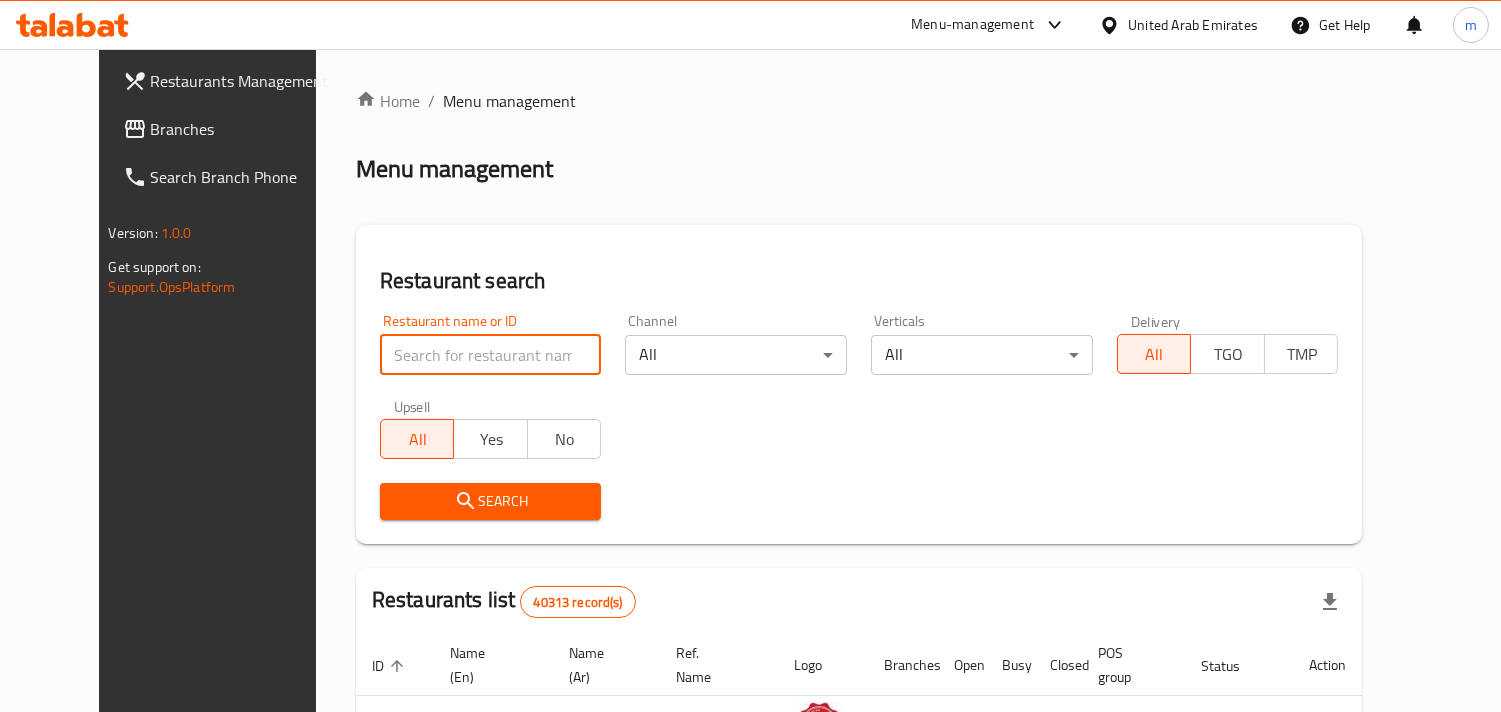 click at bounding box center (491, 355) 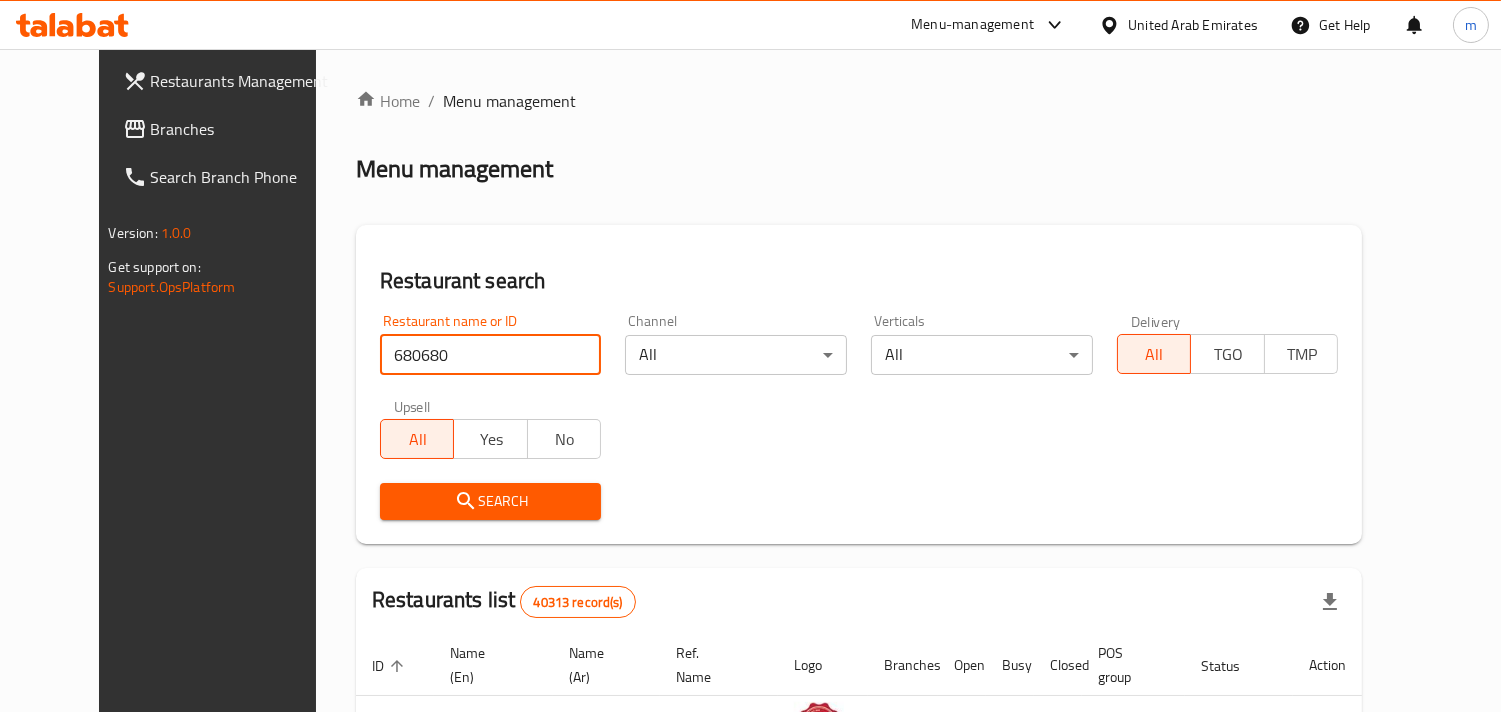 type on "680680" 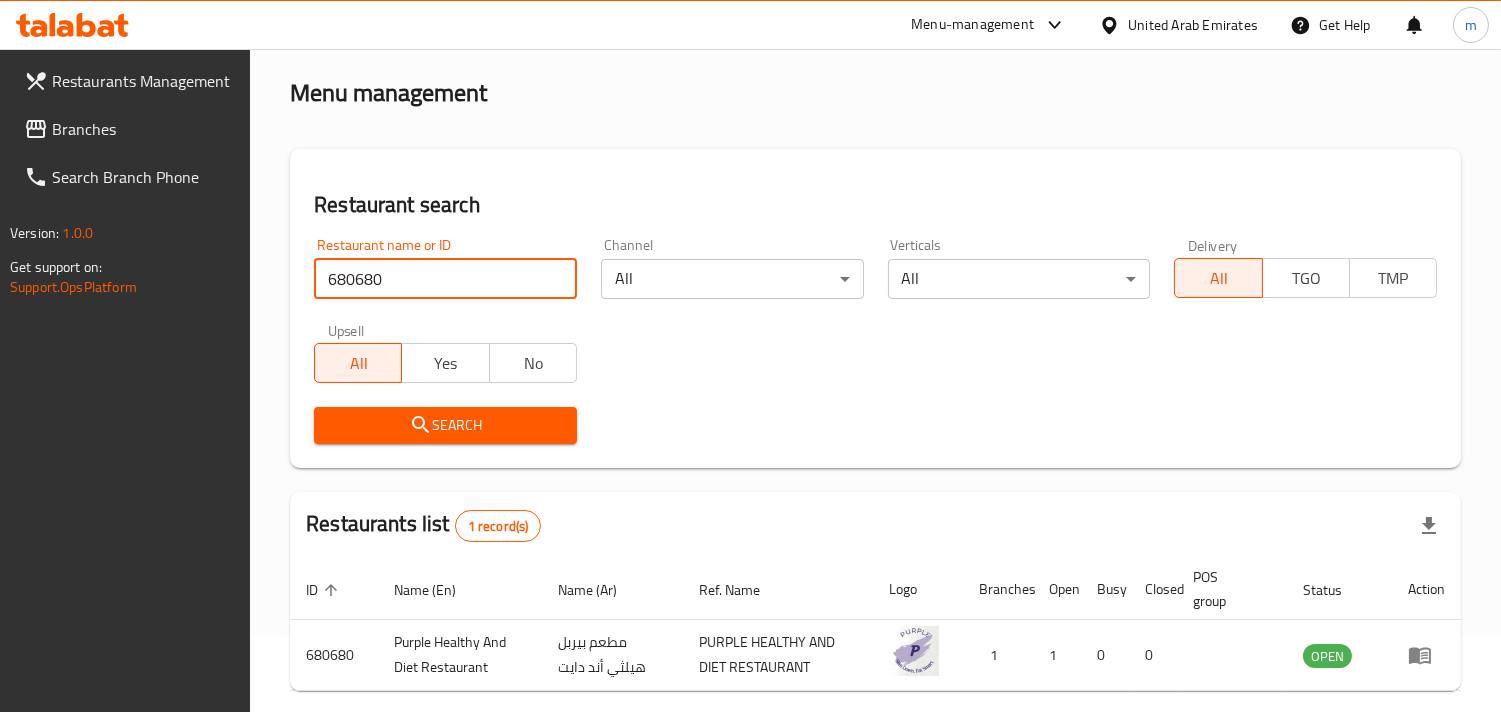 scroll, scrollTop: 163, scrollLeft: 0, axis: vertical 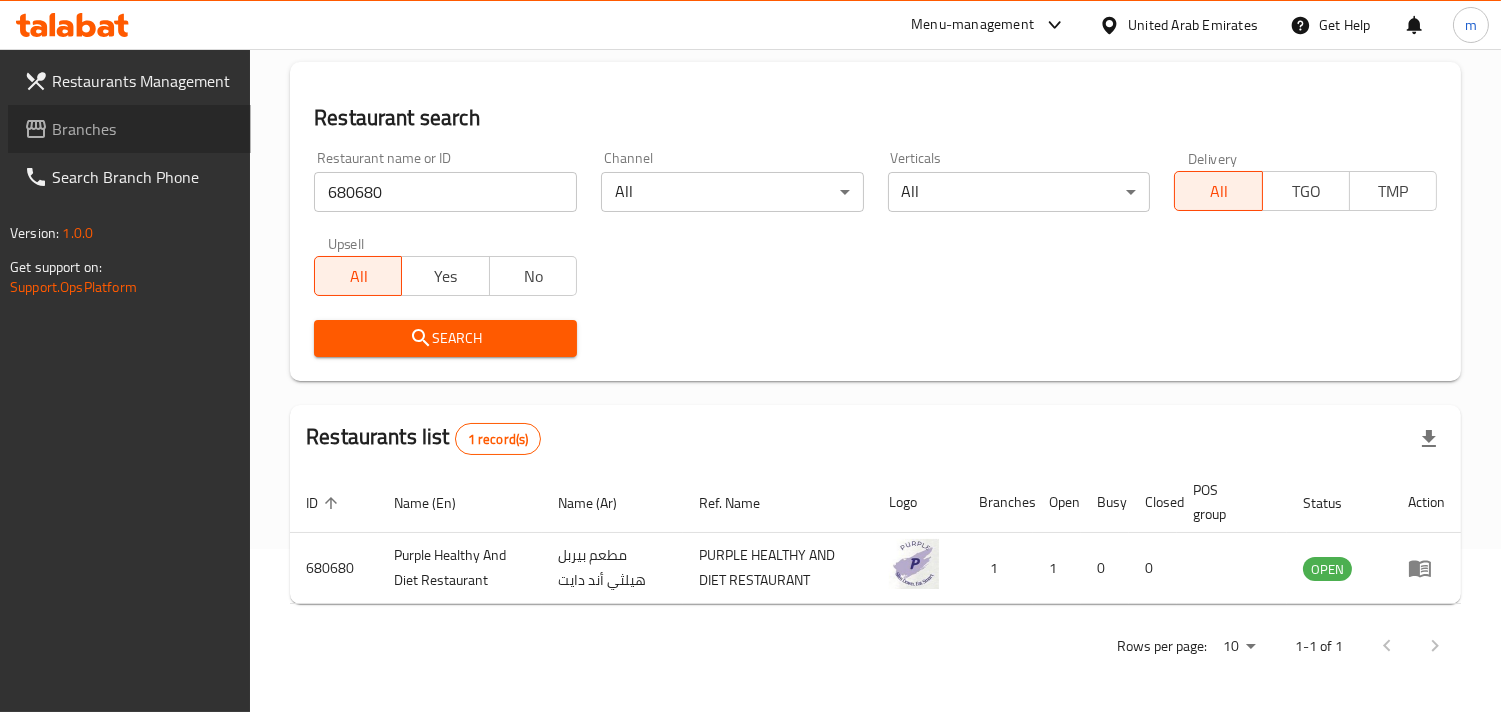 click on "Branches" at bounding box center (129, 129) 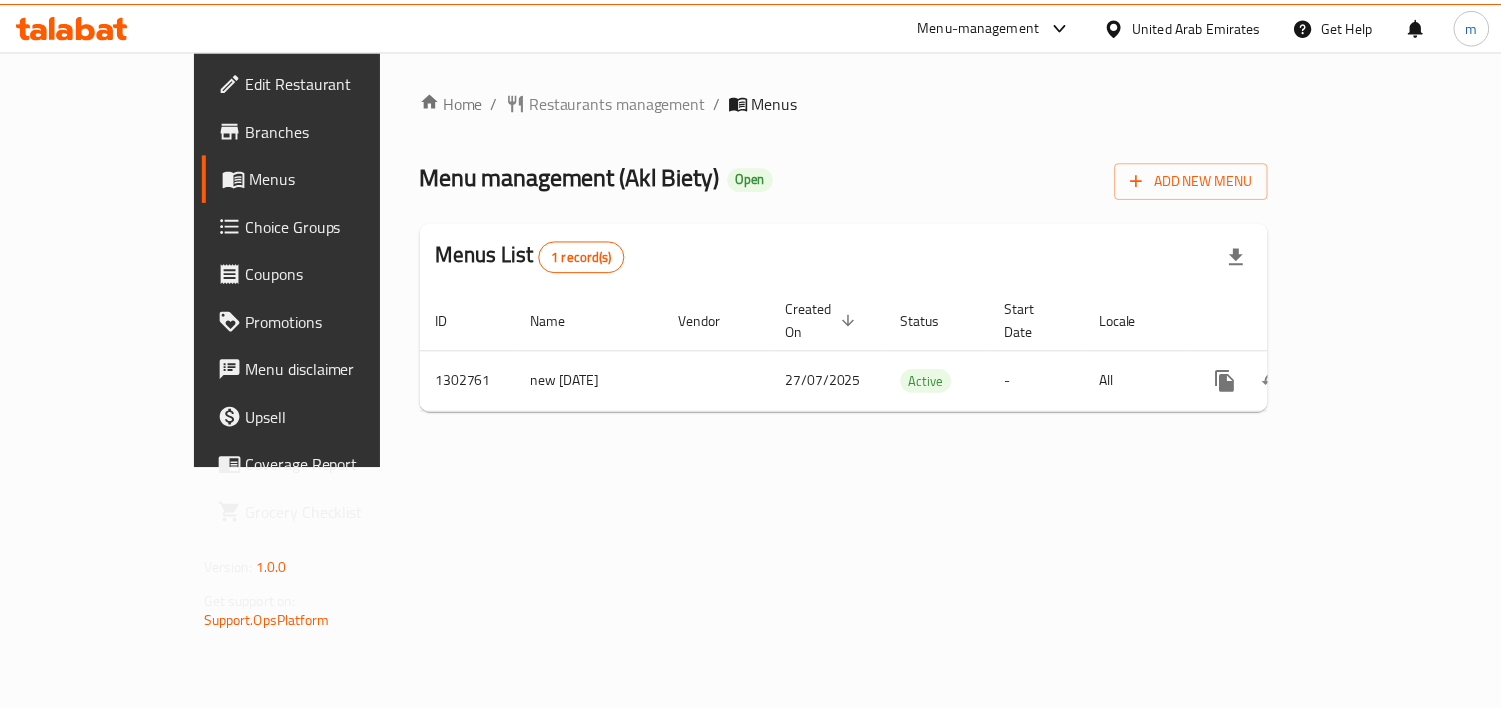 scroll, scrollTop: 0, scrollLeft: 0, axis: both 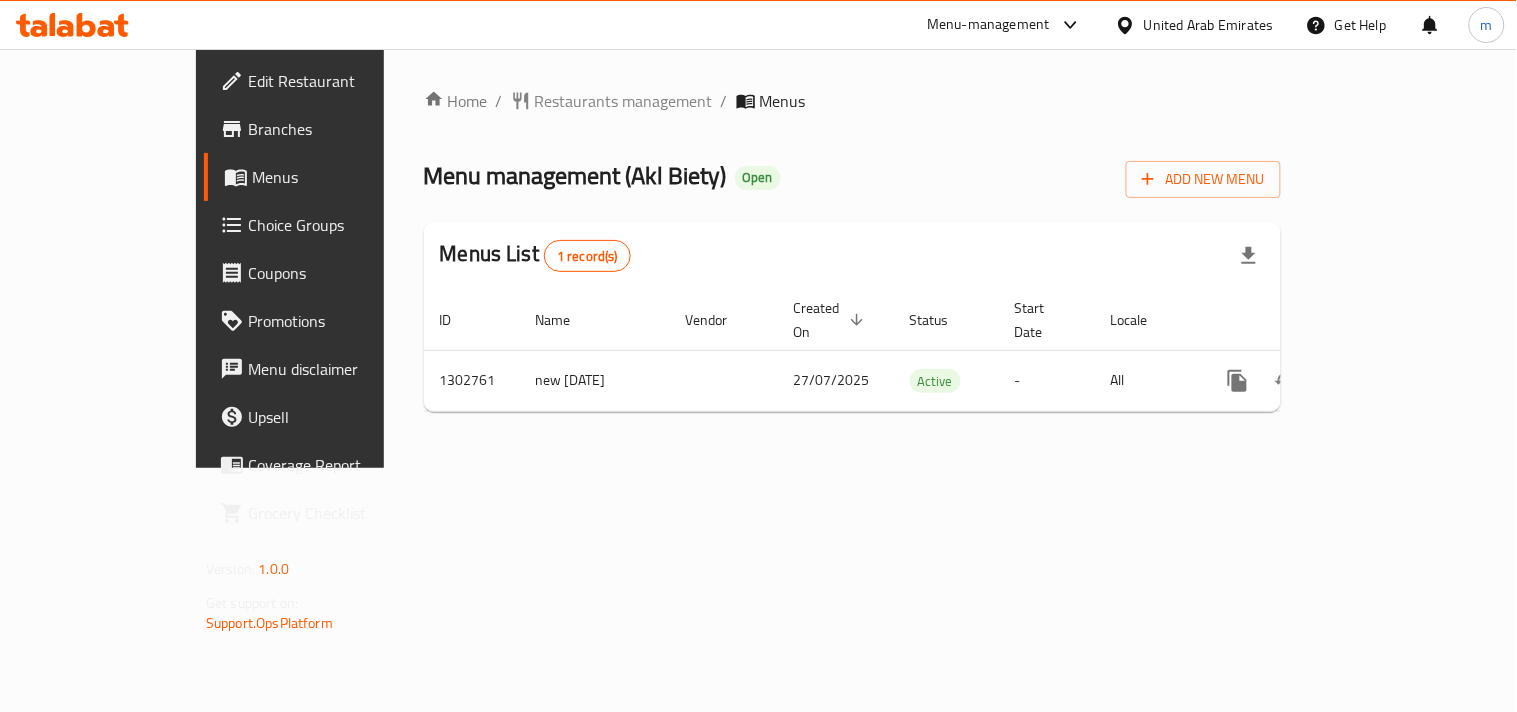 click on "Home / Restaurants management / Menus Menu management ( Akl Biety )  Open Add New Menu Menus List   1 record(s) ID Name Vendor Created On sorted descending Status Start Date Locale Actions 1302761 new 27/7/2025 27/07/2025 Active - All" at bounding box center (852, 258) 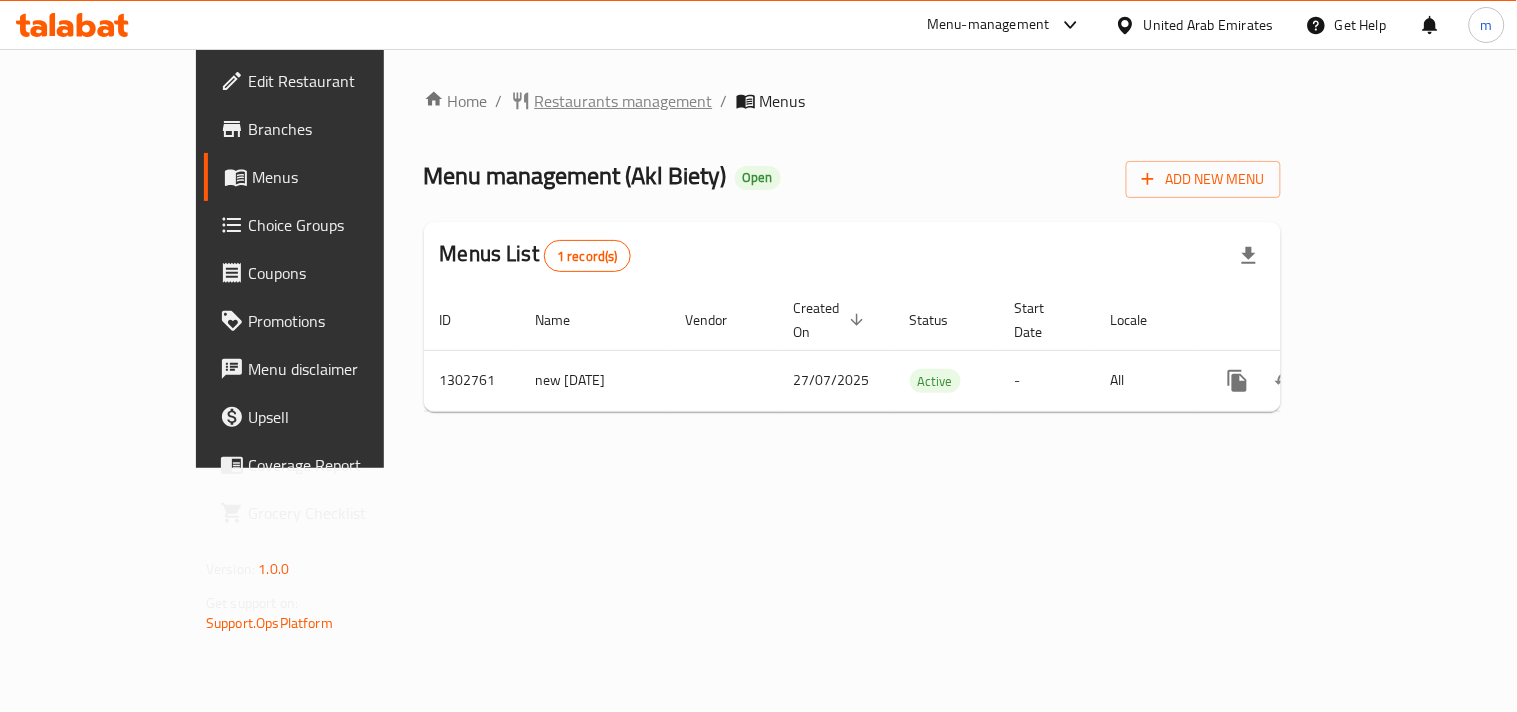 click on "Restaurants management" at bounding box center [624, 101] 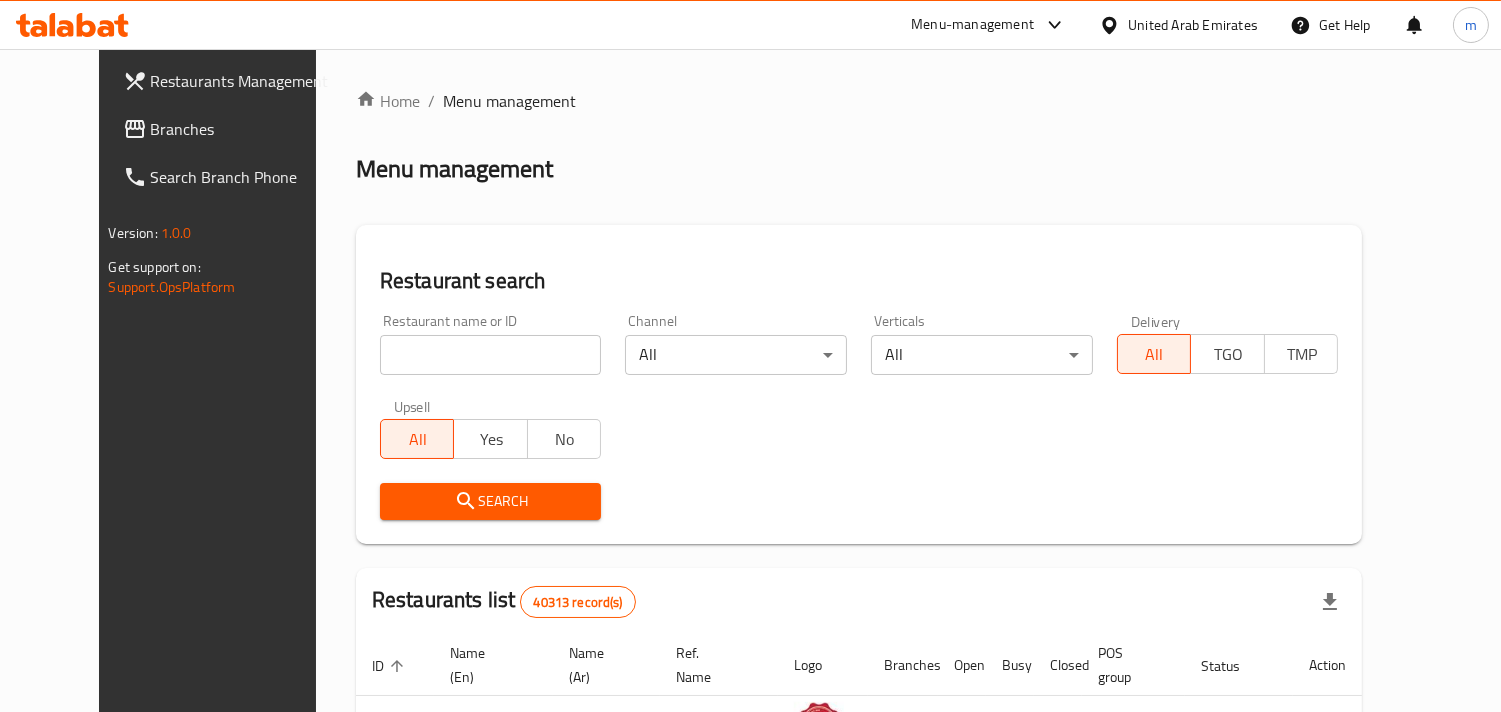 click at bounding box center [491, 355] 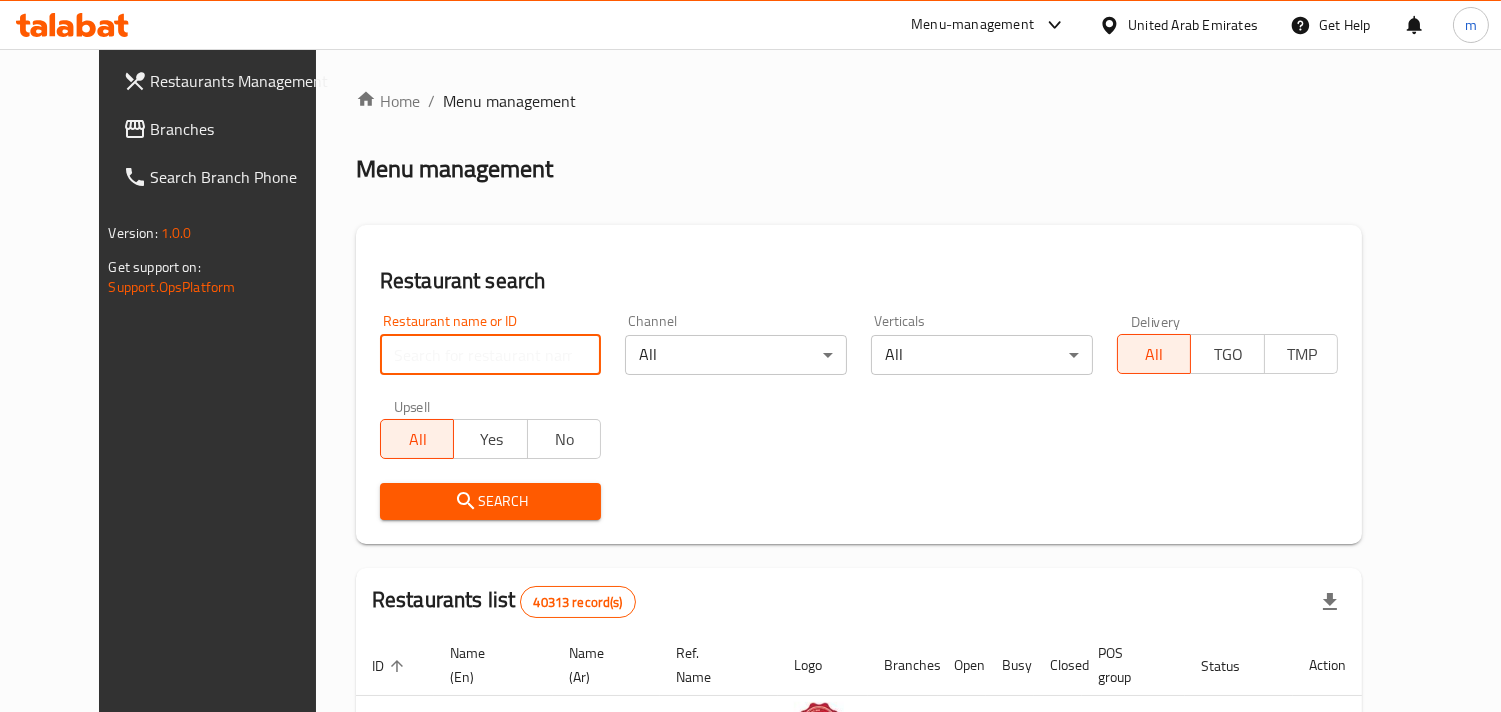 paste on "702314" 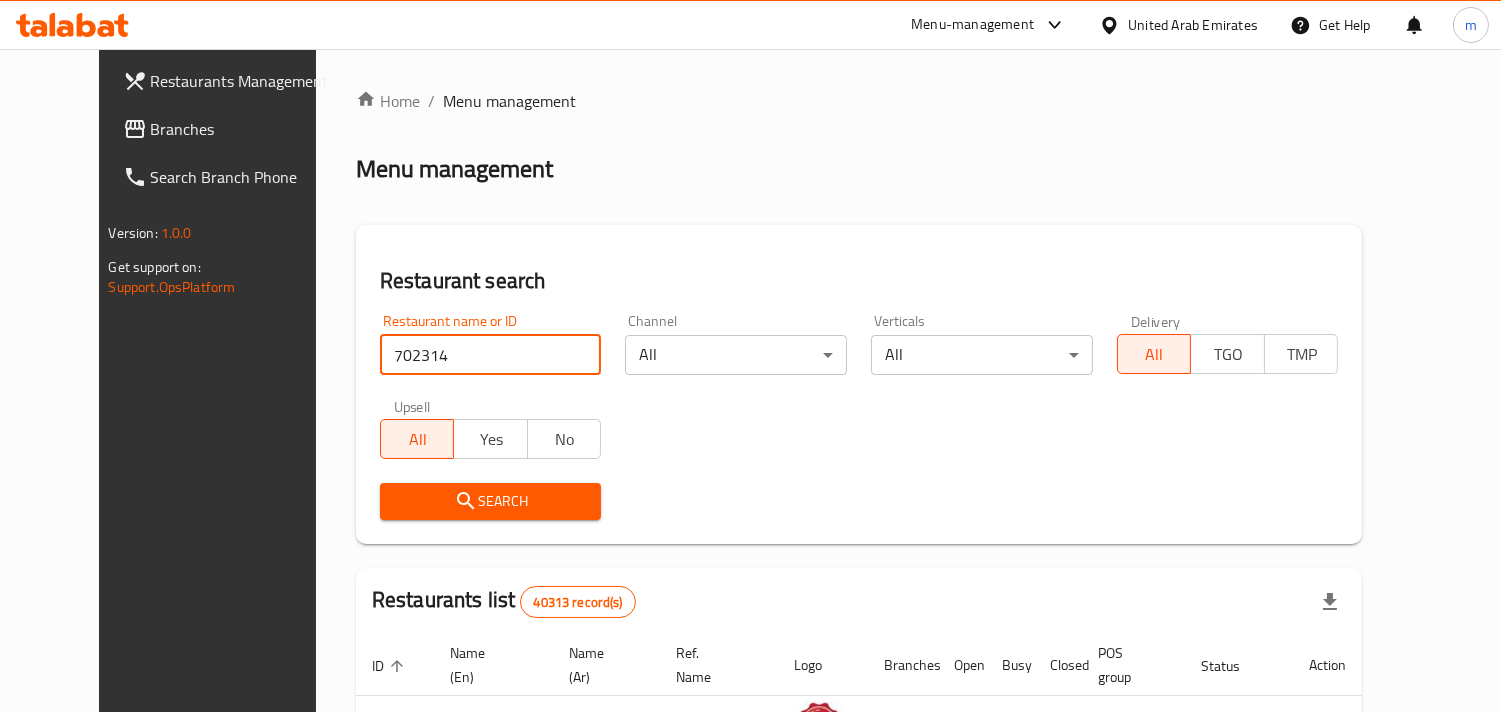type on "702314" 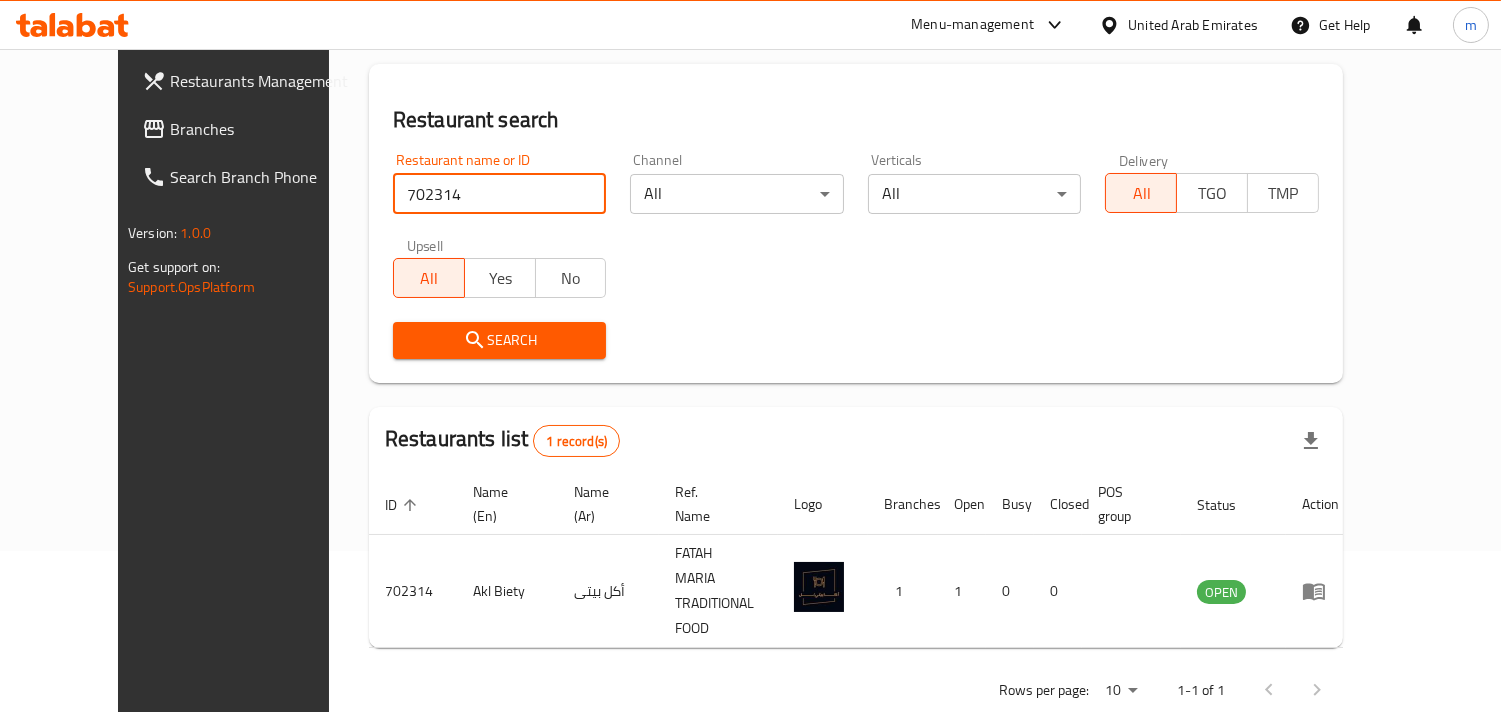 scroll, scrollTop: 163, scrollLeft: 0, axis: vertical 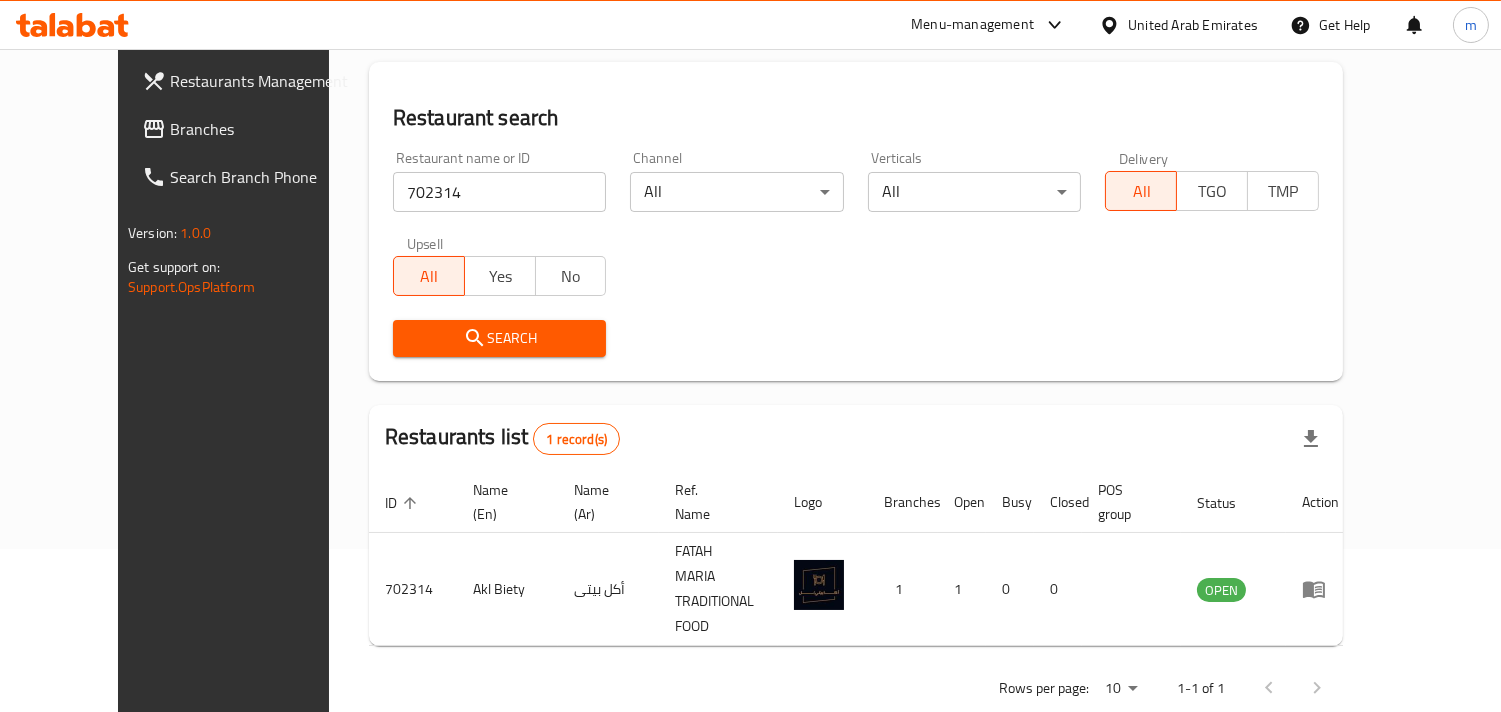click on "United Arab Emirates" at bounding box center (1193, 25) 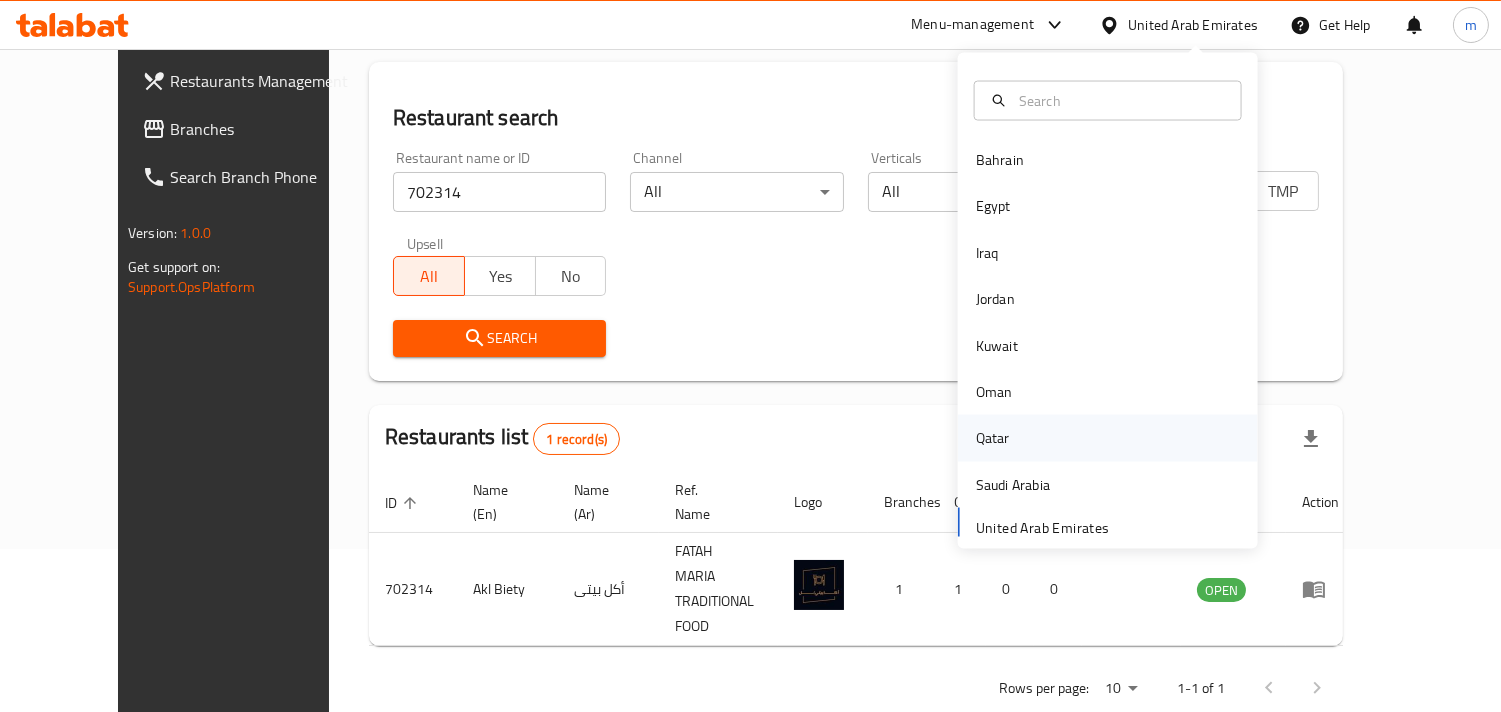 click on "Qatar" at bounding box center (993, 438) 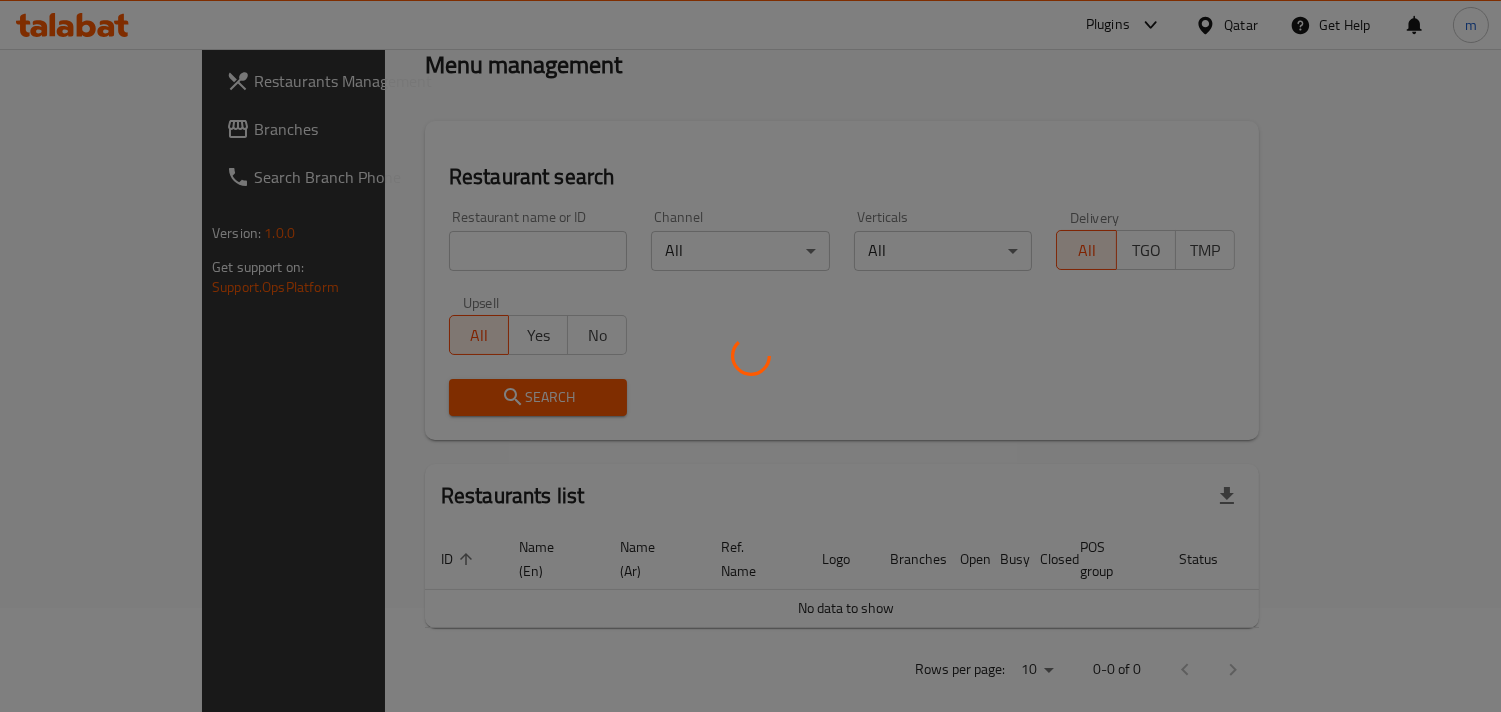 scroll, scrollTop: 163, scrollLeft: 0, axis: vertical 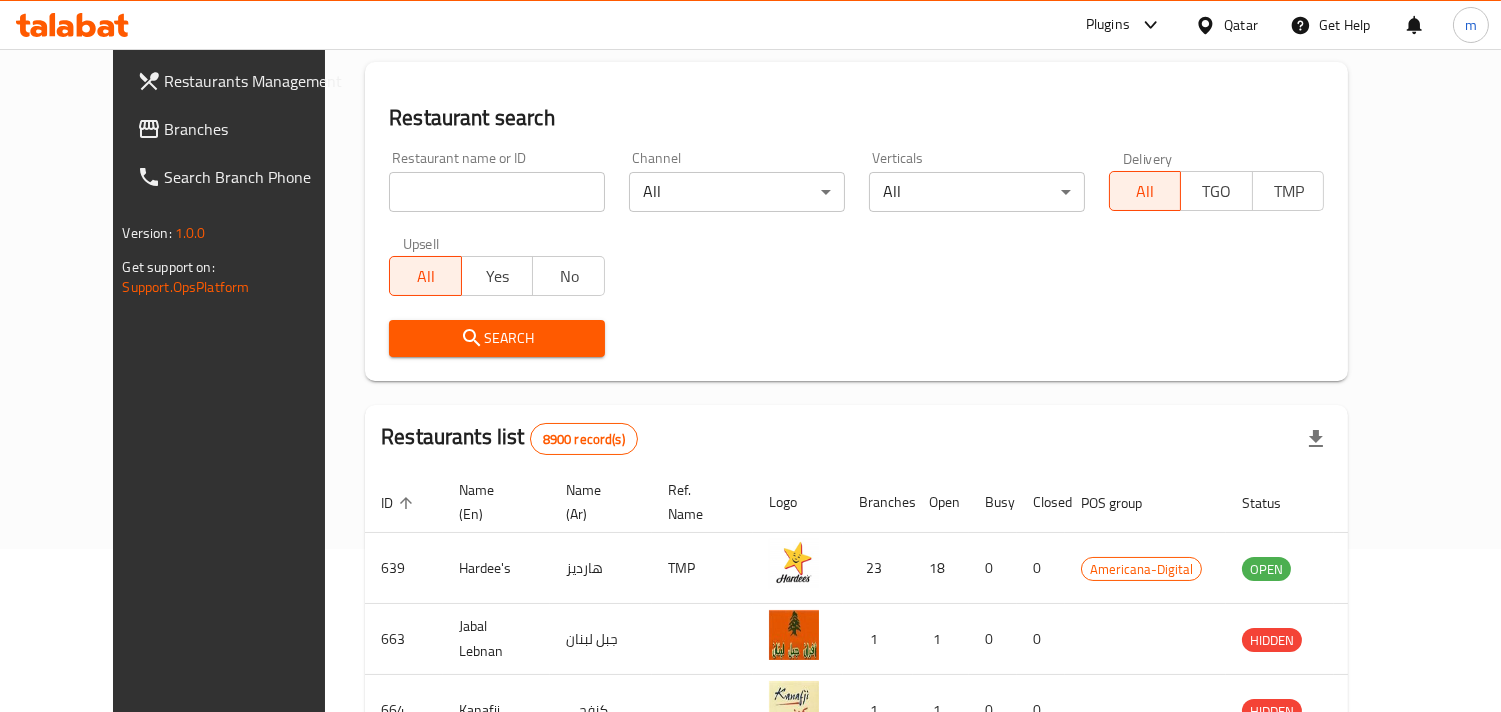 click on "Branches" at bounding box center (256, 129) 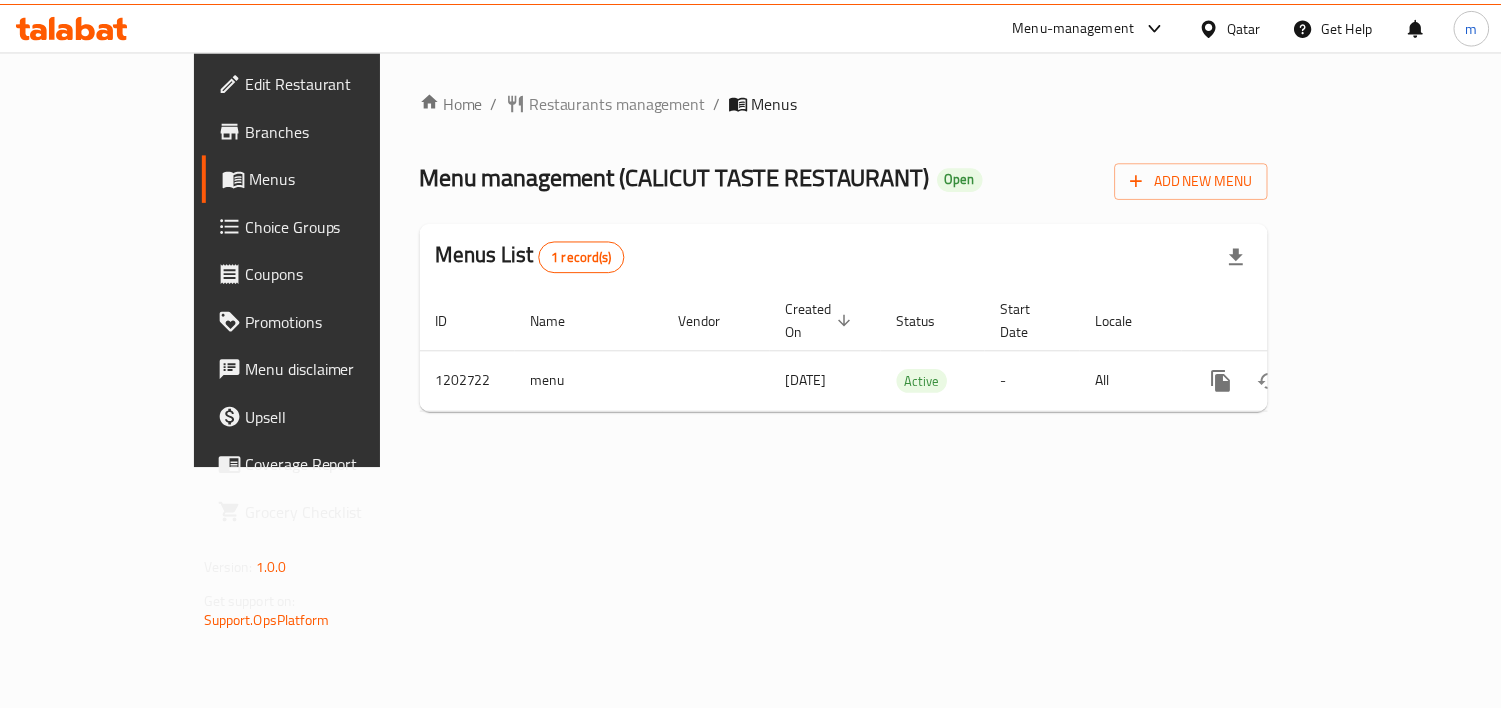 scroll, scrollTop: 0, scrollLeft: 0, axis: both 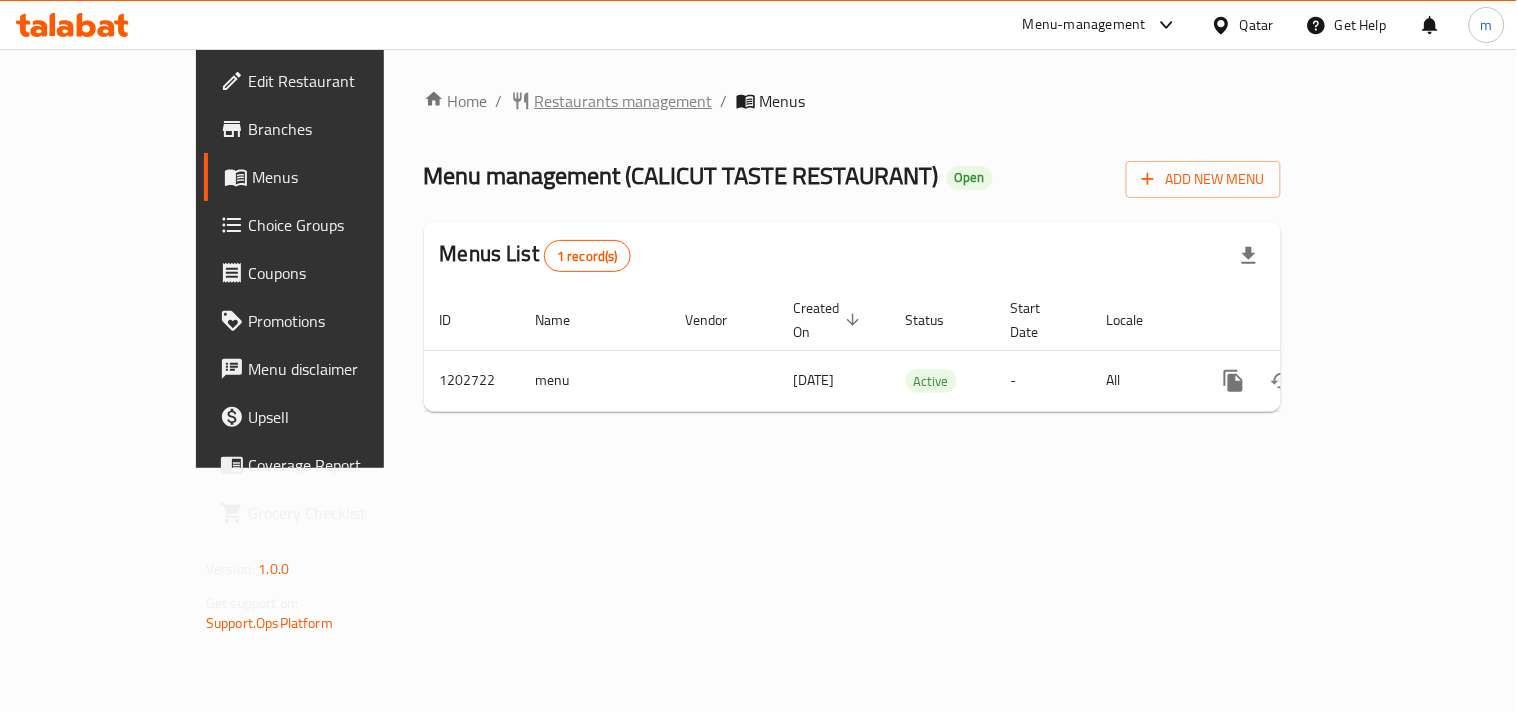 click on "Restaurants management" at bounding box center [624, 101] 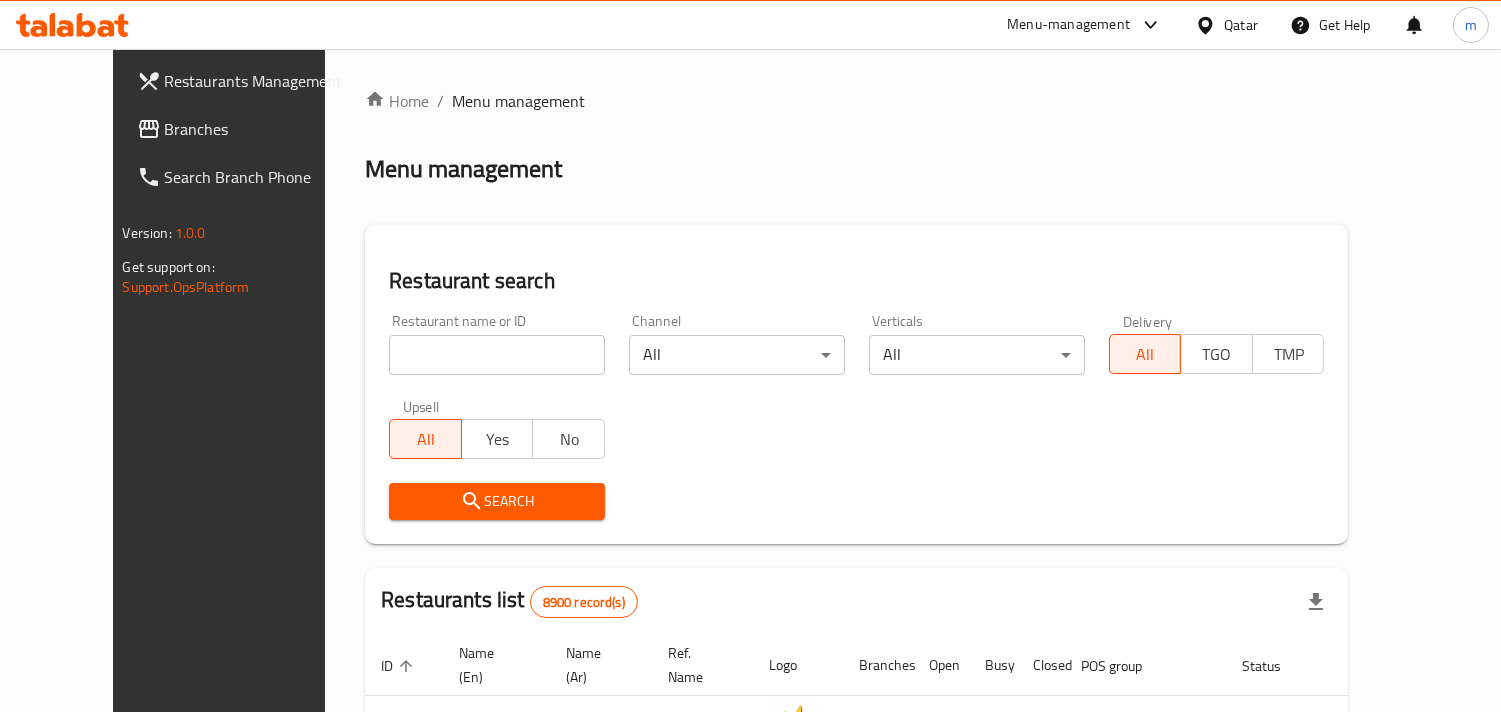 click at bounding box center [497, 355] 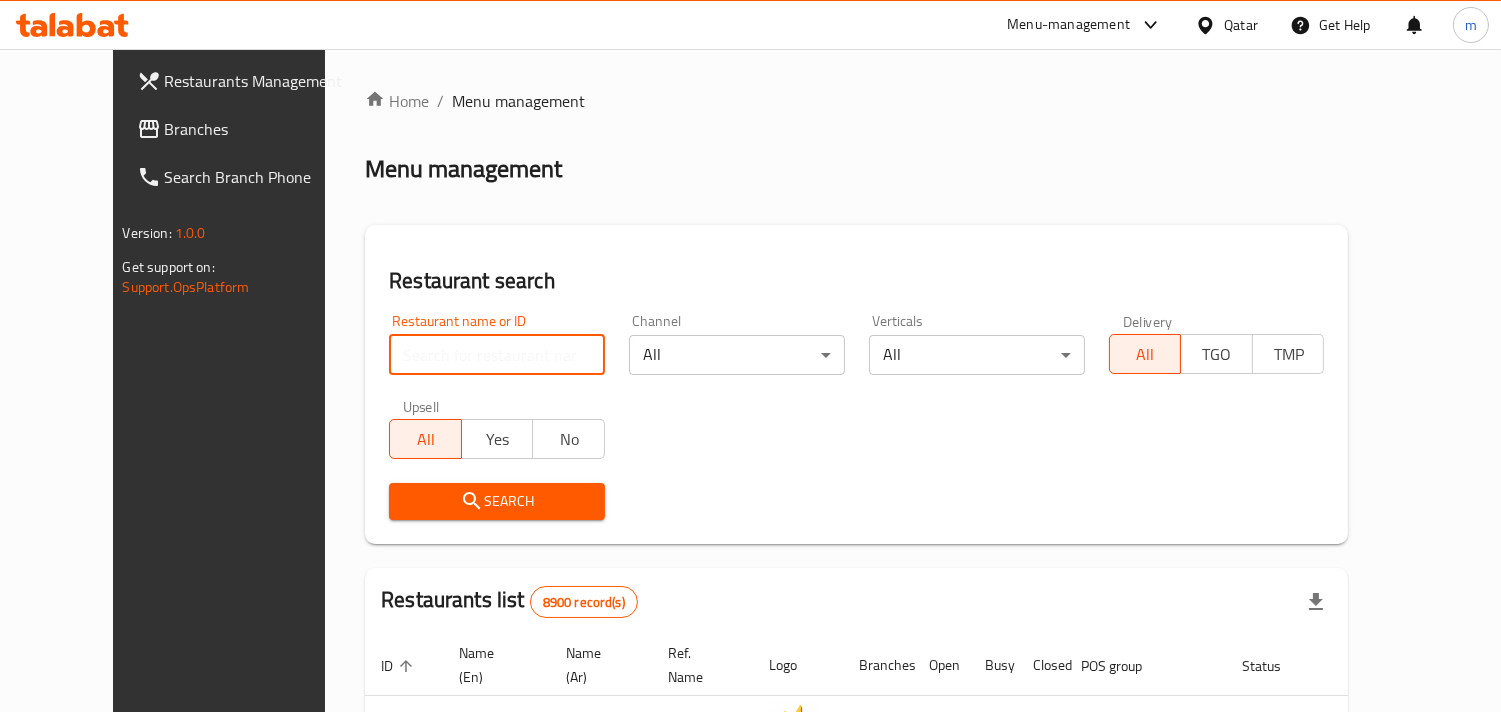 paste on "669338" 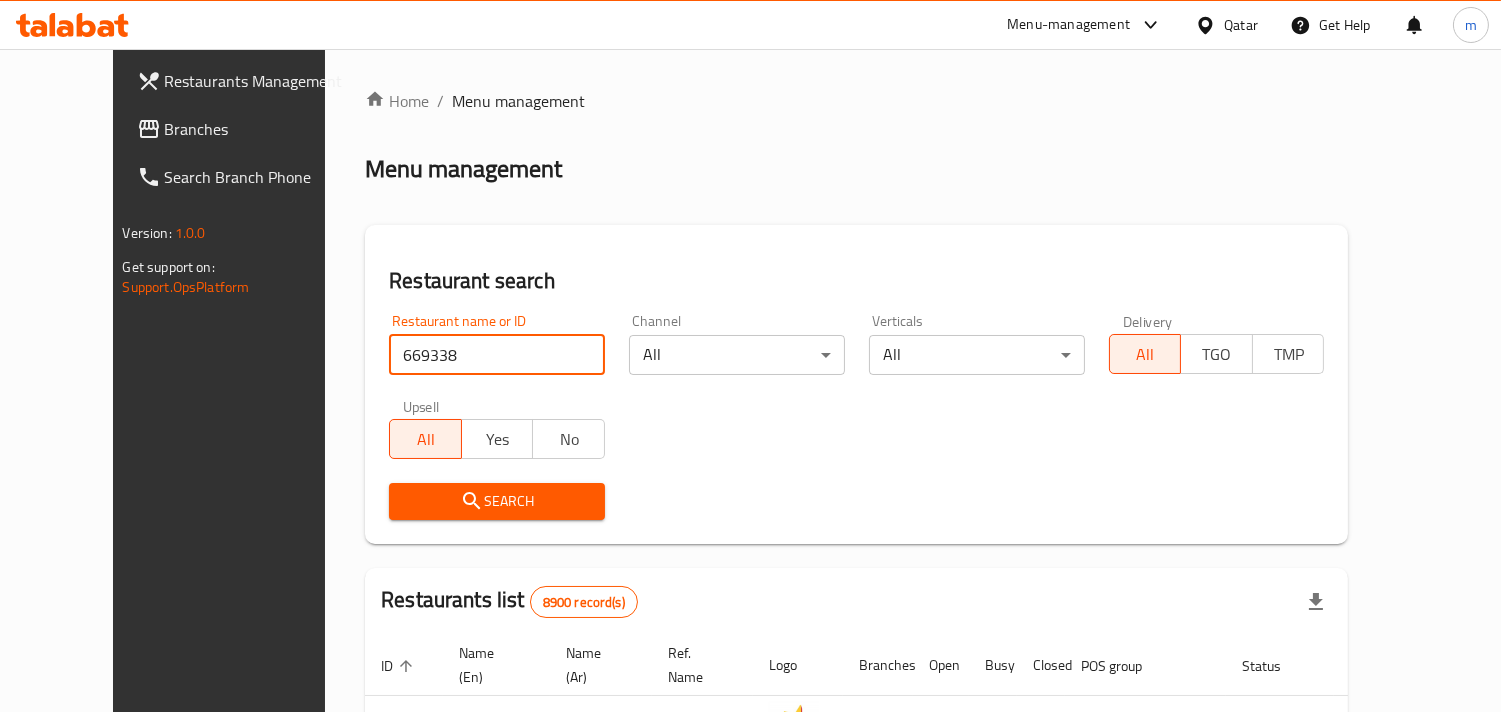 type on "669338" 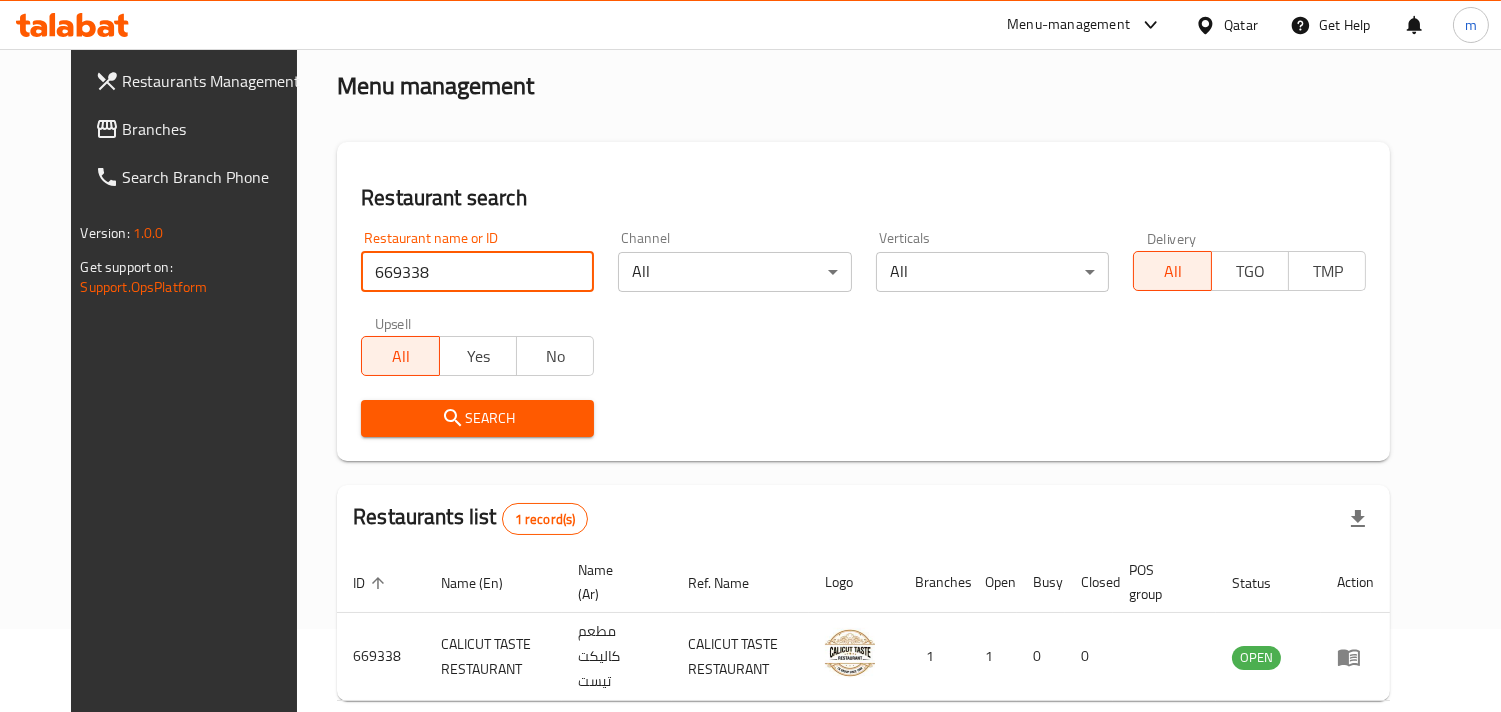 scroll, scrollTop: 163, scrollLeft: 0, axis: vertical 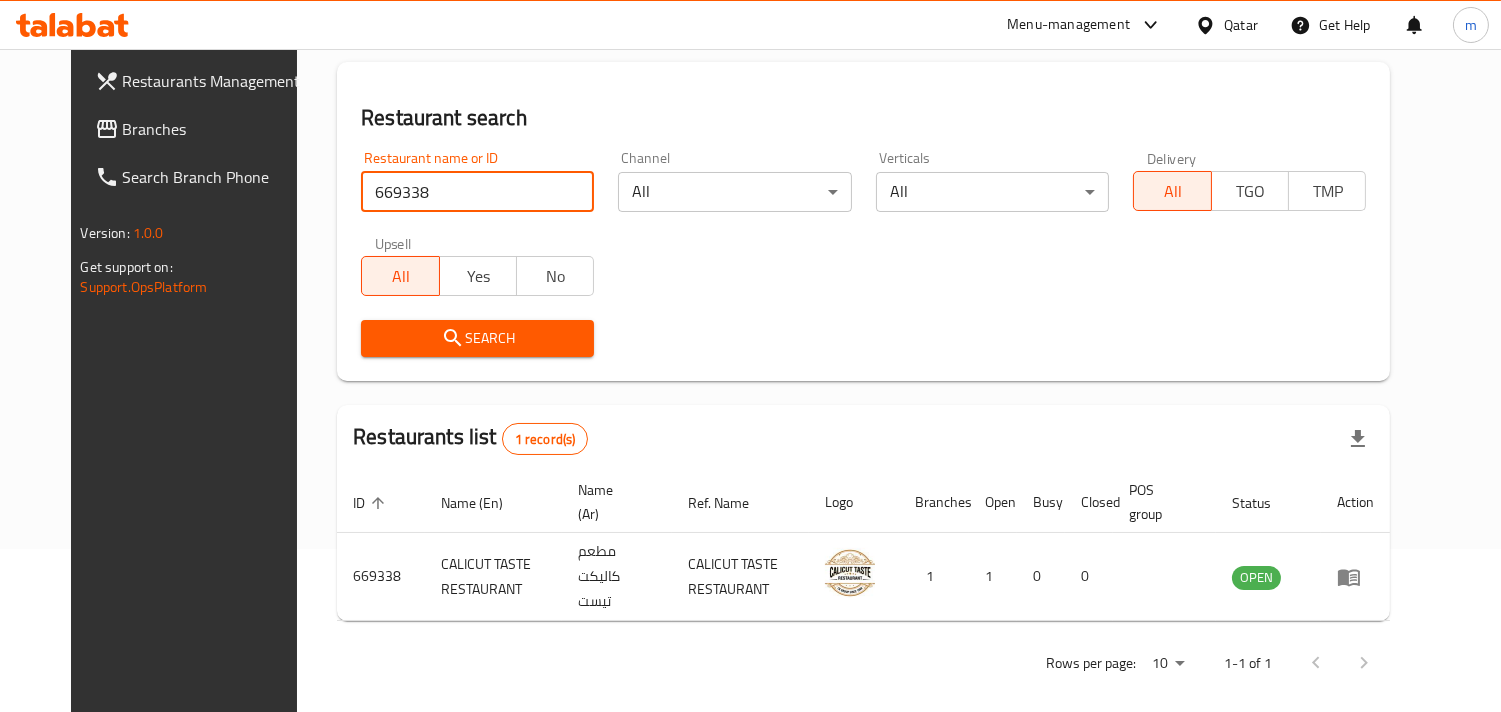 click on "Qatar" at bounding box center [1241, 25] 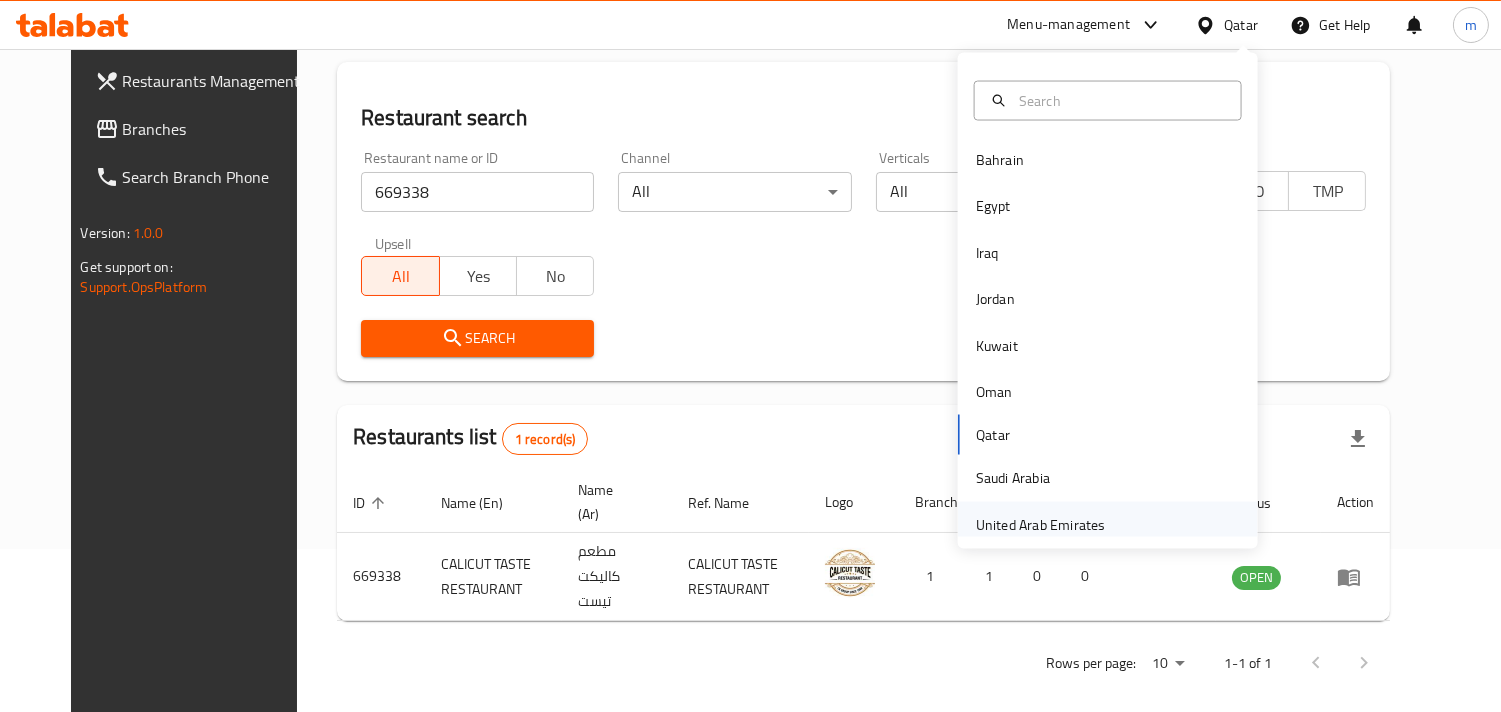 click on "United Arab Emirates" at bounding box center [1041, 524] 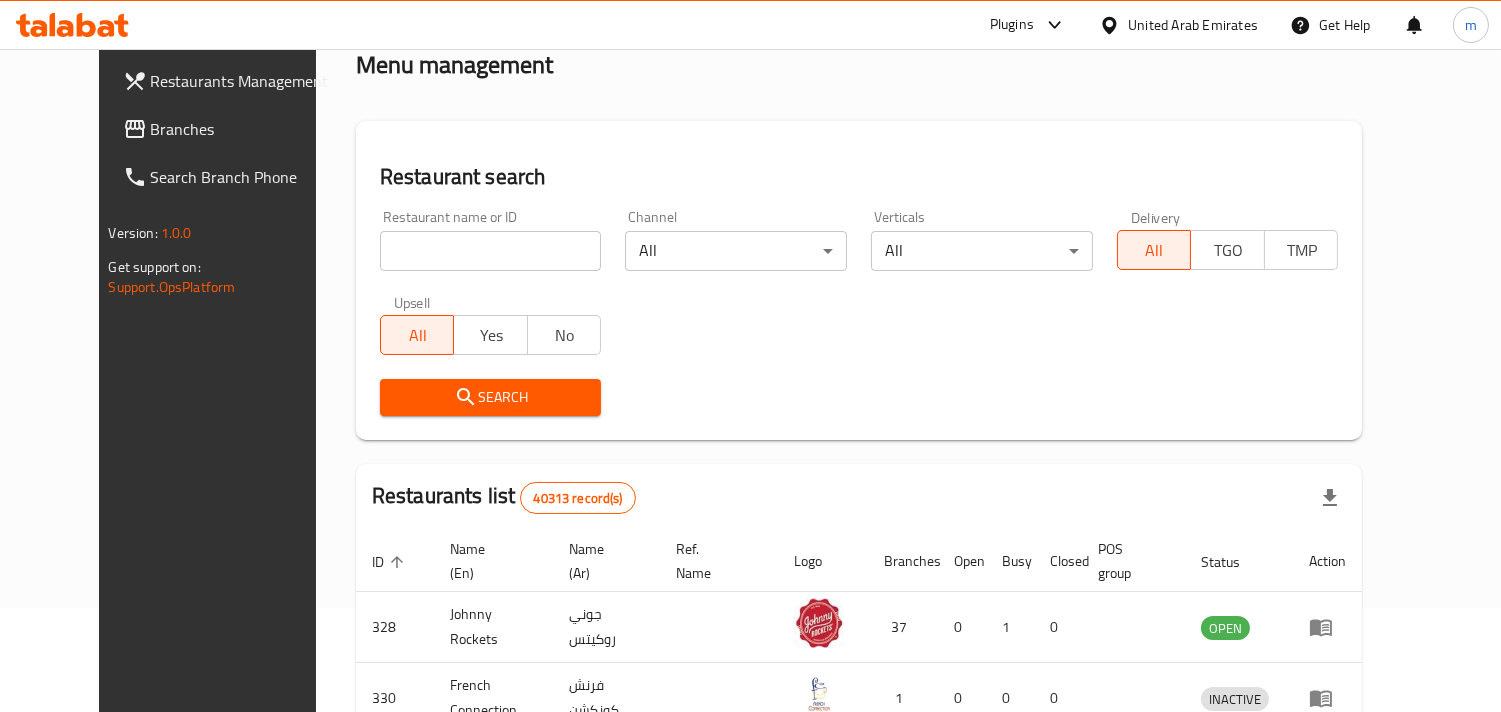 scroll, scrollTop: 163, scrollLeft: 0, axis: vertical 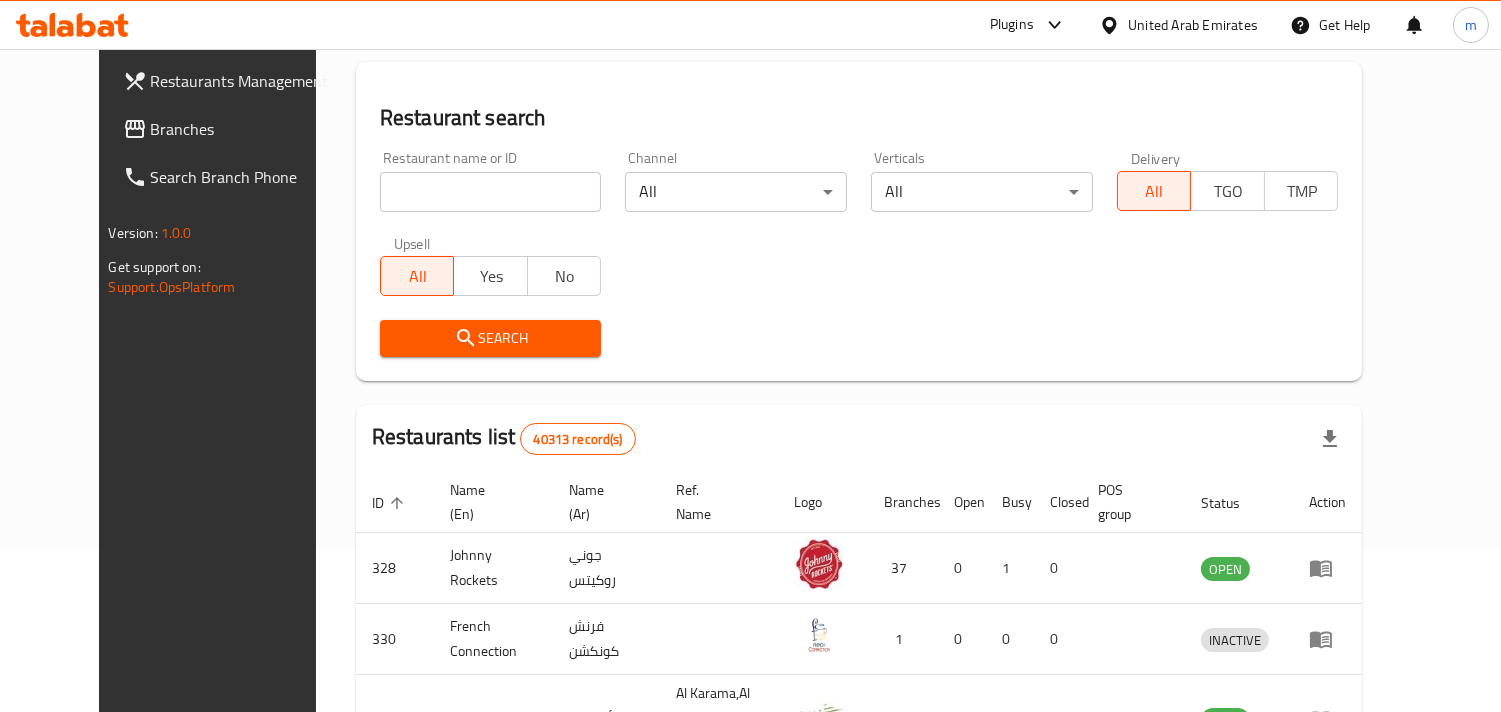 drag, startPoint x: 87, startPoint y: 118, endPoint x: 57, endPoint y: 132, distance: 33.105892 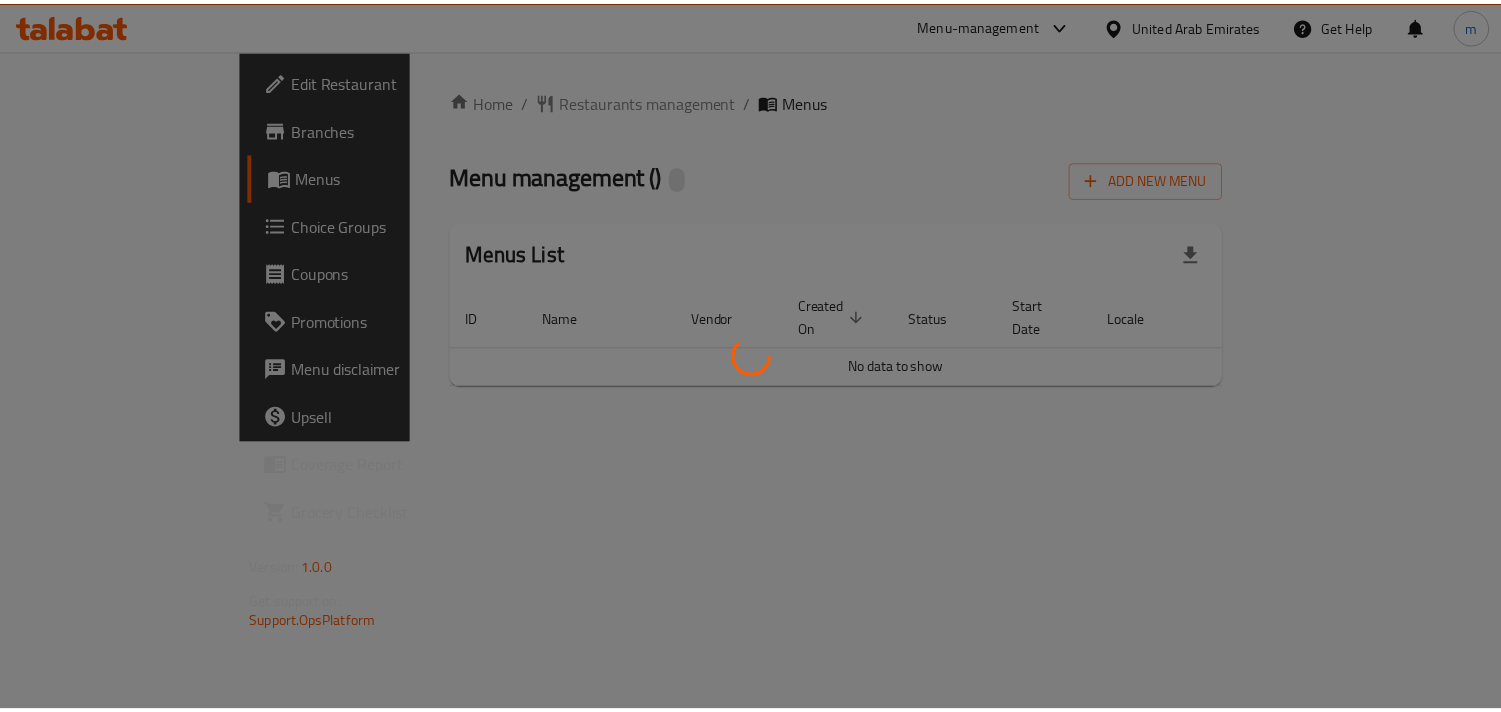 scroll, scrollTop: 0, scrollLeft: 0, axis: both 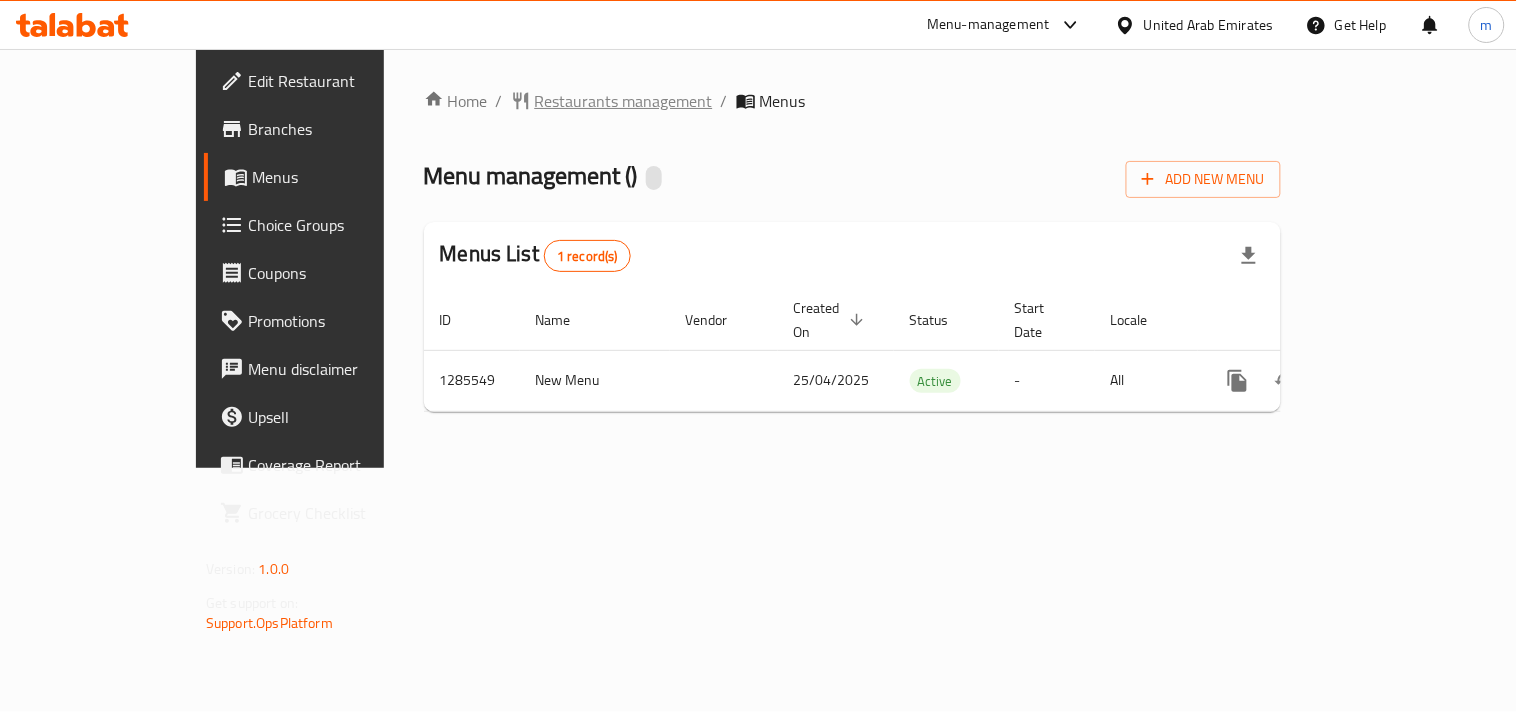 click on "Restaurants management" at bounding box center (624, 101) 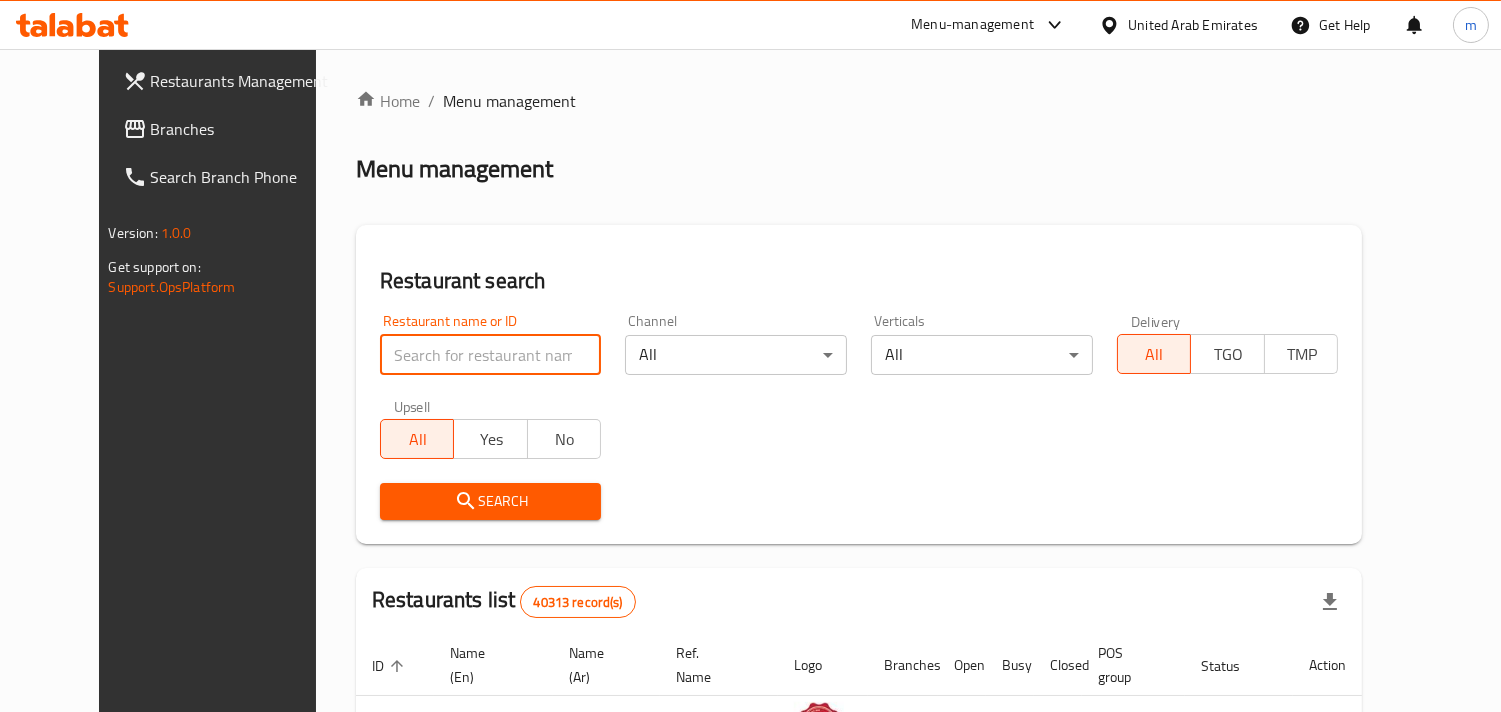 click at bounding box center (491, 355) 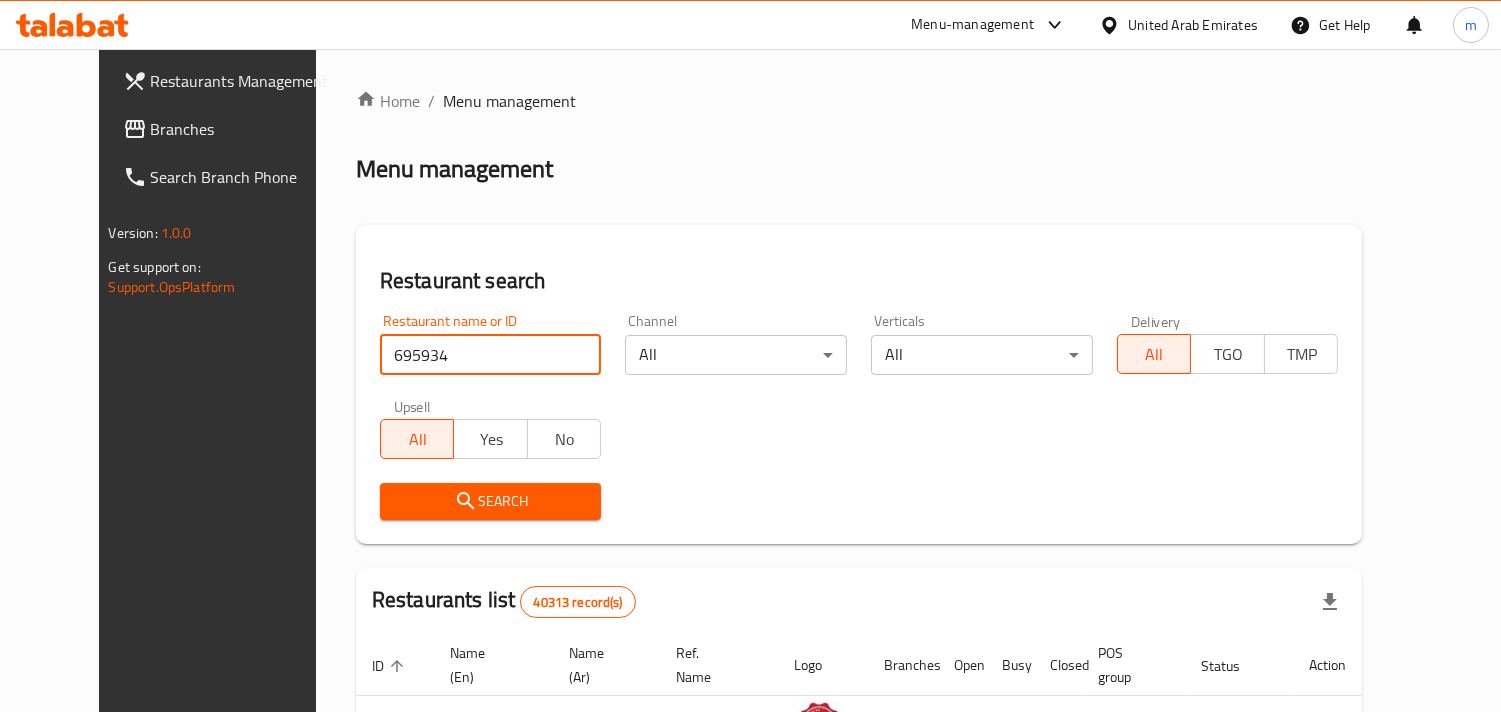 type on "695934" 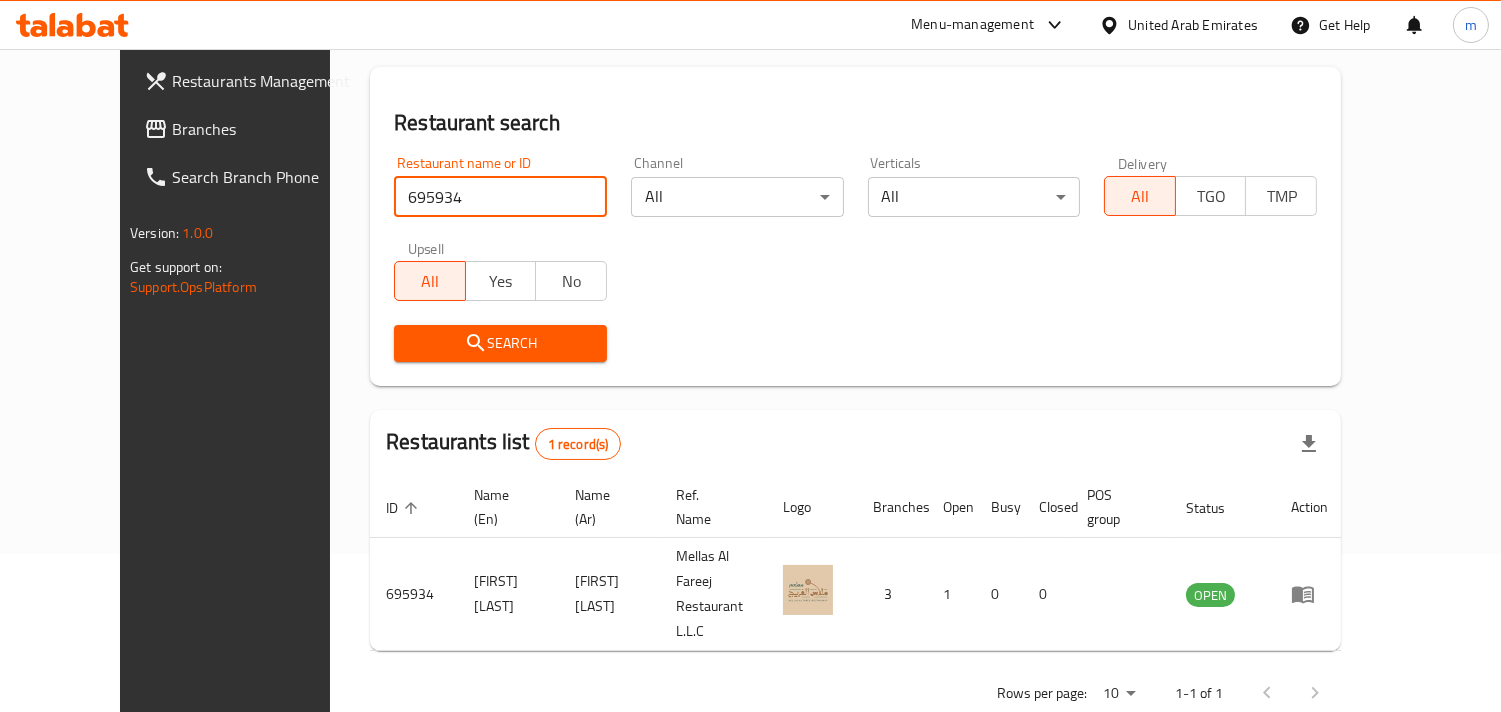 scroll, scrollTop: 163, scrollLeft: 0, axis: vertical 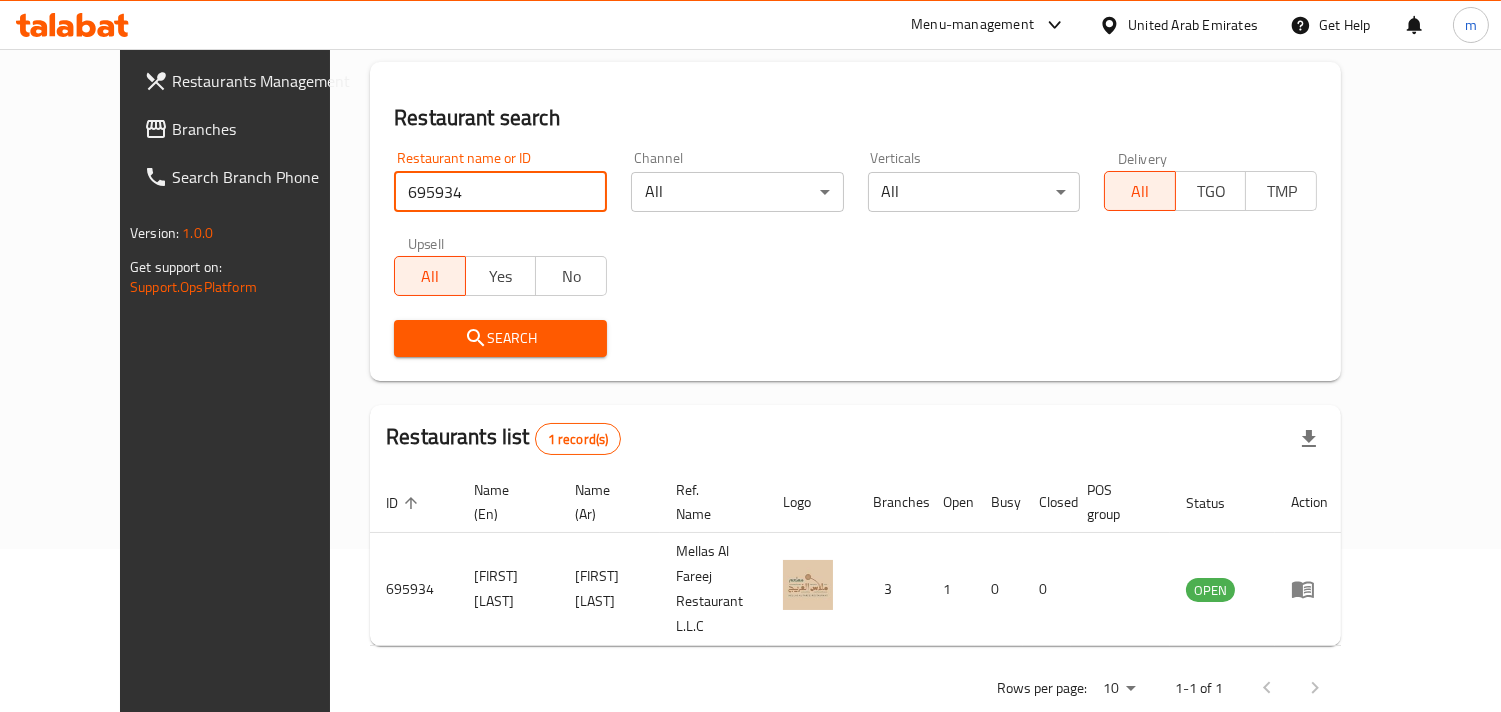 click on "Branches" at bounding box center [263, 129] 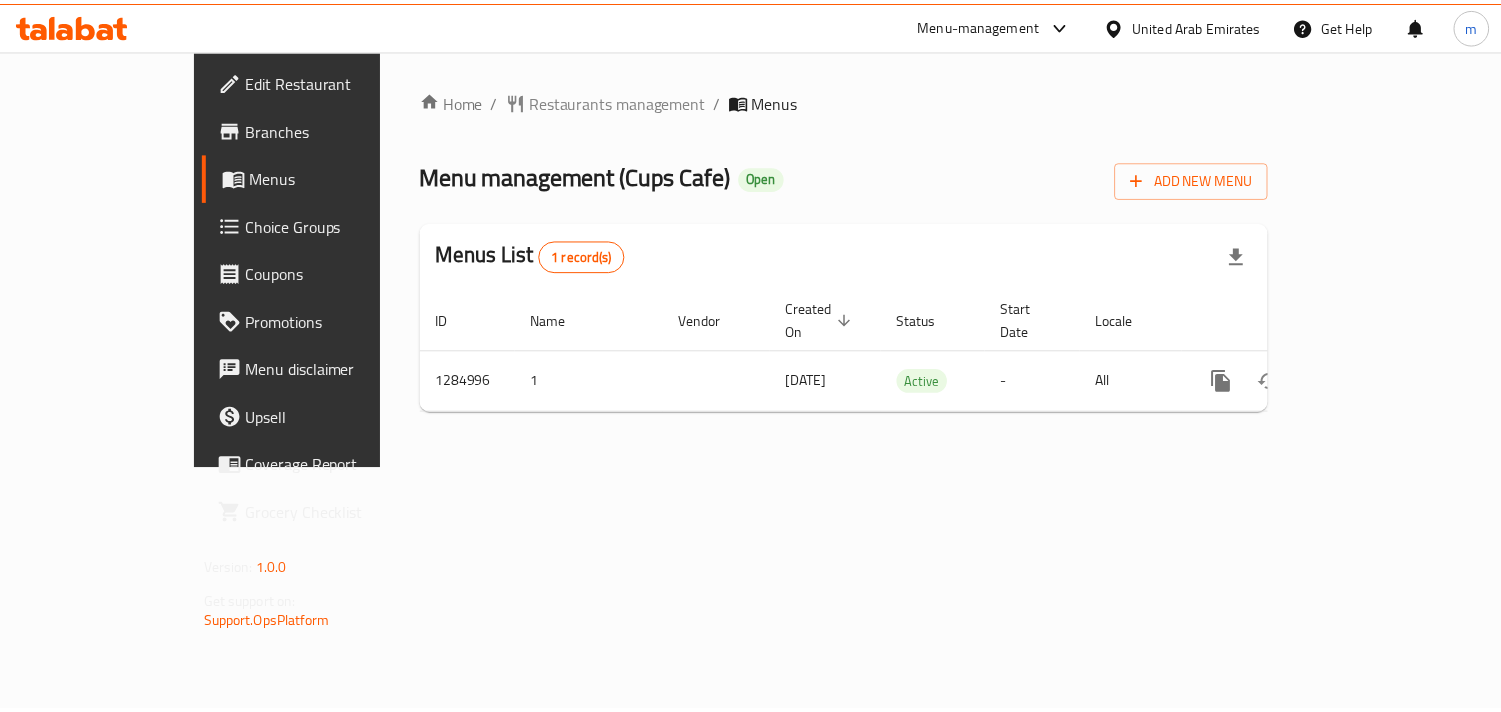 scroll, scrollTop: 0, scrollLeft: 0, axis: both 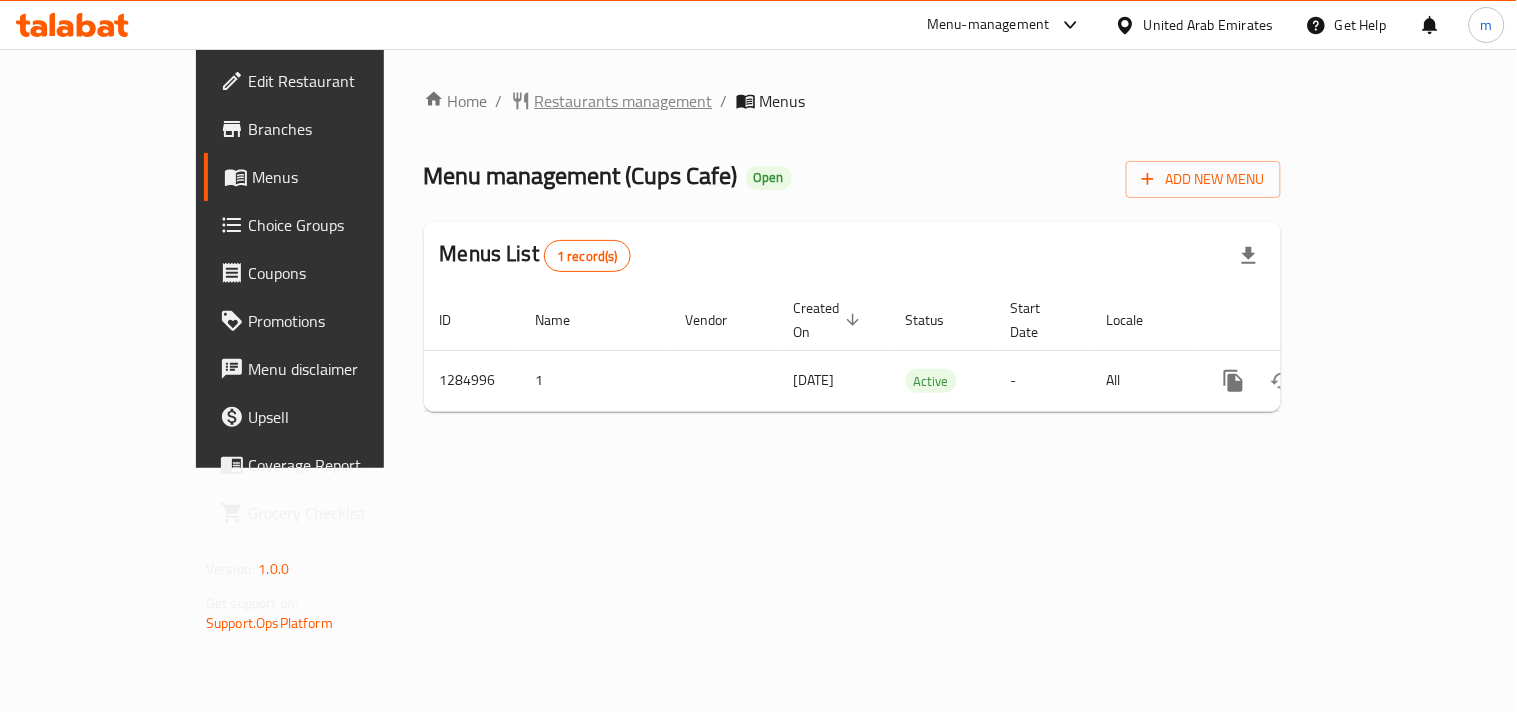 click on "Restaurants management" at bounding box center (624, 101) 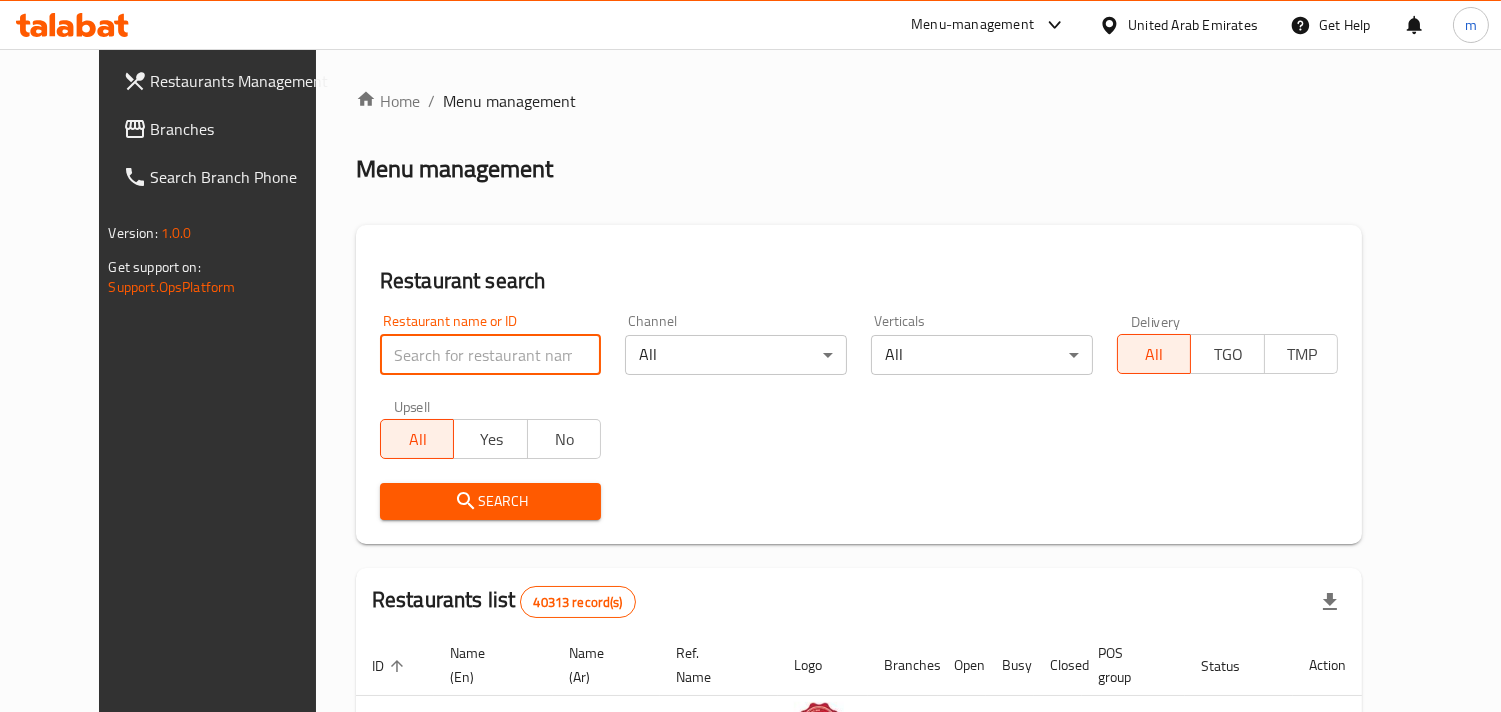 click at bounding box center (491, 355) 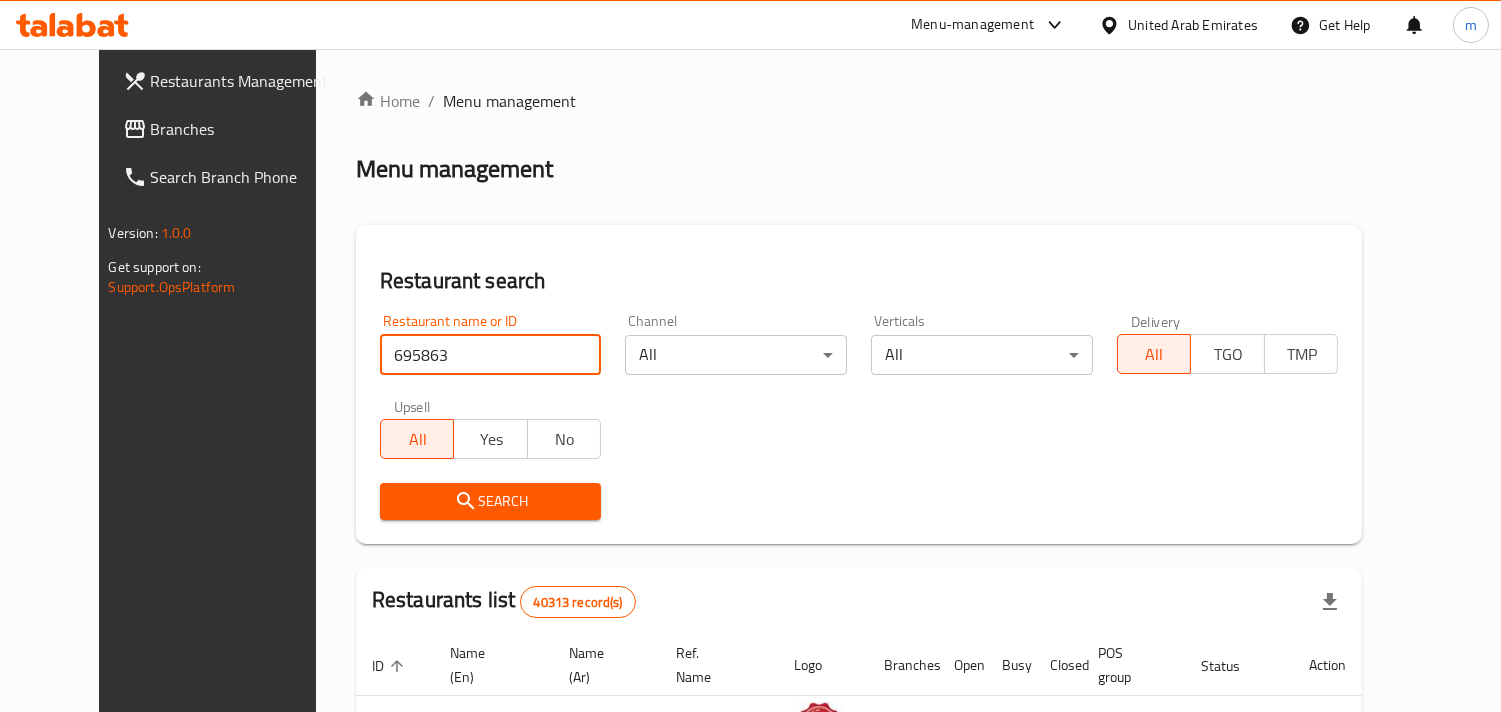 type on "695863" 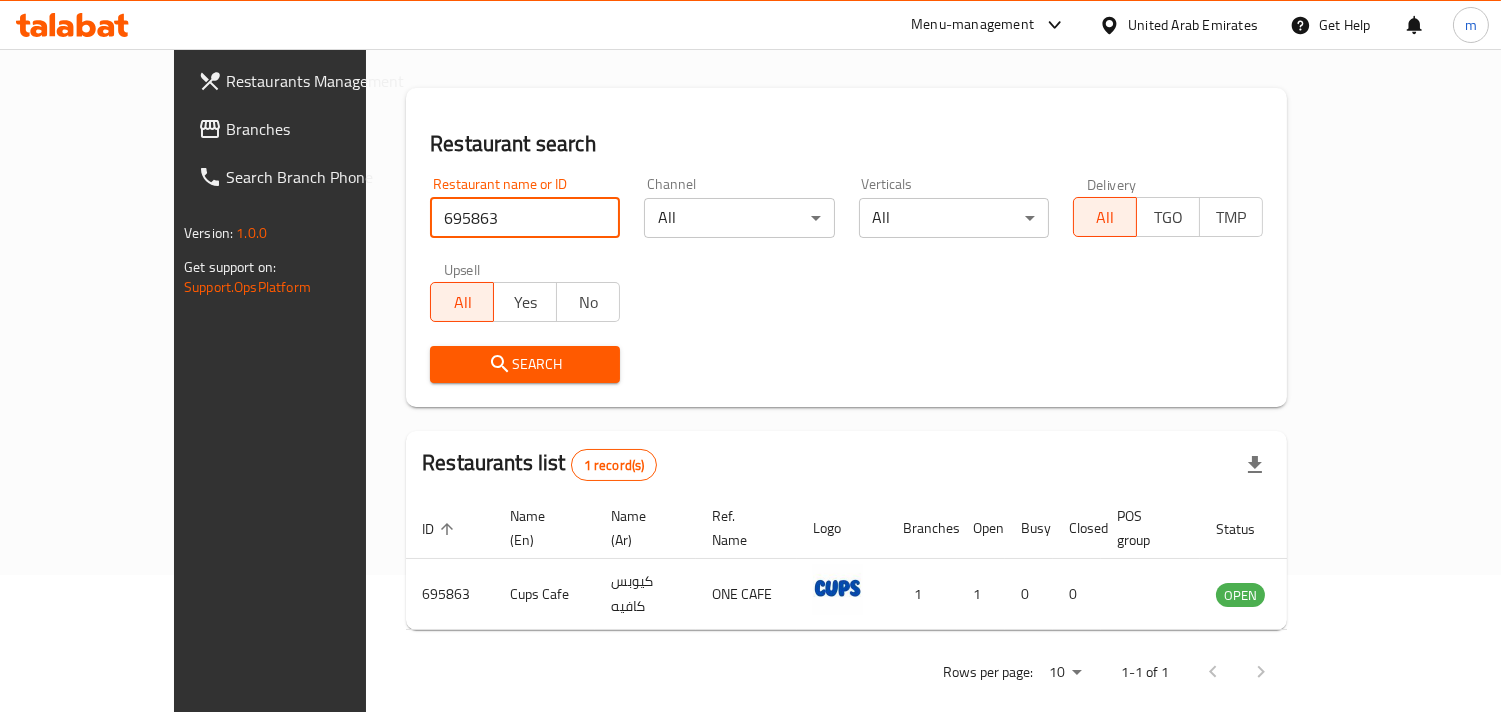 scroll, scrollTop: 141, scrollLeft: 0, axis: vertical 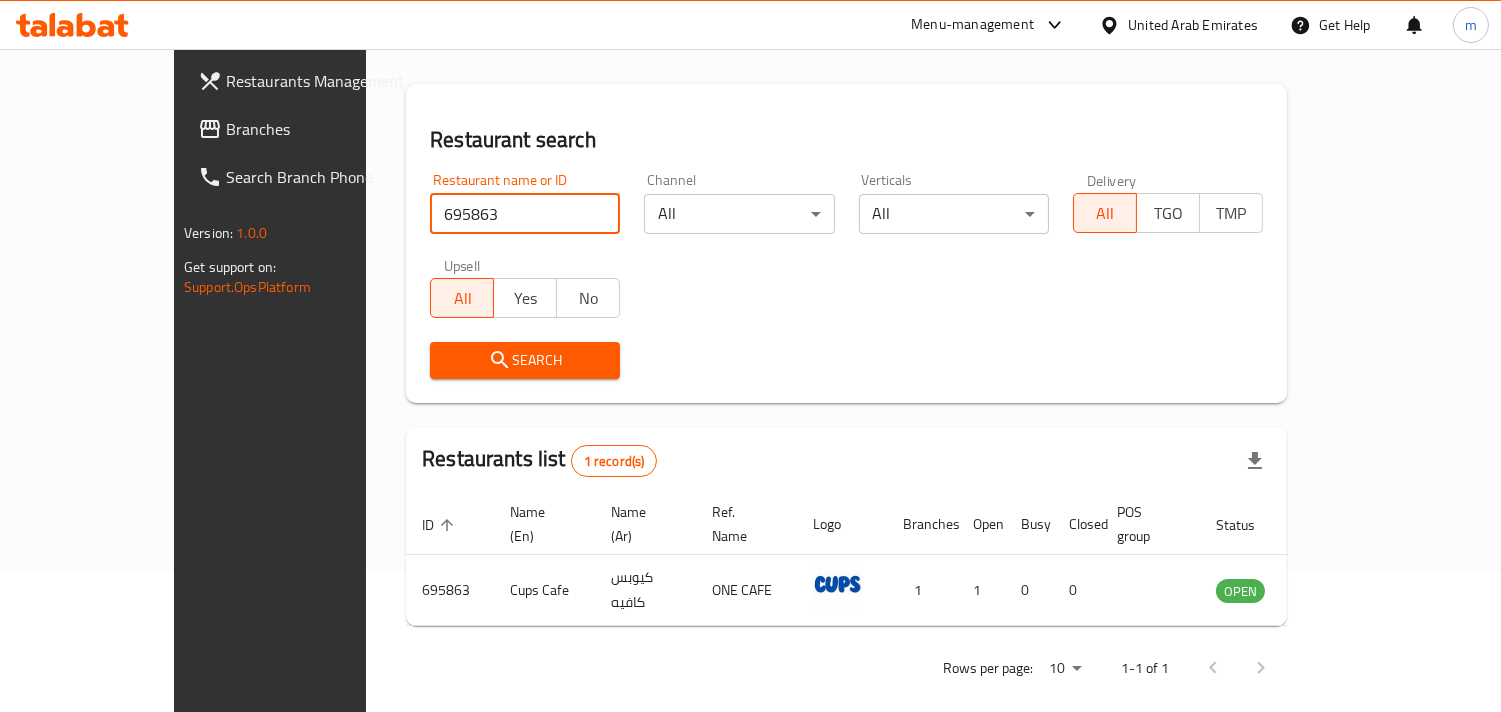 click on "Branches" at bounding box center (317, 129) 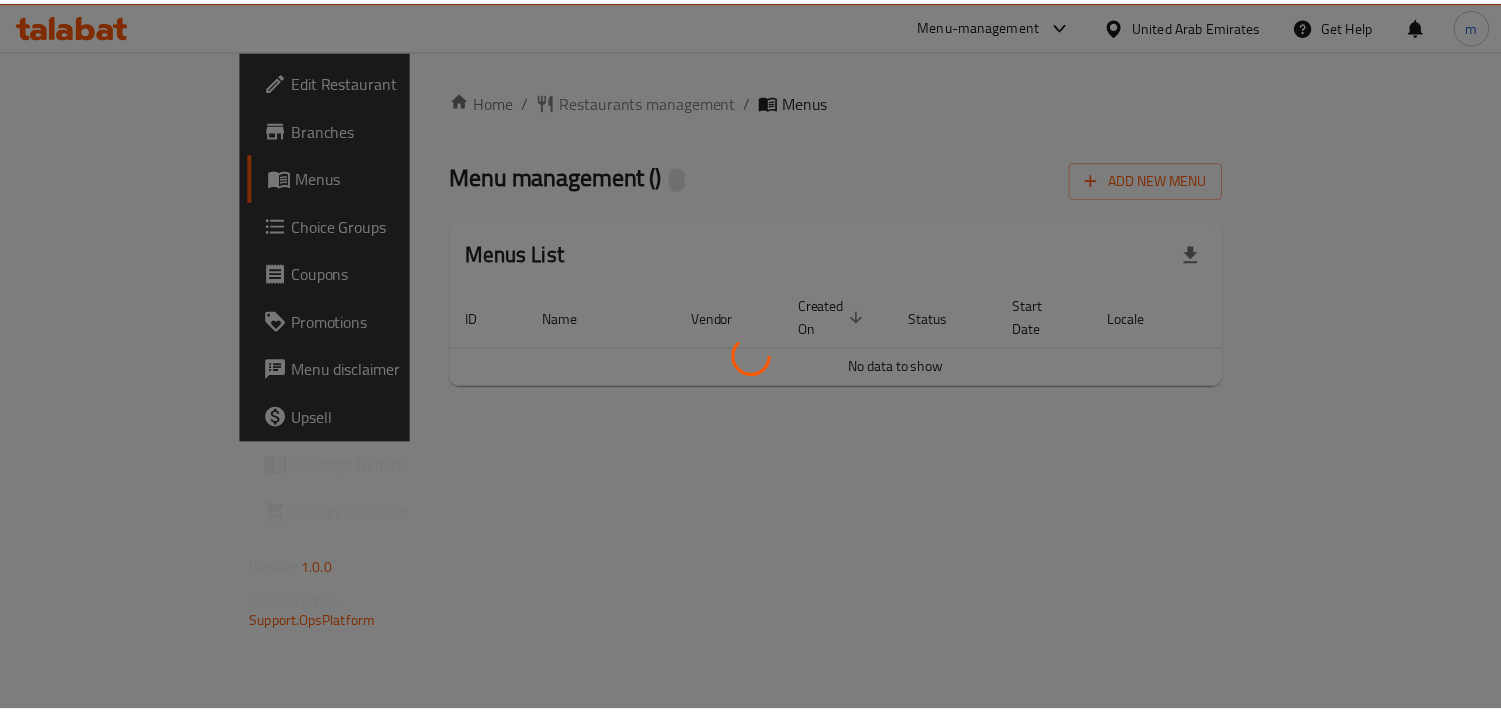 scroll, scrollTop: 0, scrollLeft: 0, axis: both 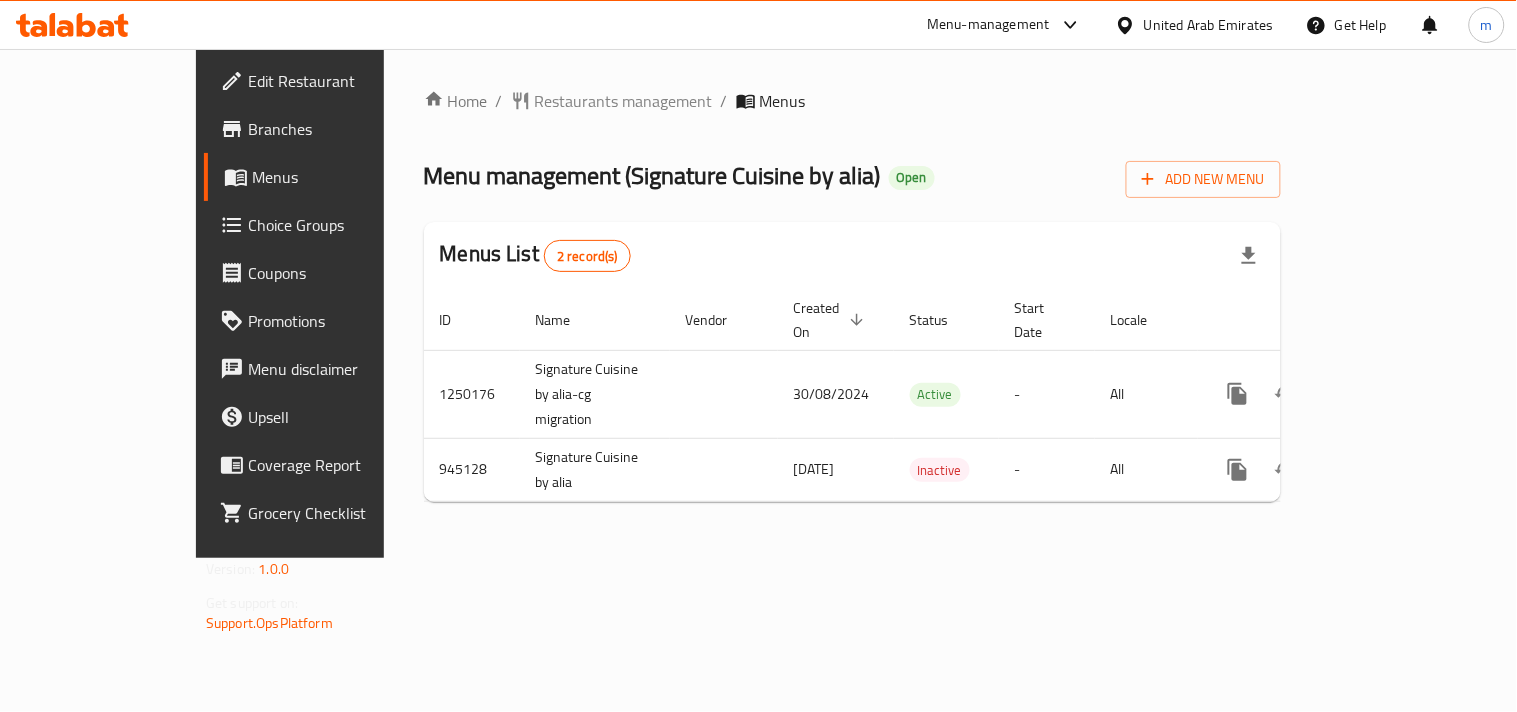 click on "Restaurants management" at bounding box center [624, 101] 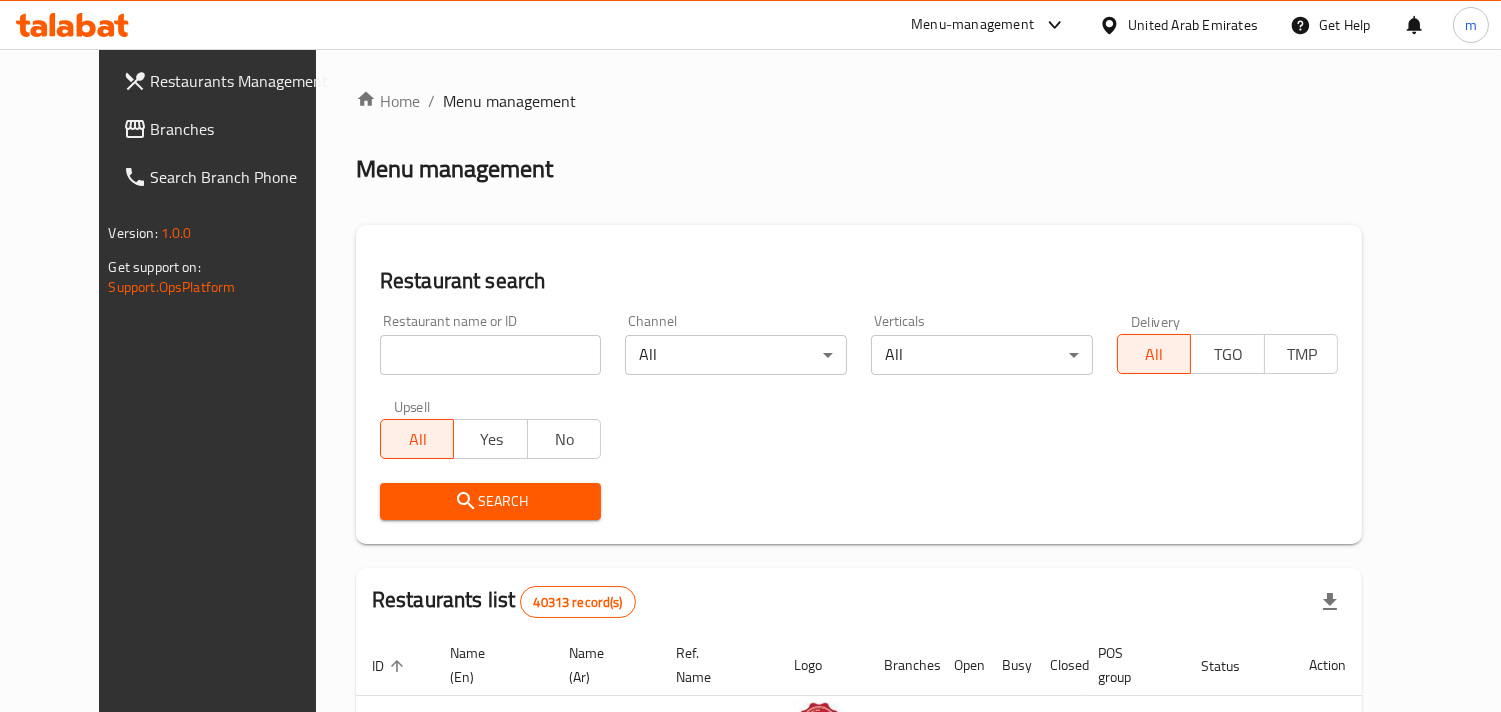 click at bounding box center [491, 355] 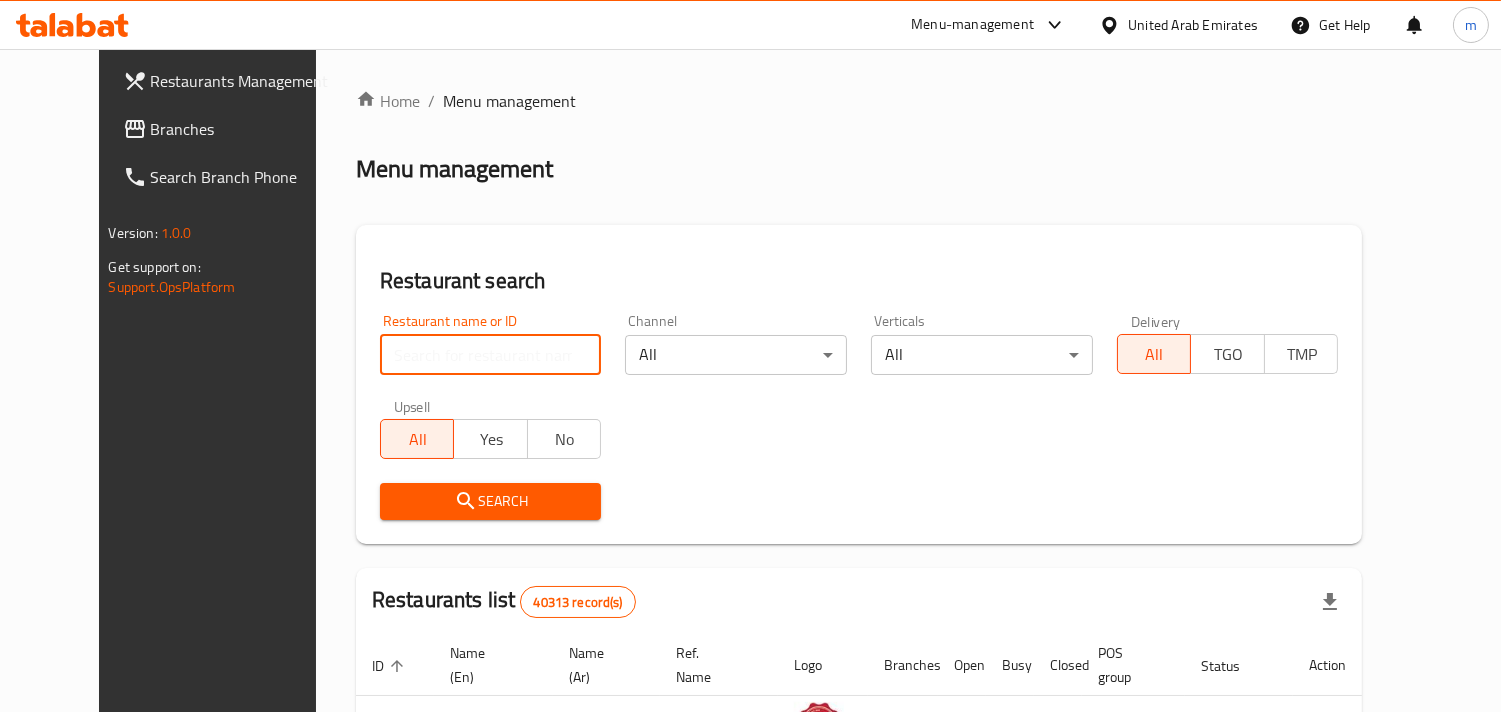 paste on "659231" 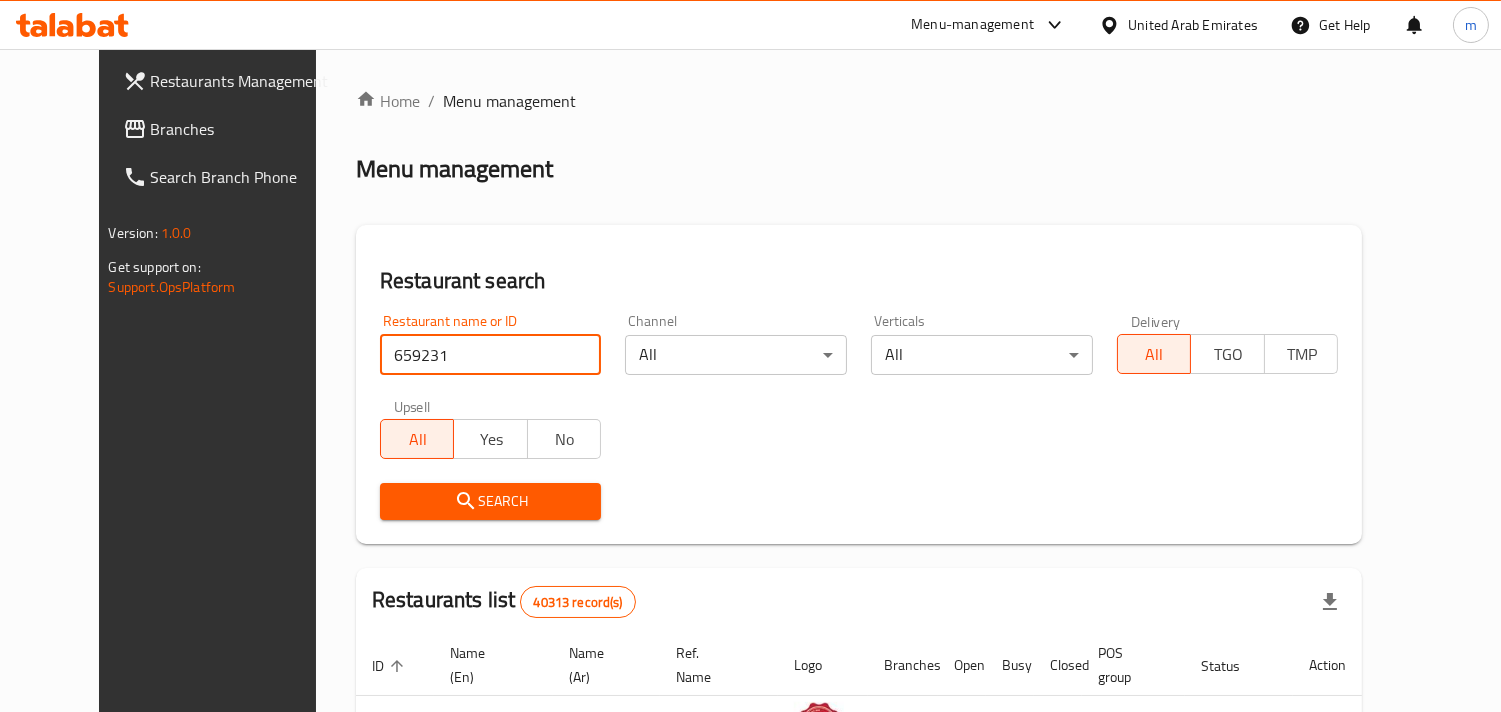 type on "659231" 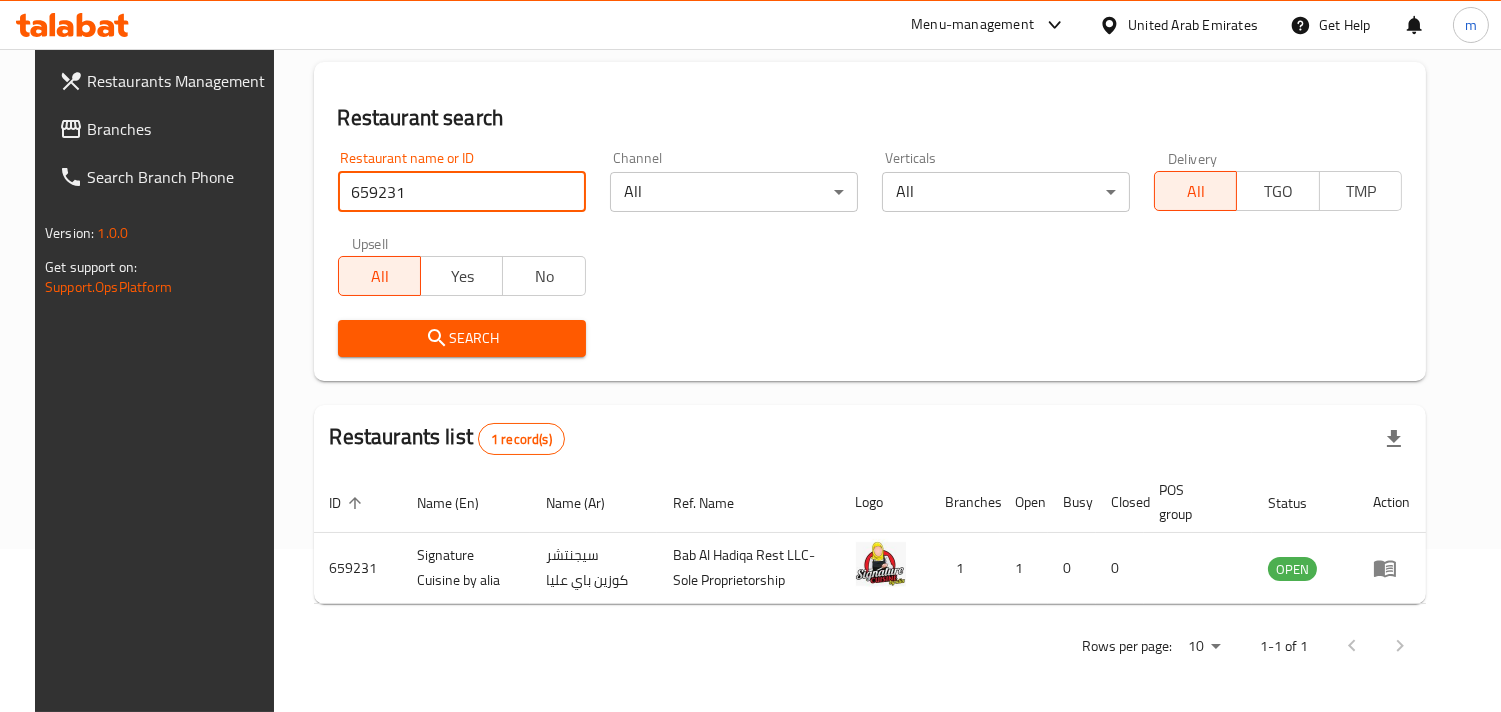 scroll, scrollTop: 163, scrollLeft: 0, axis: vertical 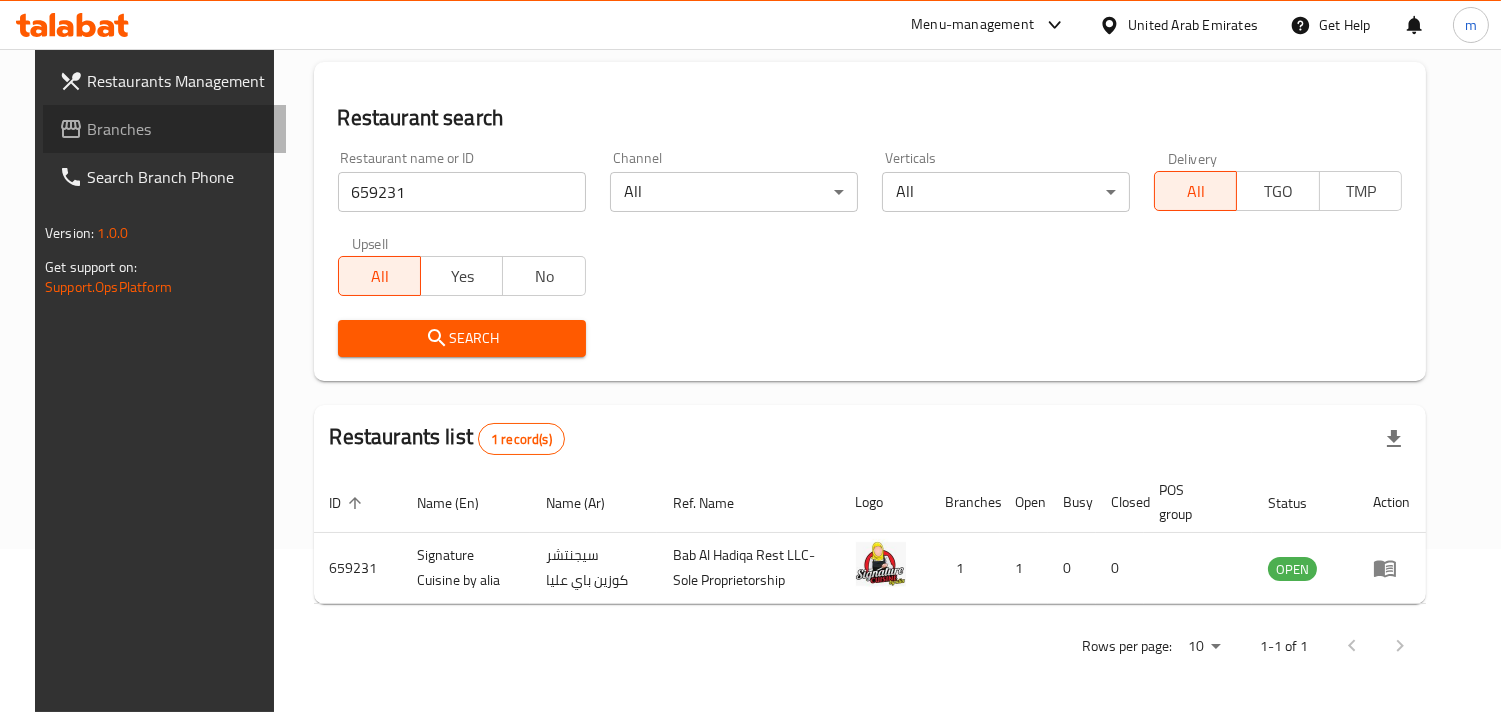 click 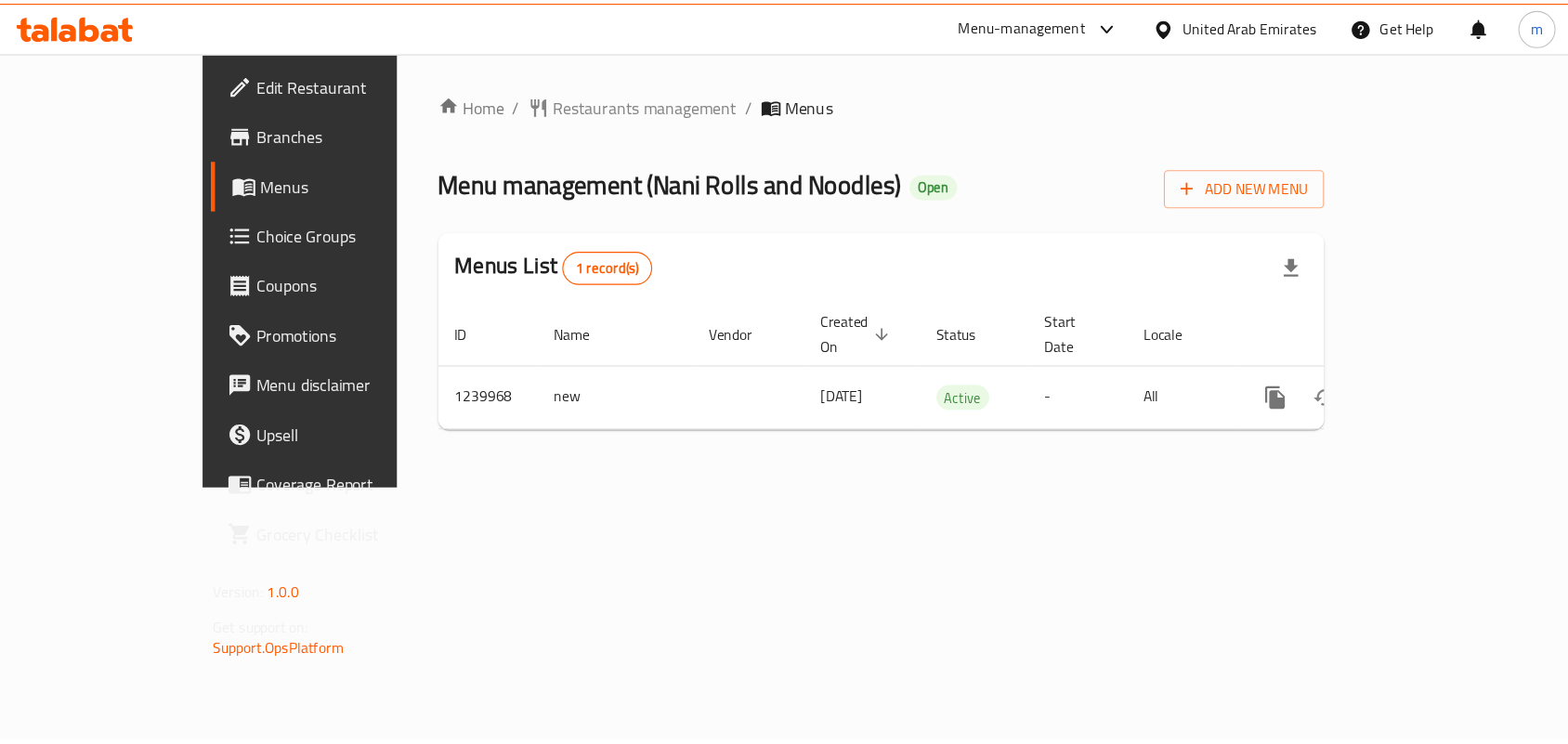 scroll, scrollTop: 0, scrollLeft: 0, axis: both 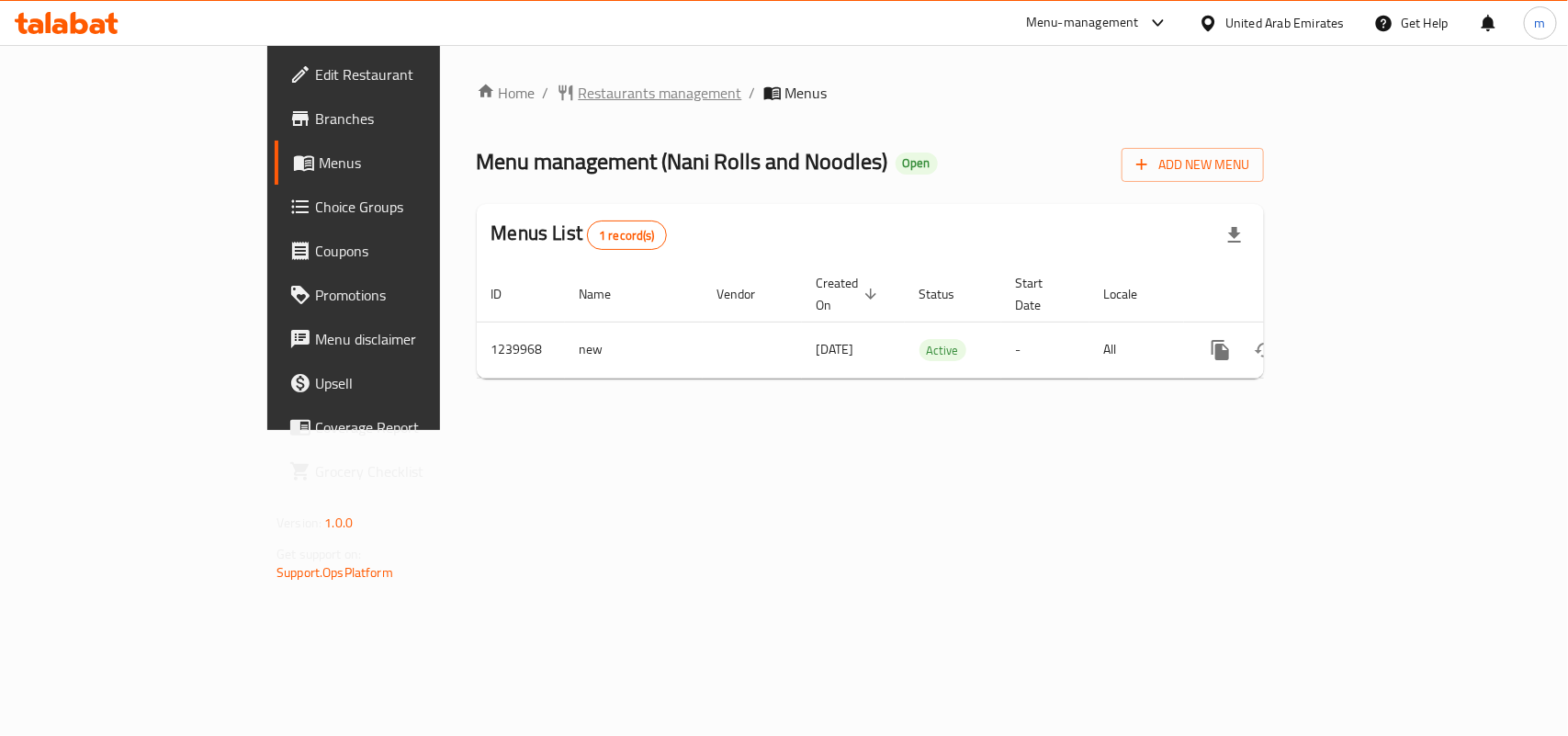 click on "Restaurants management" at bounding box center (660, 93) 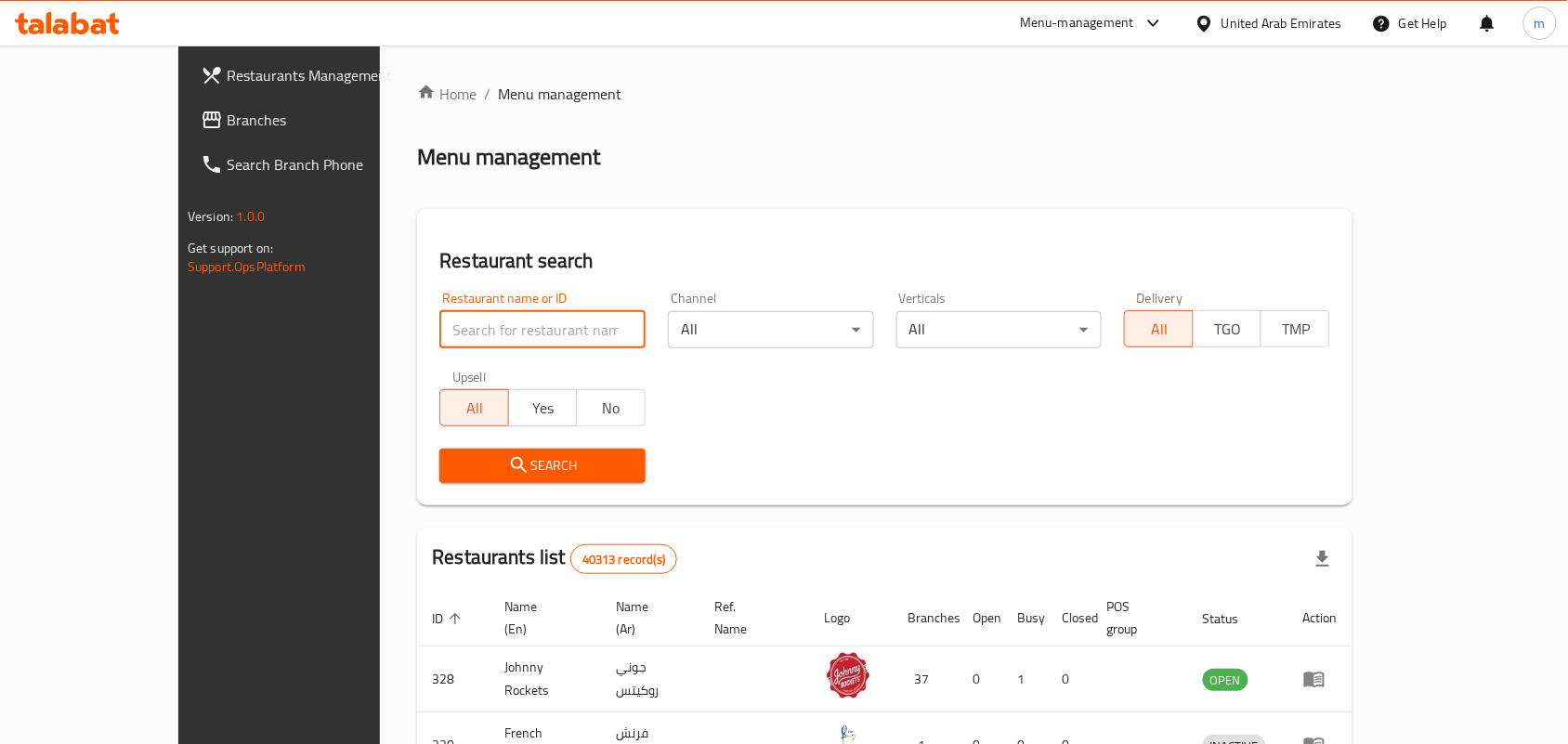 click at bounding box center [542, 330] 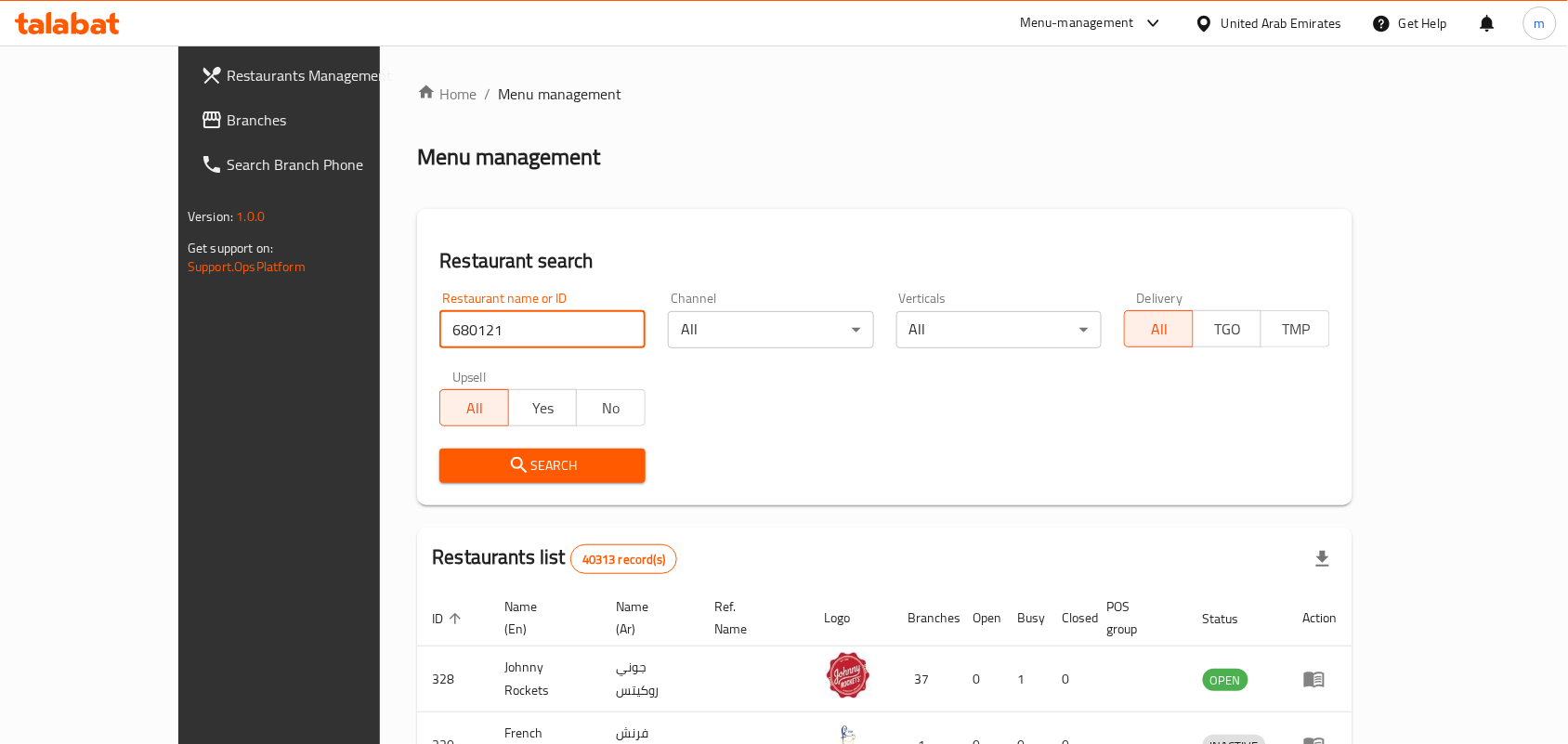 type on "680121" 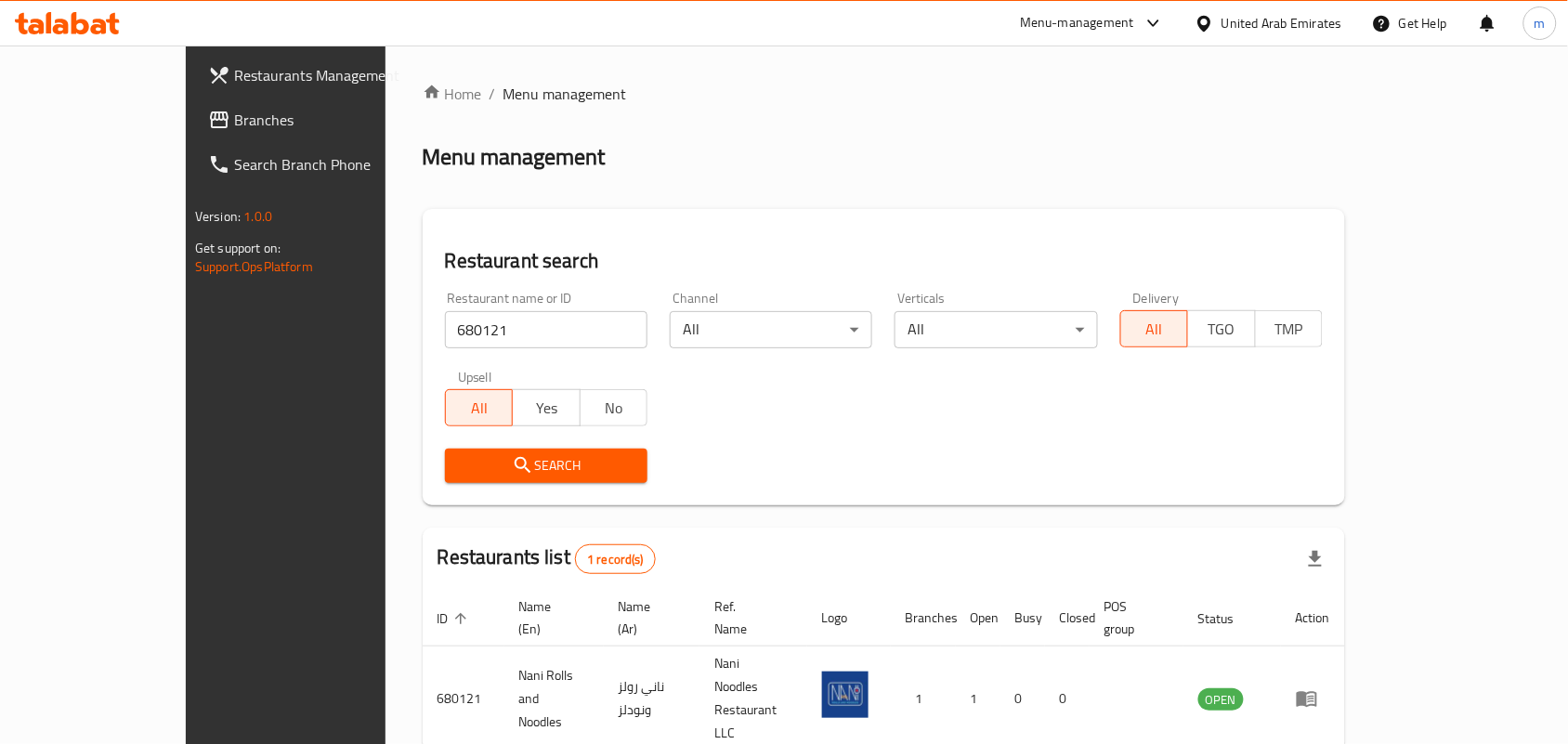 click on "United Arab Emirates" at bounding box center (1282, 23) 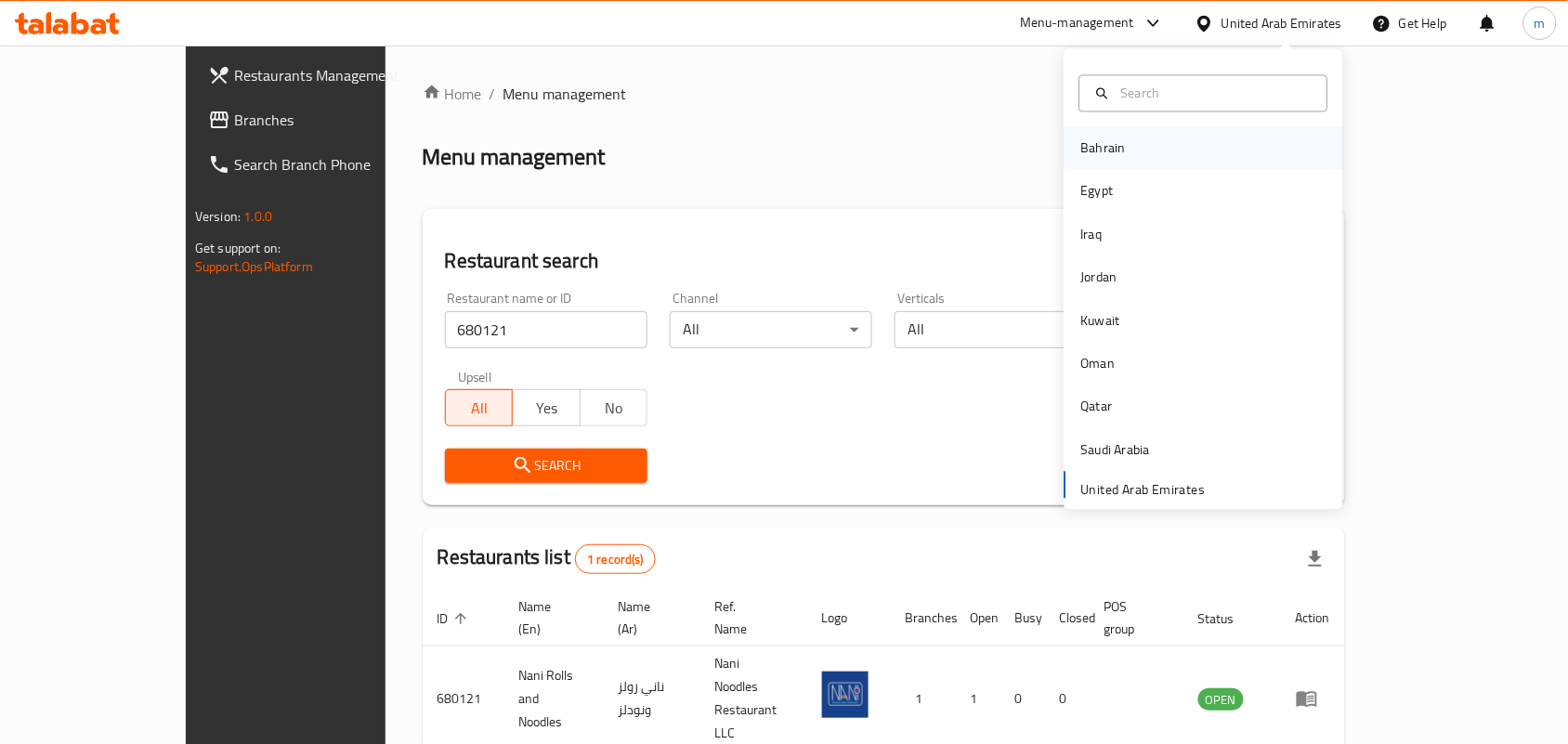 click on "Bahrain" at bounding box center [1104, 149] 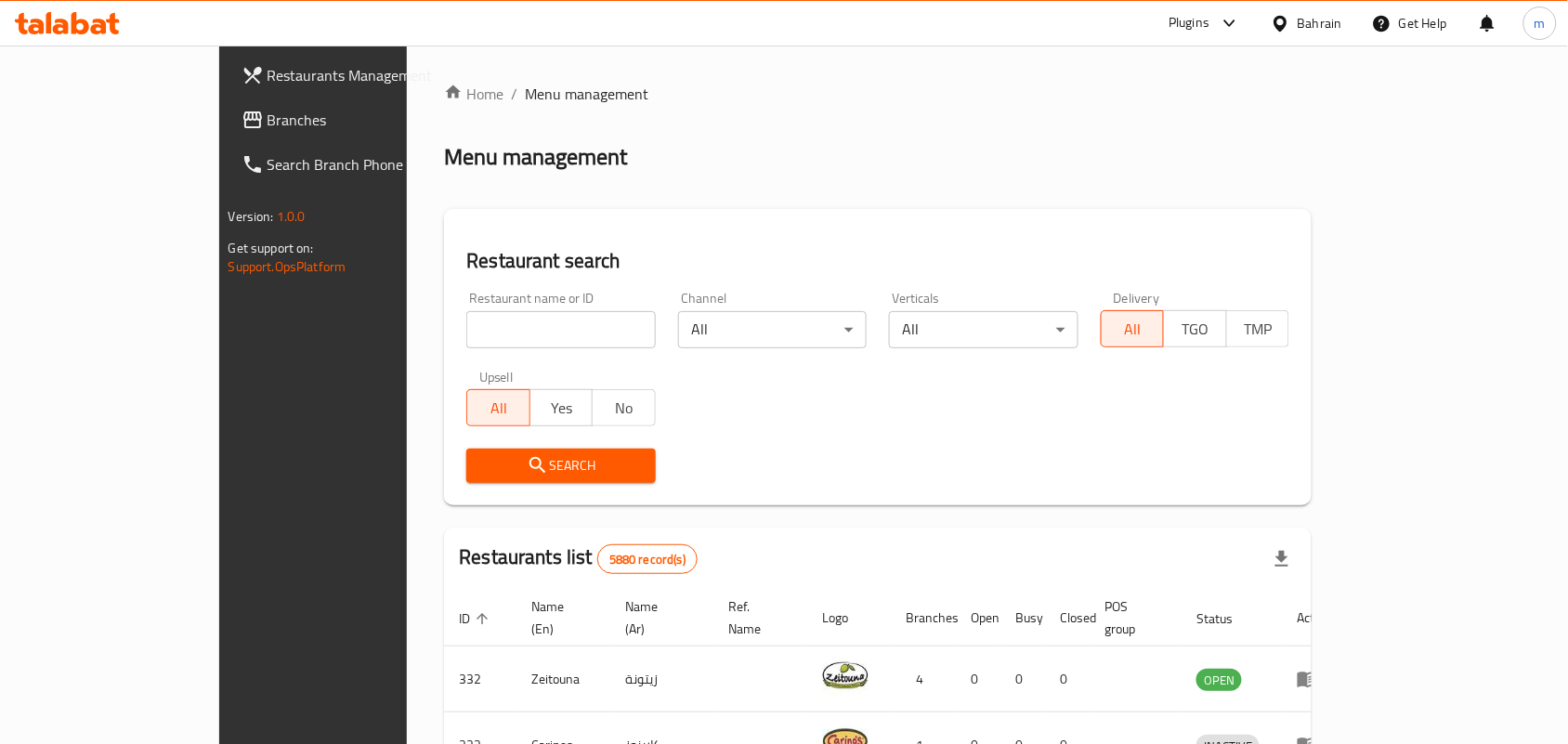 click on "Branches" at bounding box center [367, 120] 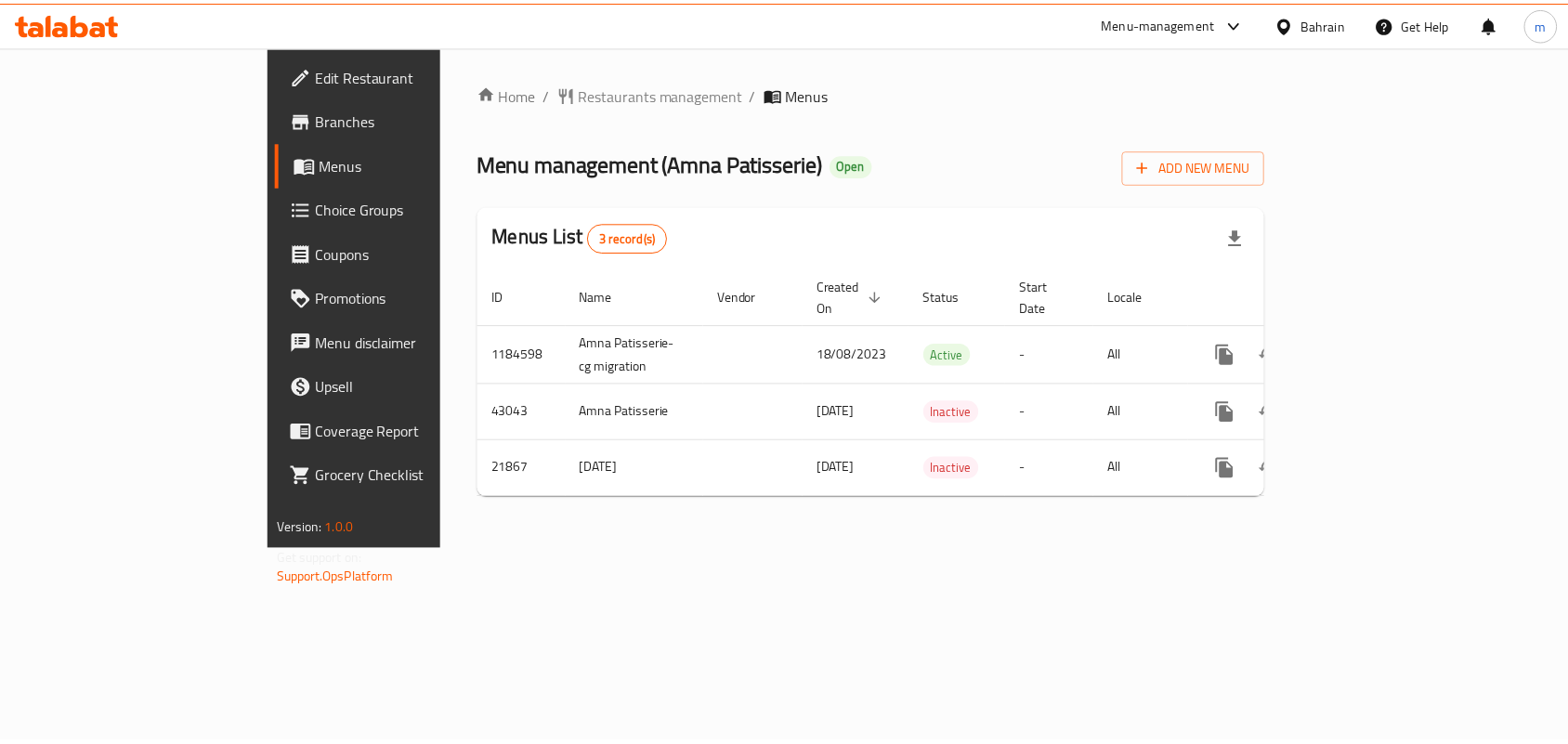 scroll, scrollTop: 0, scrollLeft: 0, axis: both 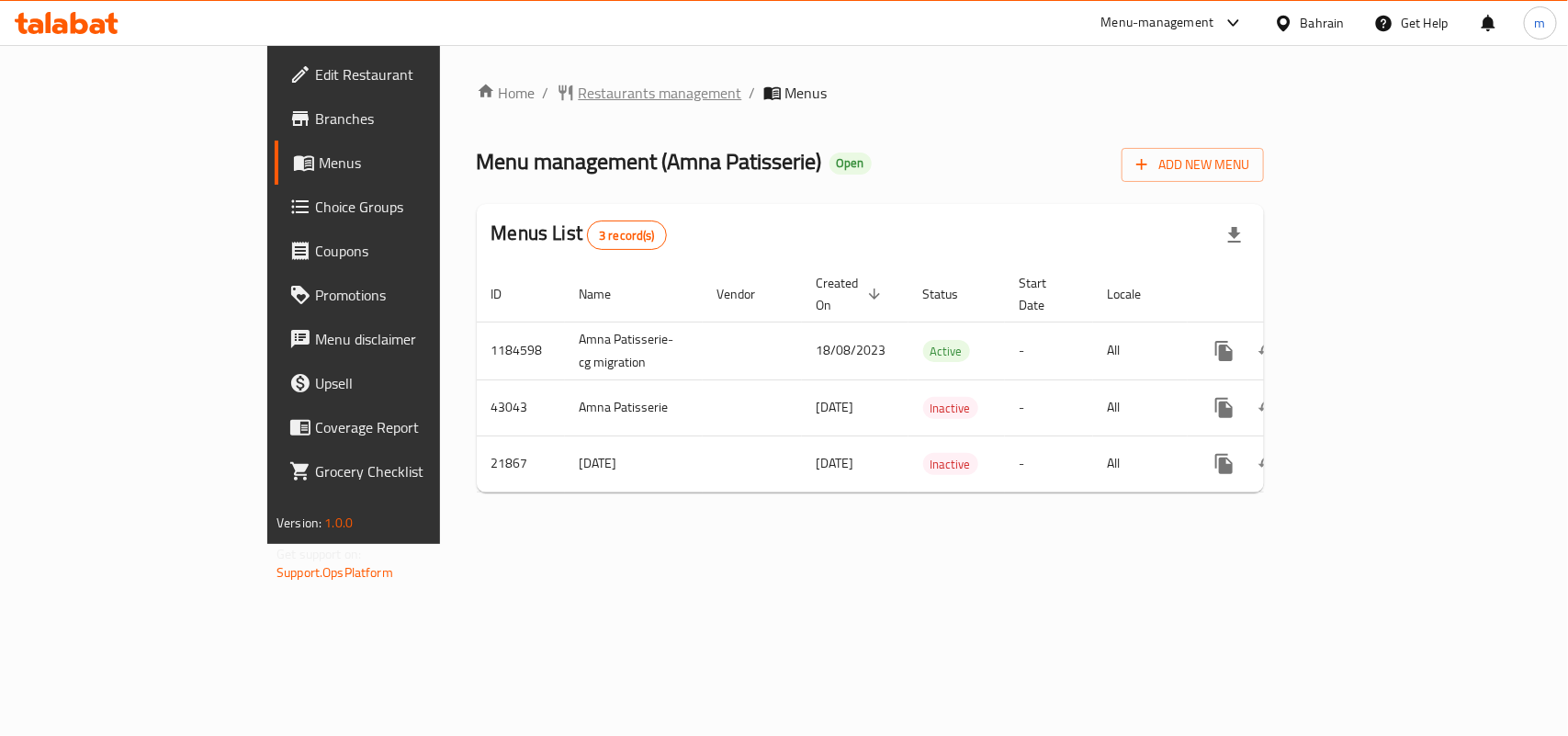 click on "Restaurants management" at bounding box center (660, 93) 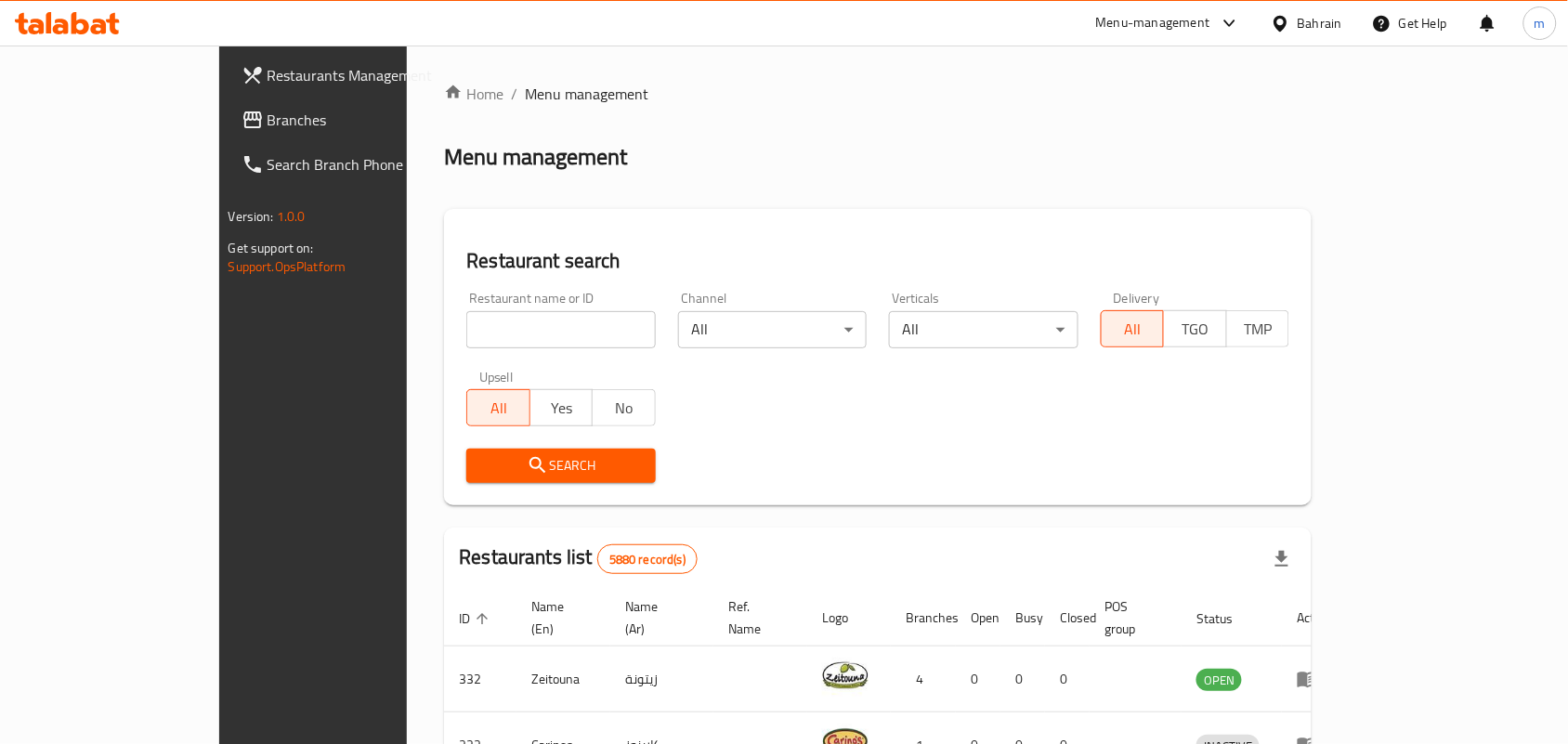 click at bounding box center [561, 330] 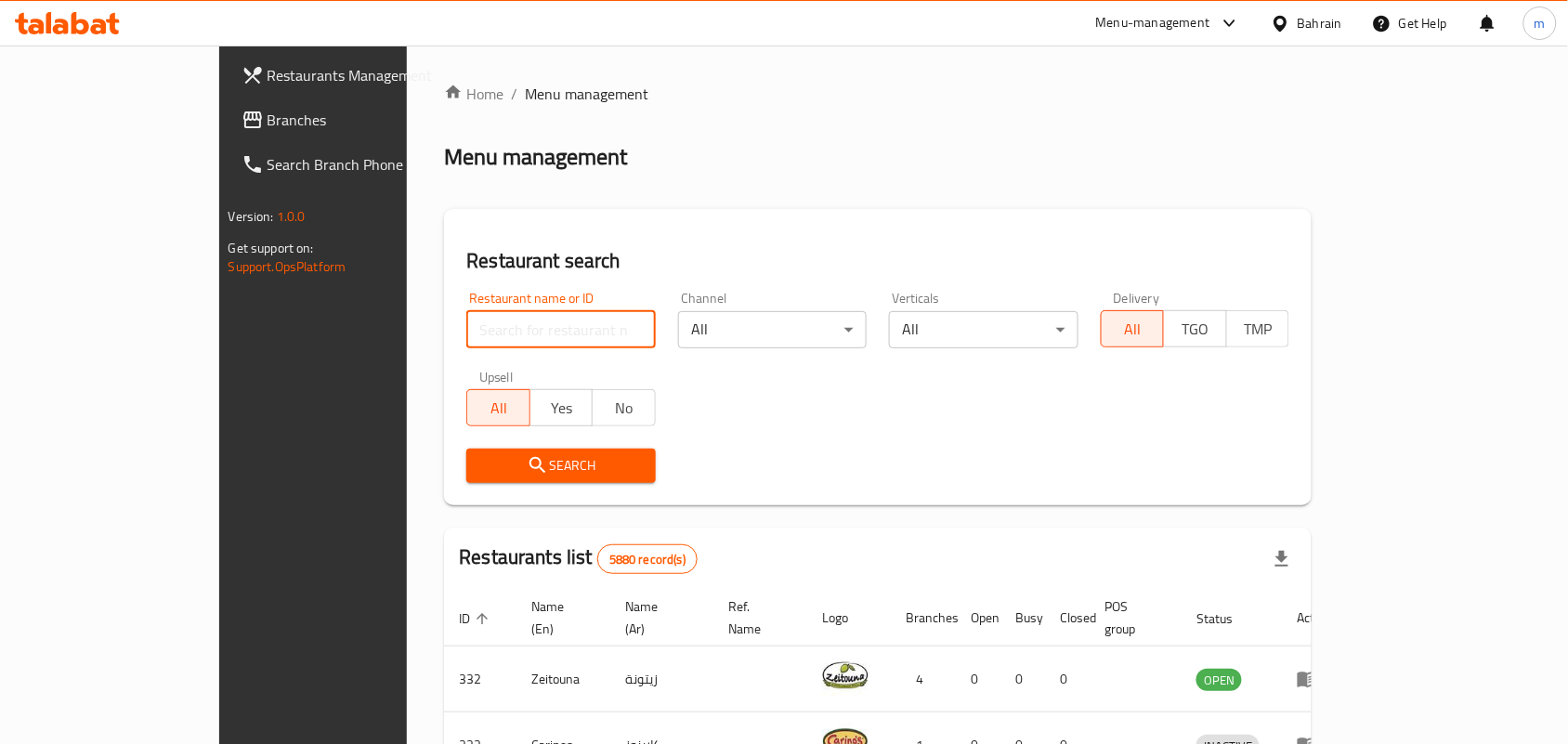 paste on "11472" 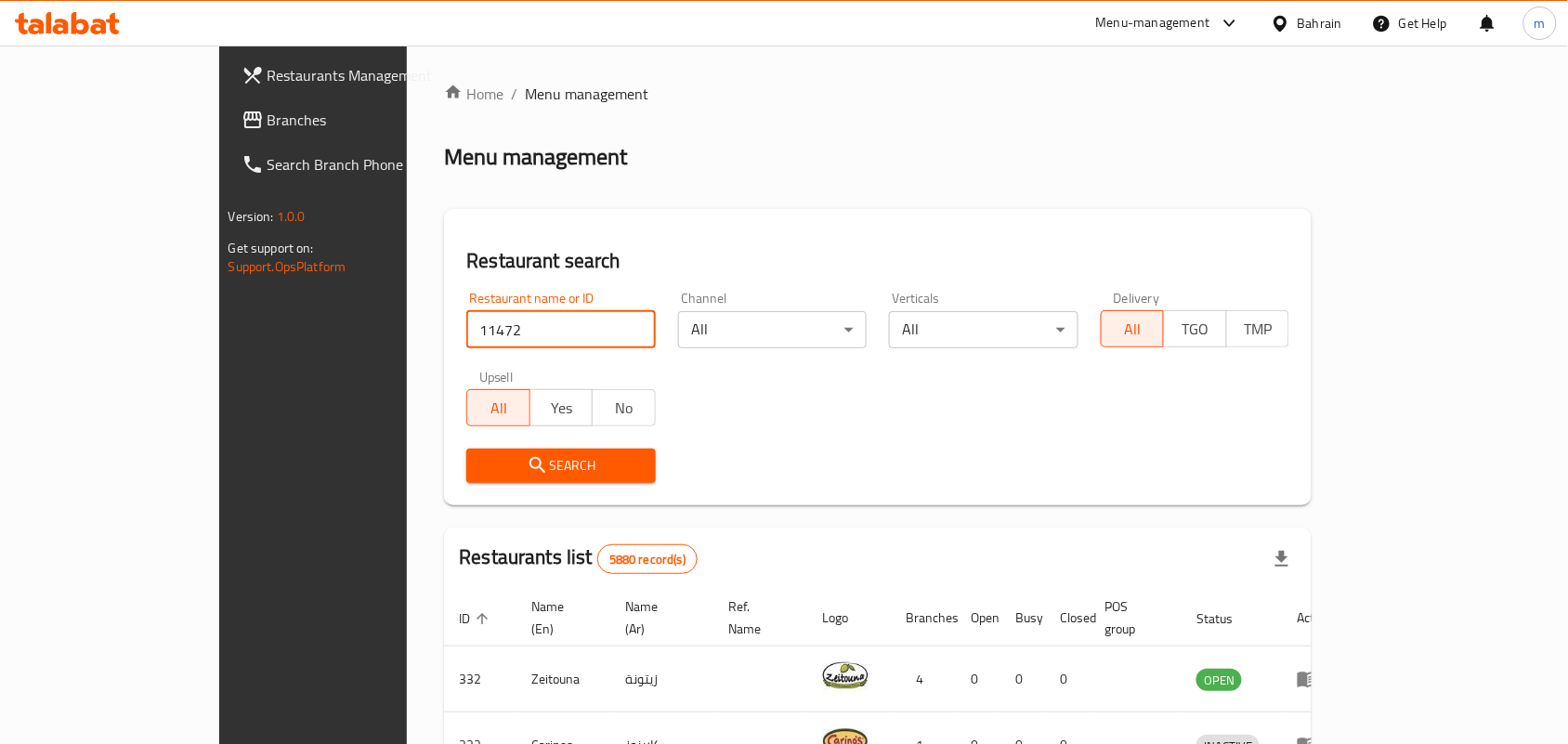 type on "11472" 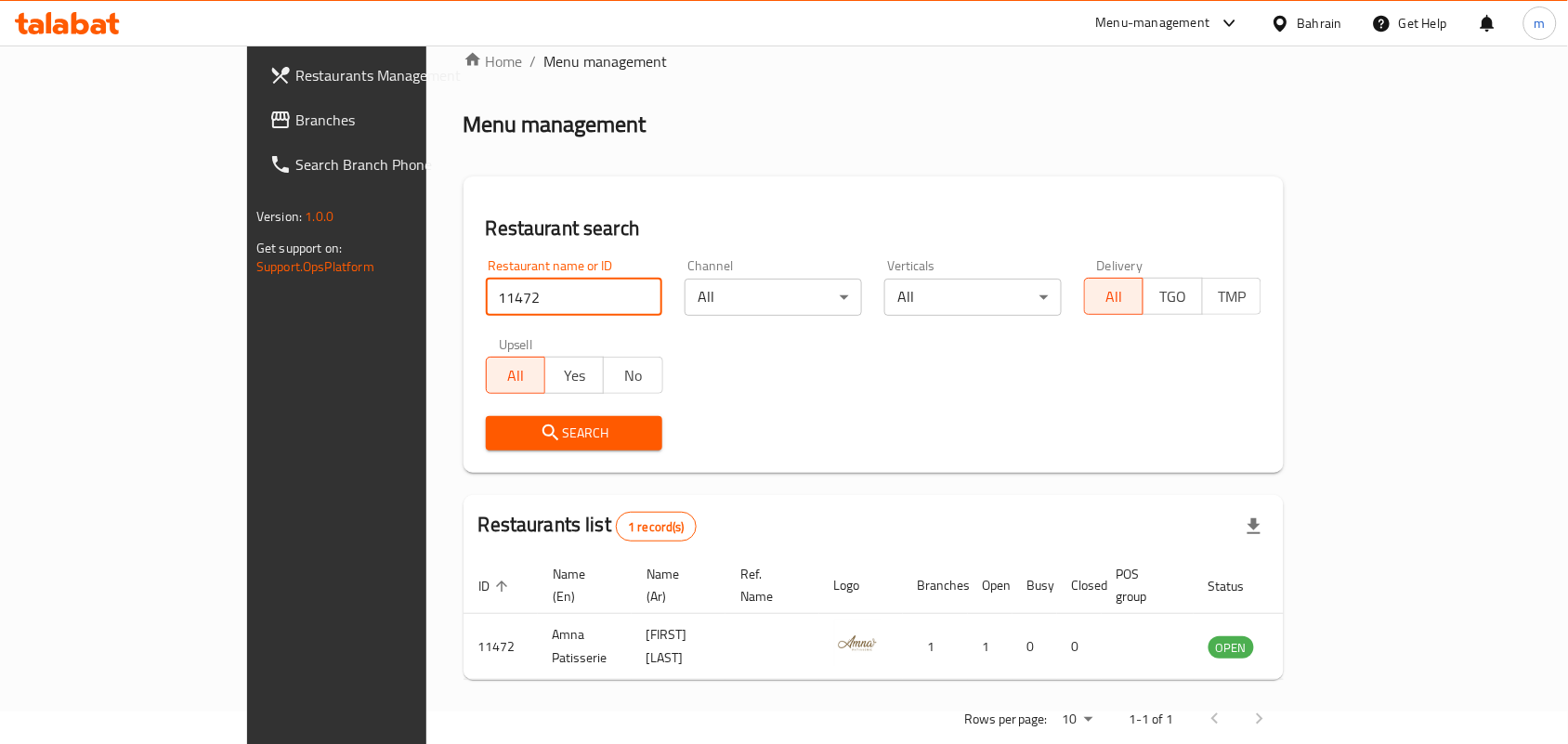 scroll, scrollTop: 48, scrollLeft: 0, axis: vertical 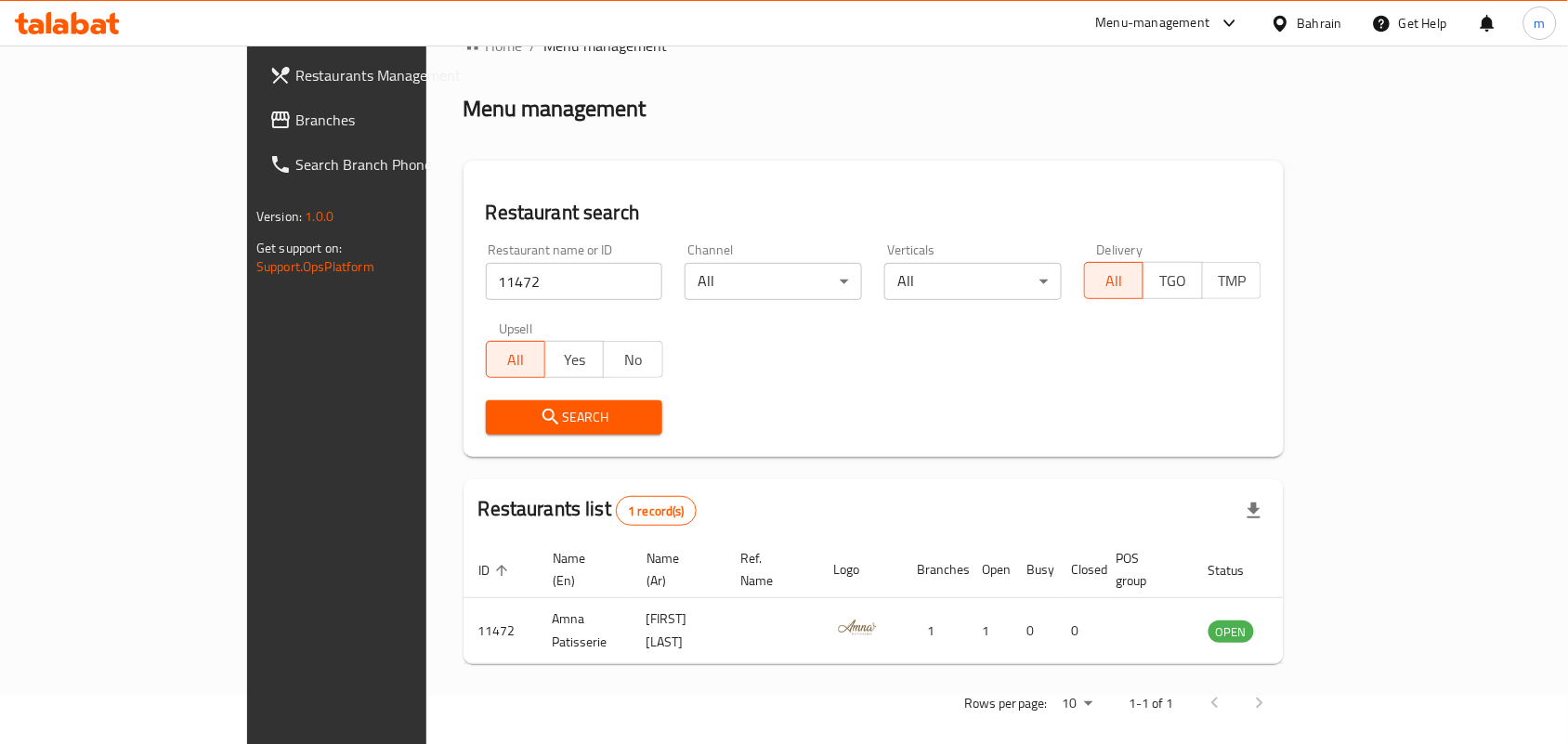click on "Bahrain" at bounding box center (1320, 23) 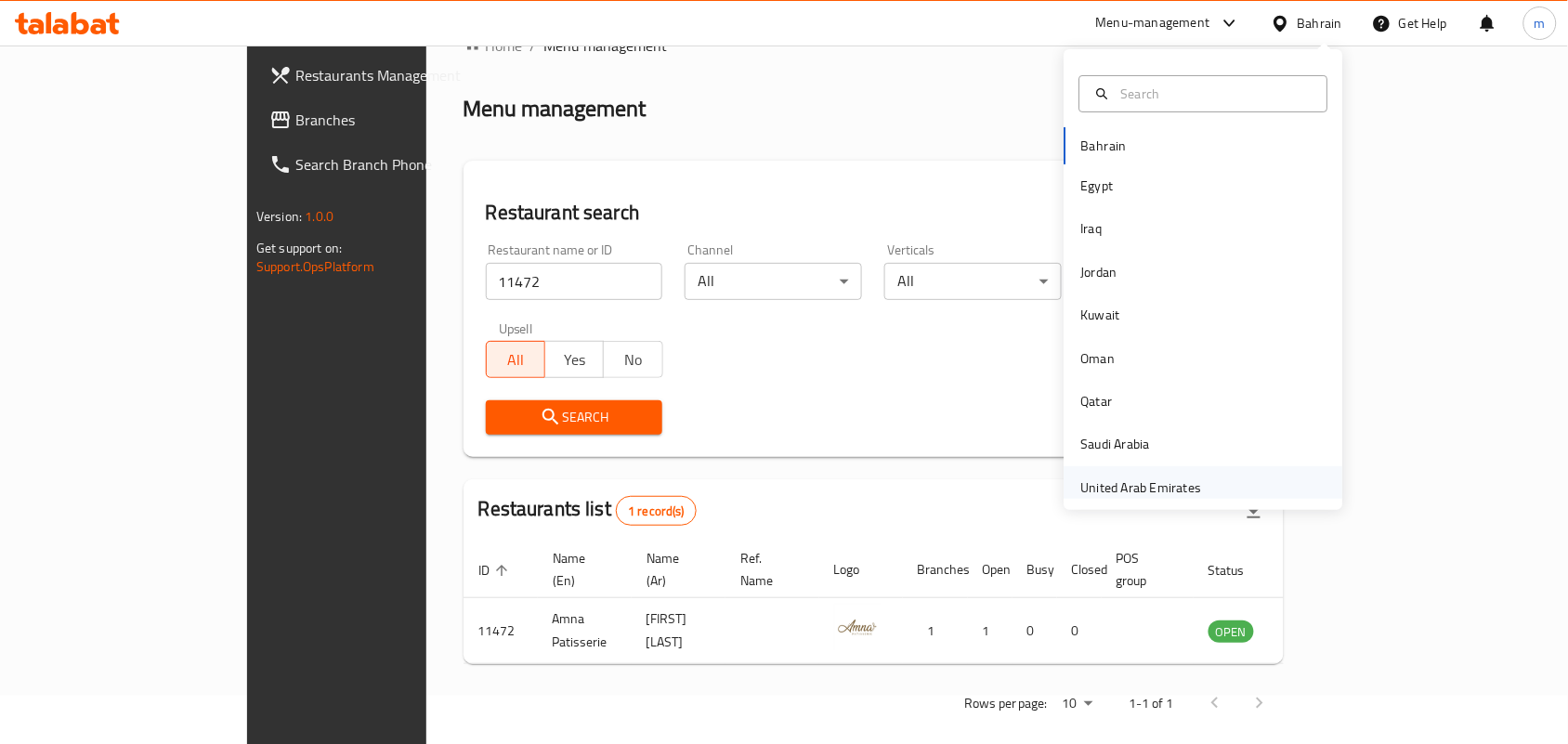 click on "United Arab Emirates" at bounding box center [1142, 488] 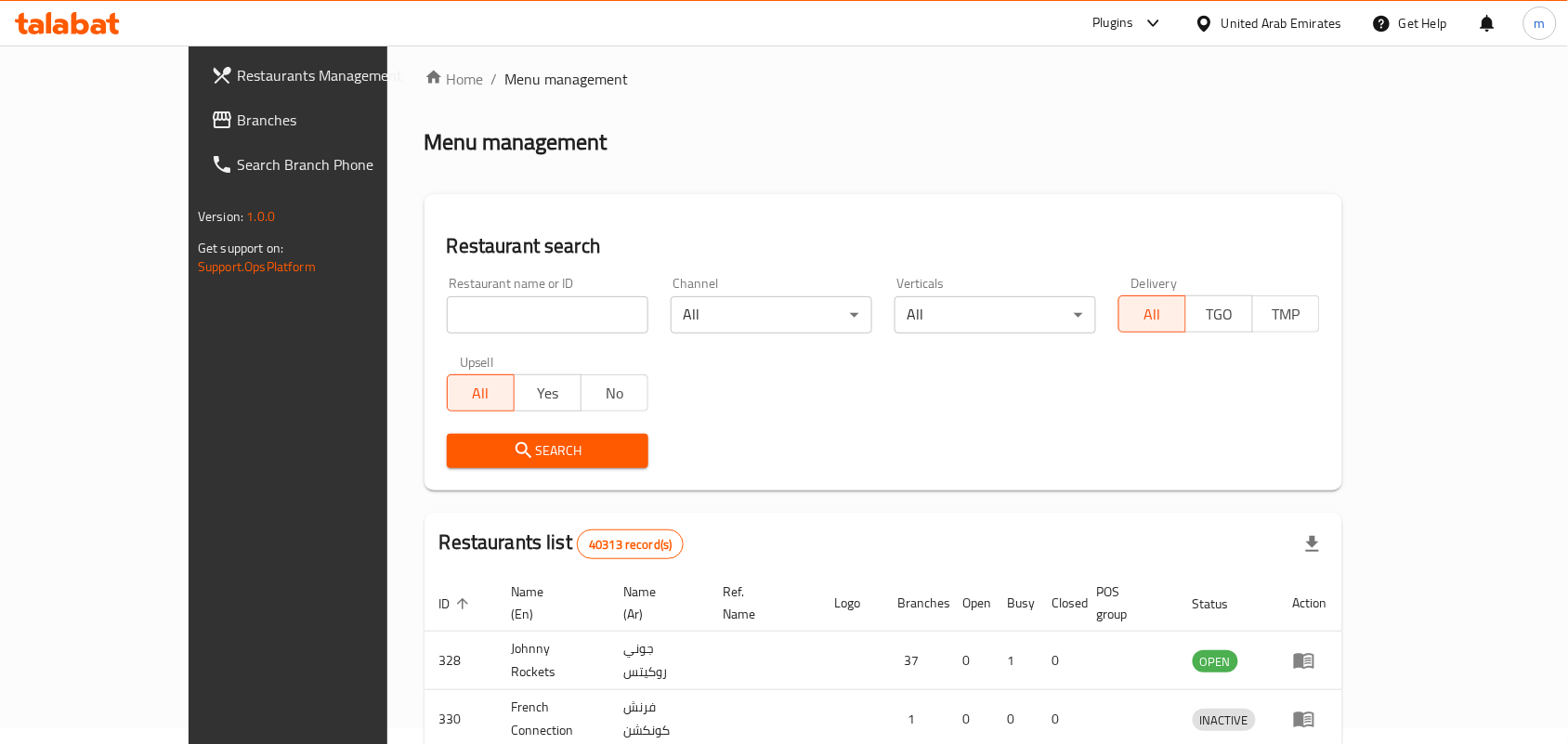scroll, scrollTop: 48, scrollLeft: 0, axis: vertical 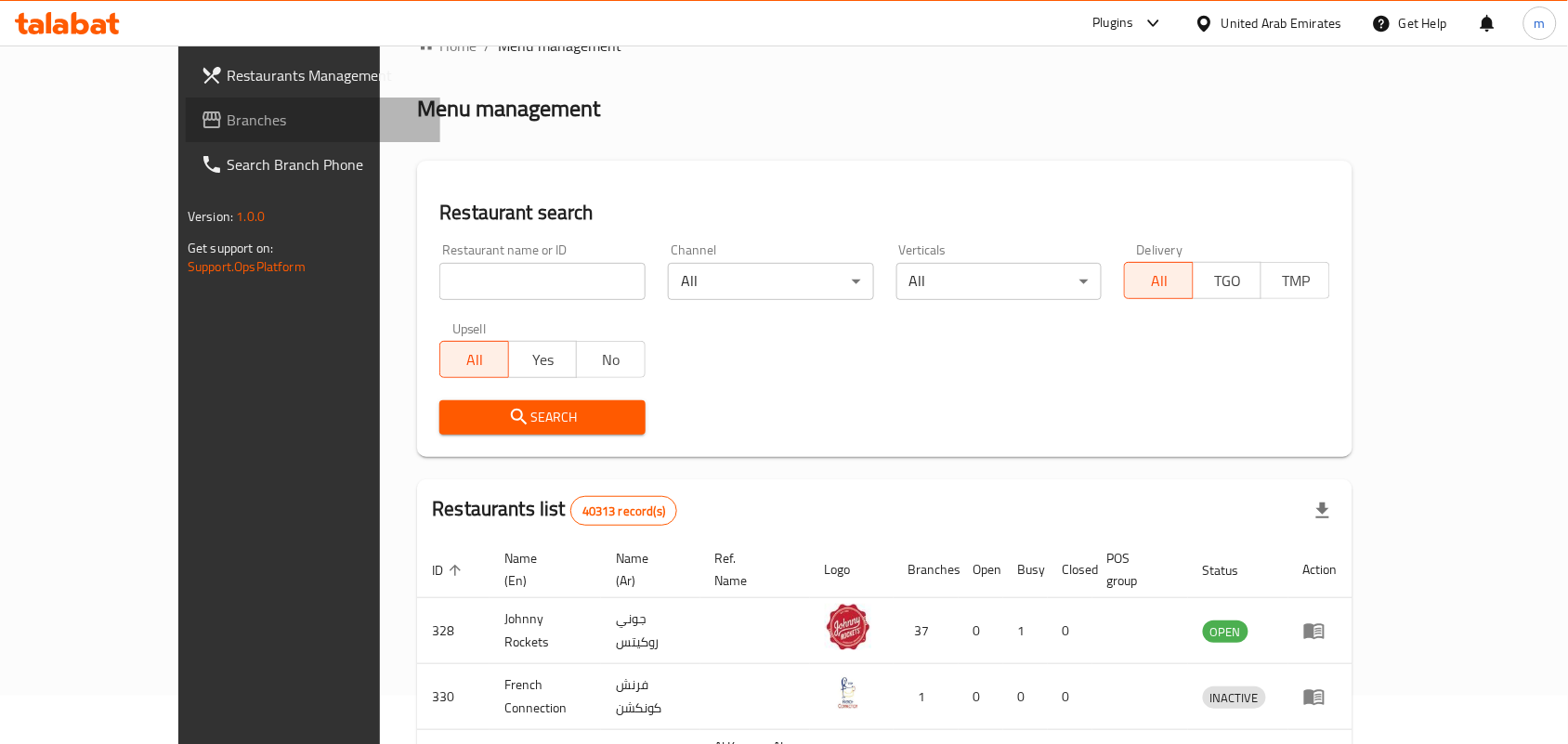 click on "Branches" at bounding box center [326, 120] 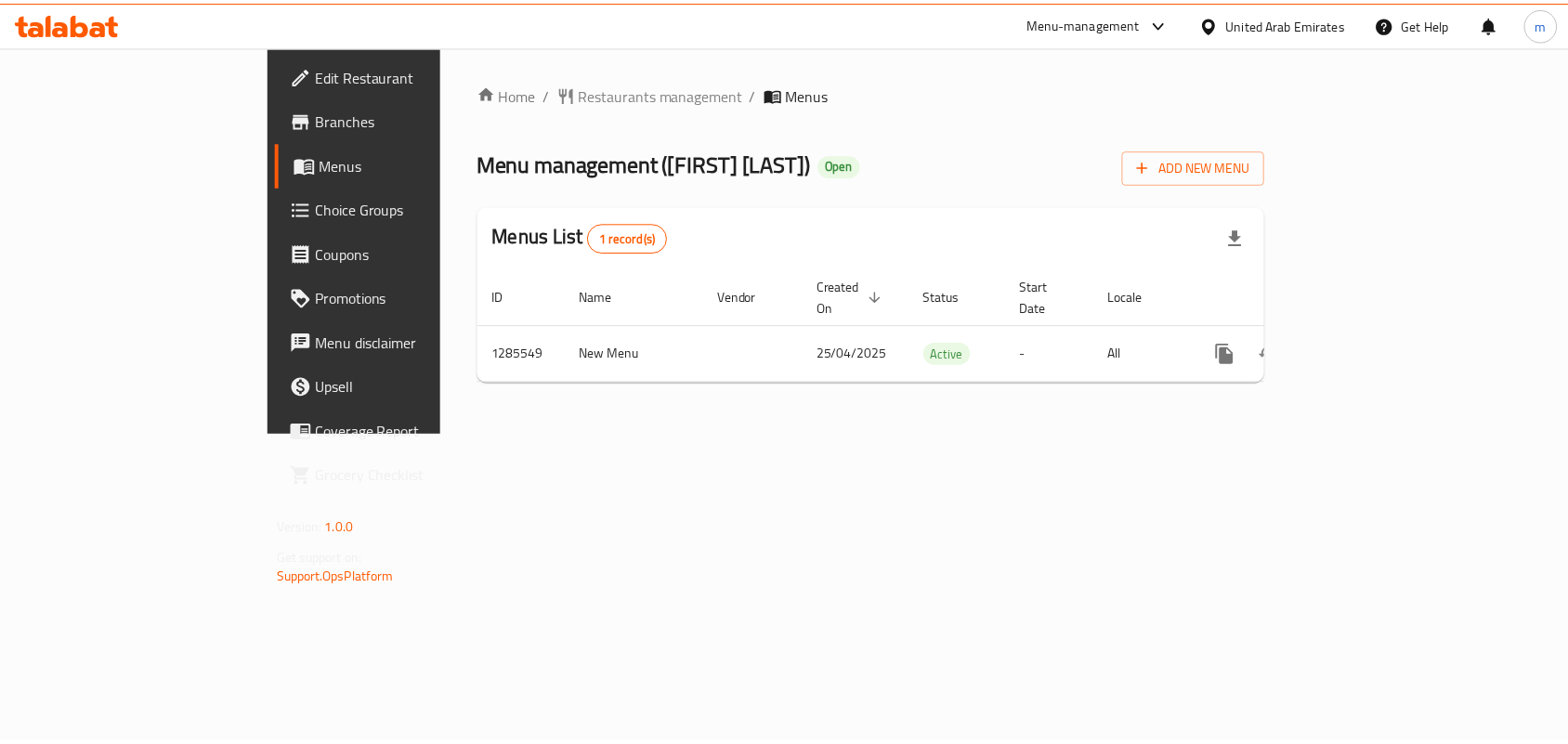 scroll, scrollTop: 0, scrollLeft: 0, axis: both 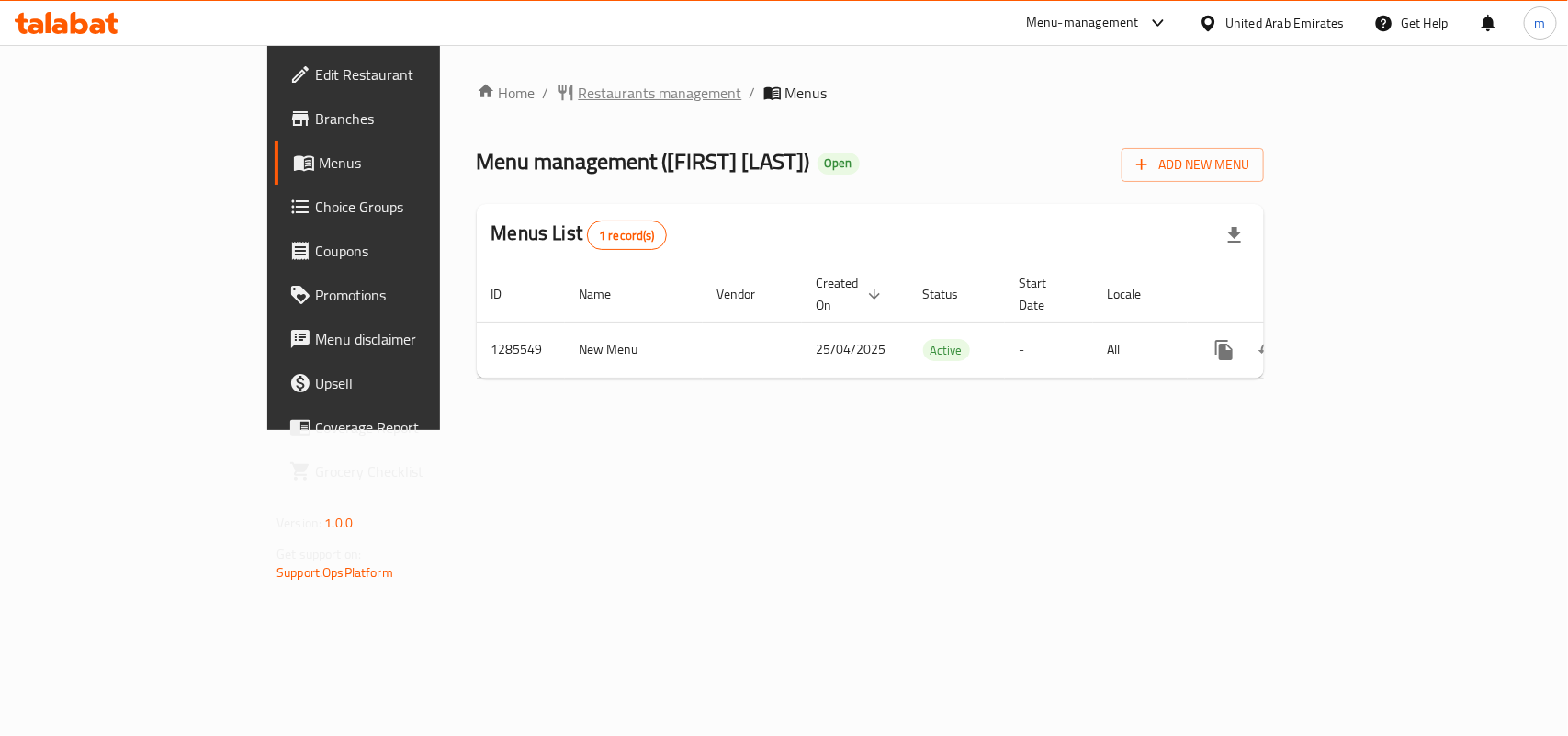 click on "Restaurants management" at bounding box center [660, 93] 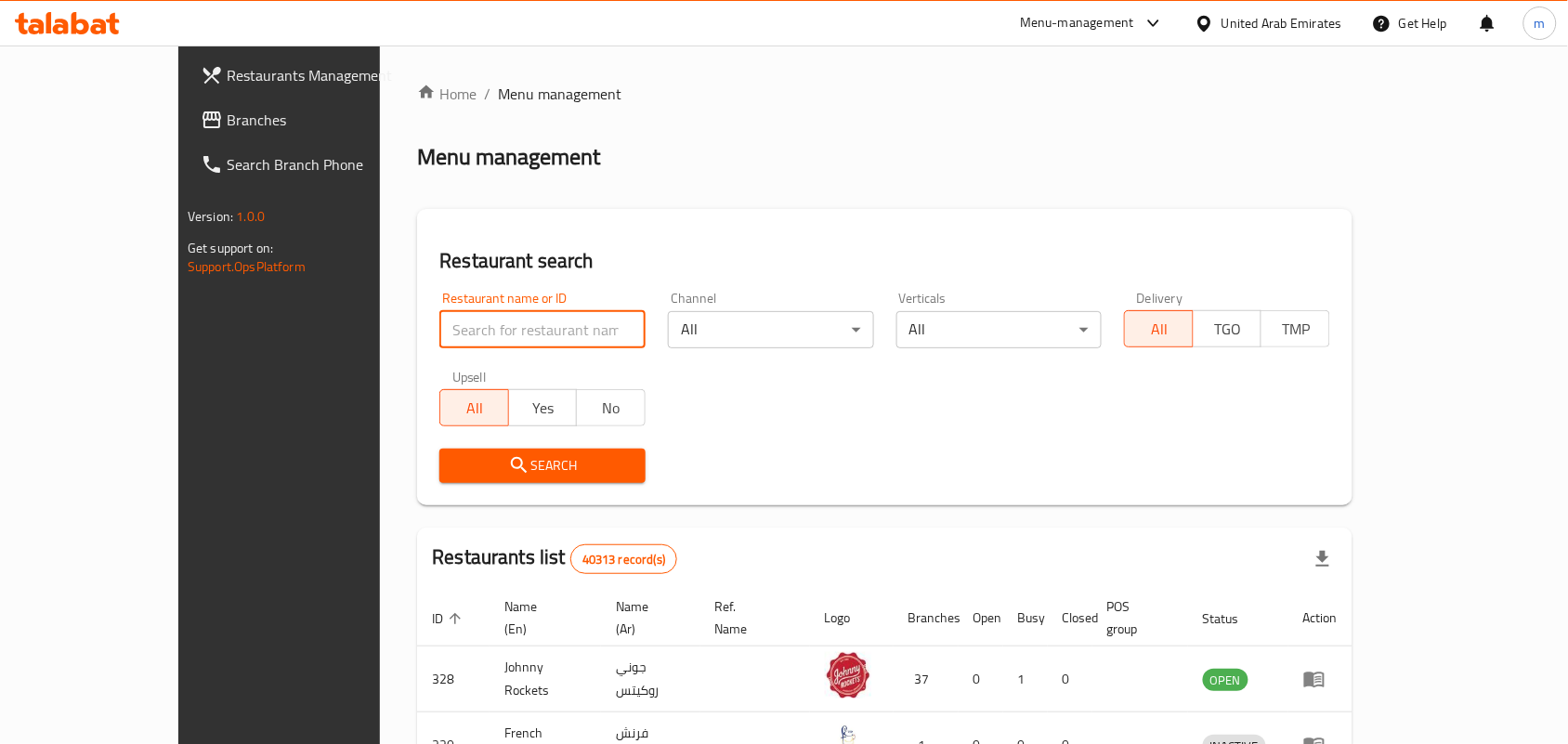 click at bounding box center [542, 330] 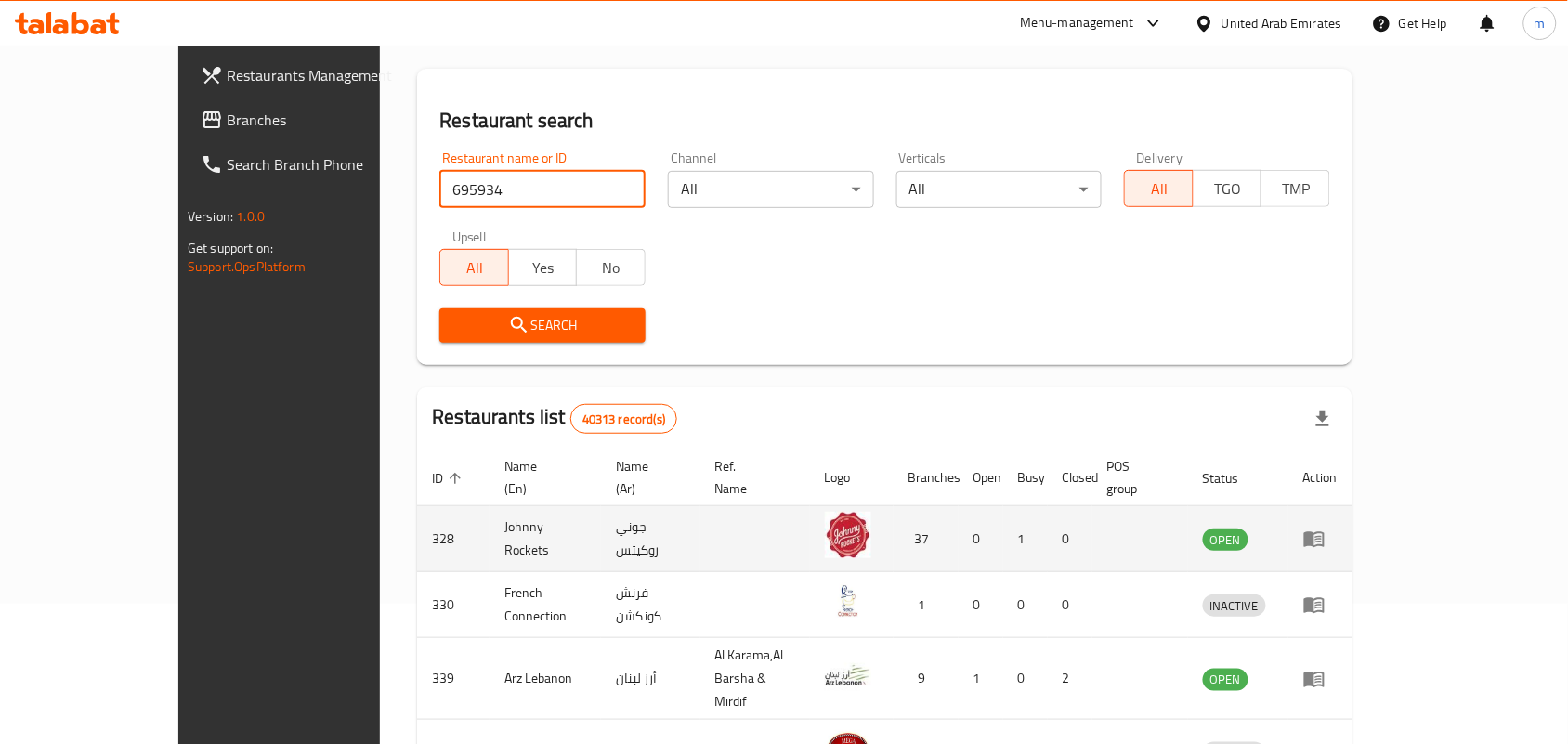 scroll, scrollTop: 232, scrollLeft: 0, axis: vertical 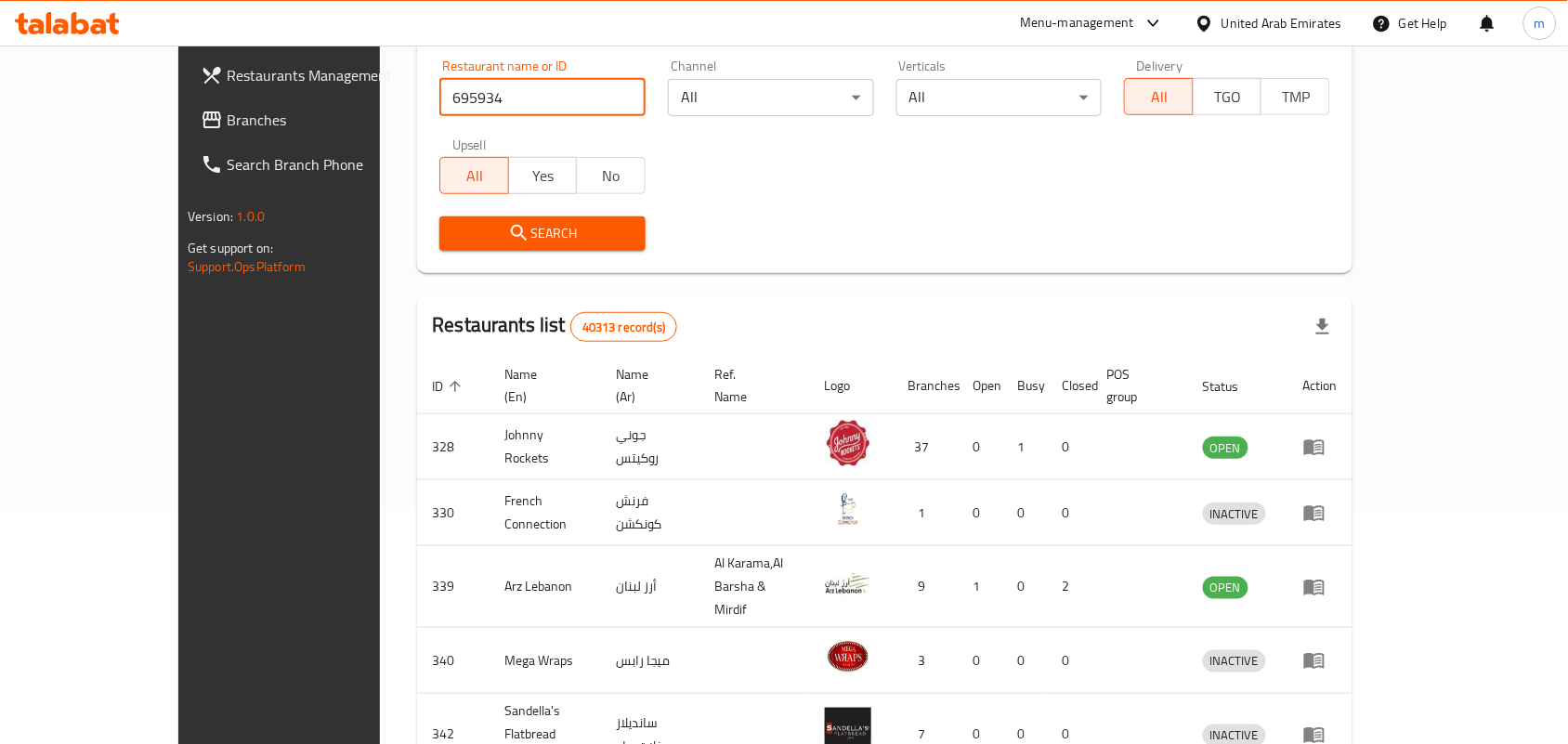 type on "695934" 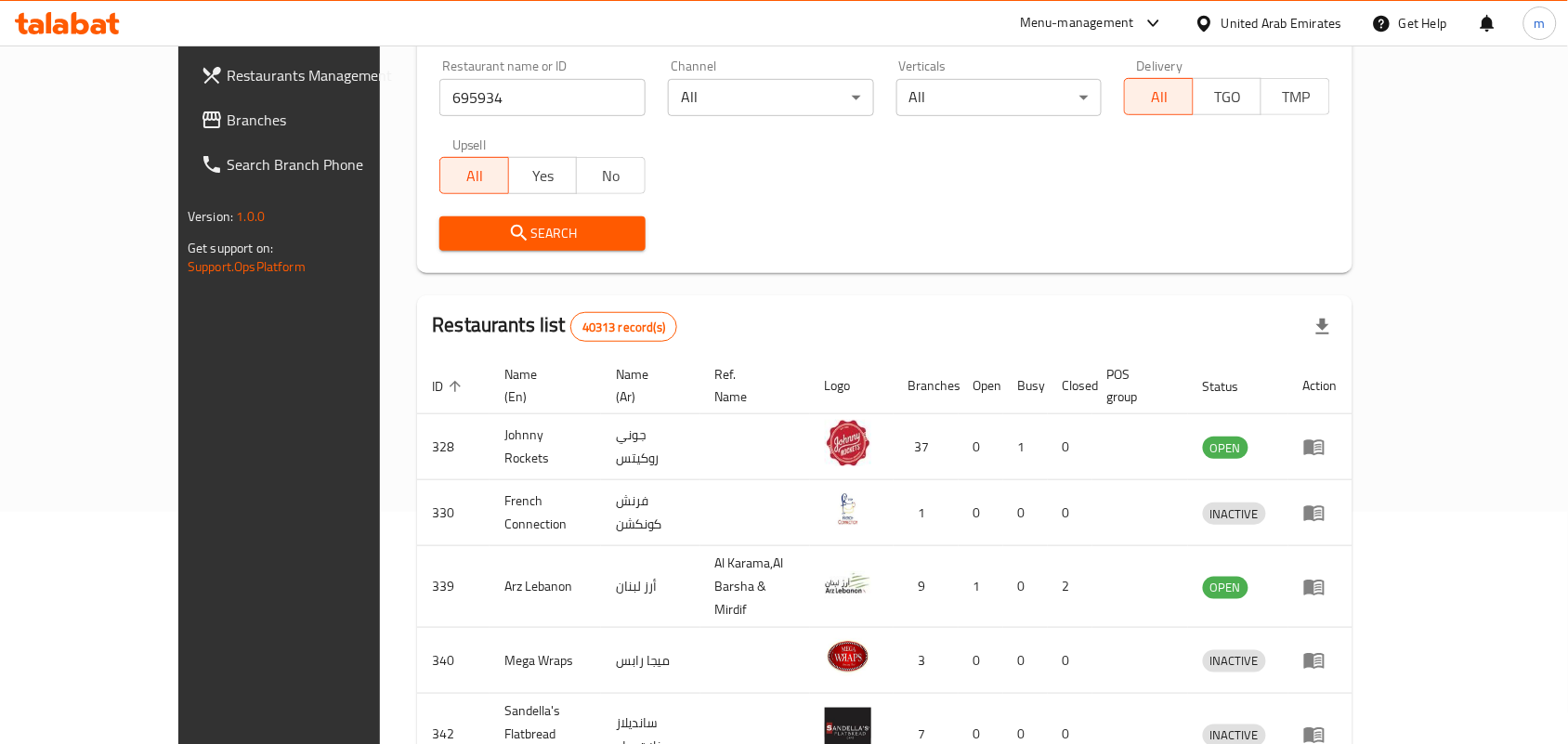 click on "Search" at bounding box center (542, 233) 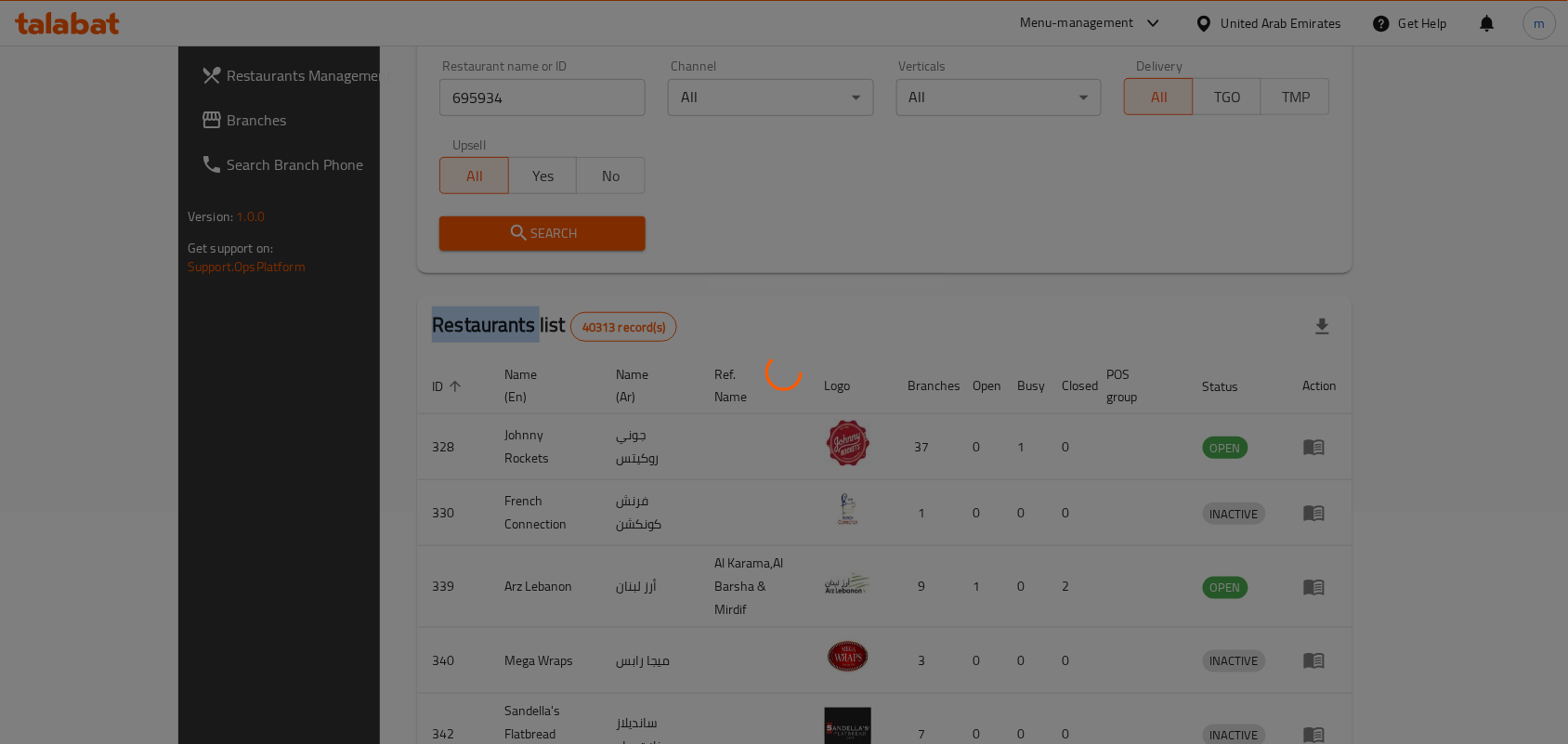 click at bounding box center (784, 372) 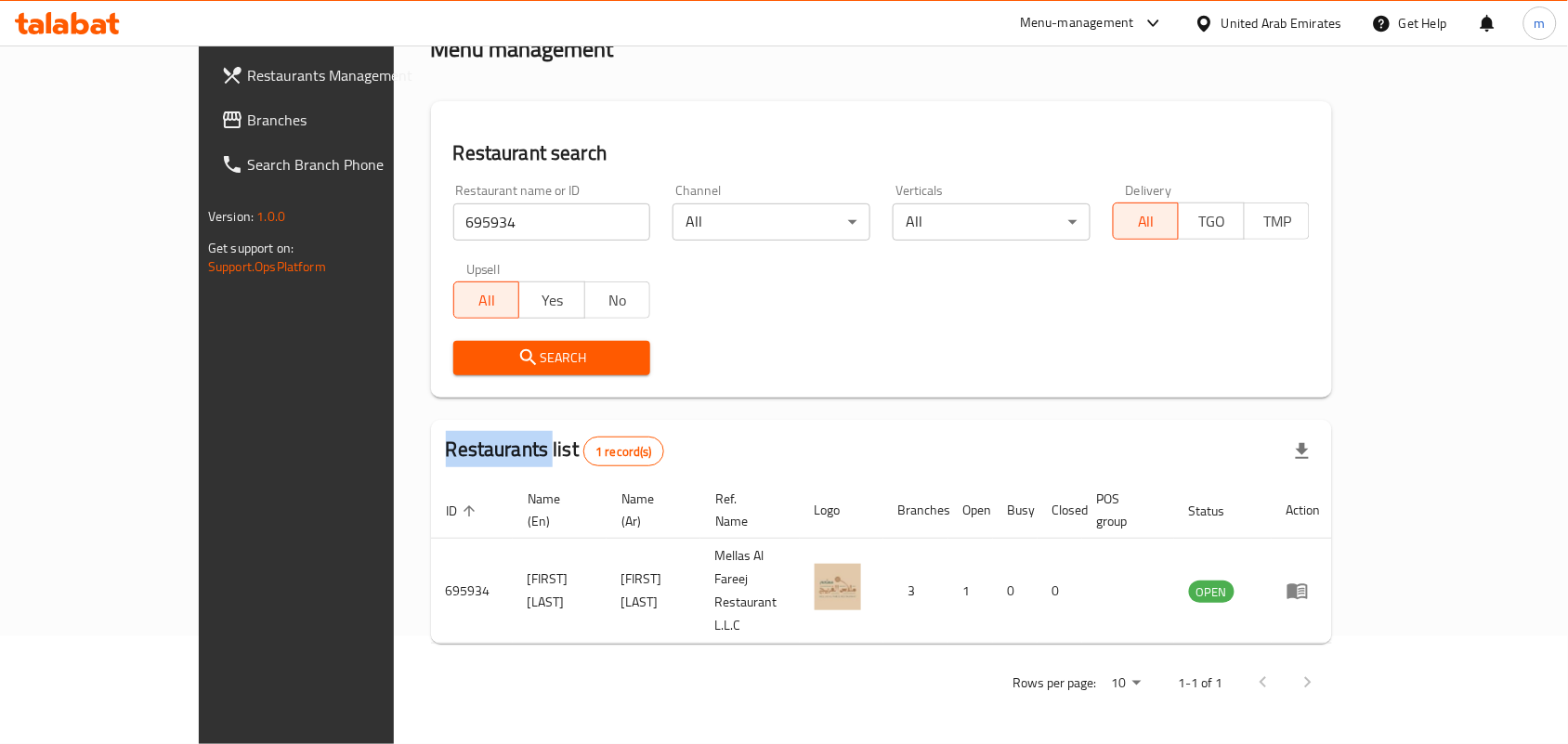 scroll, scrollTop: 48, scrollLeft: 0, axis: vertical 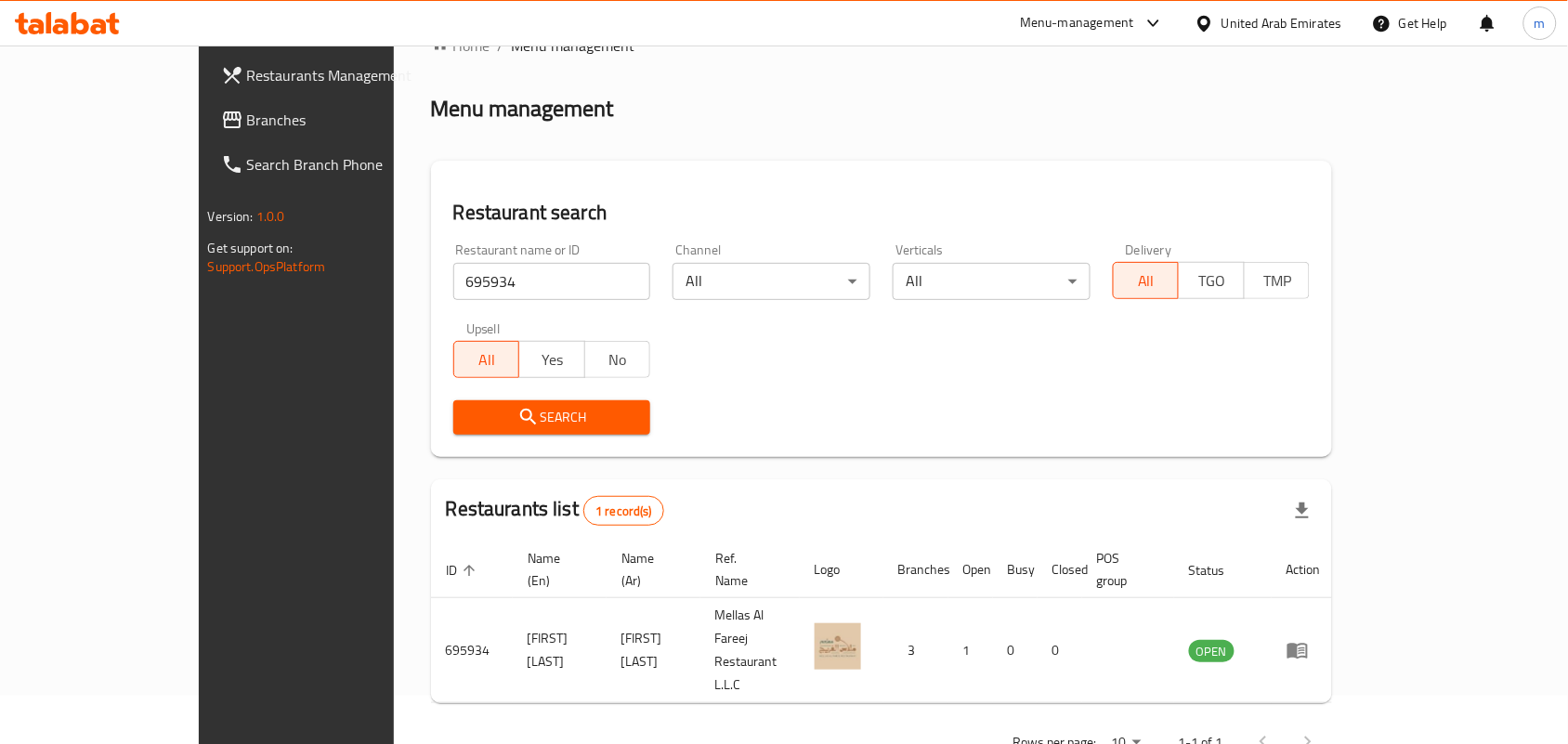 click on "Restaurant name or ID 695934 Restaurant name or ID Channel All ​ Verticals All ​ Delivery All TGO TMP Upsell All Yes No   Search" at bounding box center [882, 339] 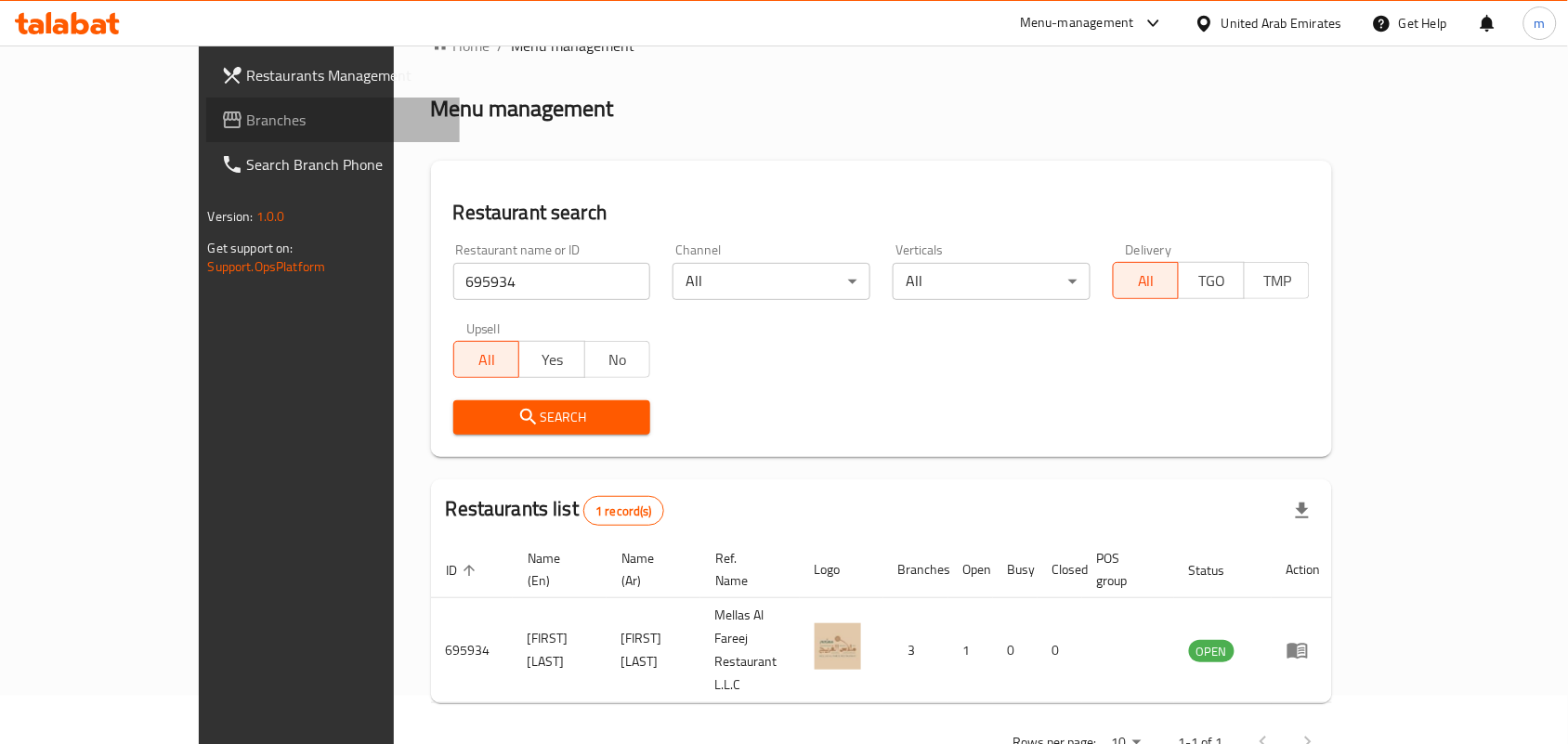 click on "Branches" at bounding box center [346, 120] 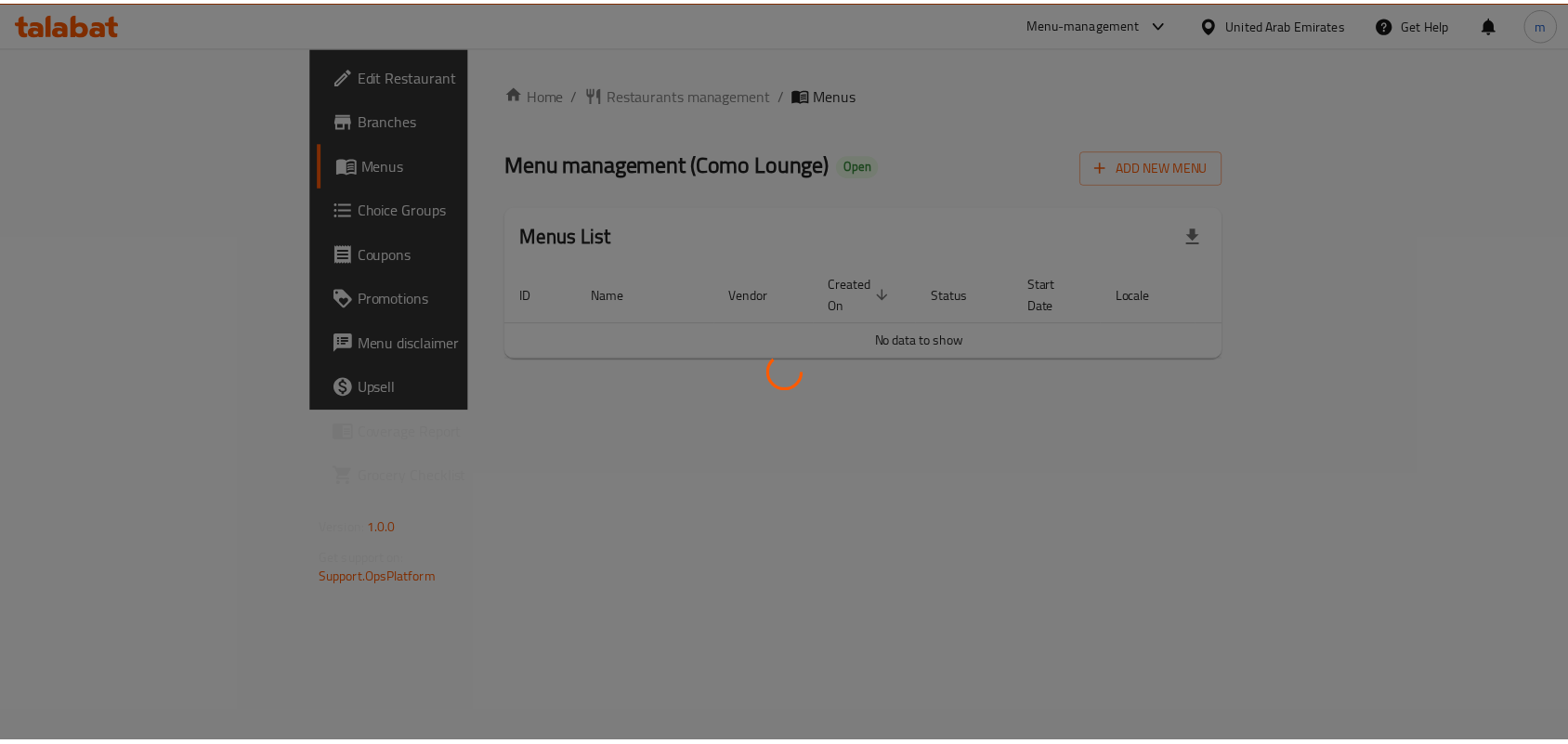 scroll, scrollTop: 0, scrollLeft: 0, axis: both 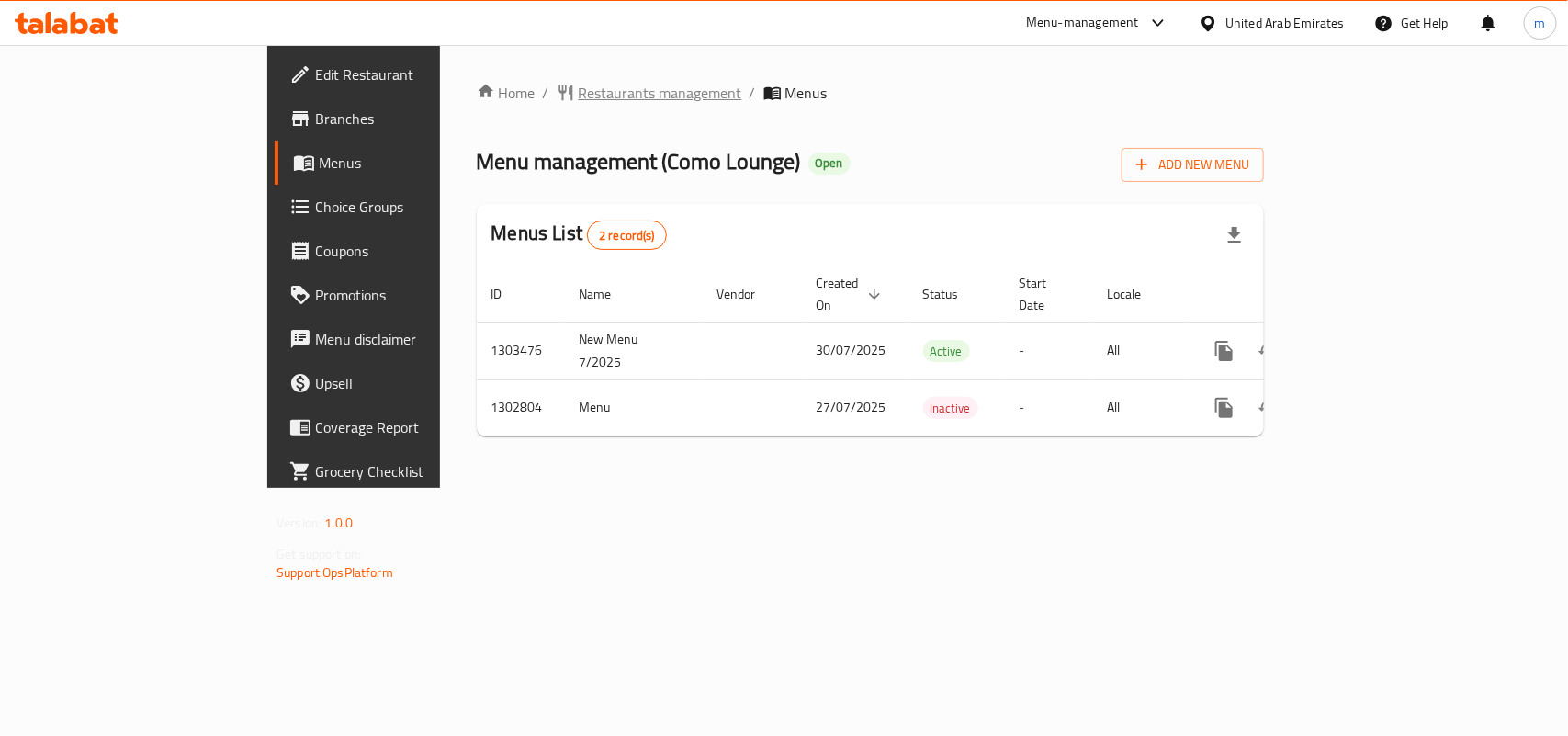 click on "Restaurants management" at bounding box center (660, 93) 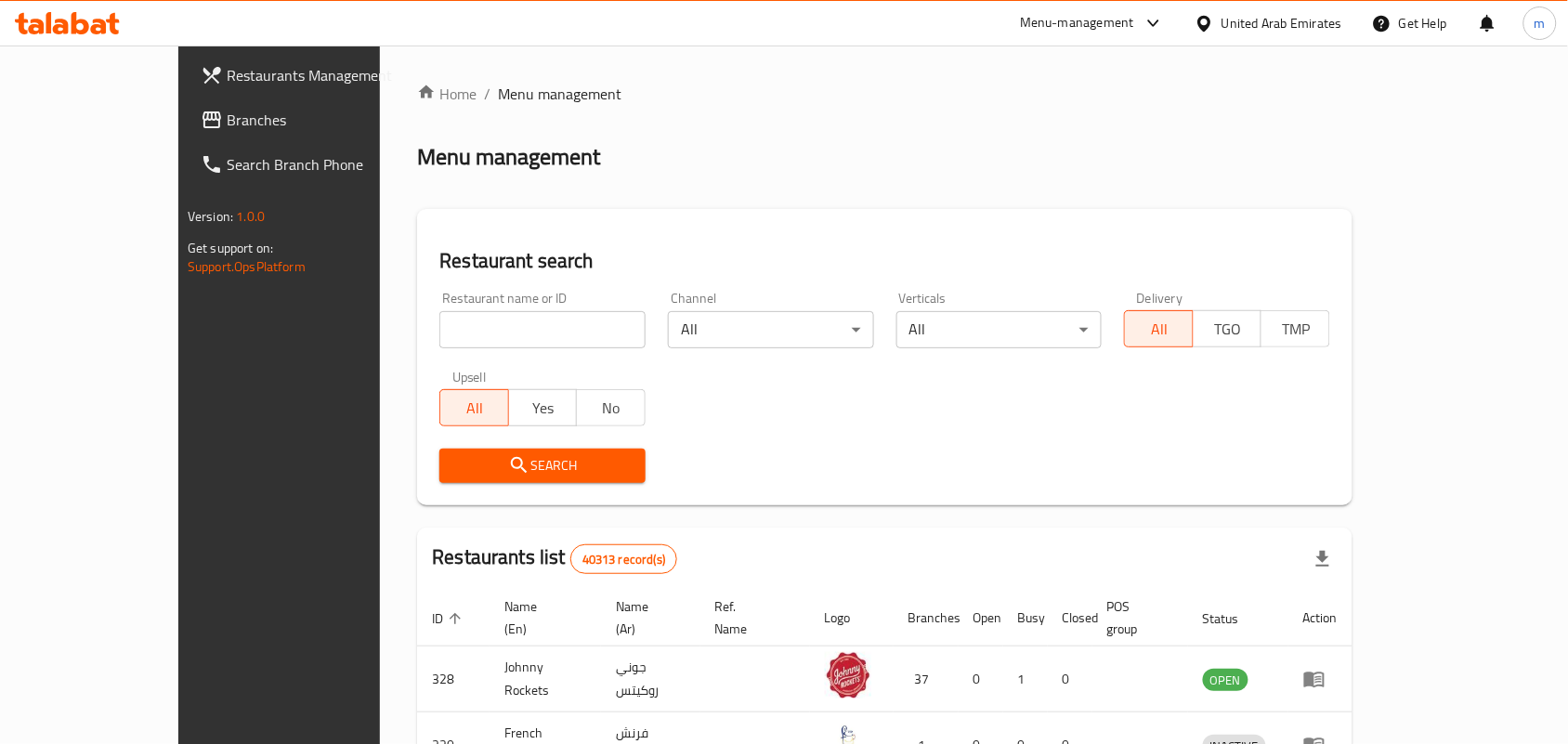 click at bounding box center [542, 330] 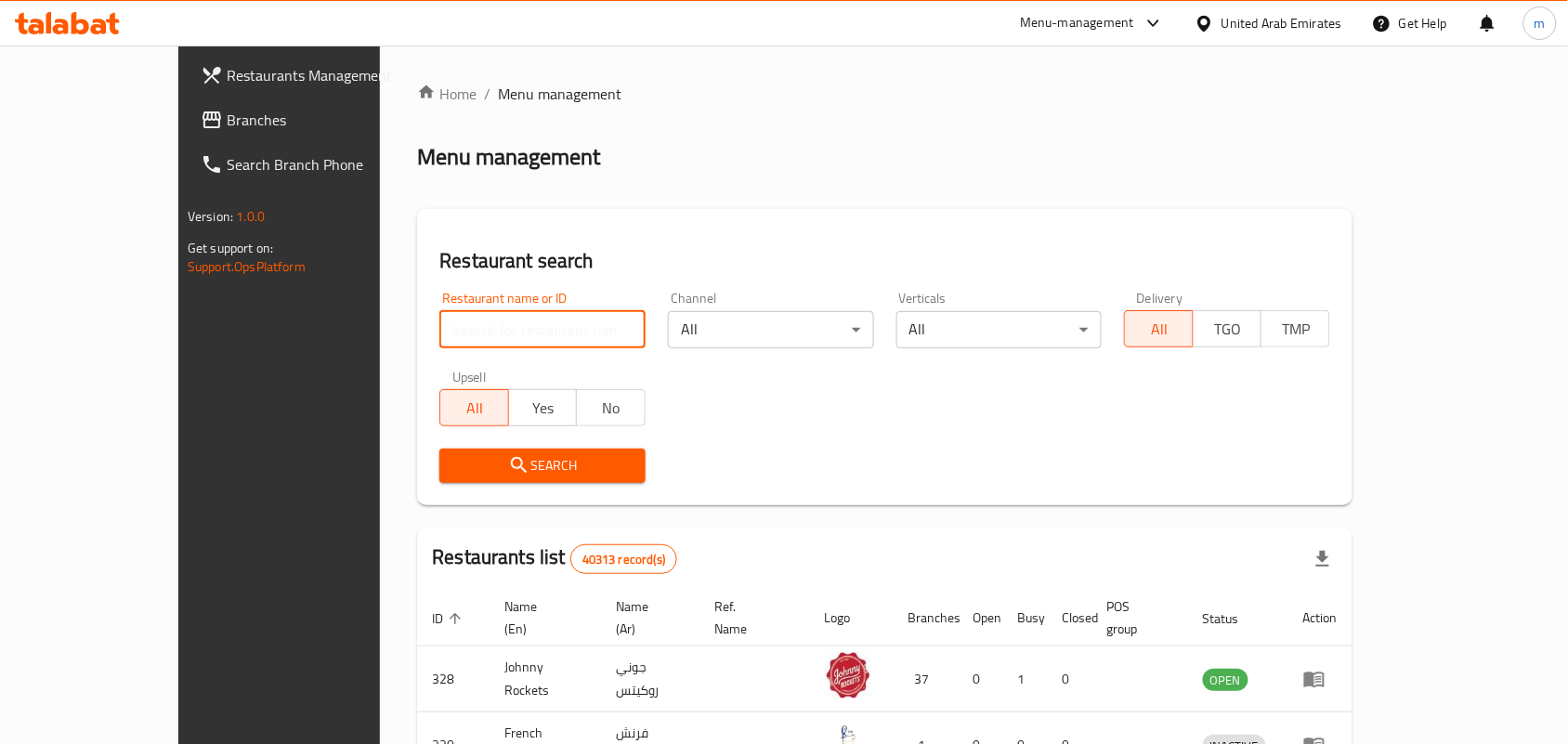 paste on "702242" 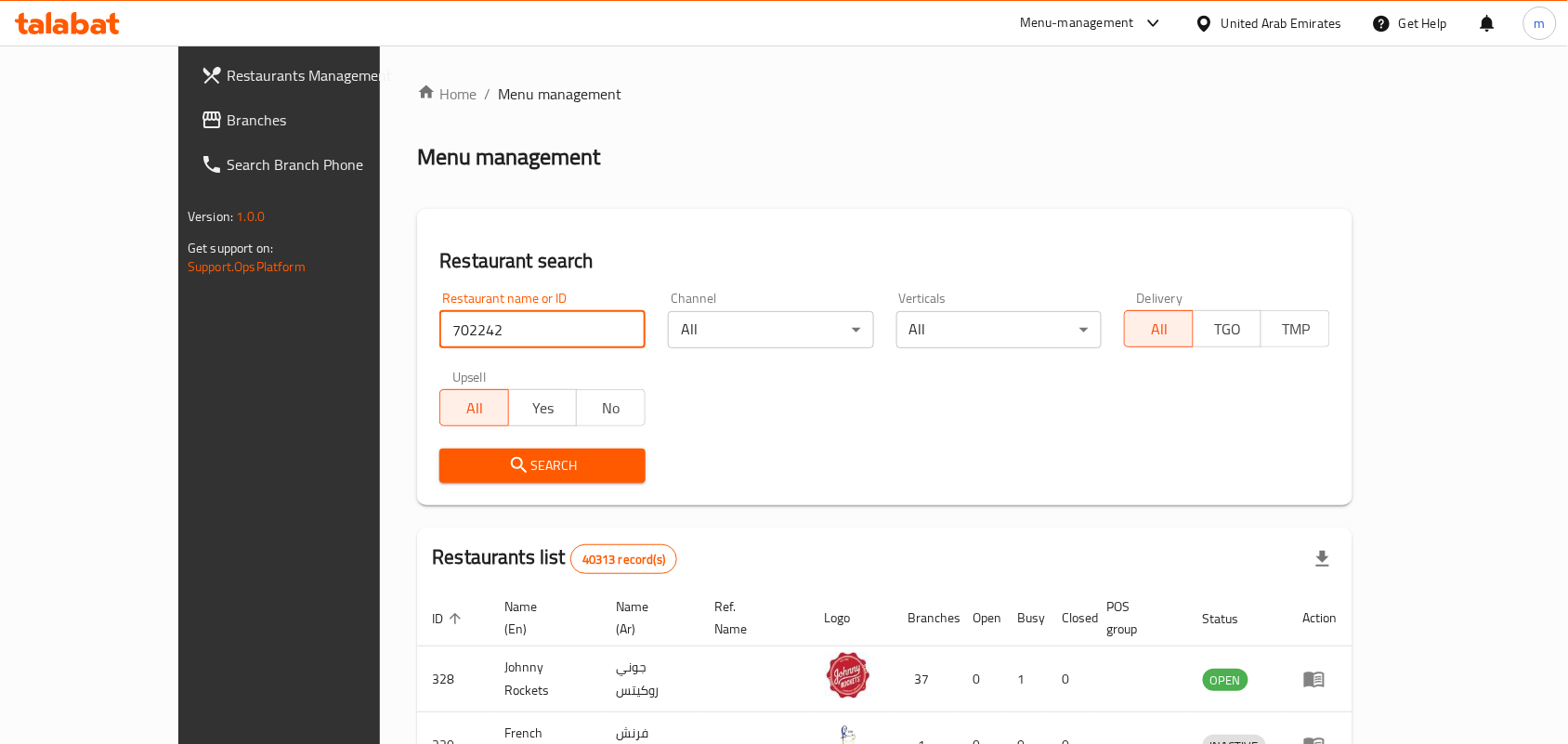 type on "702242" 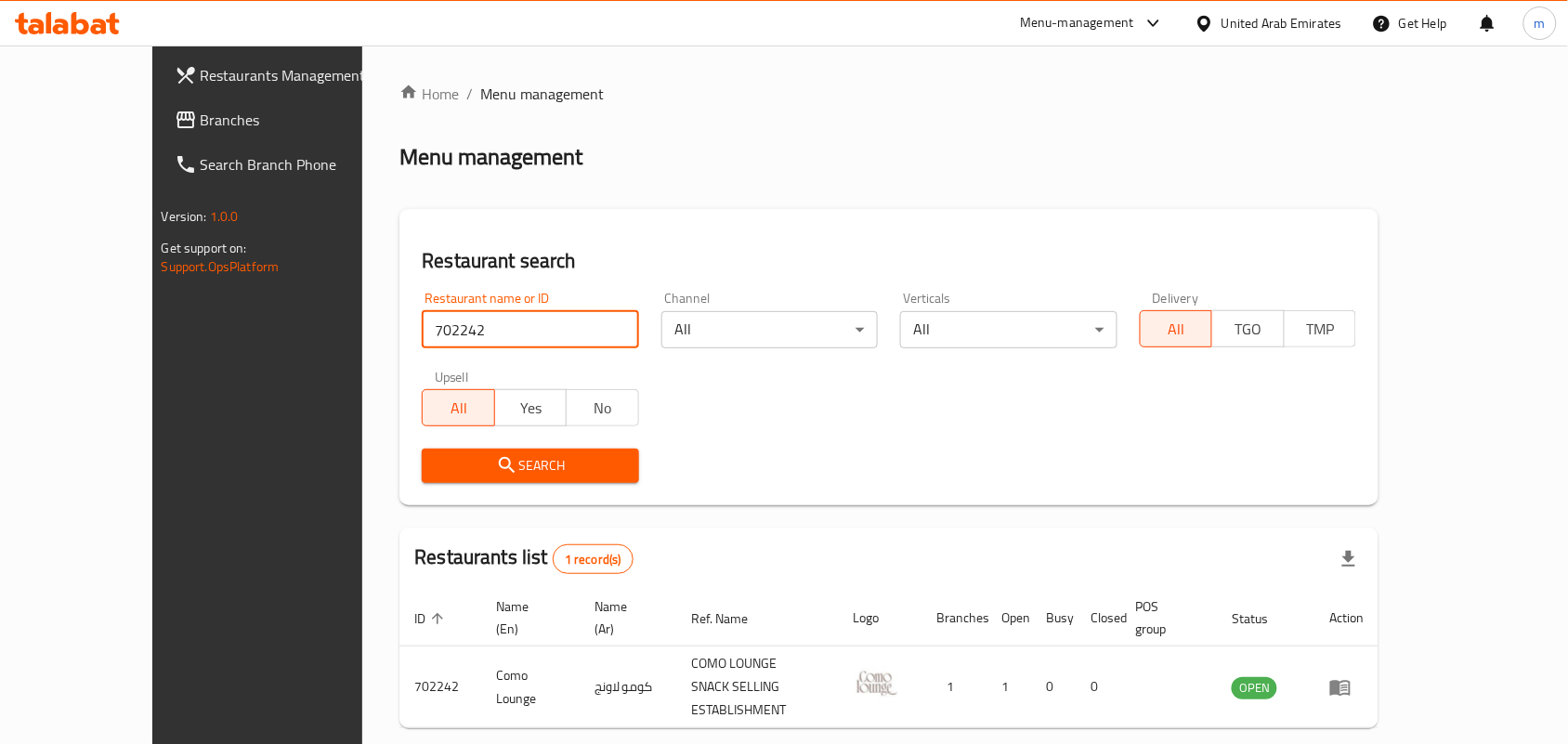 scroll, scrollTop: 48, scrollLeft: 0, axis: vertical 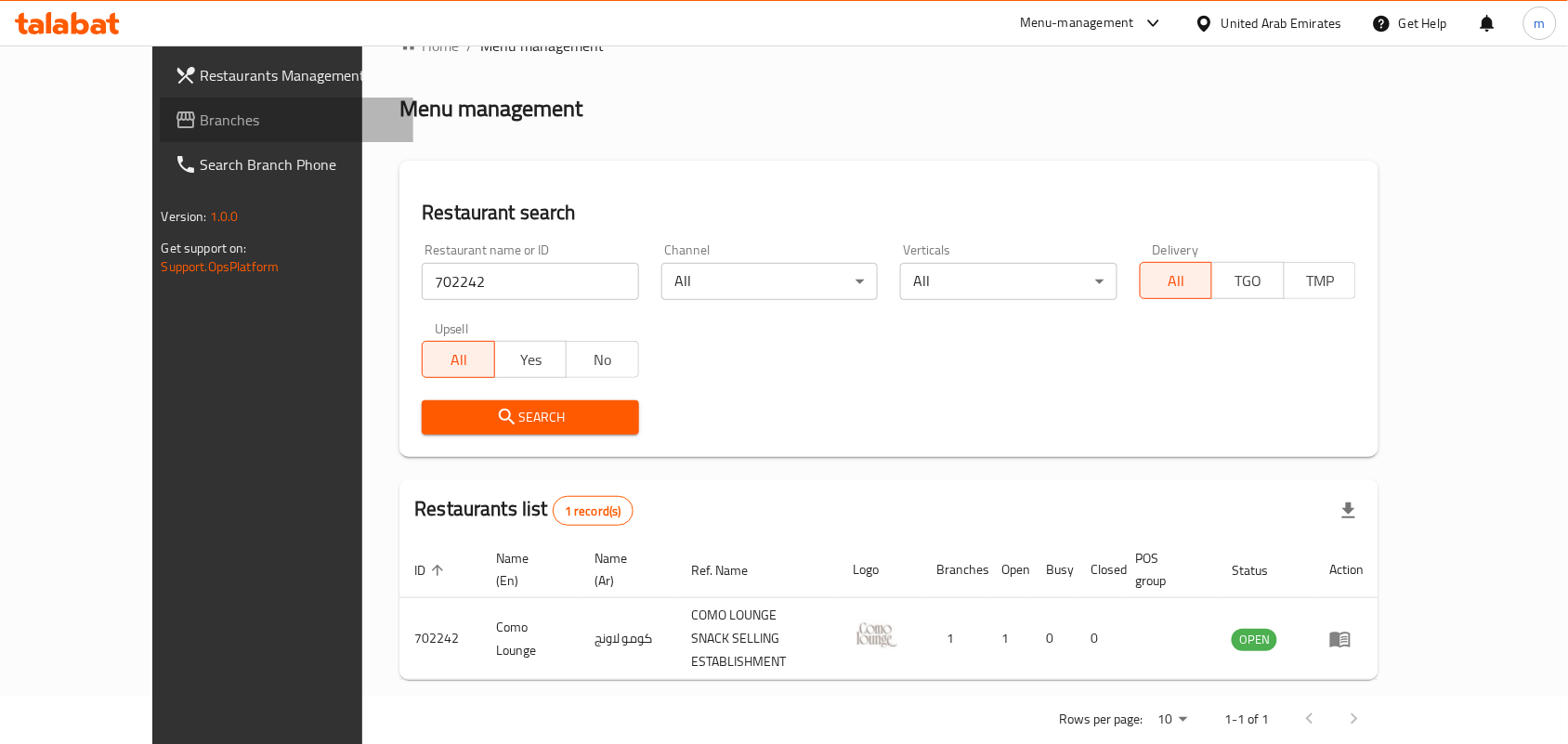 click on "Branches" at bounding box center (300, 120) 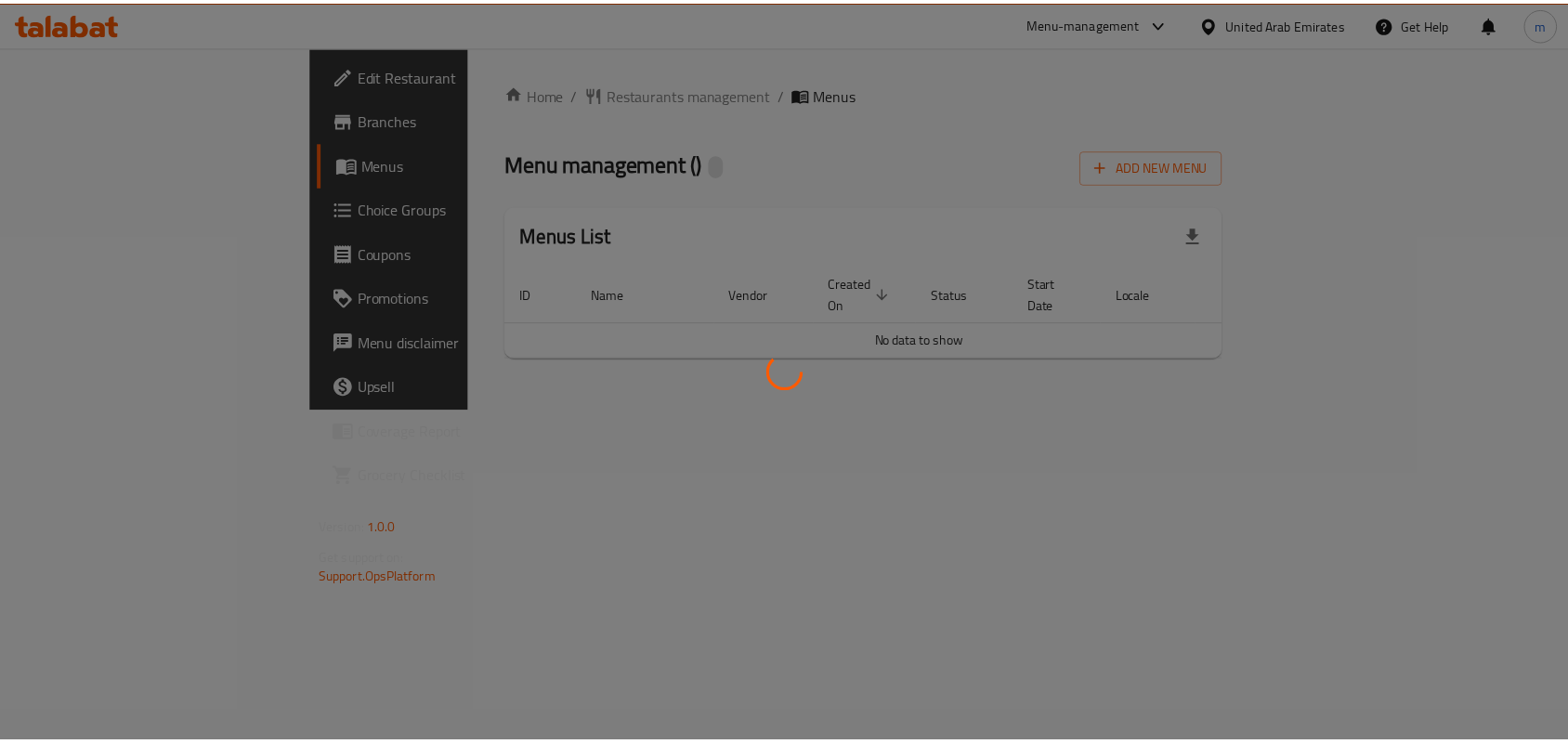 scroll, scrollTop: 0, scrollLeft: 0, axis: both 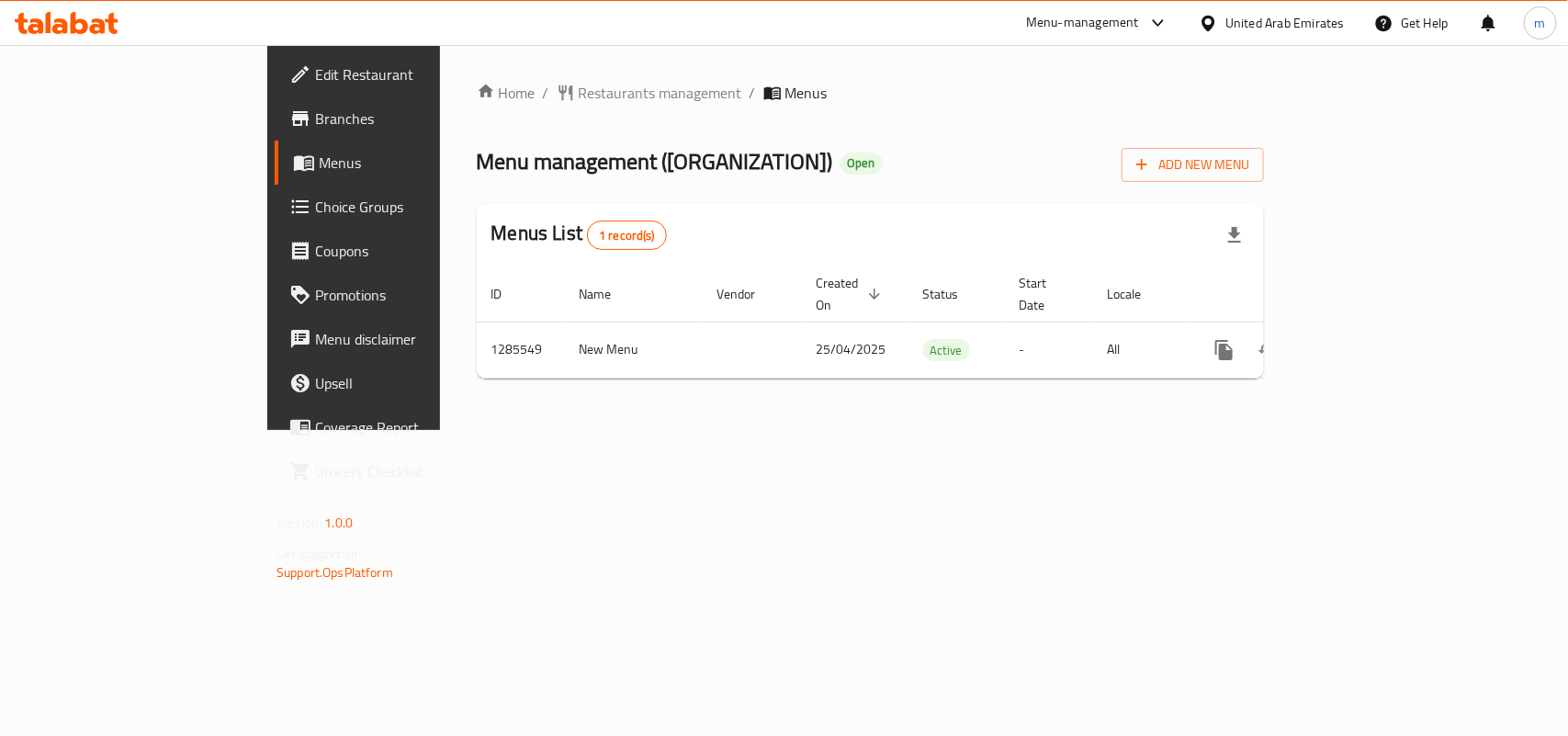 click on "Home / Restaurants management / Menus Menu management ( [ORGANIZATION] )  Open Add New Menu Menus List   1 record(s) ID Name Vendor Created On sorted descending Status Start Date Locale Actions 1285549 New Menu 25/04/2025 Active - All" at bounding box center [870, 237] 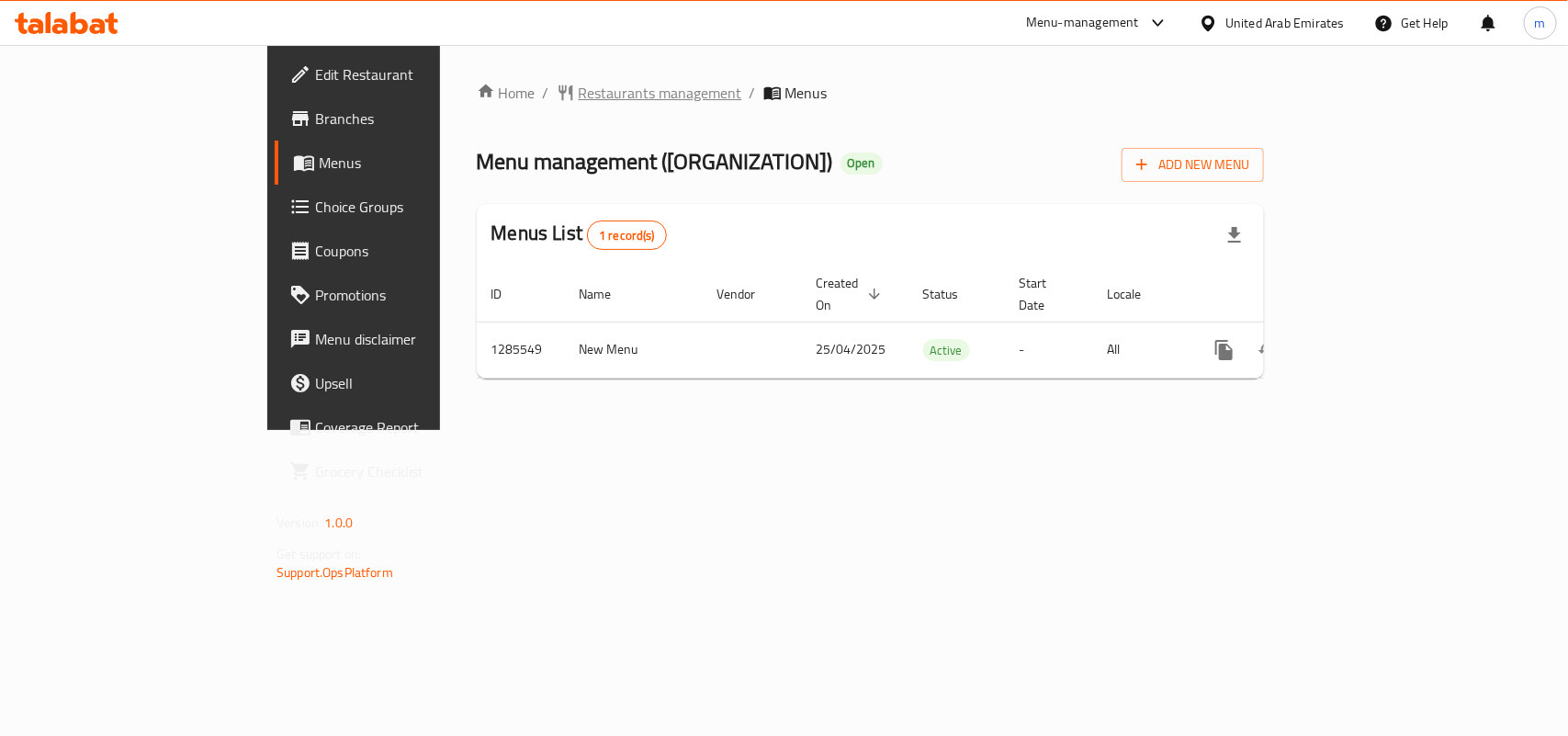 click on "Restaurants management" at bounding box center [660, 93] 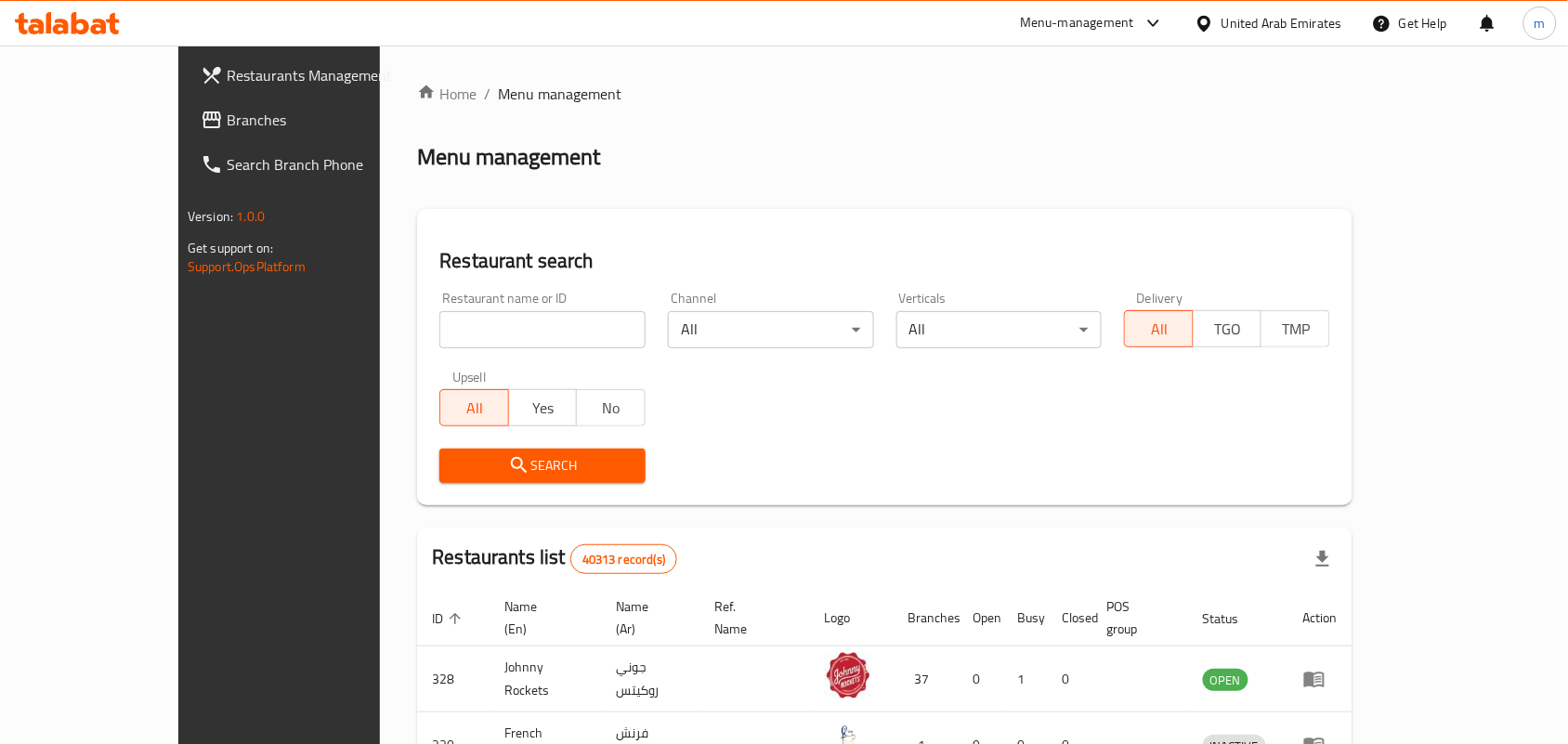 click at bounding box center [542, 330] 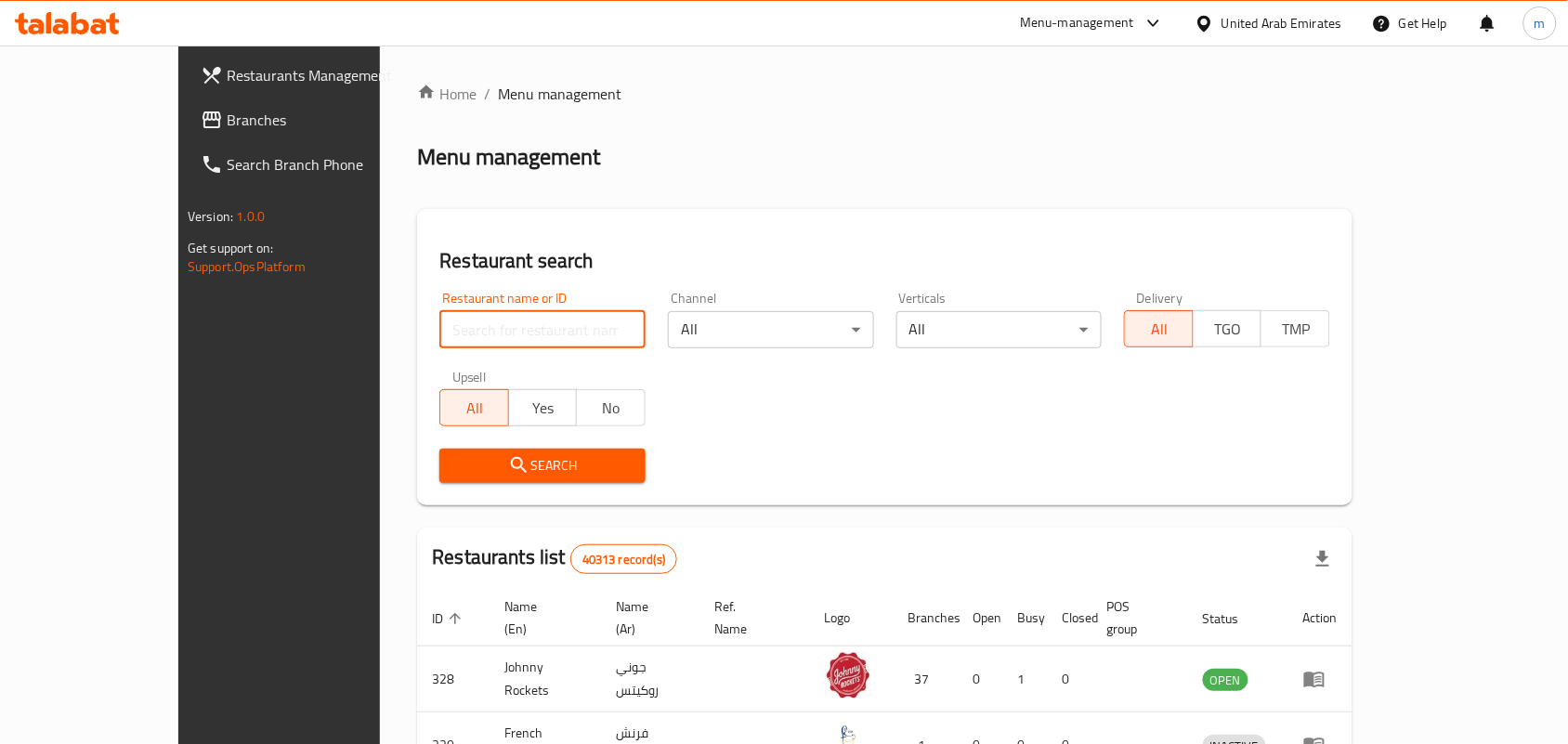 paste on "695934" 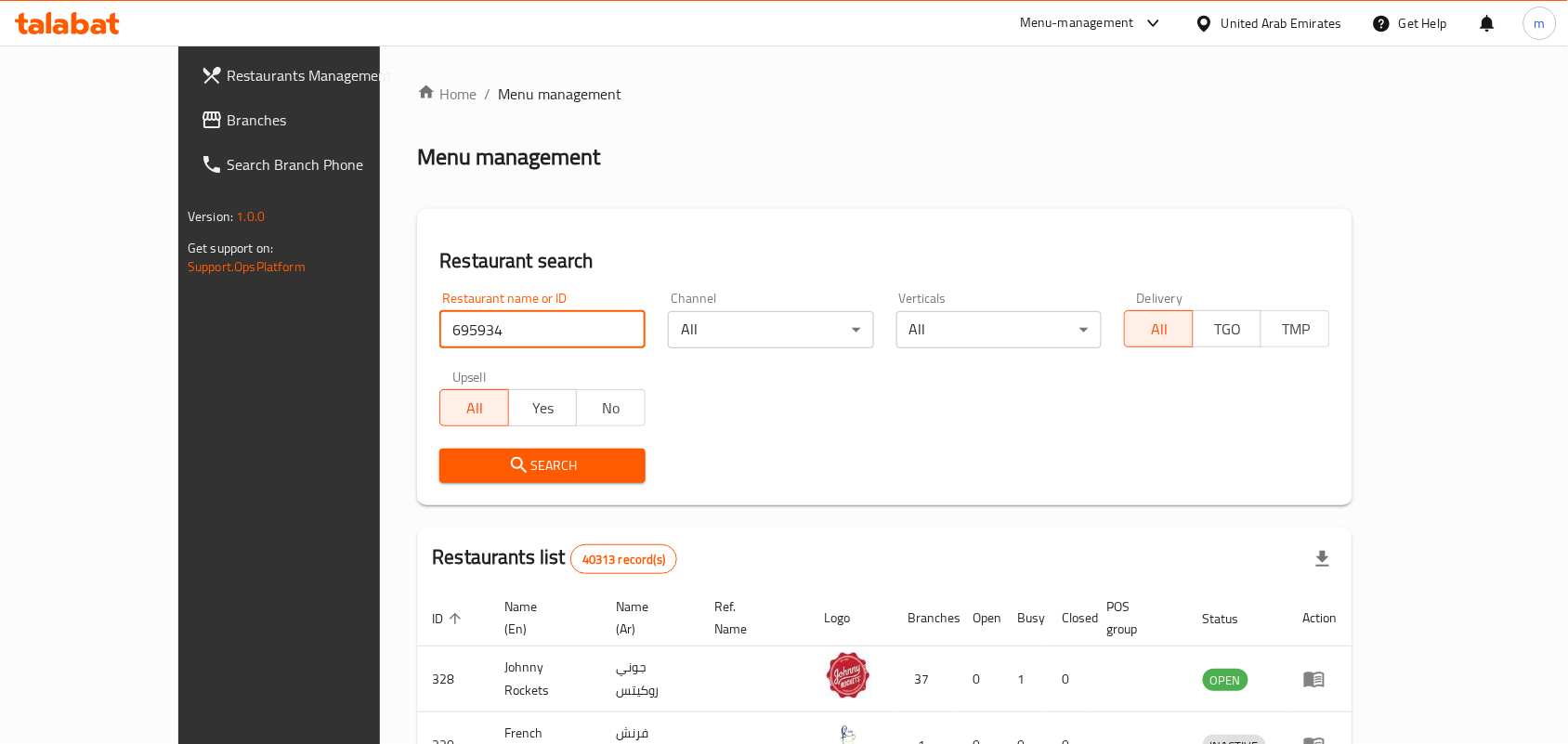 type on "695934" 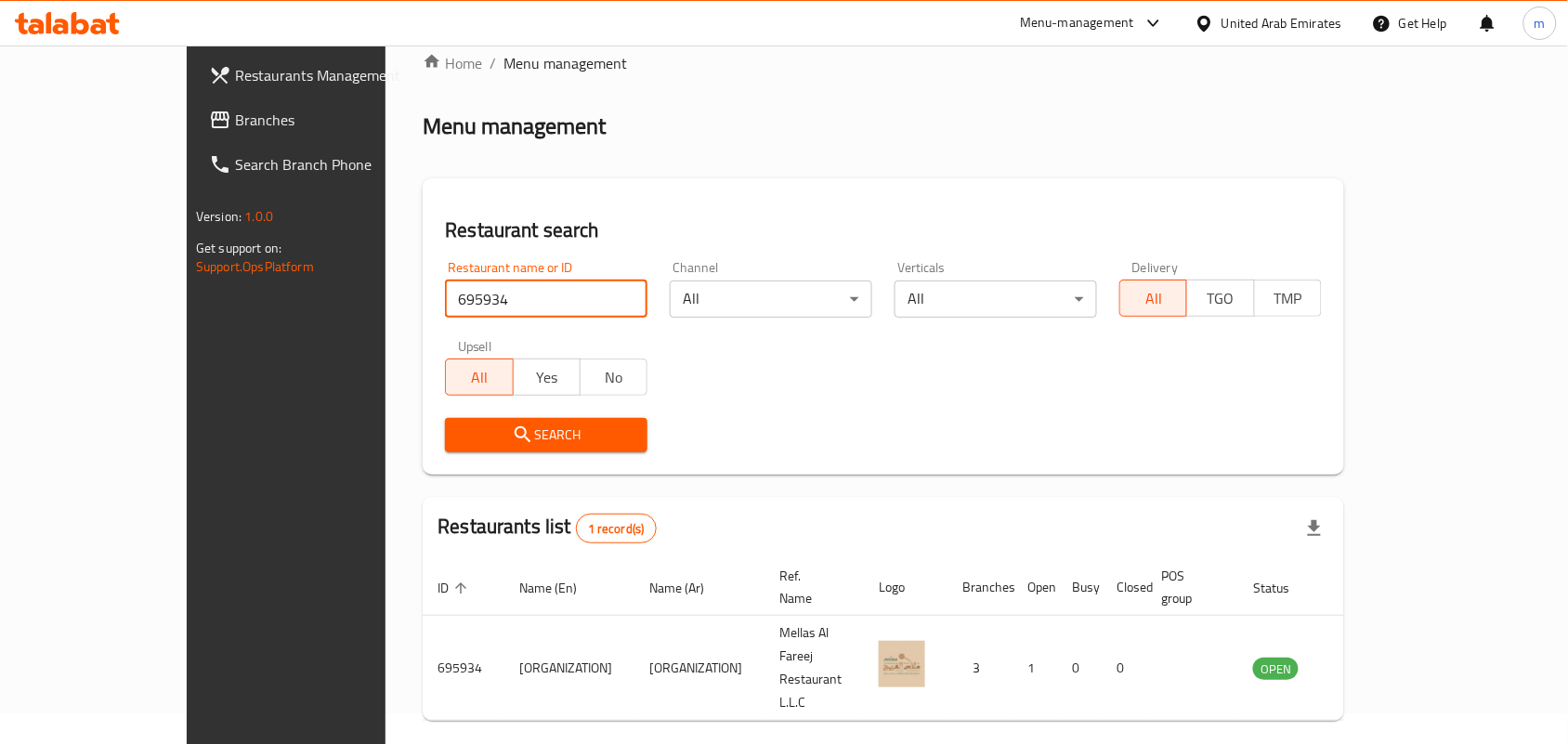 scroll, scrollTop: 48, scrollLeft: 0, axis: vertical 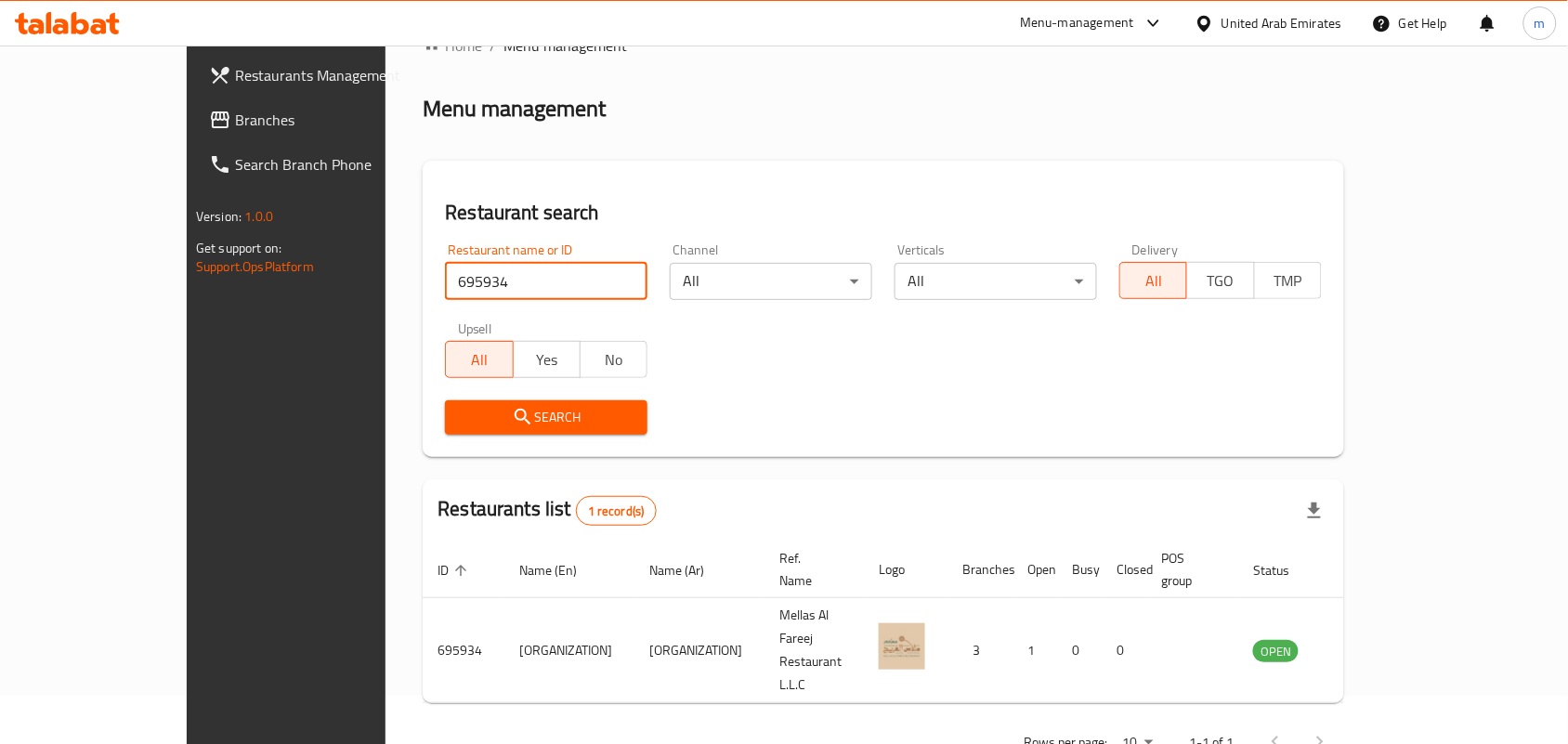 click on "Branches" at bounding box center (334, 120) 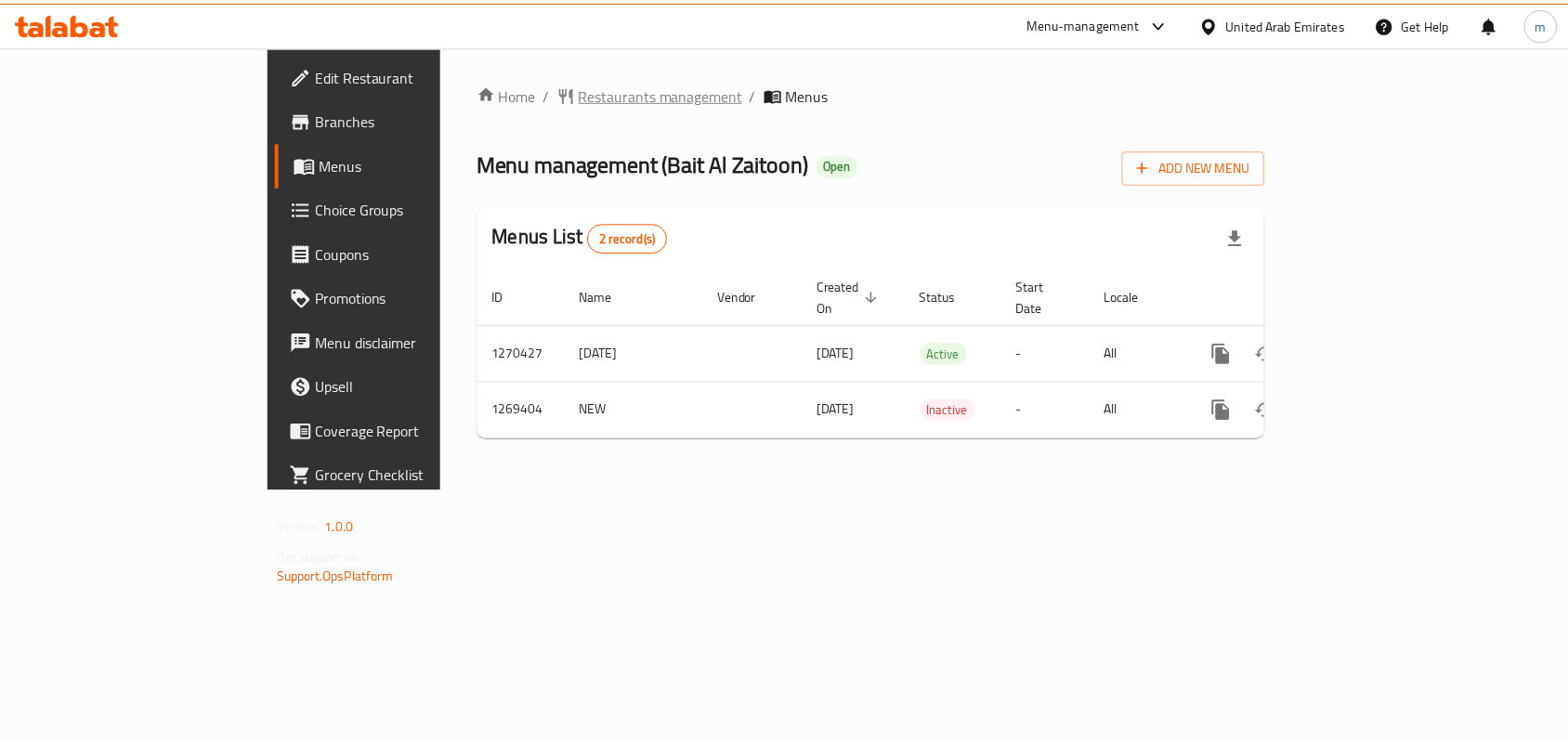 scroll, scrollTop: 0, scrollLeft: 0, axis: both 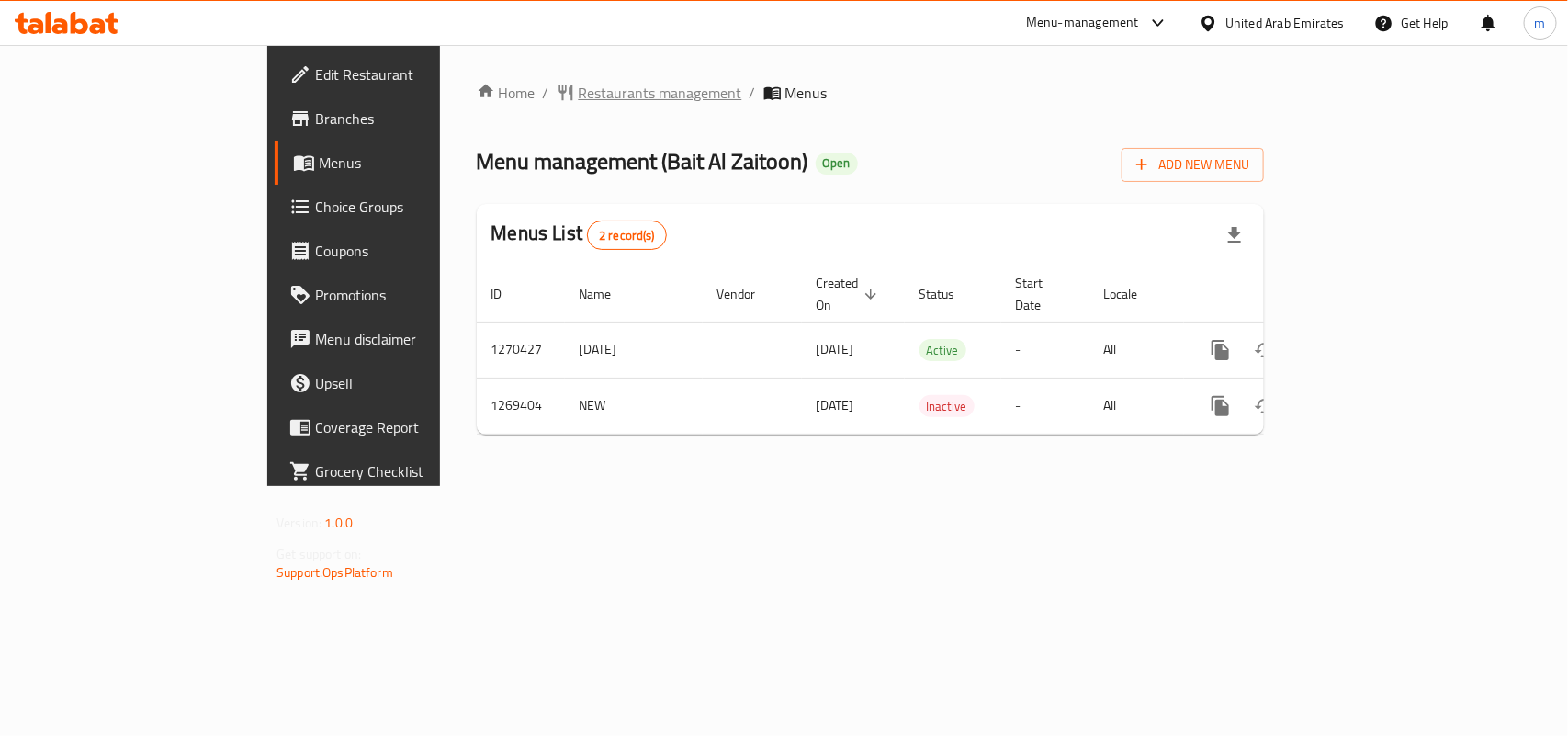 click on "Restaurants management" at bounding box center [660, 93] 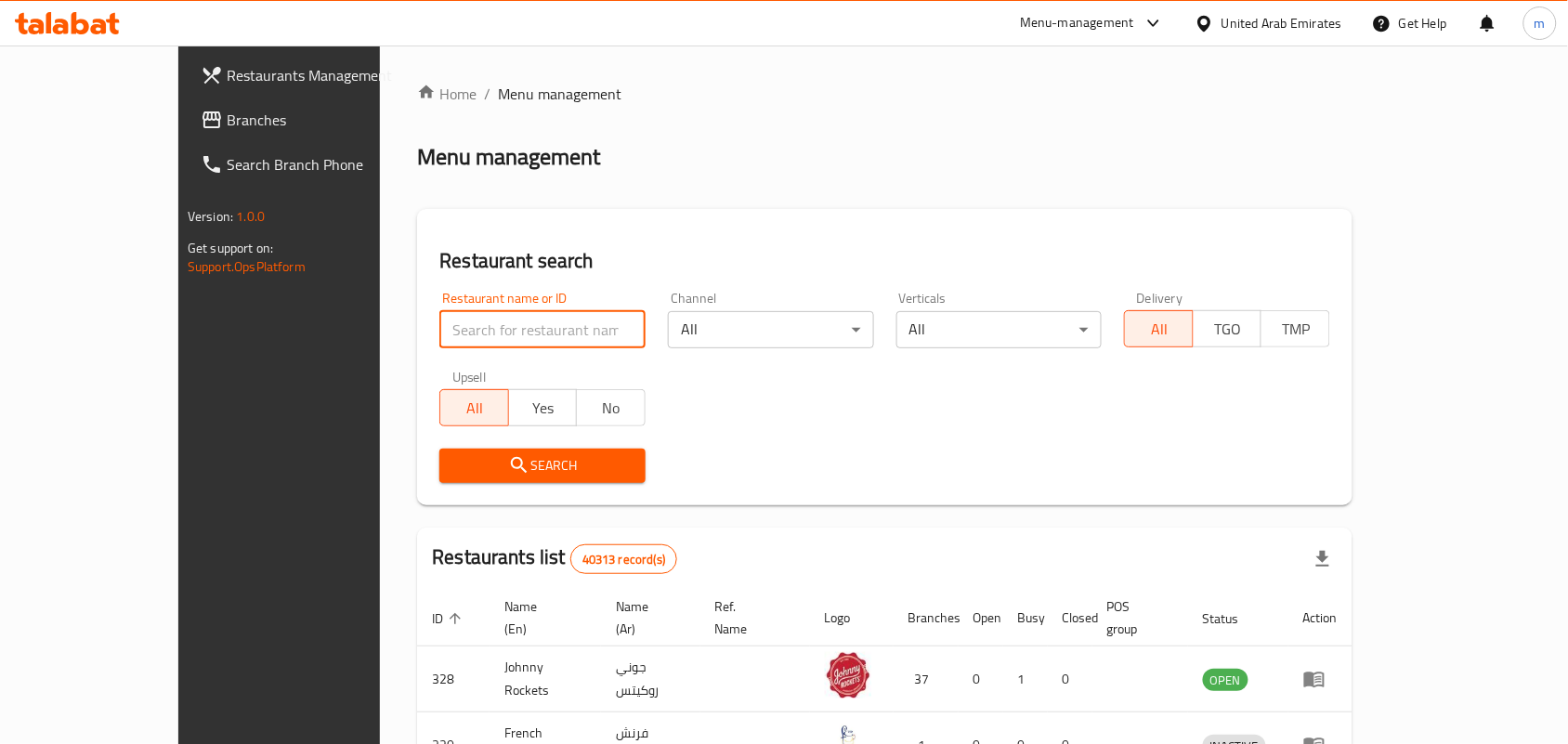 click at bounding box center [542, 330] 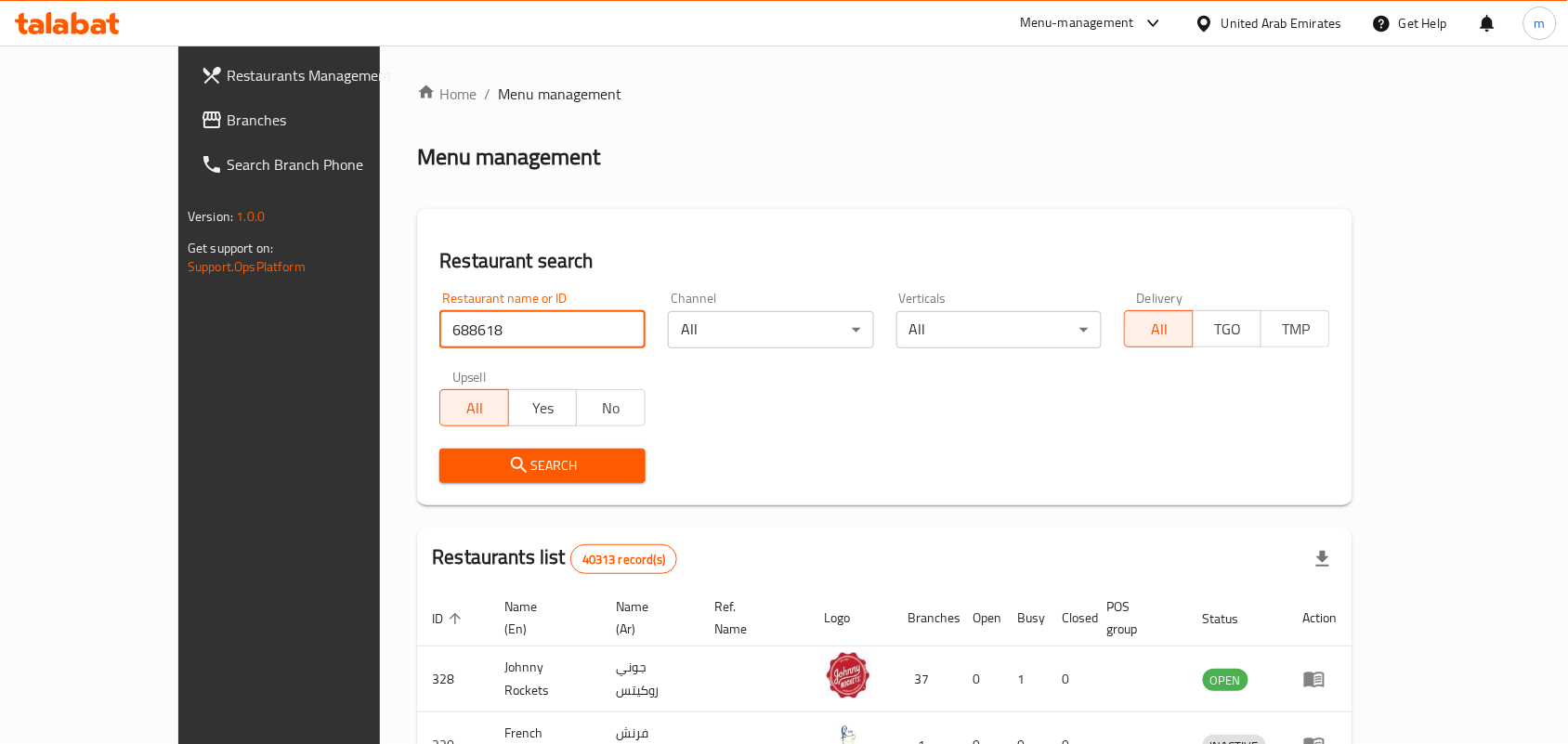 type on "688618" 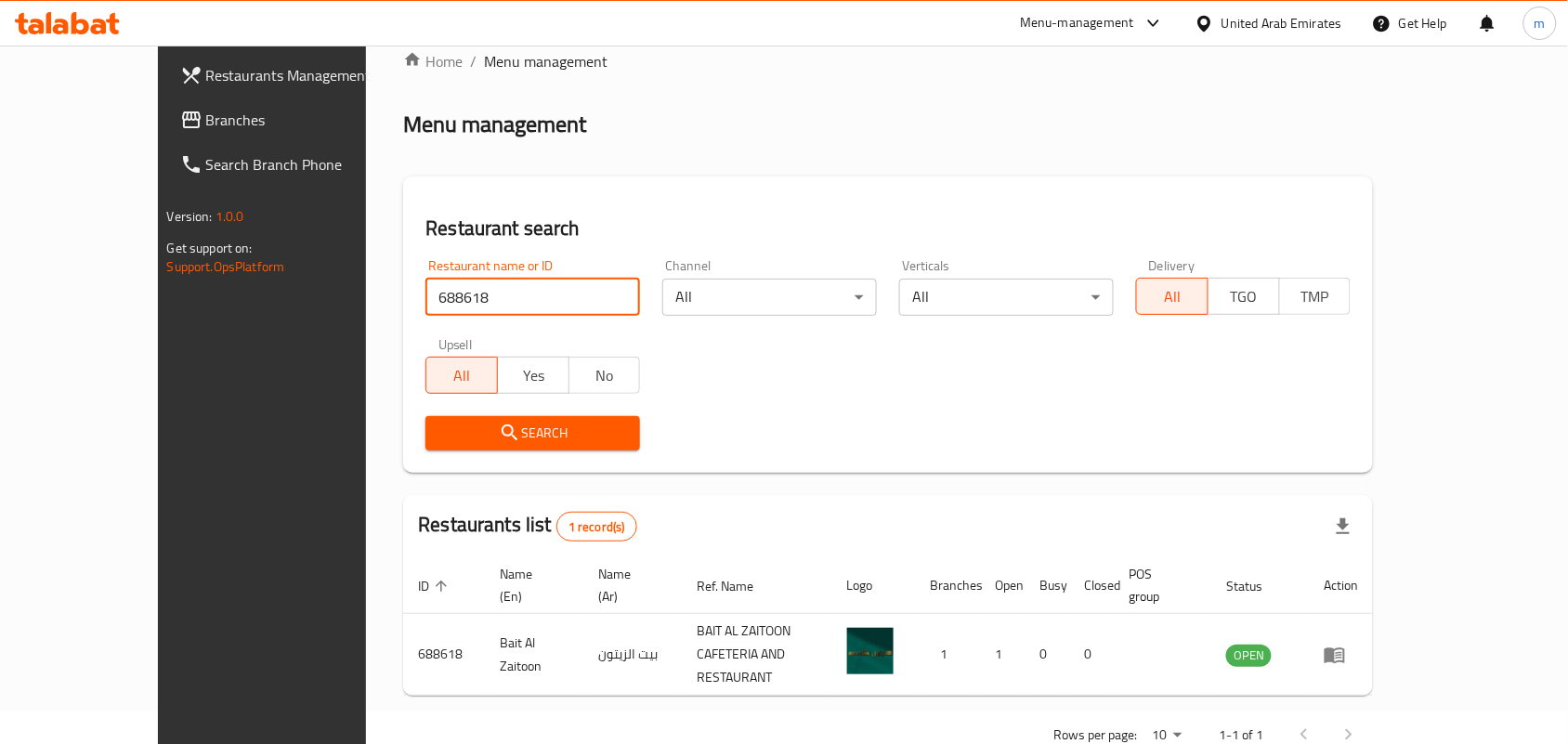 scroll, scrollTop: 48, scrollLeft: 0, axis: vertical 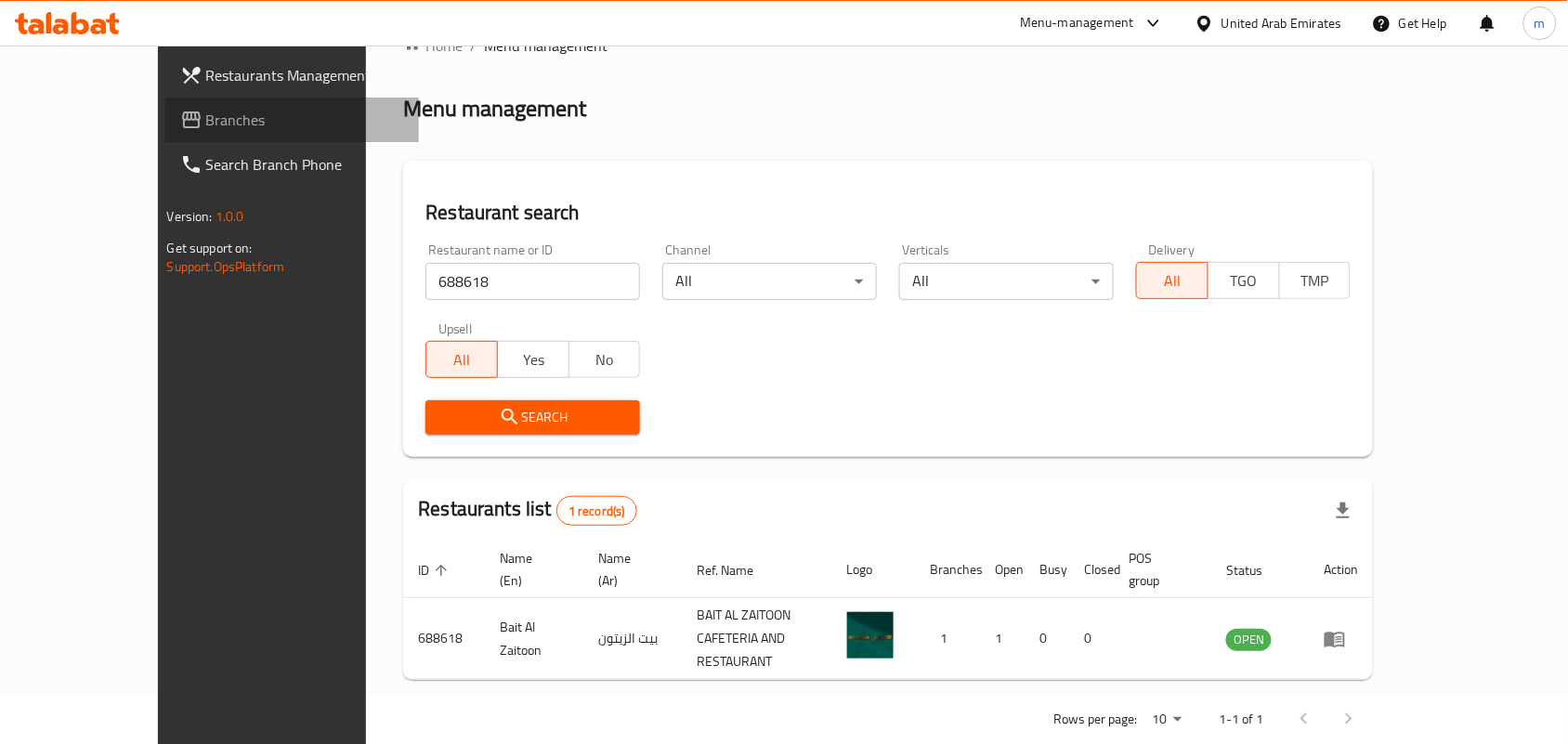 click on "Branches" at bounding box center [306, 120] 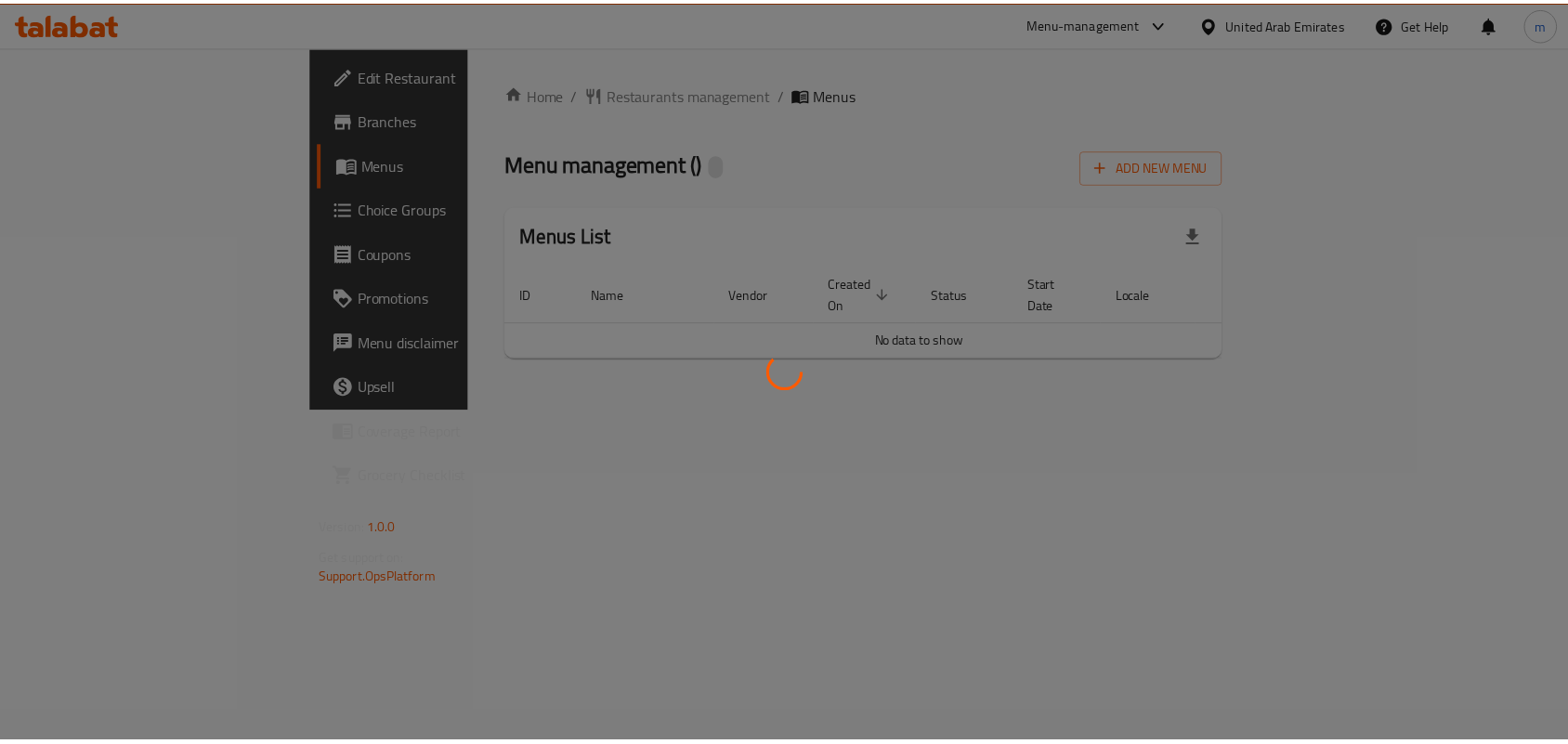 scroll, scrollTop: 0, scrollLeft: 0, axis: both 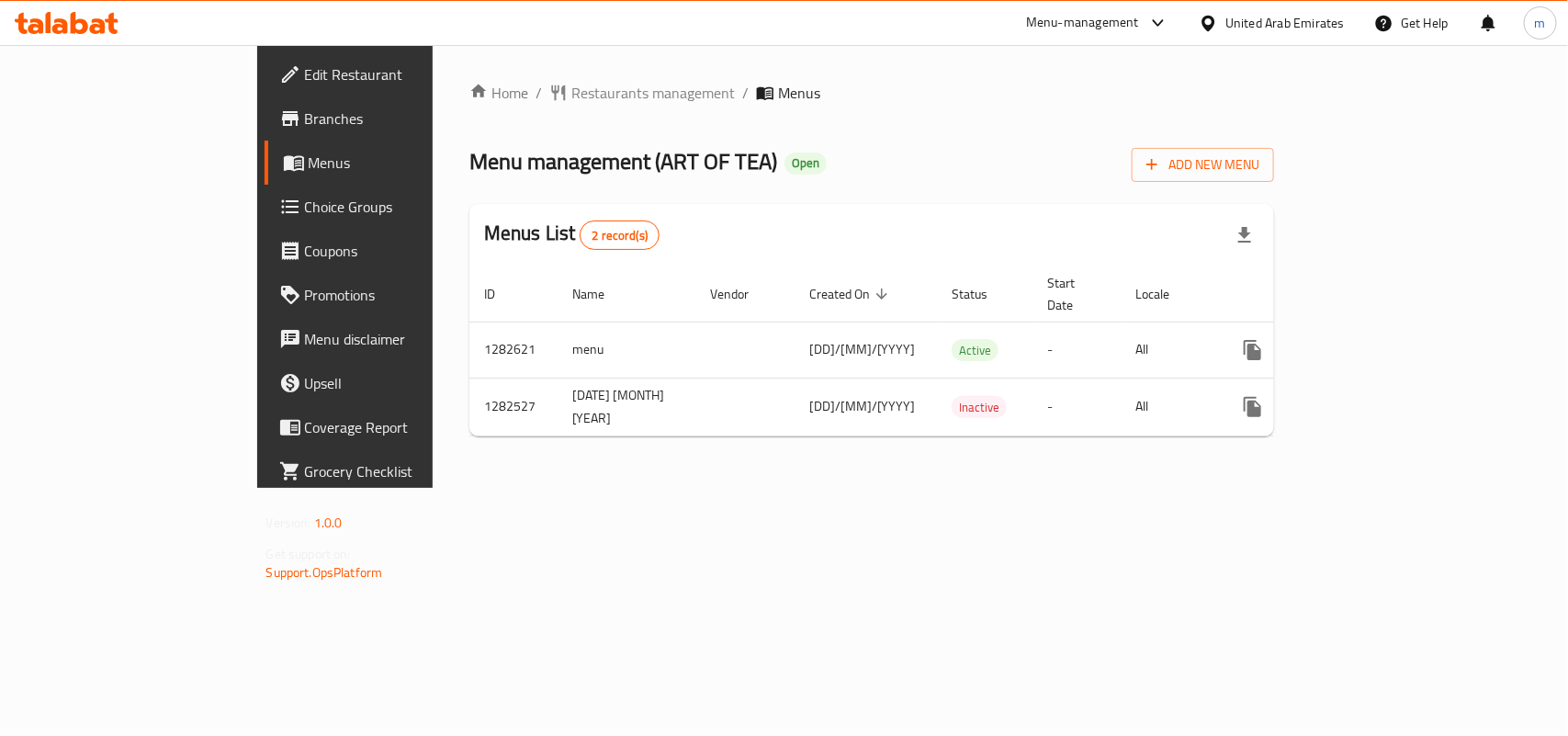 click on "Restaurants management" at bounding box center [653, 93] 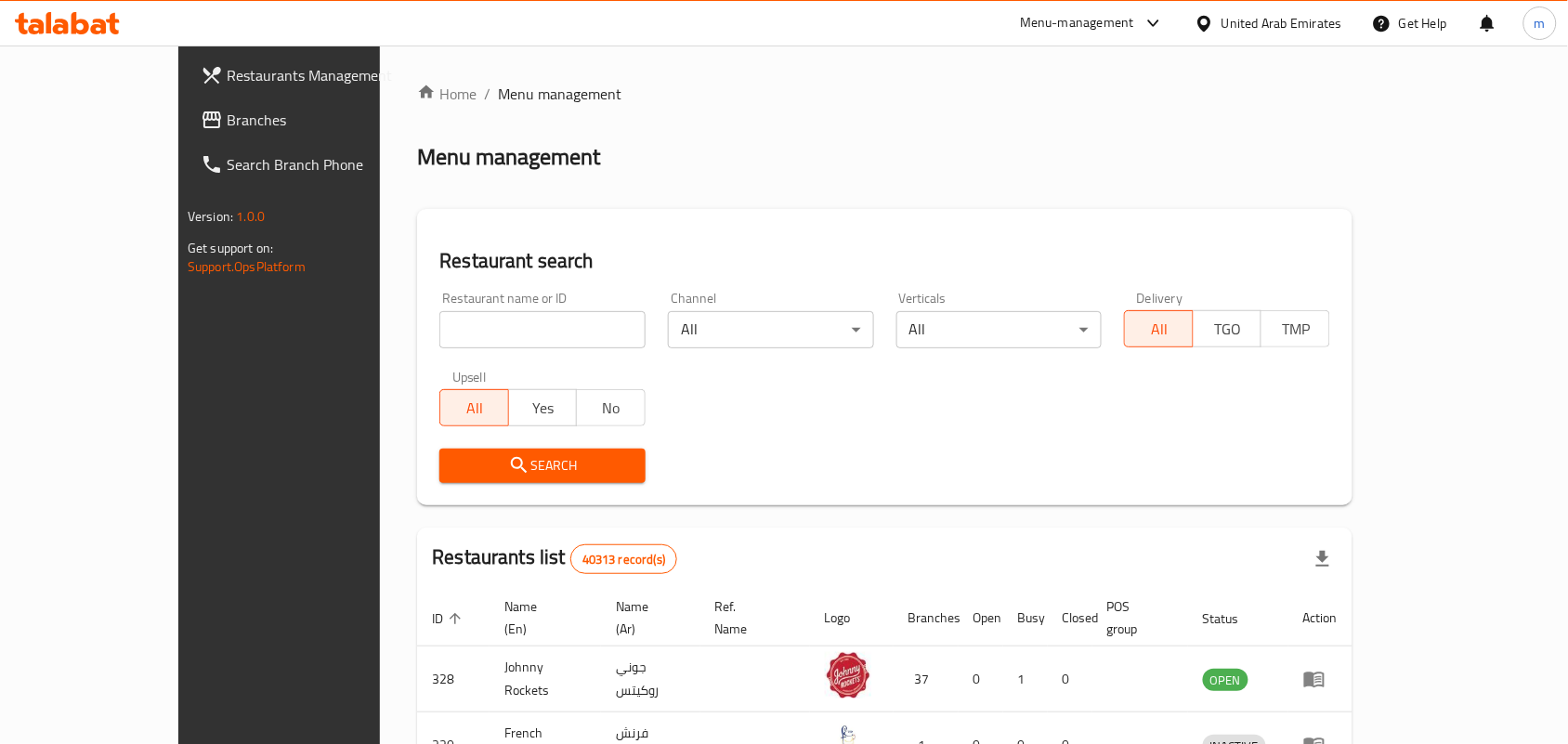 click at bounding box center [784, 372] 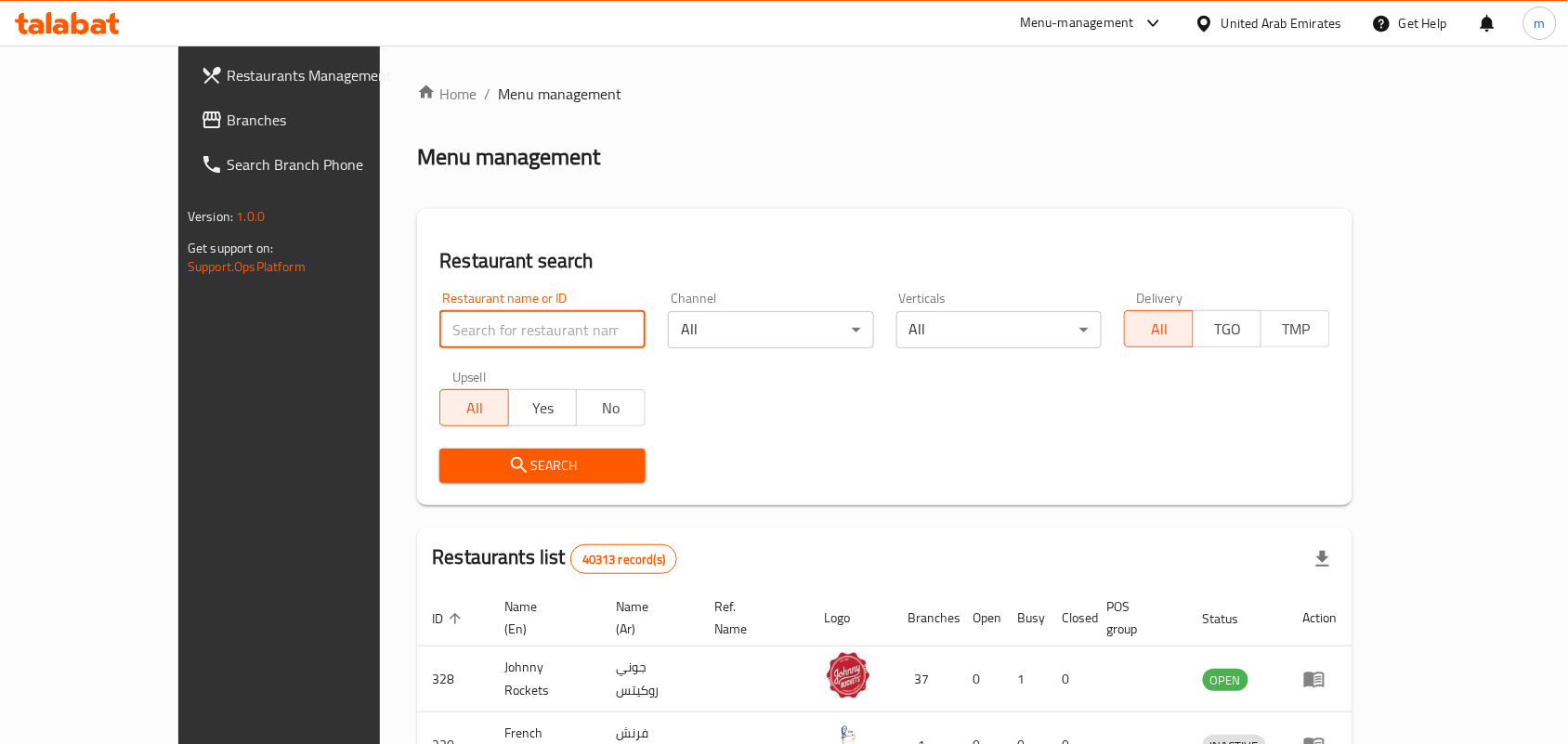 click at bounding box center [542, 330] 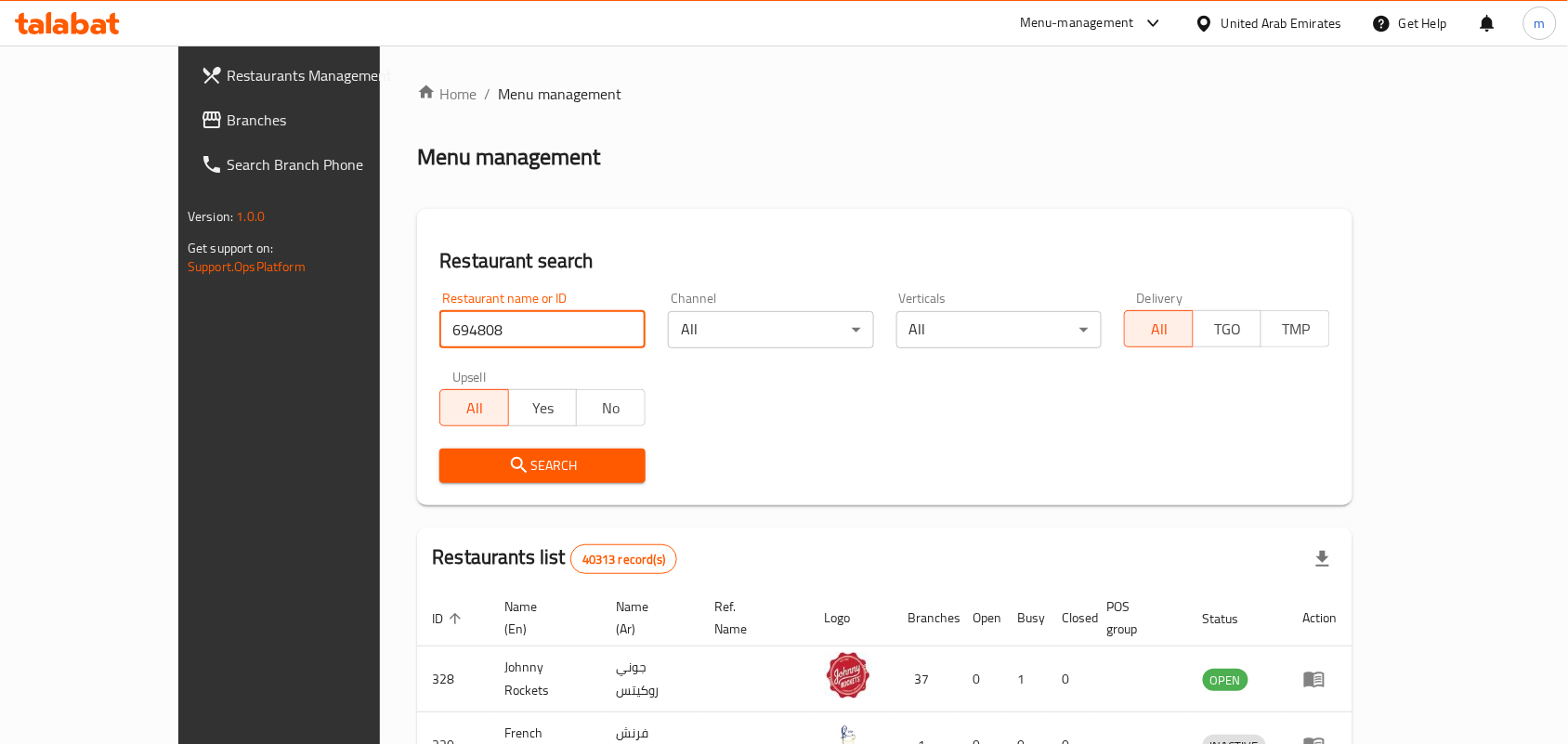 type on "694808" 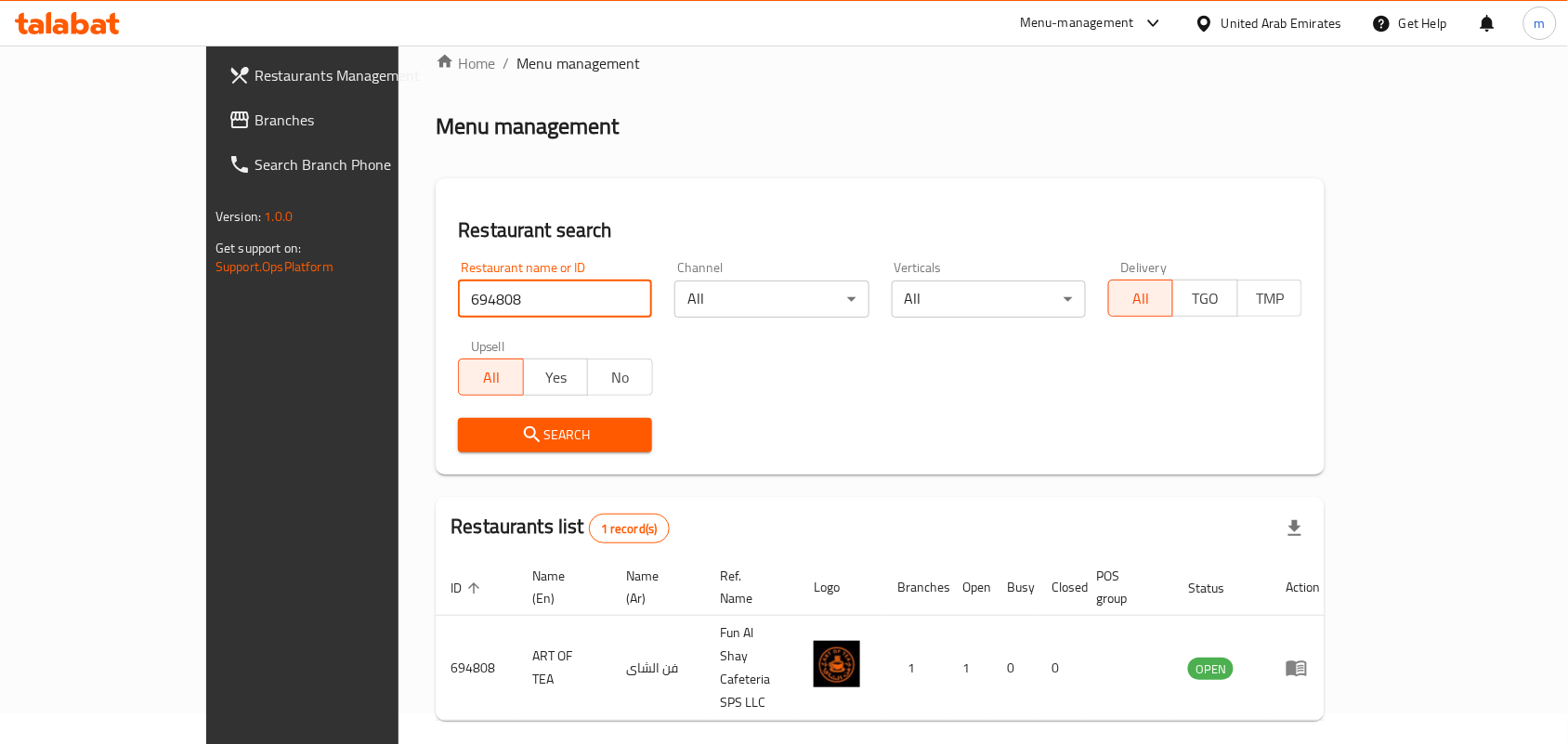 scroll, scrollTop: 48, scrollLeft: 0, axis: vertical 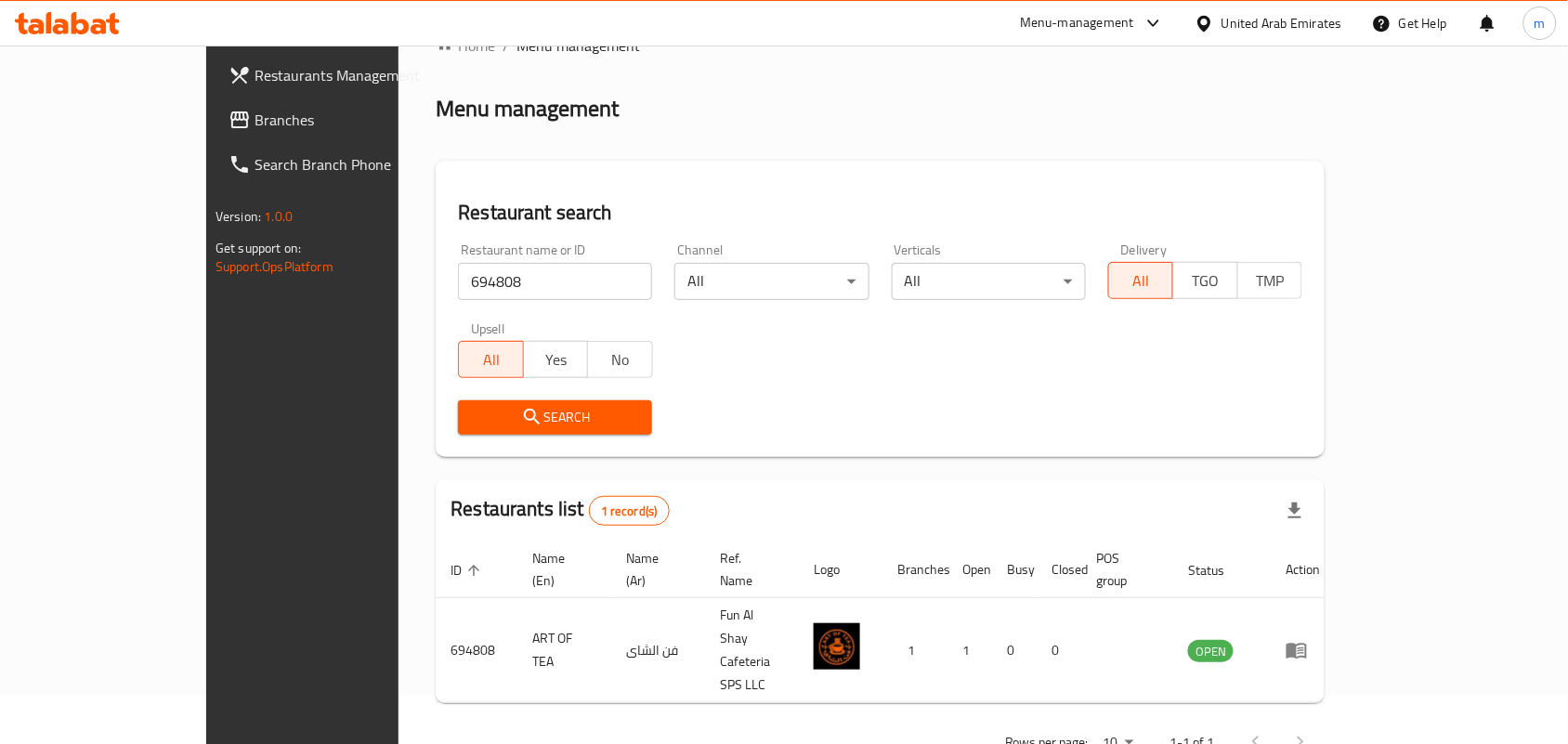 click on "United Arab Emirates" at bounding box center [1282, 23] 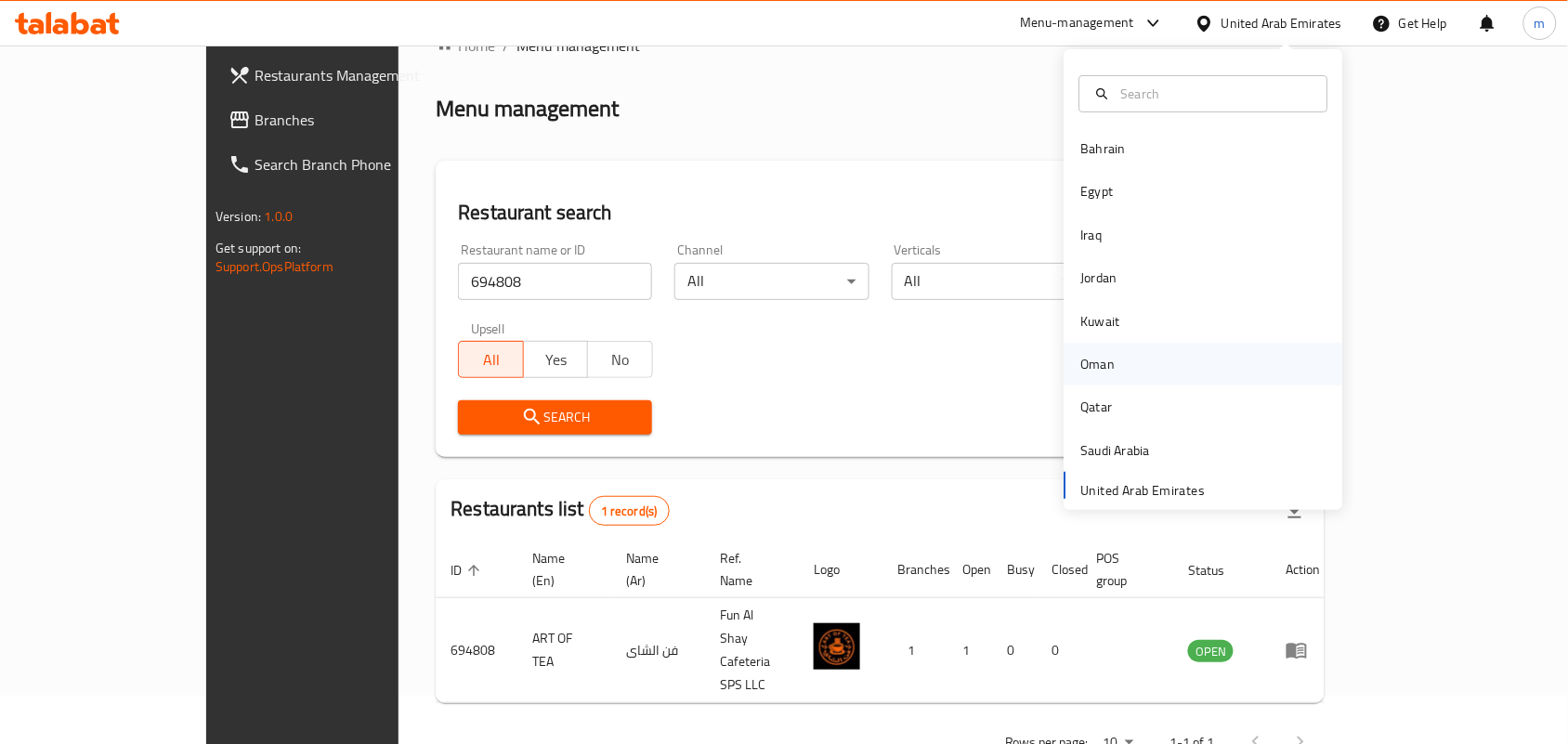 click on "Oman" at bounding box center (1098, 364) 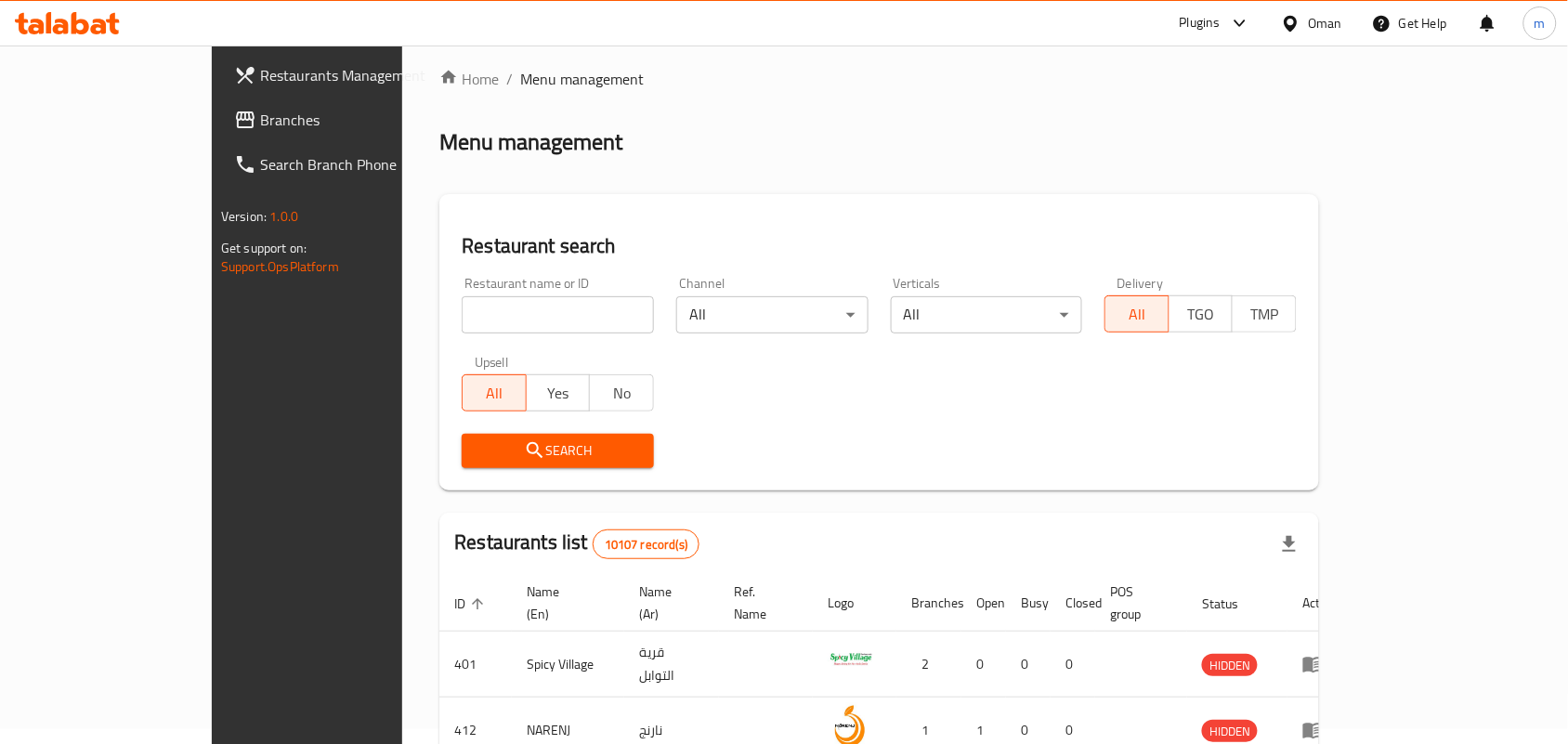 scroll, scrollTop: 48, scrollLeft: 0, axis: vertical 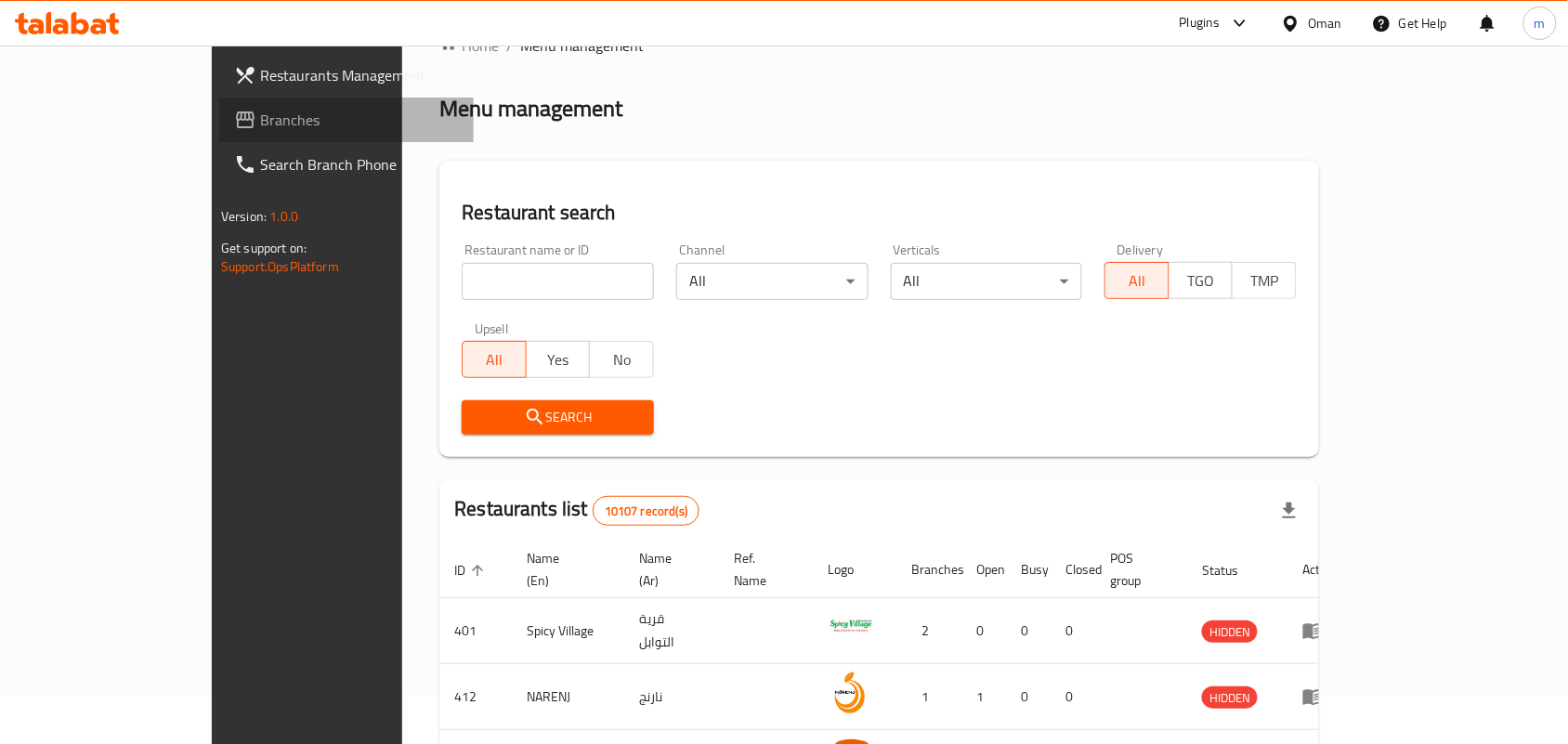 click on "Branches" at bounding box center (359, 120) 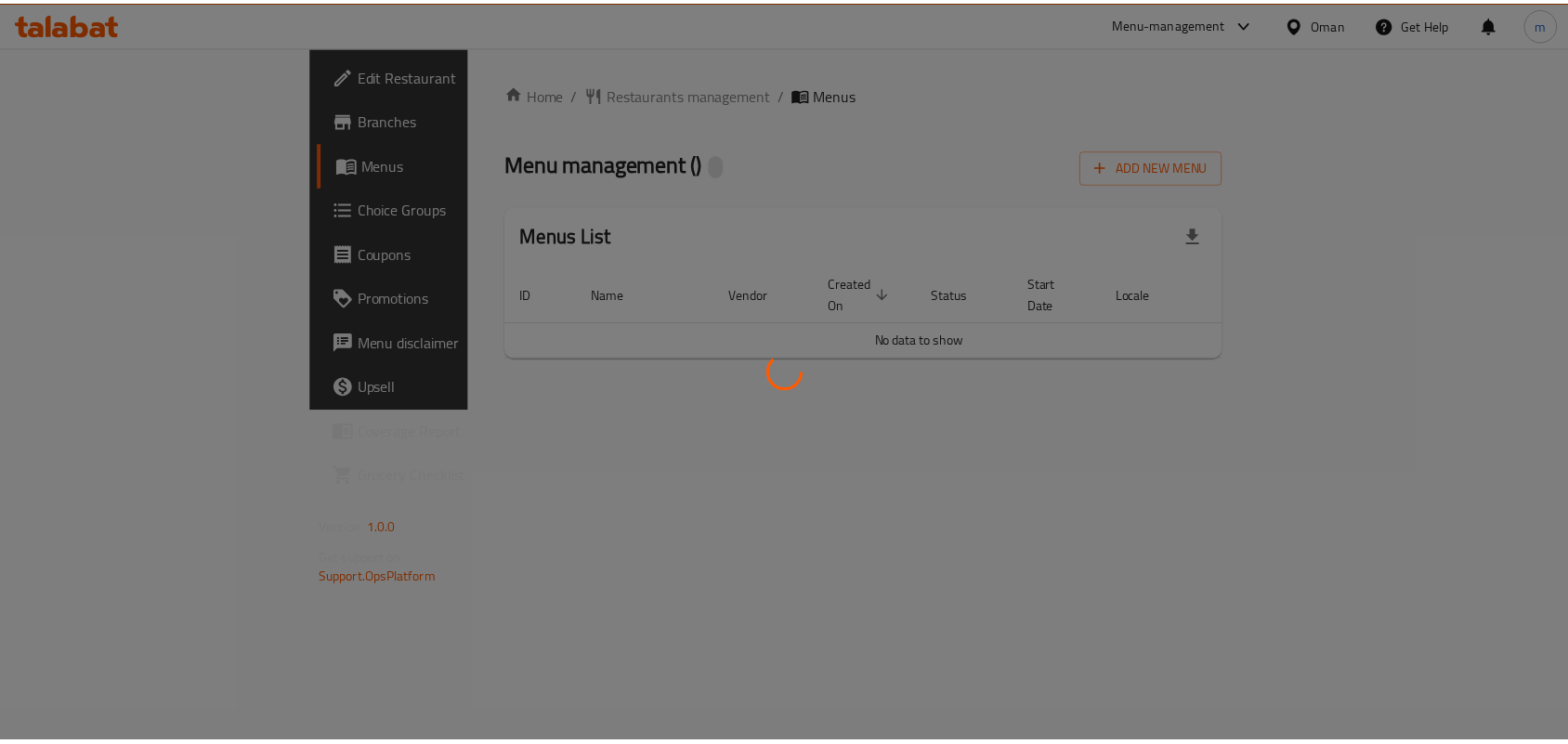 scroll, scrollTop: 0, scrollLeft: 0, axis: both 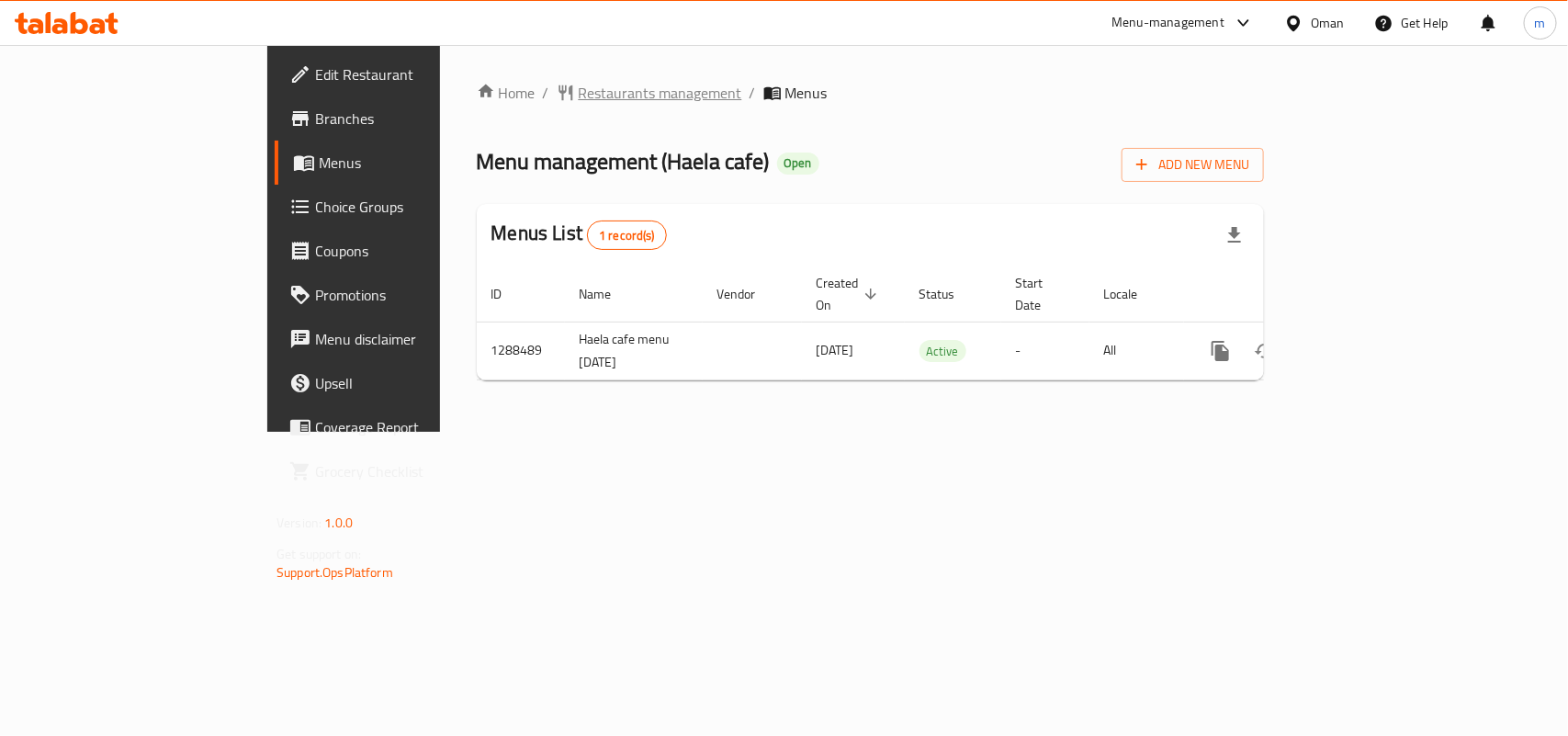 click on "Restaurants management" at bounding box center [660, 93] 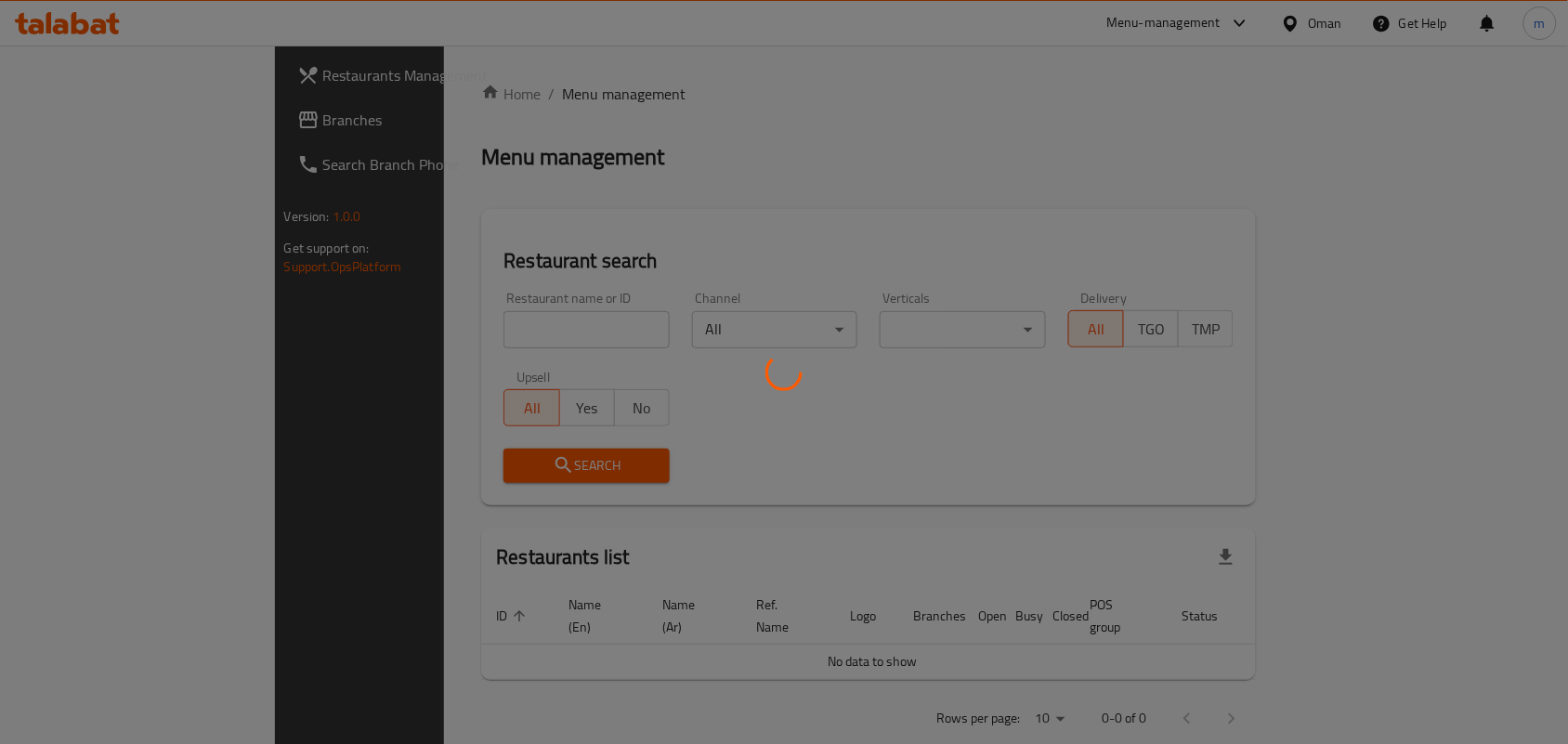 click at bounding box center (784, 372) 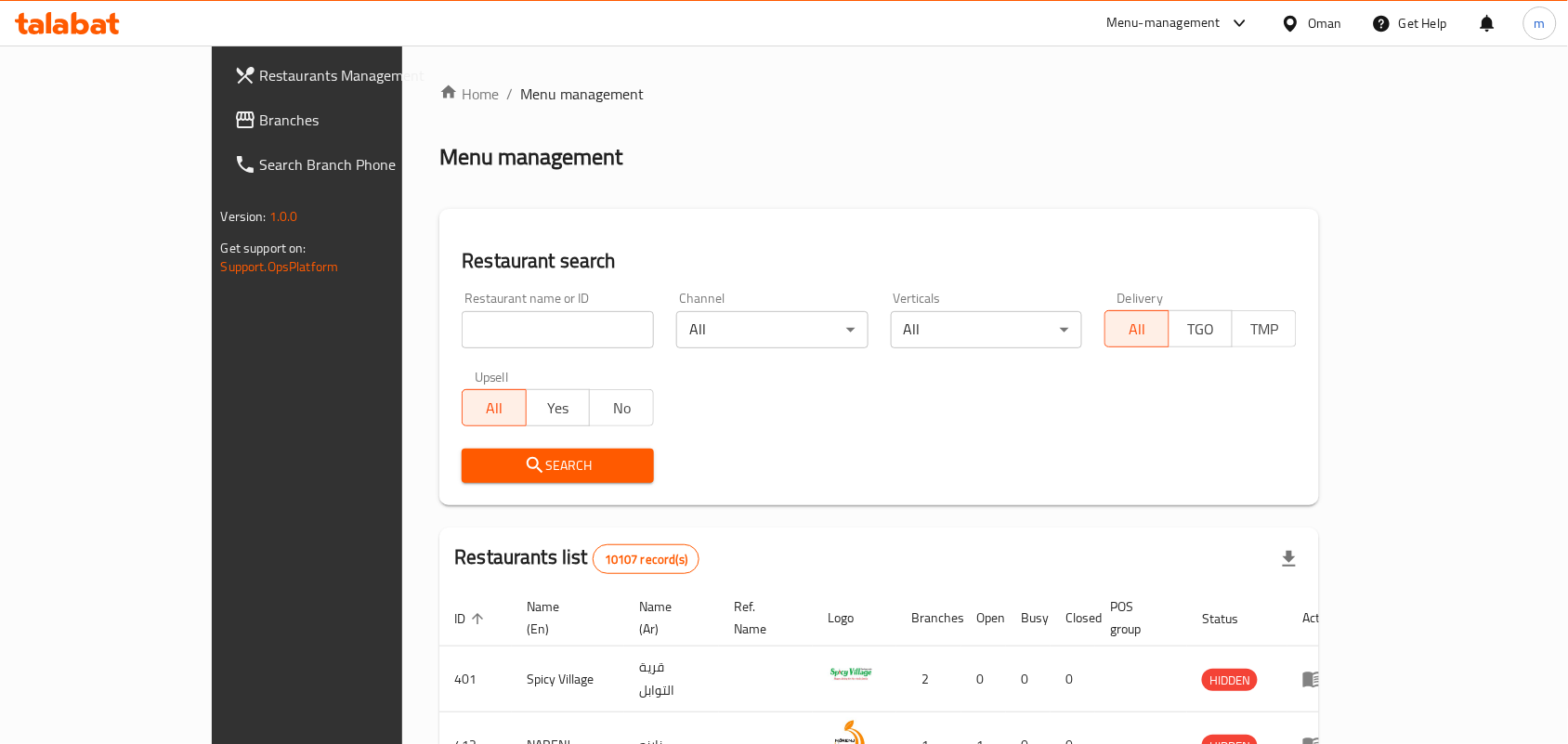 click at bounding box center [557, 330] 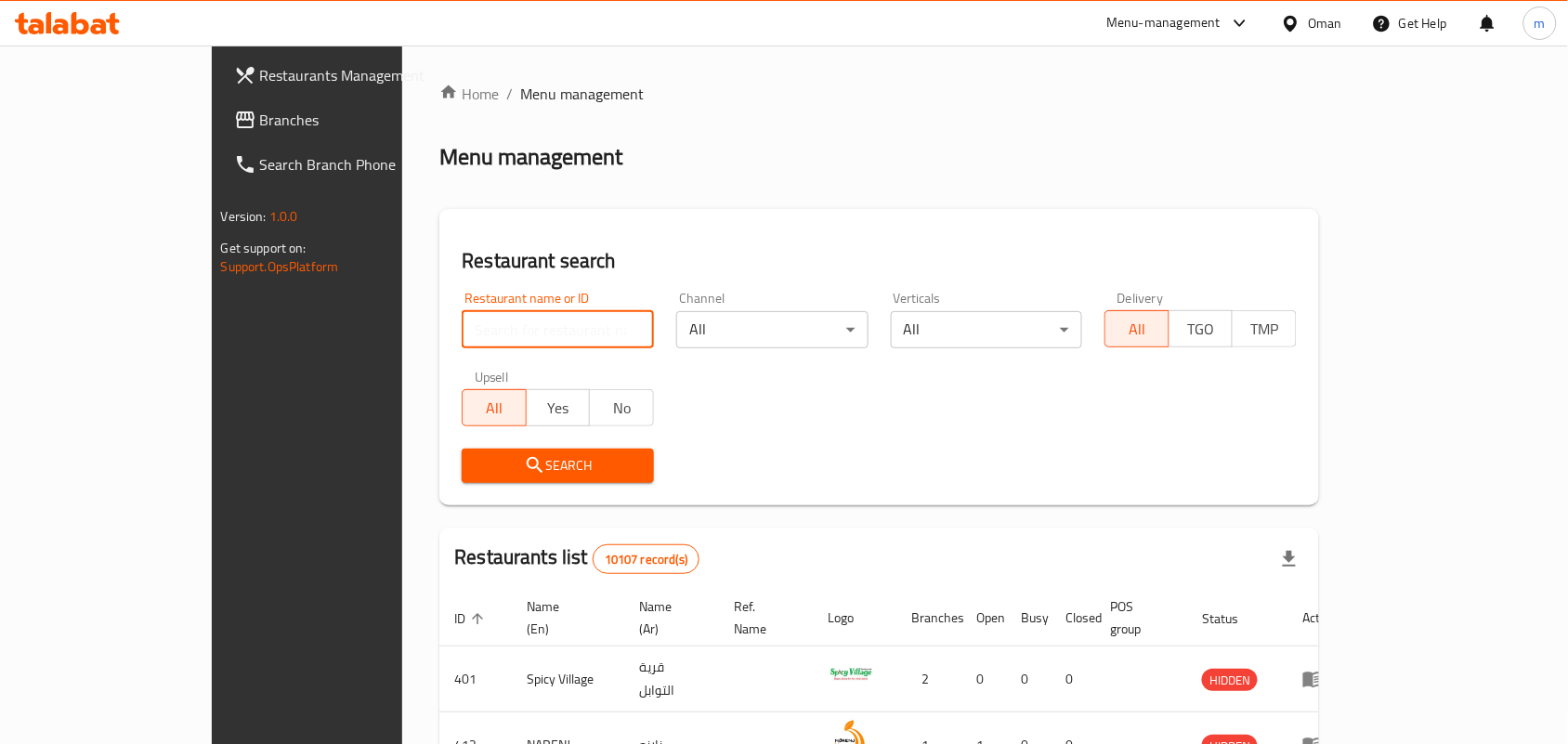 paste on "697165" 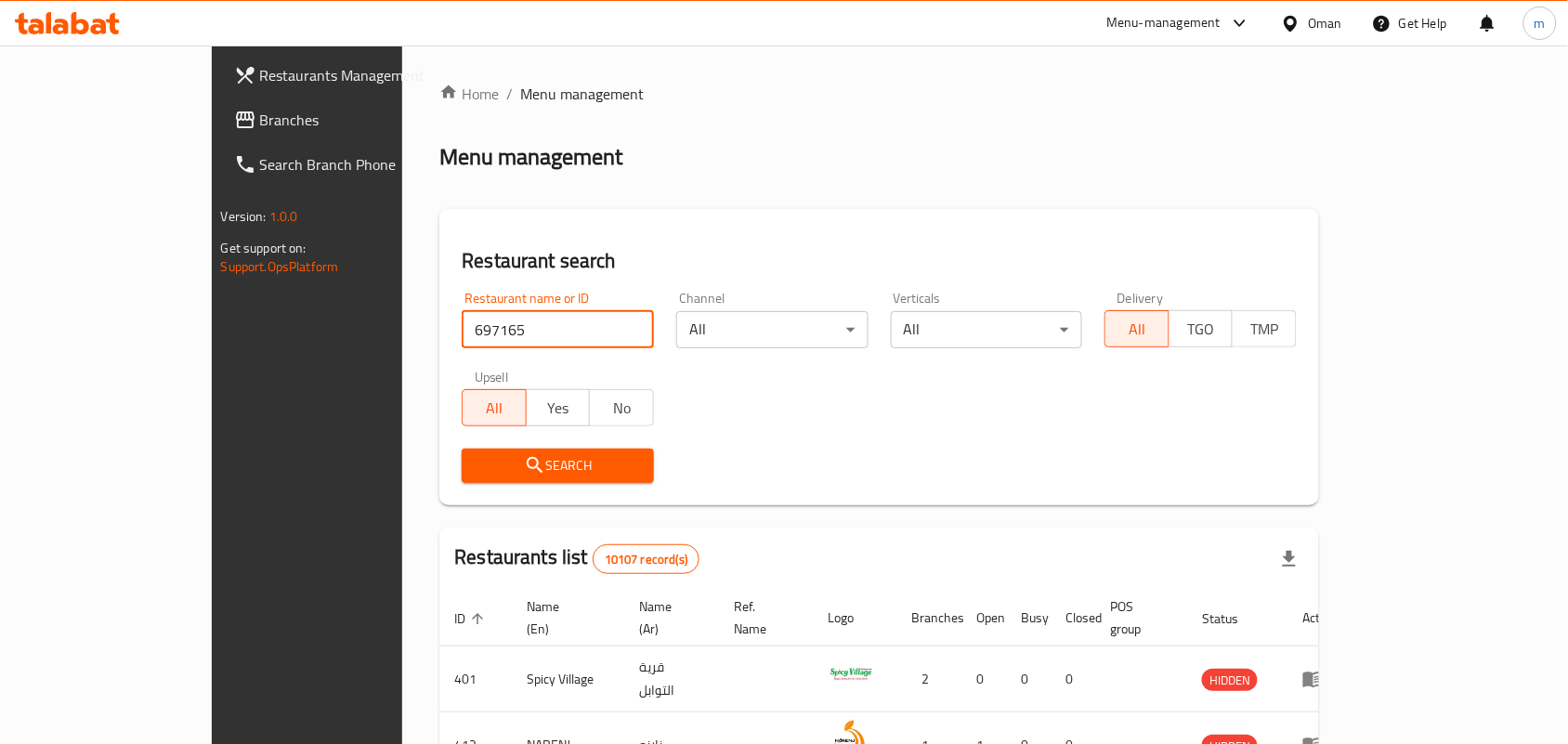 type on "697165" 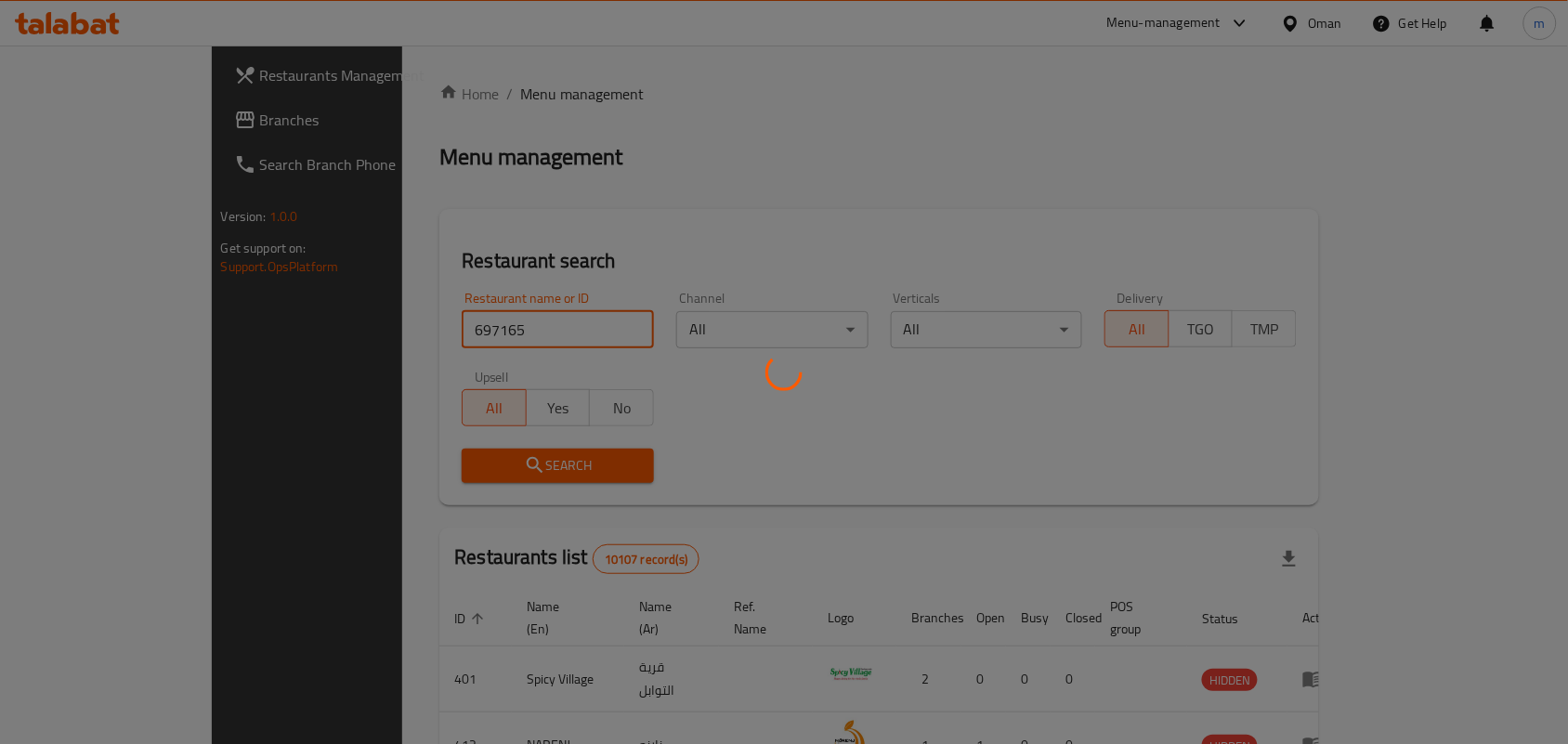 click on "Search" at bounding box center [557, 465] 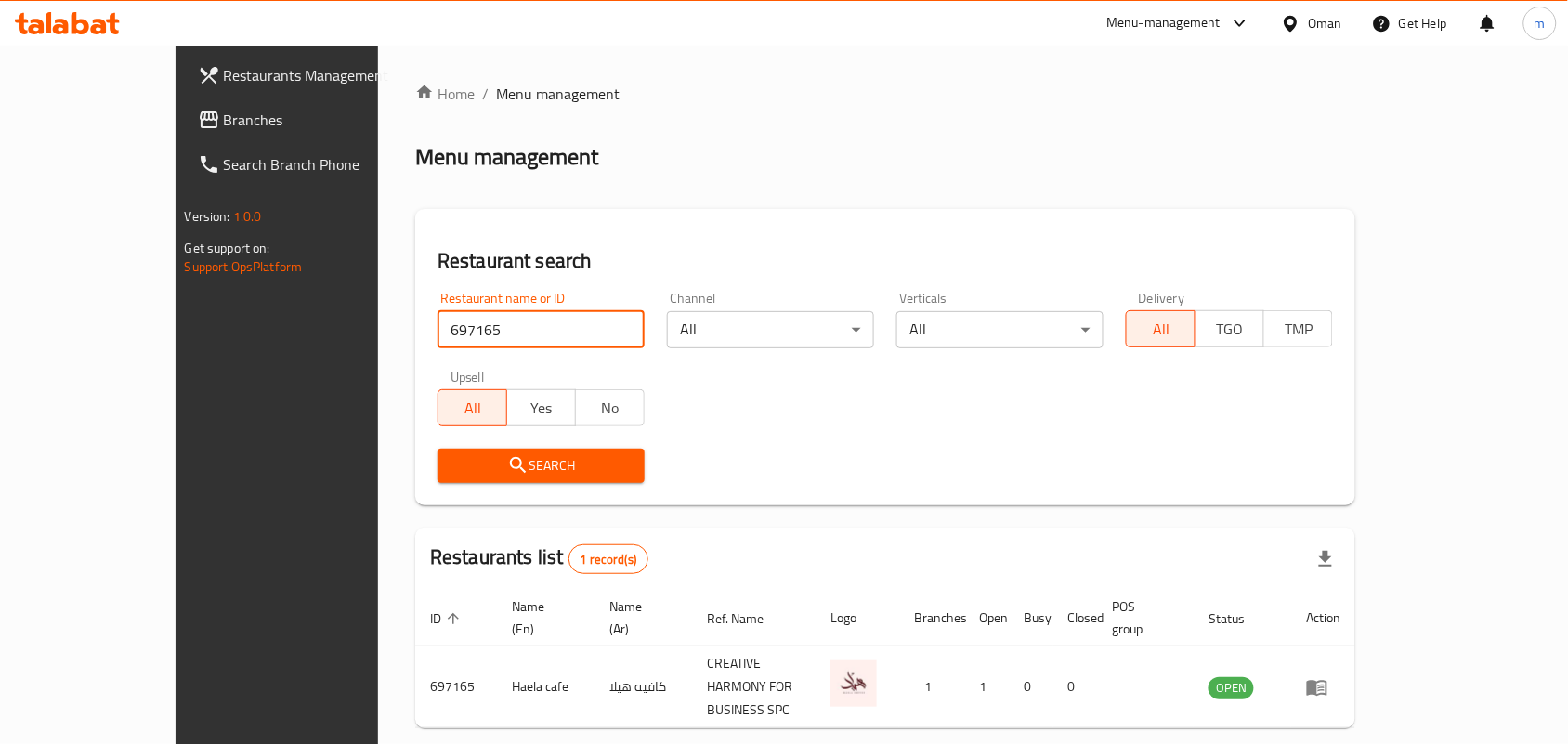 click at bounding box center (1294, 23) 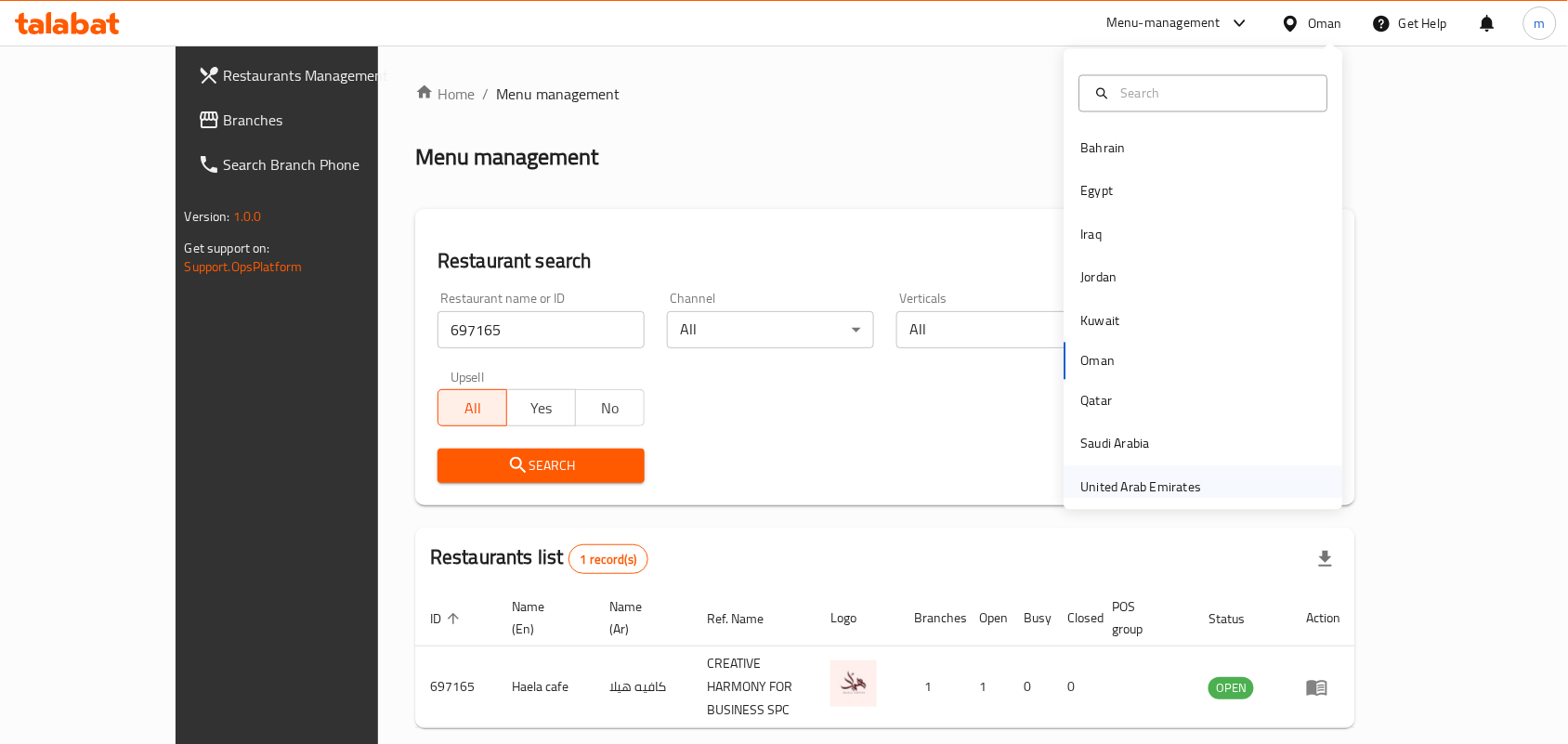 click on "United Arab Emirates" at bounding box center (1142, 487) 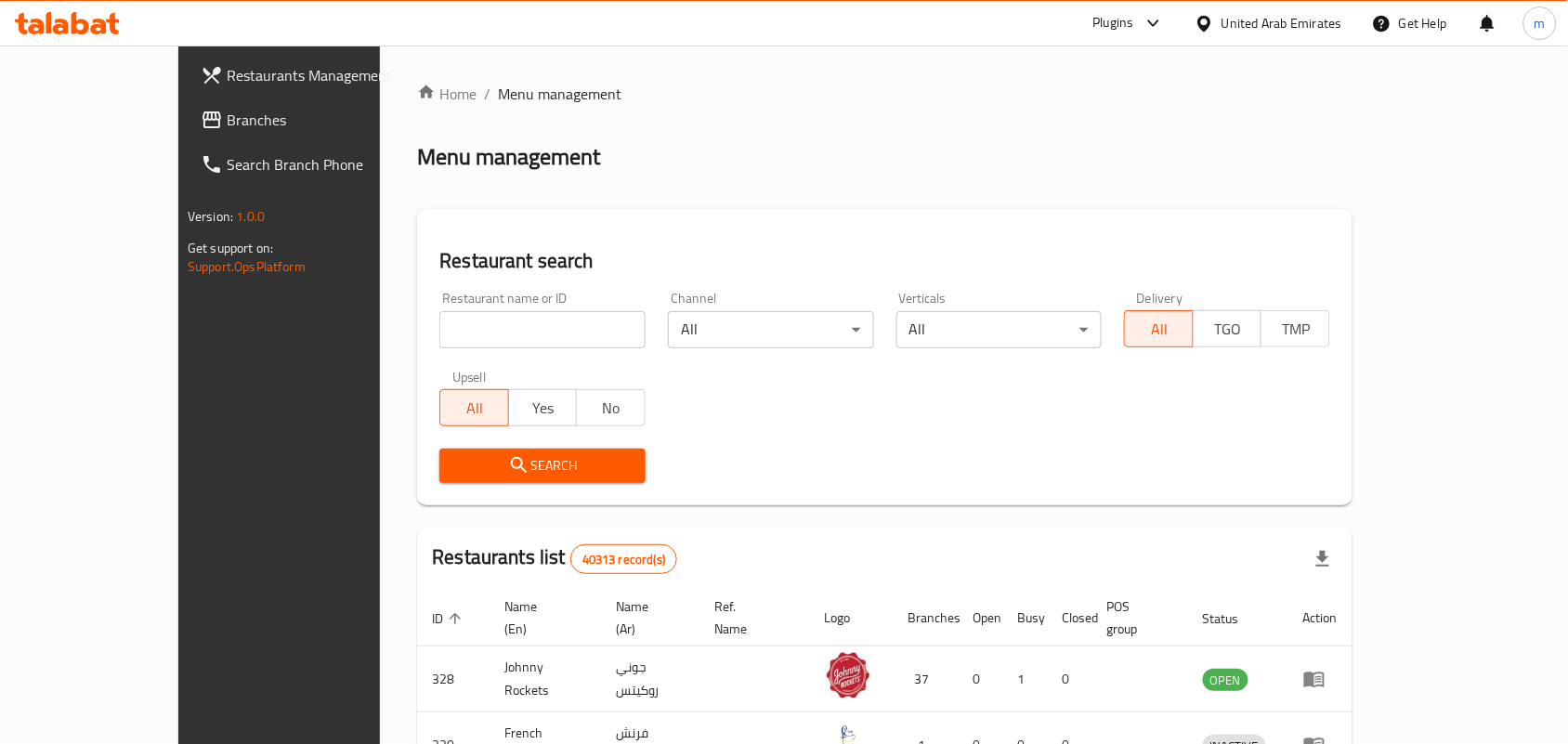 click on "Branches" at bounding box center [326, 120] 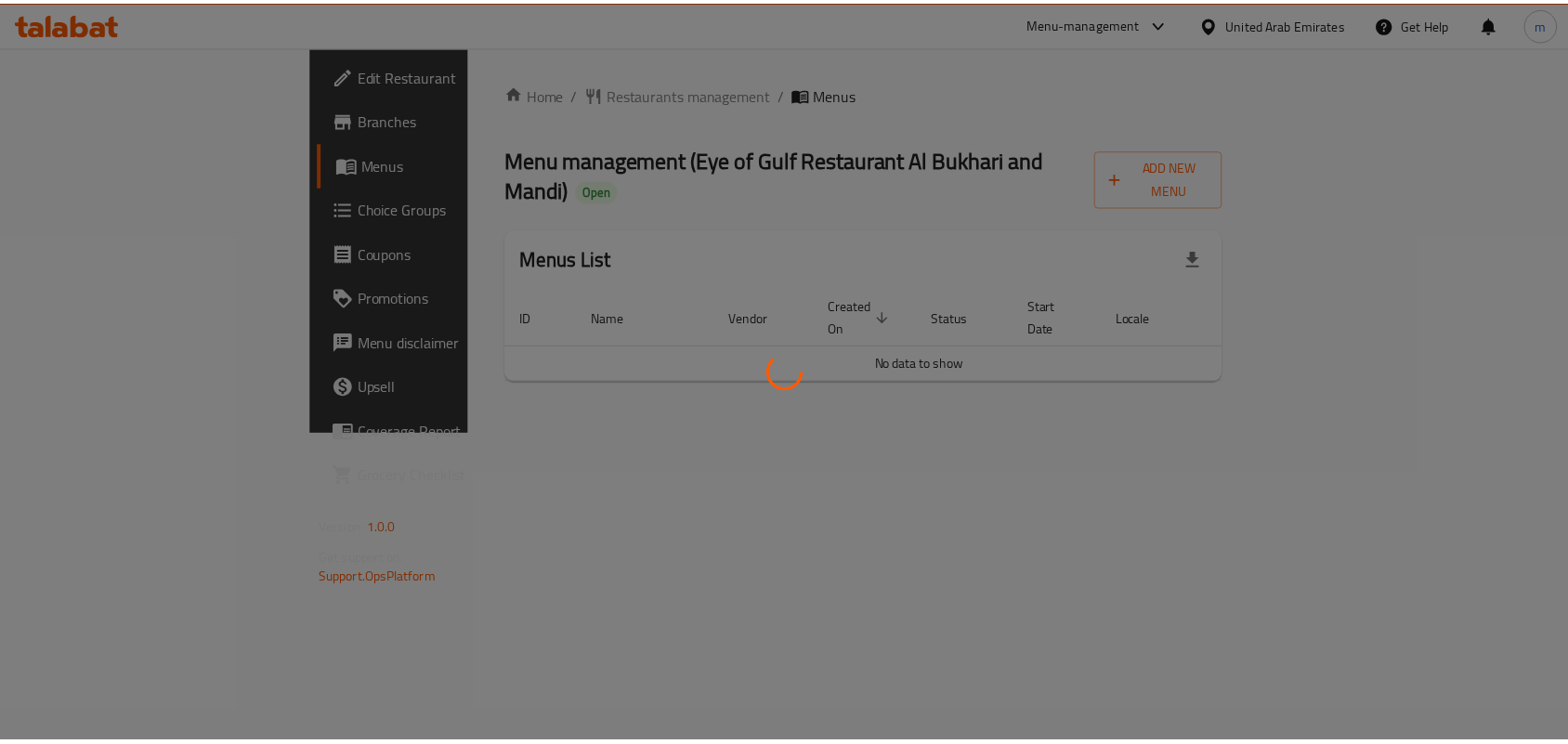 scroll, scrollTop: 0, scrollLeft: 0, axis: both 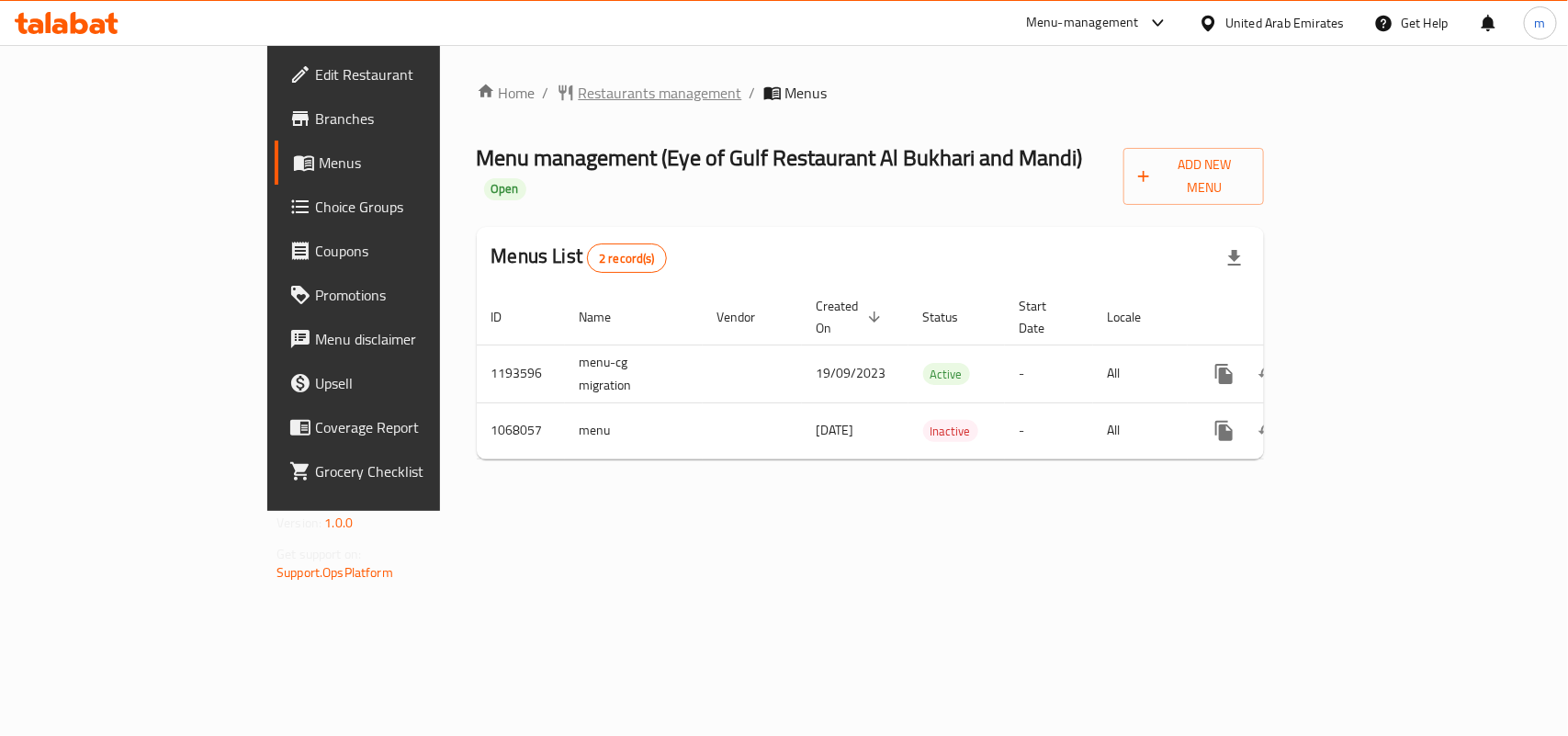 click on "Restaurants management" at bounding box center (660, 93) 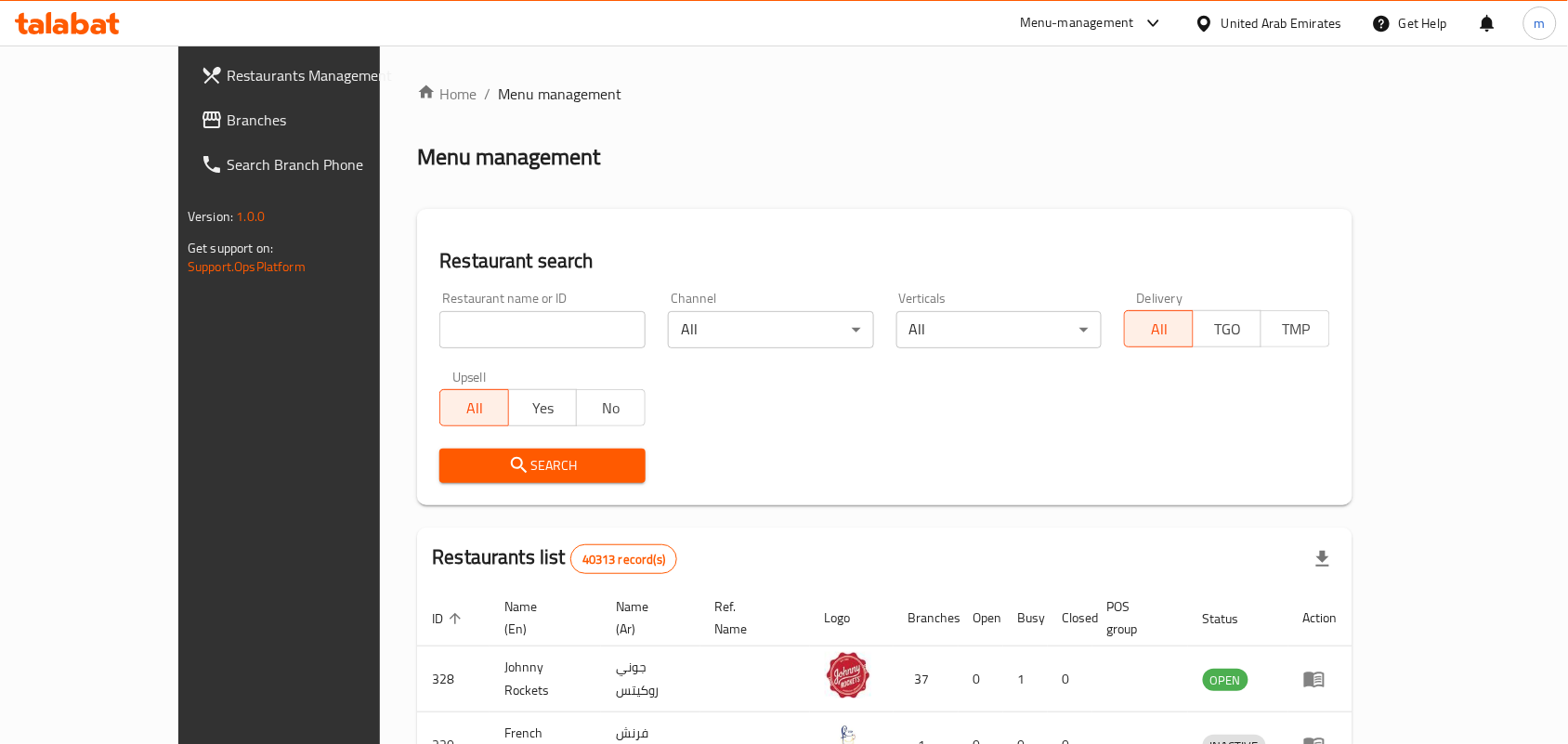 click at bounding box center (542, 330) 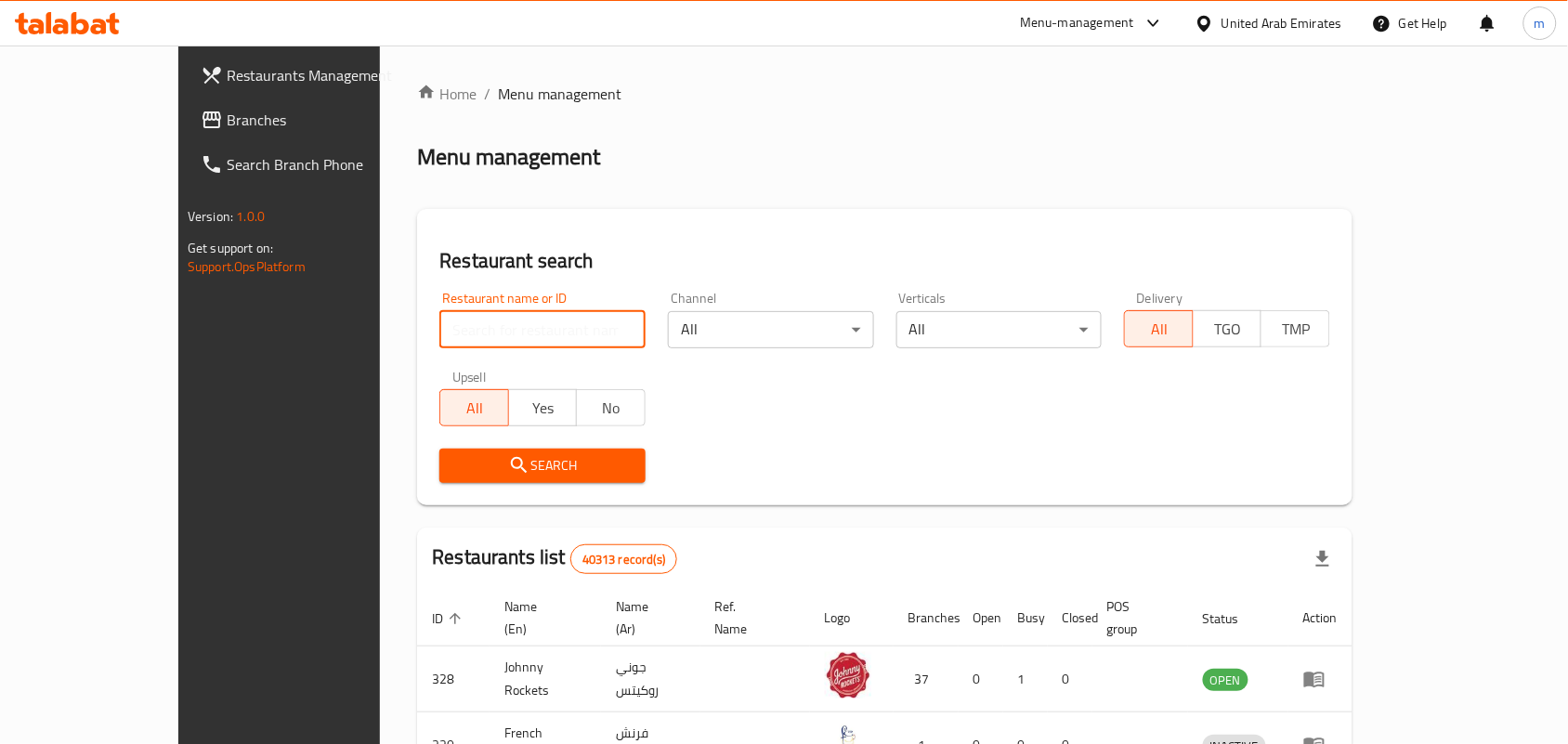 paste on "13775" 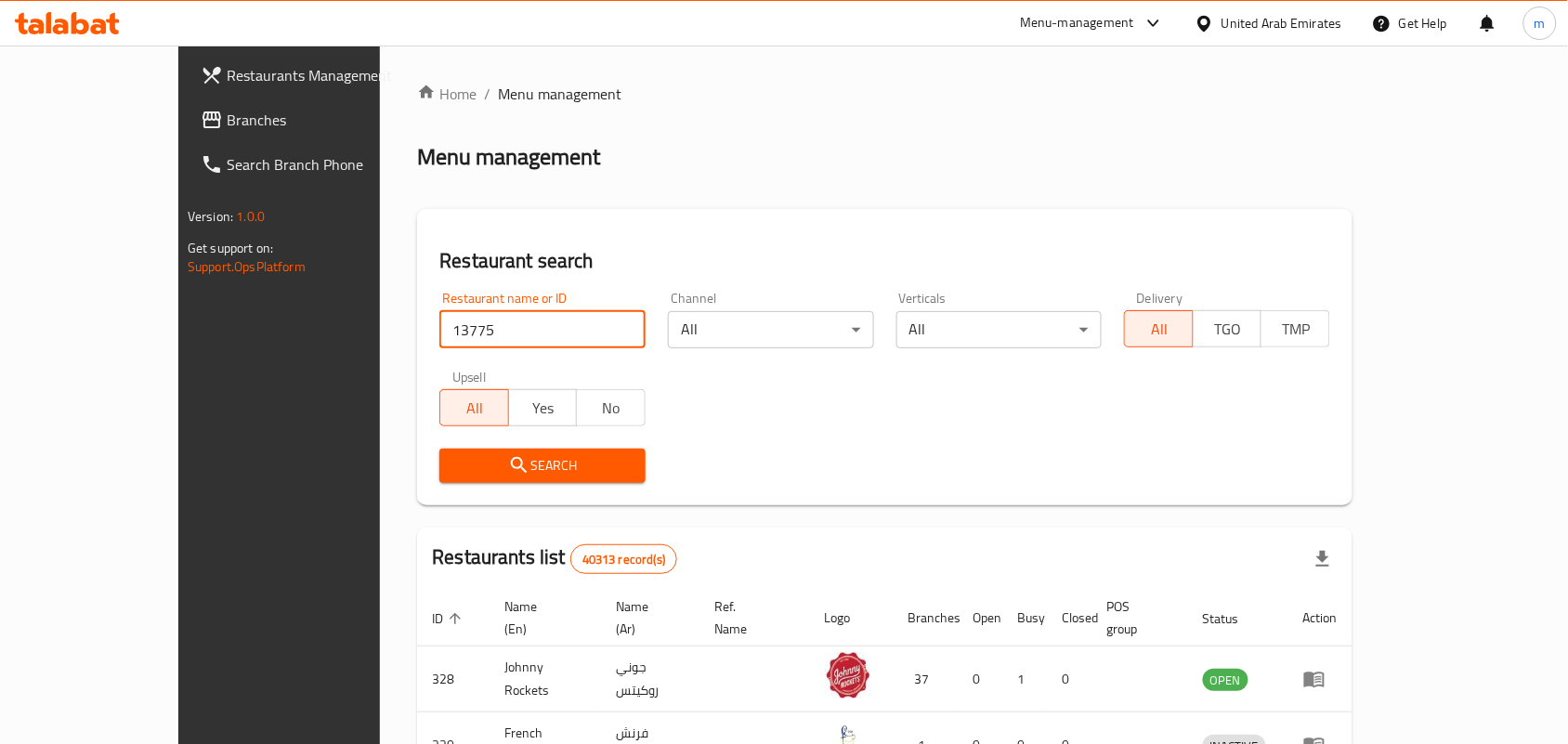 type on "13775" 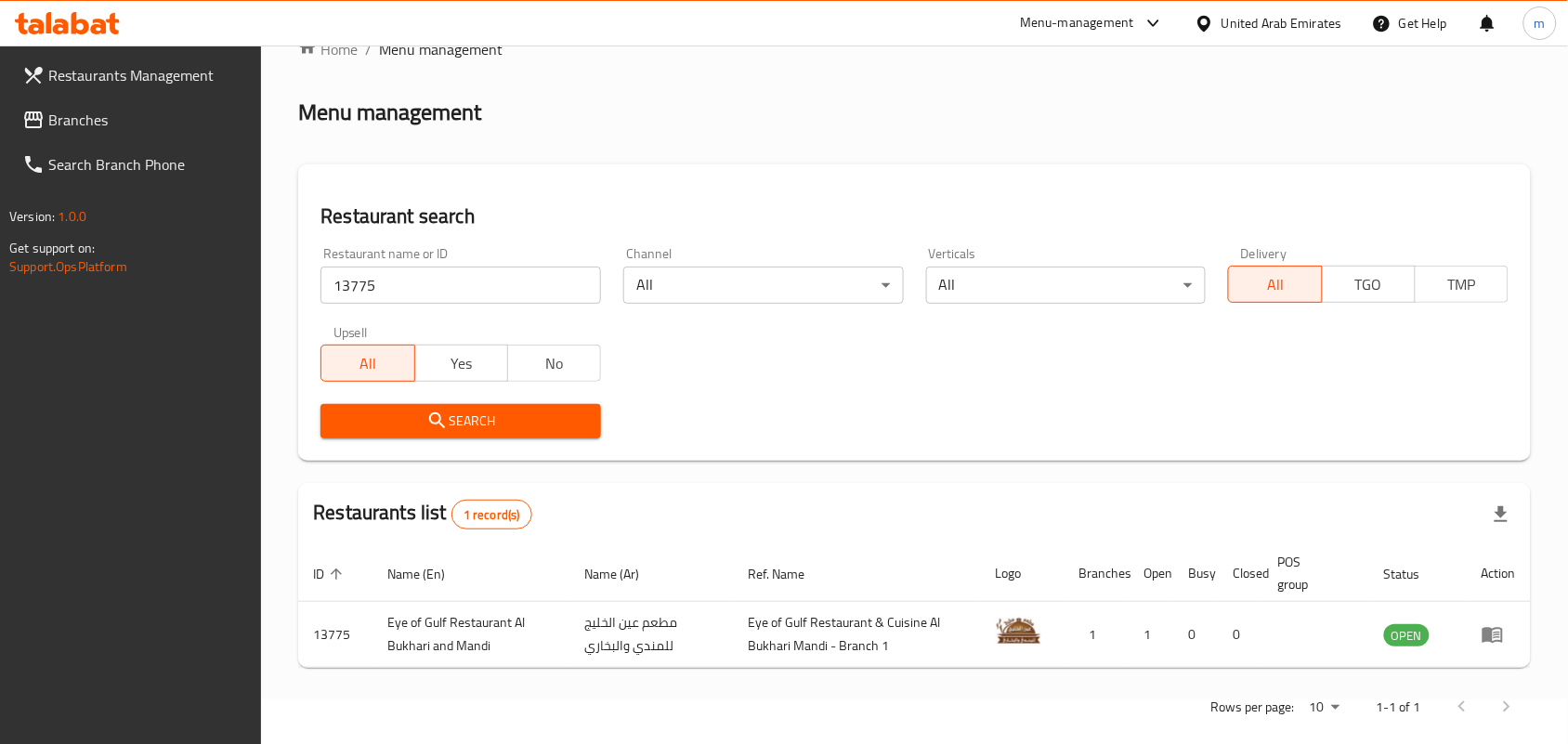 scroll, scrollTop: 70, scrollLeft: 0, axis: vertical 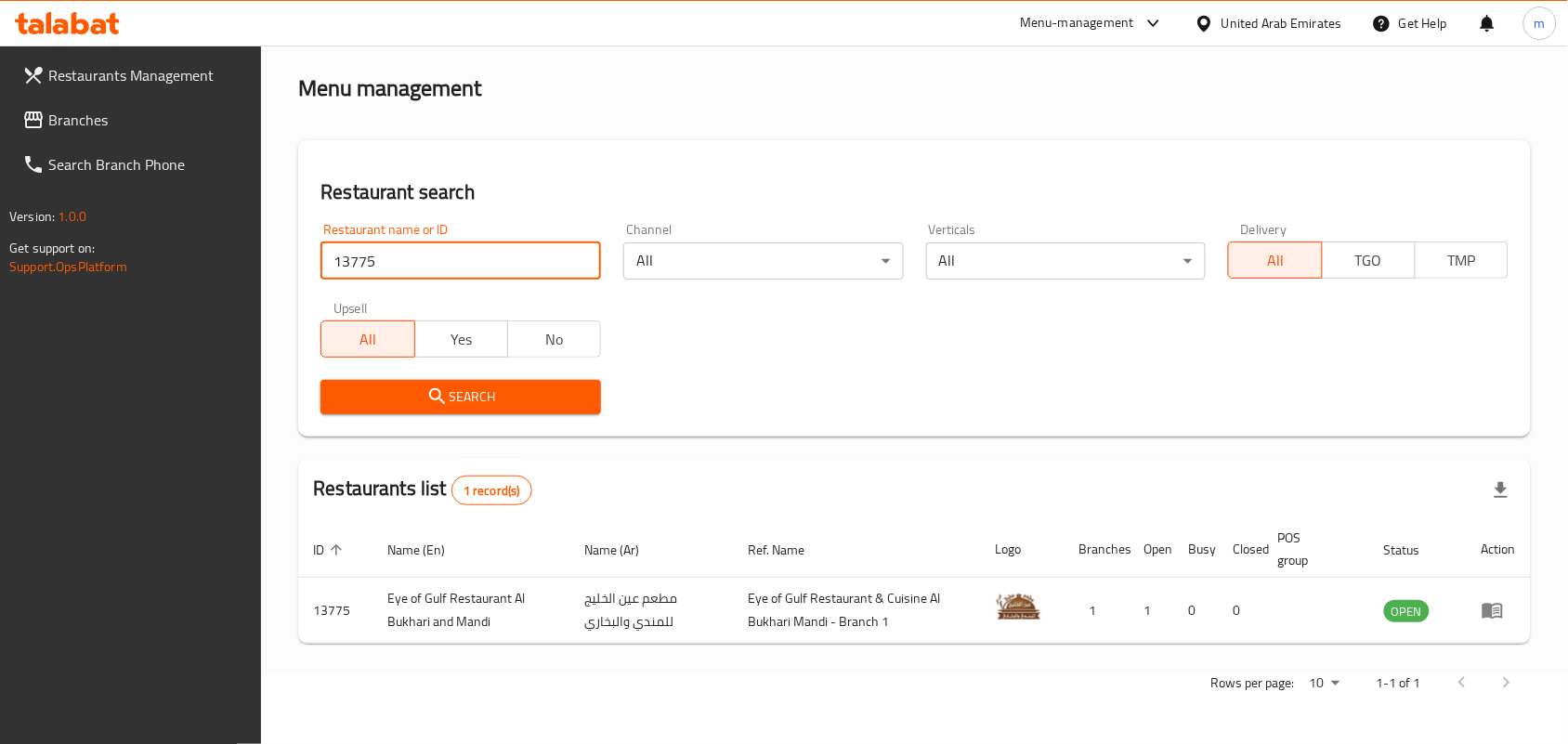 click on "Branches" at bounding box center [148, 120] 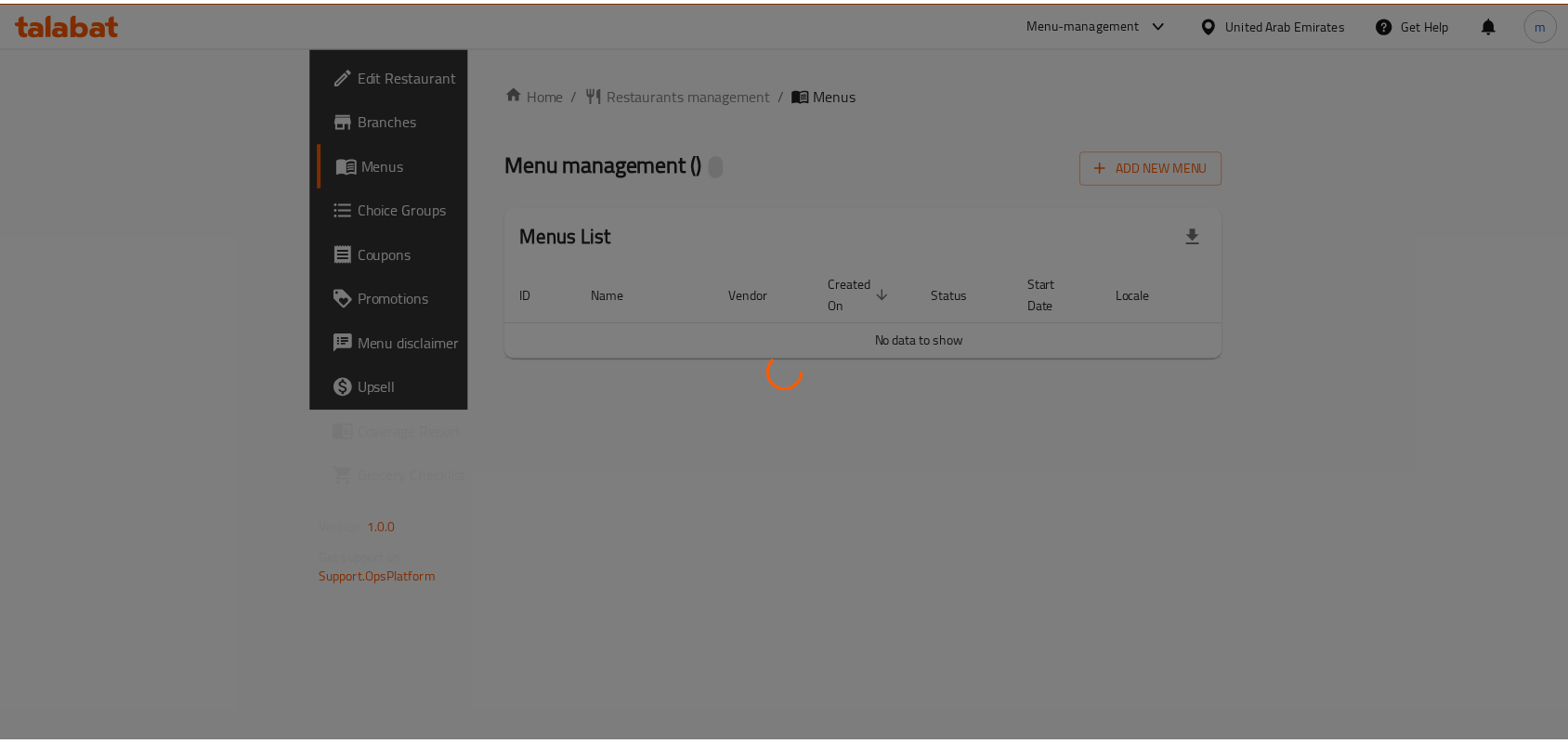 scroll, scrollTop: 0, scrollLeft: 0, axis: both 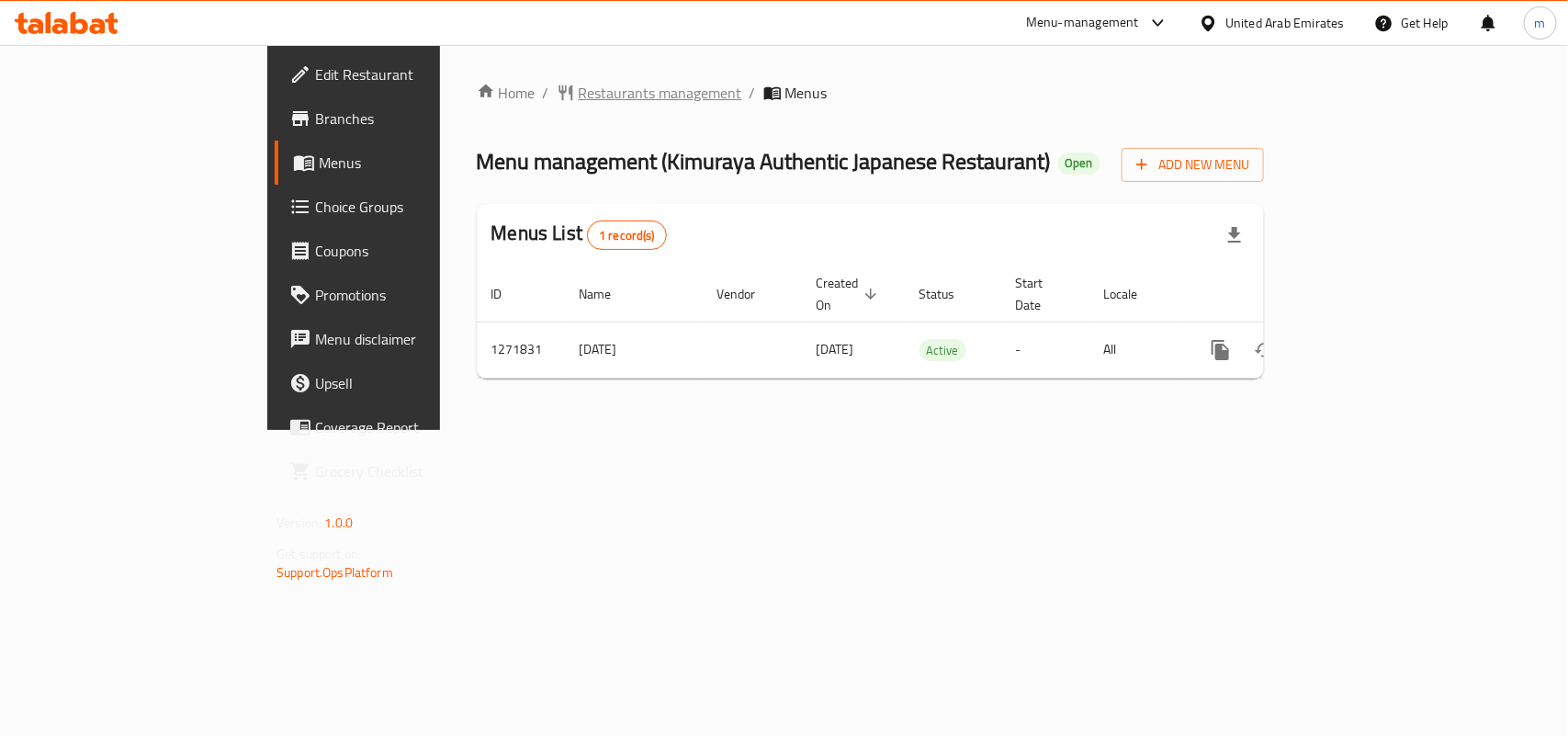 click on "Restaurants management" at bounding box center [660, 93] 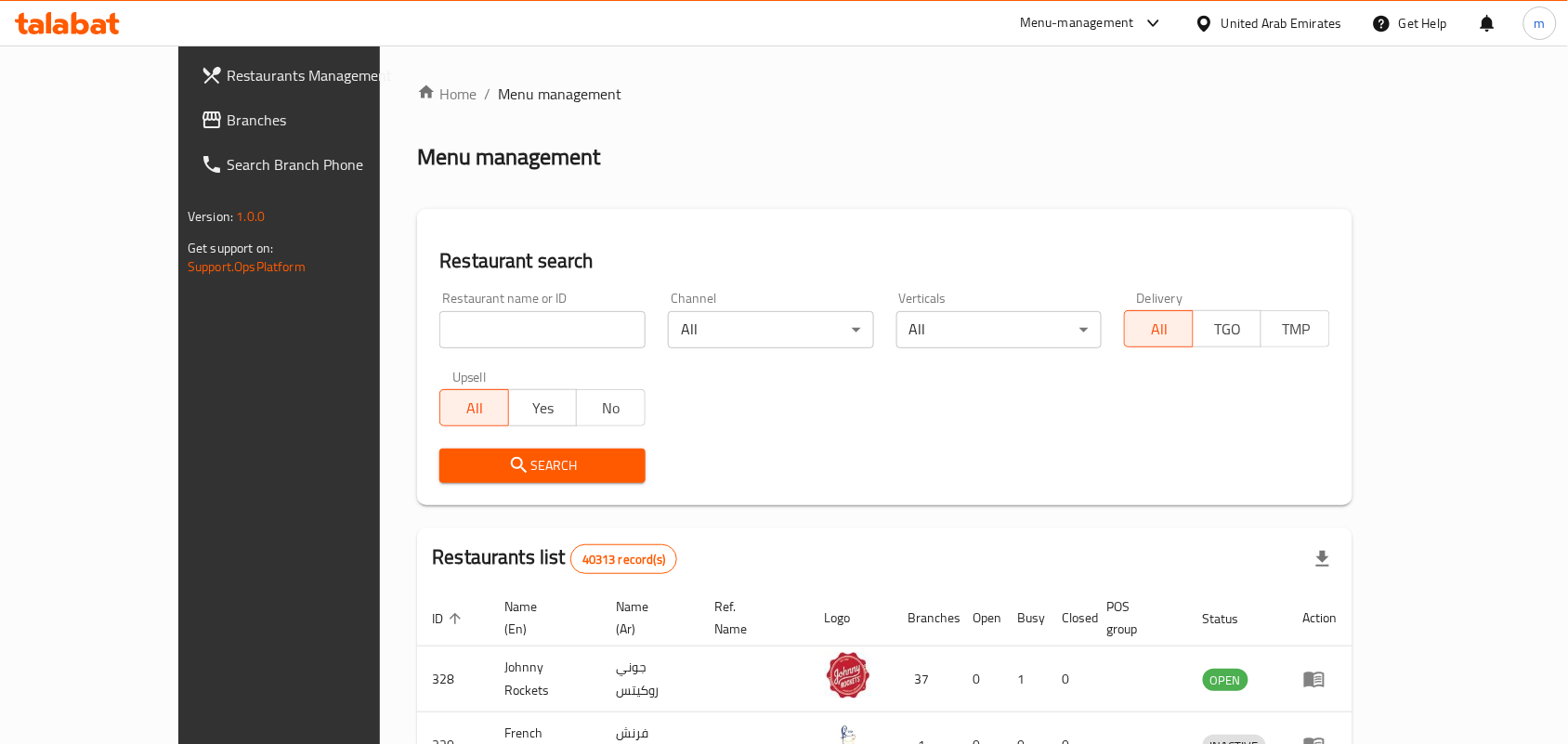 click at bounding box center [542, 330] 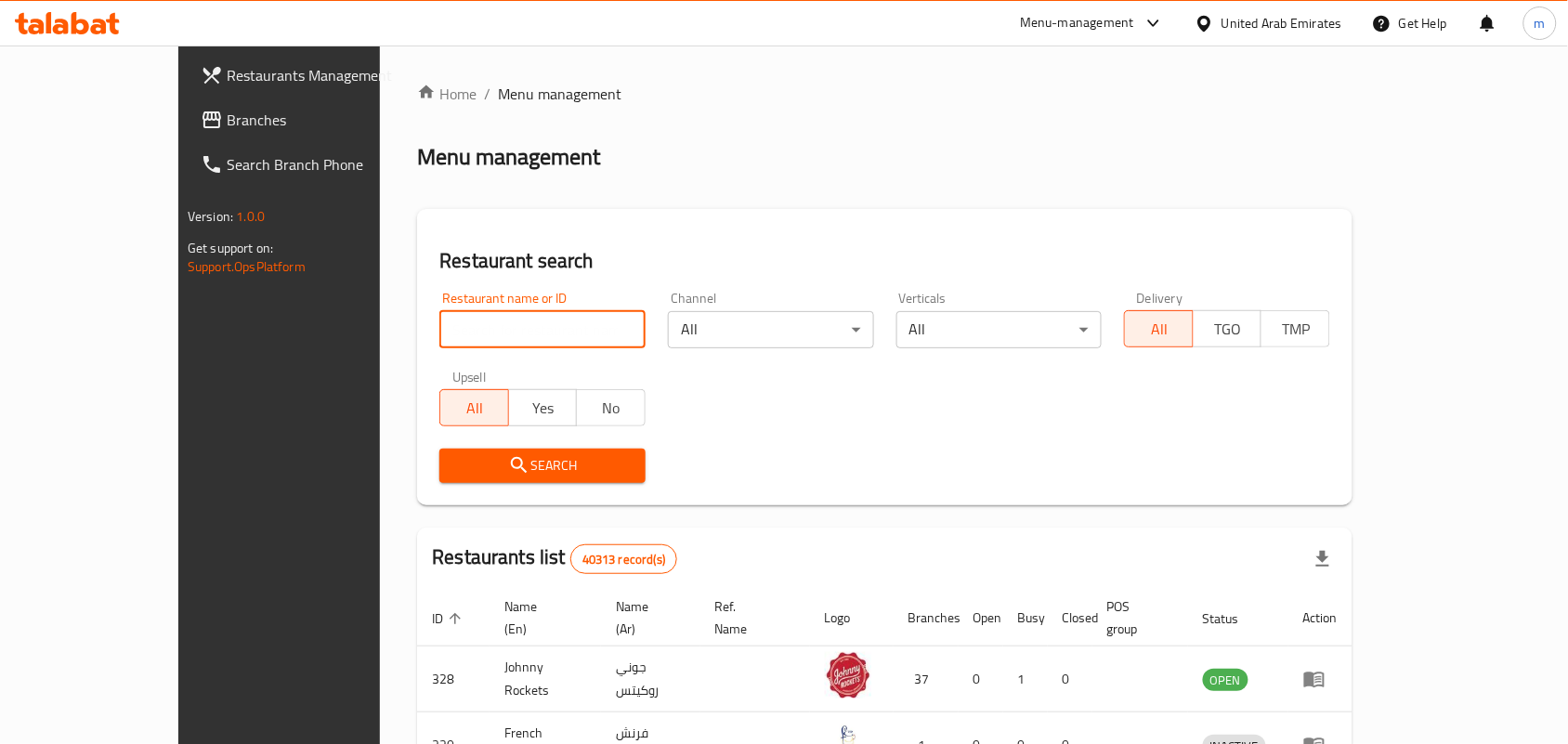 paste on "689968" 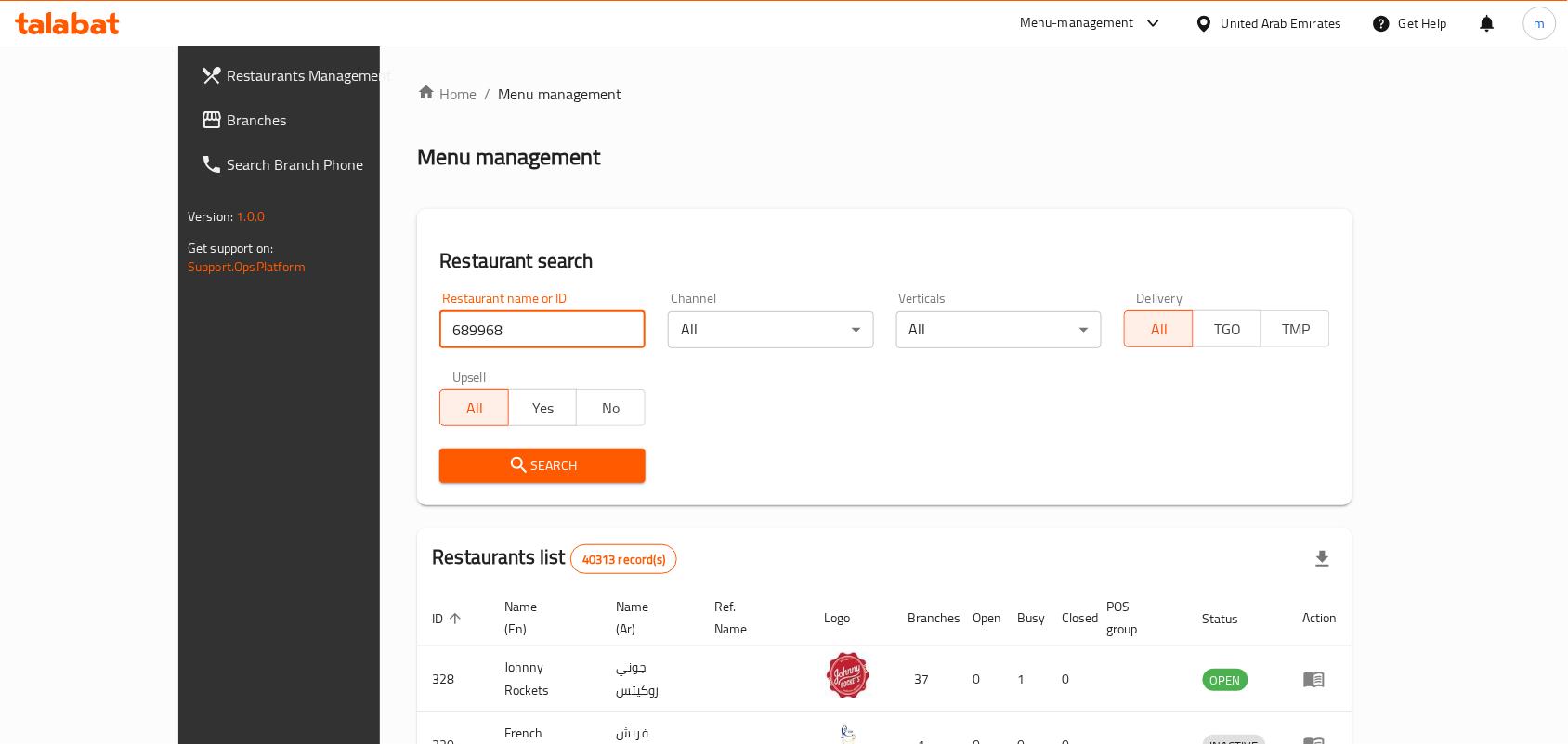type on "689968" 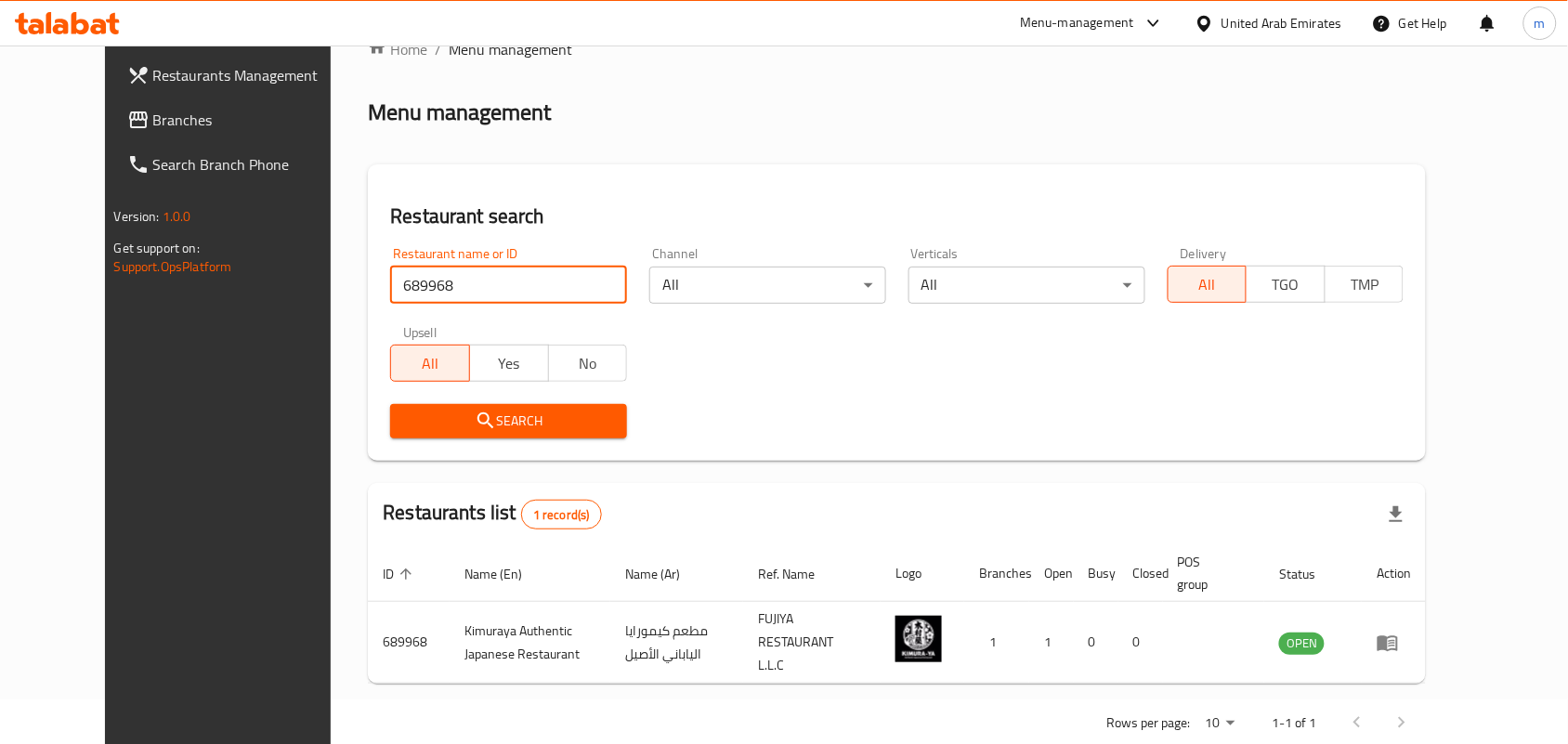 scroll, scrollTop: 70, scrollLeft: 0, axis: vertical 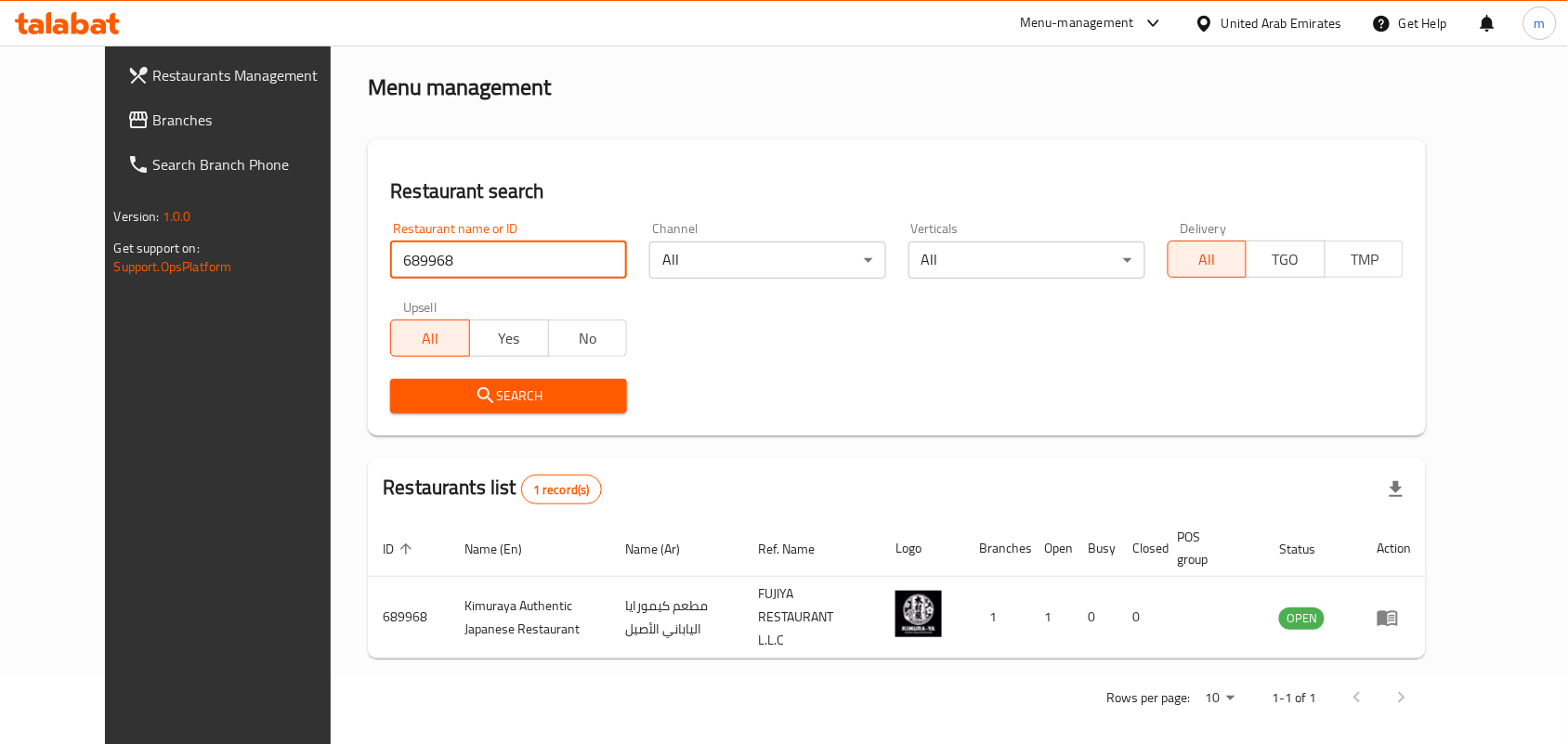 click on "Branches" at bounding box center [253, 120] 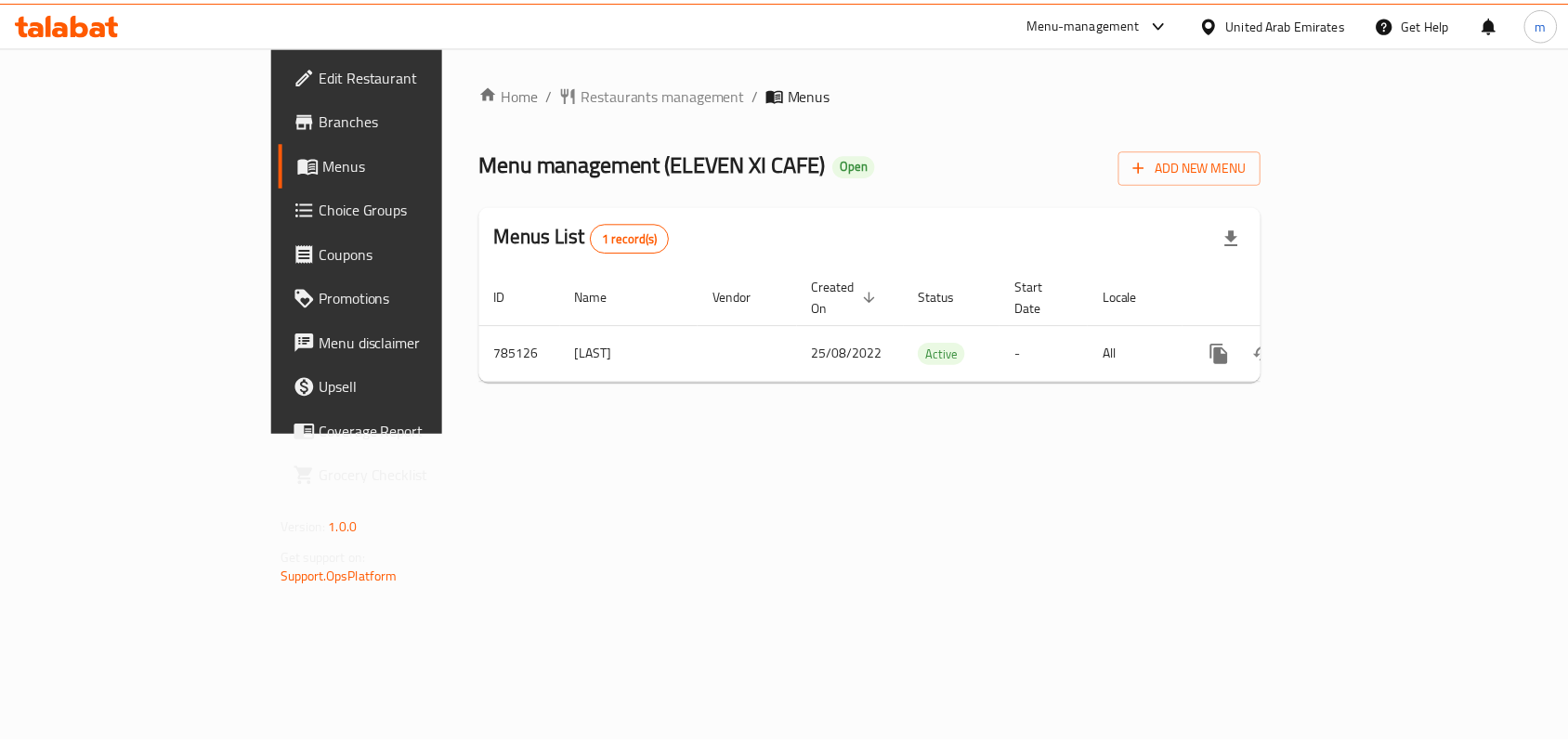 scroll, scrollTop: 0, scrollLeft: 0, axis: both 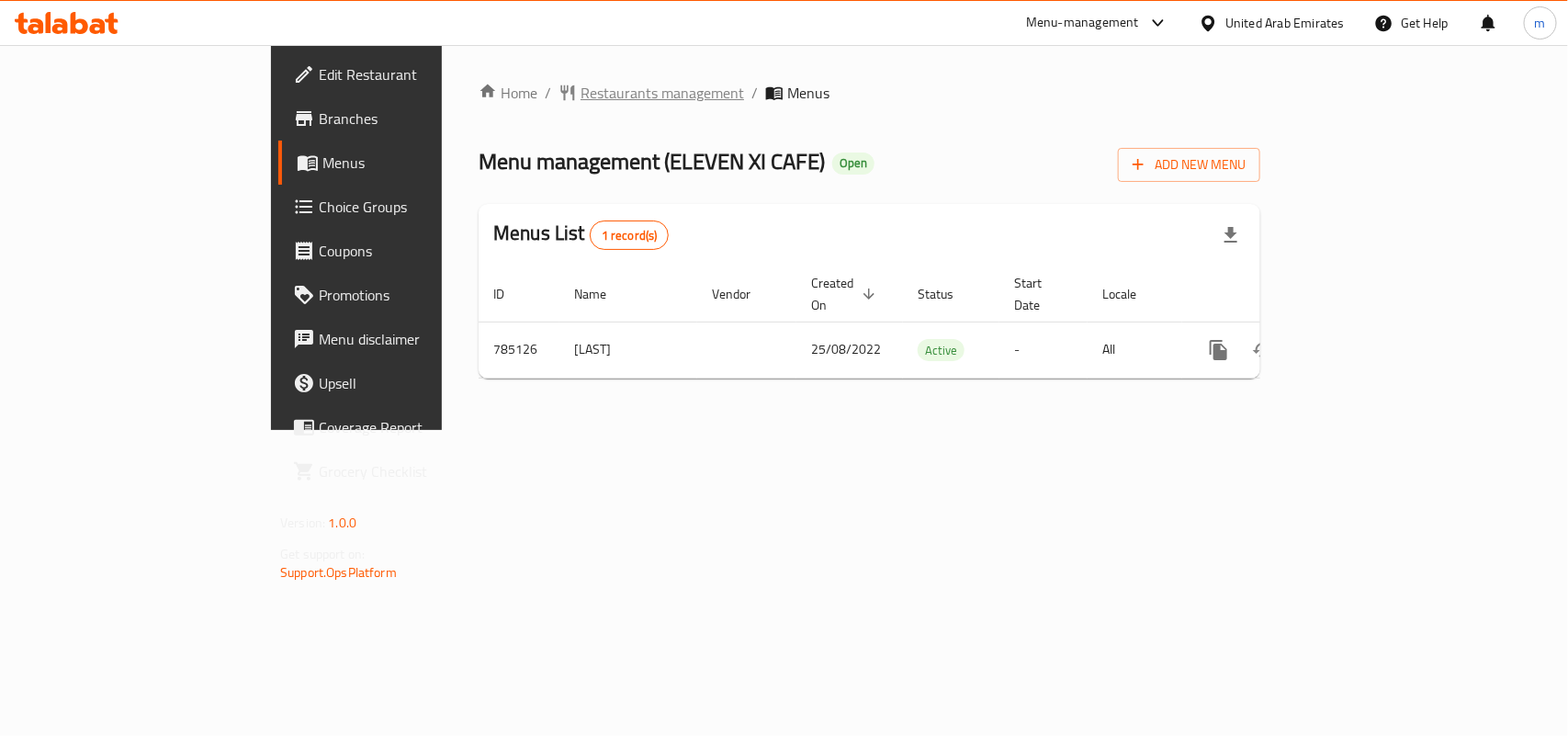 click on "Restaurants management" at bounding box center [662, 93] 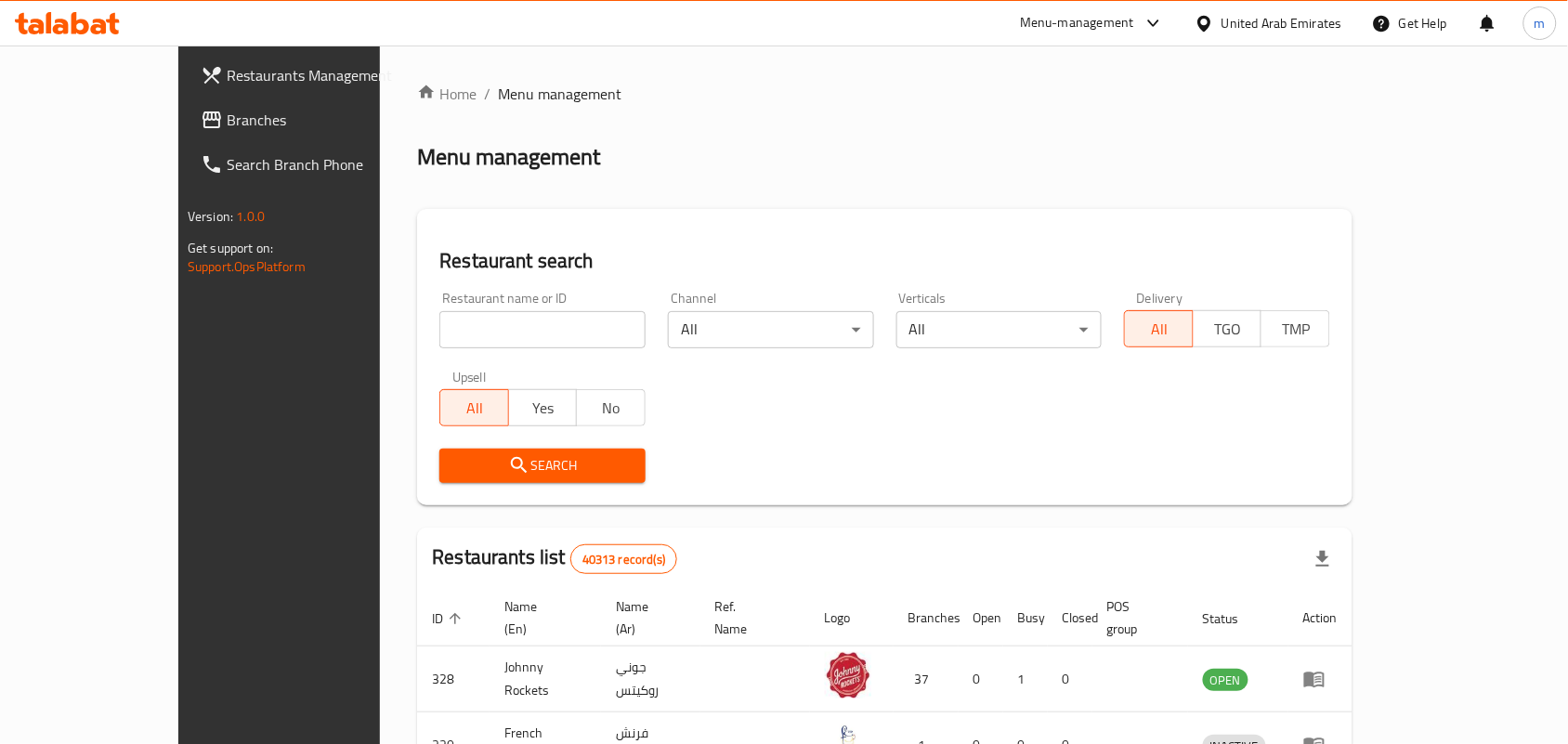 click at bounding box center (542, 330) 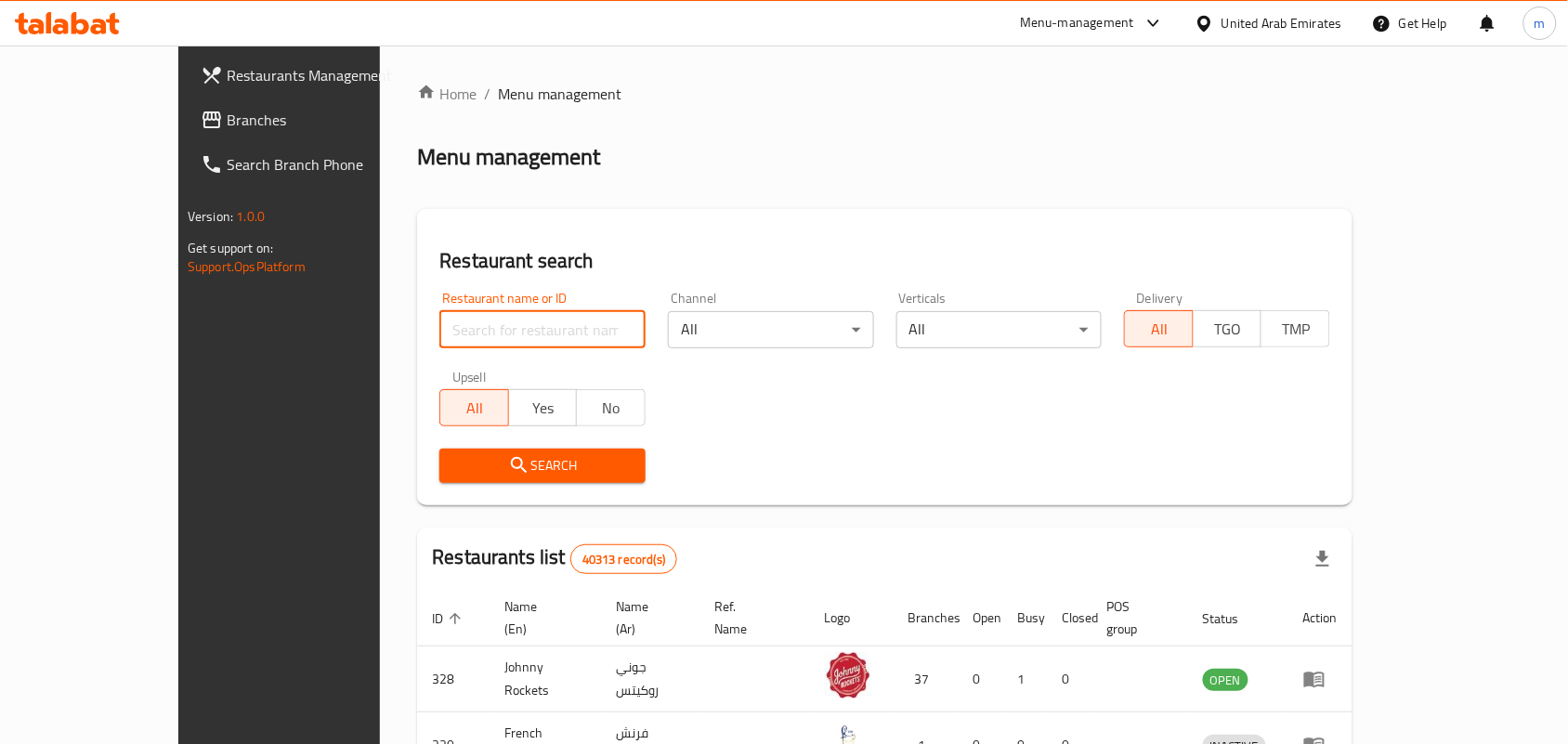 paste on "652916" 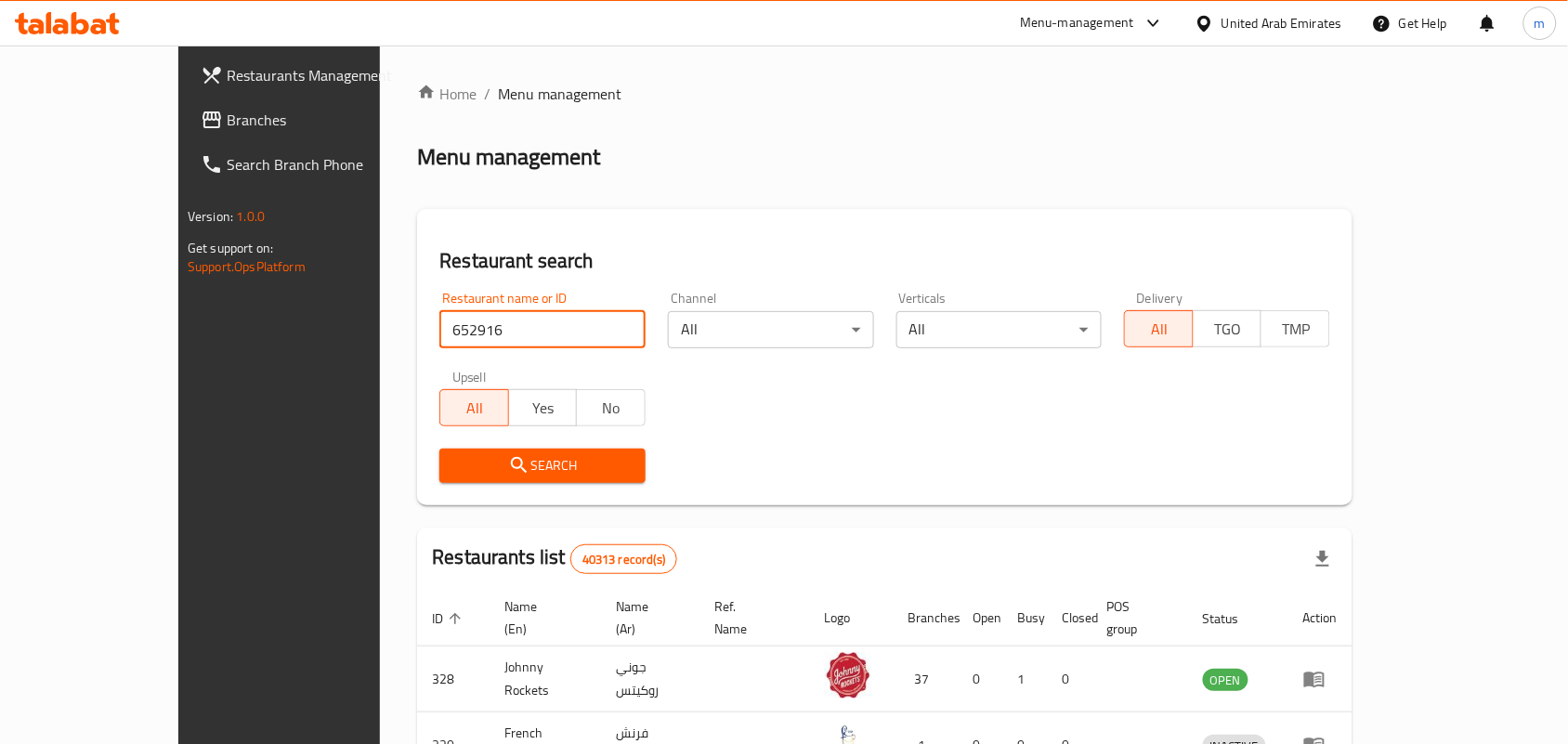 type on "652916" 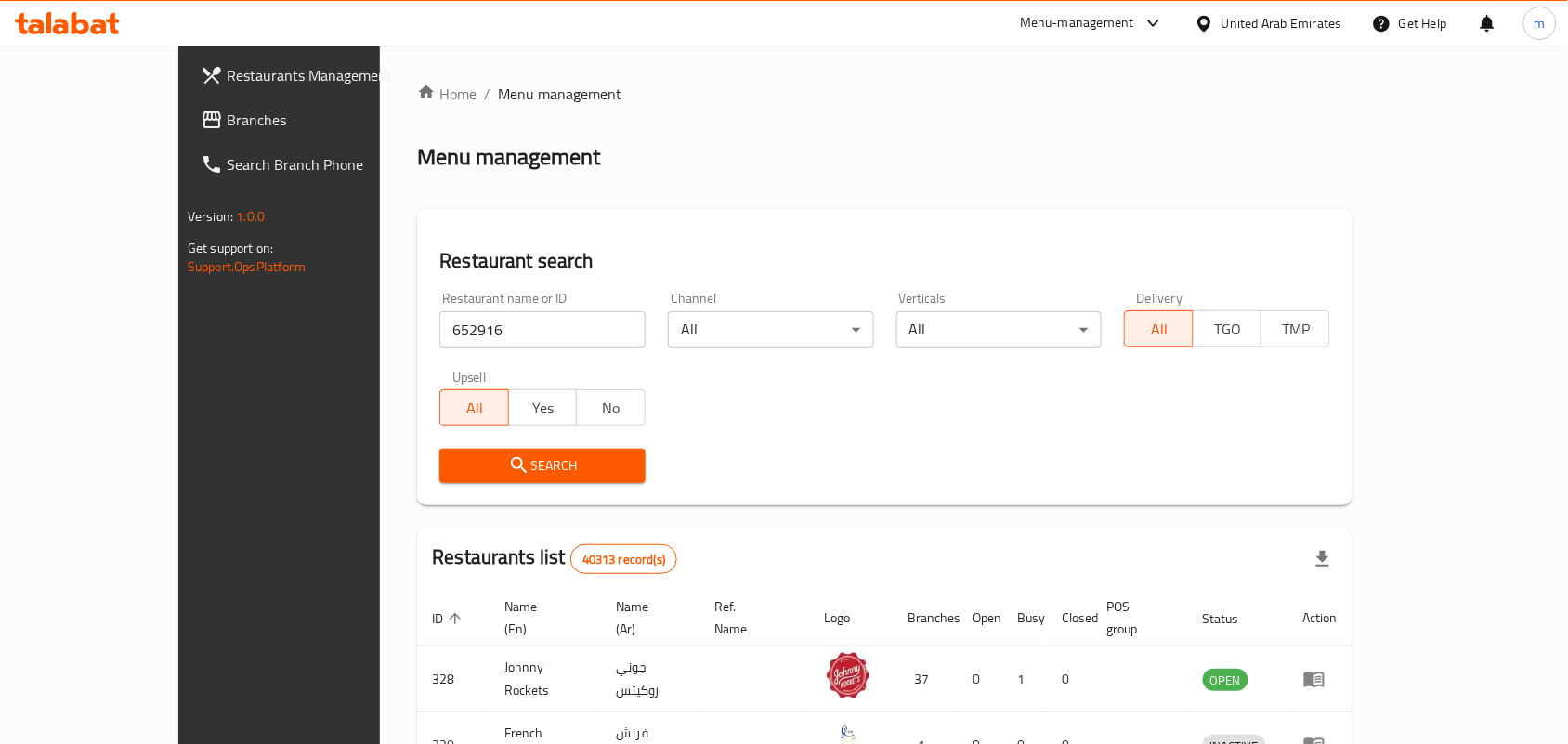 scroll, scrollTop: 232, scrollLeft: 0, axis: vertical 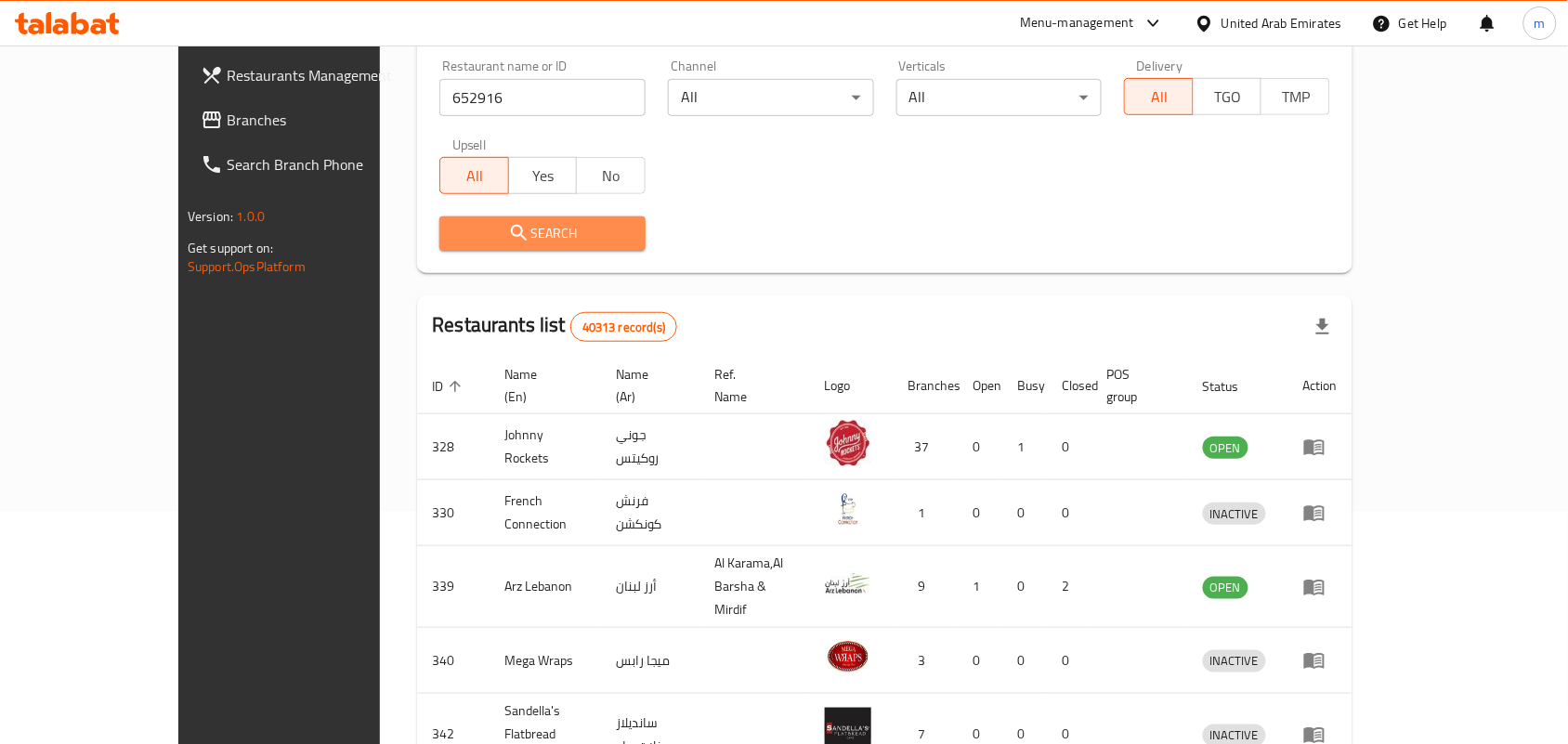 click on "Search" at bounding box center [542, 233] 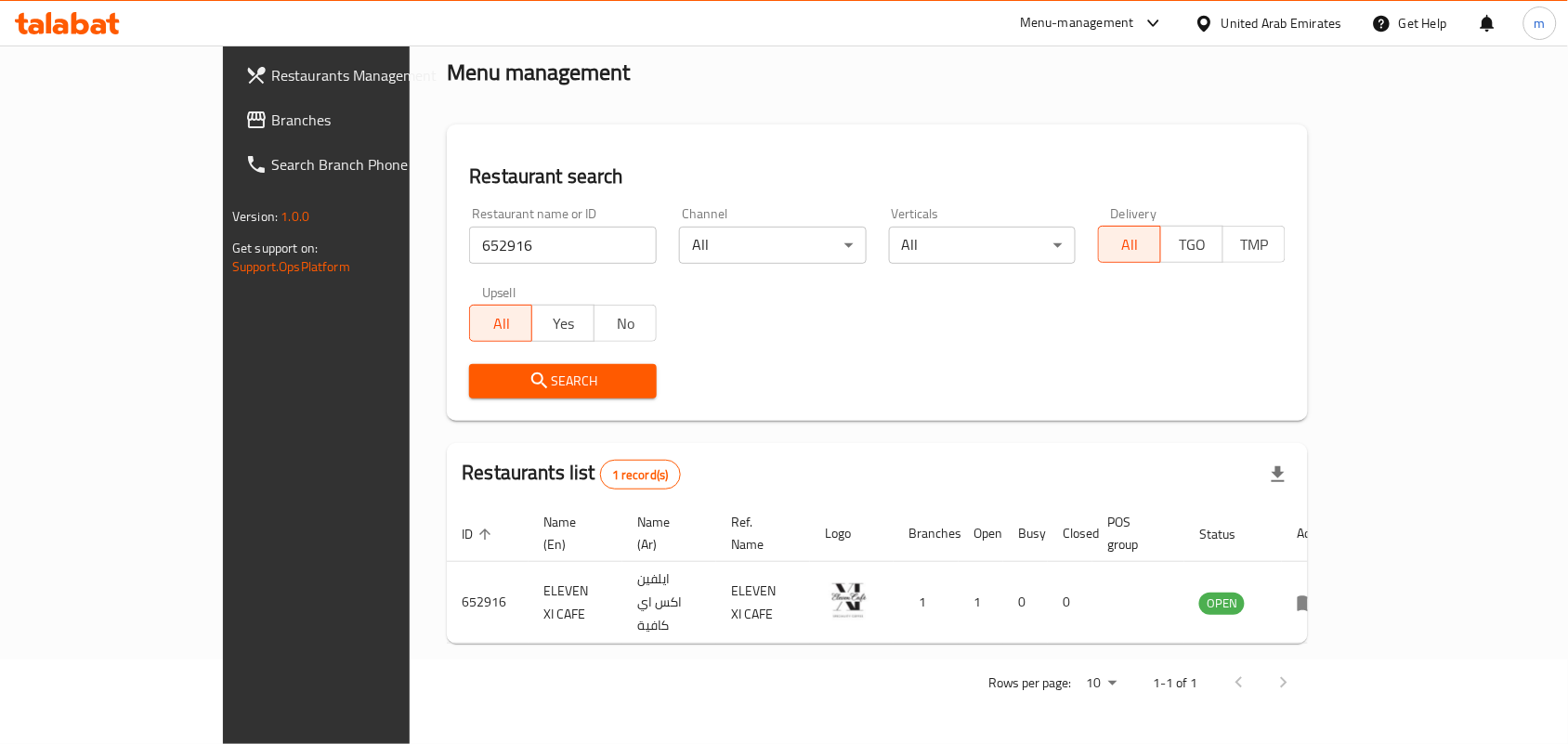 scroll, scrollTop: 48, scrollLeft: 0, axis: vertical 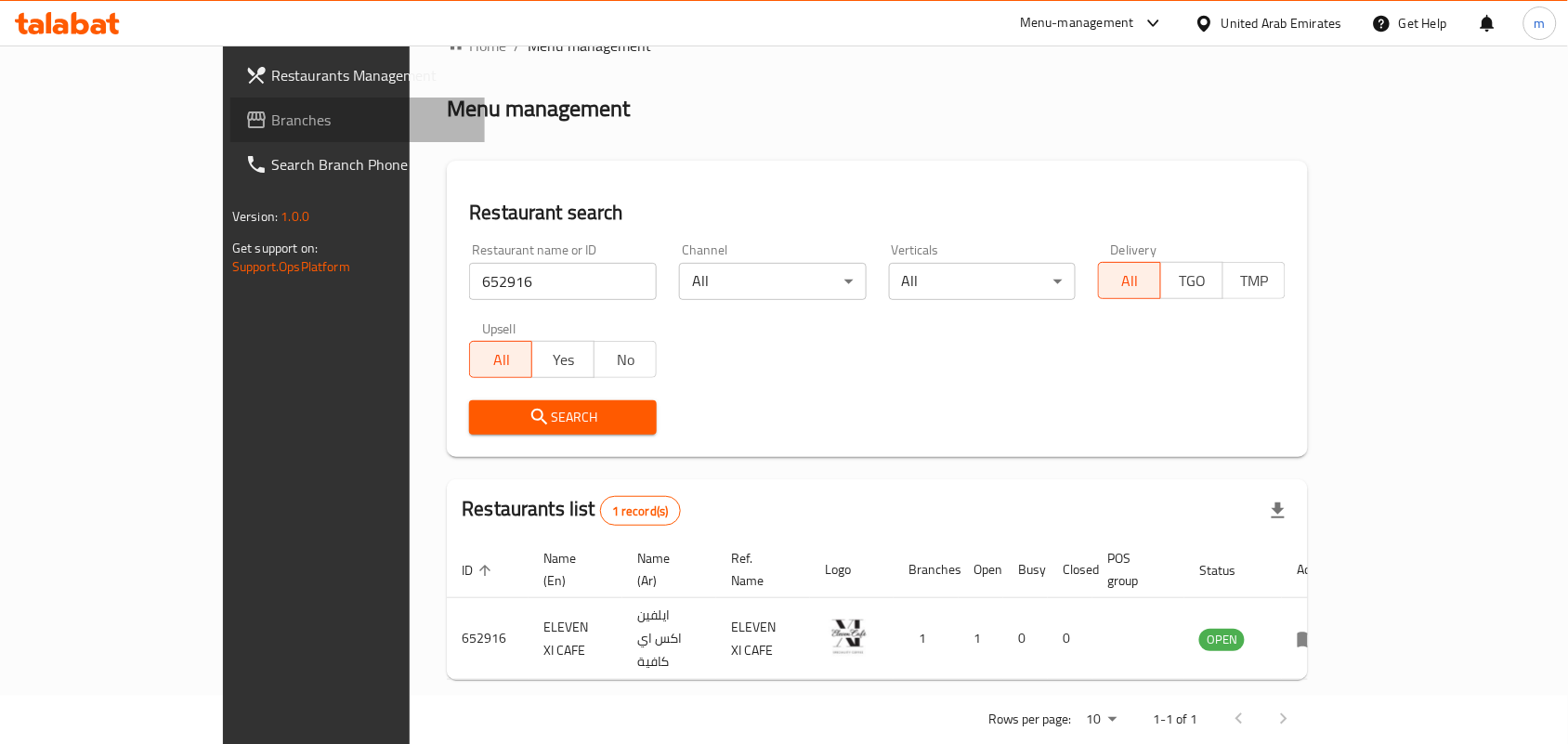 click on "Branches" at bounding box center [358, 120] 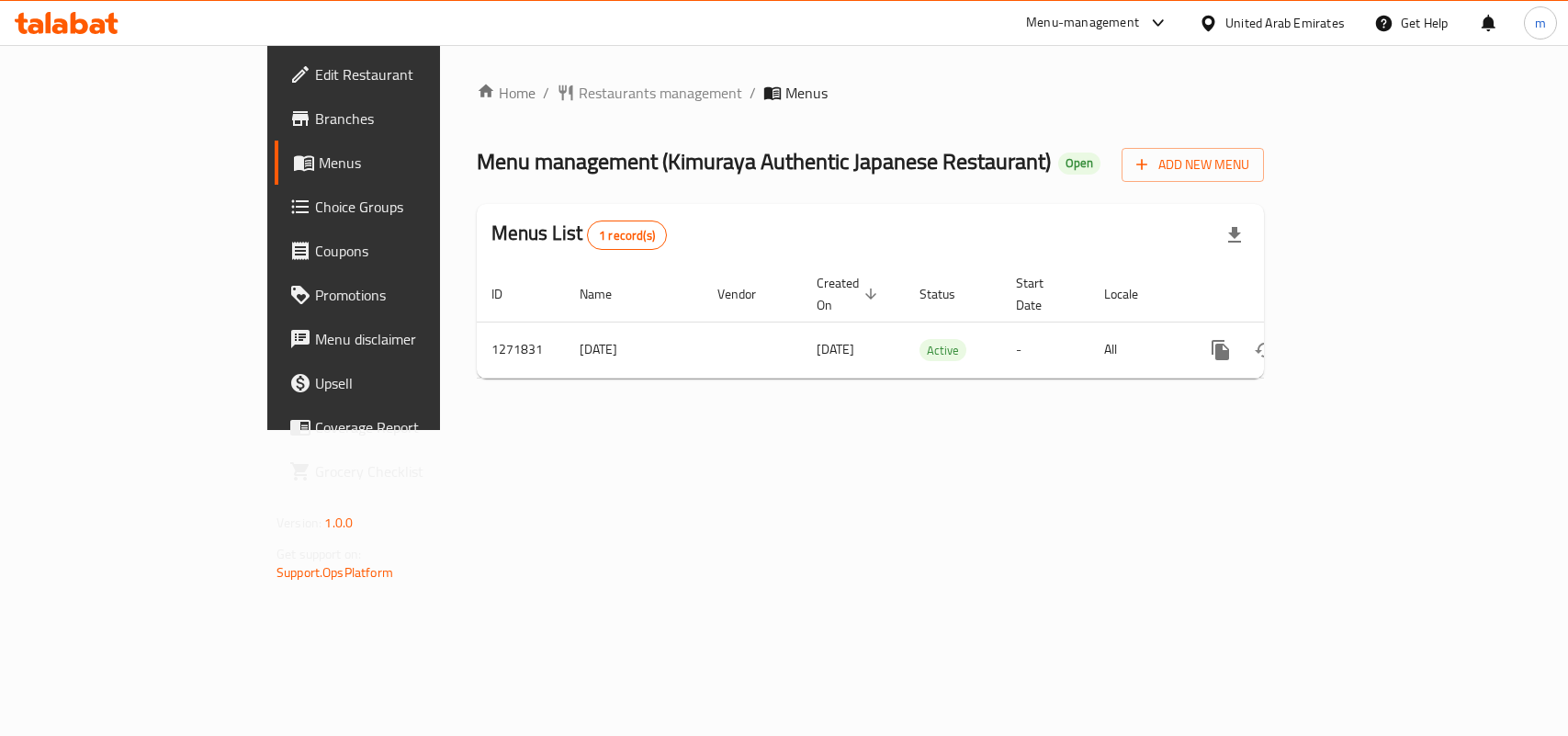 click on "Restaurants management" at bounding box center [660, 93] 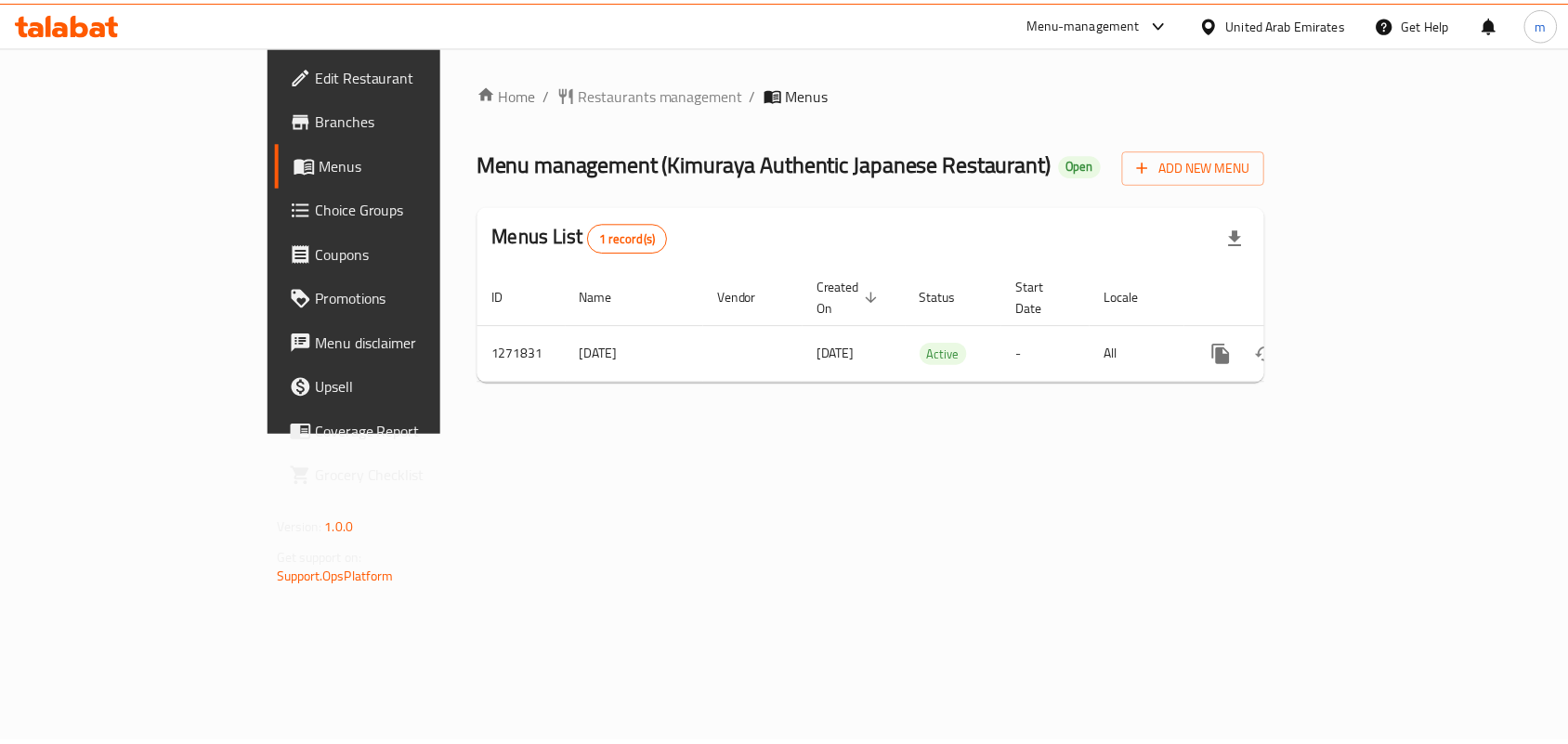 scroll, scrollTop: 0, scrollLeft: 0, axis: both 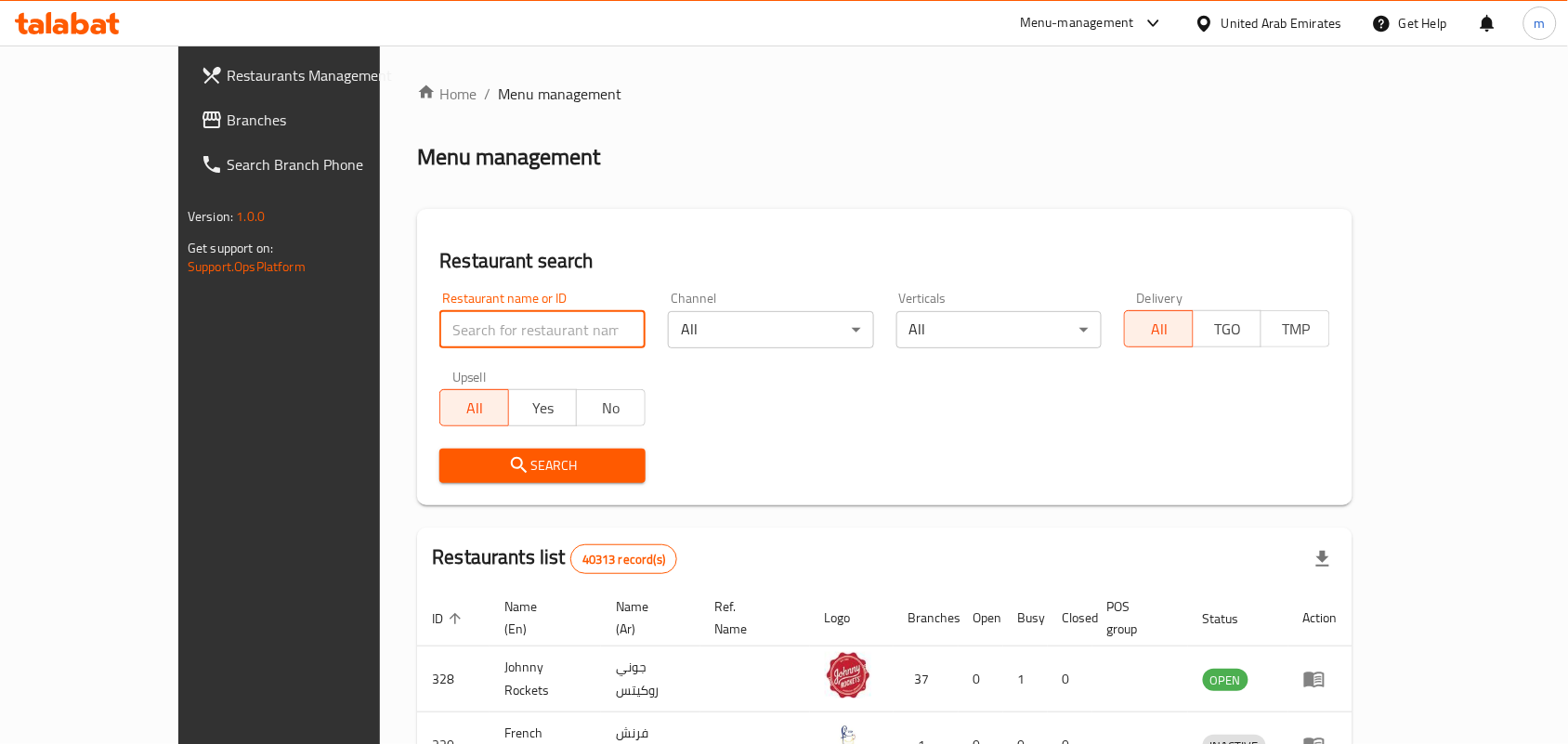 click at bounding box center [542, 330] 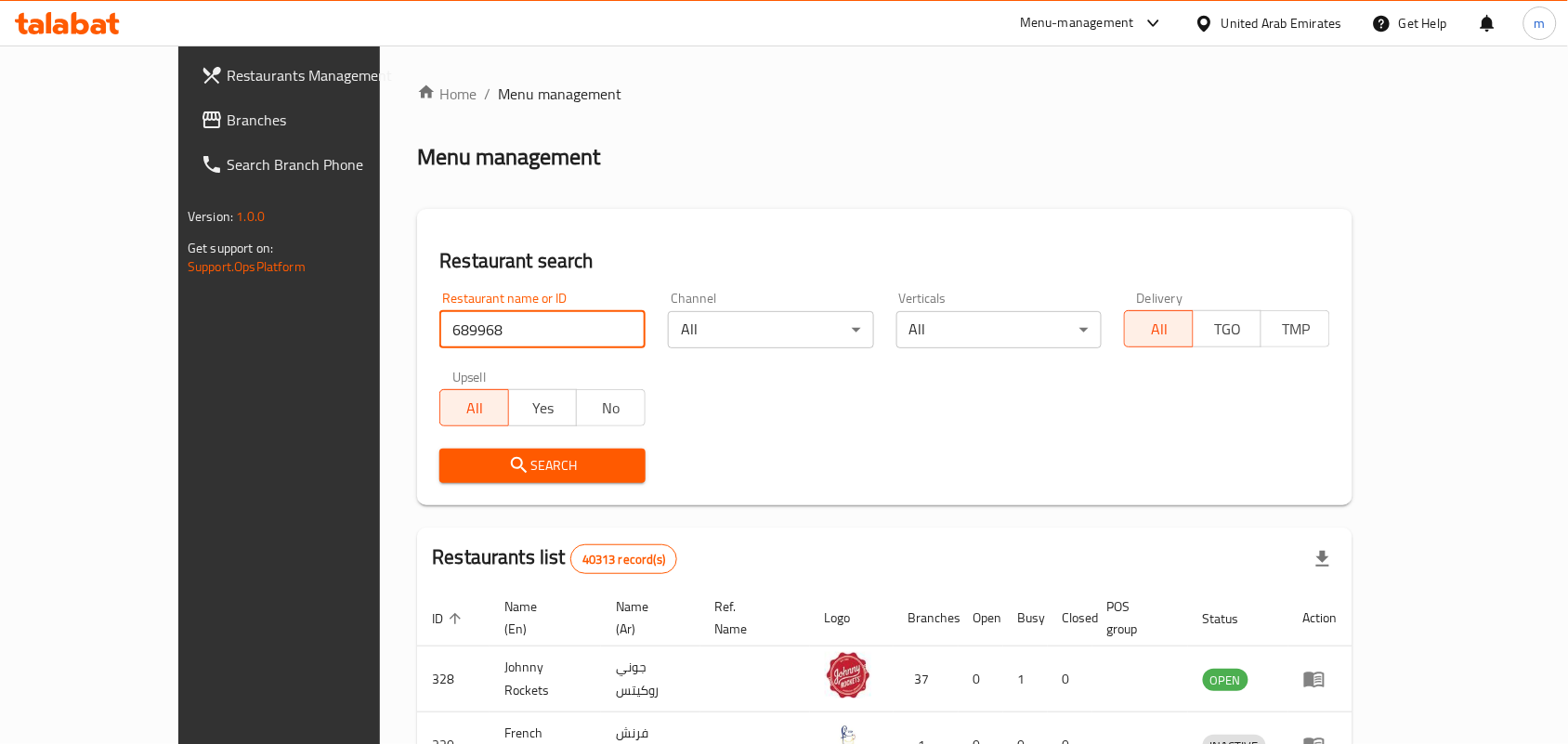 type on "689968" 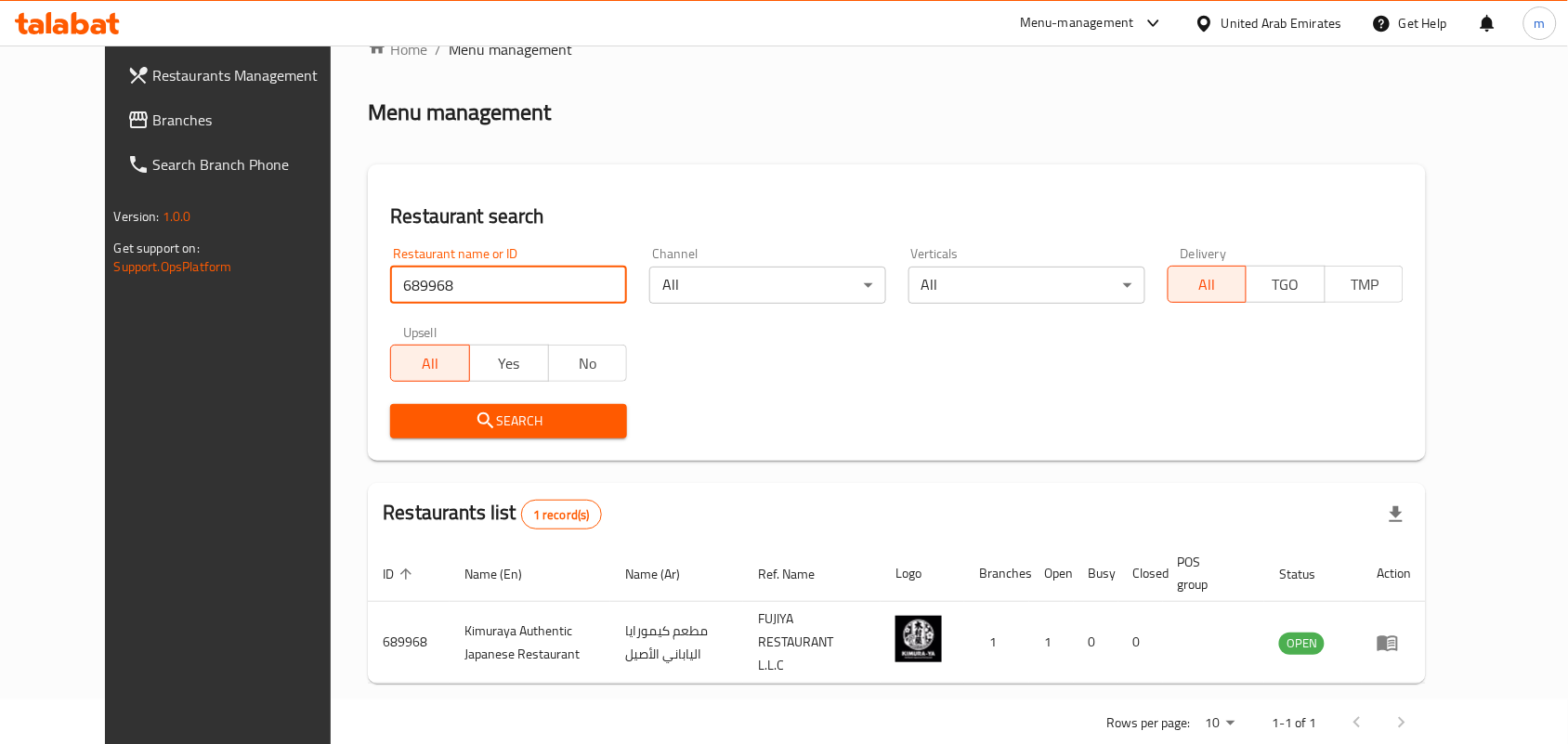 scroll, scrollTop: 70, scrollLeft: 0, axis: vertical 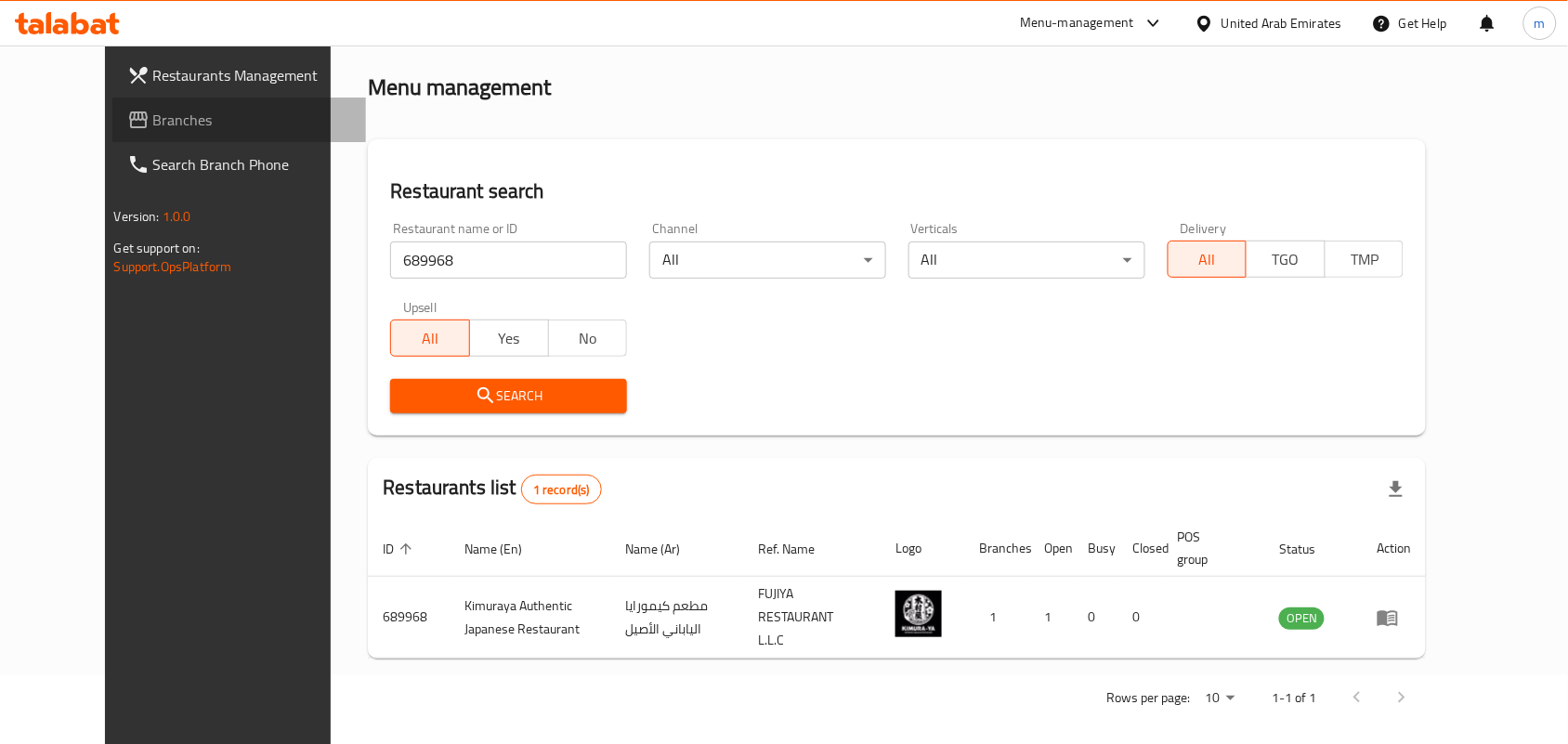 click on "Branches" at bounding box center [253, 120] 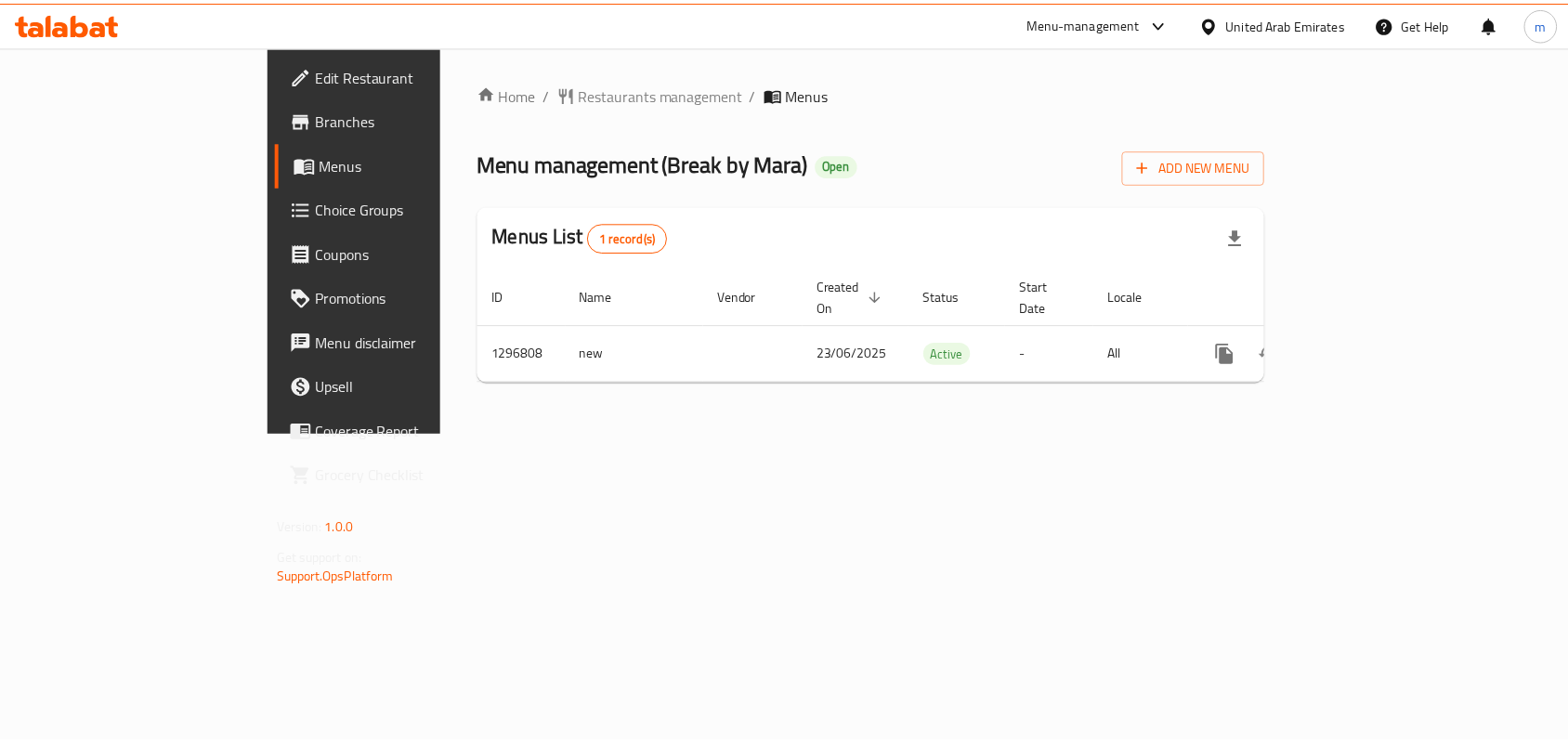 scroll, scrollTop: 0, scrollLeft: 0, axis: both 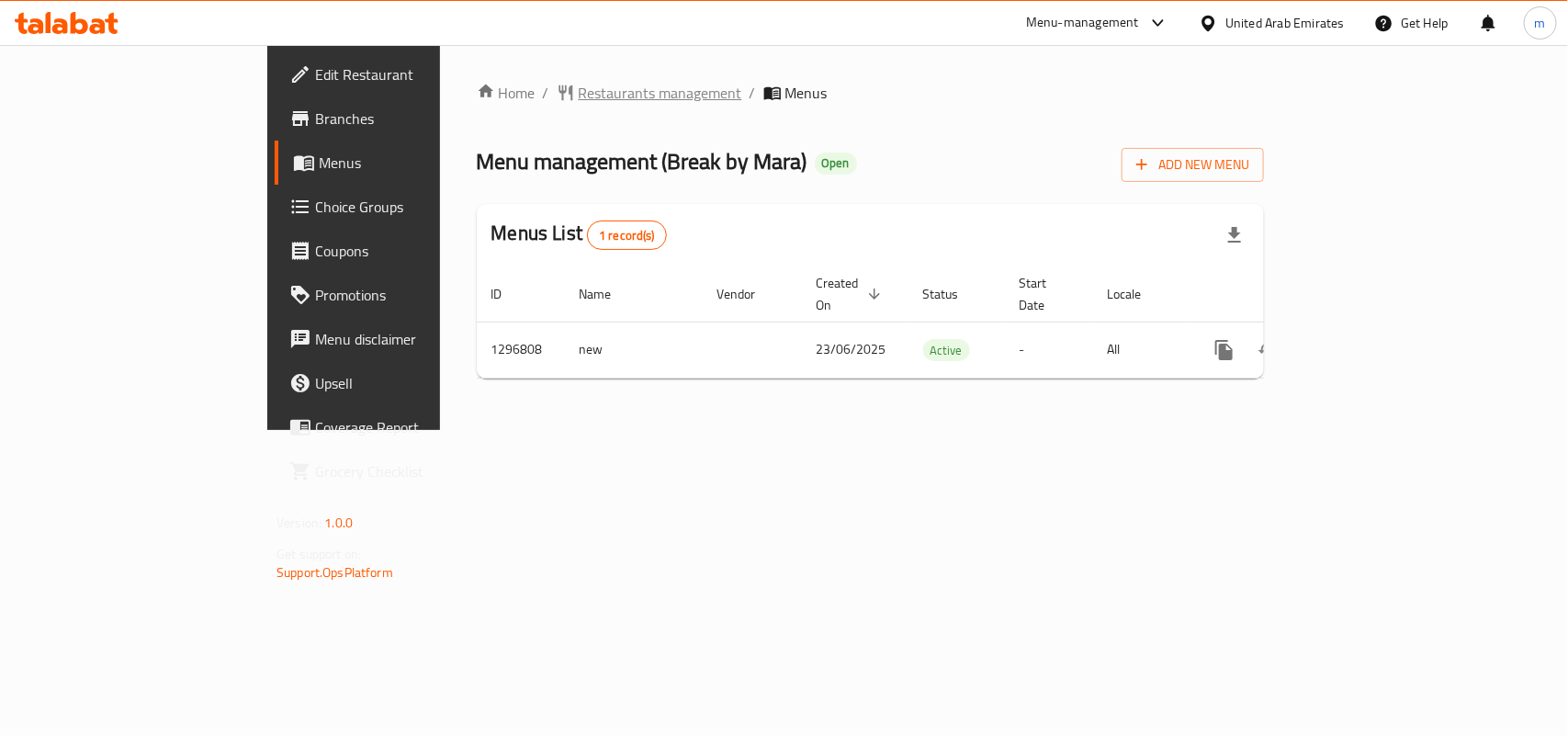 click on "Restaurants management" at bounding box center [660, 93] 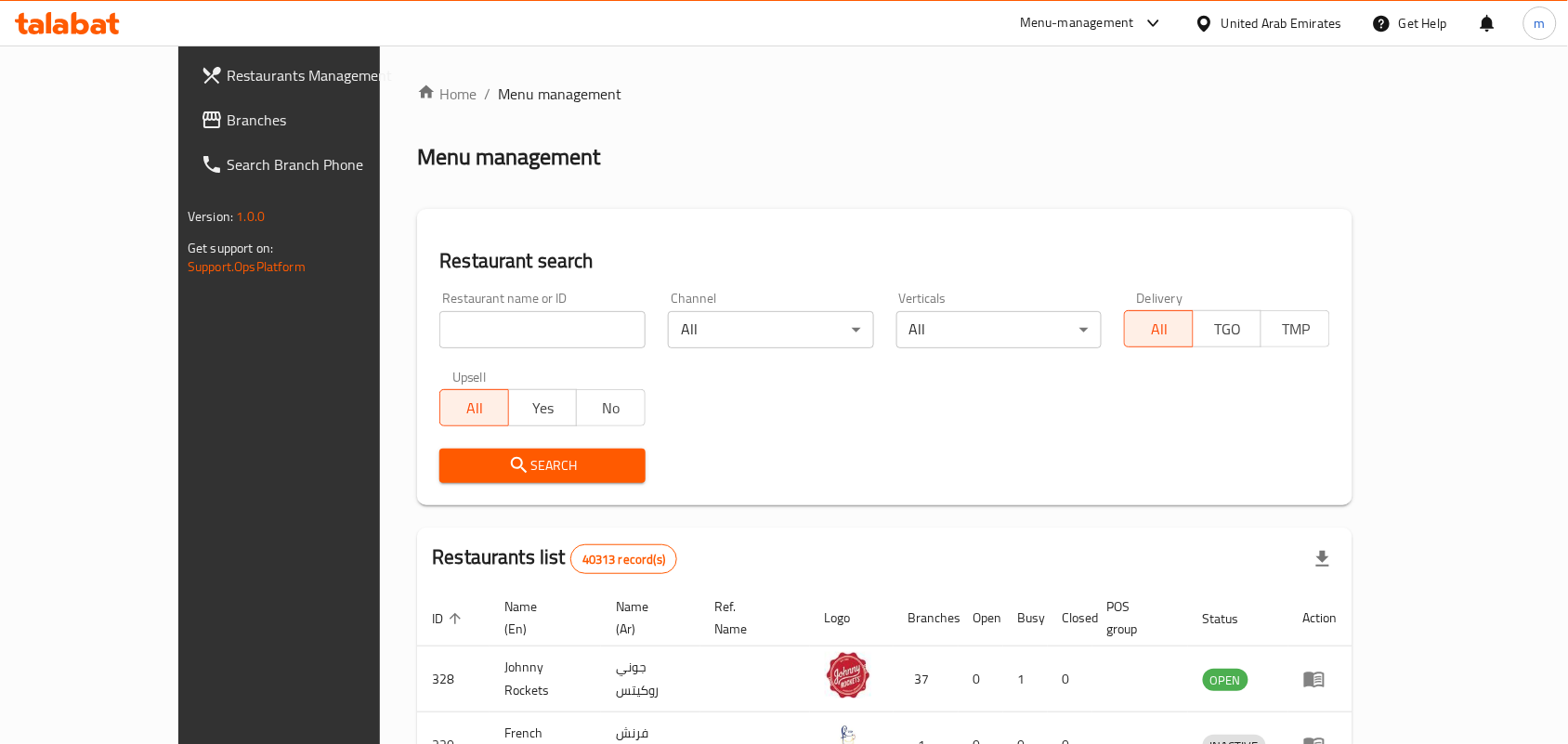 click at bounding box center (542, 330) 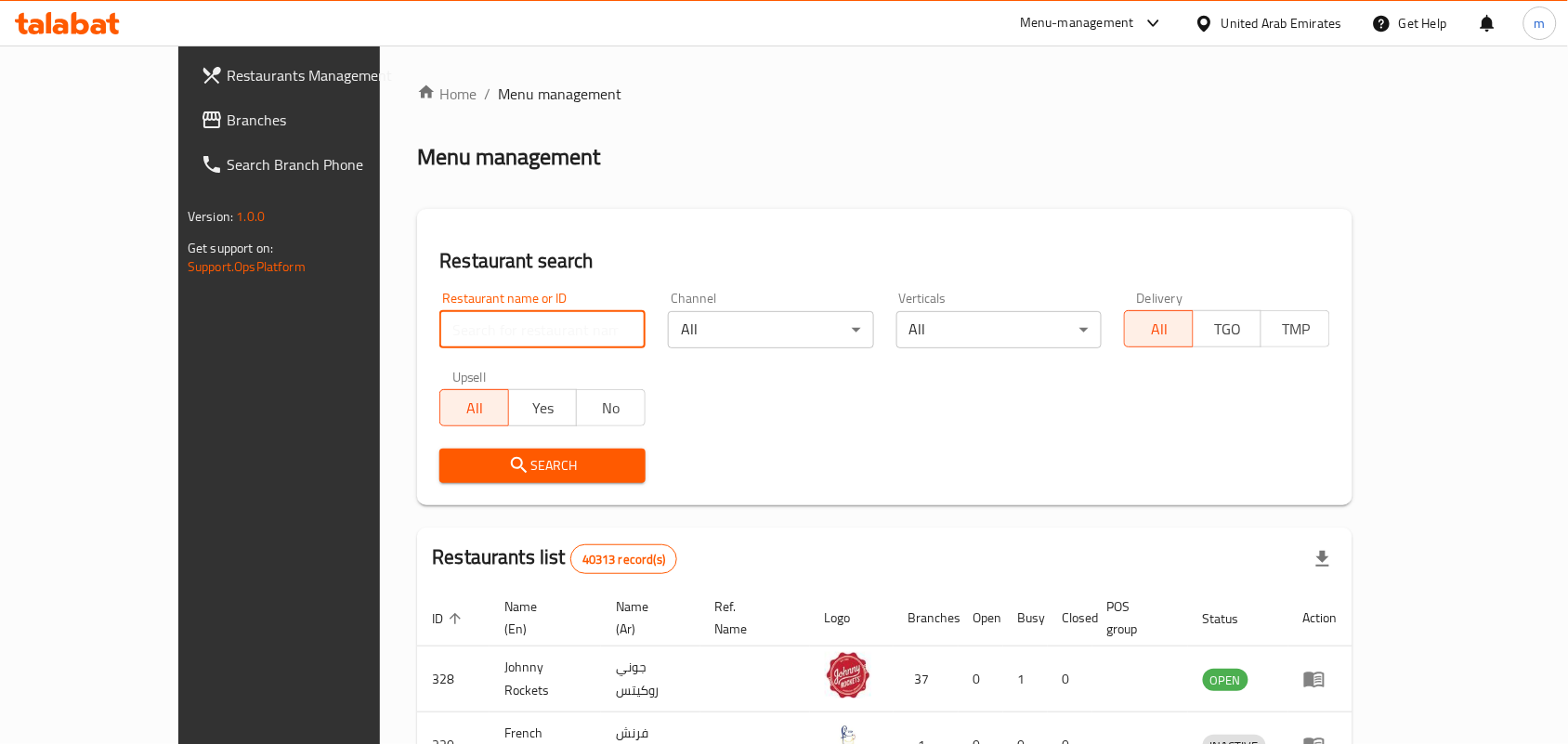 paste on "700208" 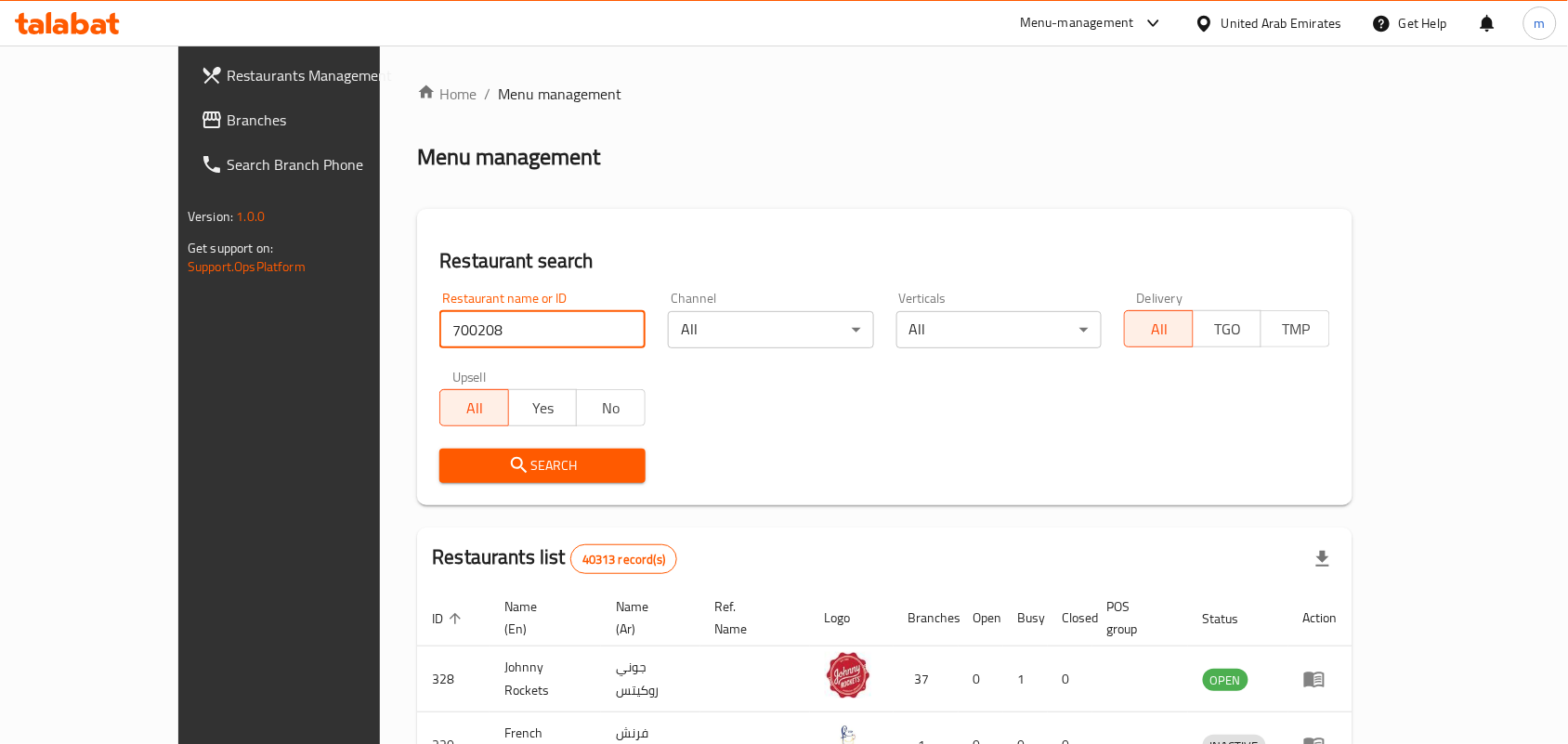 type on "700208" 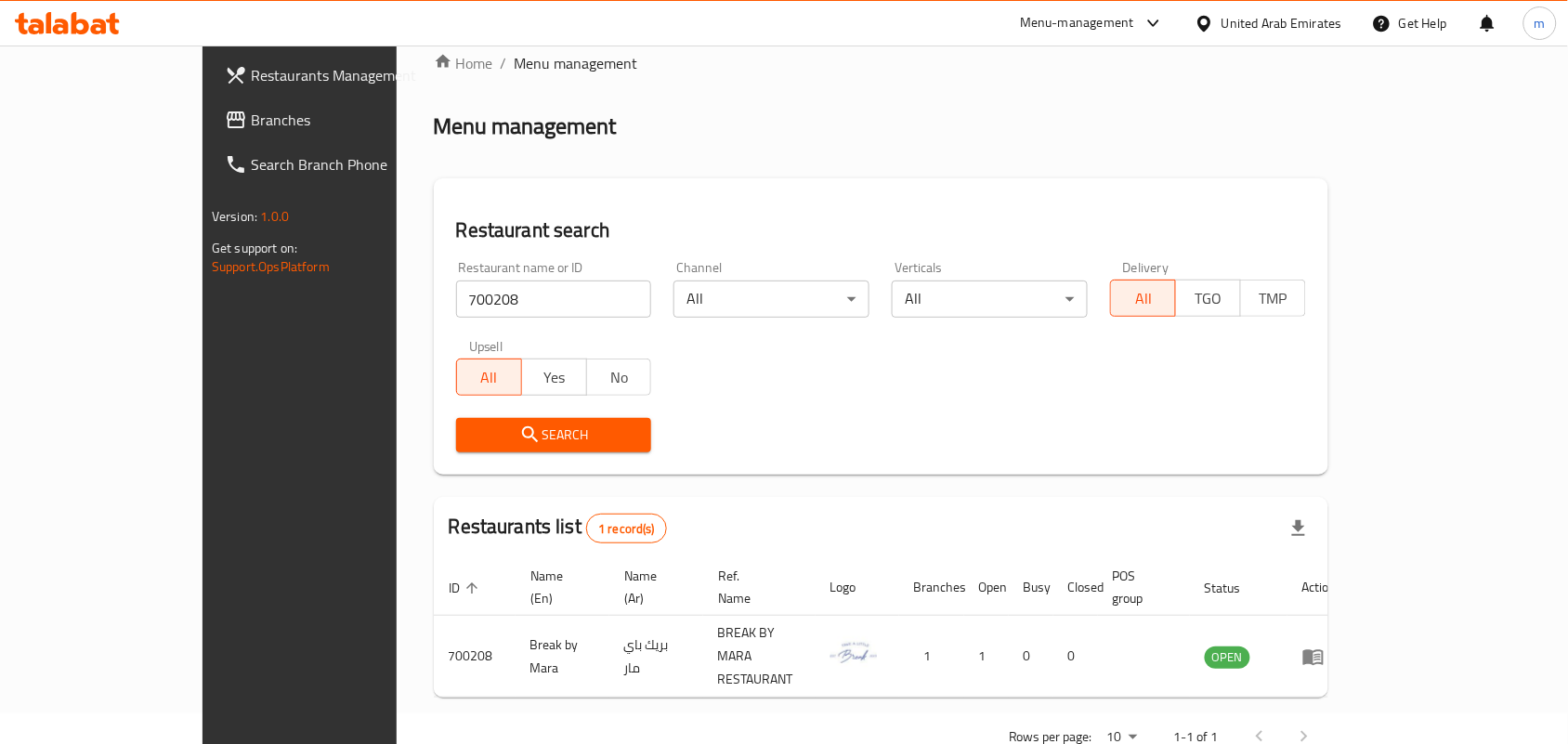scroll, scrollTop: 48, scrollLeft: 0, axis: vertical 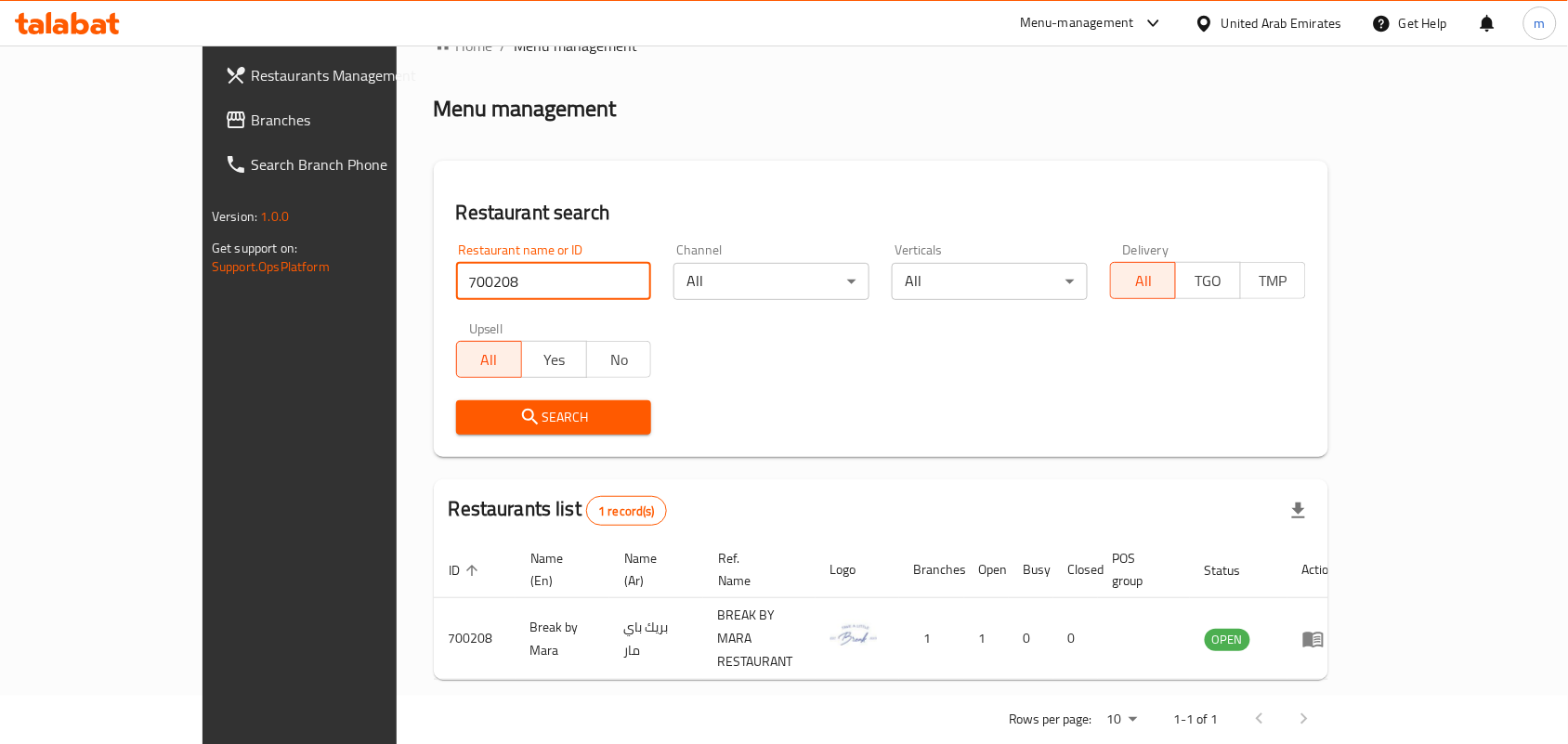 click on "United Arab Emirates" at bounding box center [1282, 23] 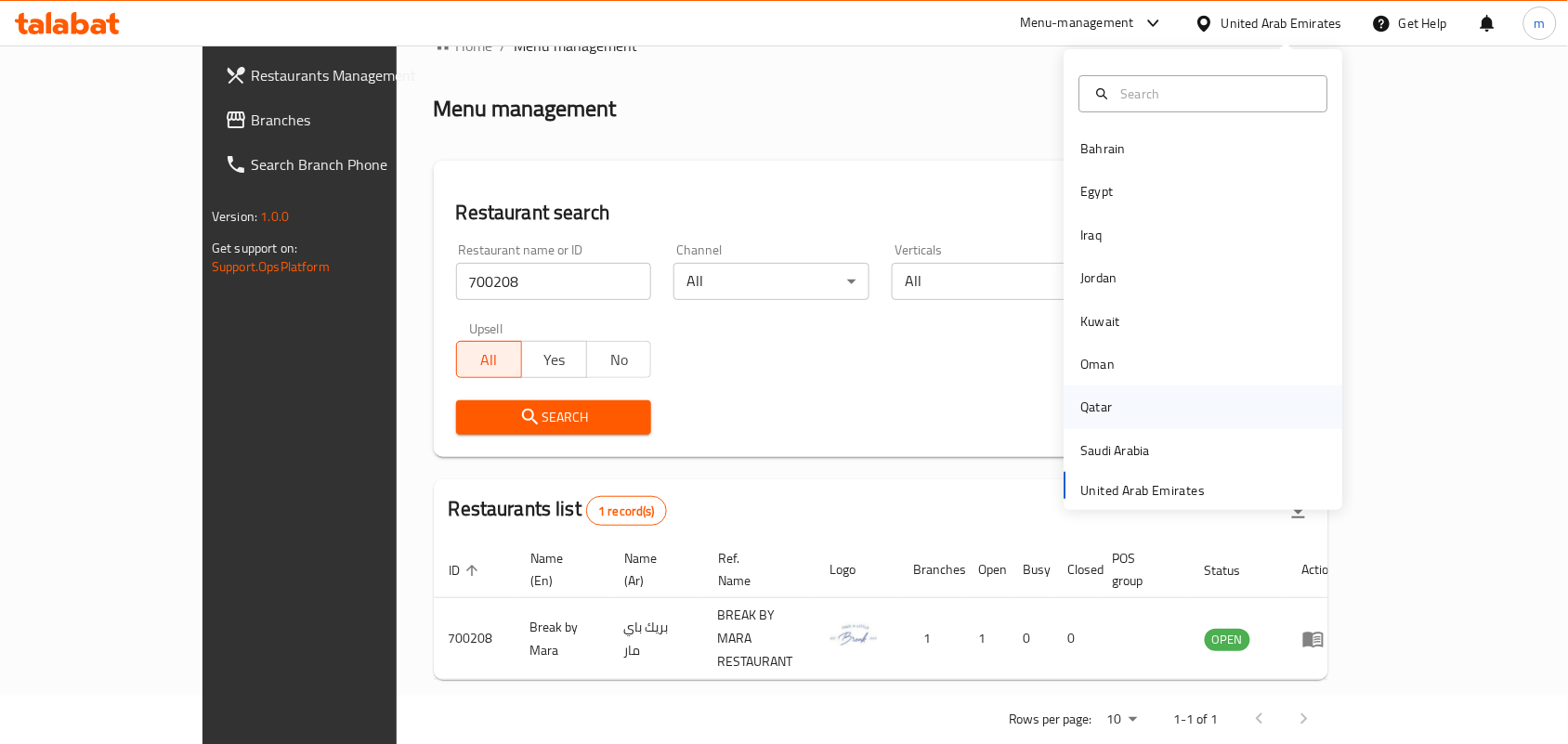 click on "Qatar" at bounding box center [1097, 407] 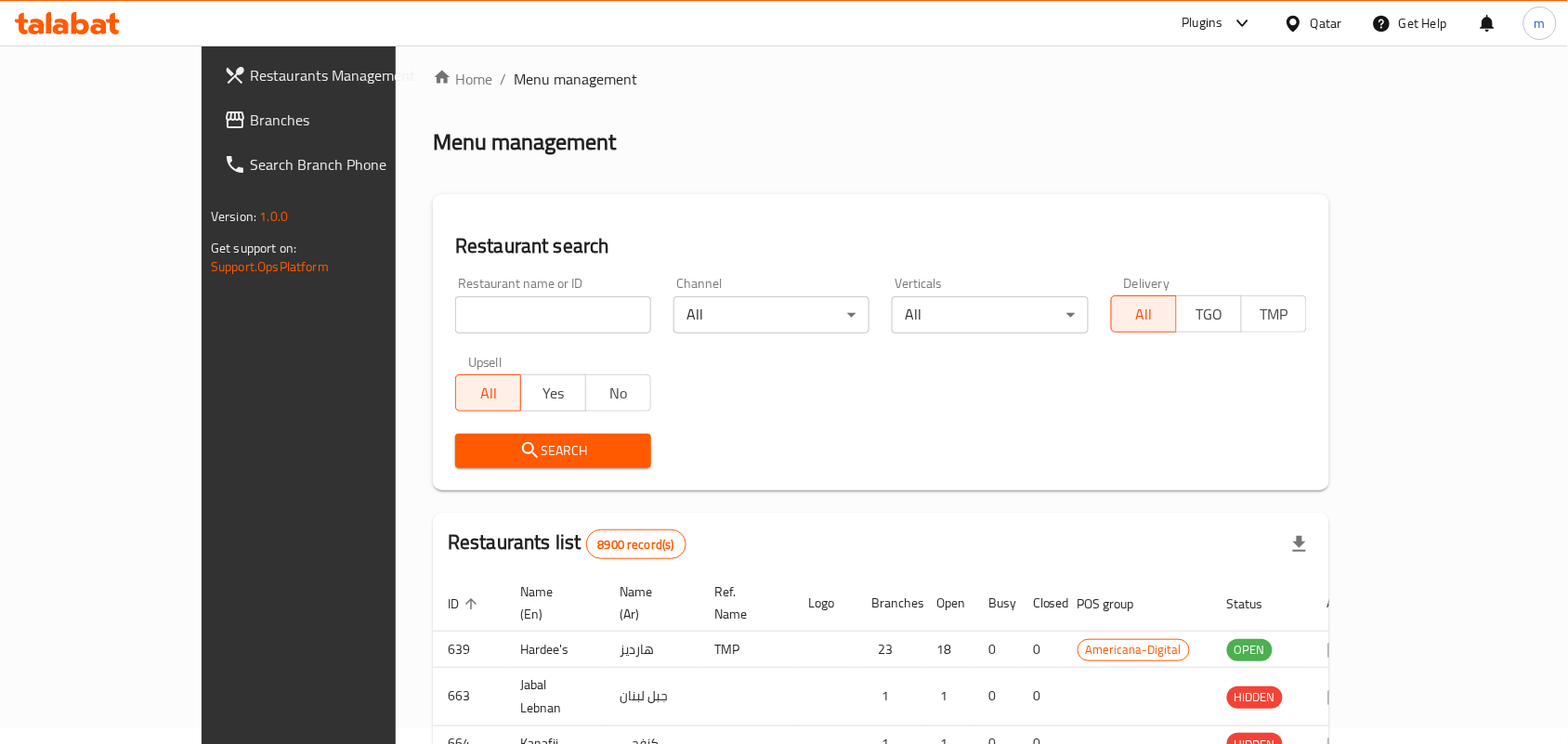 scroll, scrollTop: 48, scrollLeft: 0, axis: vertical 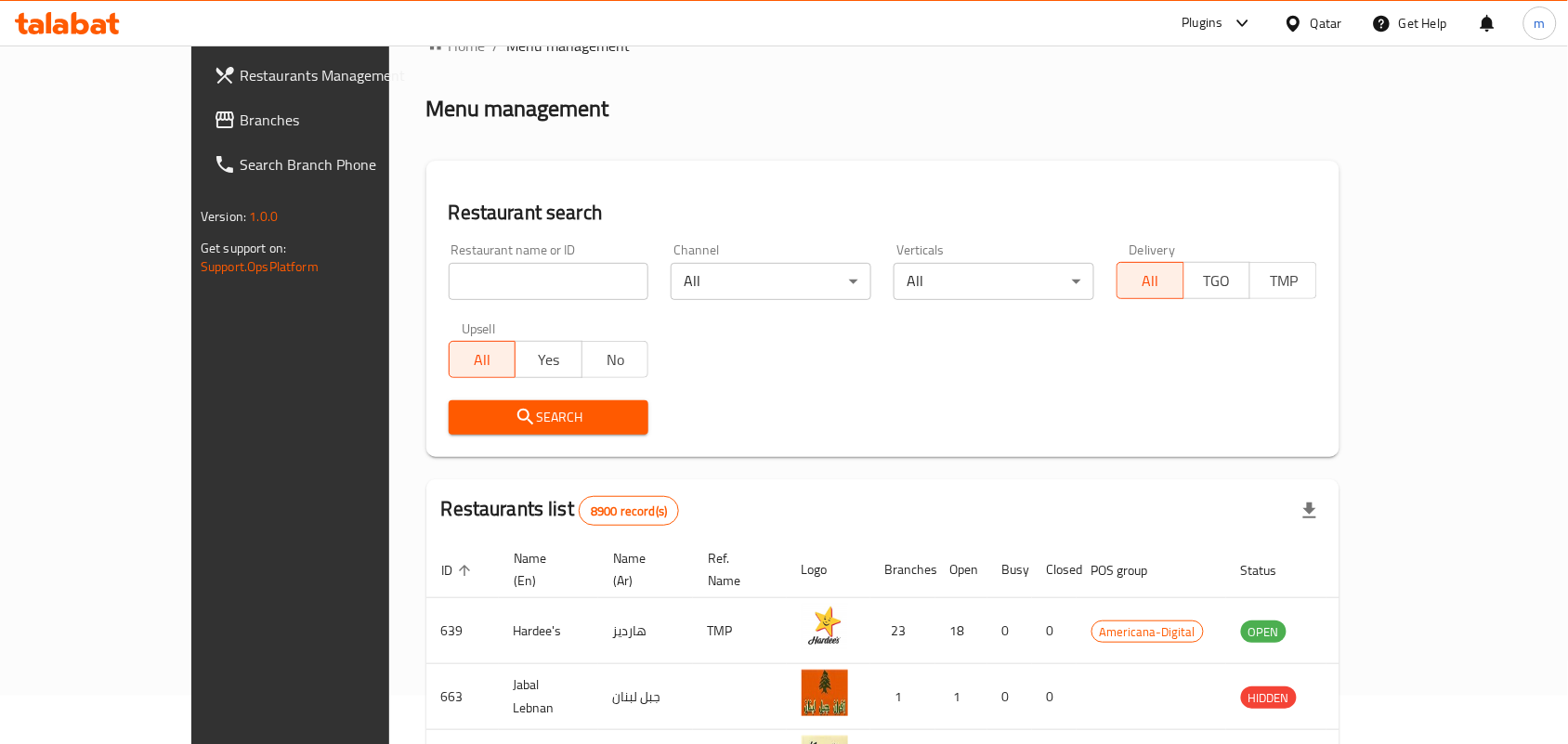 click on "Branches" at bounding box center [339, 120] 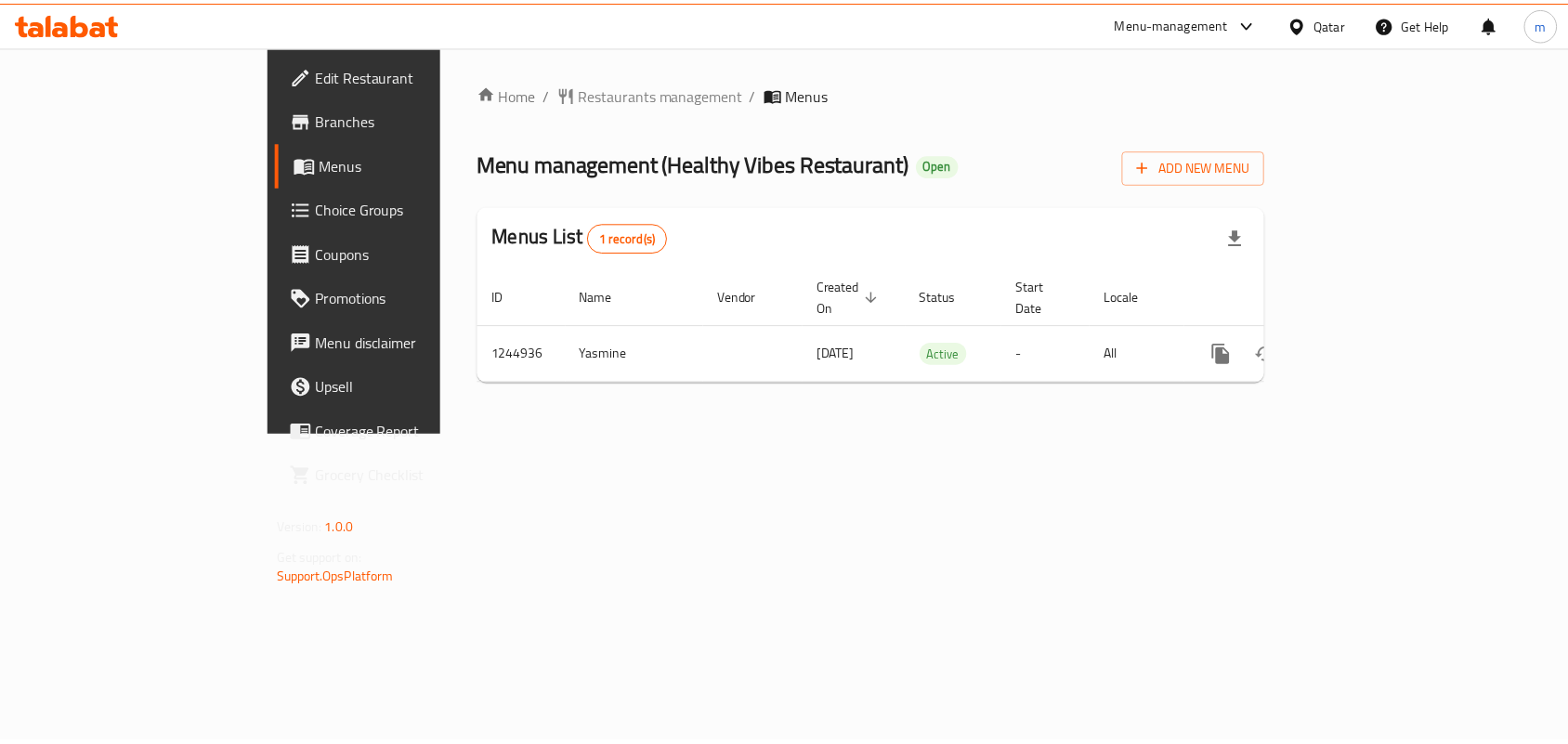 scroll, scrollTop: 0, scrollLeft: 0, axis: both 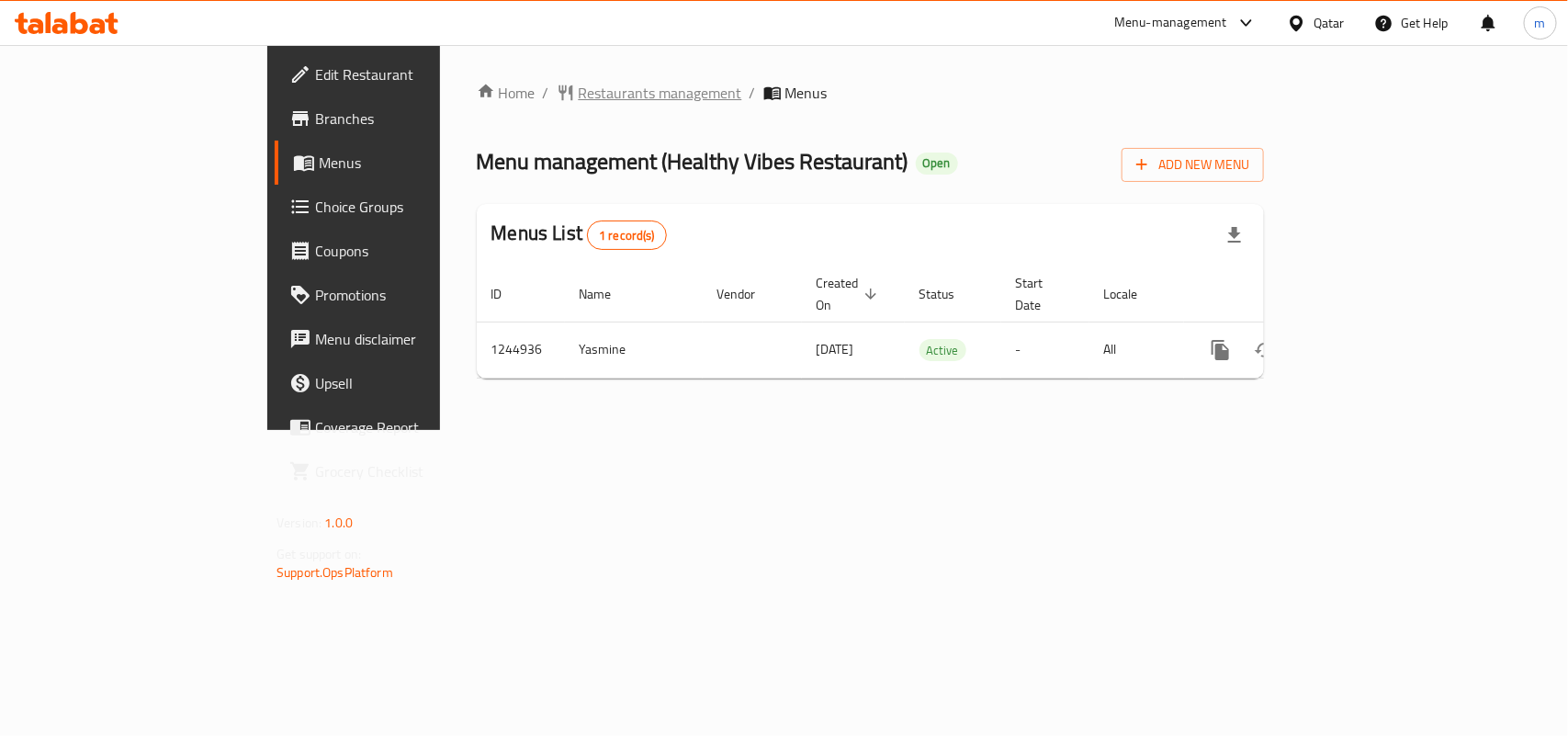click on "Restaurants management" at bounding box center (660, 93) 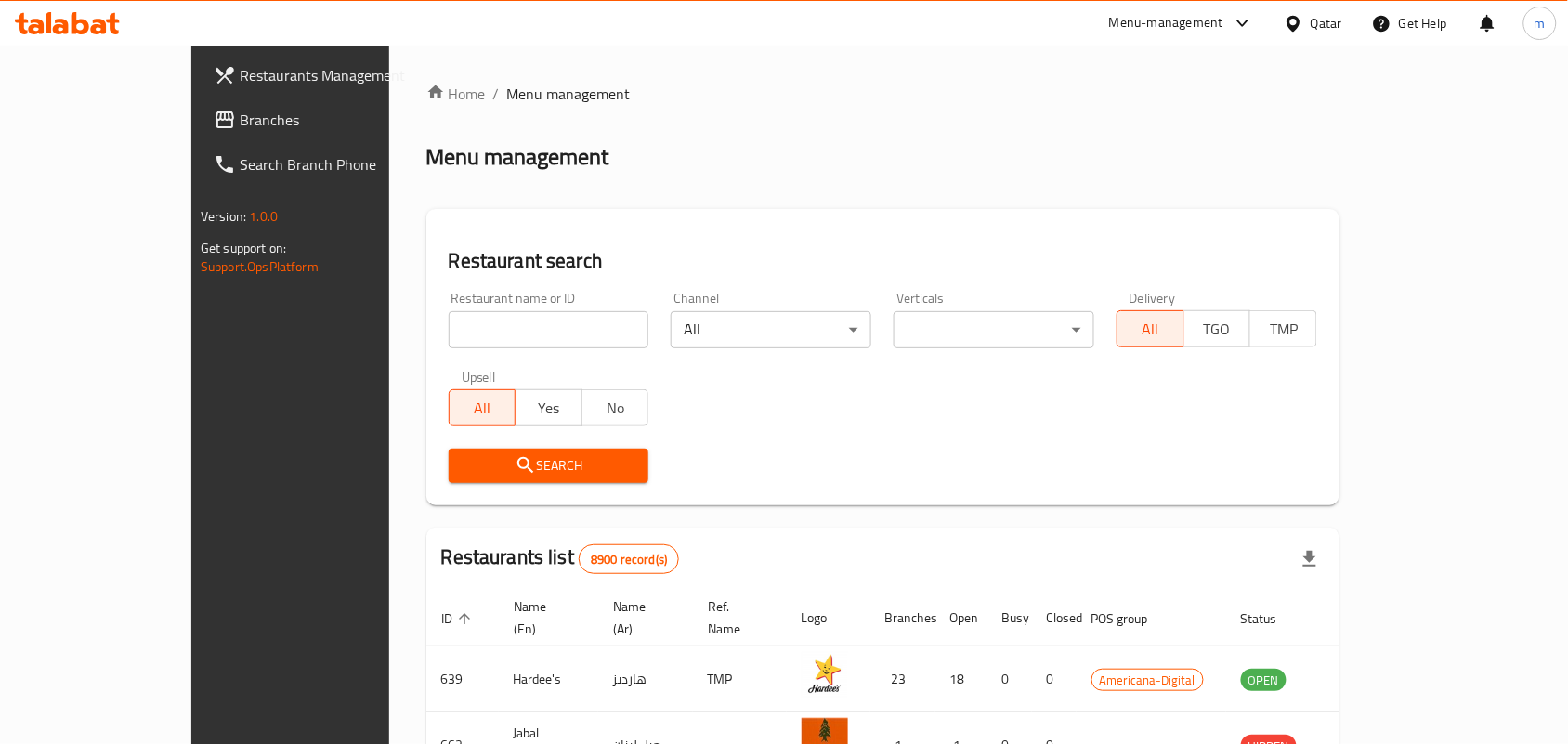 click at bounding box center (549, 330) 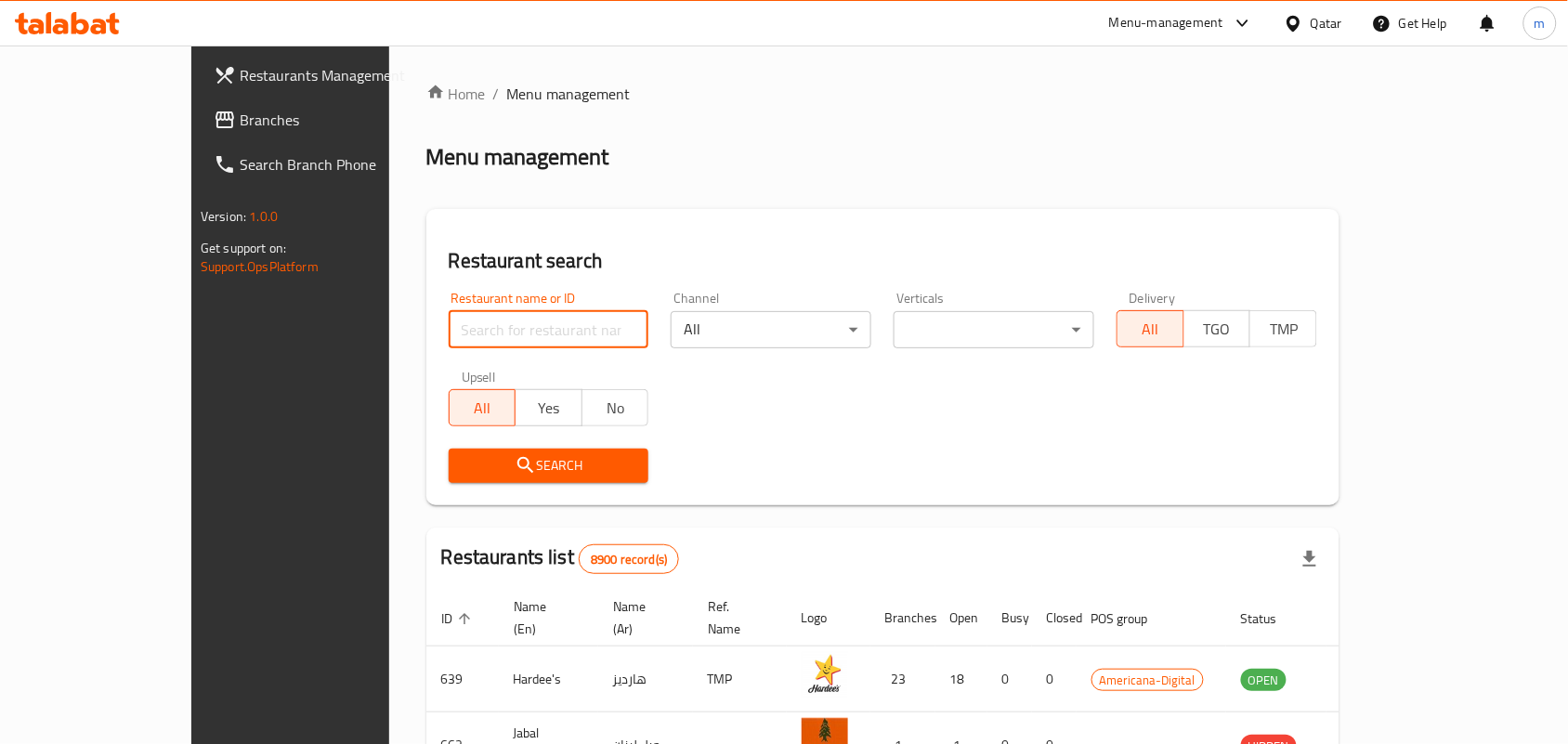 paste on "682284" 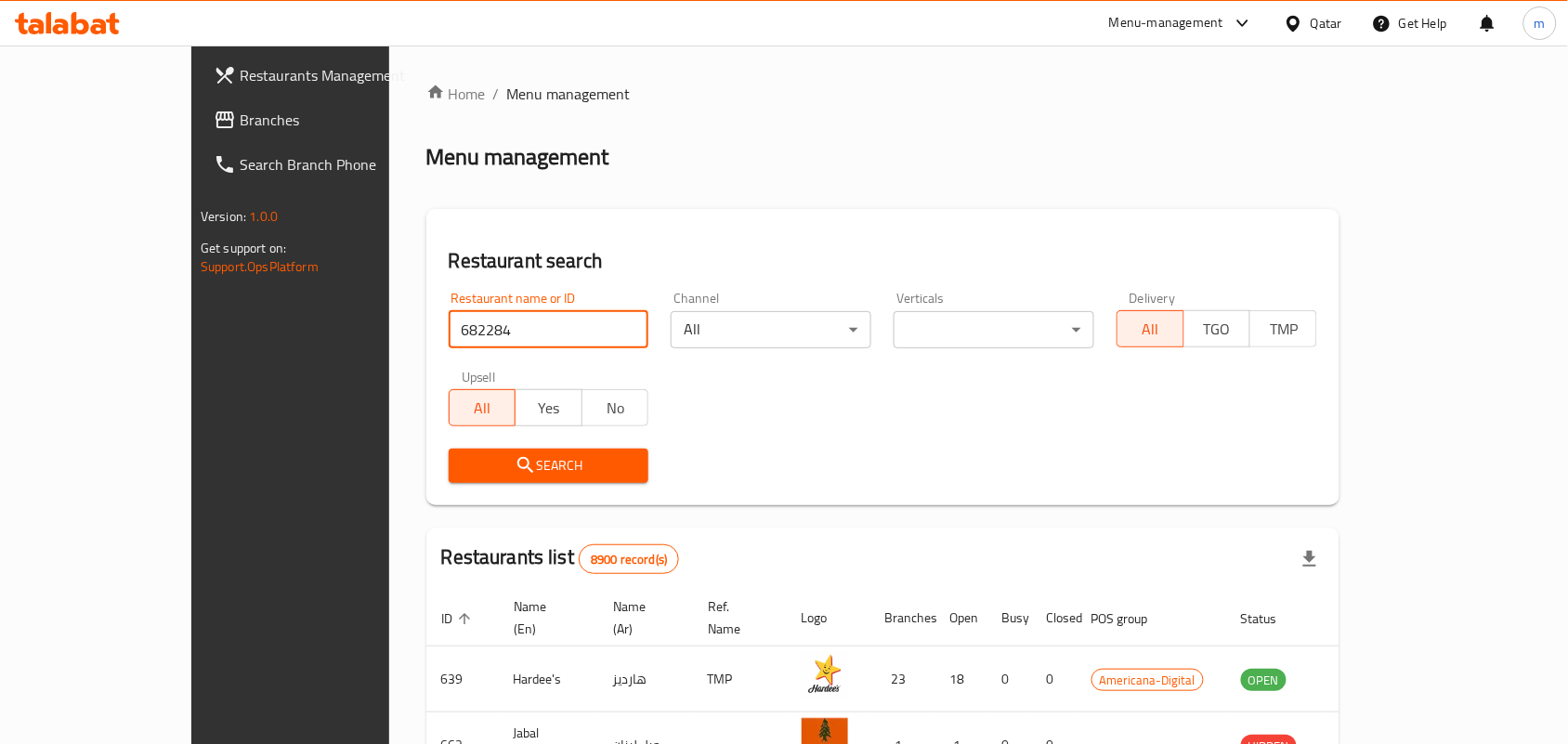 type on "682284" 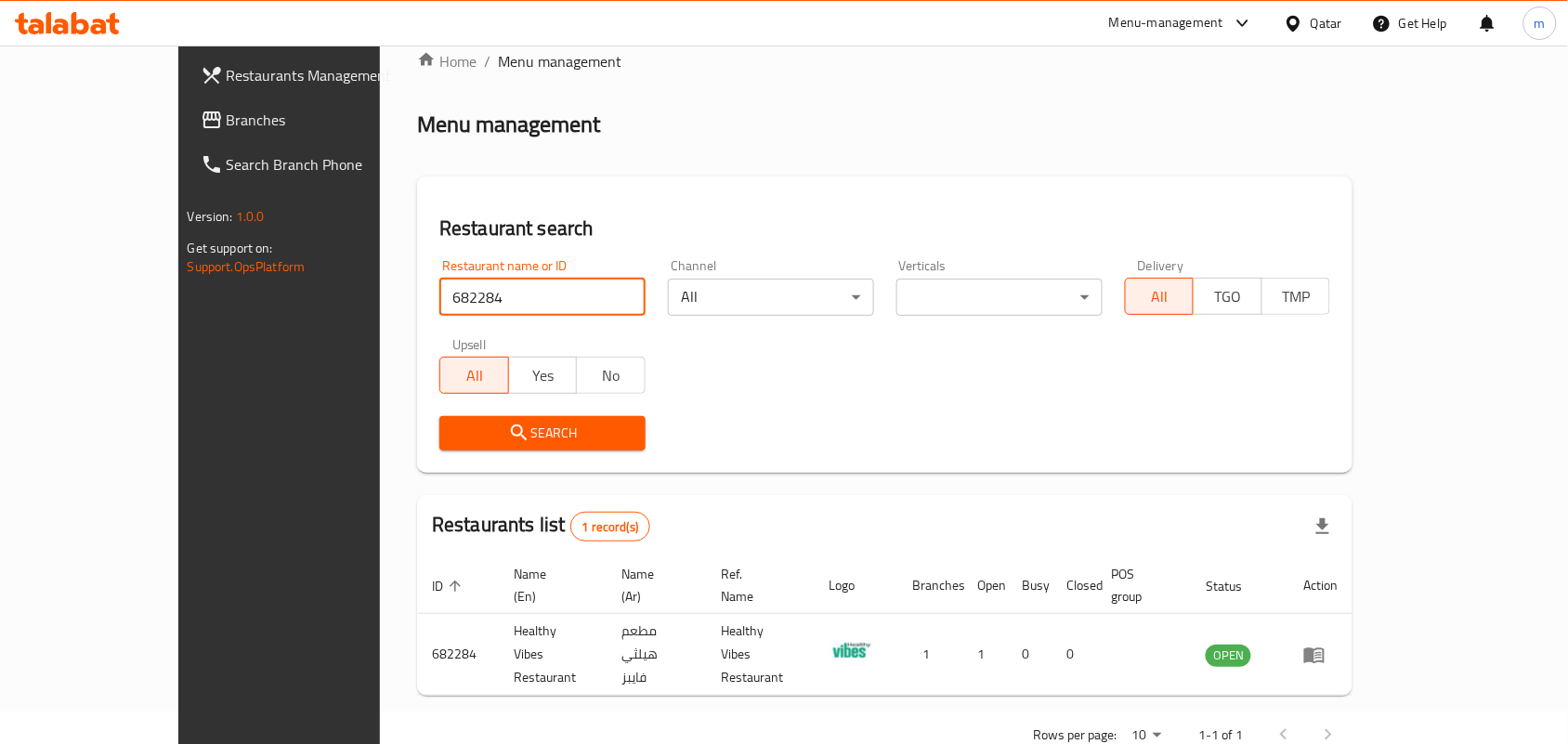 scroll, scrollTop: 48, scrollLeft: 0, axis: vertical 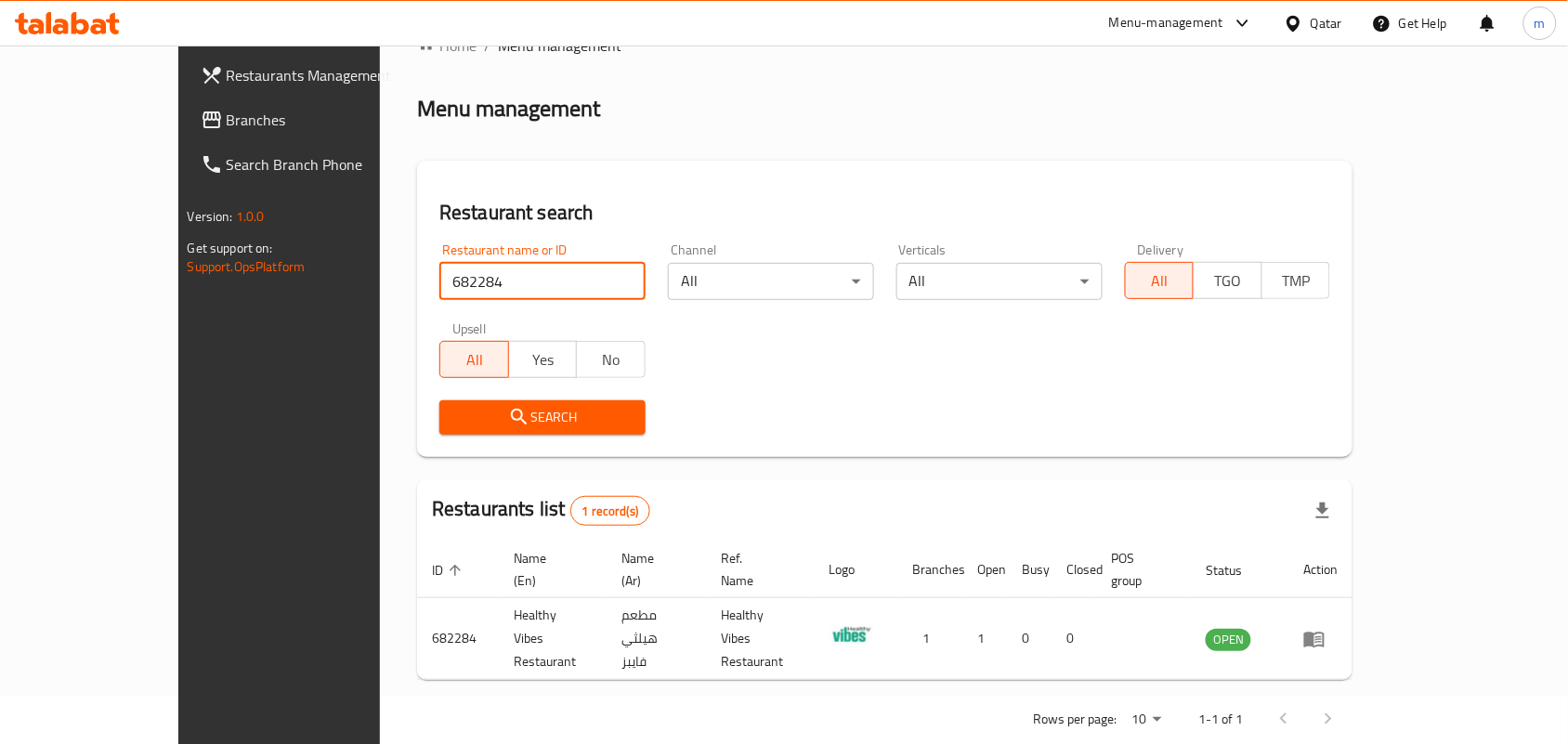 click on "Qatar" at bounding box center (1326, 23) 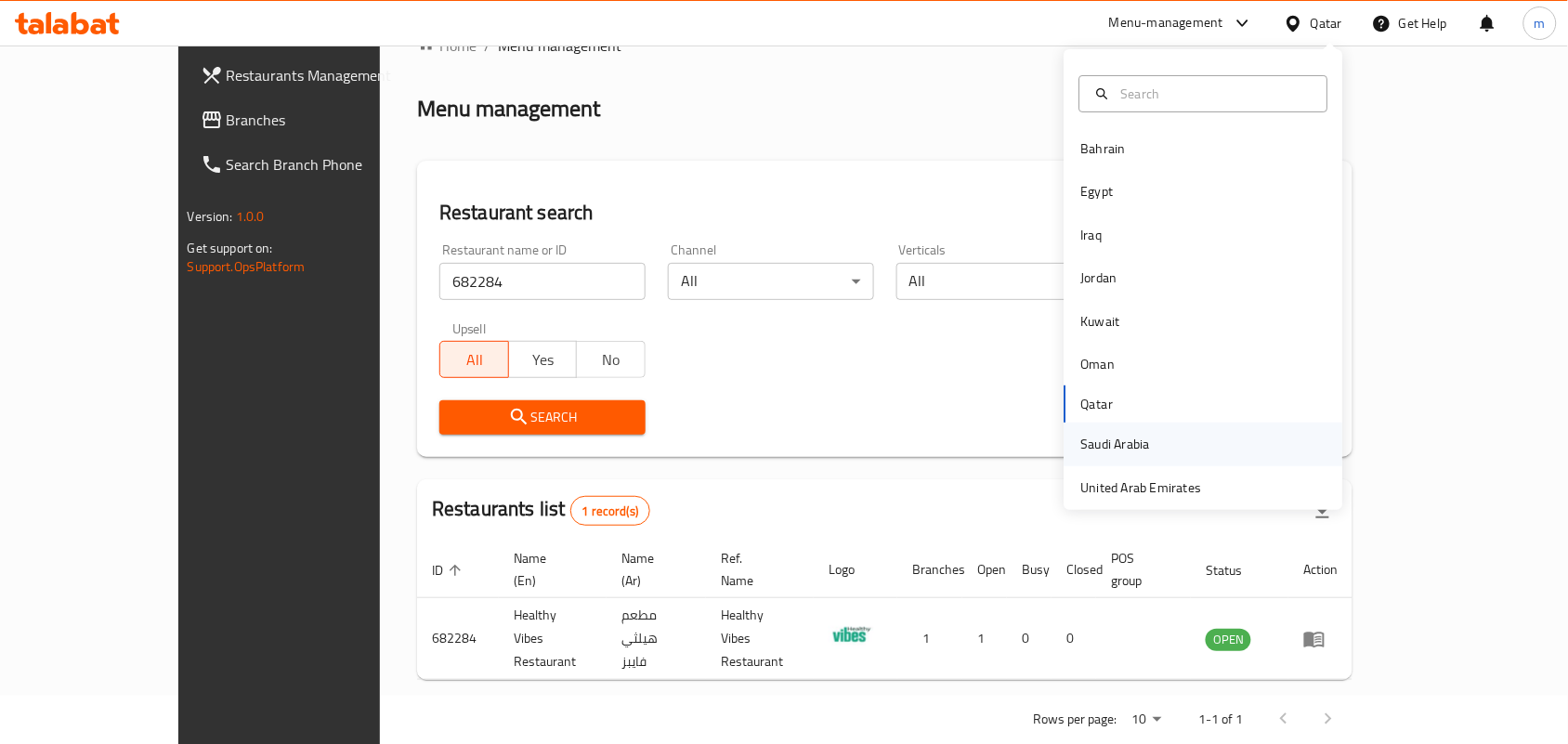 click on "Saudi Arabia" at bounding box center [1116, 444] 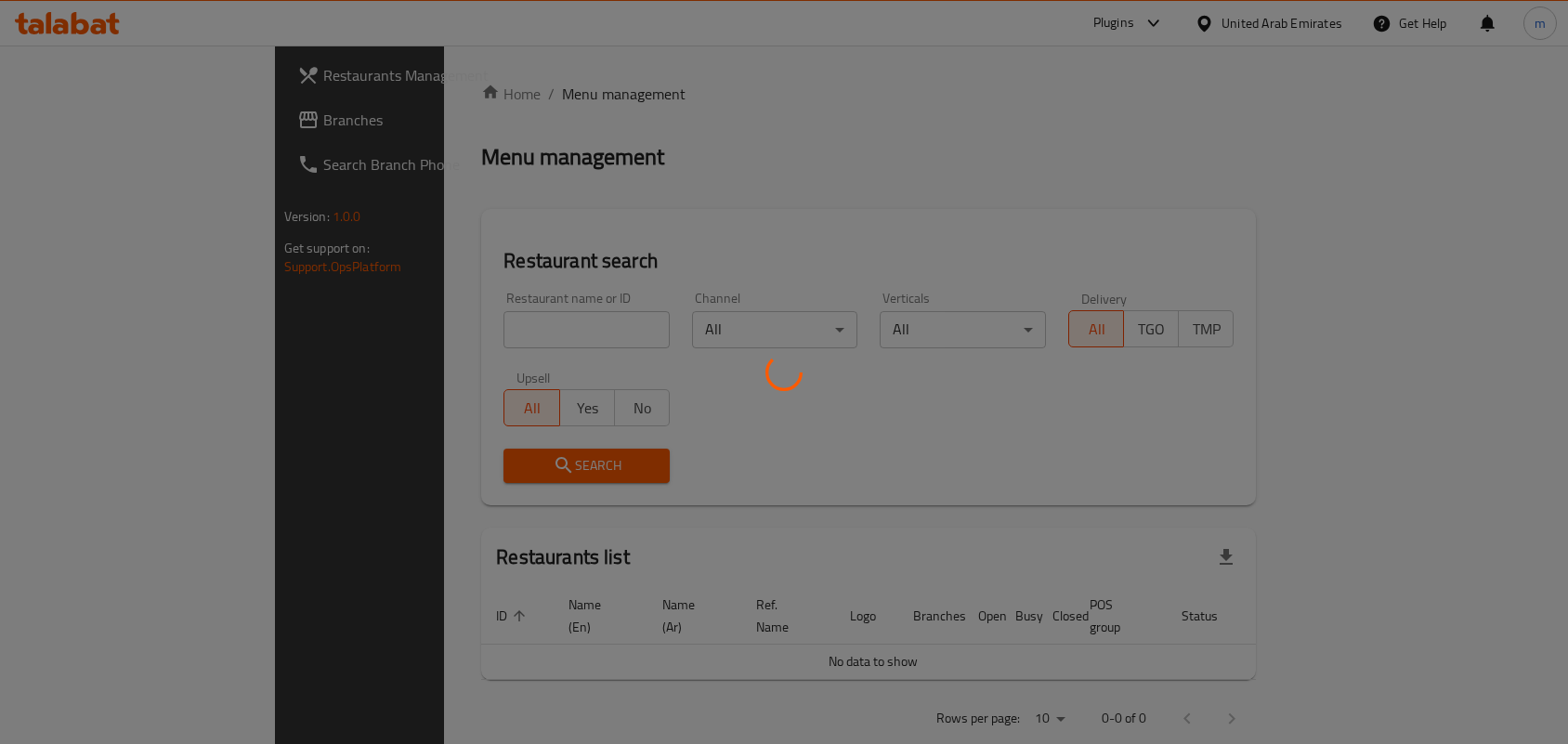 scroll, scrollTop: 0, scrollLeft: 0, axis: both 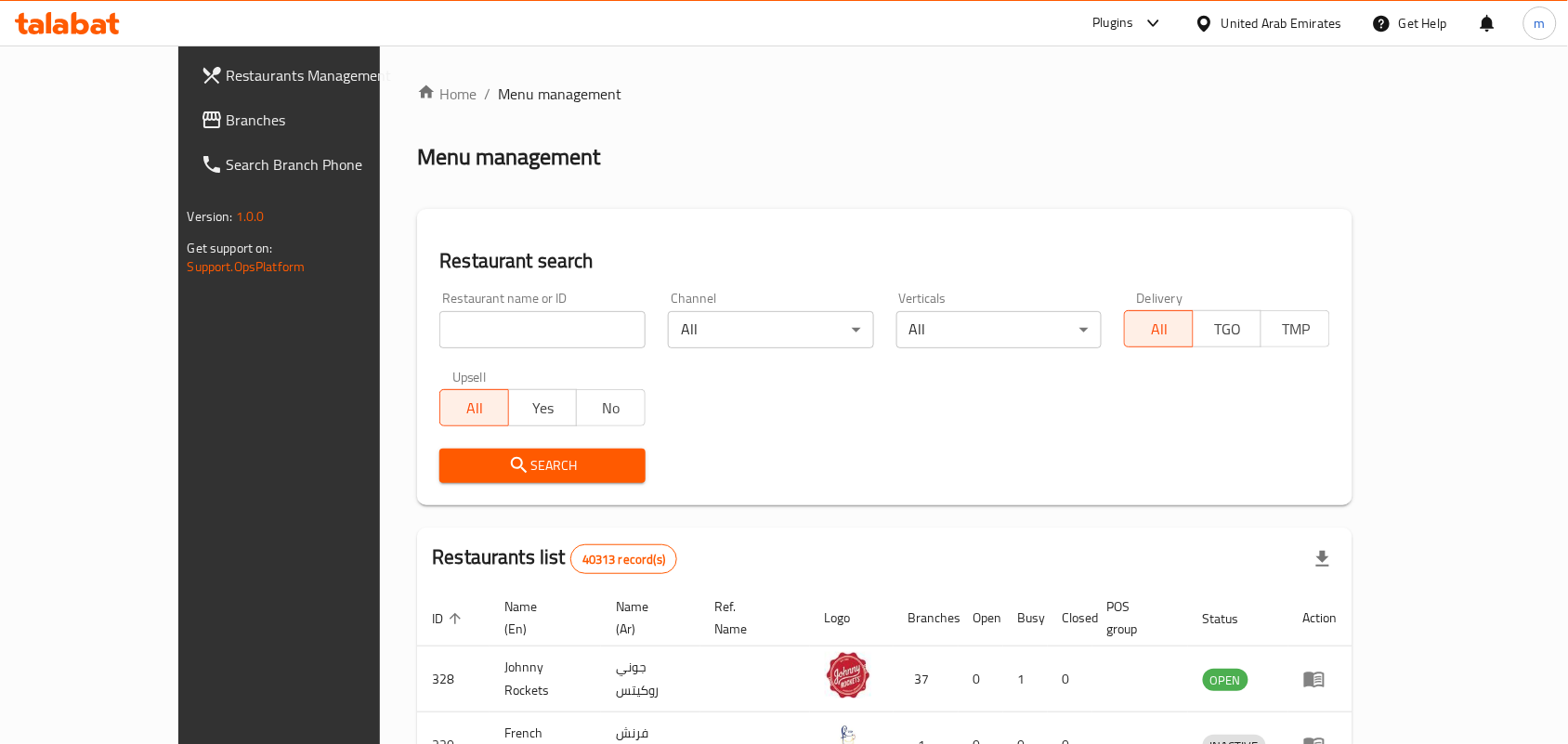 click on "Branches" at bounding box center (326, 120) 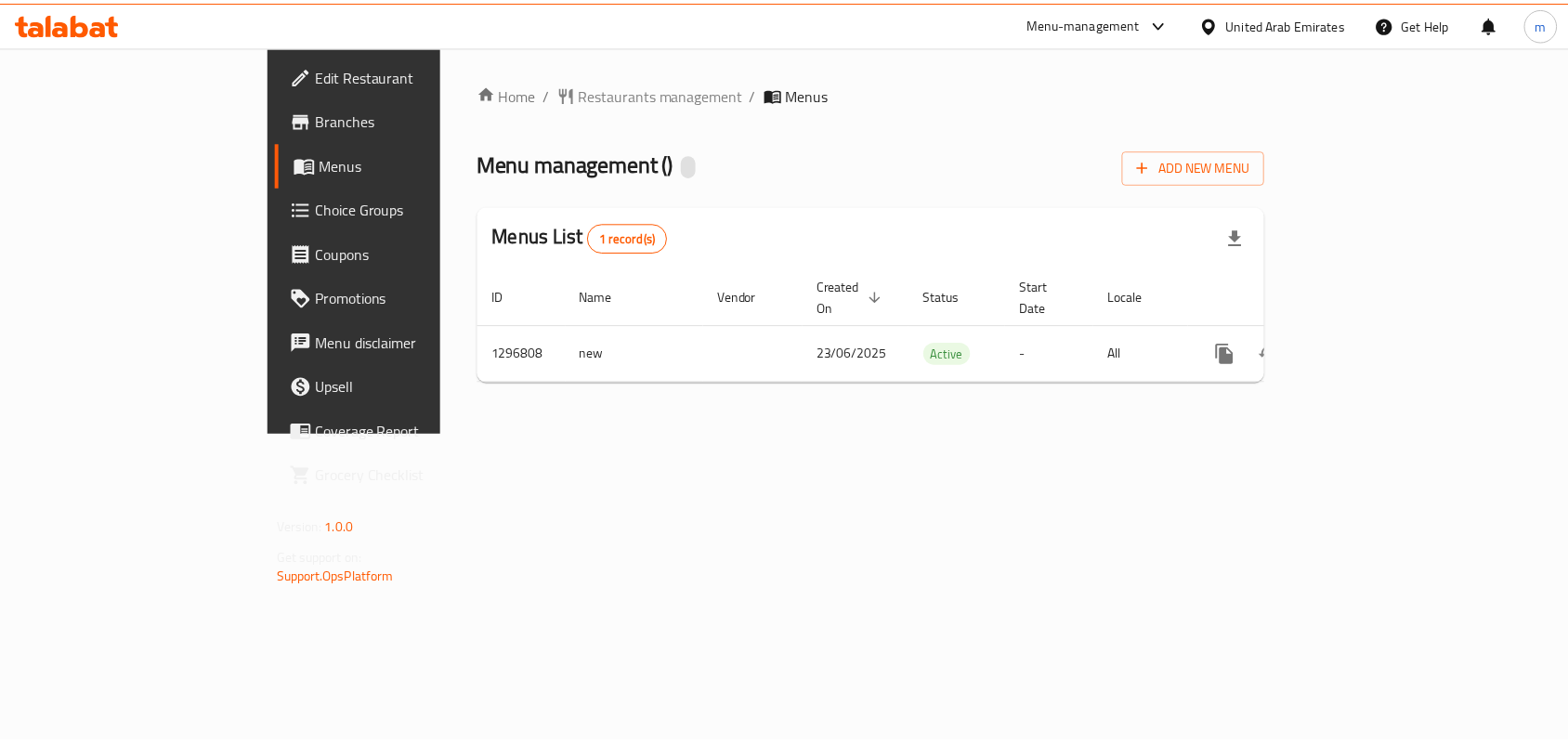 scroll, scrollTop: 0, scrollLeft: 0, axis: both 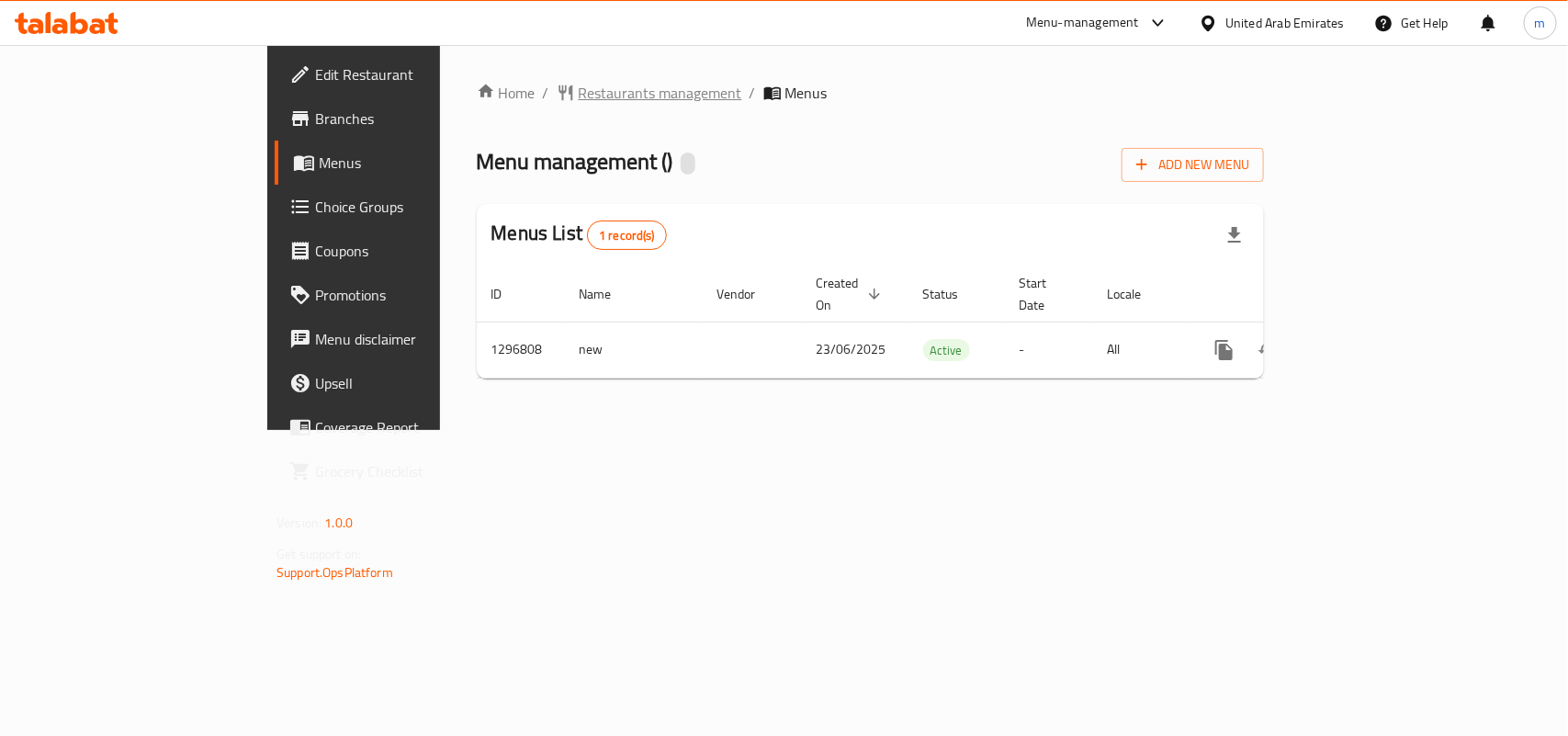 click on "Restaurants management" at bounding box center [660, 93] 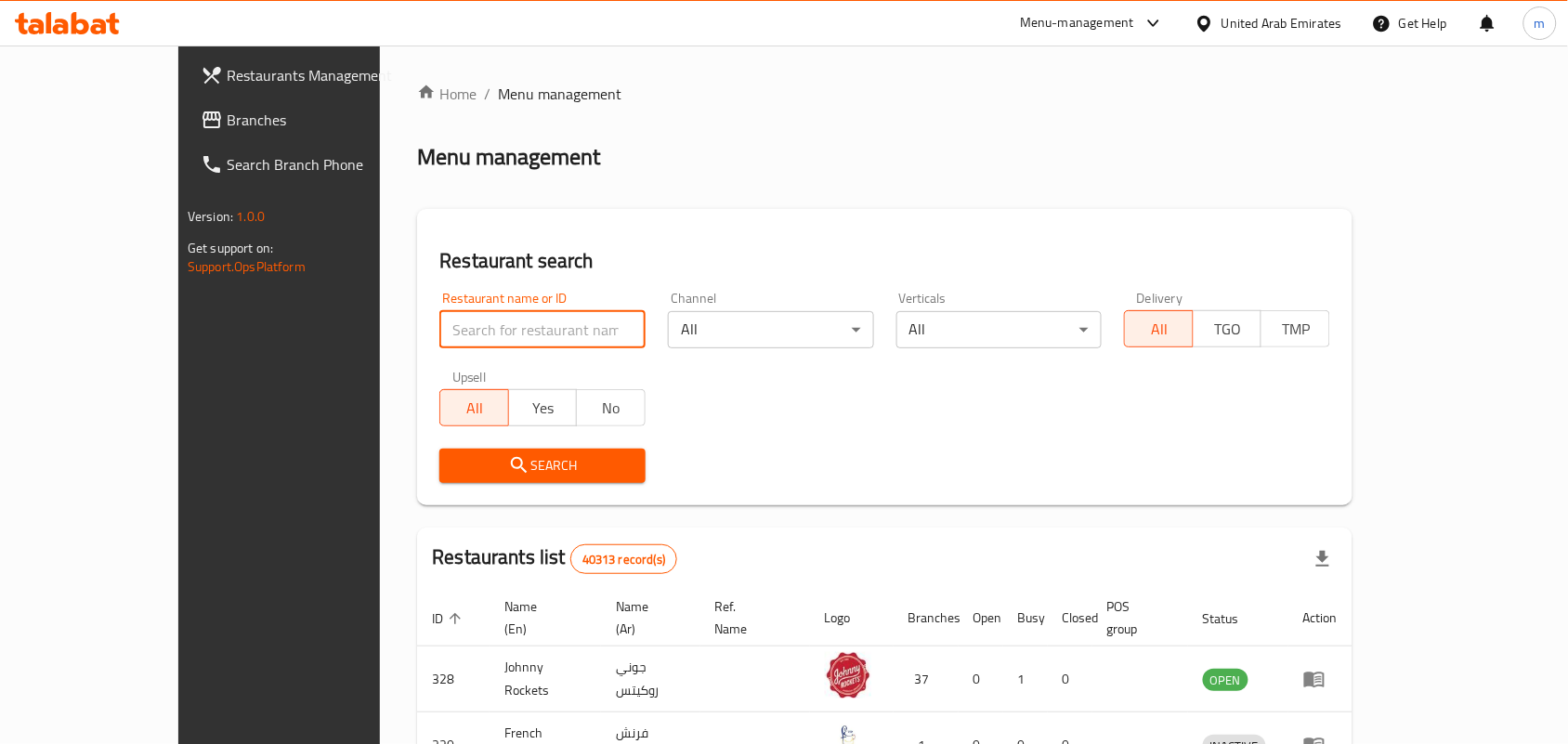 click at bounding box center [542, 330] 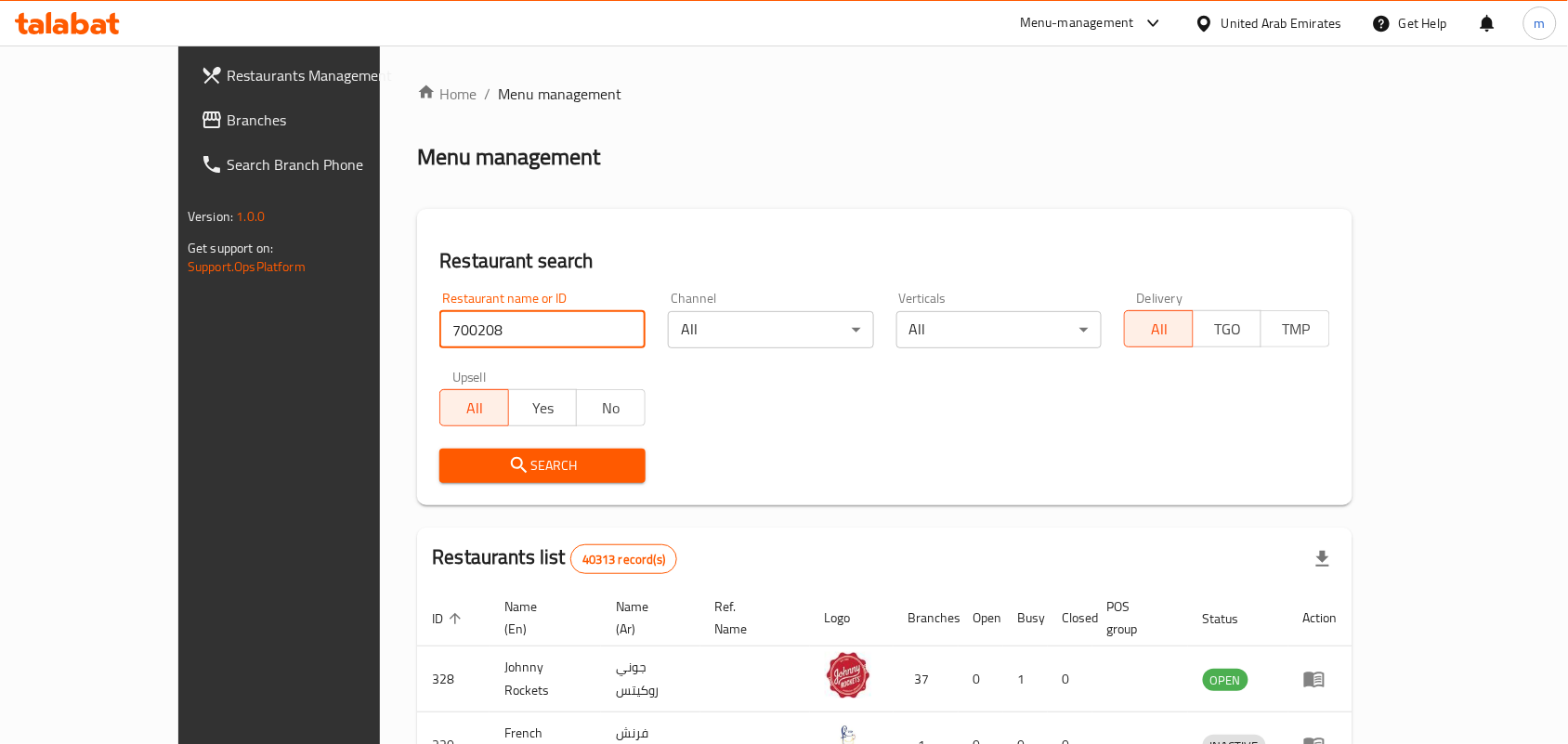 type on "700208" 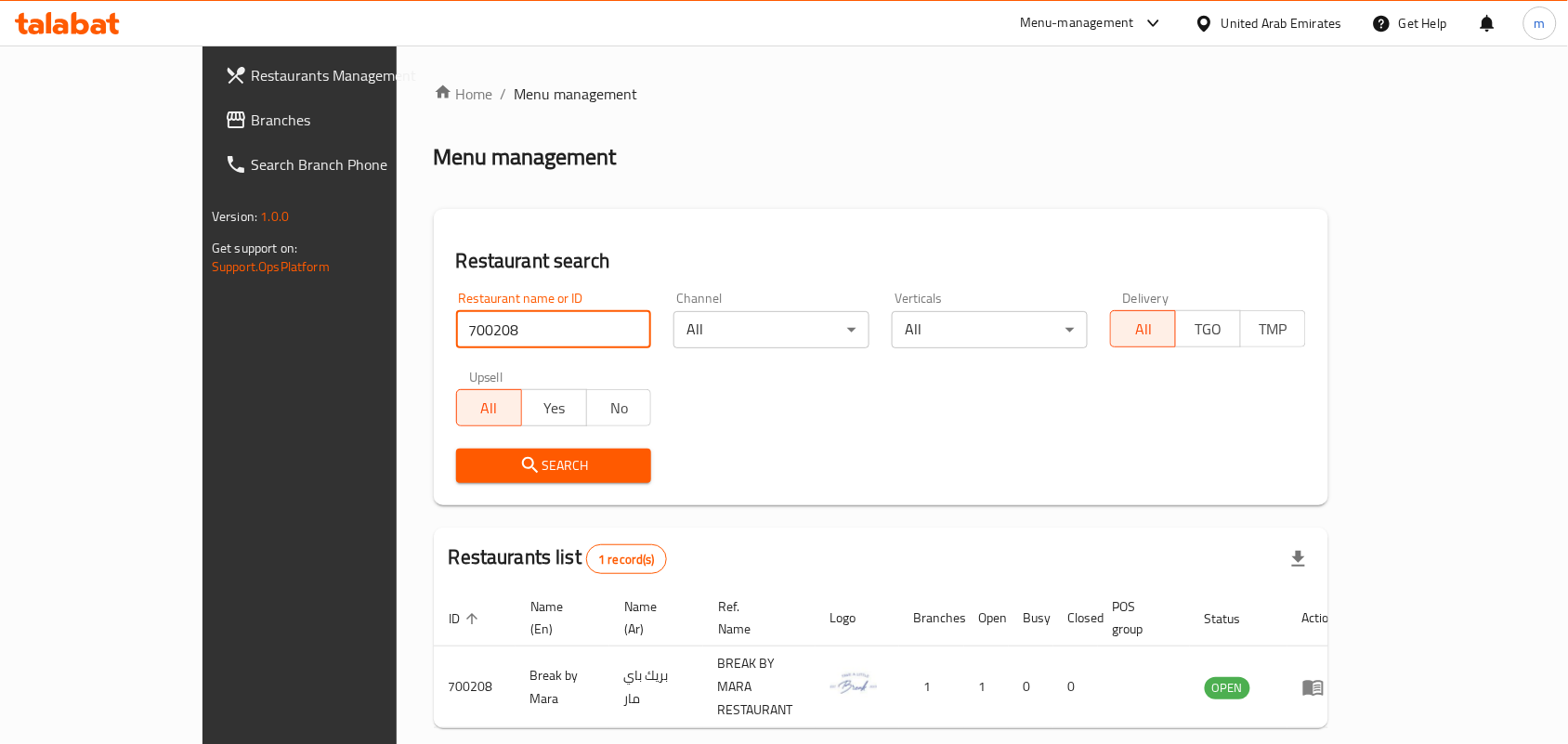 click on "United Arab Emirates" at bounding box center (1282, 23) 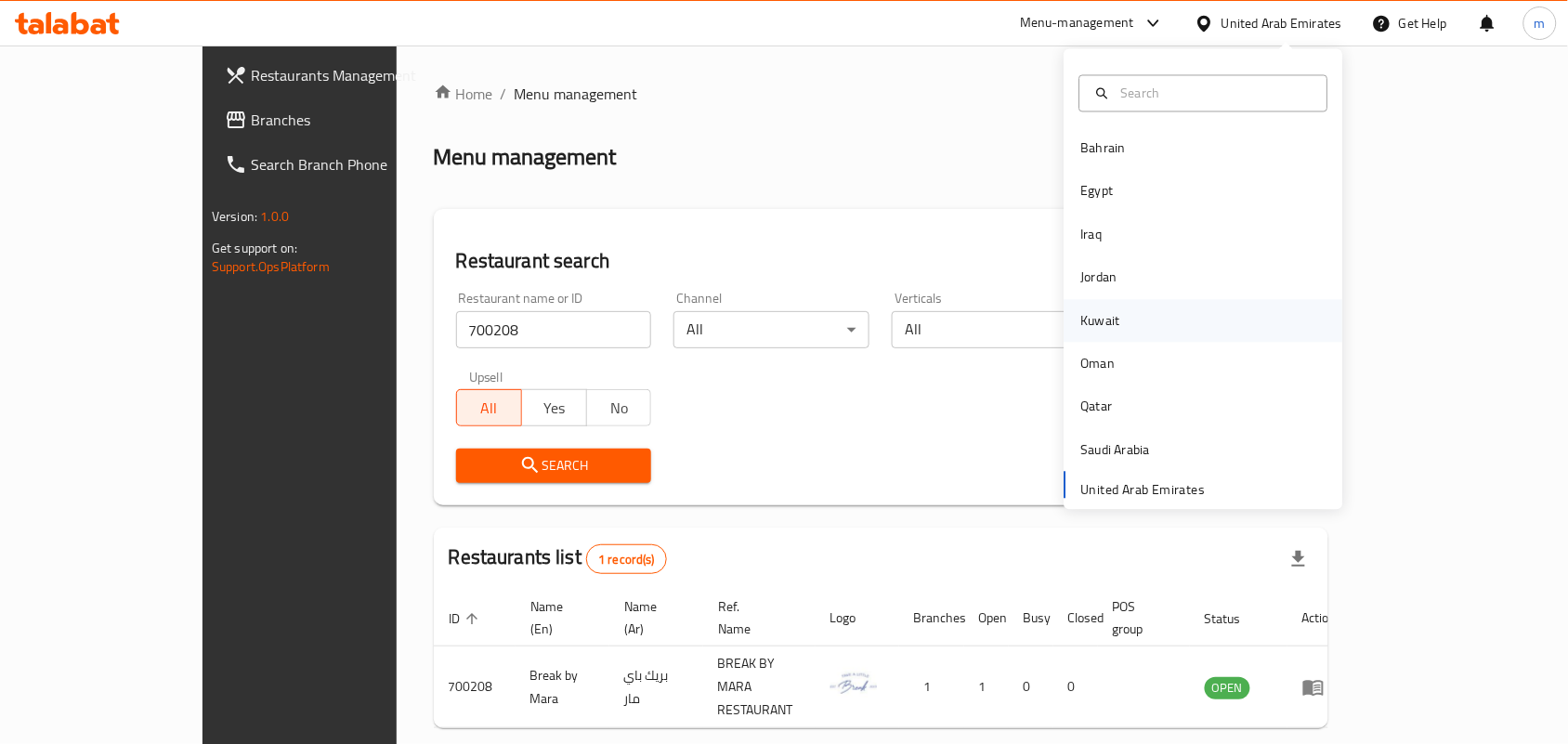 click on "Kuwait" at bounding box center (1101, 320) 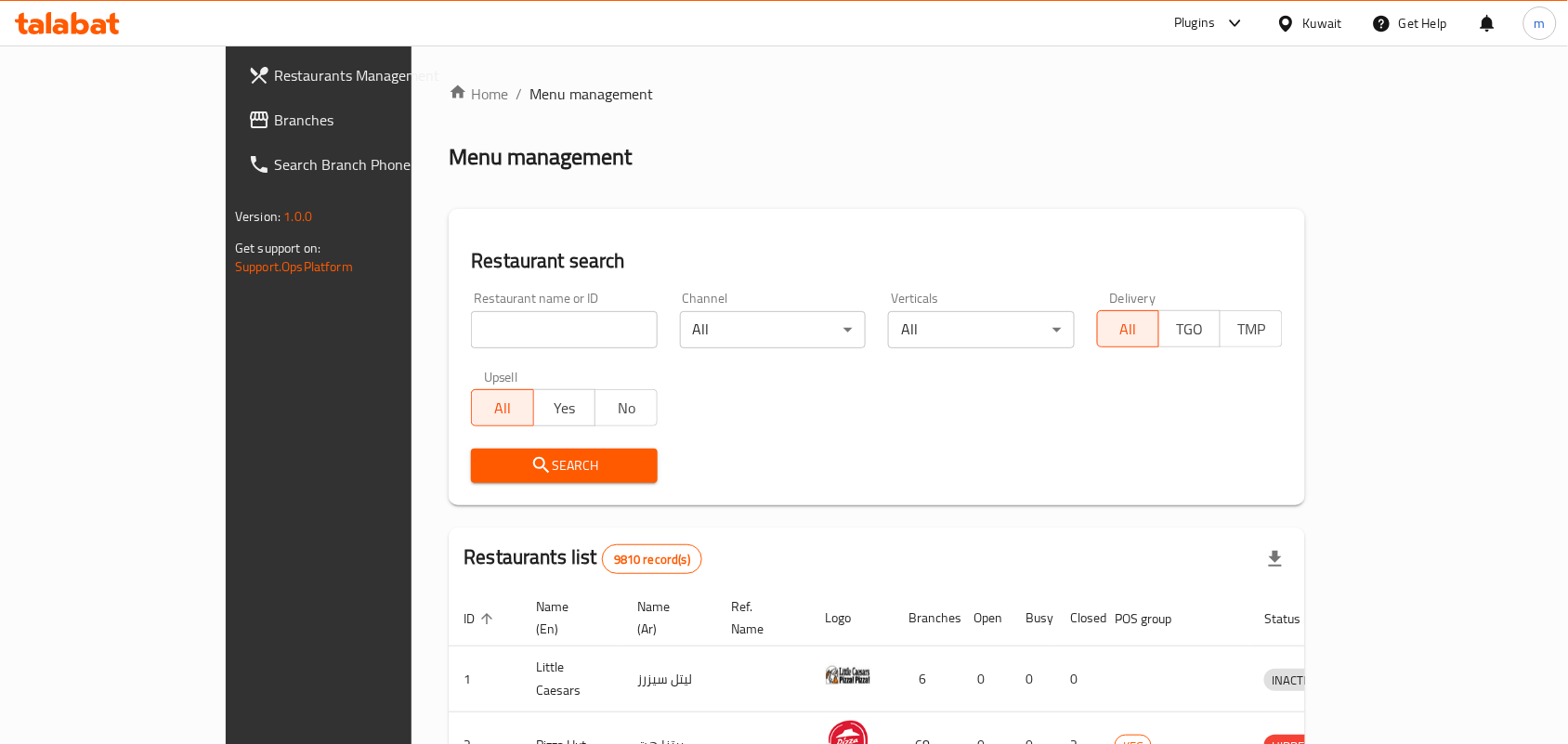 click on "Branches" at bounding box center [373, 120] 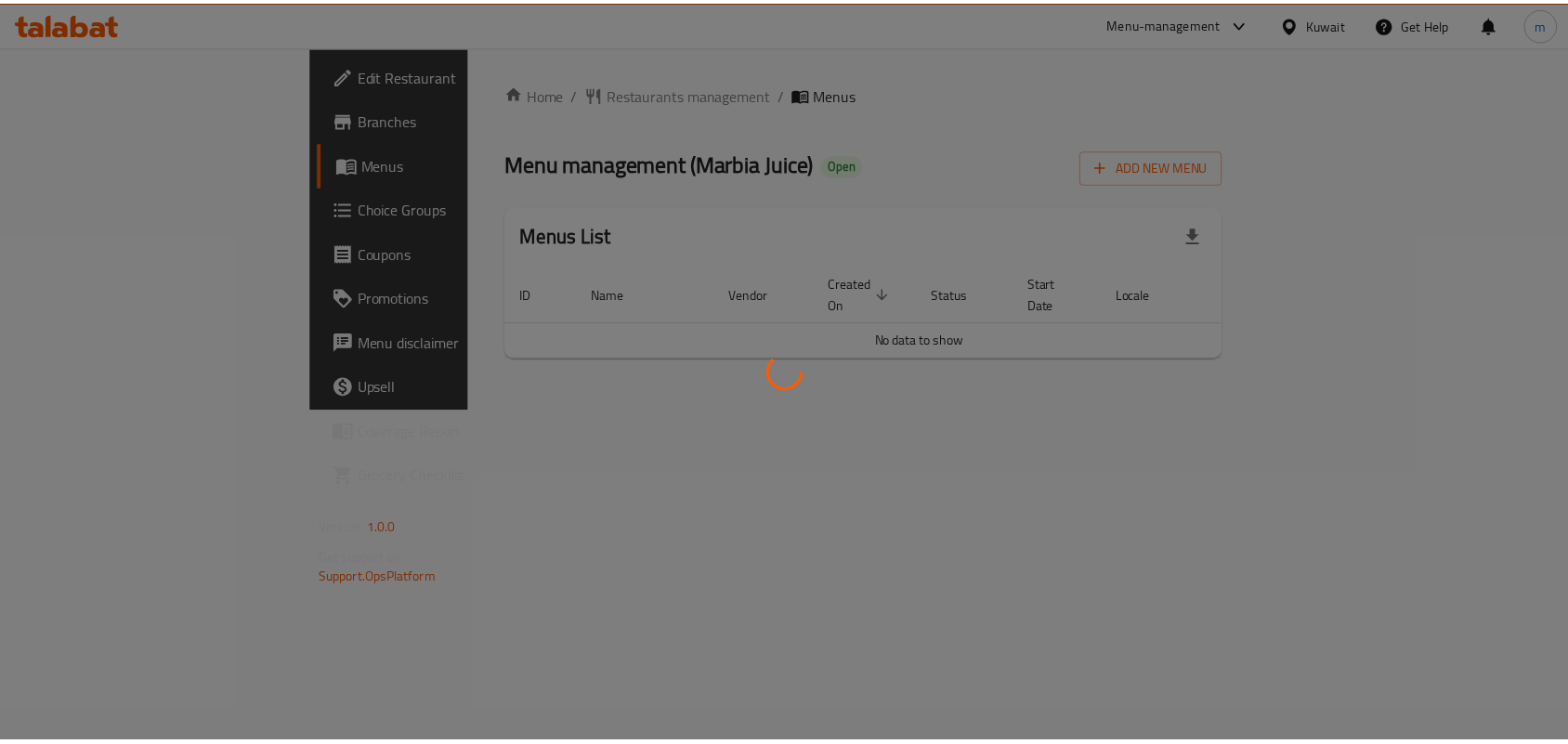 scroll, scrollTop: 0, scrollLeft: 0, axis: both 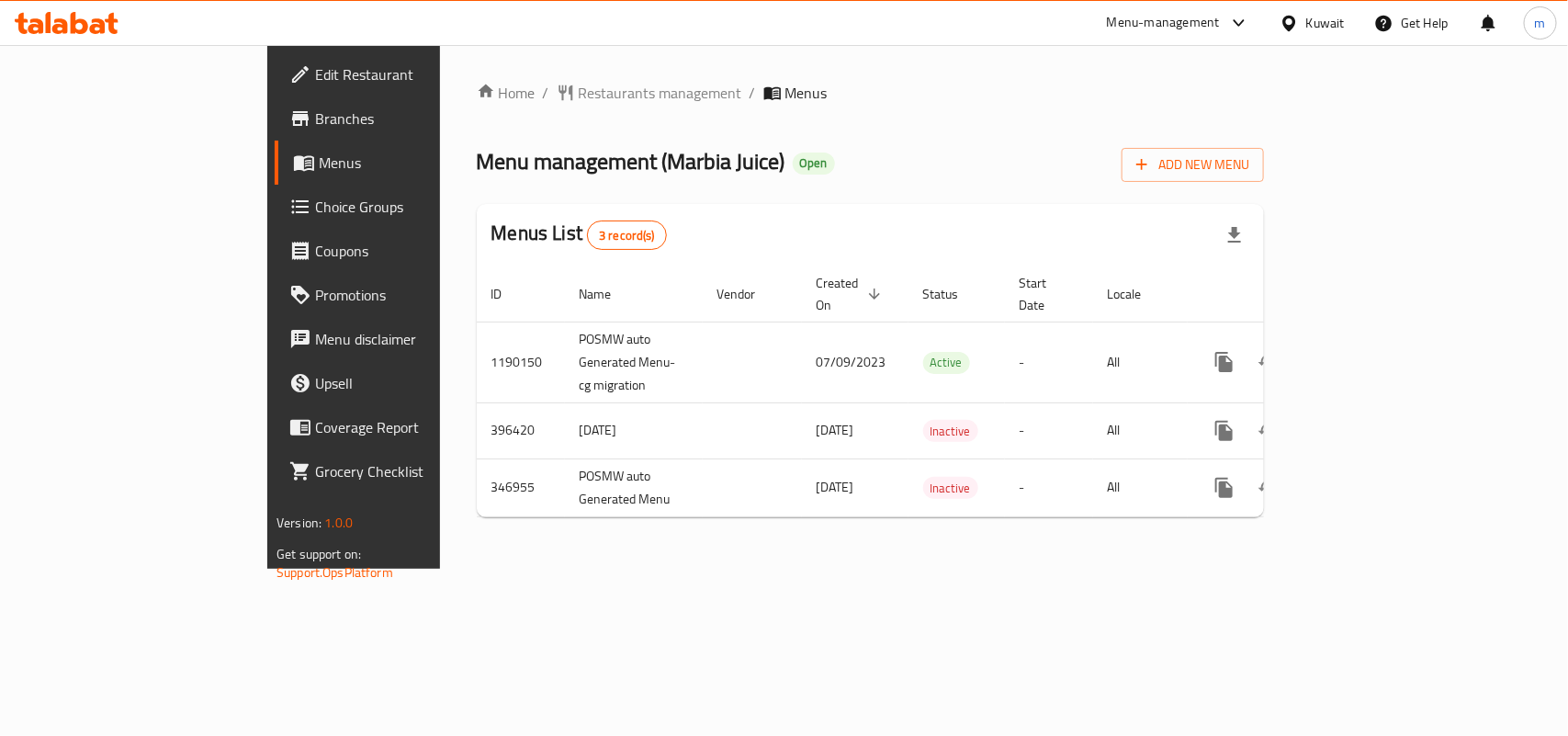 click on "Restaurants management" at bounding box center (660, 93) 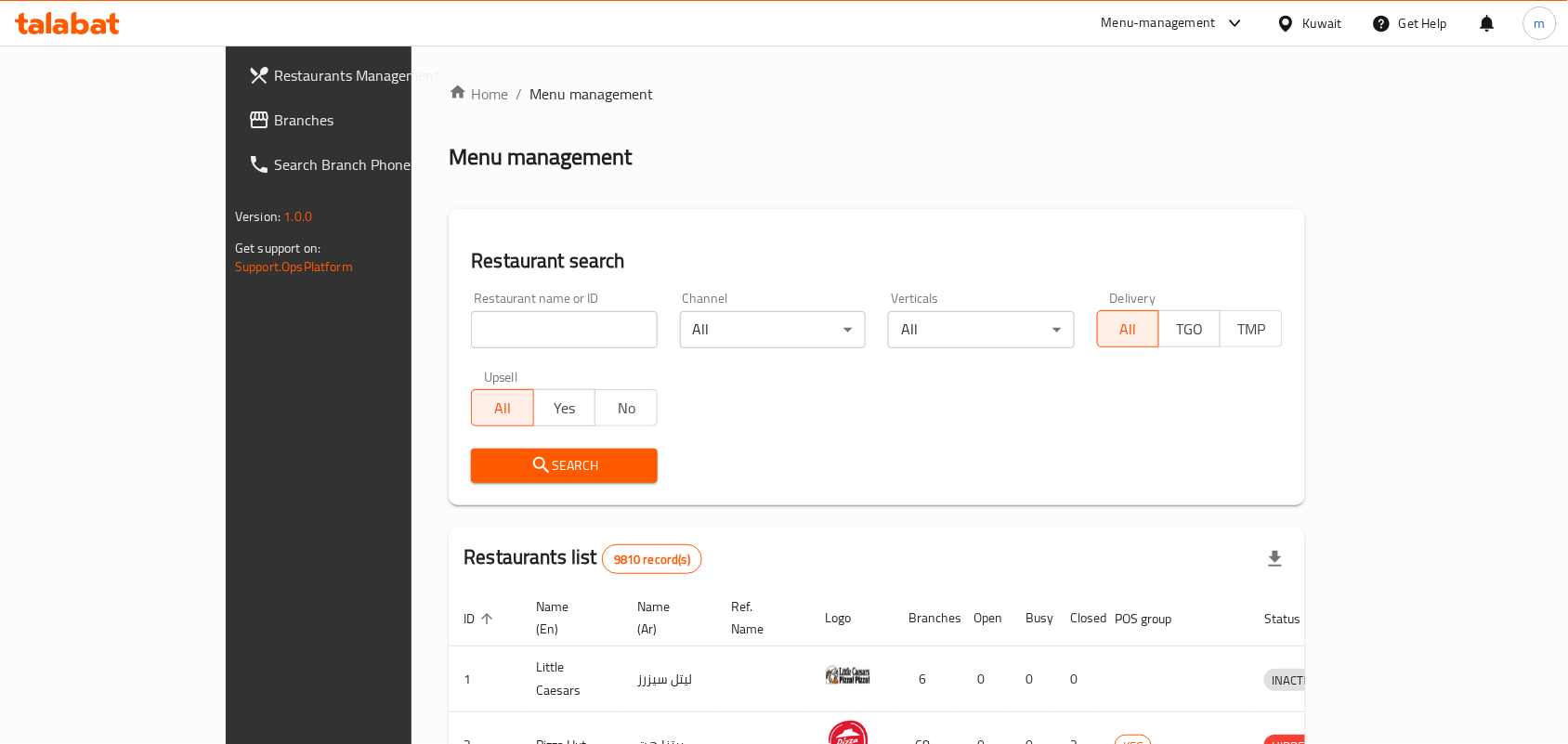 click at bounding box center [564, 330] 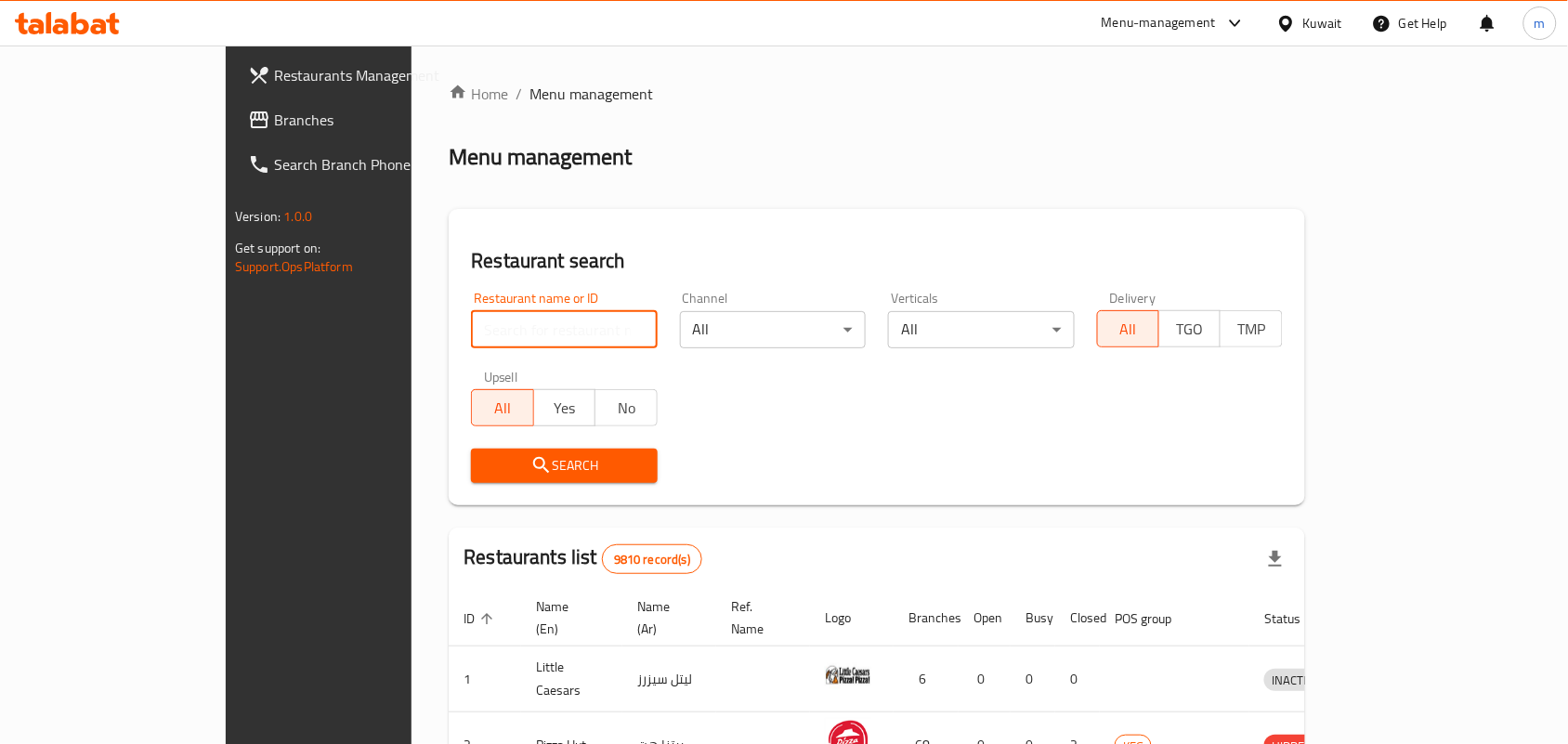 paste on "10369" 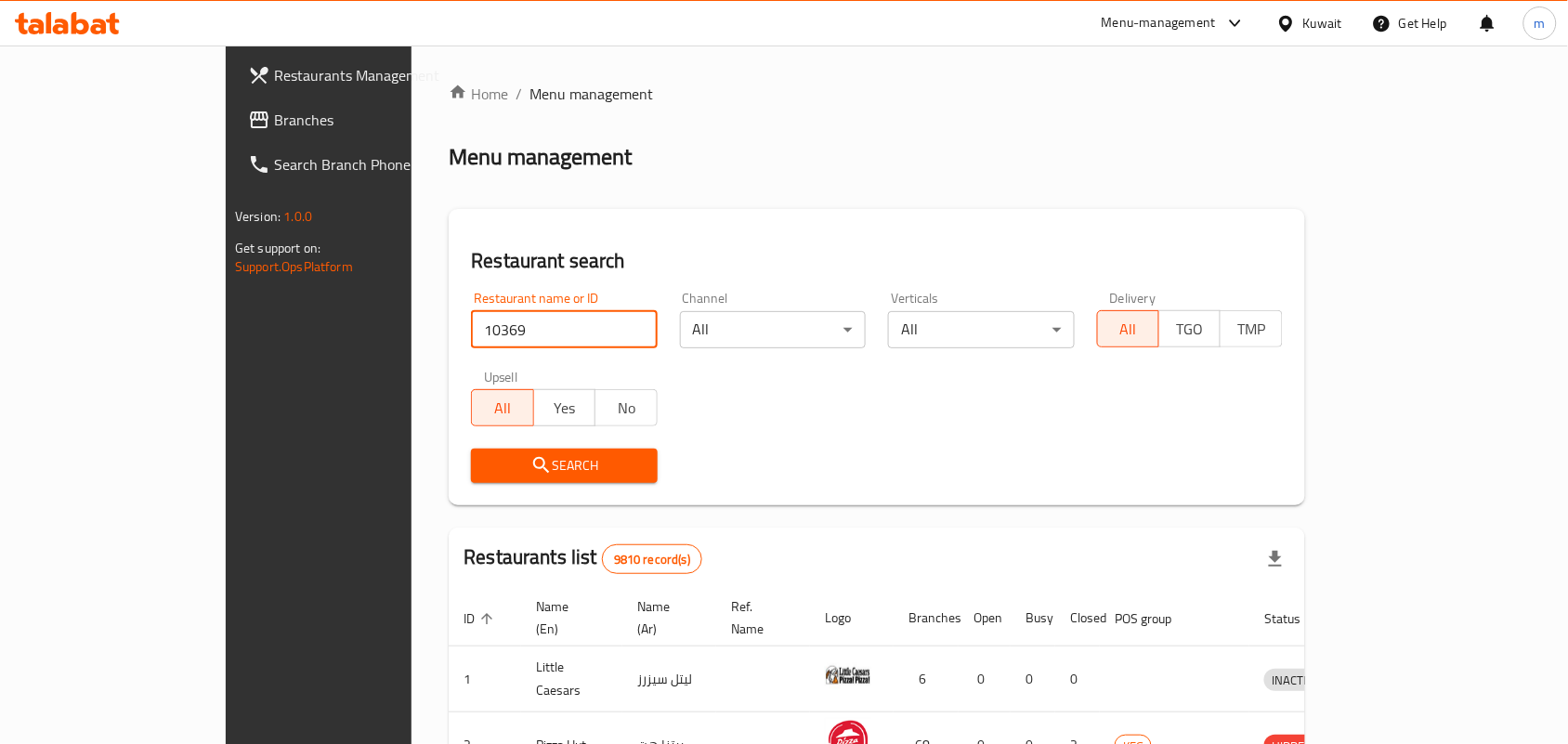 type on "10369" 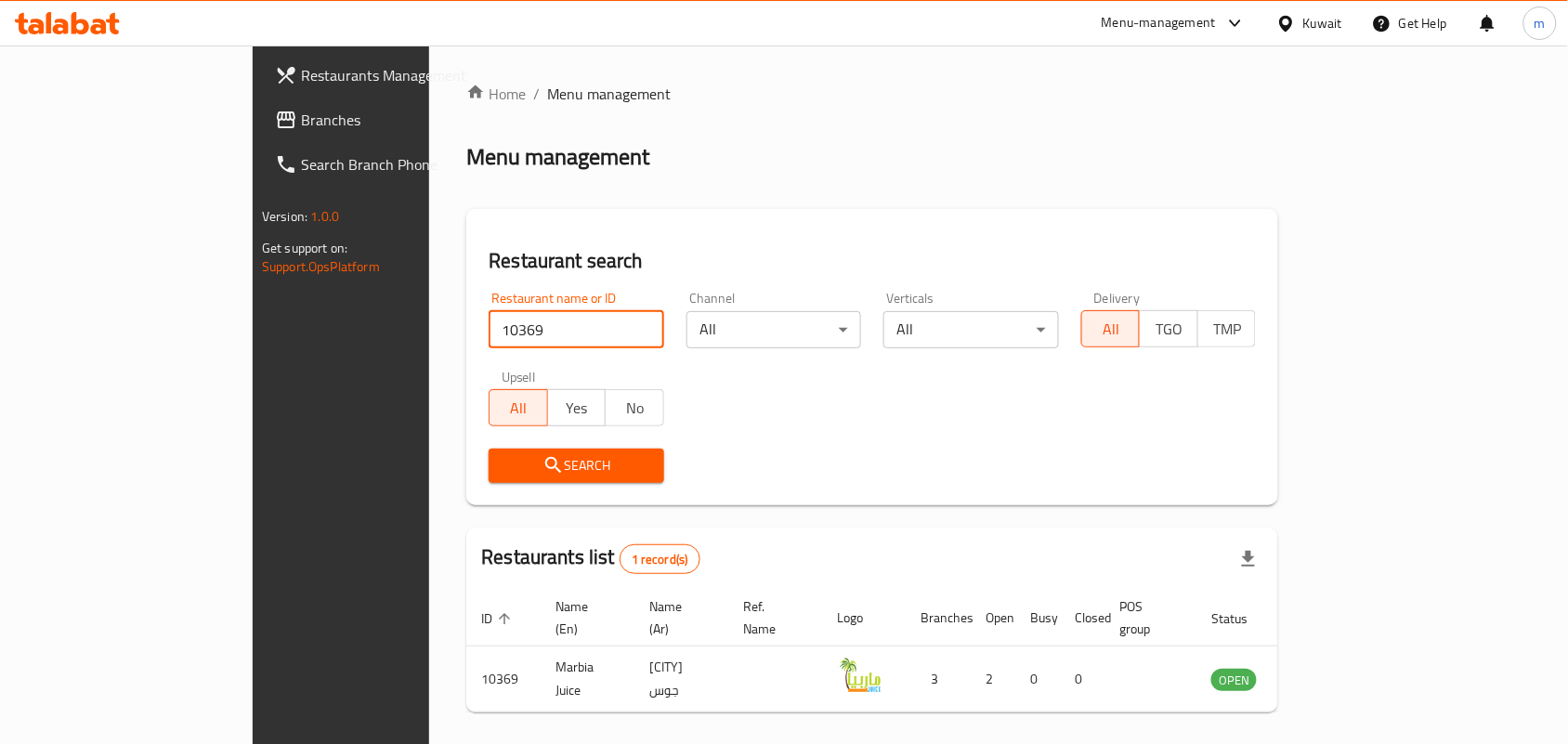 scroll, scrollTop: 48, scrollLeft: 0, axis: vertical 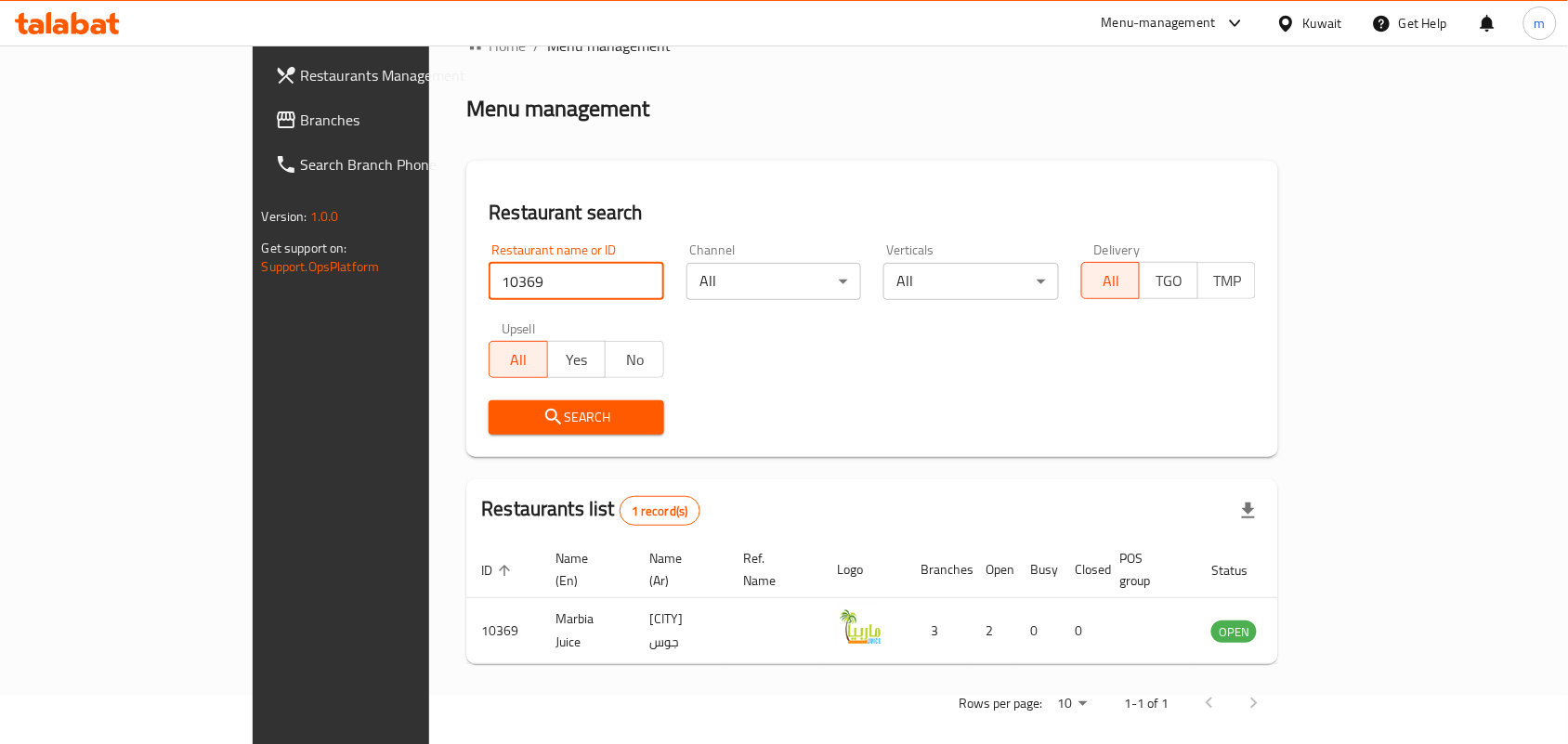 click on "Kuwait" at bounding box center (1323, 23) 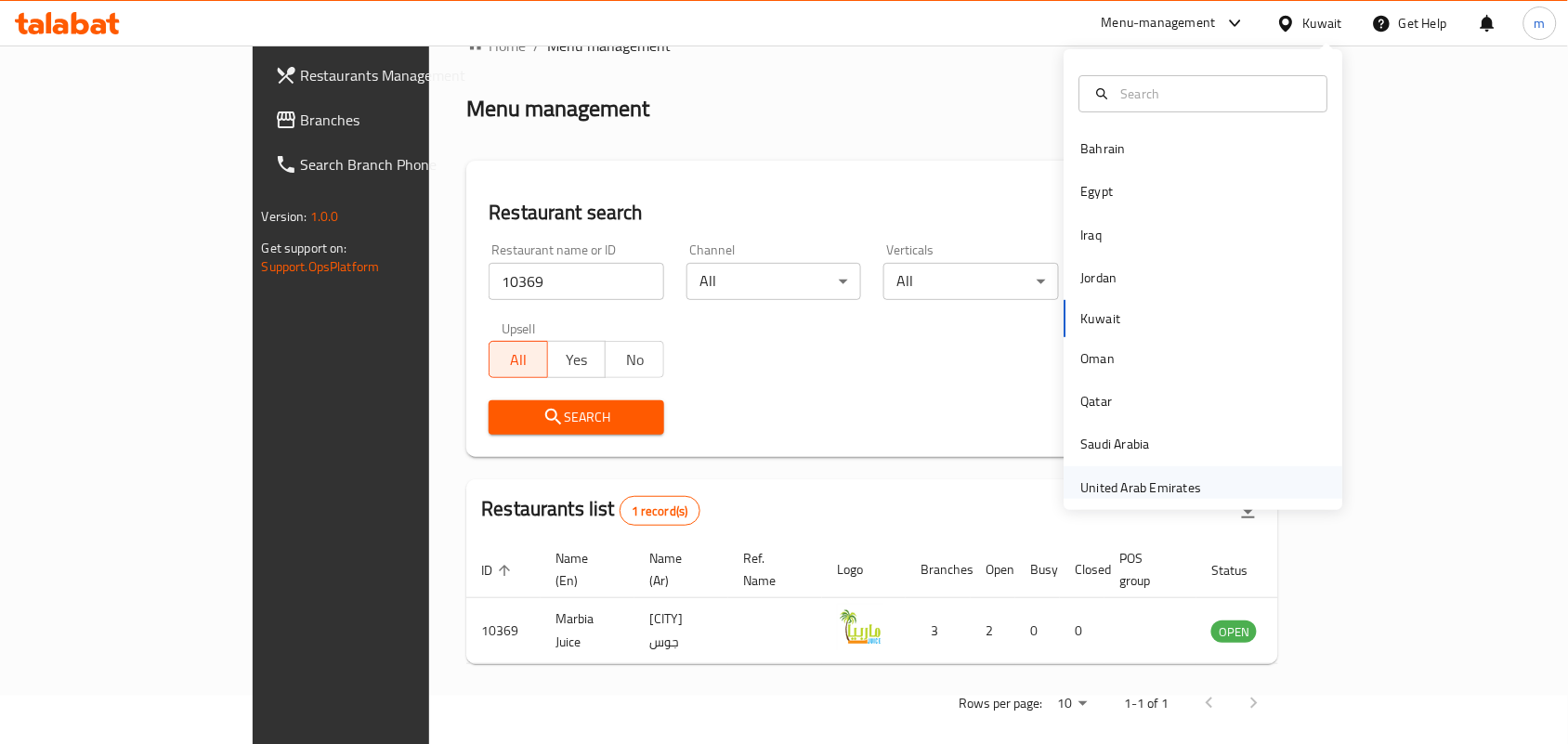 click on "United Arab Emirates" at bounding box center (1142, 488) 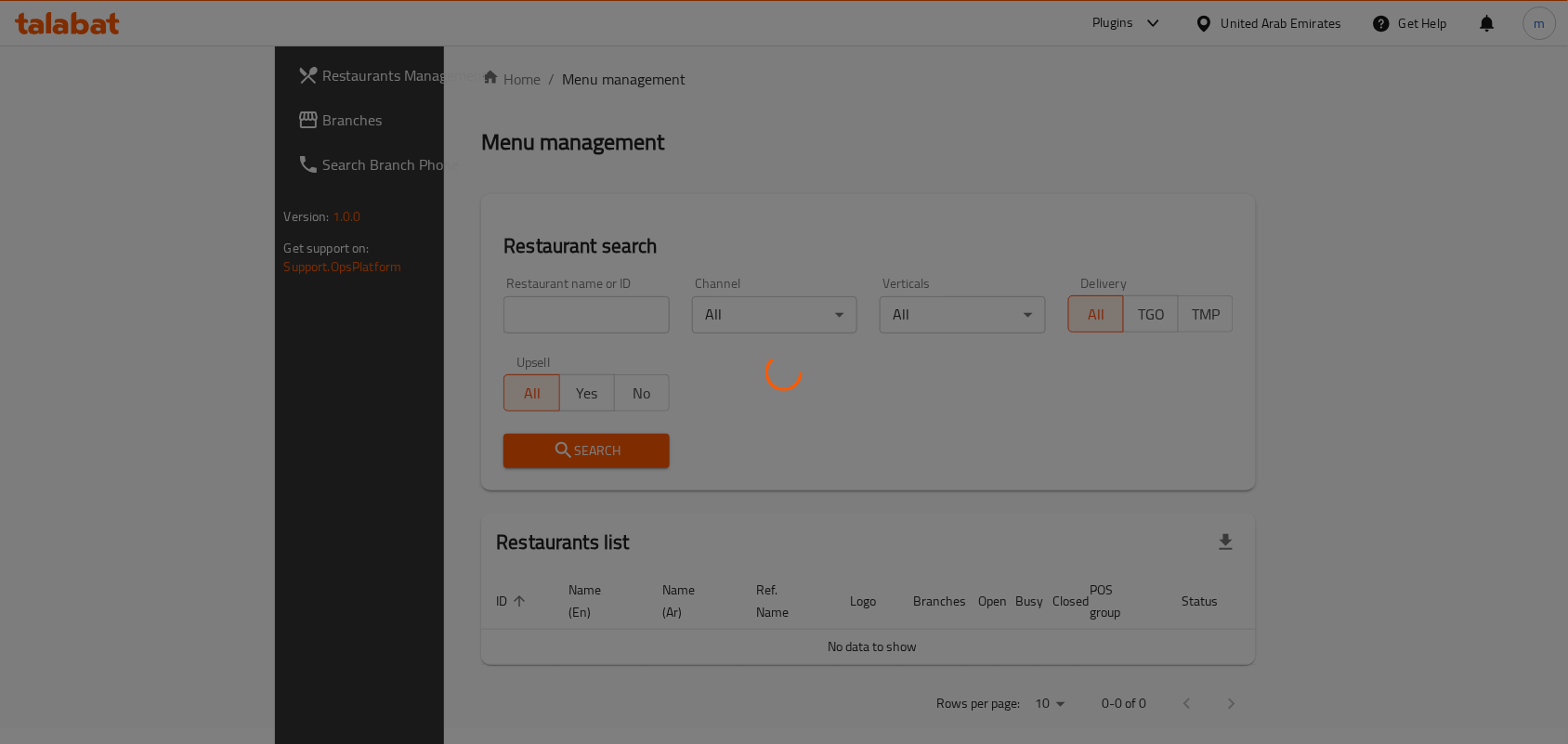 scroll, scrollTop: 48, scrollLeft: 0, axis: vertical 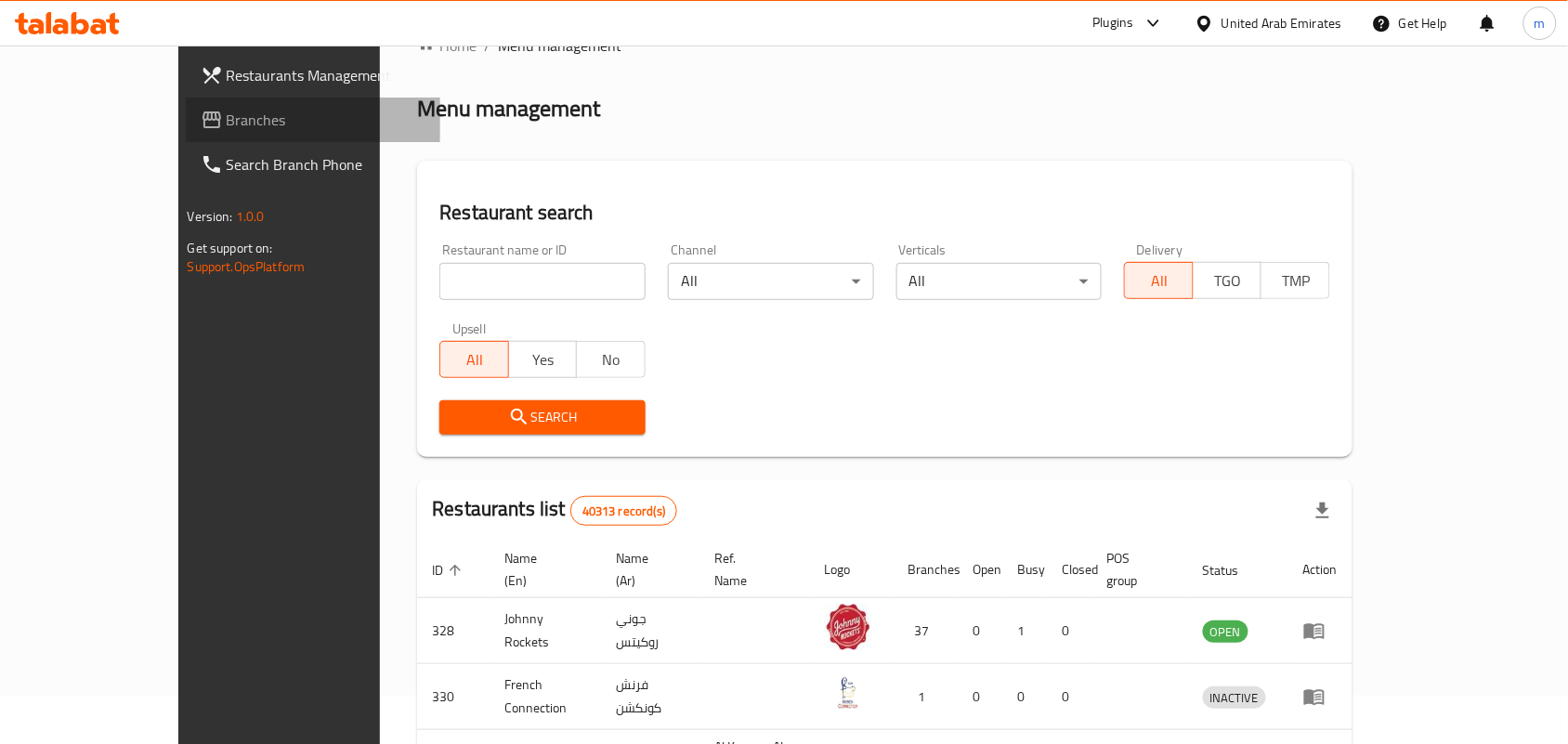 click on "Branches" at bounding box center (326, 120) 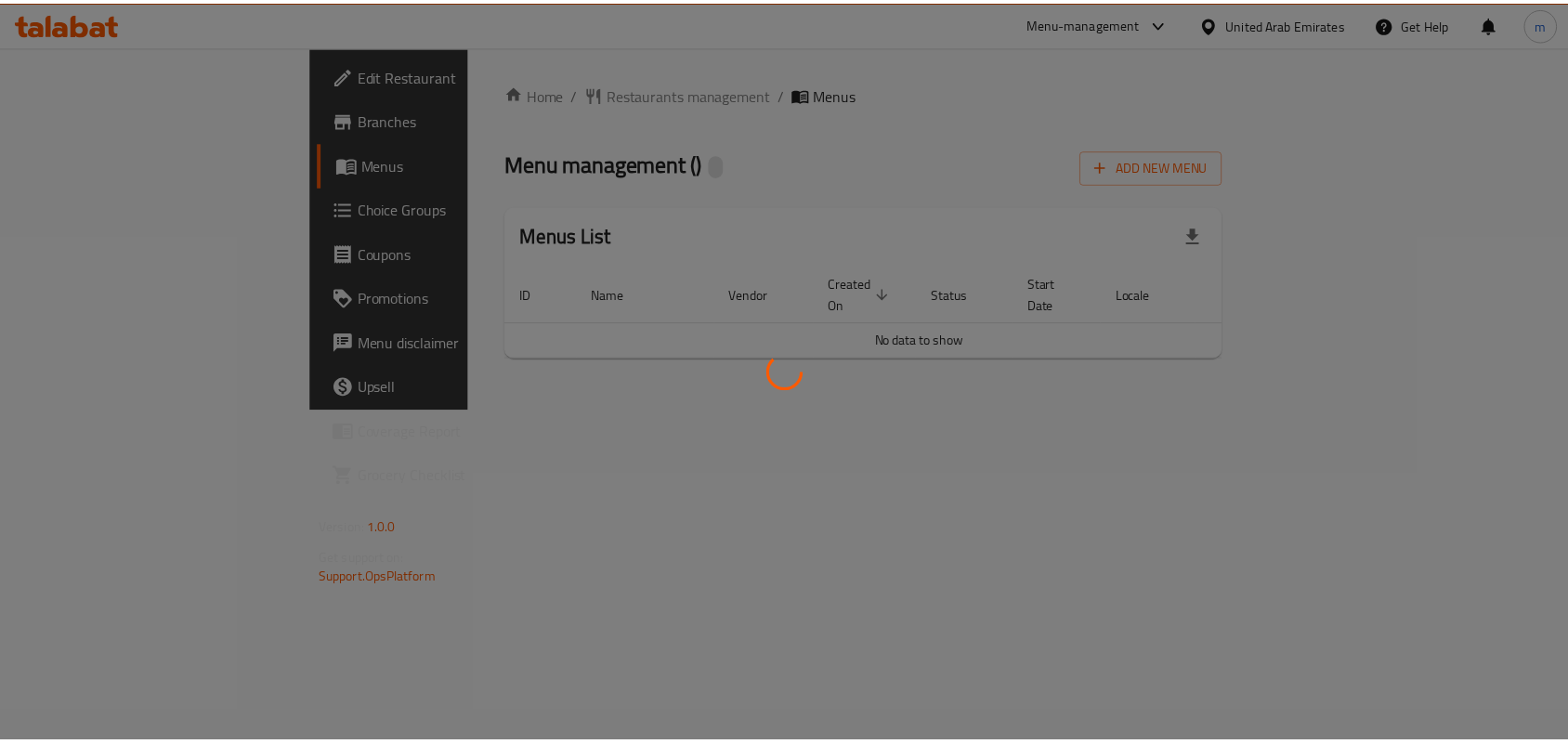 scroll, scrollTop: 0, scrollLeft: 0, axis: both 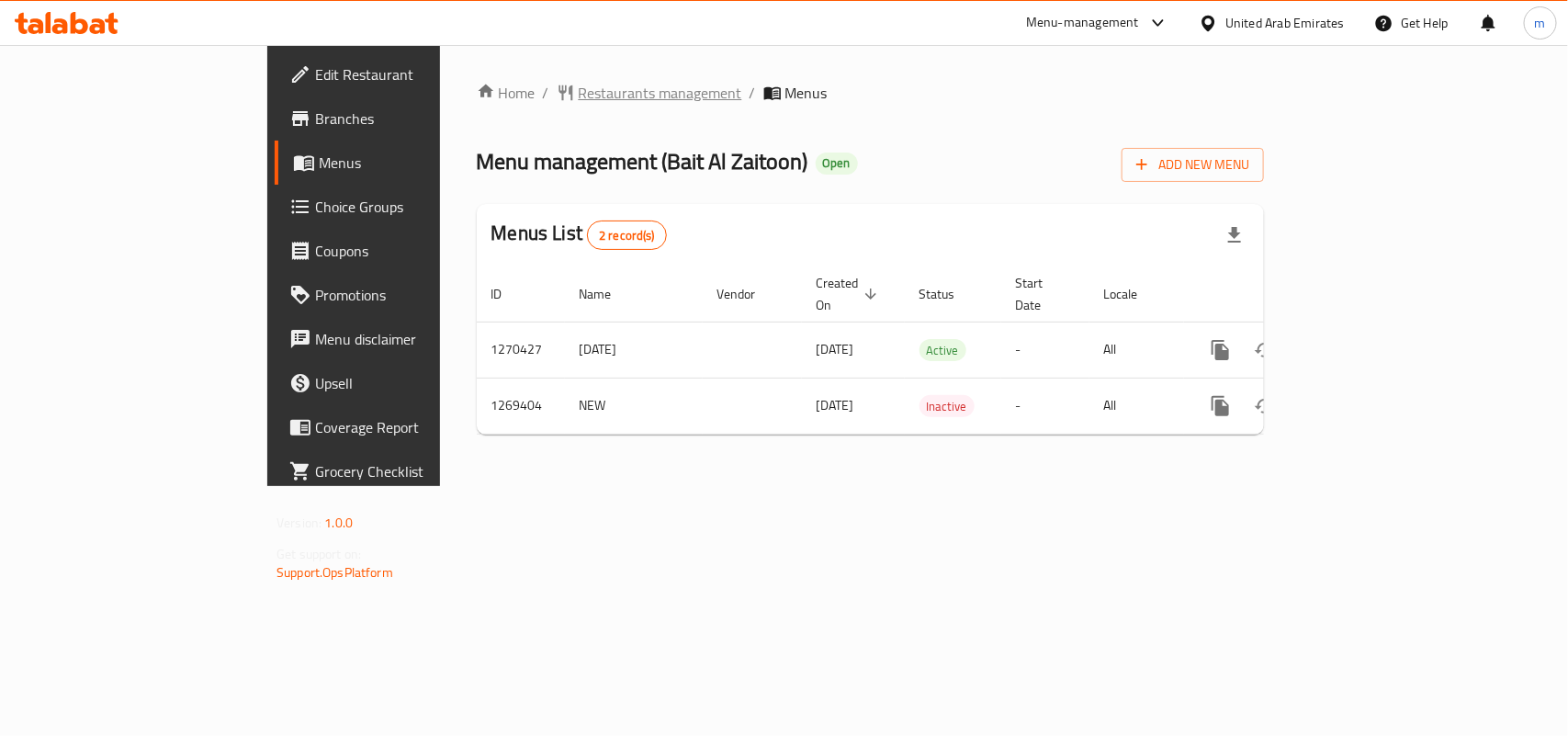 click on "Restaurants management" at bounding box center (660, 93) 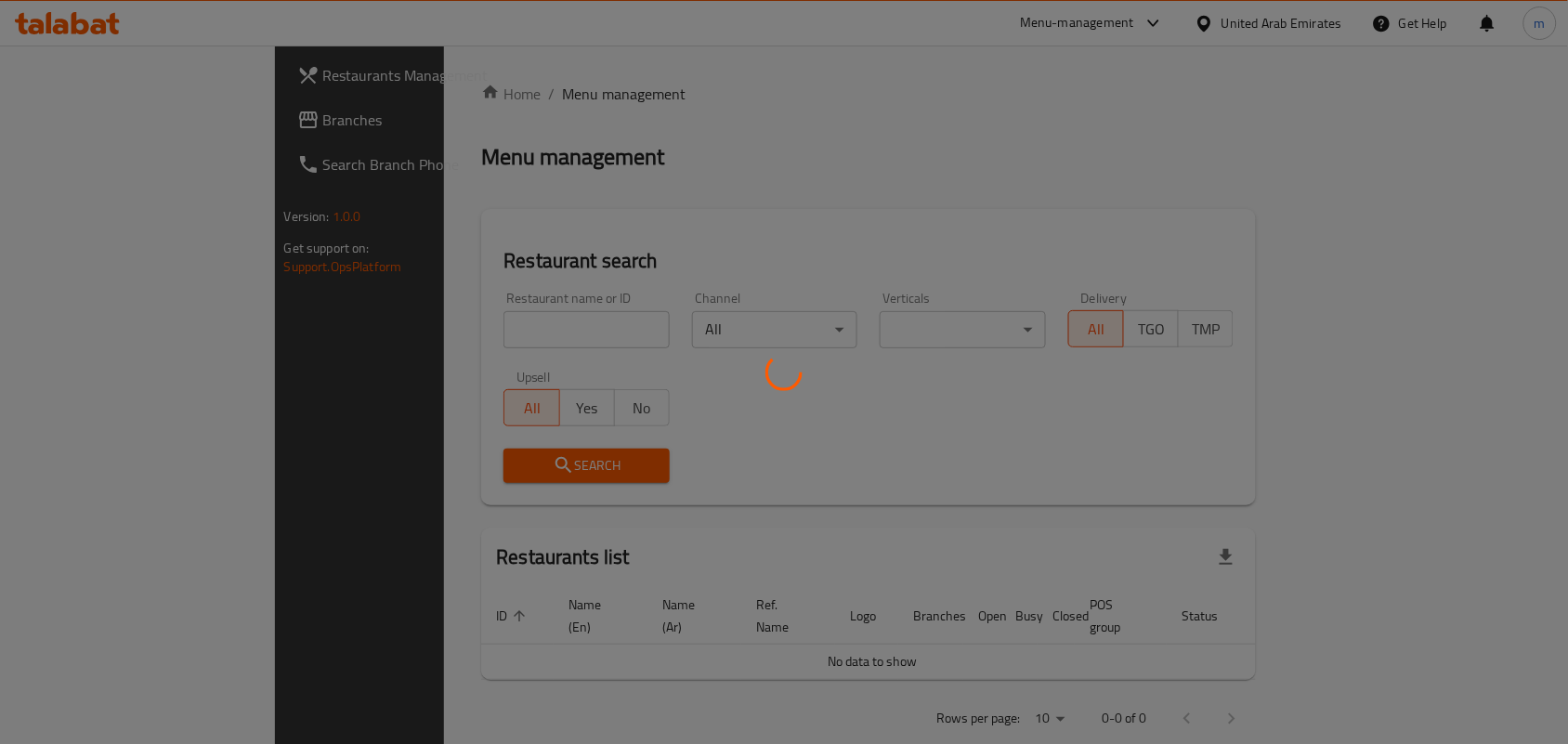 click at bounding box center (784, 372) 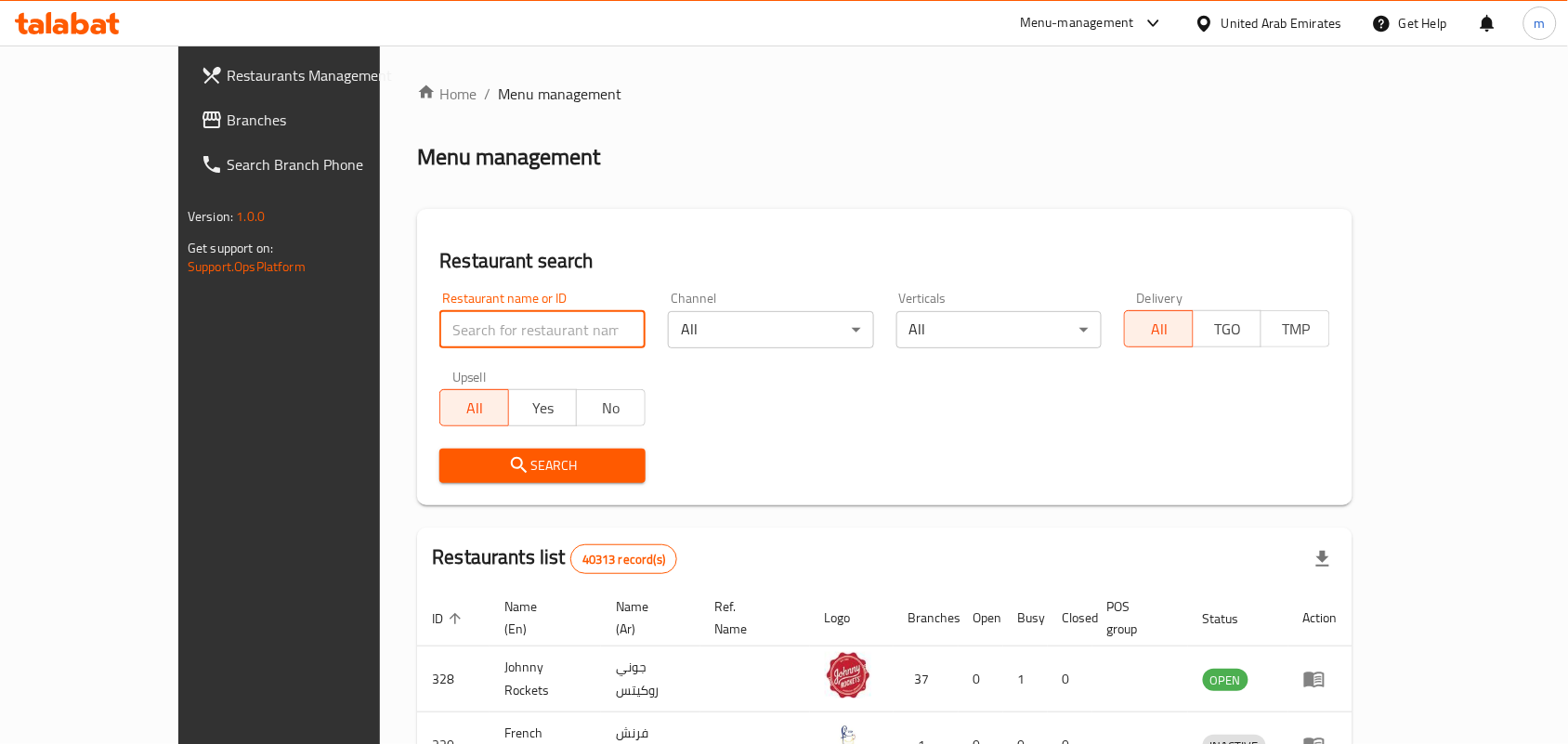click at bounding box center [542, 330] 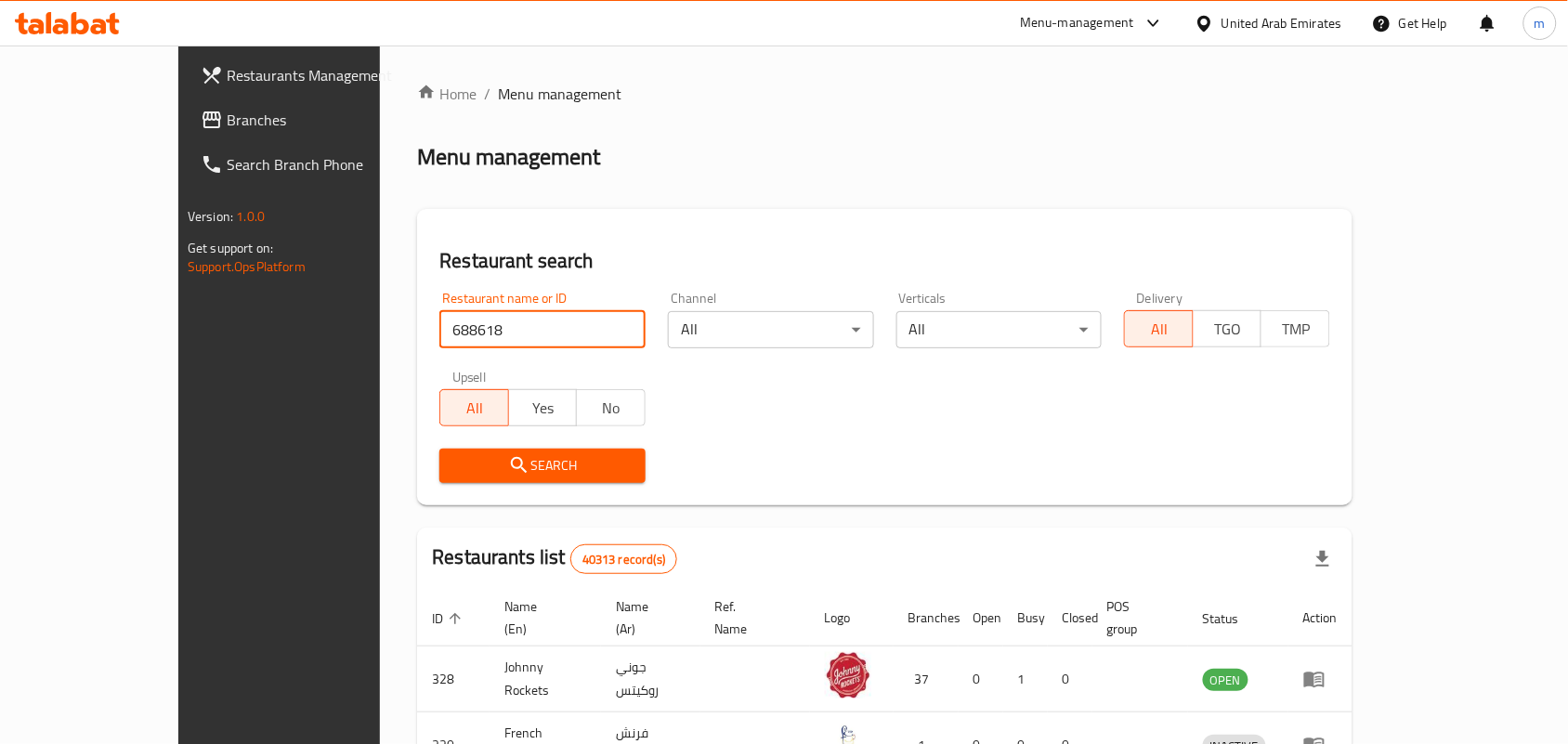 type on "688618" 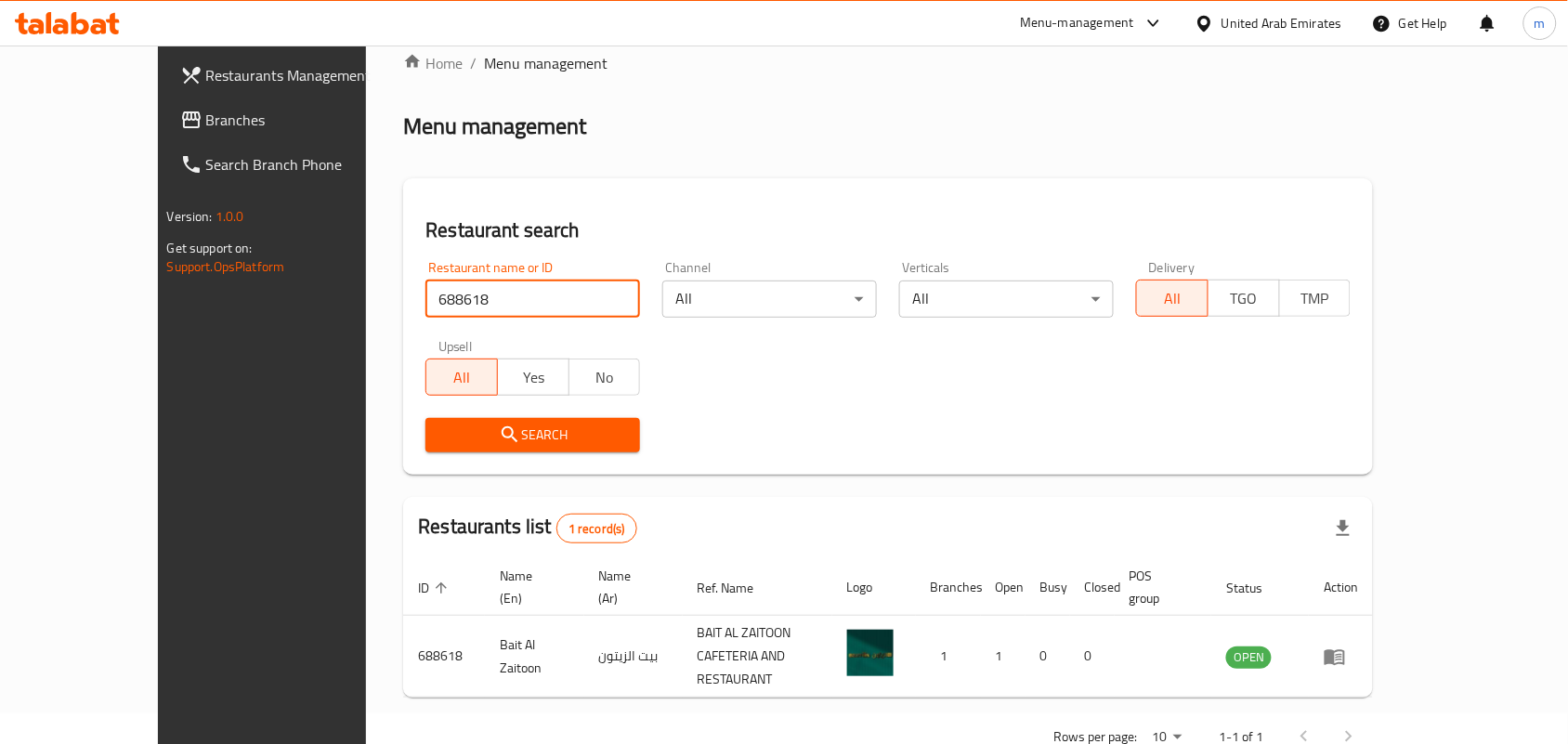 scroll, scrollTop: 48, scrollLeft: 0, axis: vertical 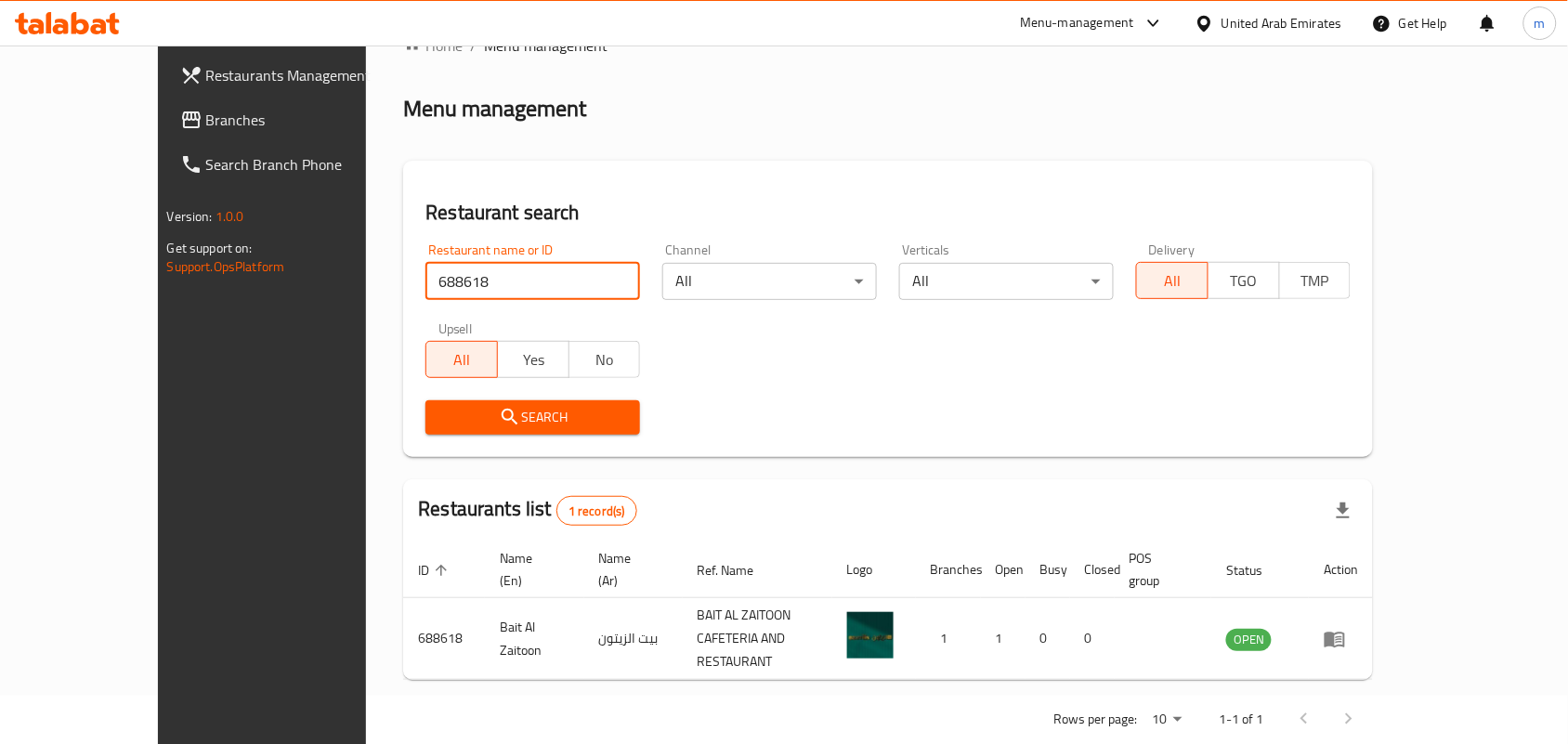 click on "United Arab Emirates" at bounding box center [1282, 23] 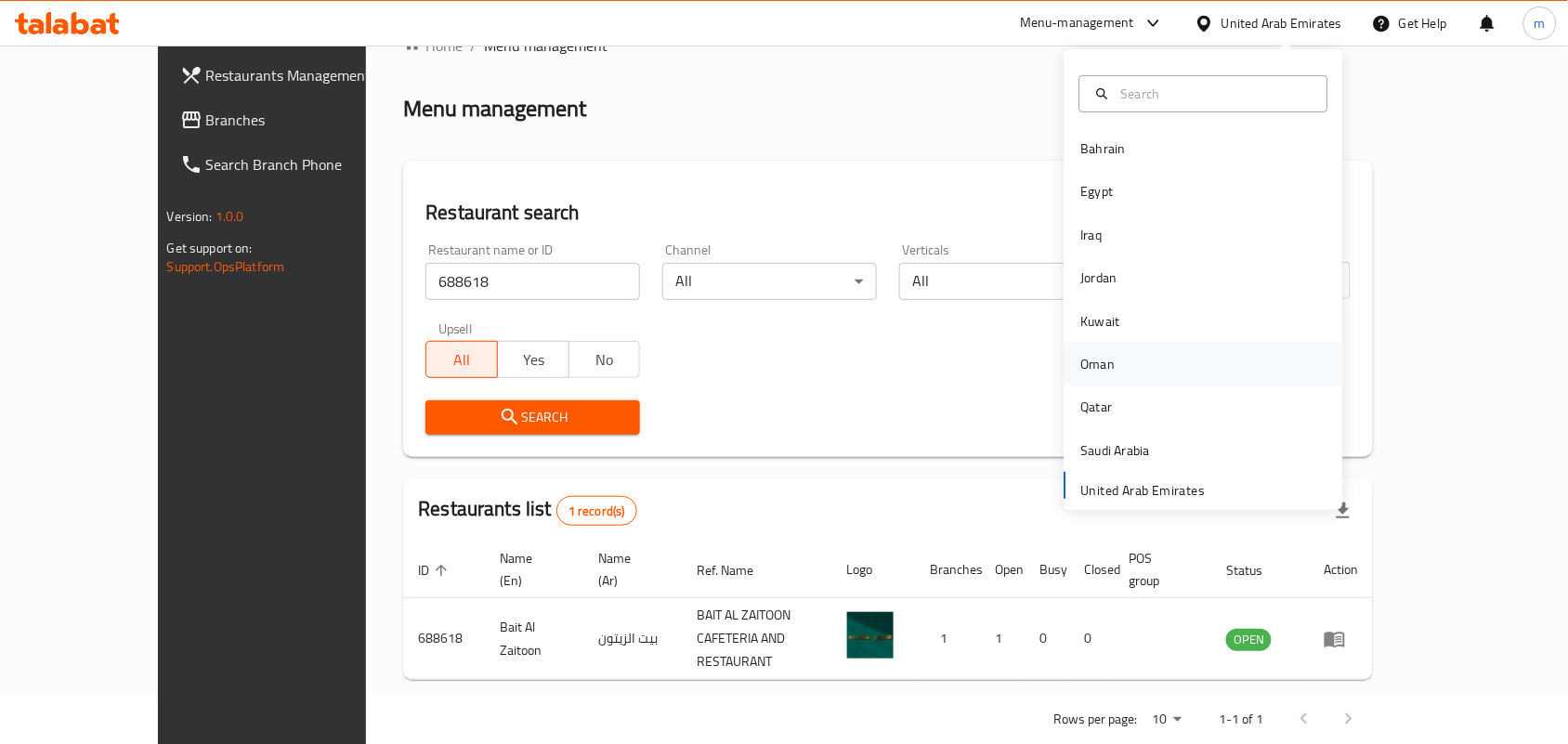 click on "Oman" at bounding box center (1098, 364) 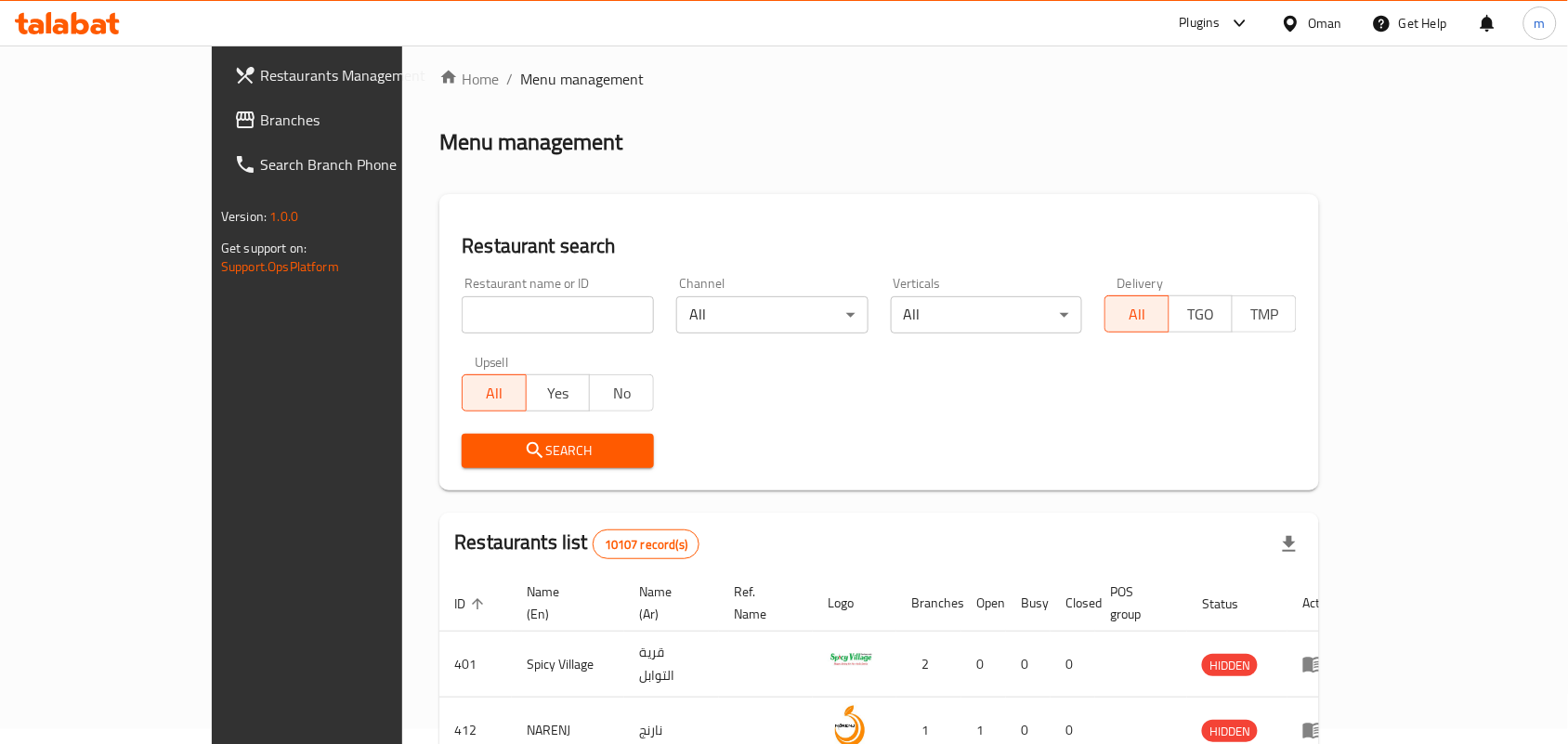 scroll, scrollTop: 48, scrollLeft: 0, axis: vertical 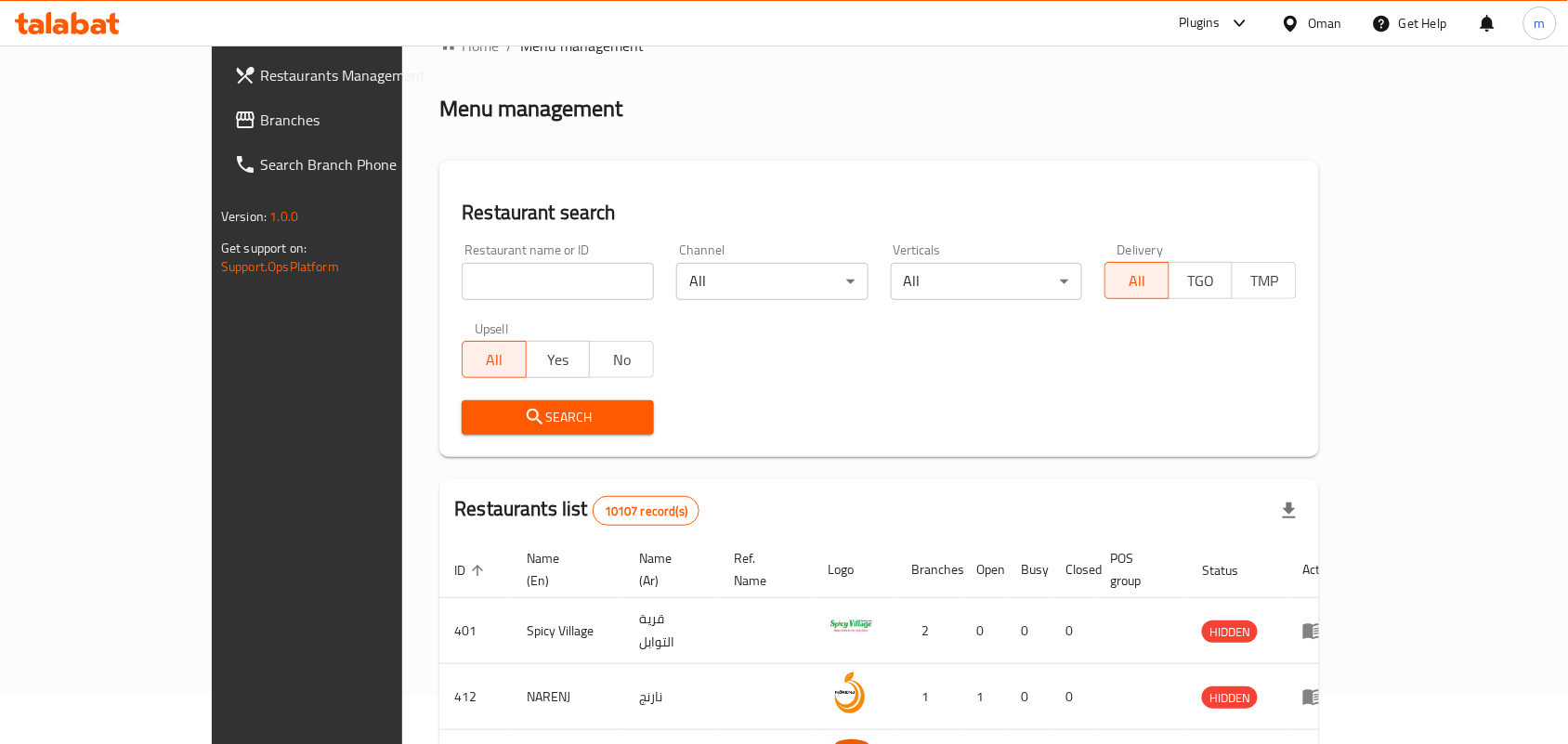 click on "Branches" at bounding box center (359, 120) 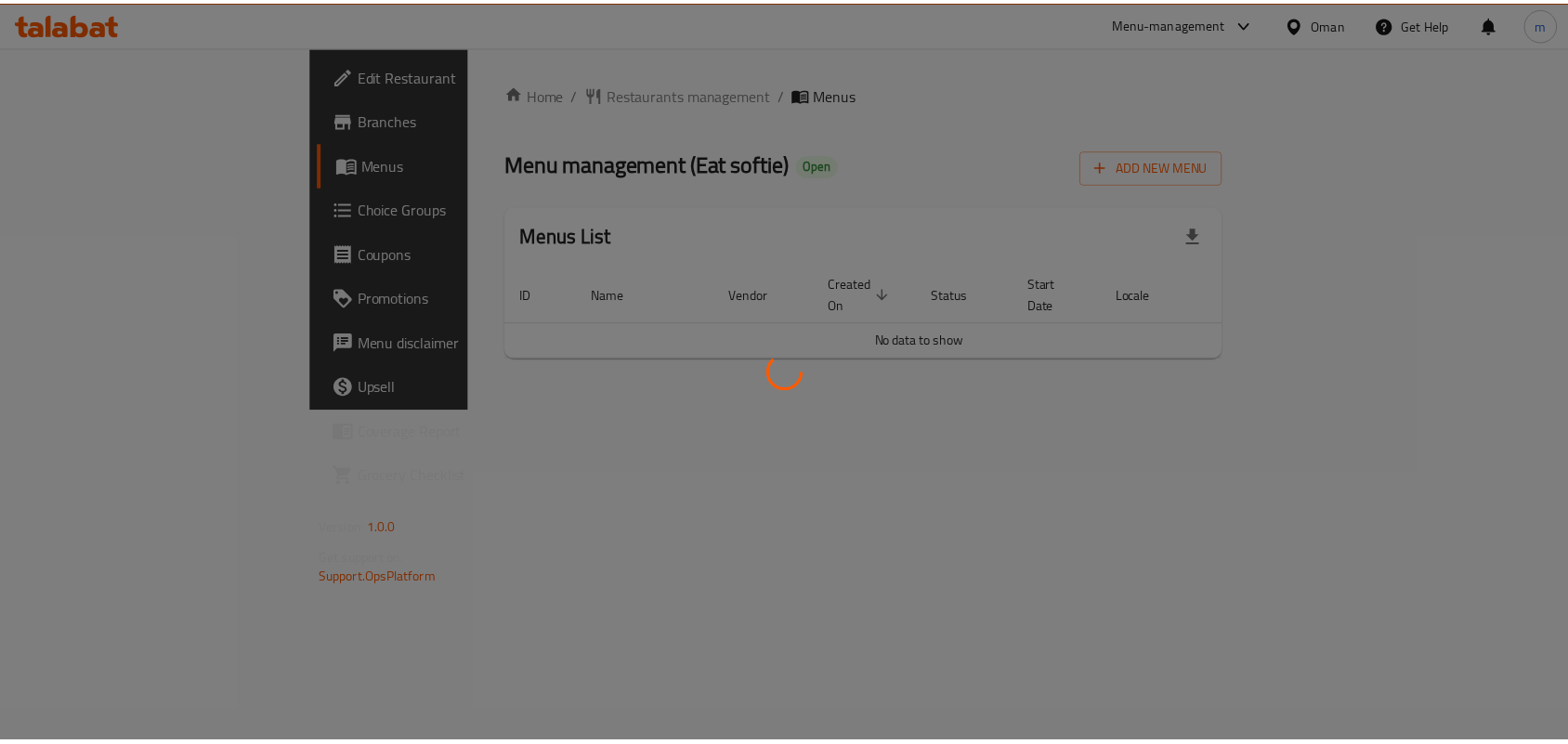 scroll, scrollTop: 0, scrollLeft: 0, axis: both 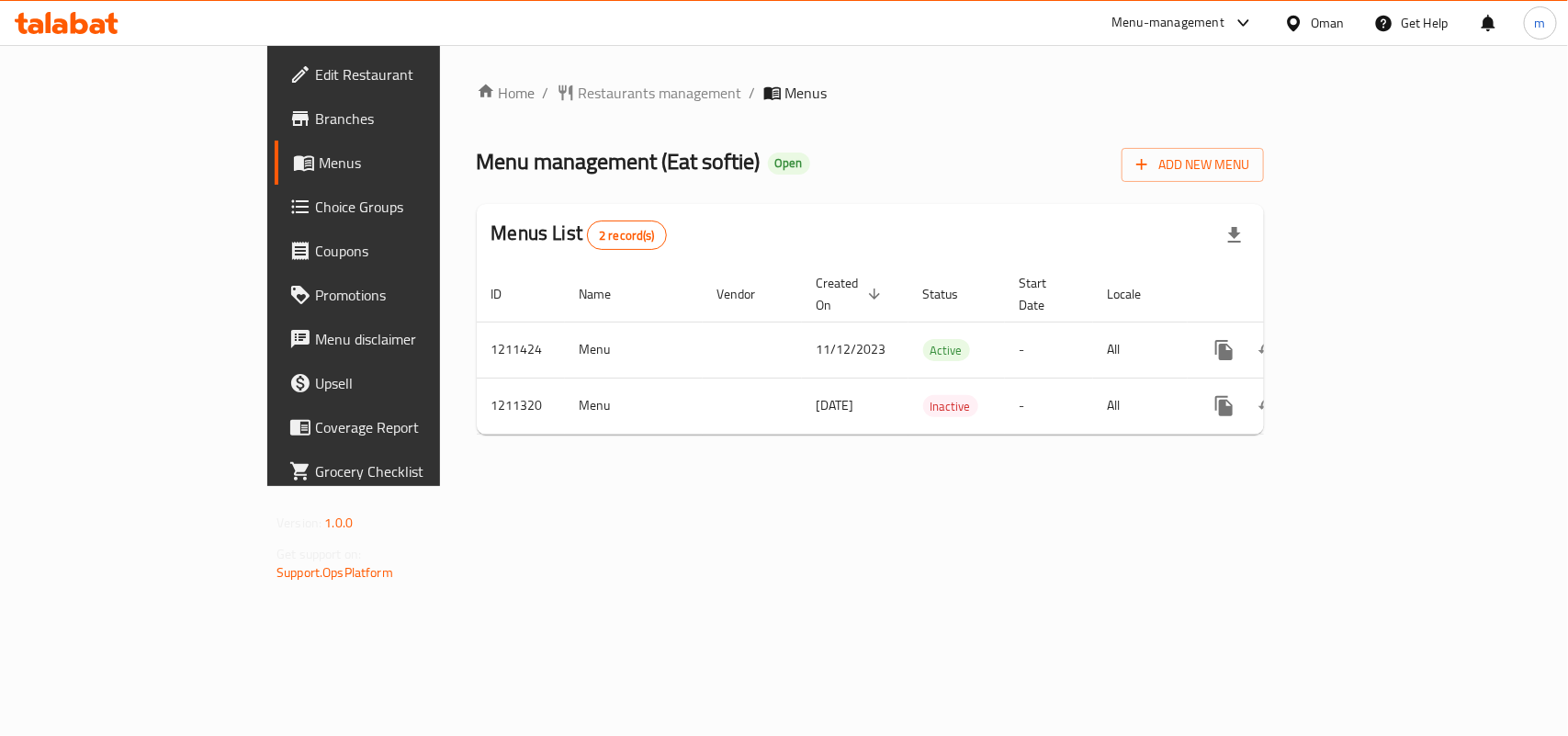 click on "Restaurants management" at bounding box center [660, 93] 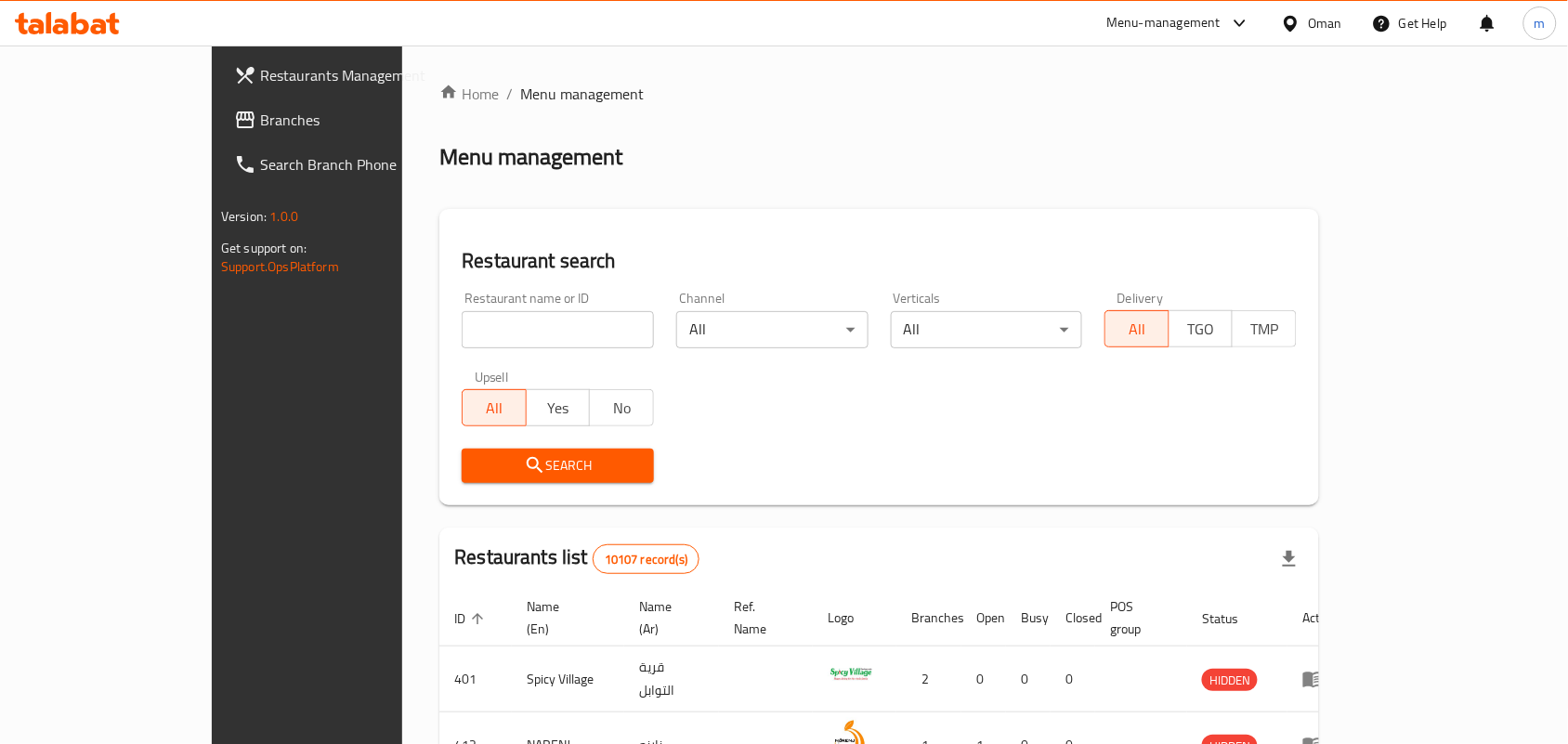 click at bounding box center (557, 330) 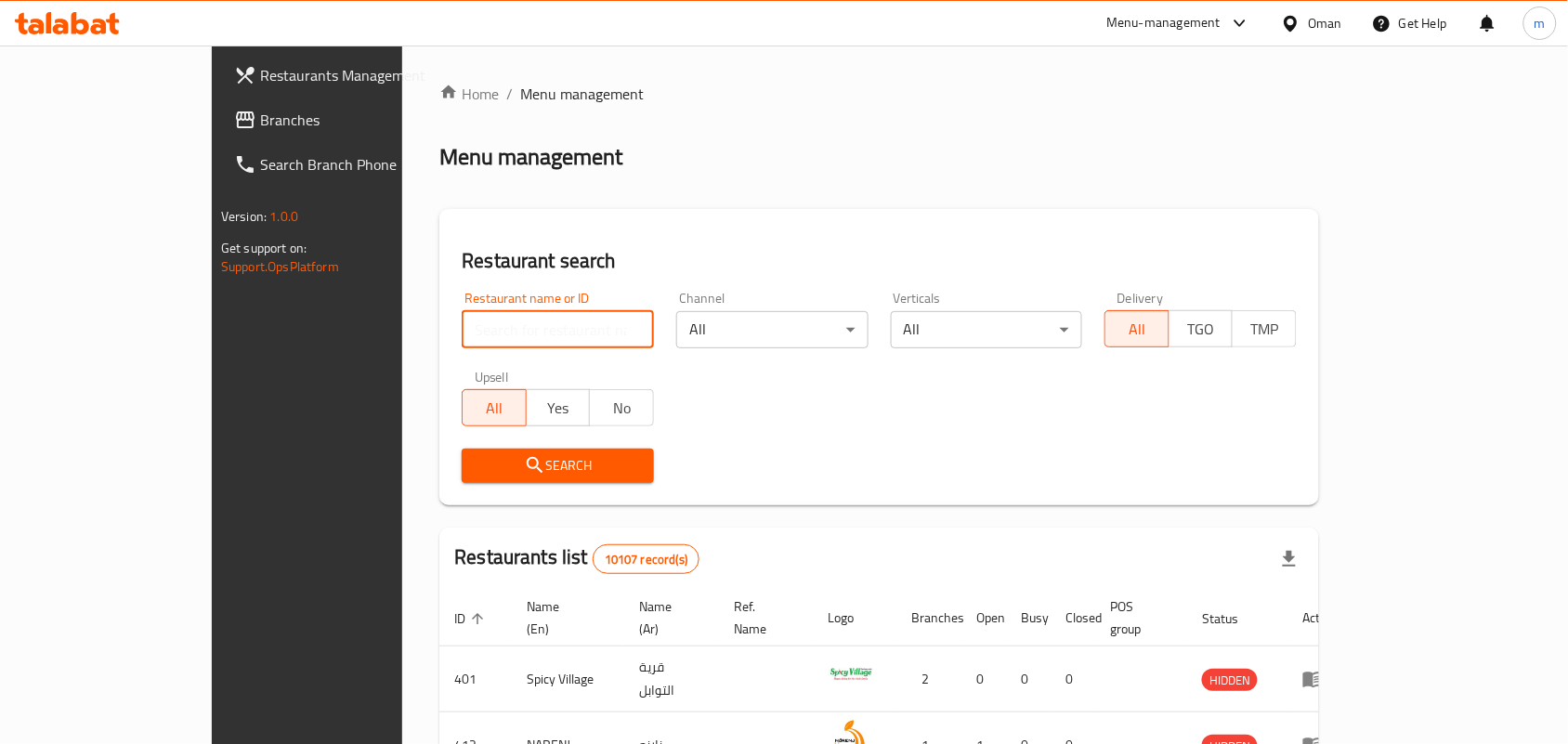 paste on "671319" 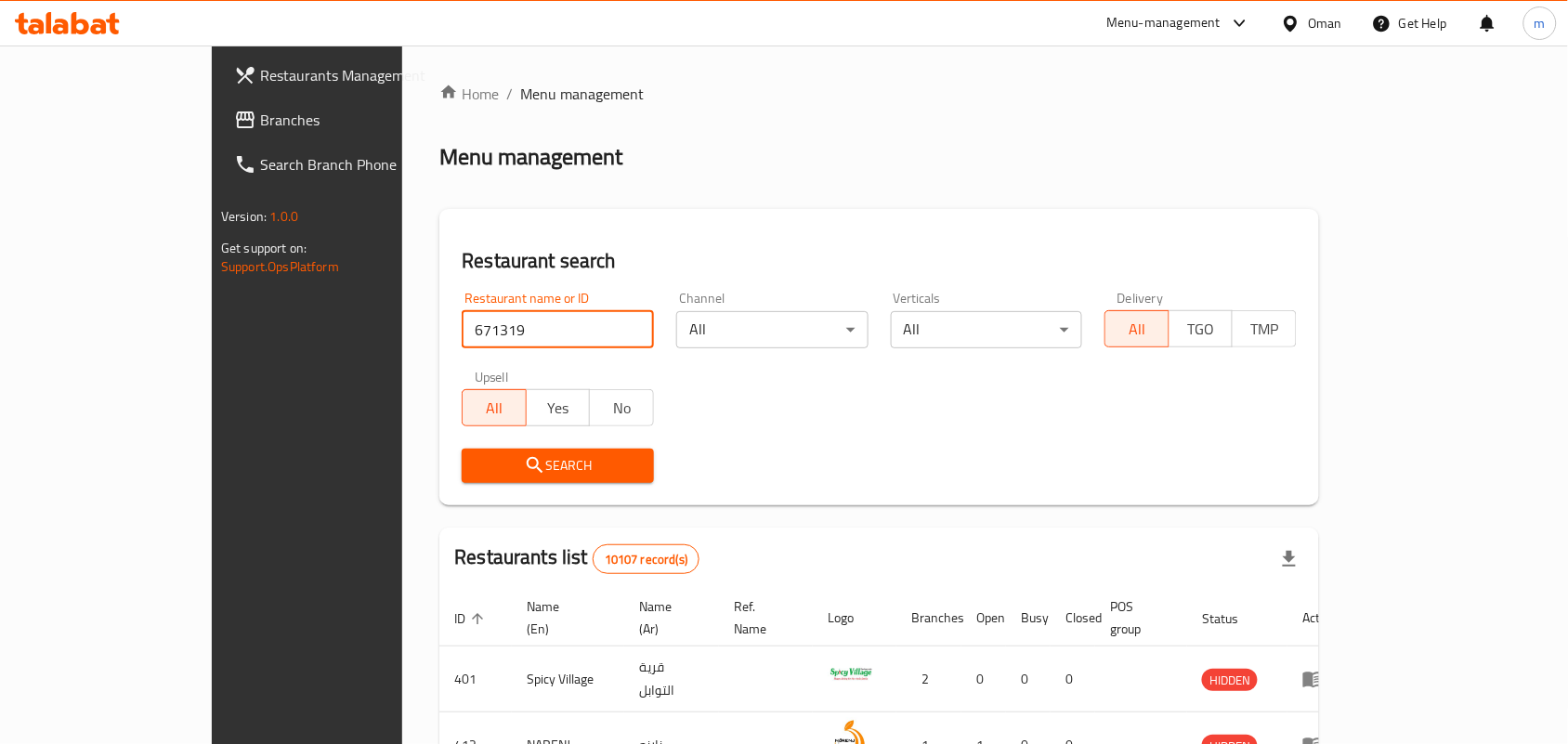 type on "671319" 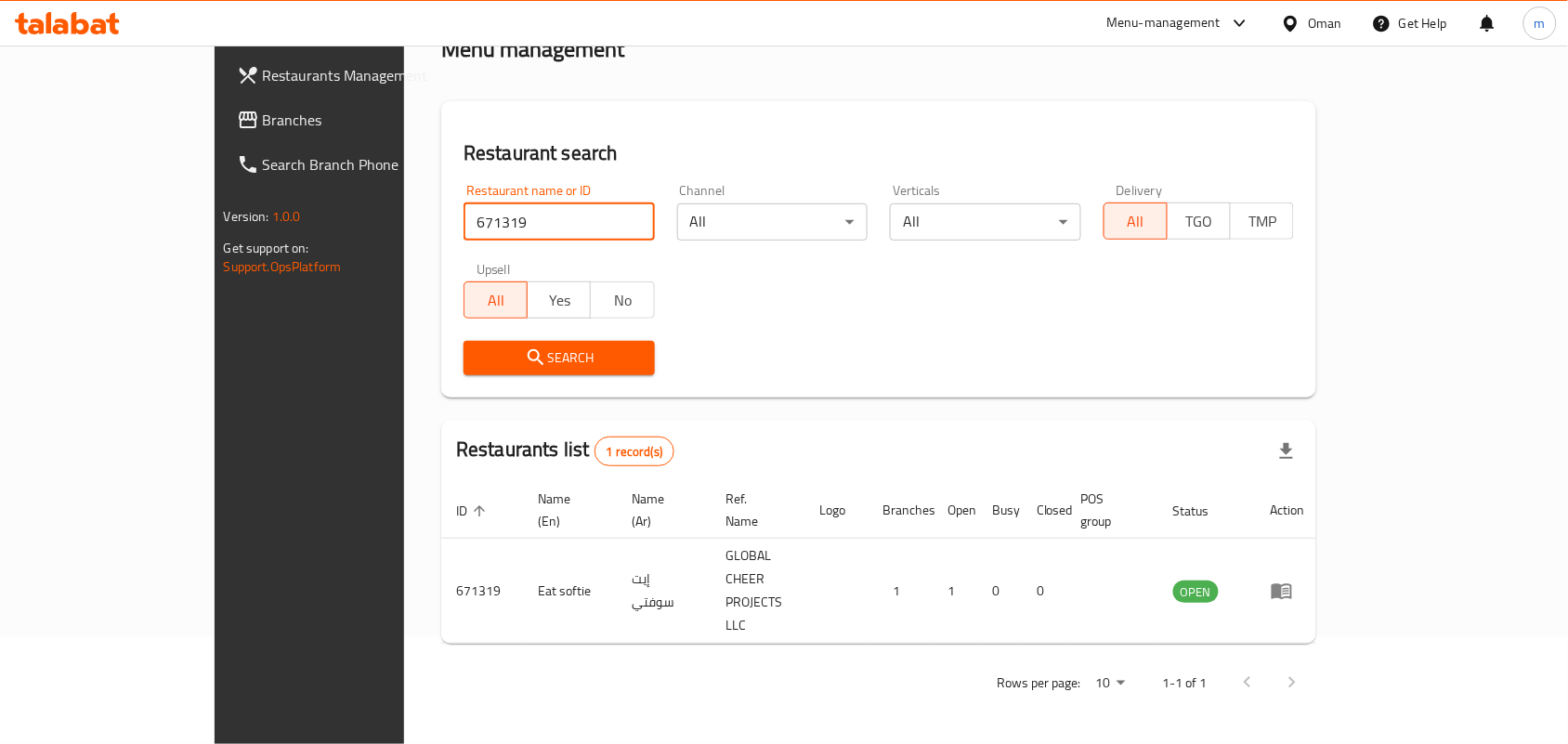 scroll, scrollTop: 48, scrollLeft: 0, axis: vertical 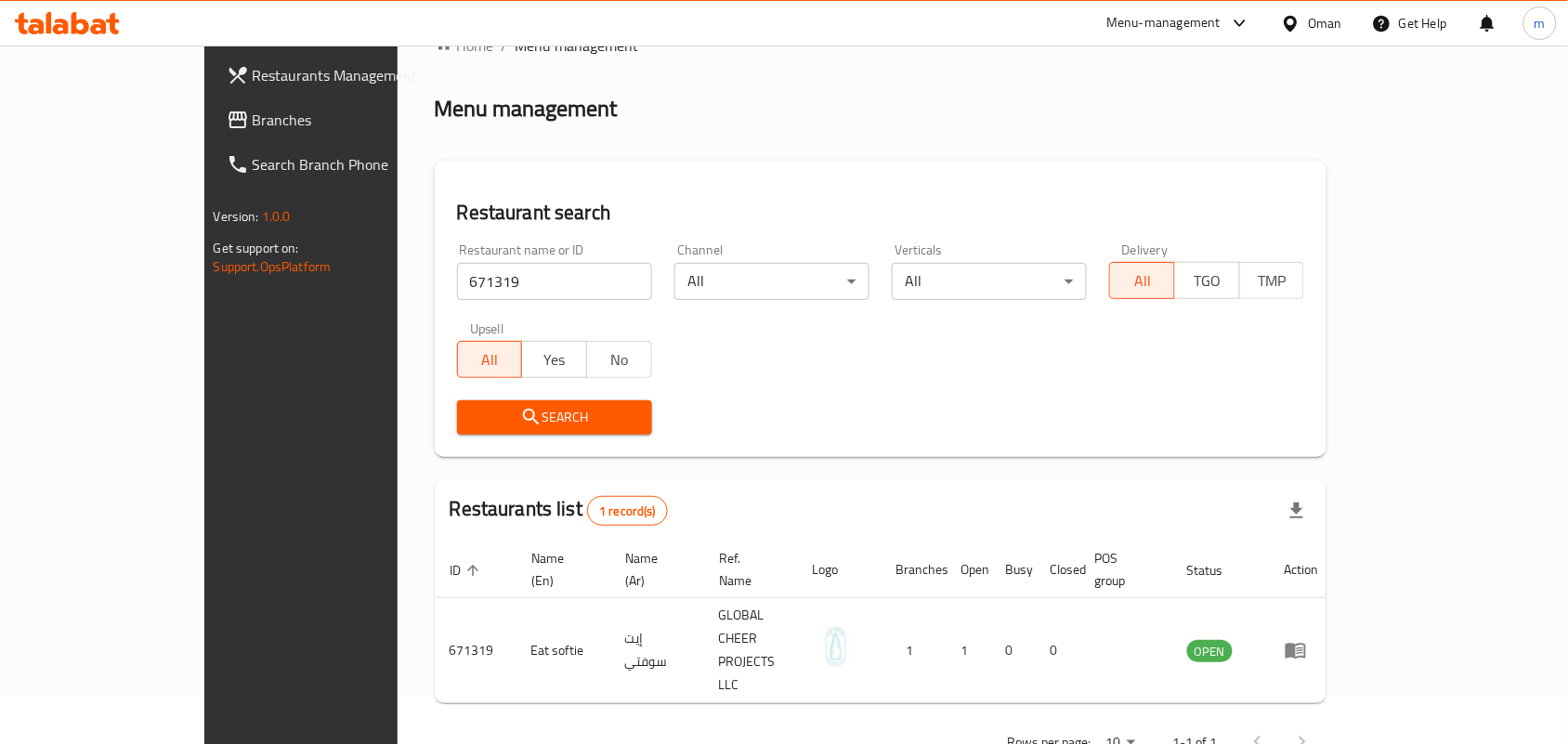 click on "Oman" at bounding box center [1325, 23] 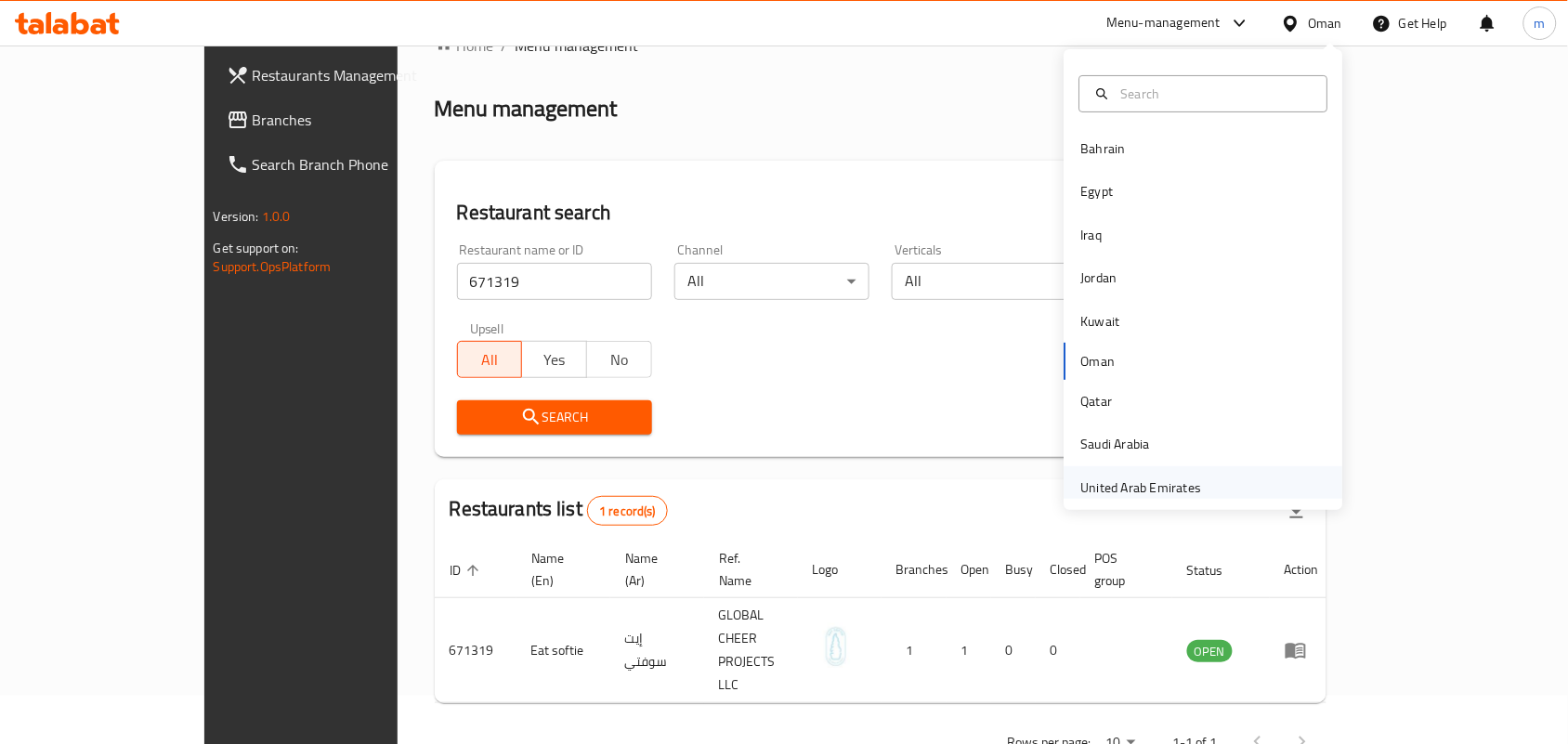 click on "United Arab Emirates" at bounding box center (1142, 488) 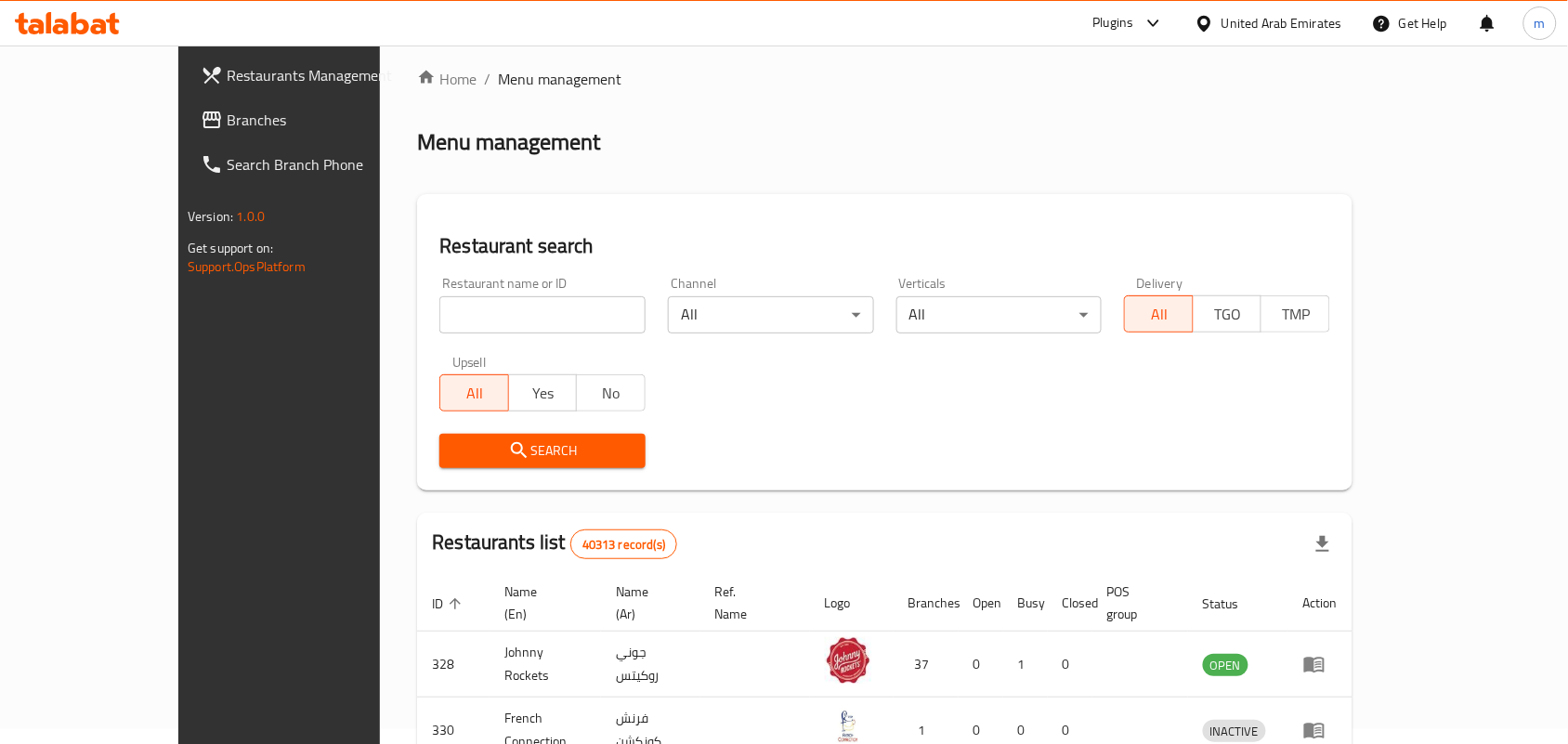 scroll, scrollTop: 48, scrollLeft: 0, axis: vertical 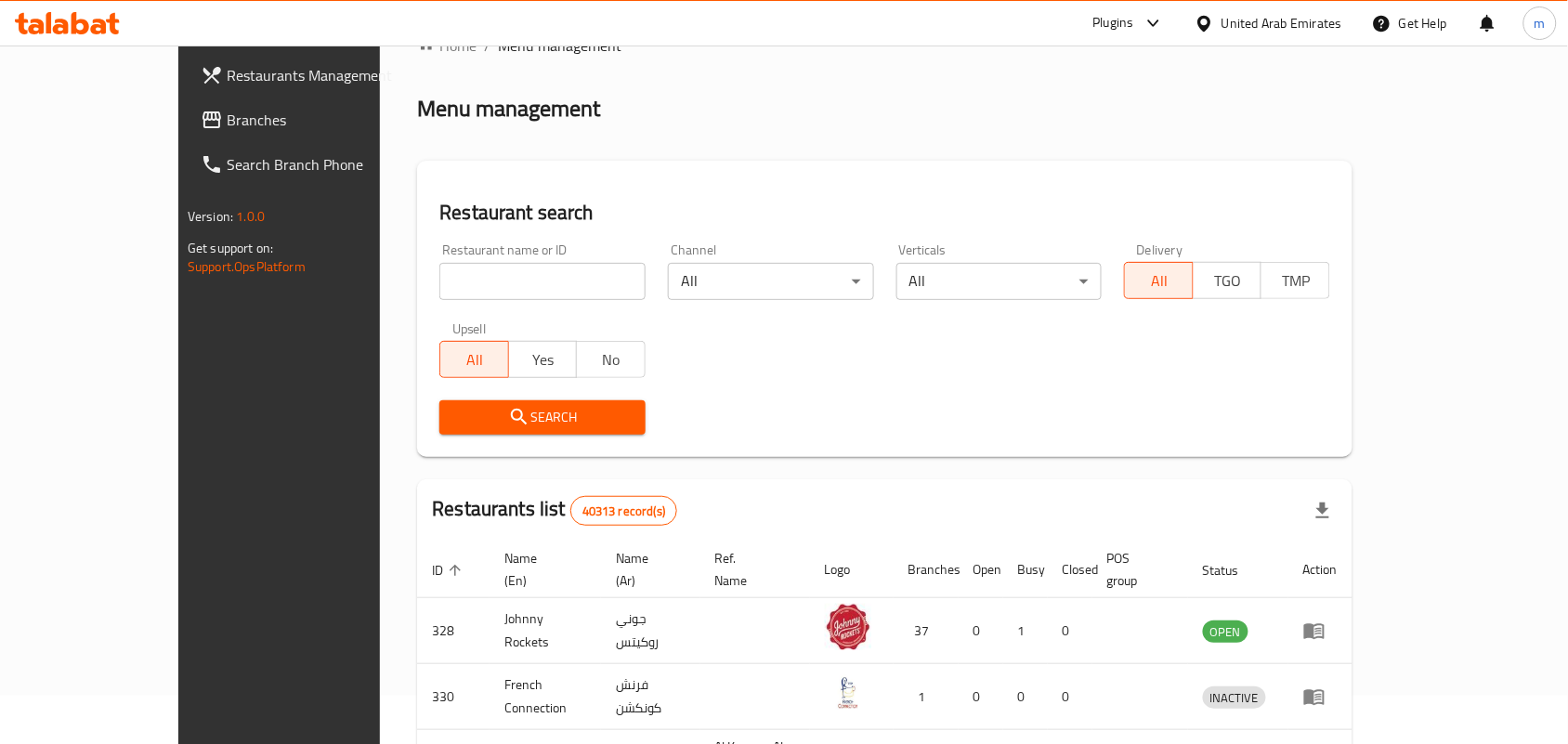 click 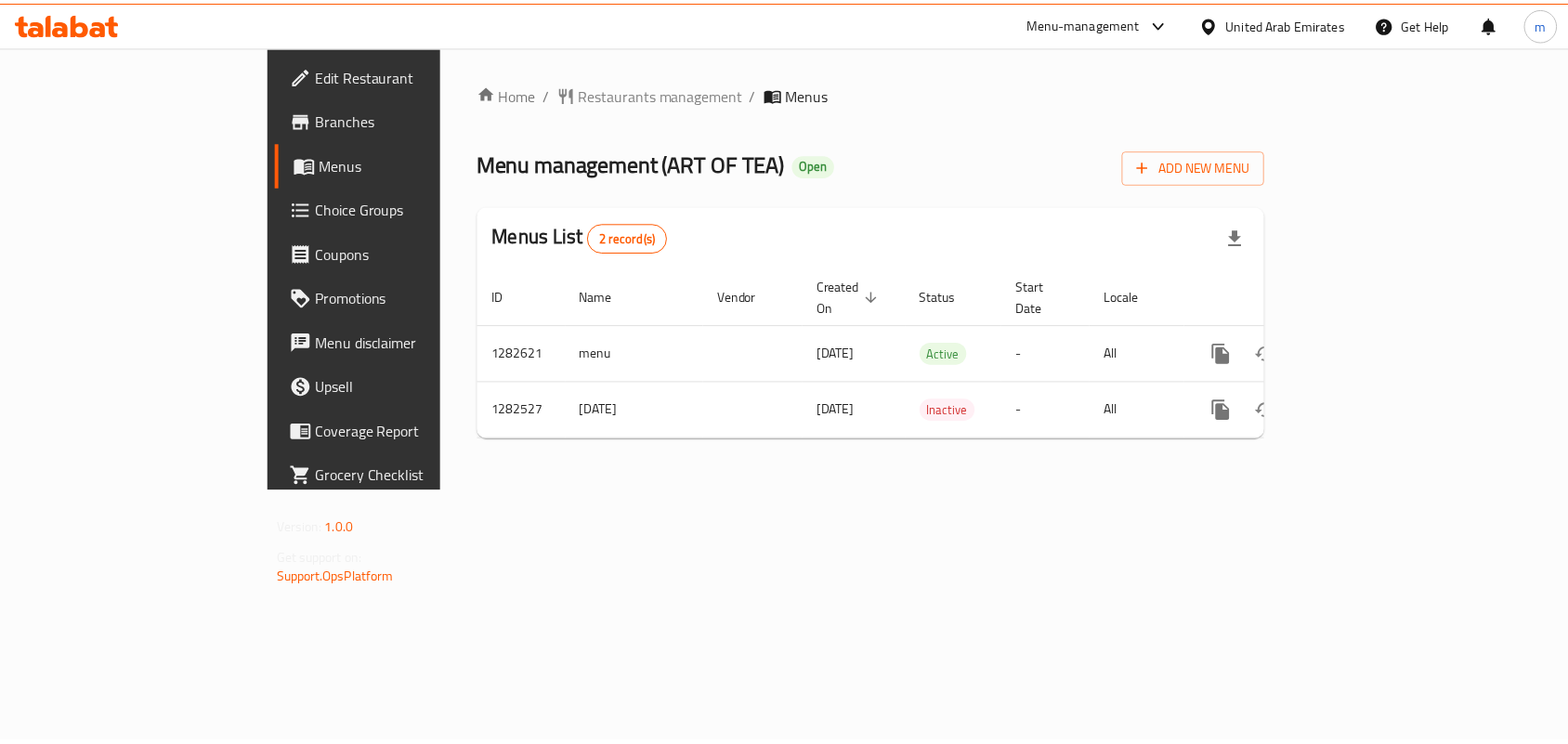 scroll, scrollTop: 0, scrollLeft: 0, axis: both 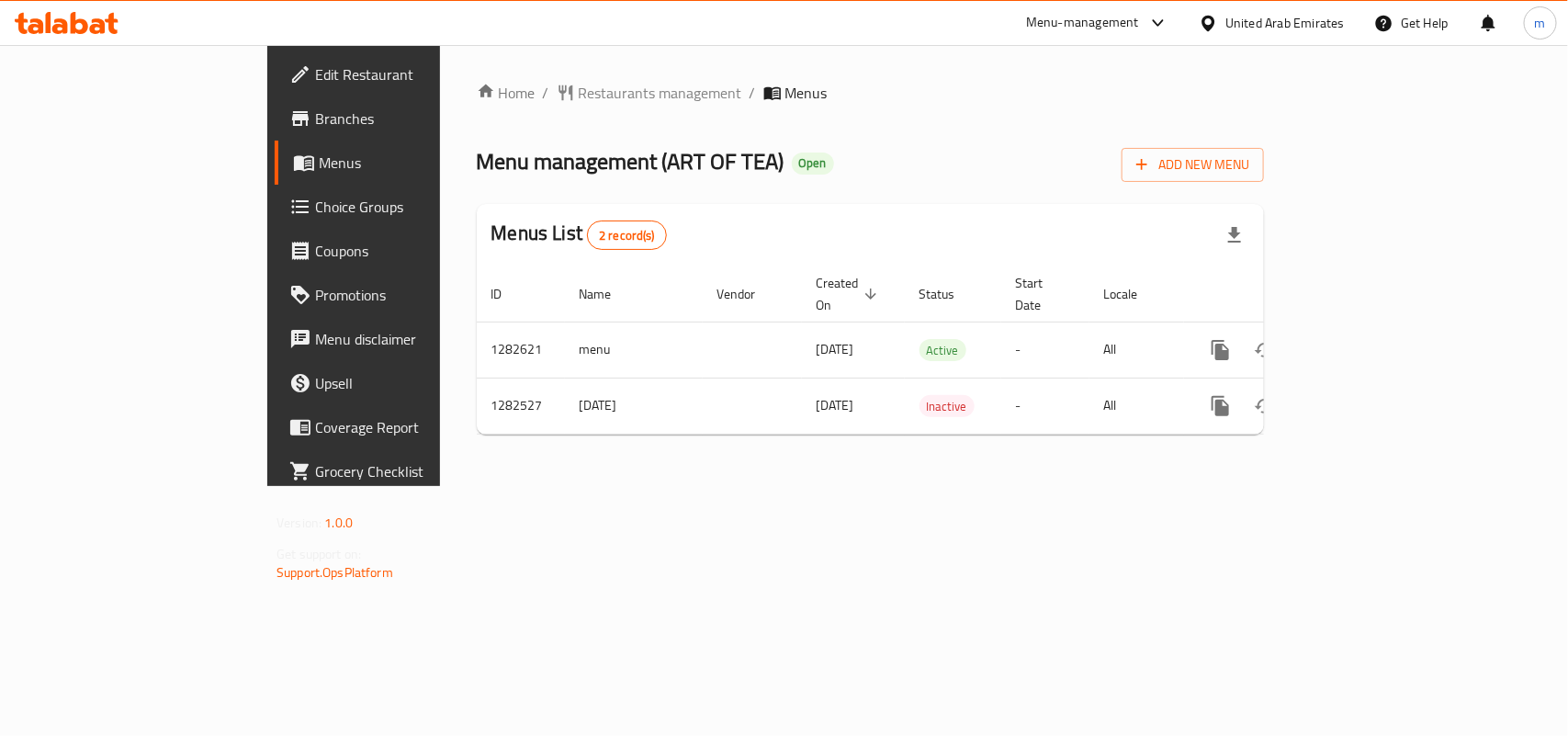 click on "Home / Restaurants management / Menus Menu management ( ART OF TEA )  Open Add New Menu Menus List   2 record(s) ID Name Vendor Created On sorted descending Status Start Date Locale Actions 1282621 menu [DATE] Active - All 1282527 [DATE] [DATE] Inactive - All" at bounding box center [870, 266] 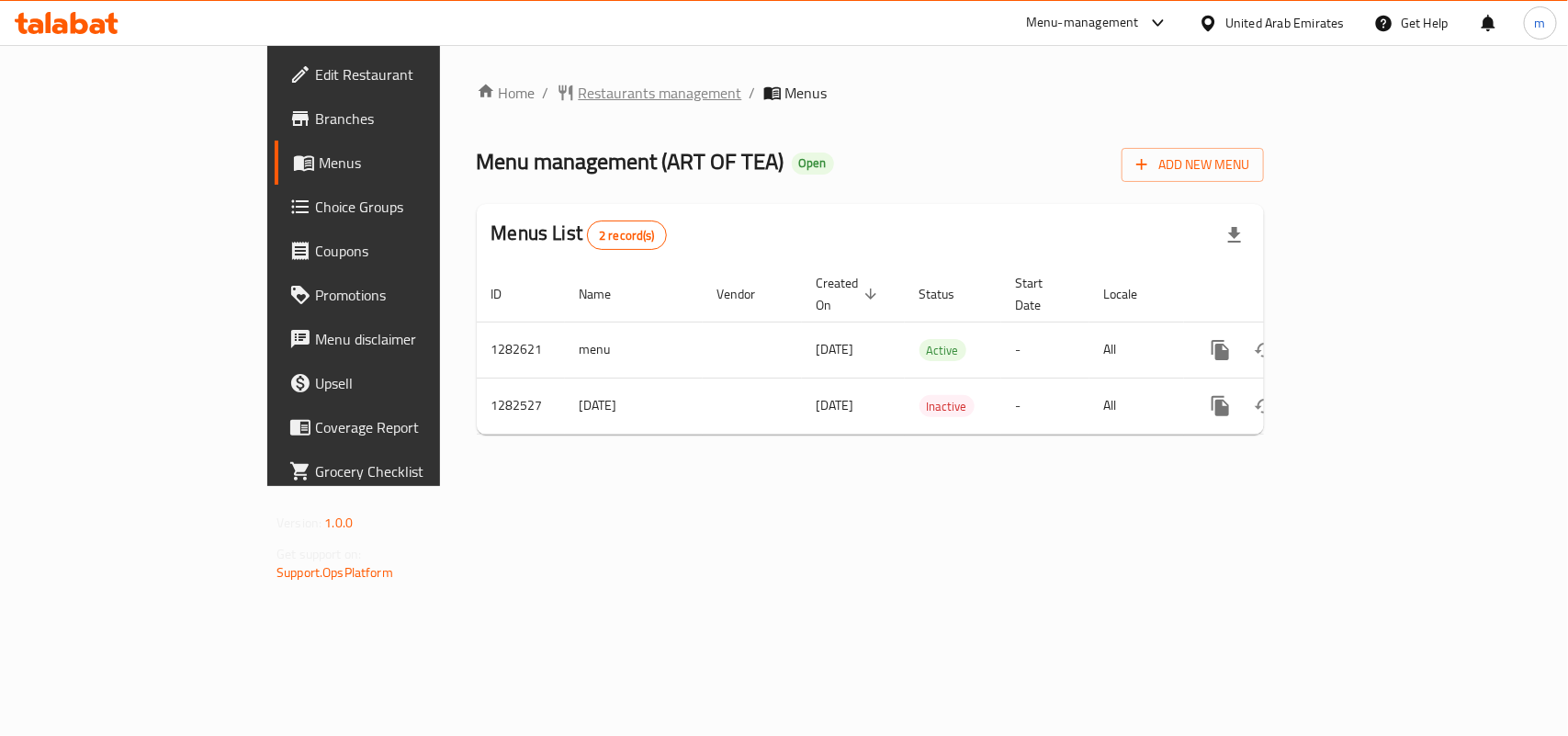 click on "Restaurants management" at bounding box center [660, 93] 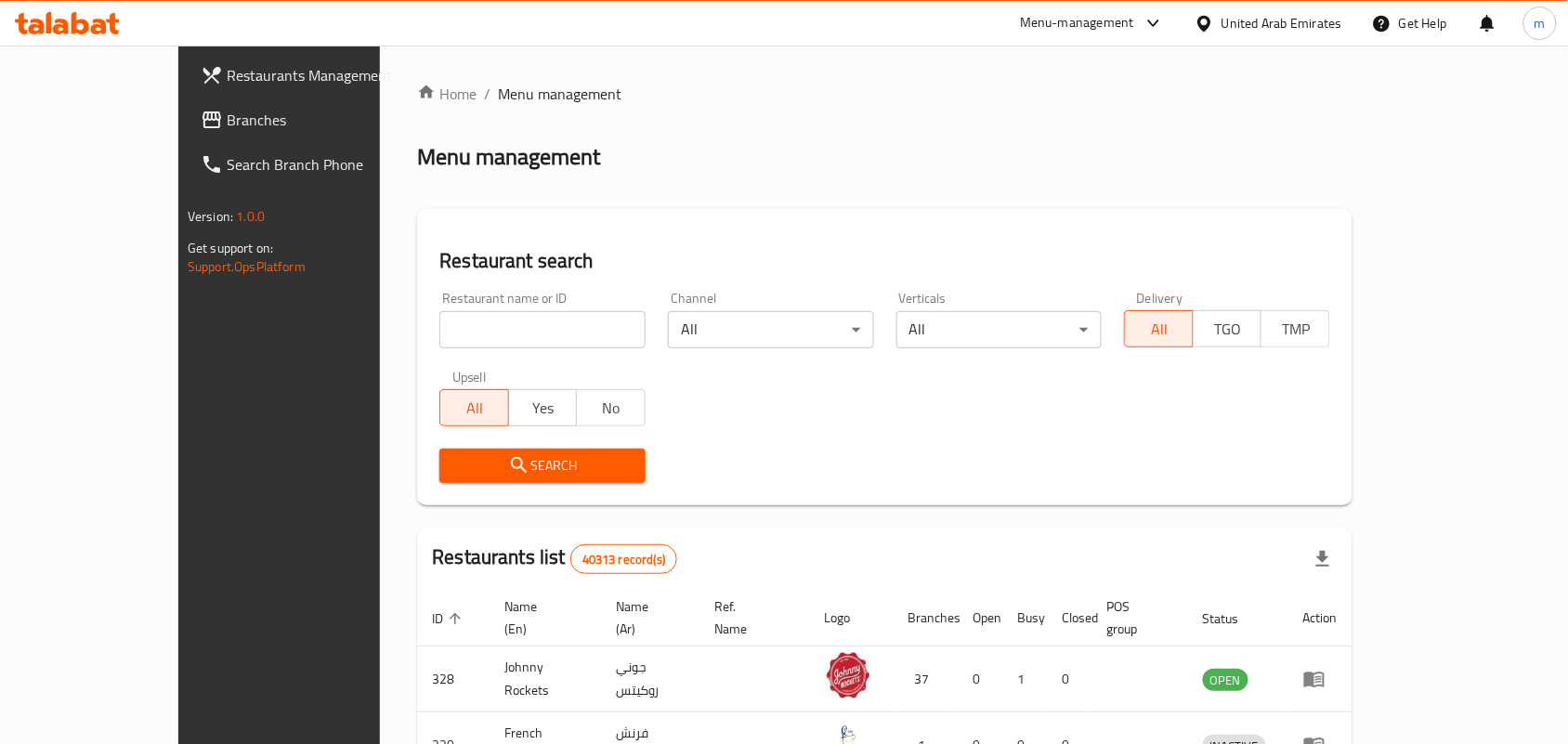 click at bounding box center [542, 330] 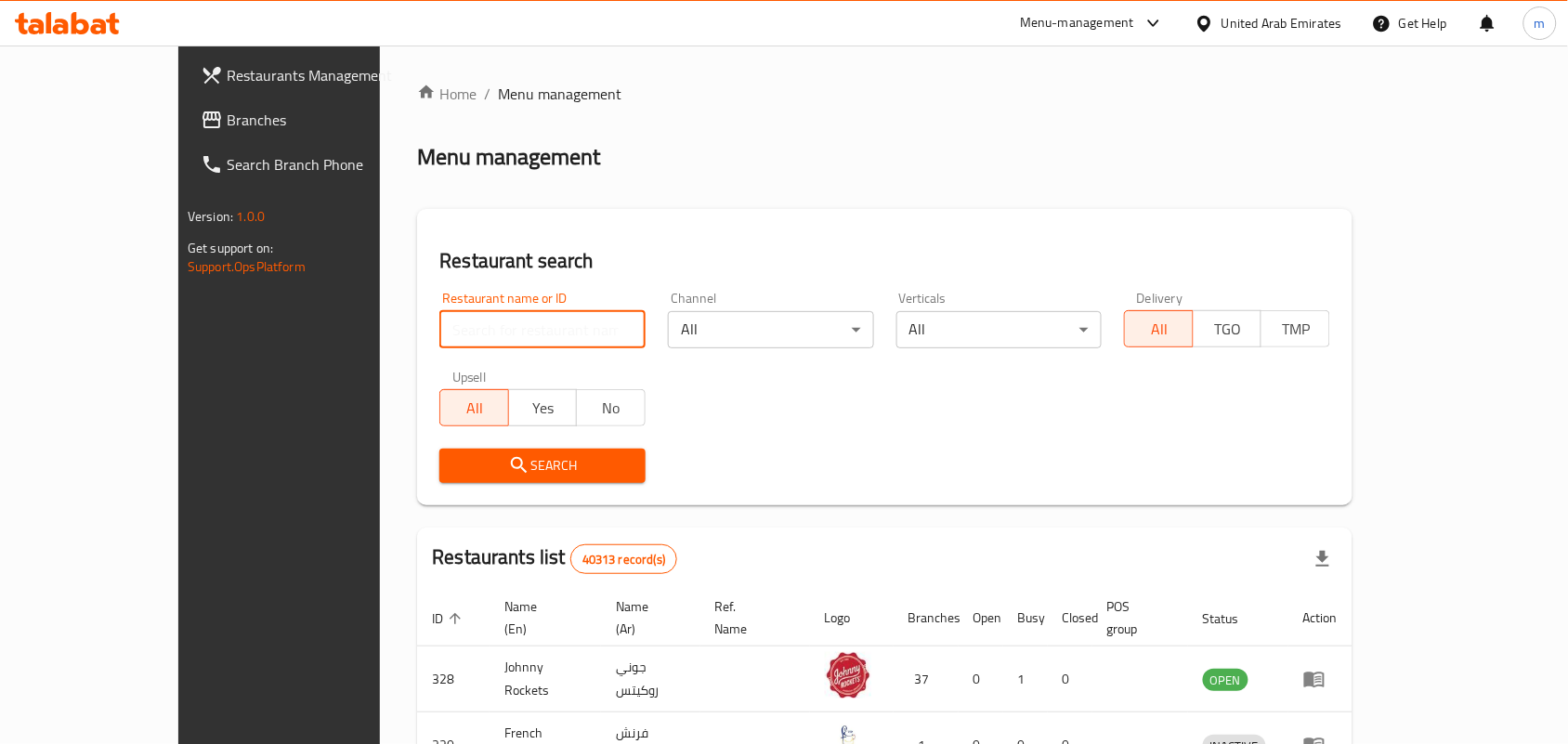 paste on "694808" 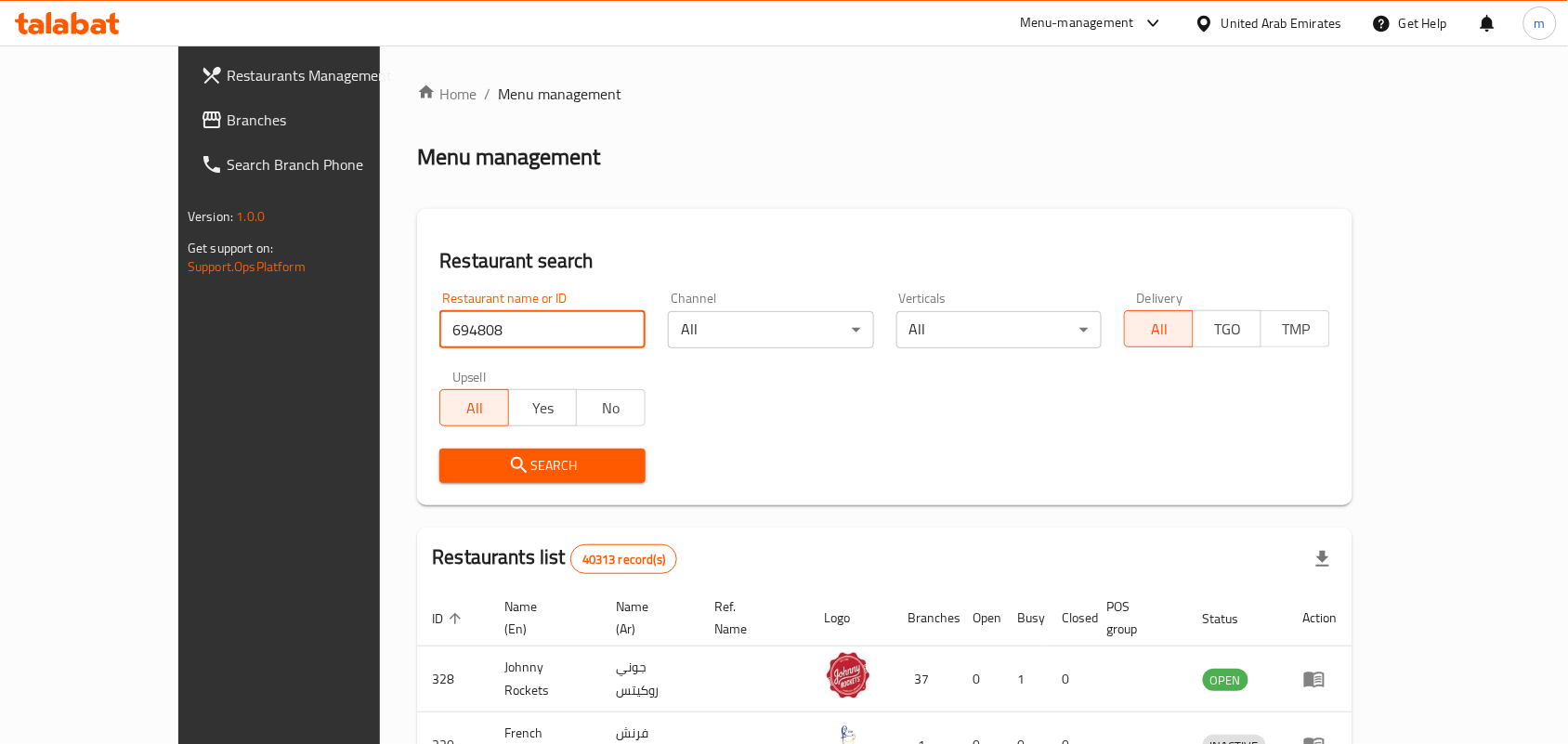 type on "694808" 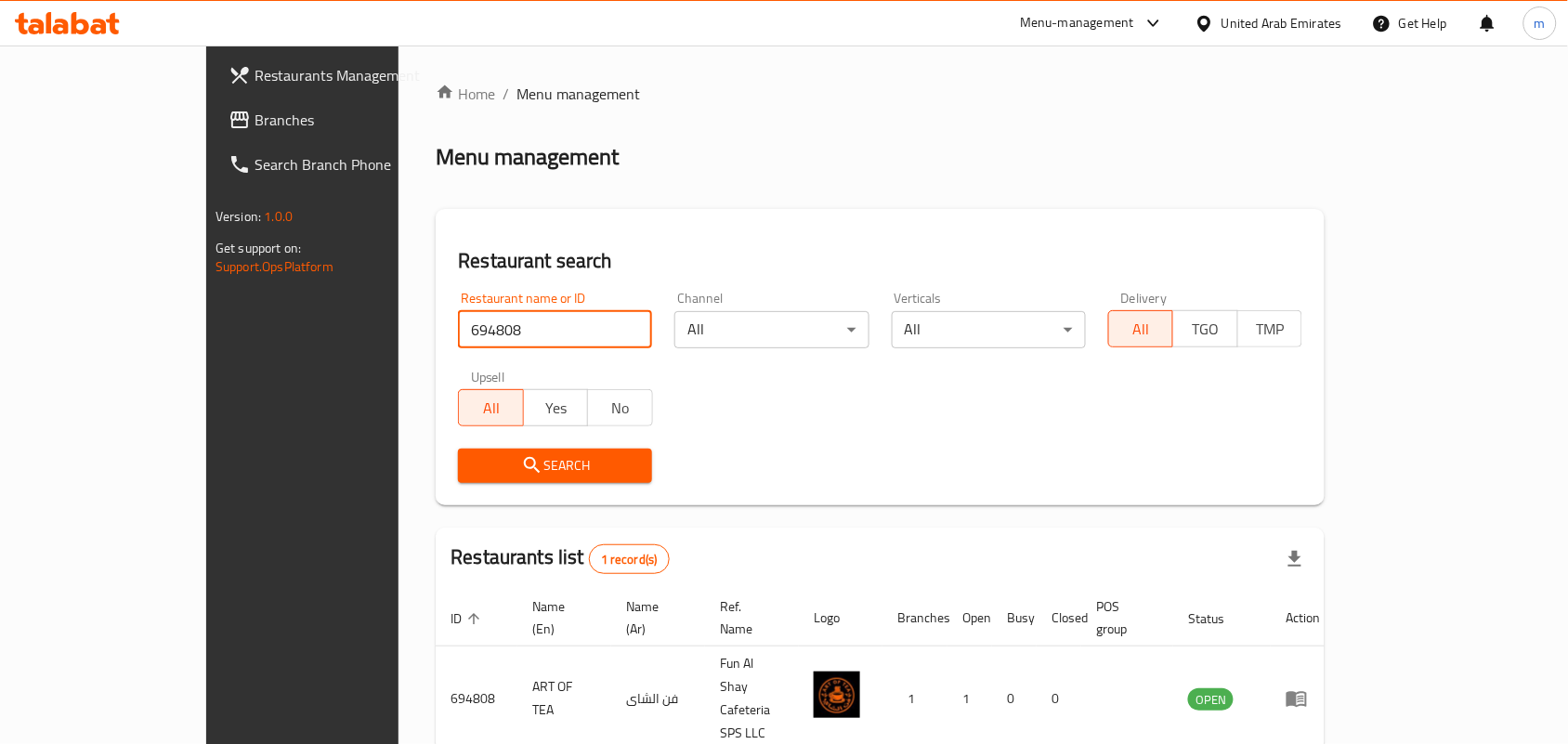 scroll, scrollTop: 48, scrollLeft: 0, axis: vertical 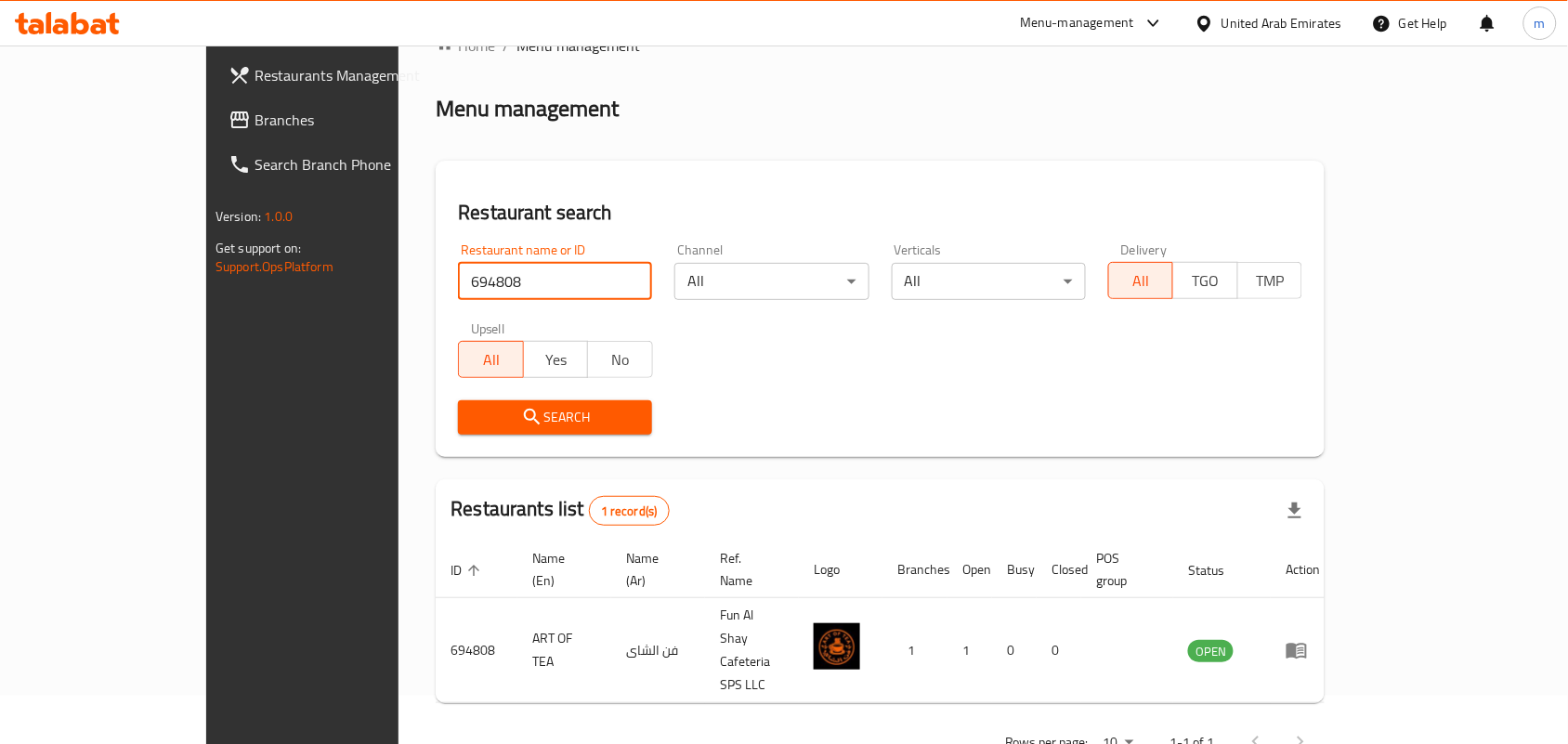 click on "United Arab Emirates" at bounding box center [1282, 23] 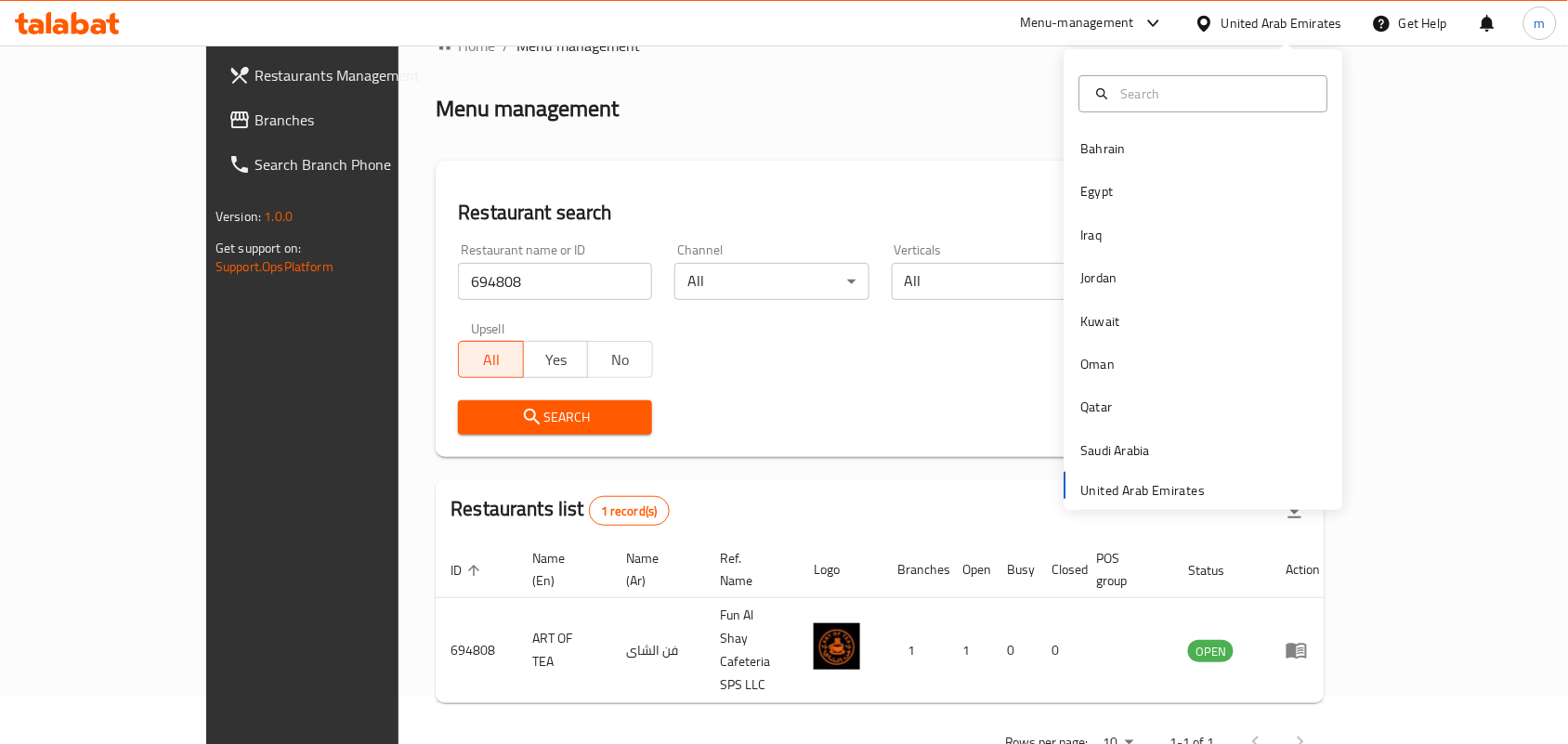 click on "Branches" at bounding box center (354, 120) 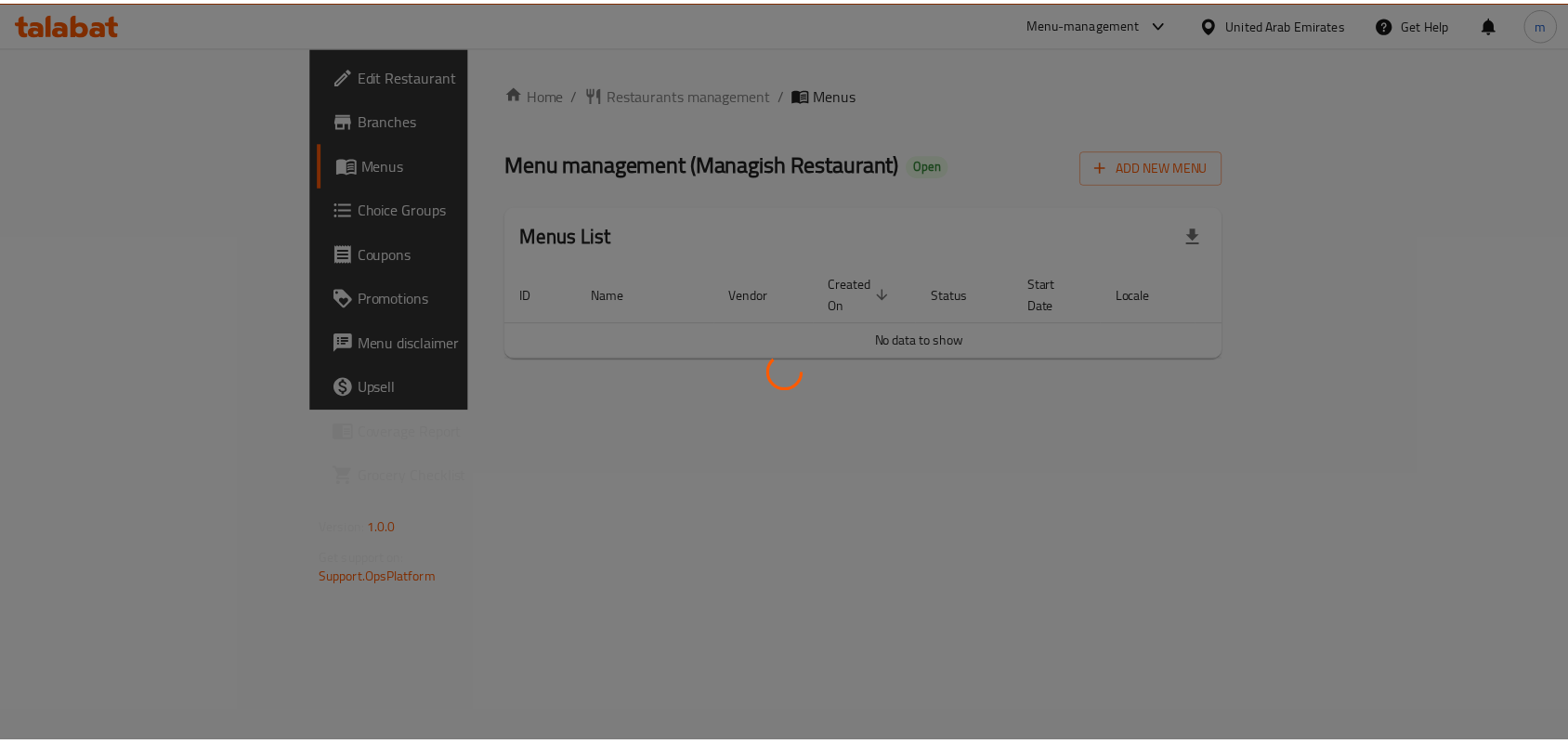 scroll, scrollTop: 0, scrollLeft: 0, axis: both 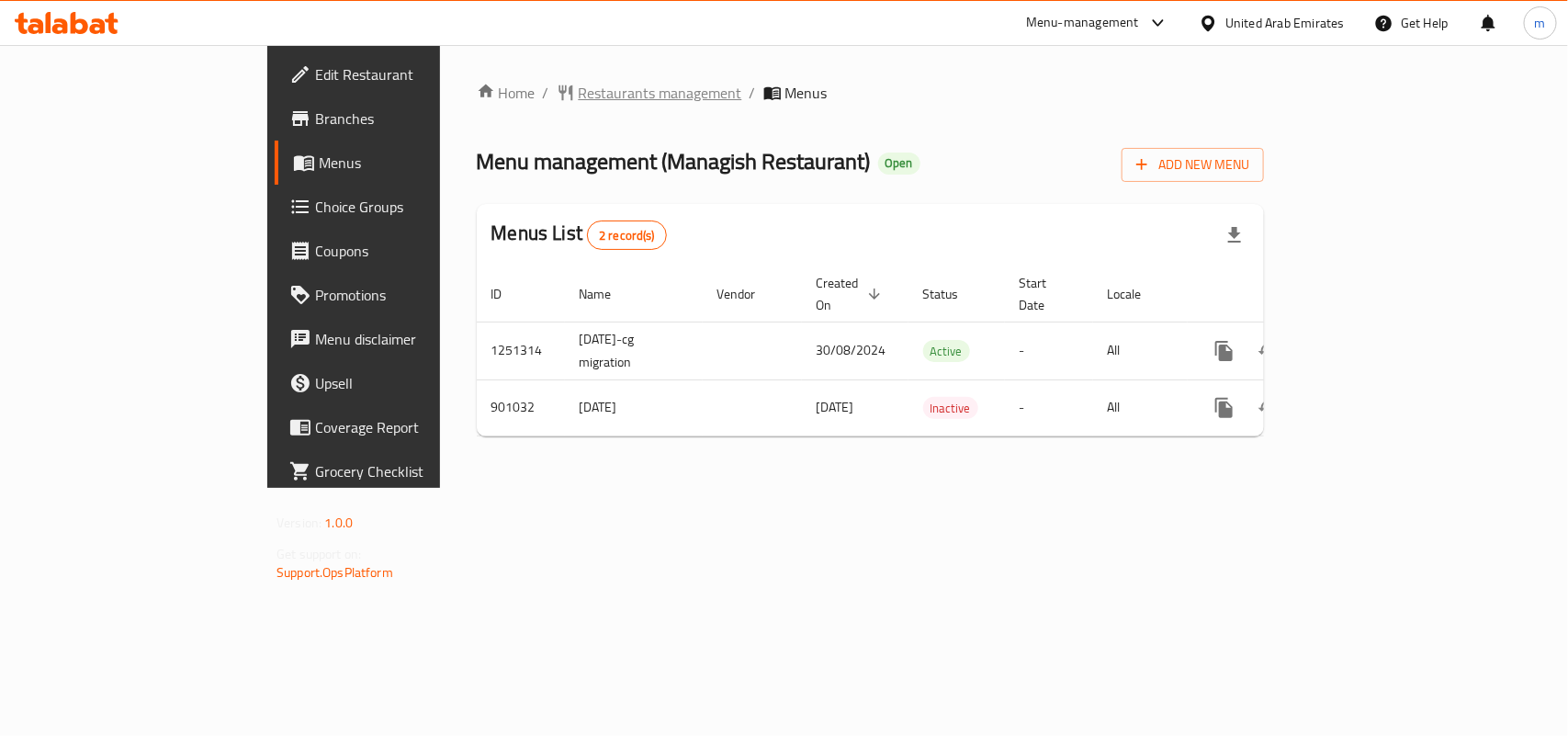 click on "Restaurants management" at bounding box center [660, 93] 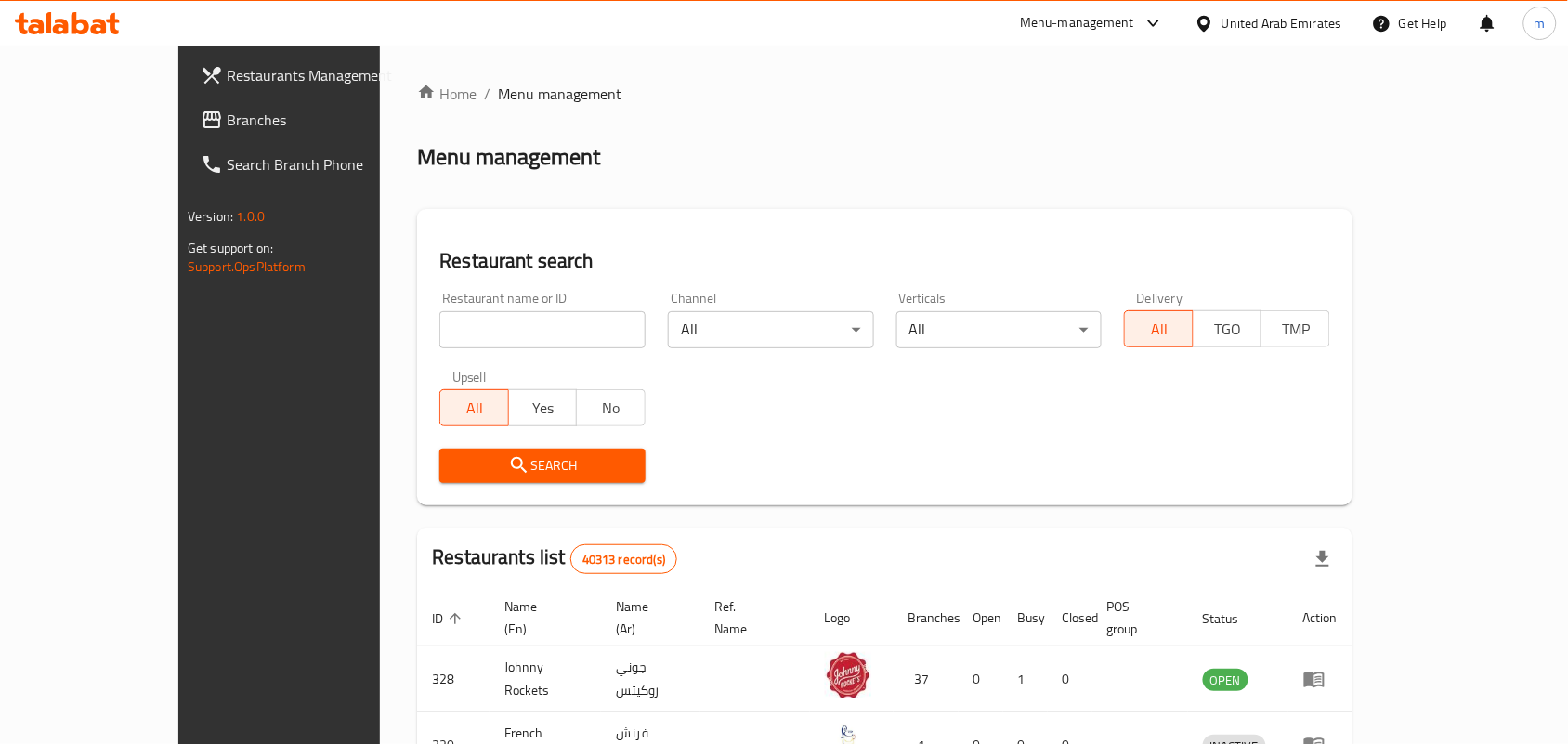 click at bounding box center (542, 330) 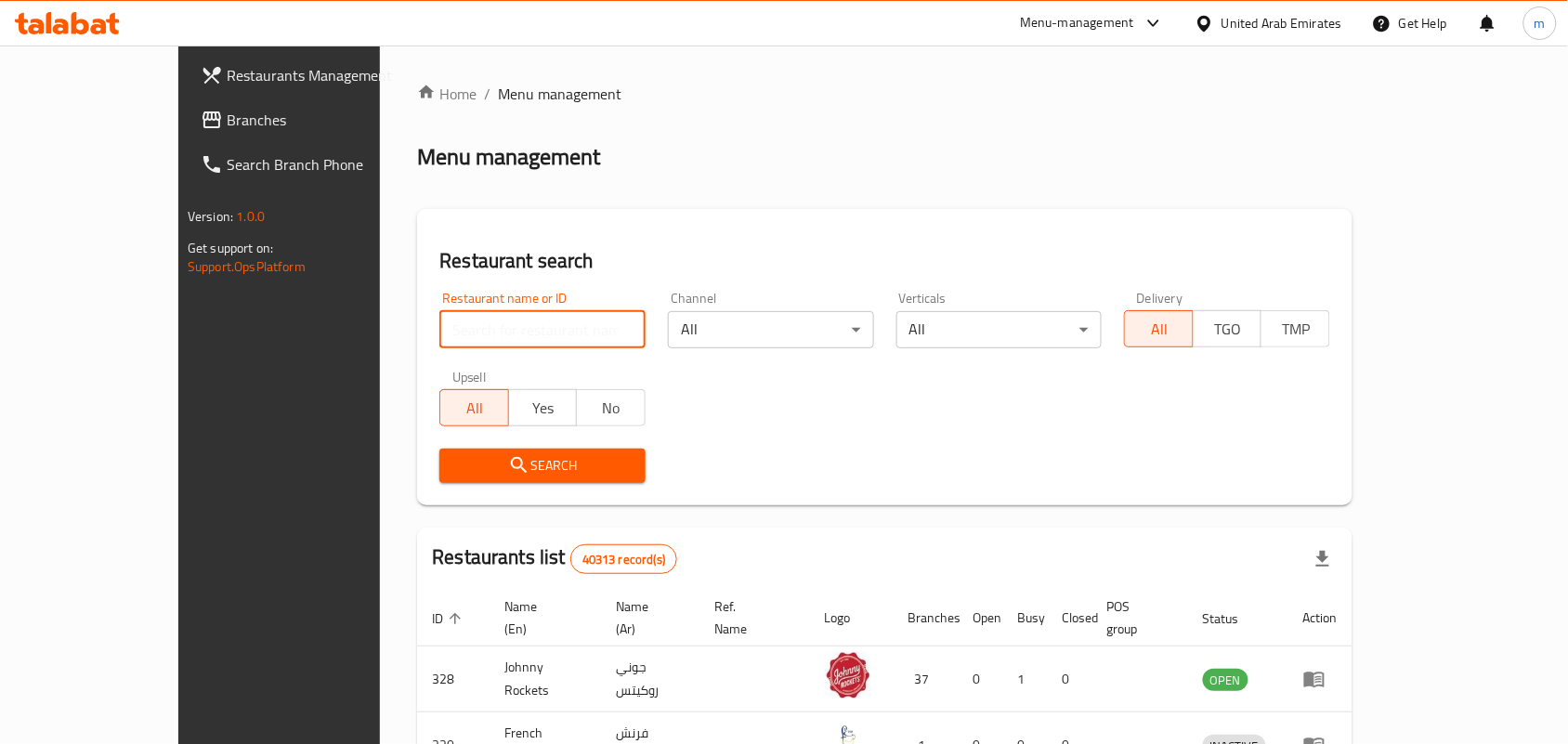 paste on "658228" 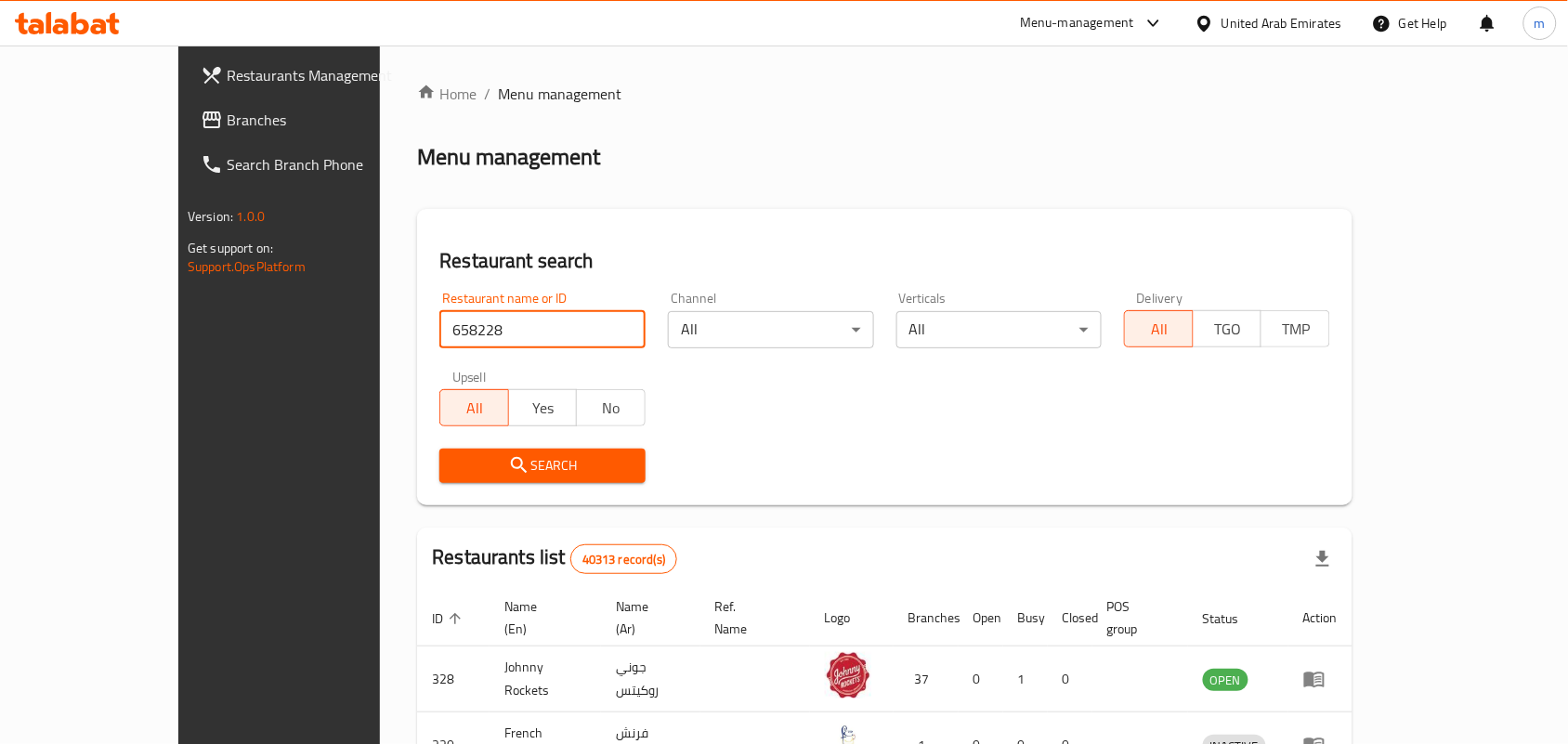 type on "658228" 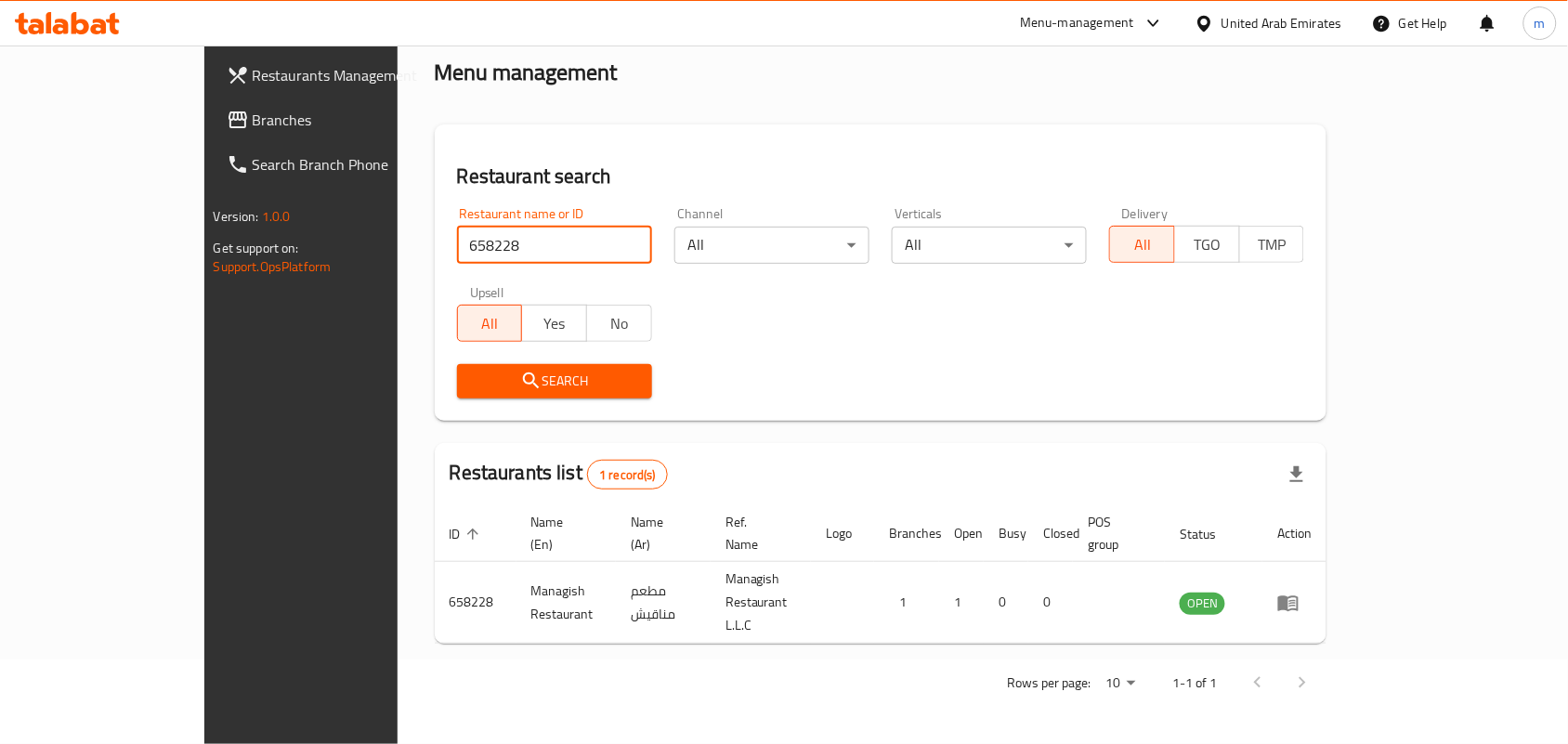 scroll, scrollTop: 48, scrollLeft: 0, axis: vertical 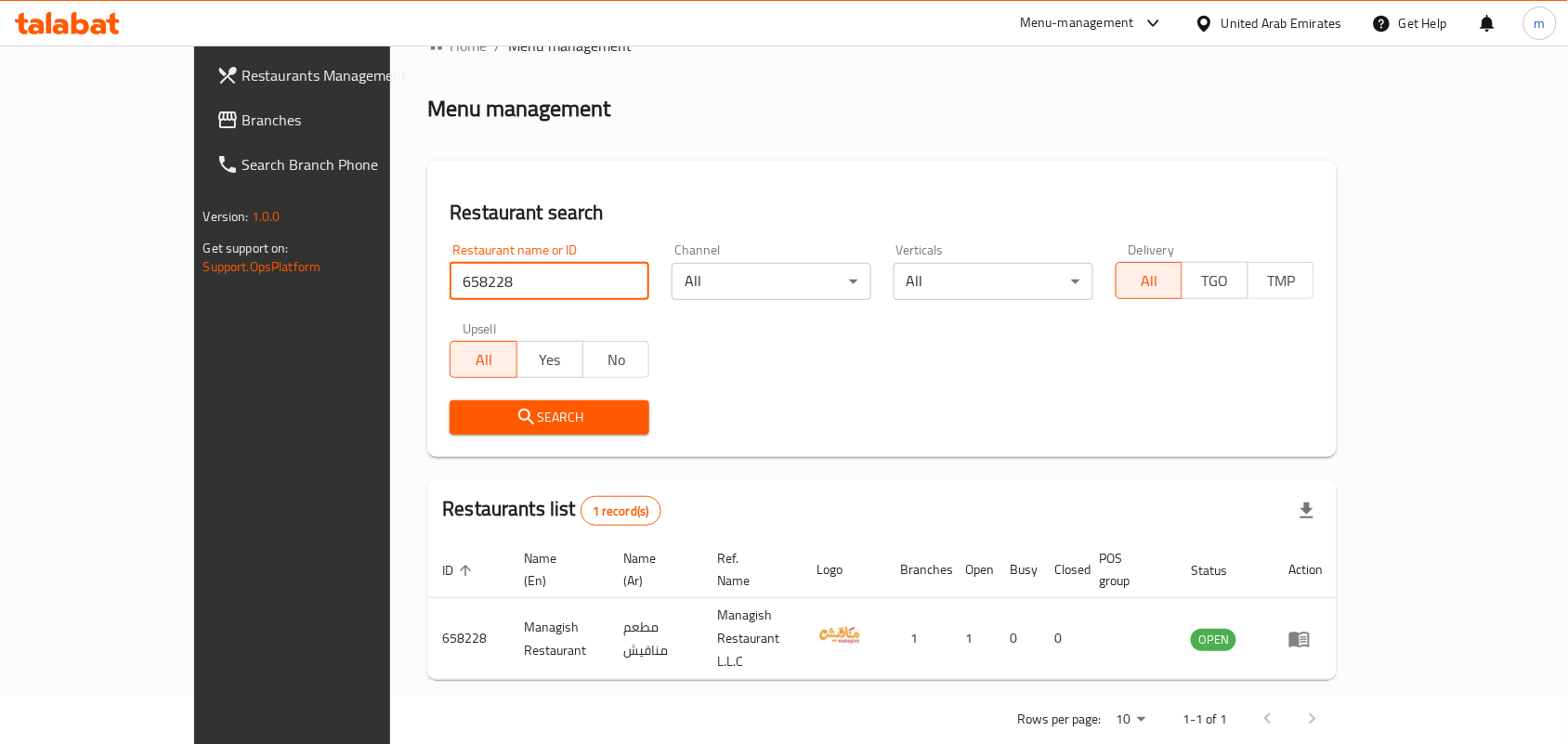 click on "United Arab Emirates" at bounding box center [1282, 23] 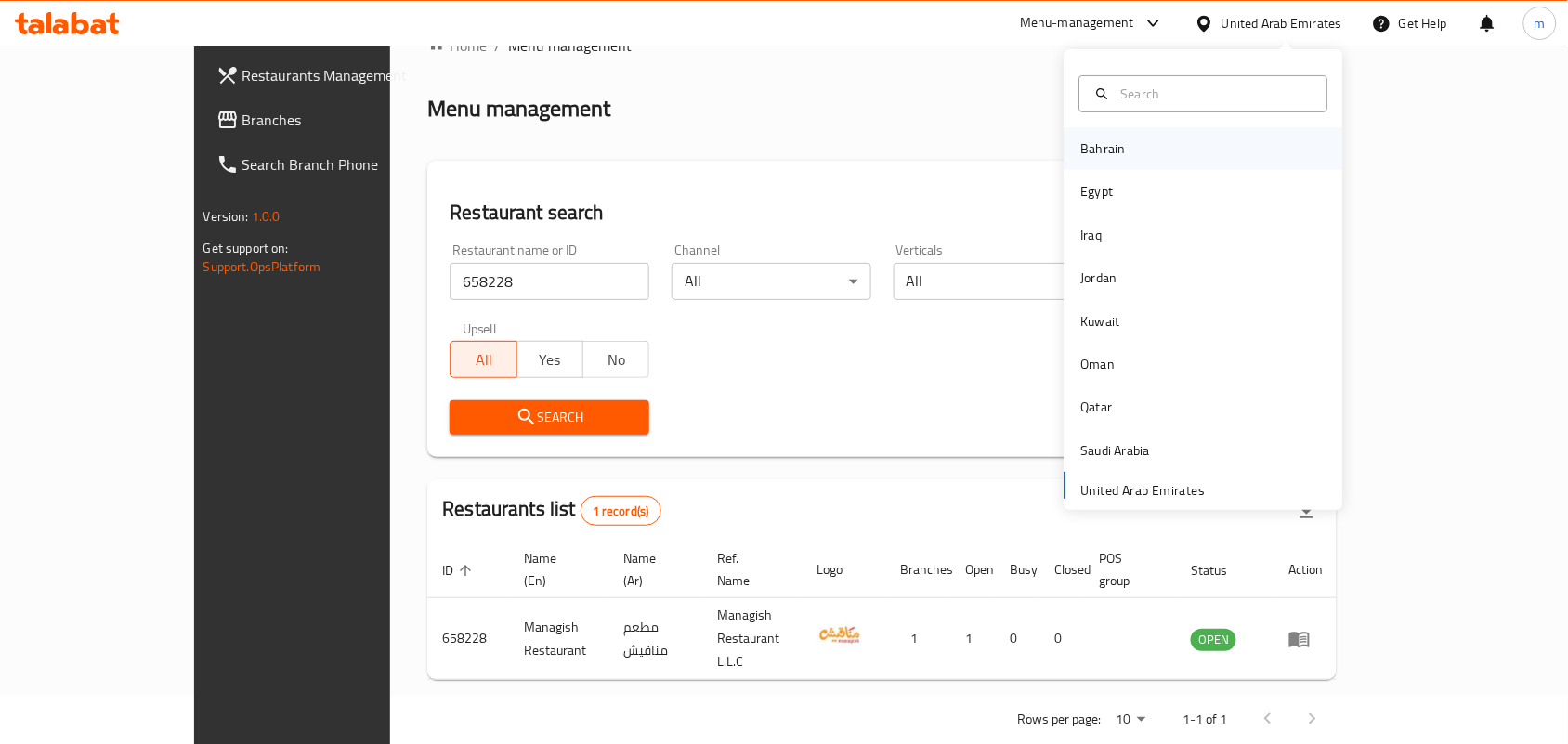 click on "Bahrain" at bounding box center (1104, 149) 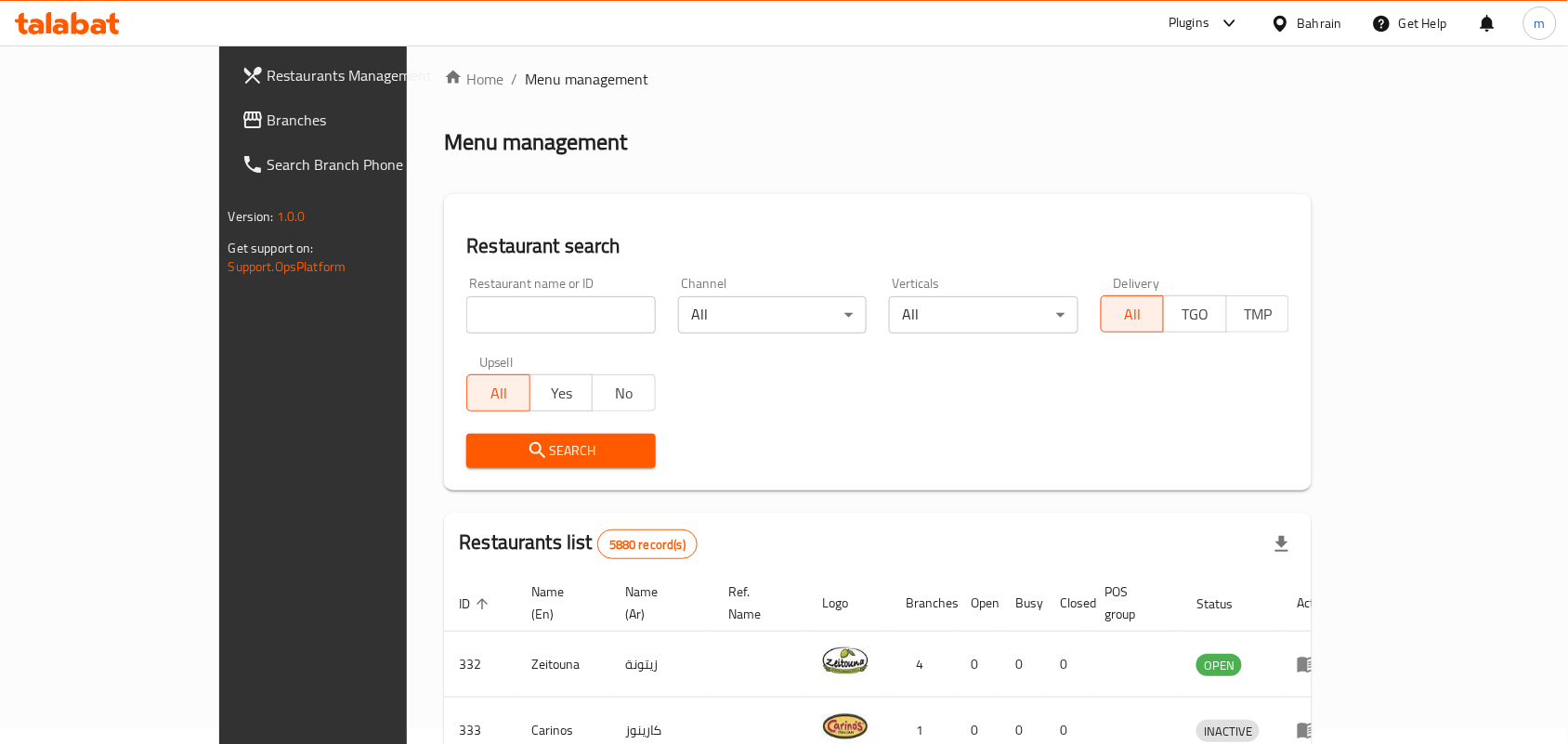 scroll, scrollTop: 48, scrollLeft: 0, axis: vertical 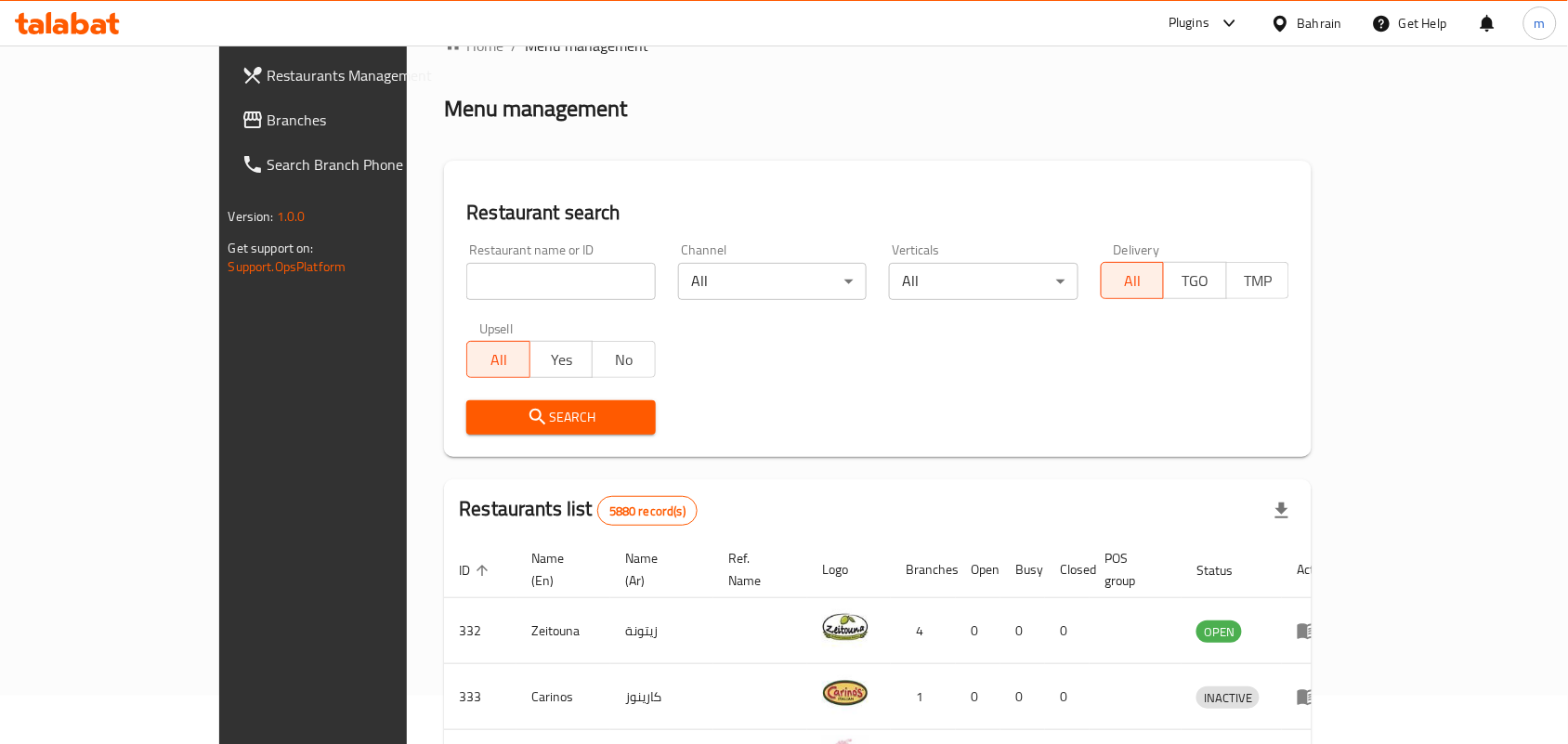 click on "Branches" at bounding box center [367, 120] 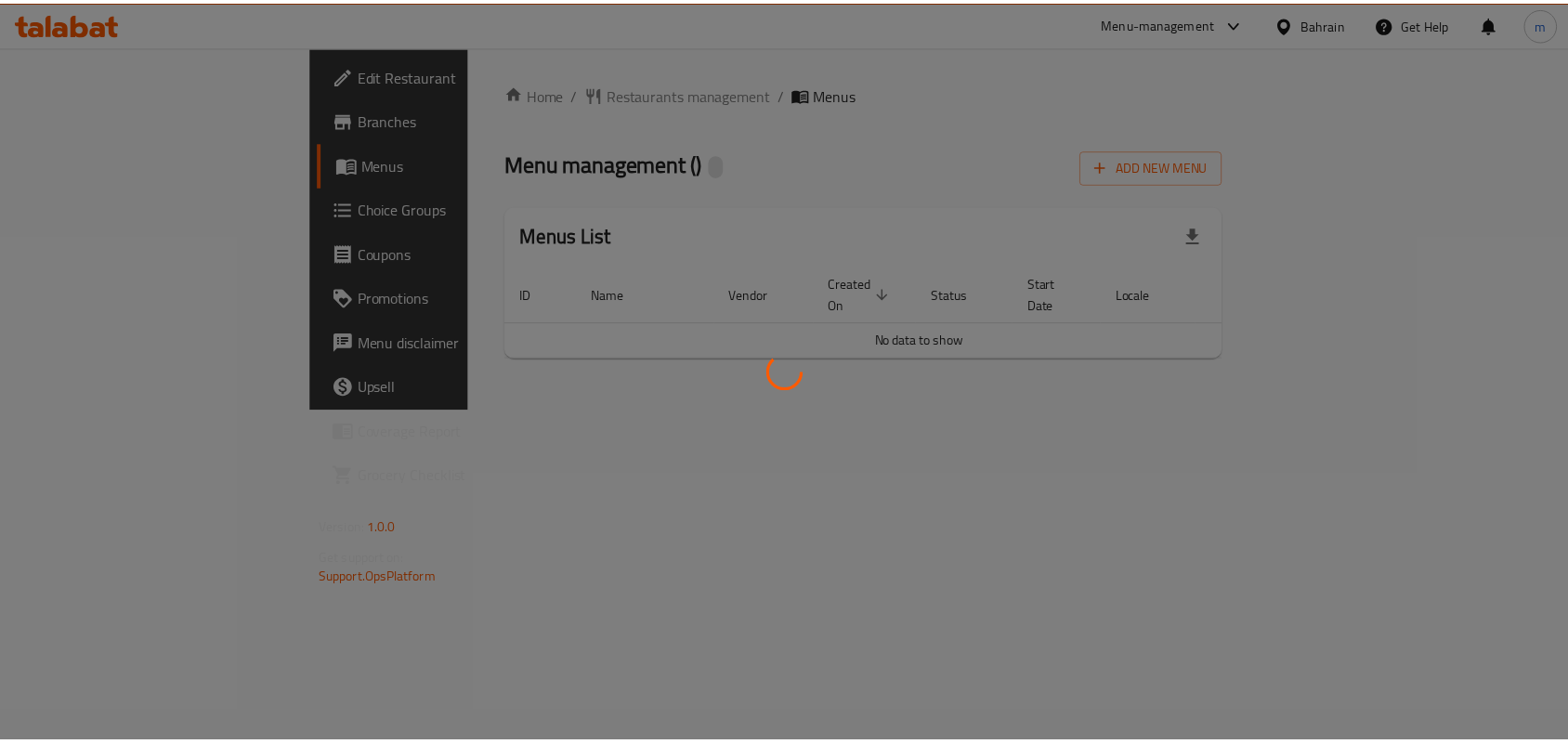 scroll, scrollTop: 0, scrollLeft: 0, axis: both 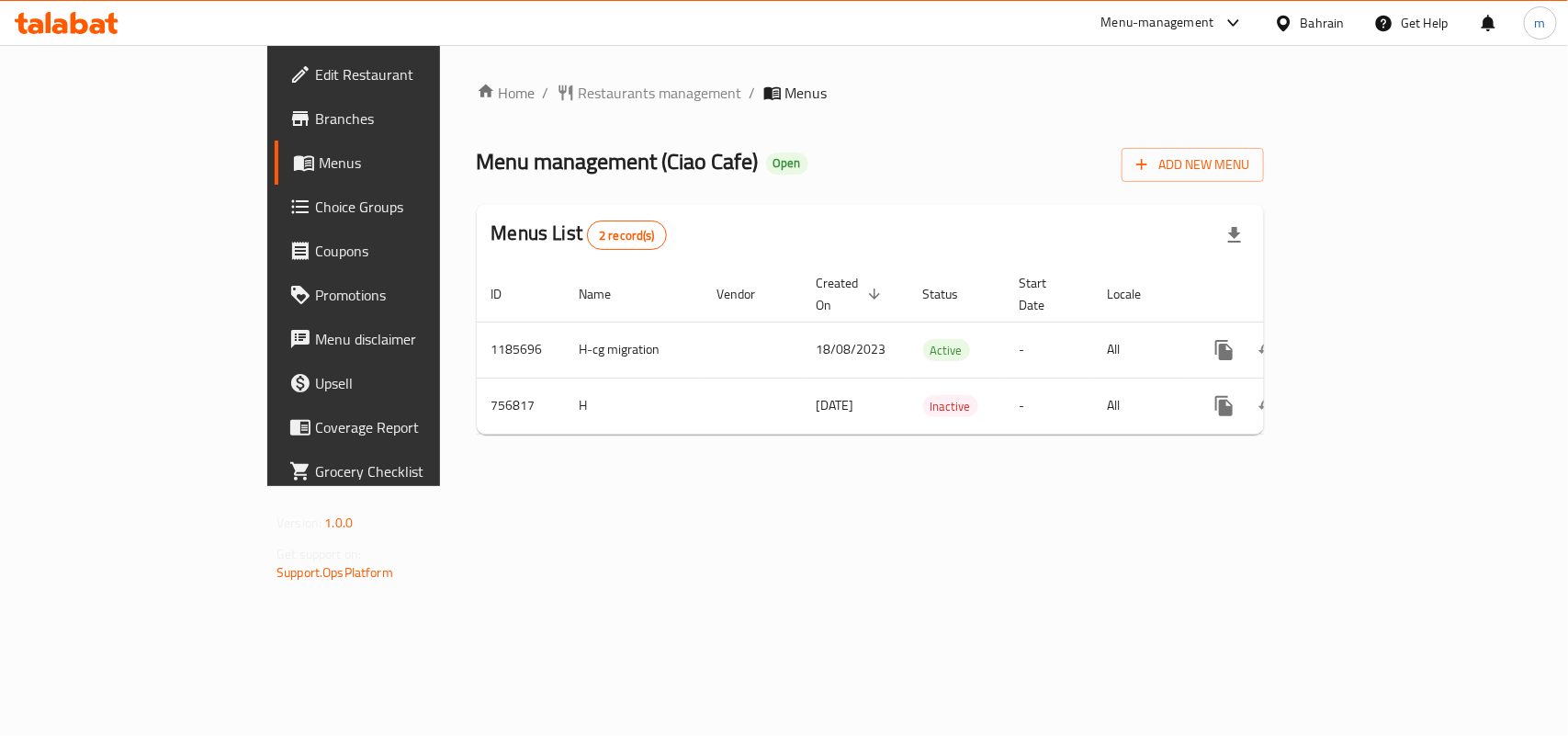click on "Restaurants management" at bounding box center [660, 93] 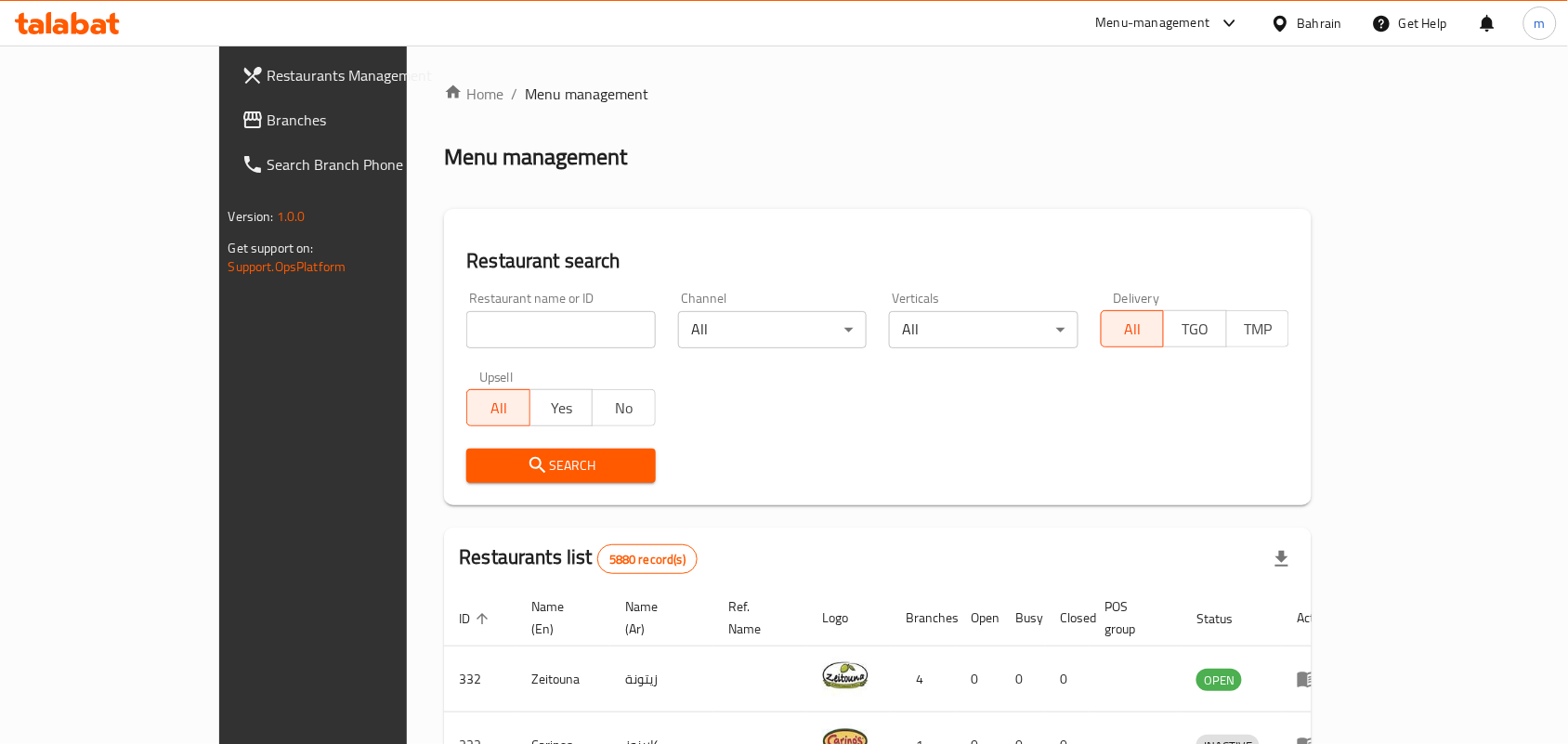 click at bounding box center [561, 330] 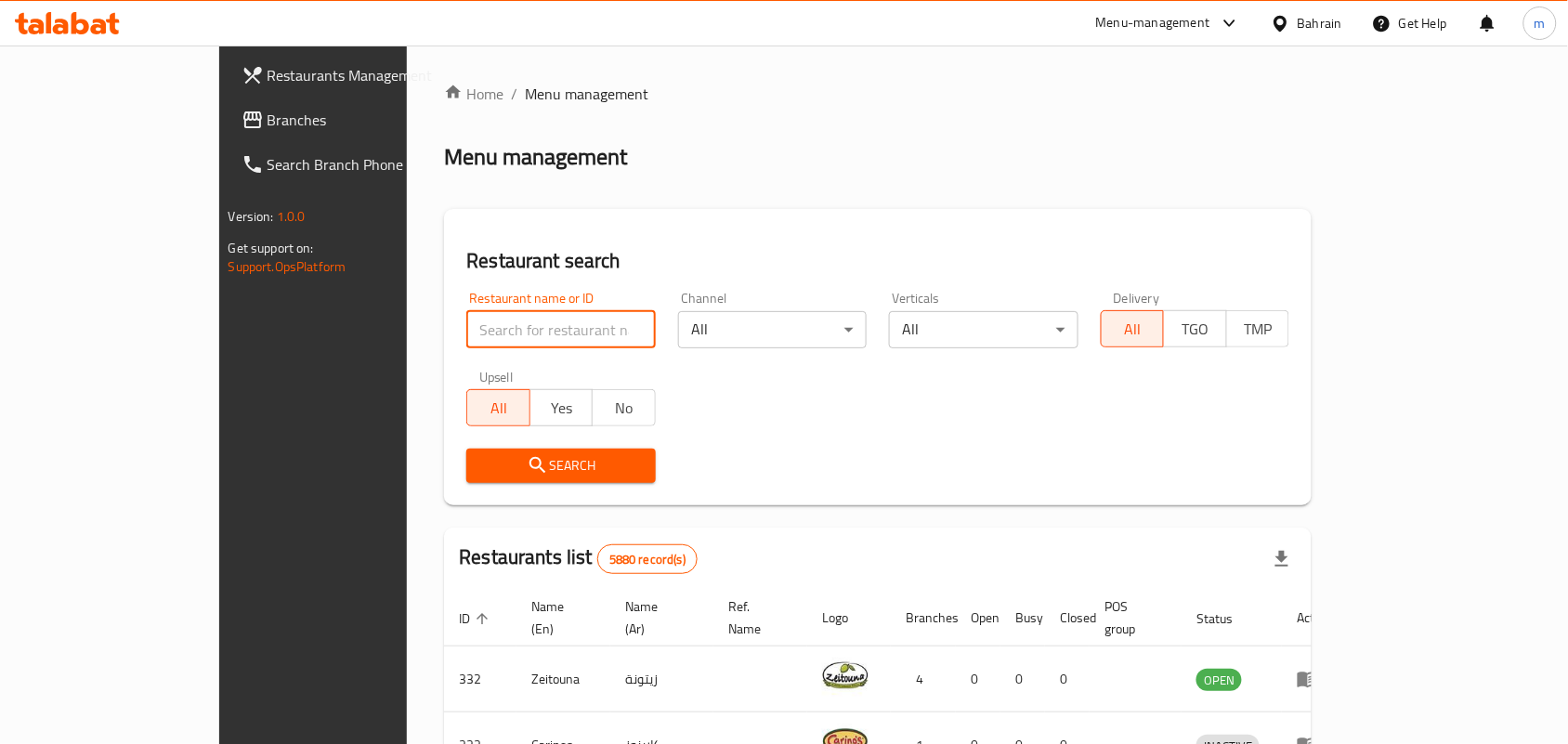 paste on "649779" 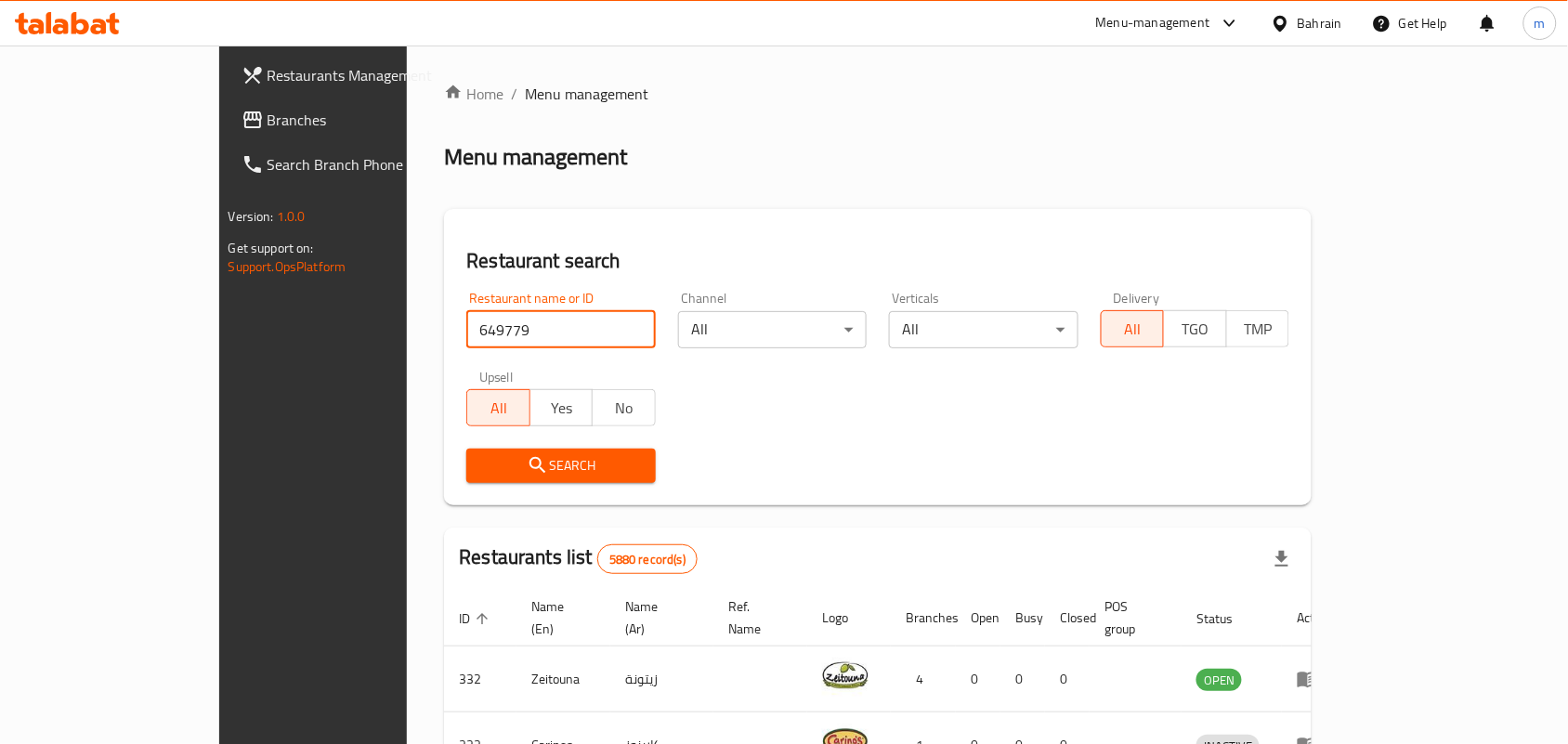 type on "649779" 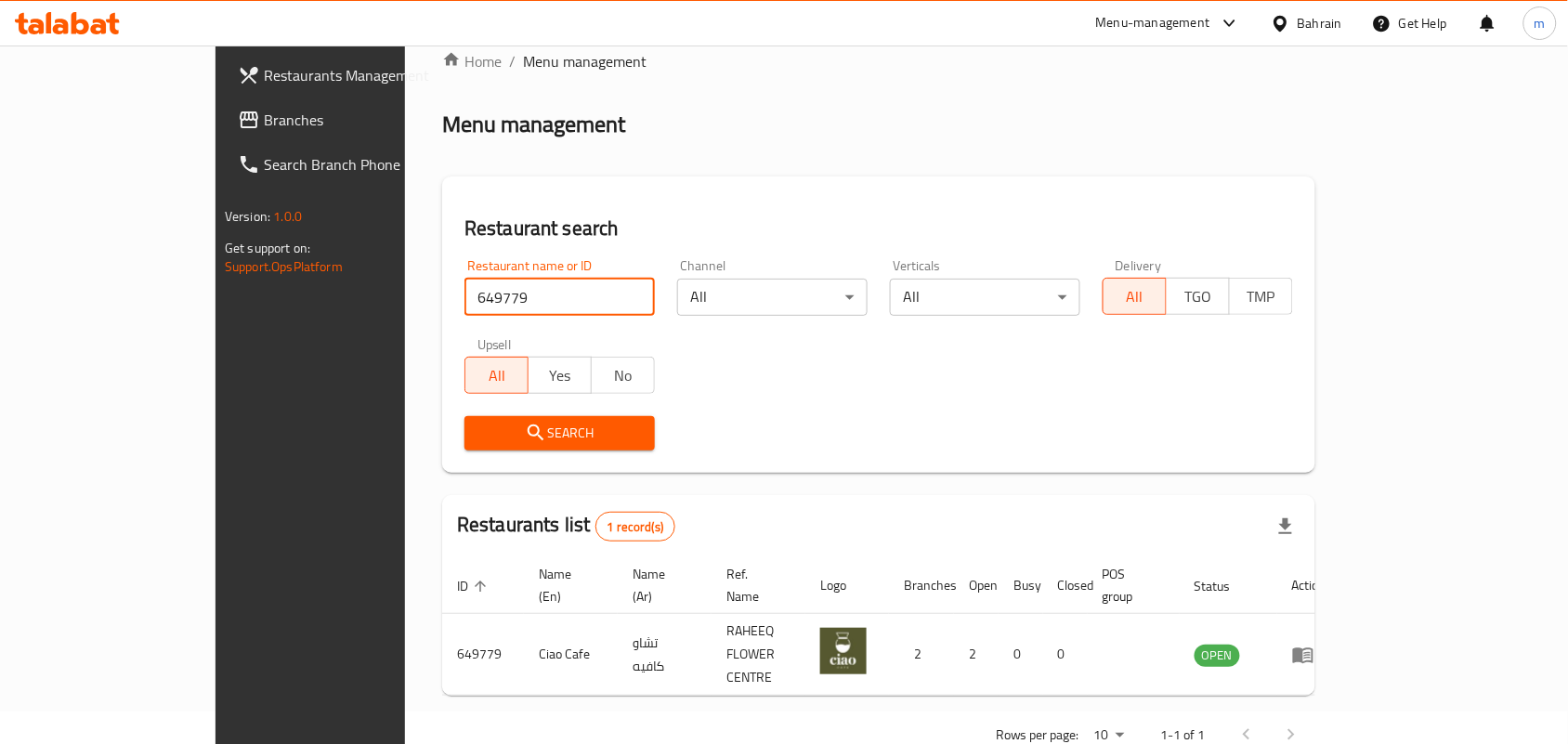 scroll, scrollTop: 48, scrollLeft: 0, axis: vertical 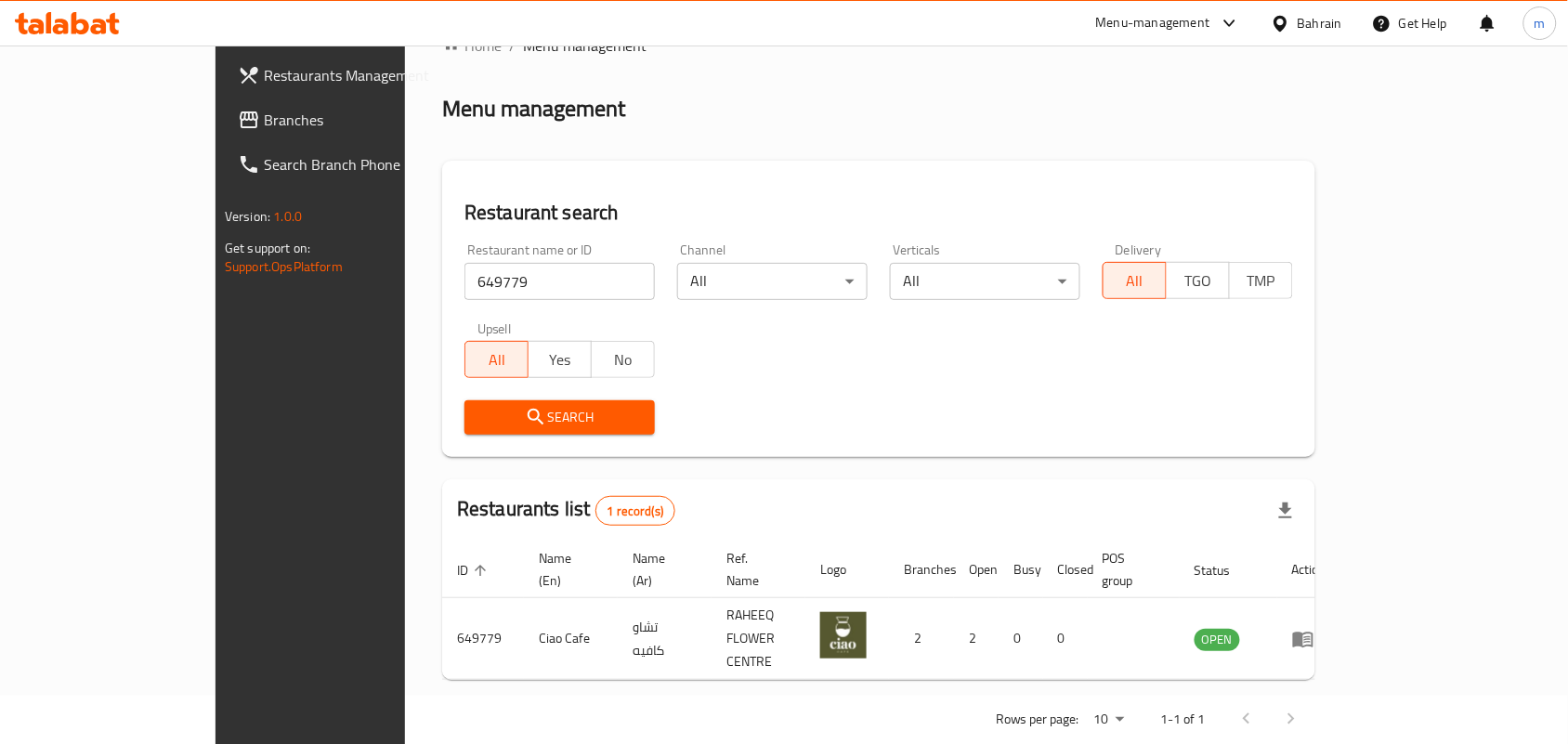 click on "Bahrain" at bounding box center (1320, 23) 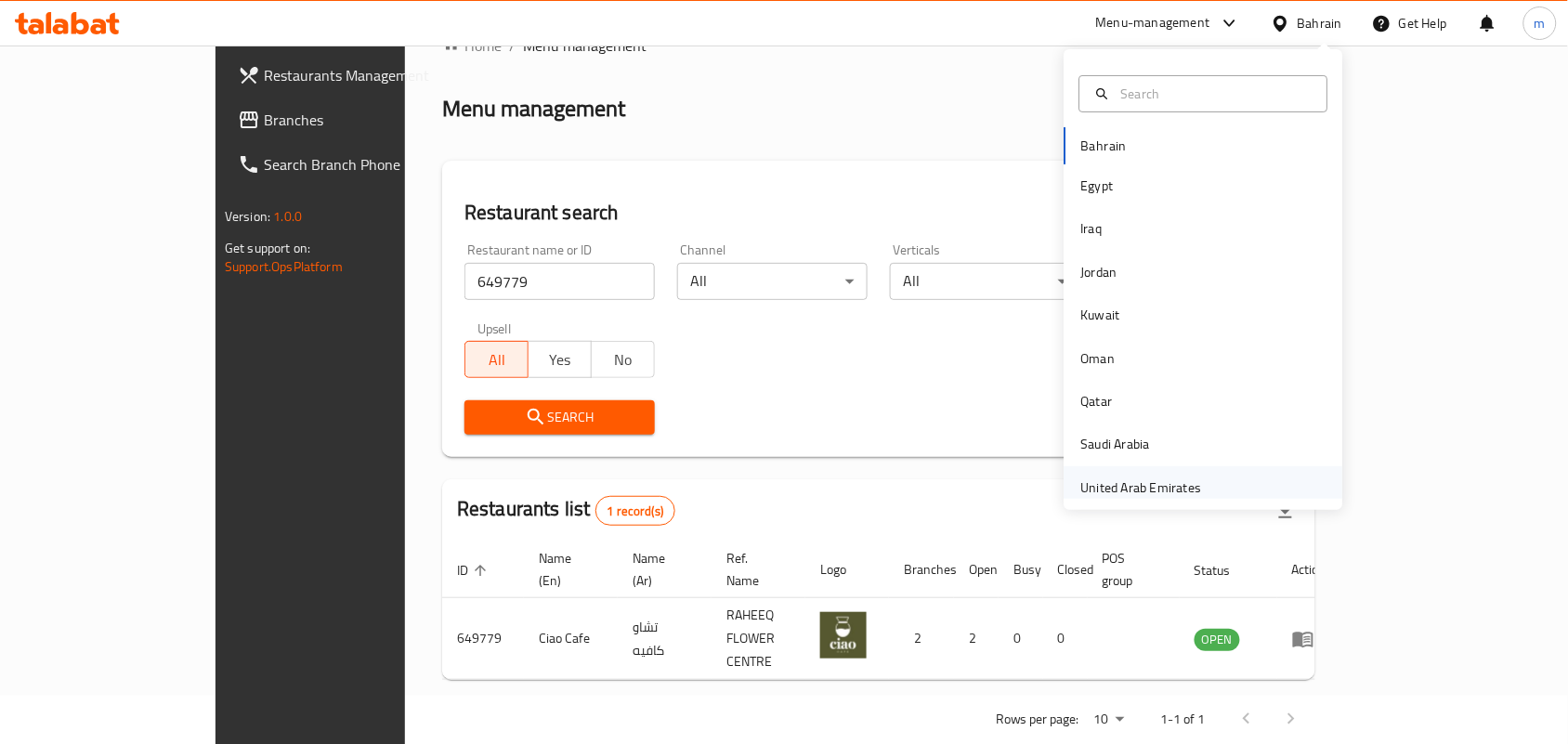 click on "United Arab Emirates" at bounding box center (1142, 488) 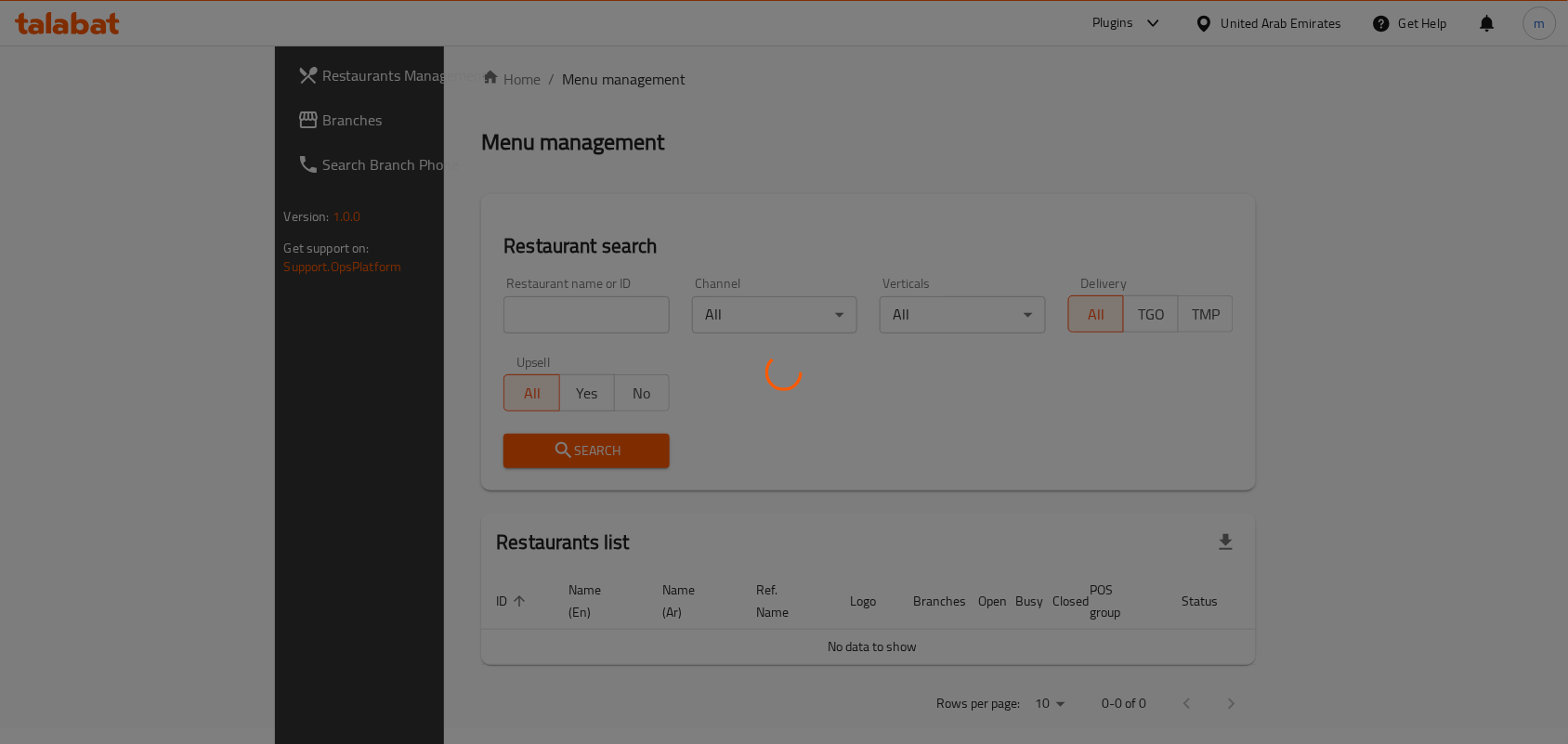 scroll, scrollTop: 48, scrollLeft: 0, axis: vertical 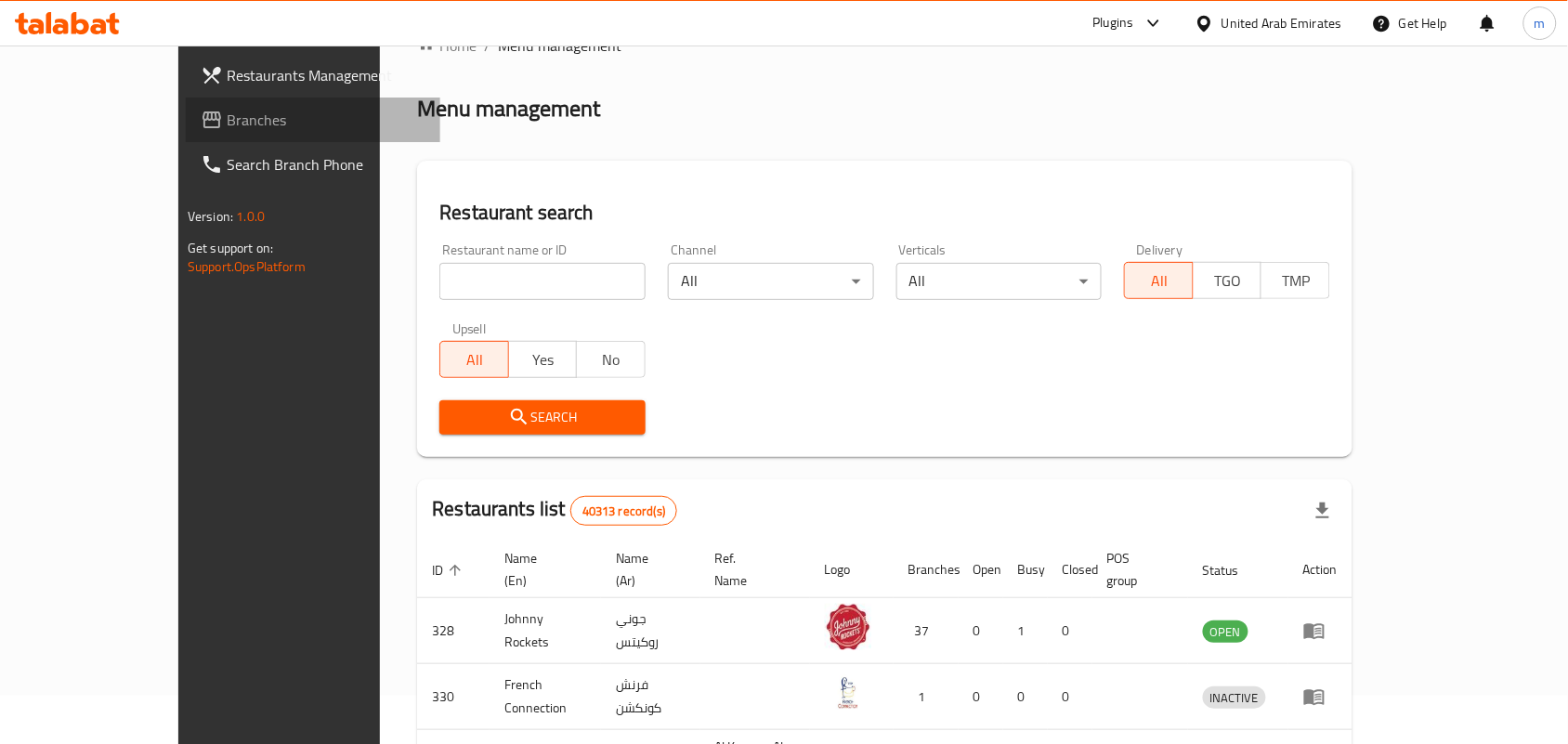 click on "Branches" at bounding box center (326, 120) 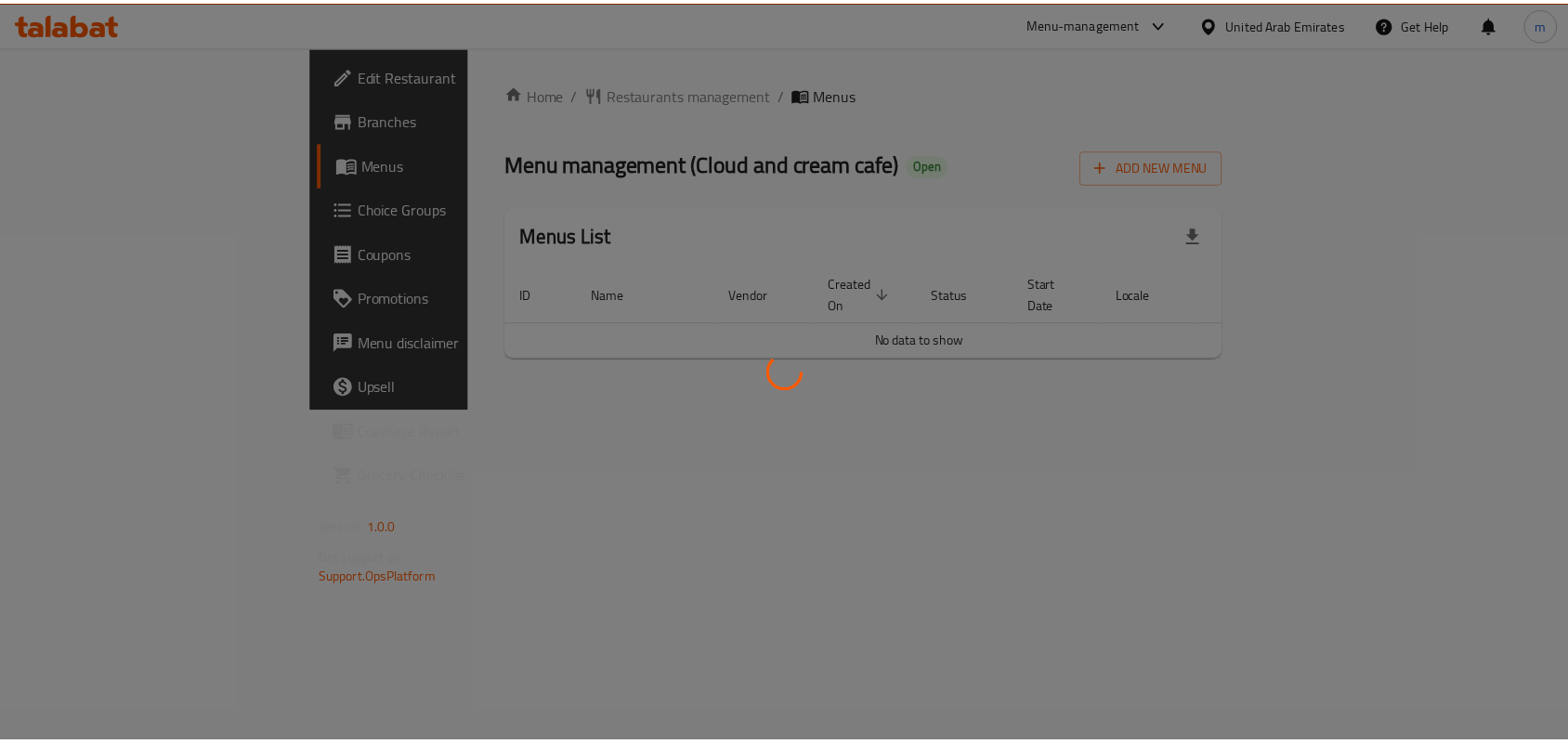 scroll, scrollTop: 0, scrollLeft: 0, axis: both 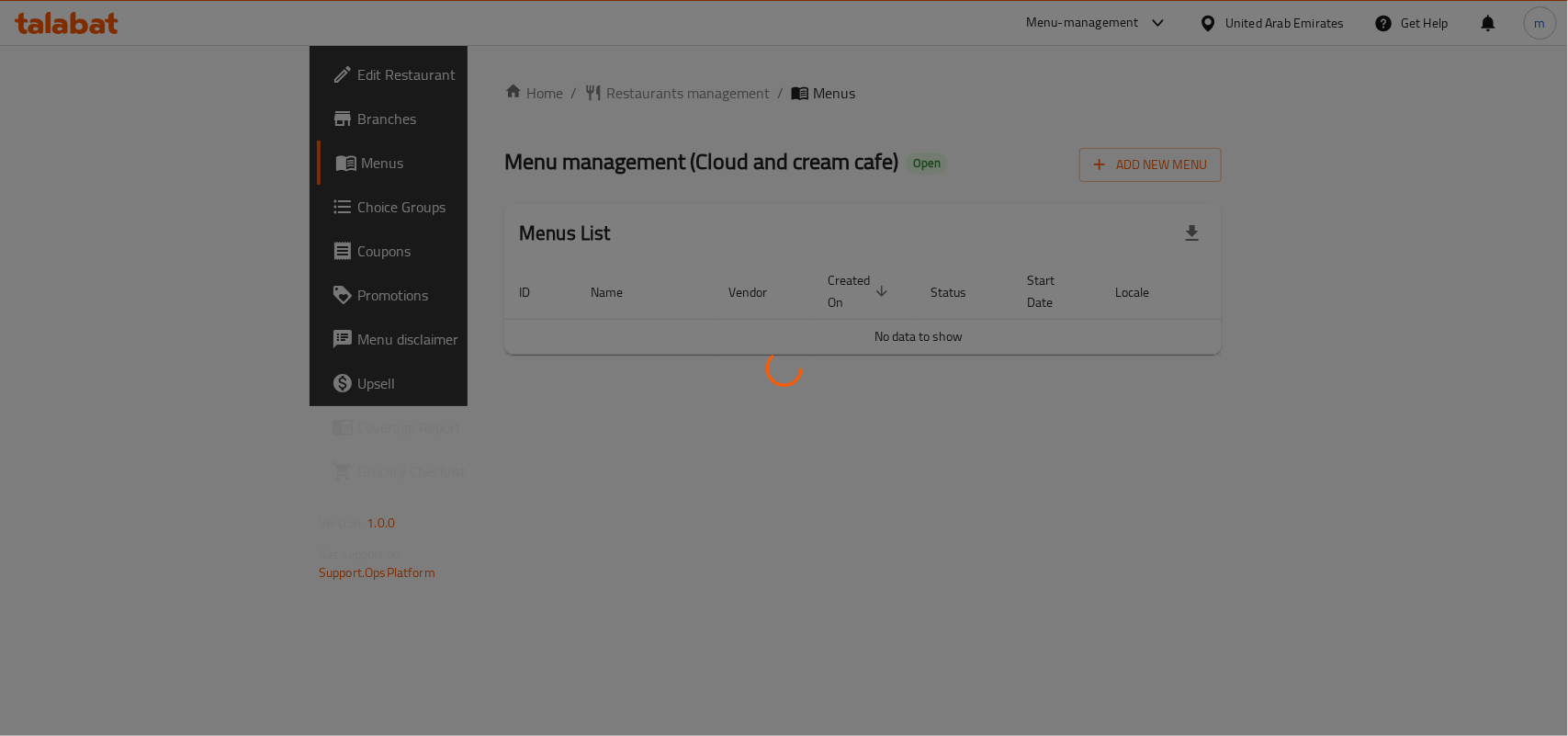 click at bounding box center [784, 368] 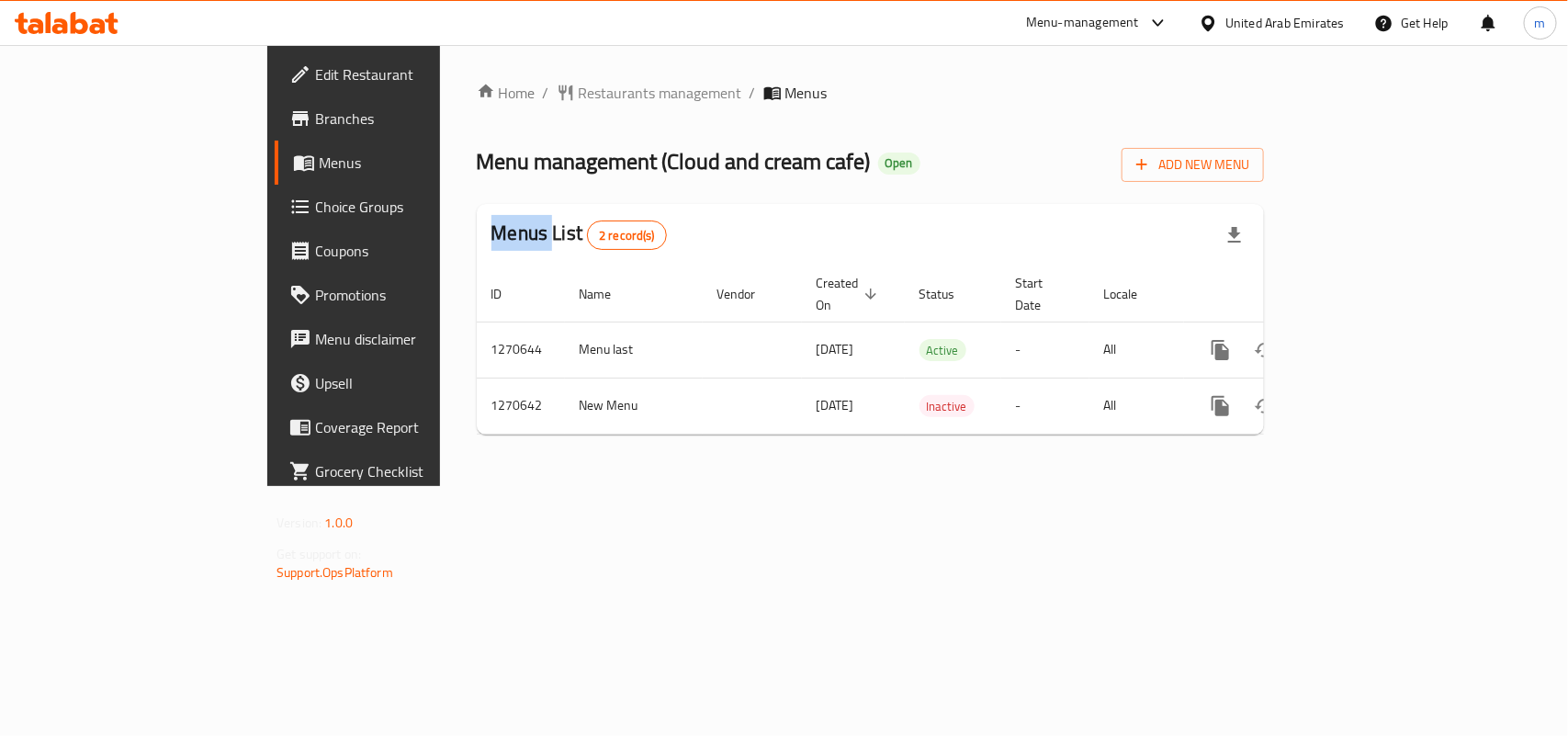 click on "Home / Restaurants management / Menus Menu management ( Cloud and cream cafe )  Open Add New Menu Menus List   2 record(s) ID Name Vendor Created On sorted descending Status Start Date Locale Actions 1270644 Menu last 03/01/2025 Active - All 1270642 New Menu 03/01/2025 Inactive - All" at bounding box center (870, 266) 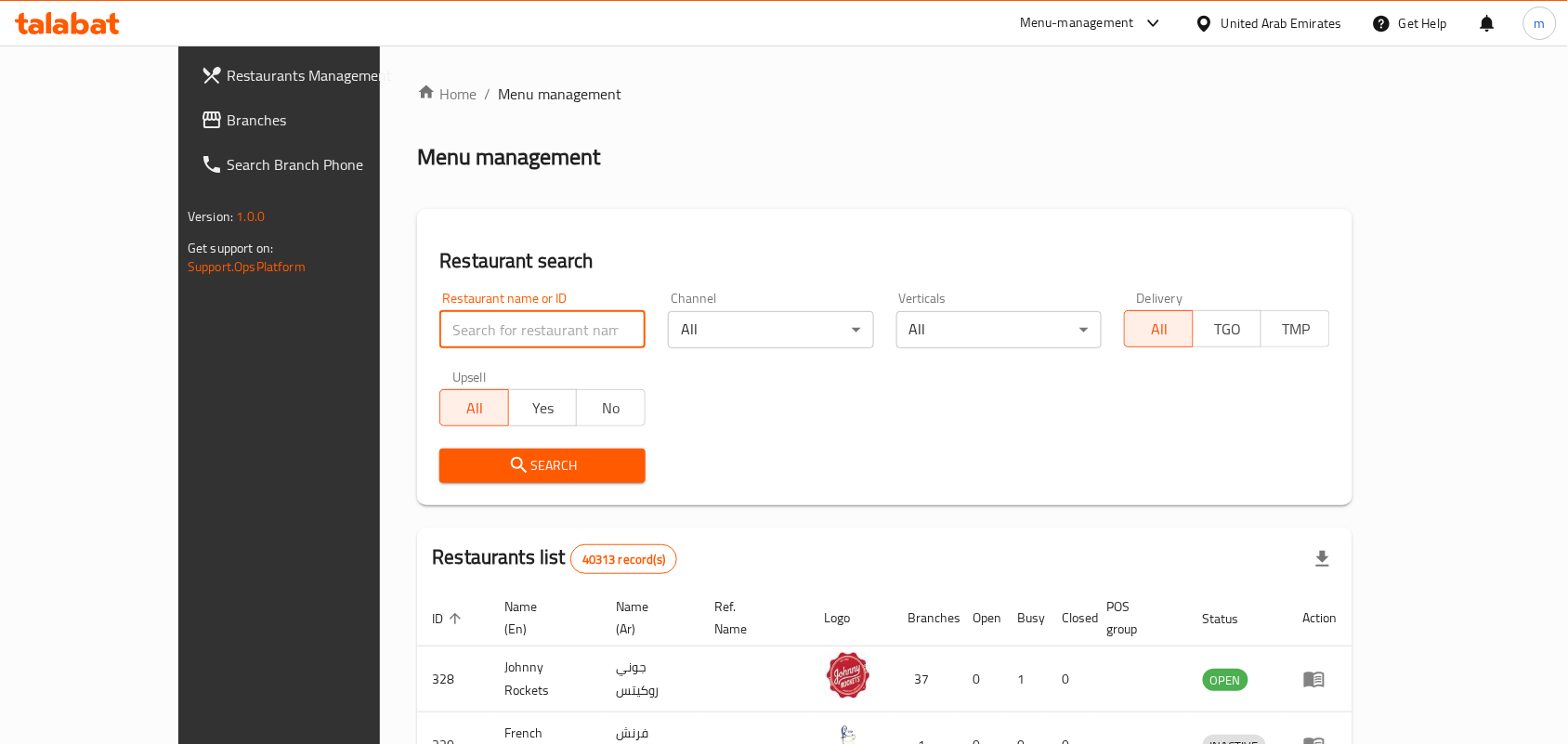 click at bounding box center (542, 330) 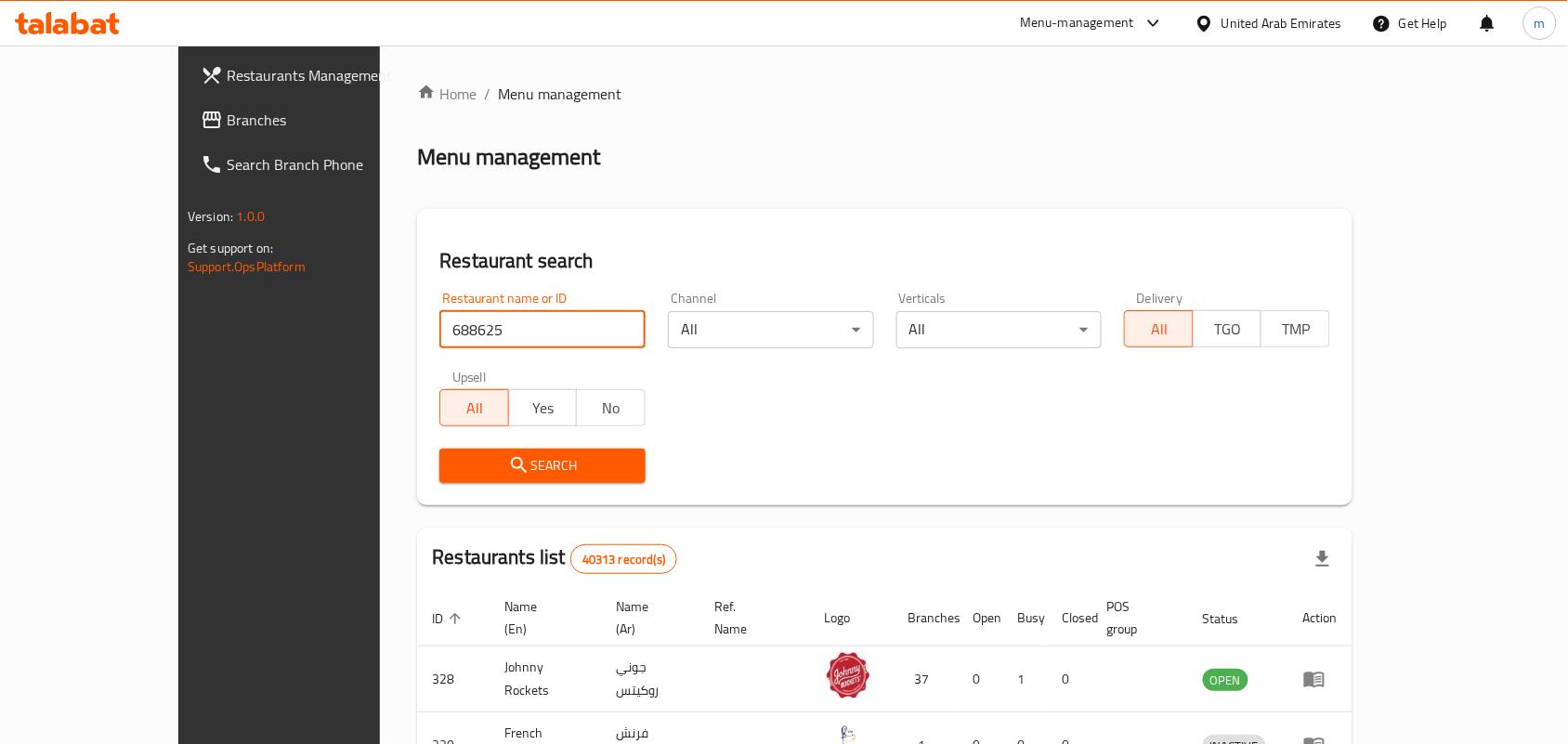 type on "688625" 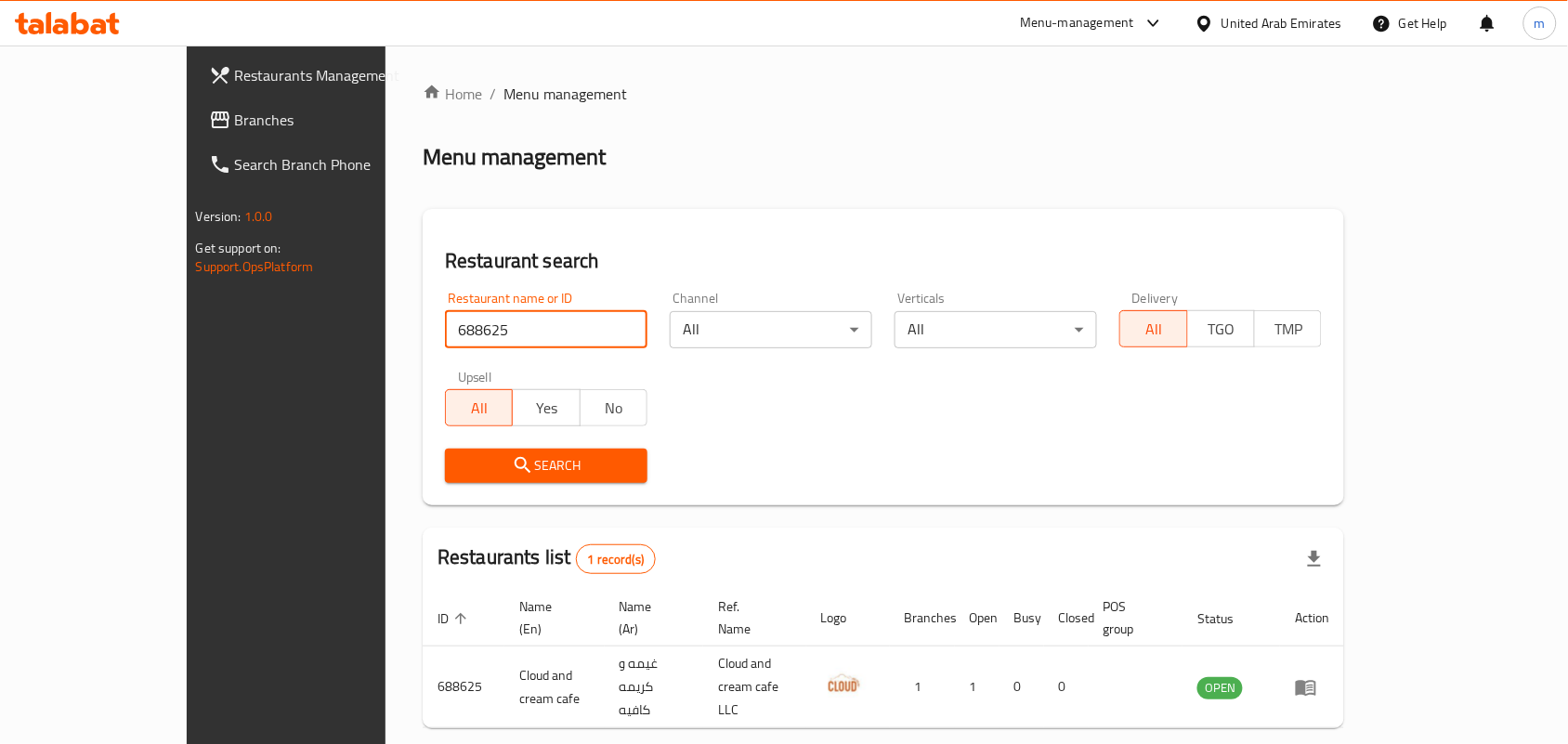 click on "United Arab Emirates" at bounding box center (1282, 23) 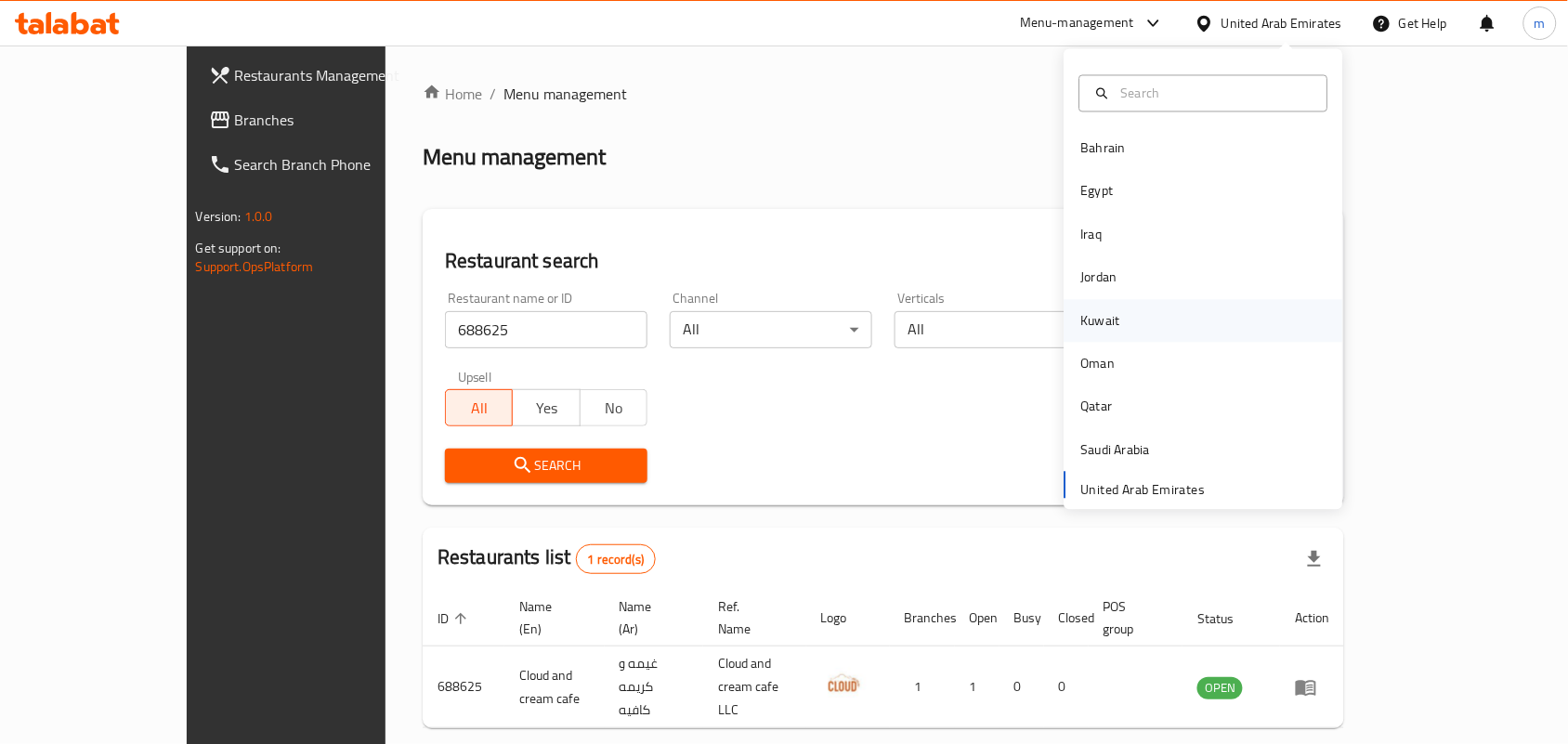 click on "Kuwait" at bounding box center (1101, 320) 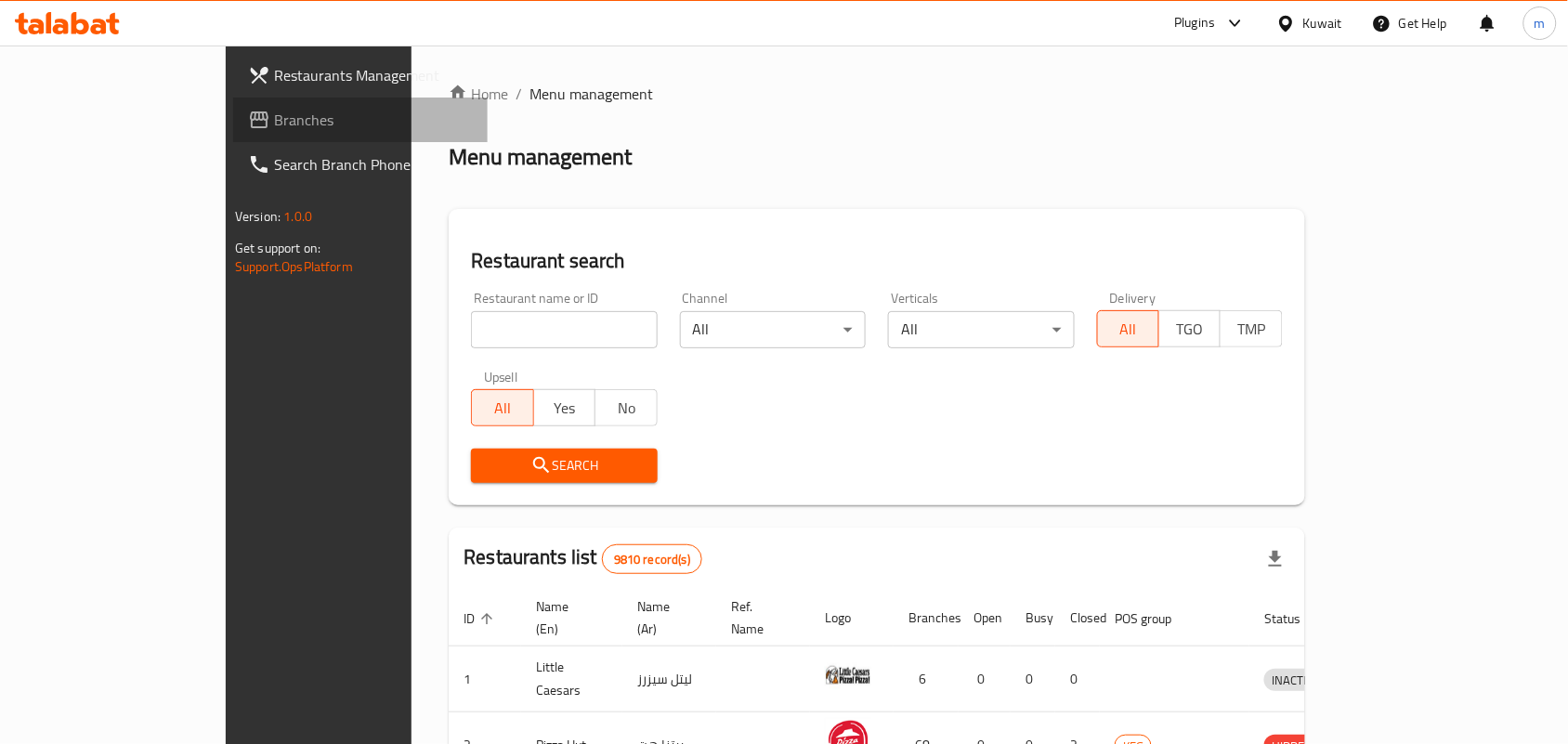 click on "Branches" at bounding box center [373, 120] 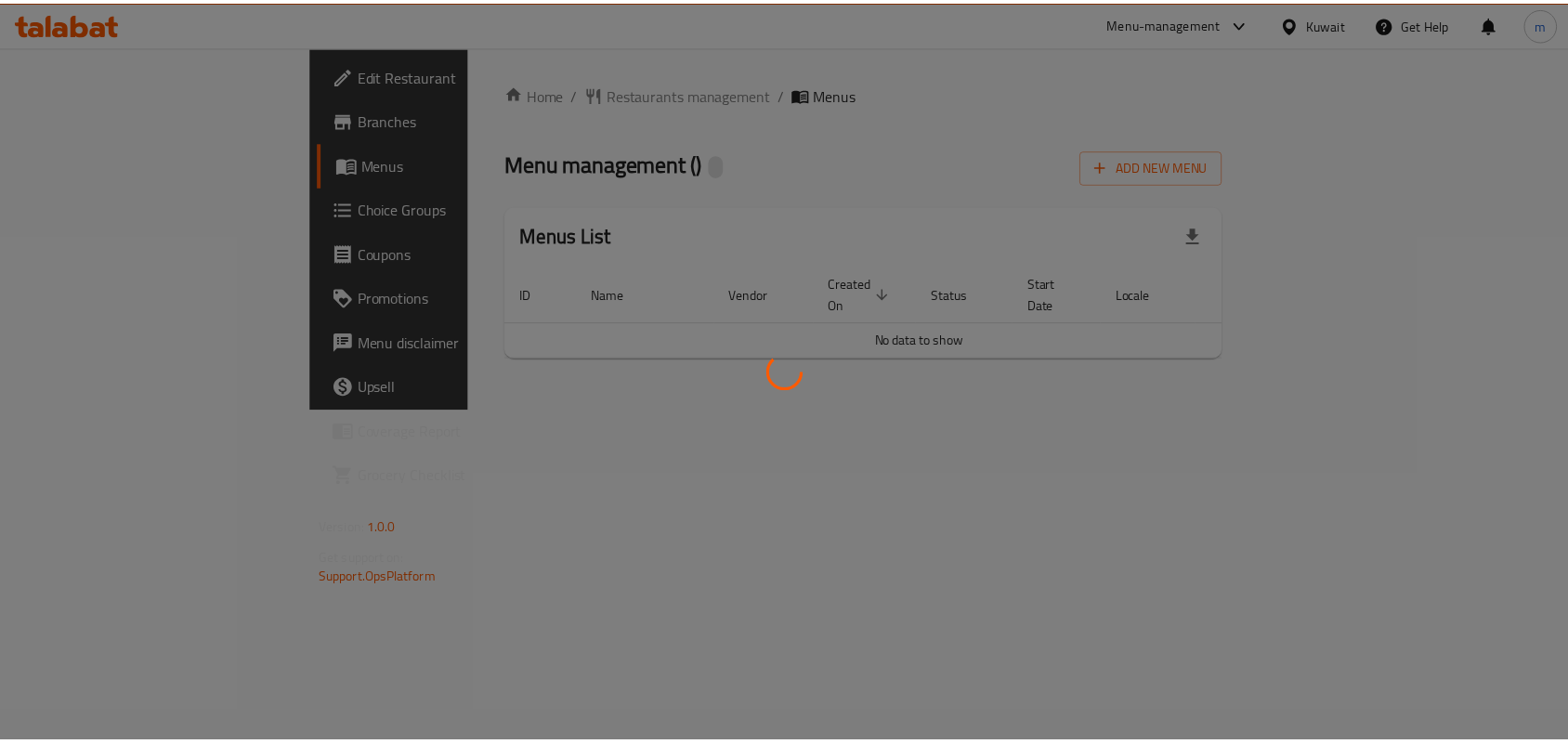 scroll, scrollTop: 0, scrollLeft: 0, axis: both 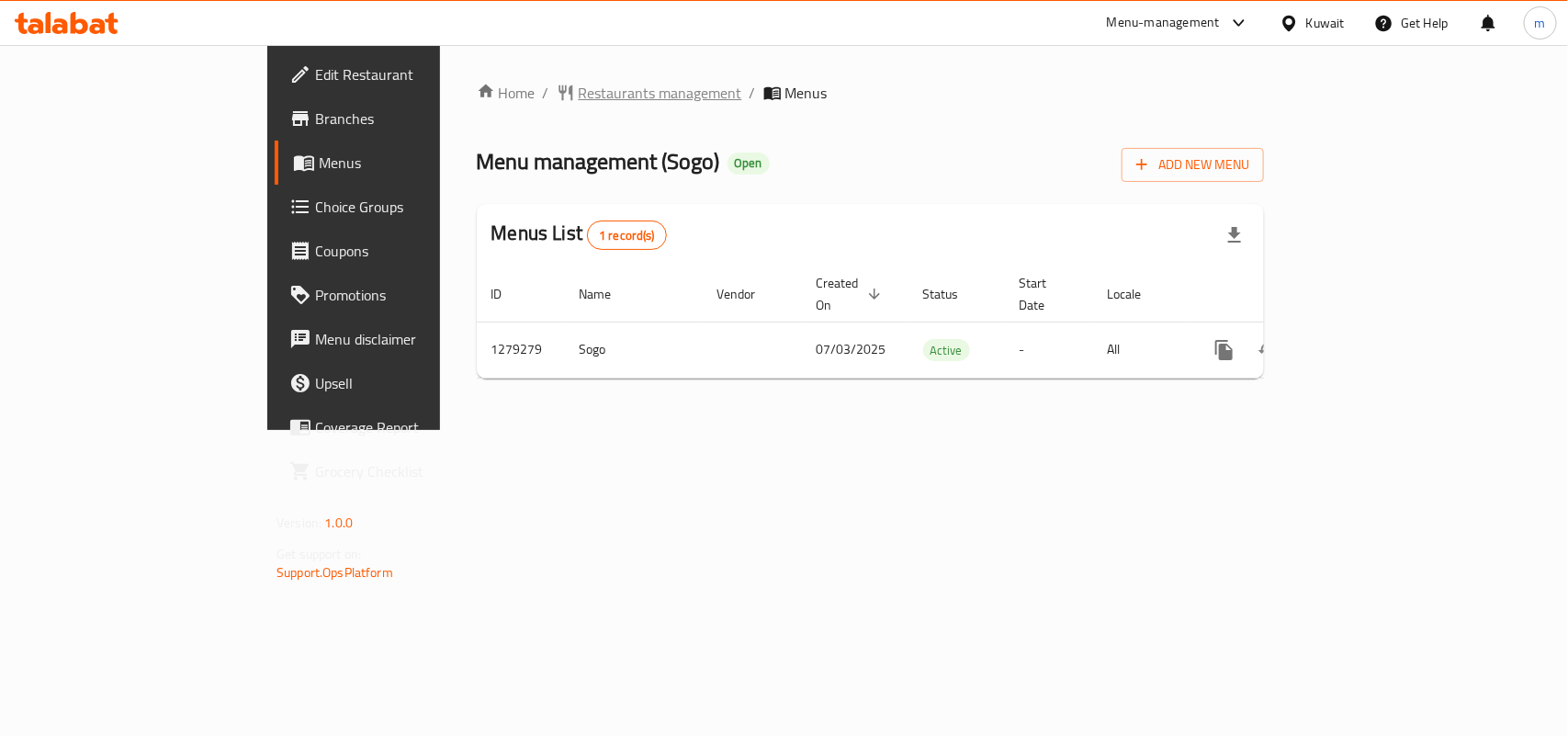 click on "Restaurants management" at bounding box center [660, 93] 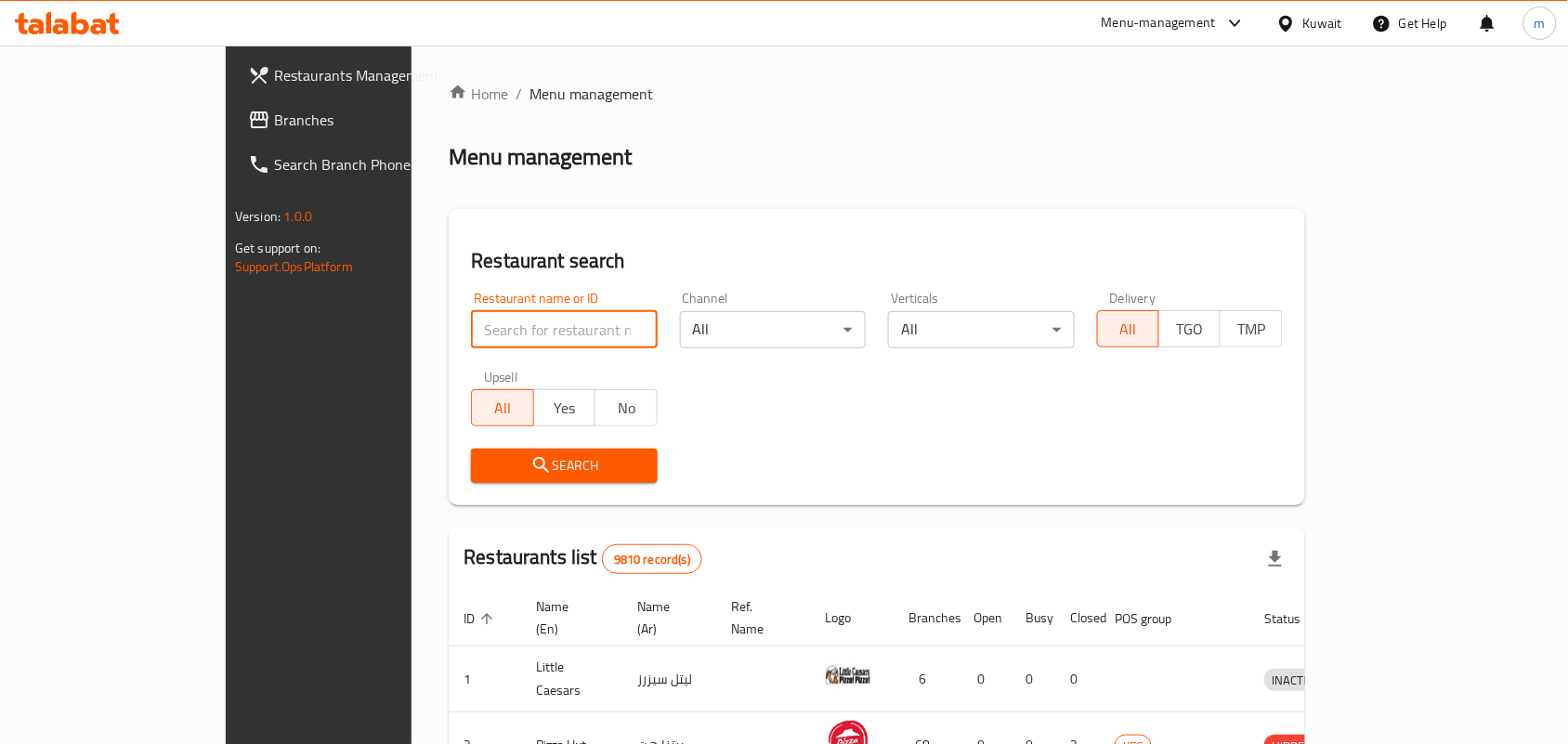 click at bounding box center (564, 330) 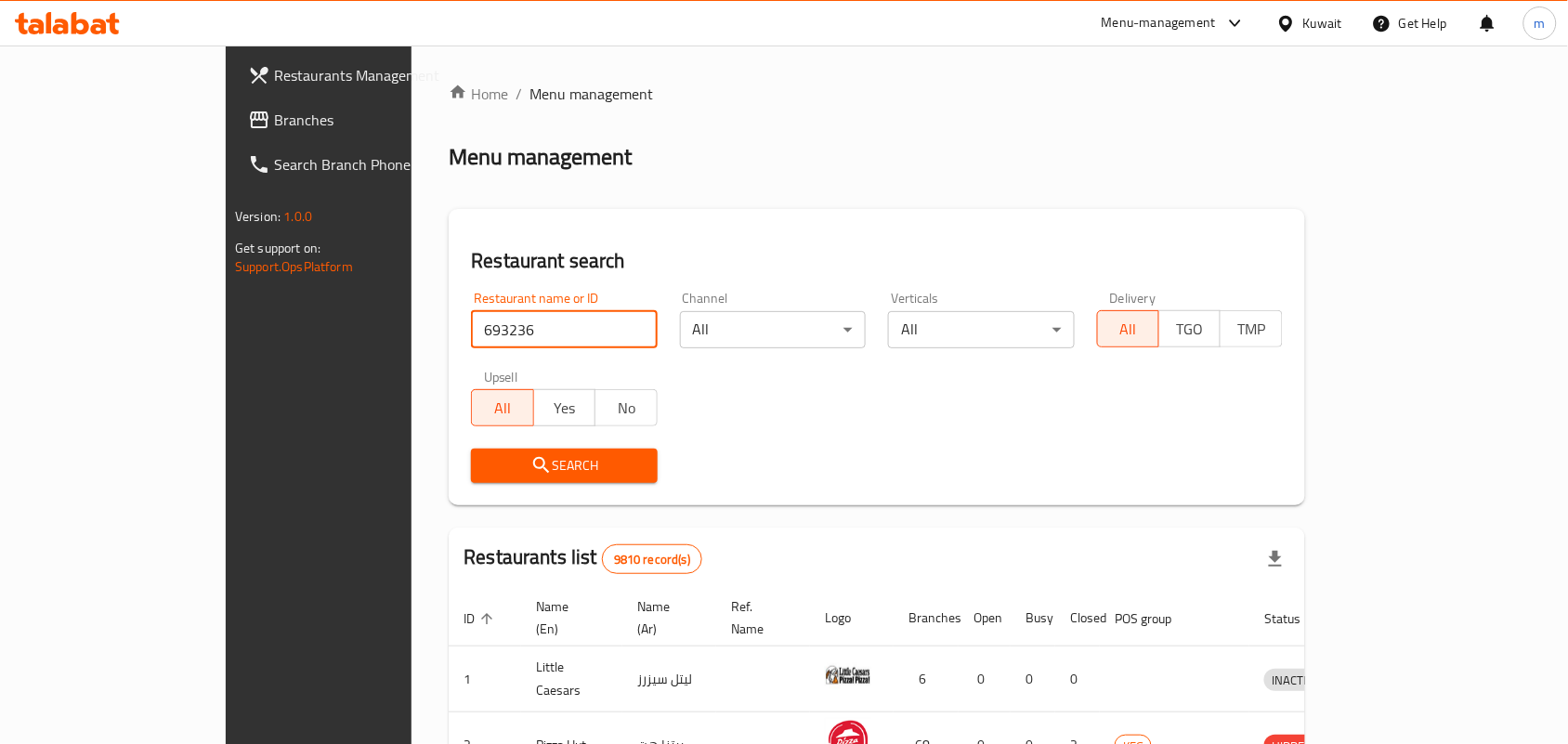 type on "693236" 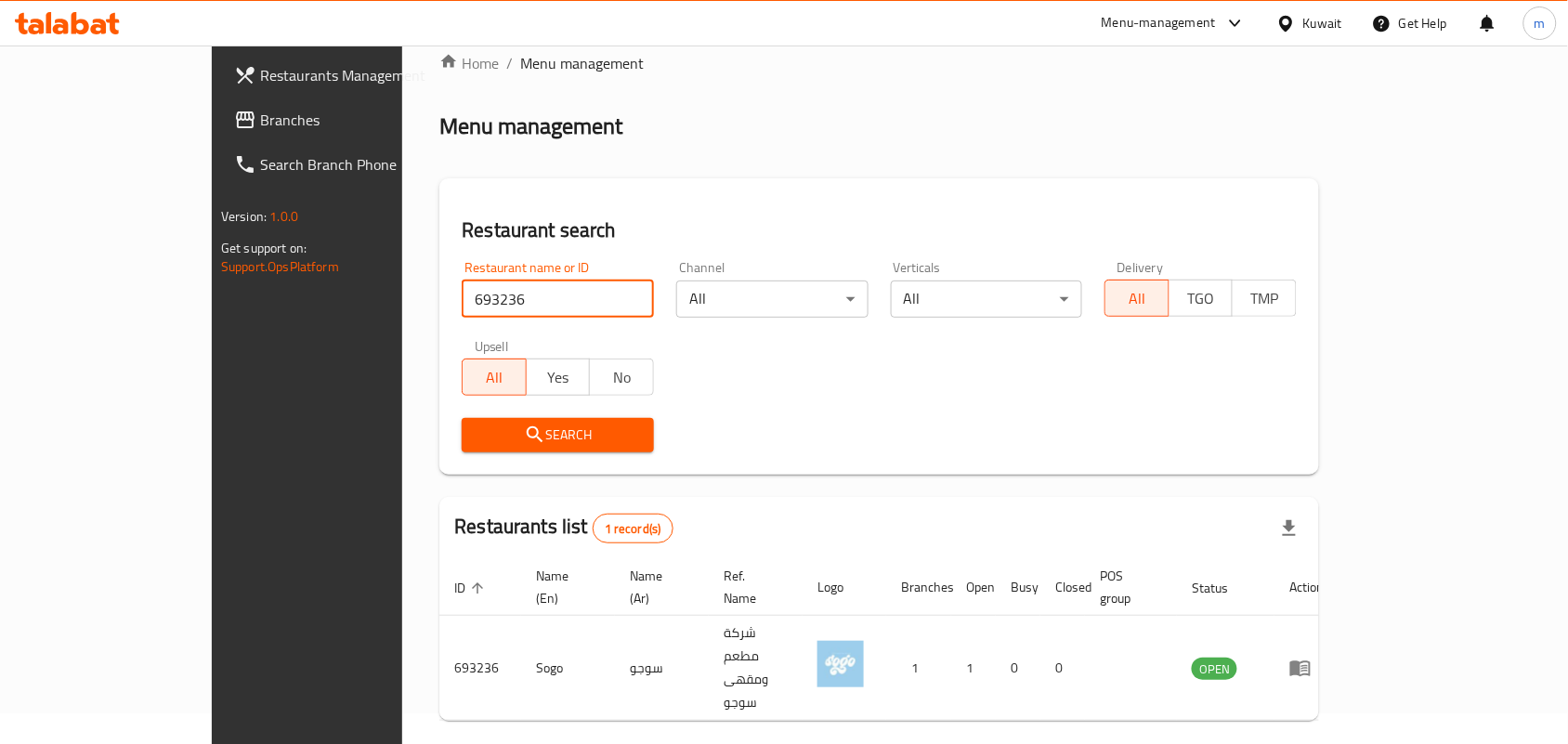 scroll, scrollTop: 48, scrollLeft: 0, axis: vertical 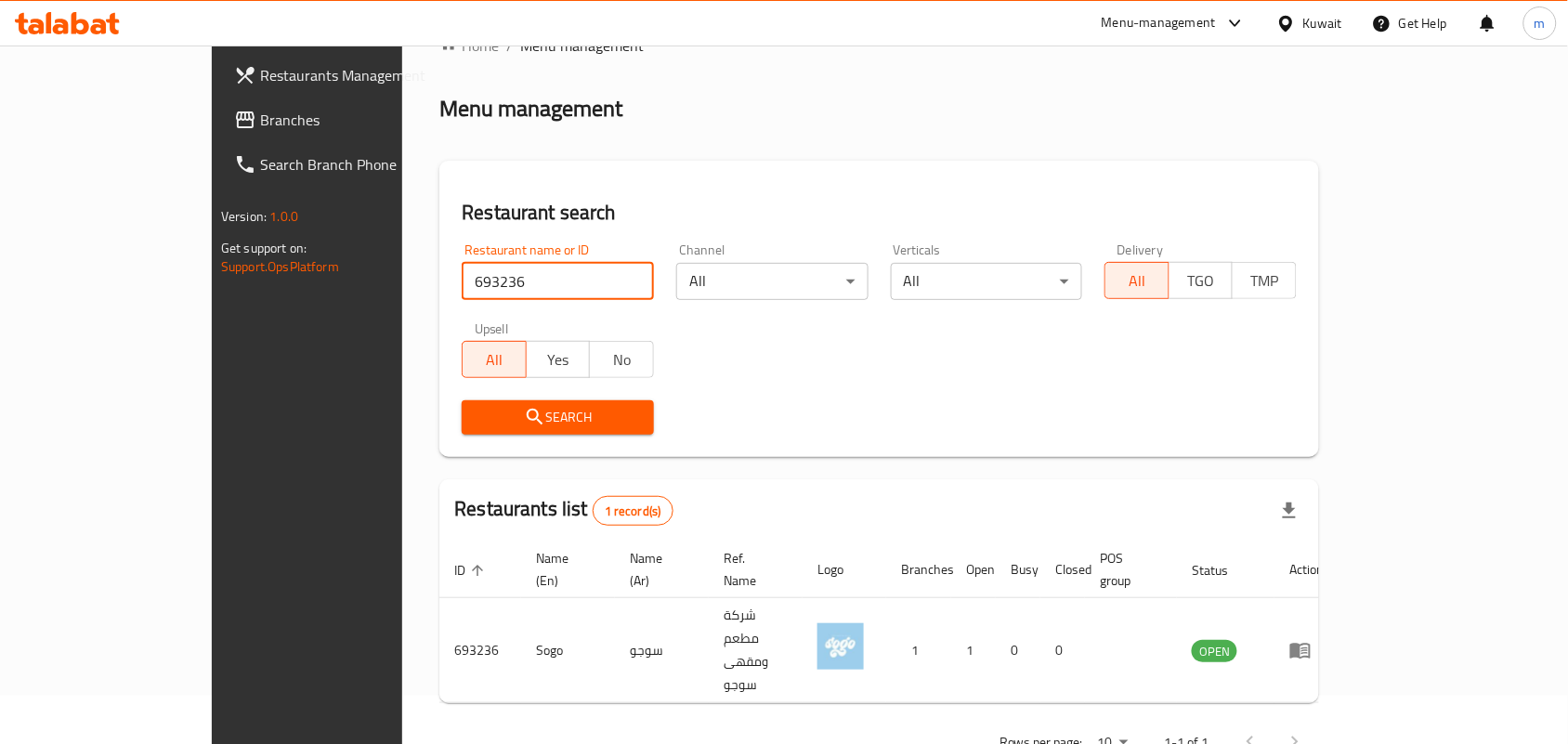 click on "Kuwait" at bounding box center [1323, 23] 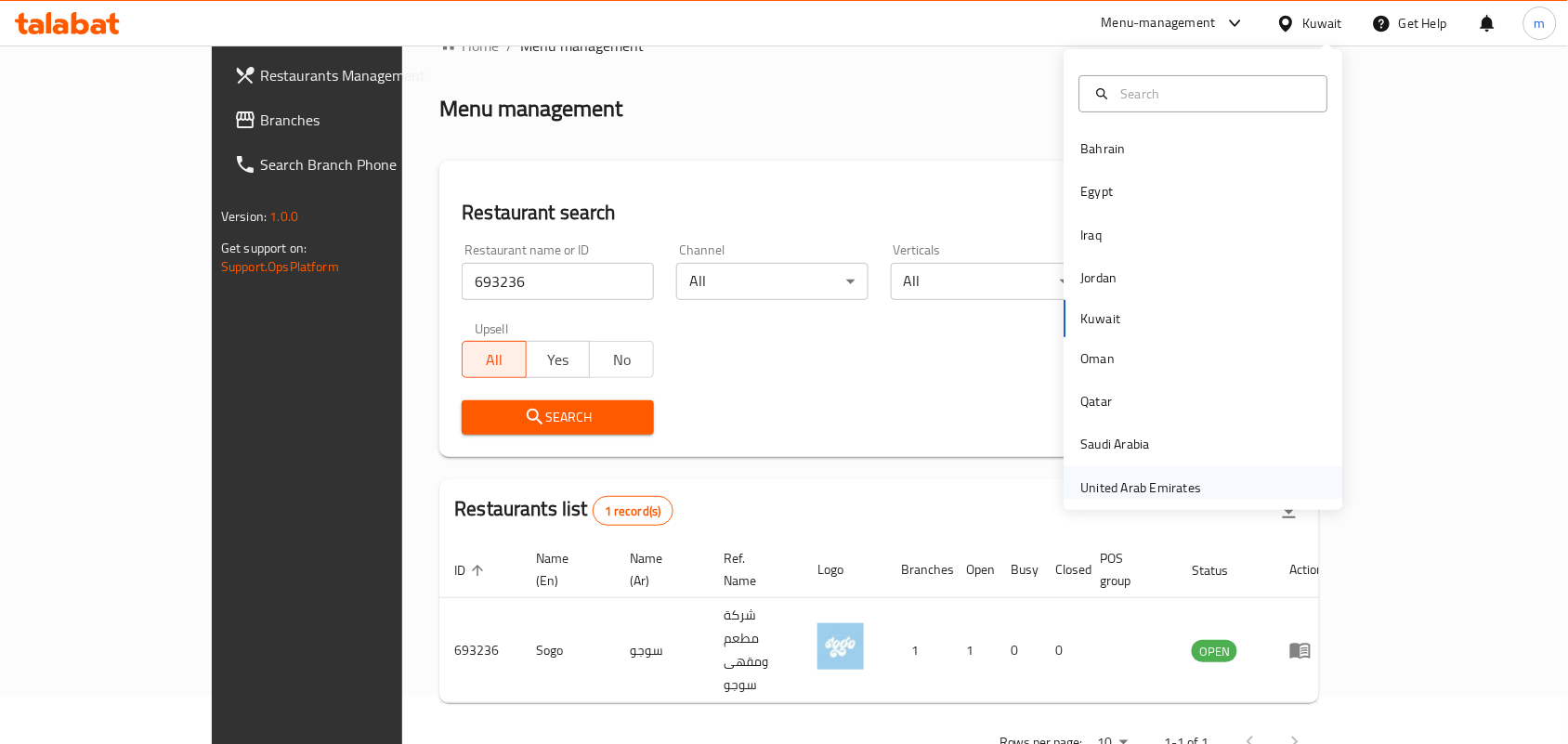 click on "United Arab Emirates" at bounding box center (1142, 488) 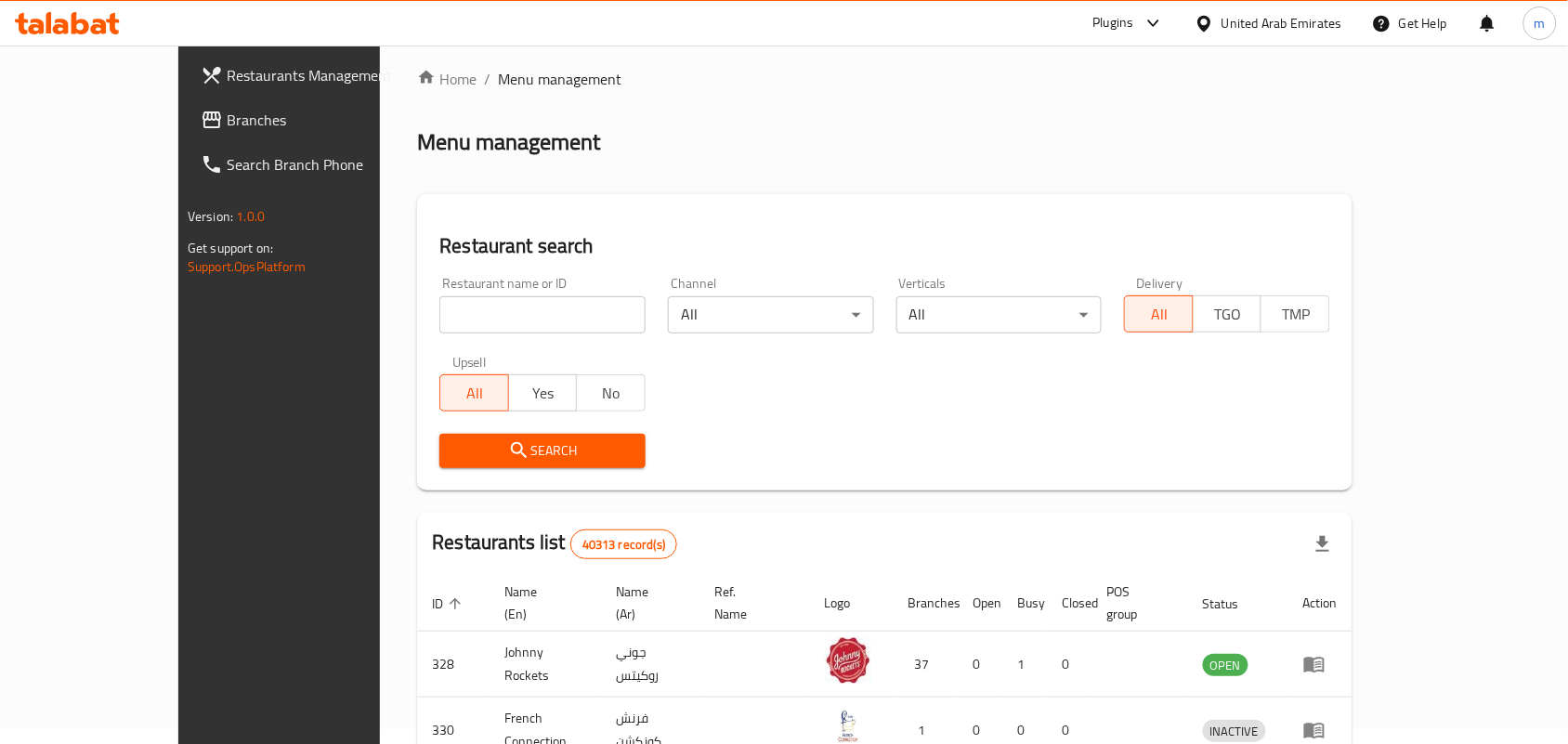 scroll, scrollTop: 48, scrollLeft: 0, axis: vertical 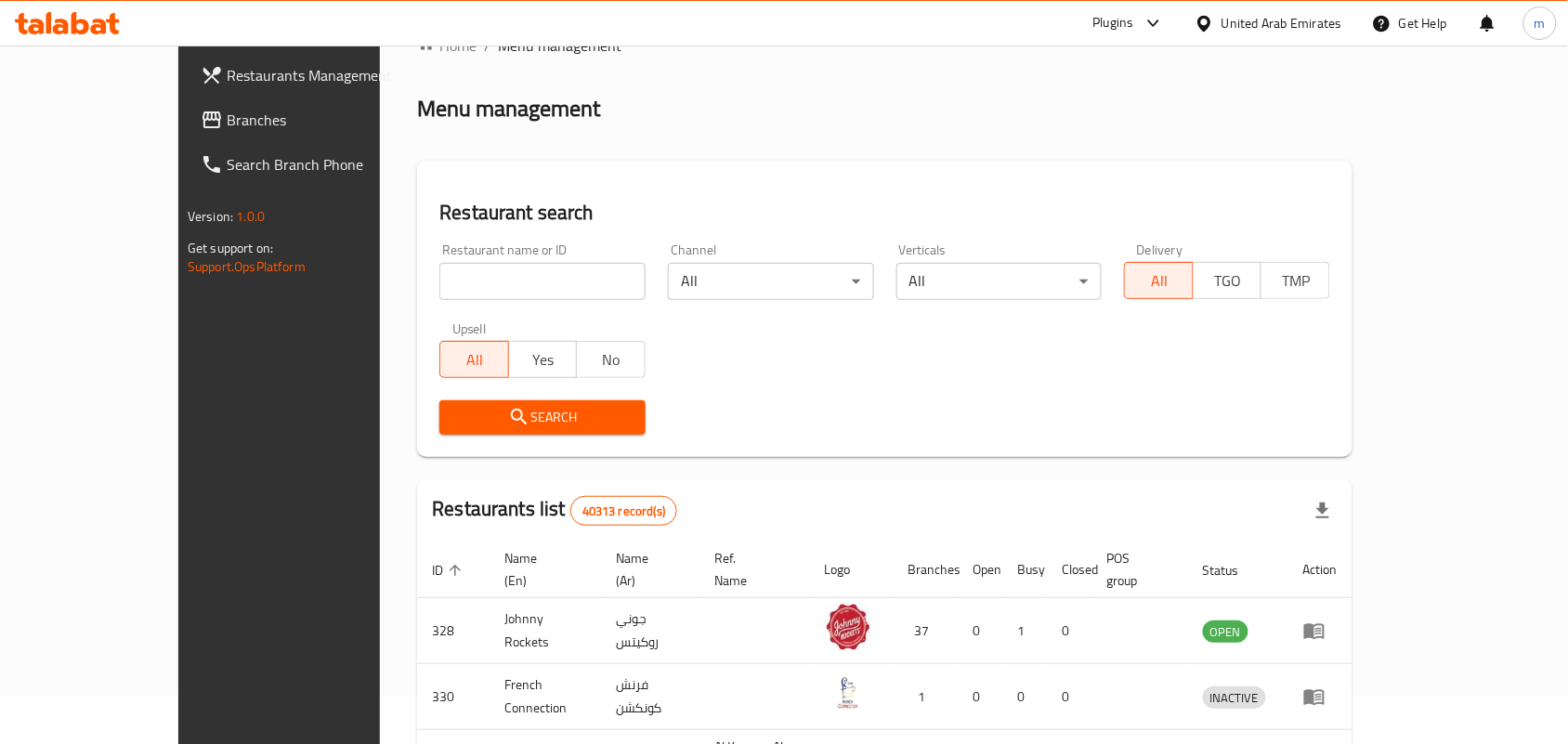 click on "Branches" at bounding box center [326, 120] 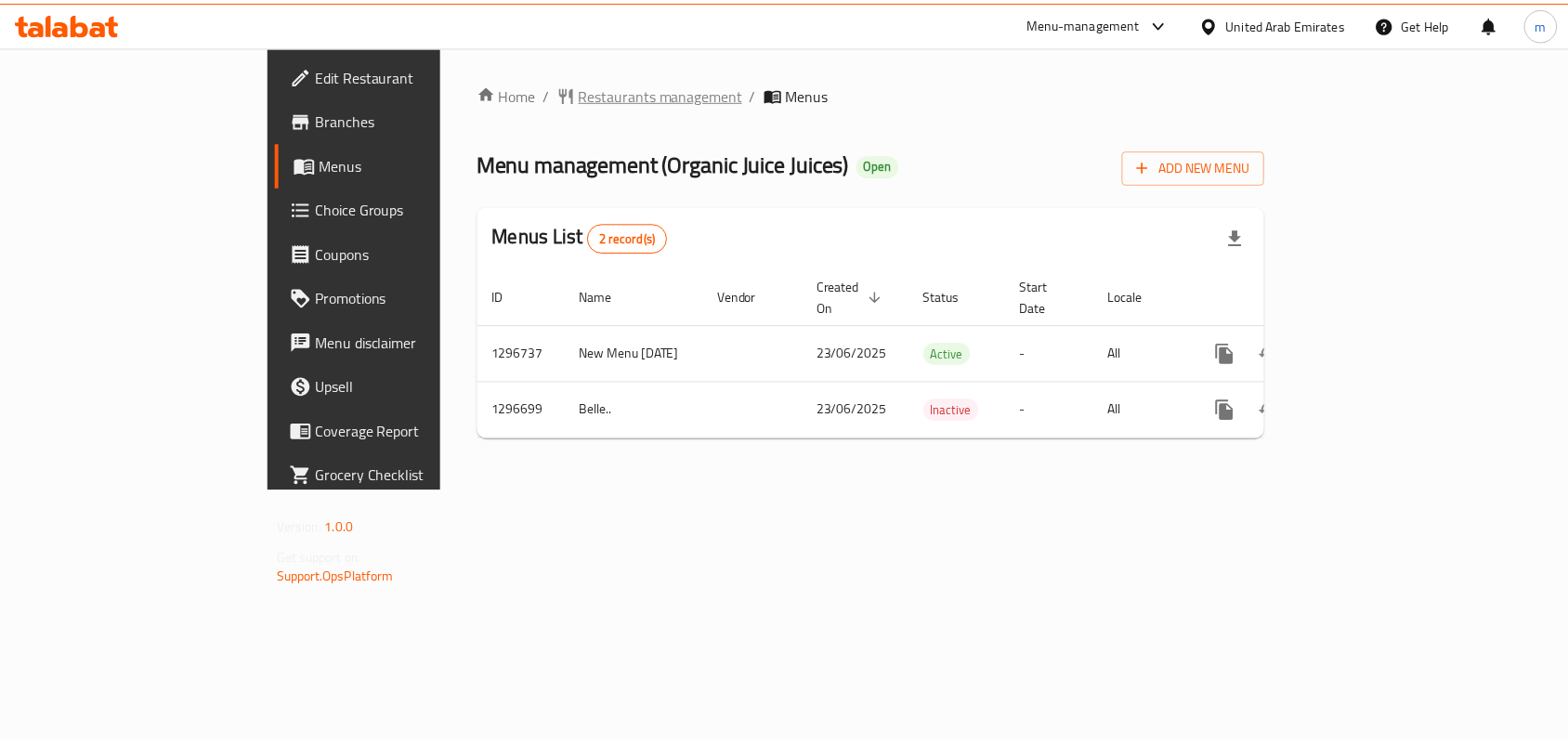 scroll, scrollTop: 0, scrollLeft: 0, axis: both 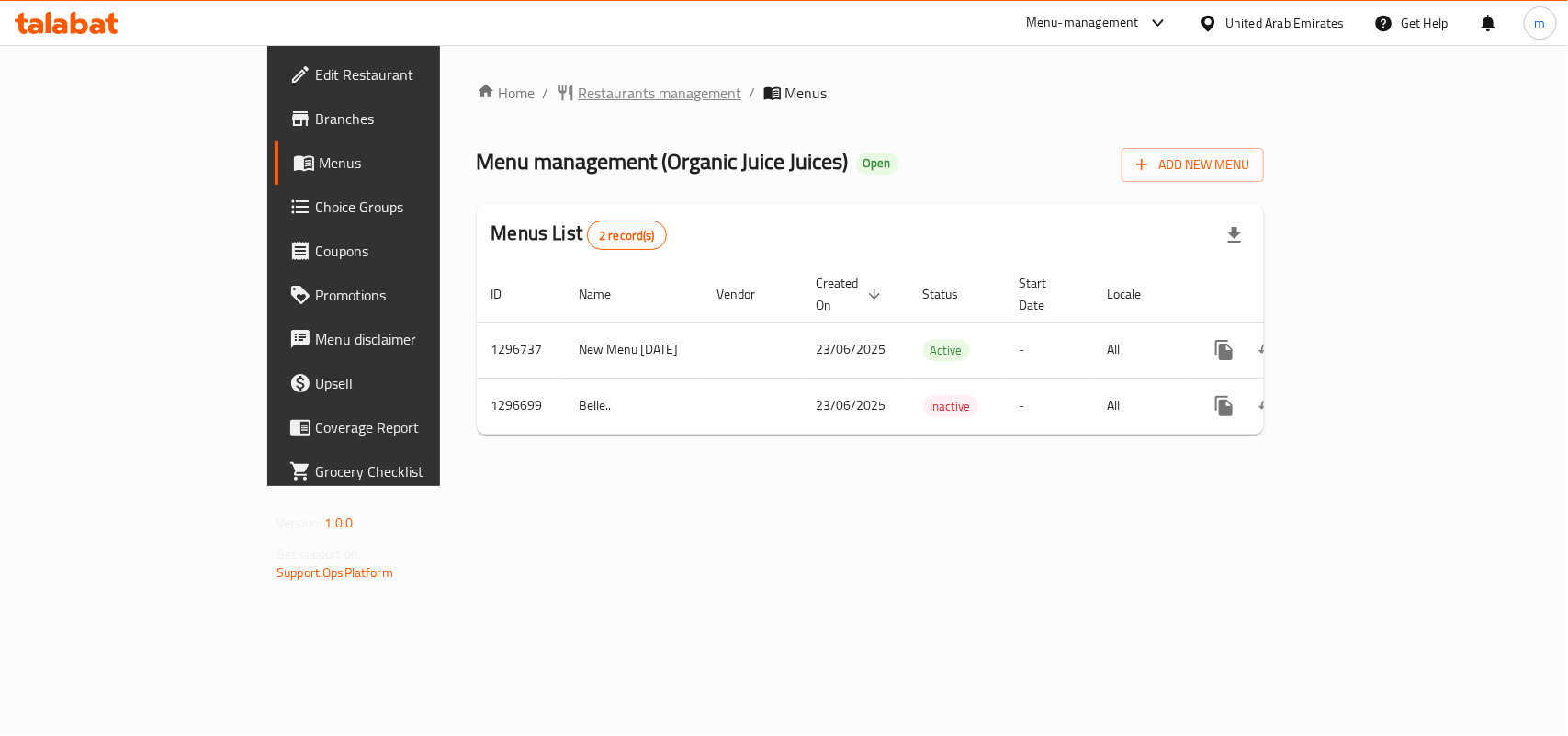 click on "Restaurants management" at bounding box center [660, 93] 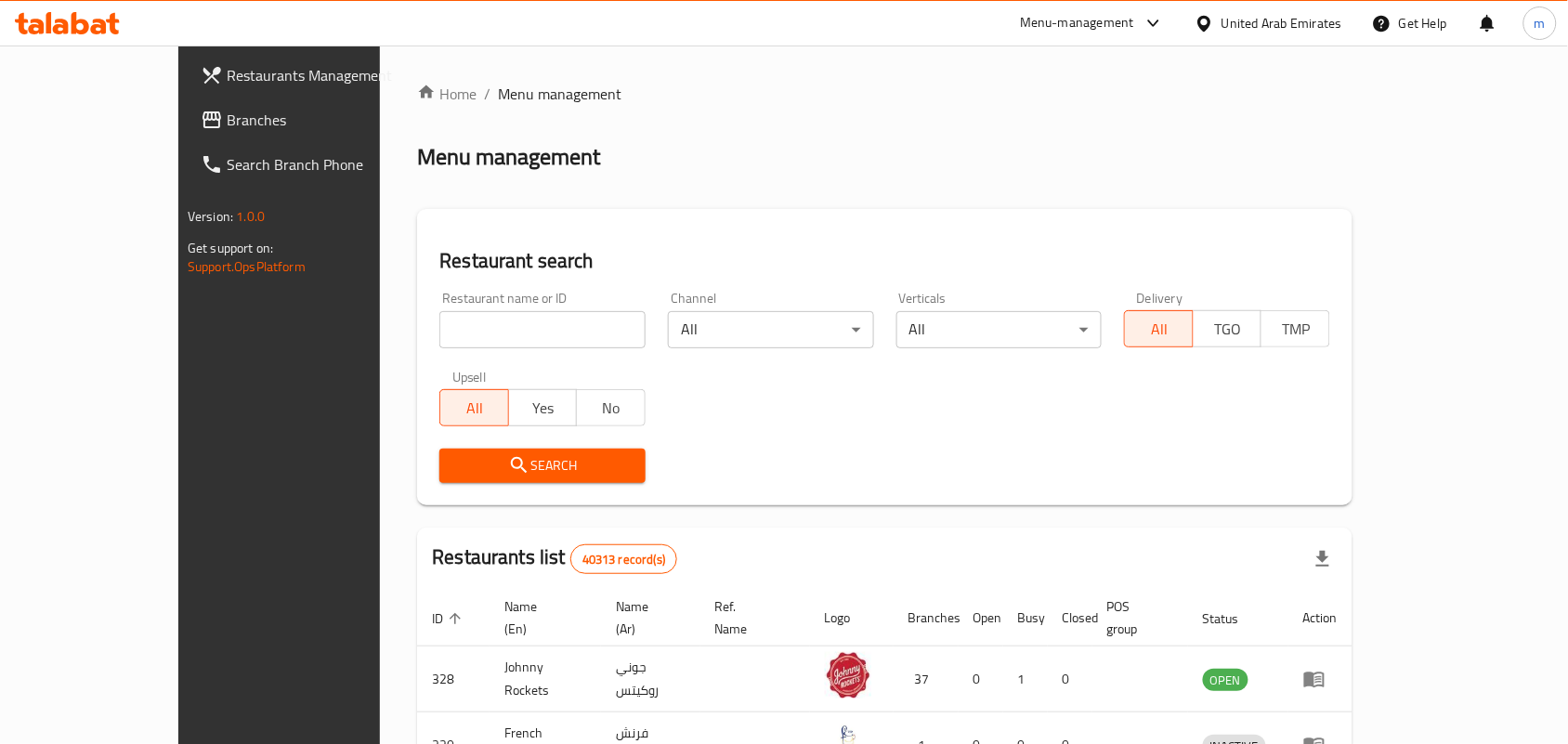 click on "Home / Menu management Menu management Restaurant search Restaurant name or ID Restaurant name or ID Channel All ​ Verticals All ​ Delivery All TGO TMP Upsell All Yes No   Search Restaurants list   40313 record(s) ID sorted ascending Name (En) Name (Ar) Ref. Name Logo Branches Open Busy Closed POS group Status Action 328 Johnny Rockets جوني روكيتس 37 0 1 0 OPEN 330 French Connection فرنش كونكشن 1 0 0 0 INACTIVE 339 Arz Lebanon أرز لبنان Al Karama,Al Barsha & Mirdif 9 1 0 2 OPEN 340 Mega Wraps ميجا رابس 3 0 0 0 INACTIVE 342 Sandella's Flatbread Cafe سانديلاز فلات براد 7 0 0 0 INACTIVE 343 Dragon Hut كوخ التنين 1 0 0 0 INACTIVE 348 Thai Kitchen المطبخ التايلندى 1 0 0 0 INACTIVE 349 Mughal  موغل 1 0 0 0 HIDDEN 350 HOT N COOL (Old) هوت و كول 1 0 0 0 INACTIVE 355 Al Habasha  الحبشة 11 1 0 0 HIDDEN Rows per page: 10 1-10 of 40313" at bounding box center (884, 704) 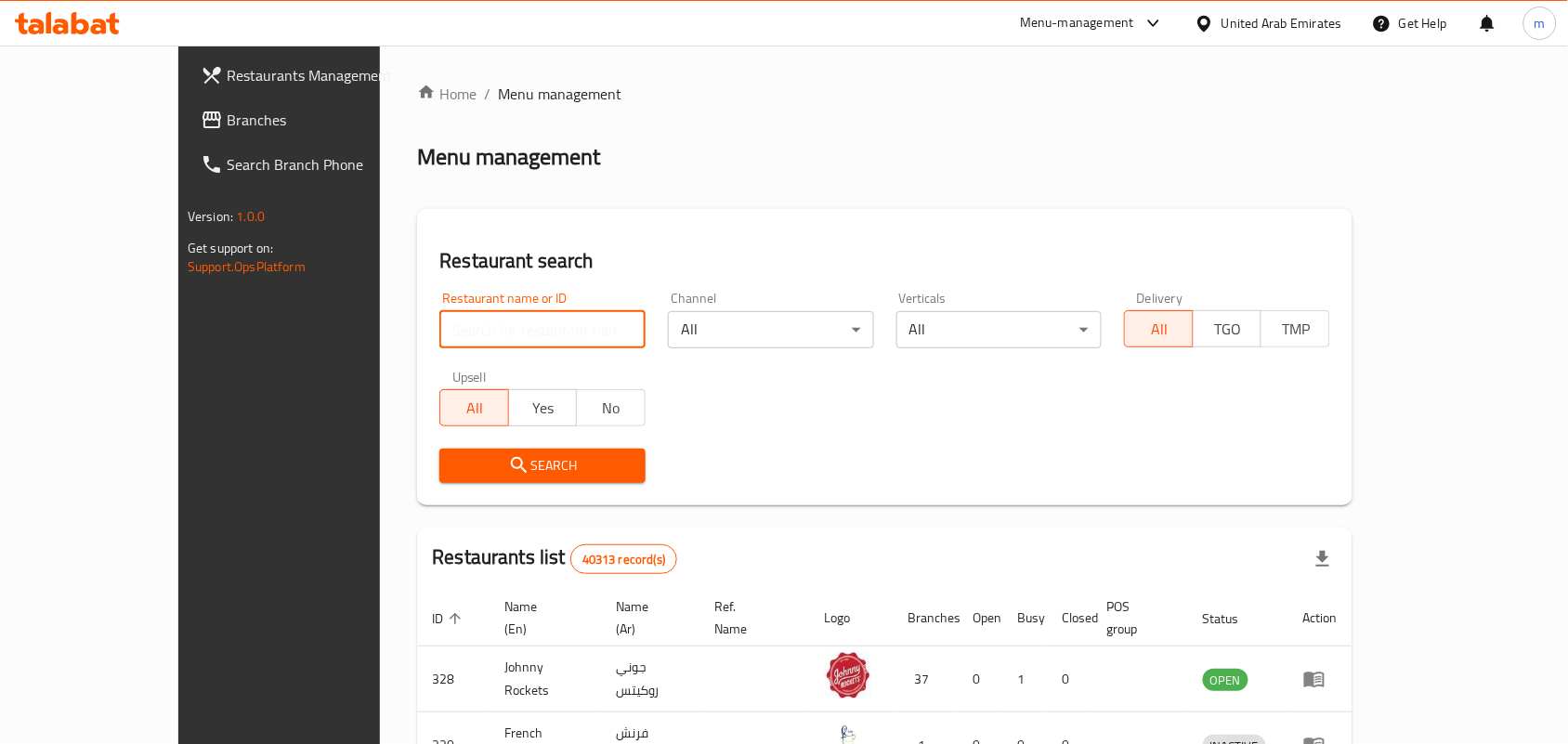 paste on "700152" 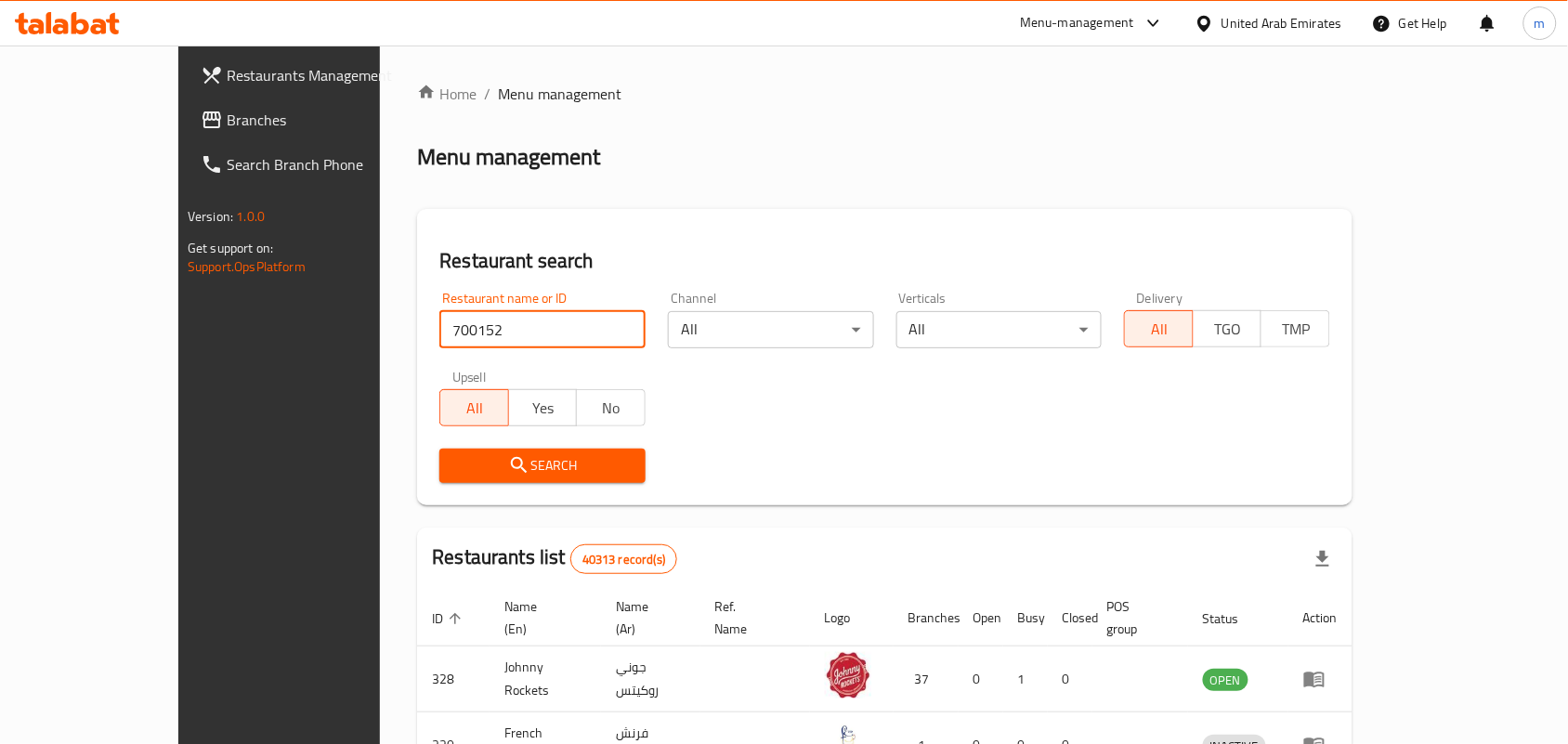 type on "700152" 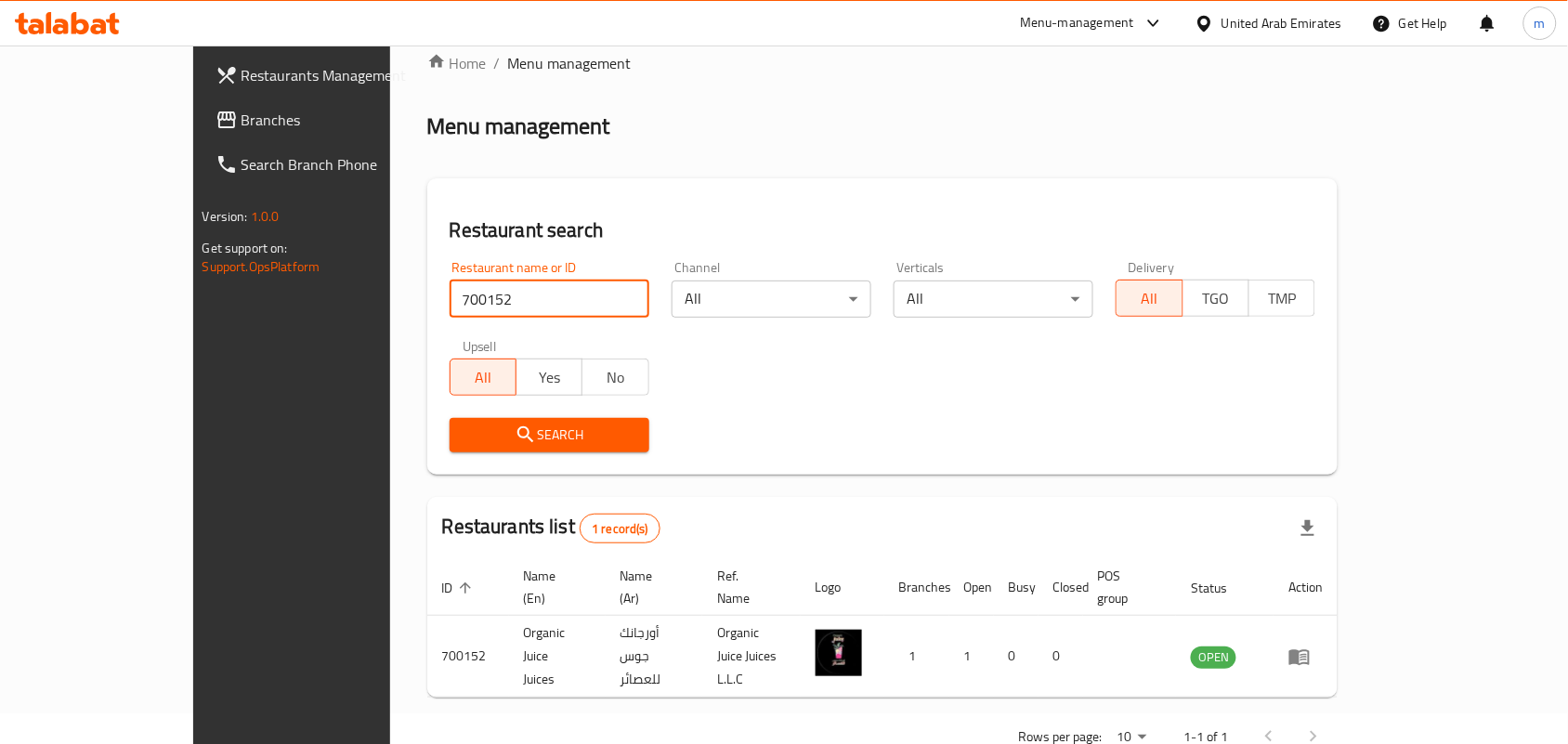 scroll, scrollTop: 48, scrollLeft: 0, axis: vertical 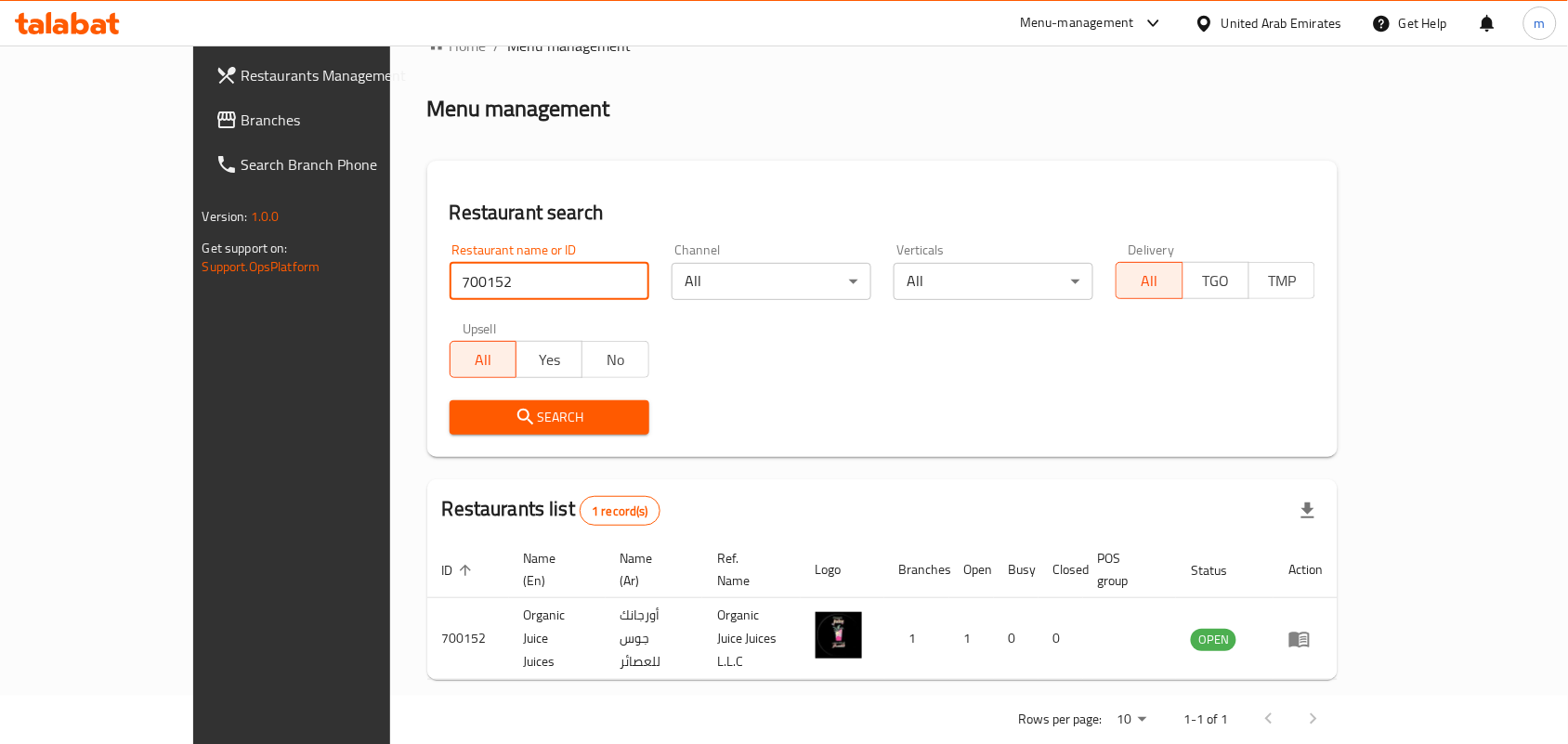 click on "United Arab Emirates" at bounding box center [1282, 23] 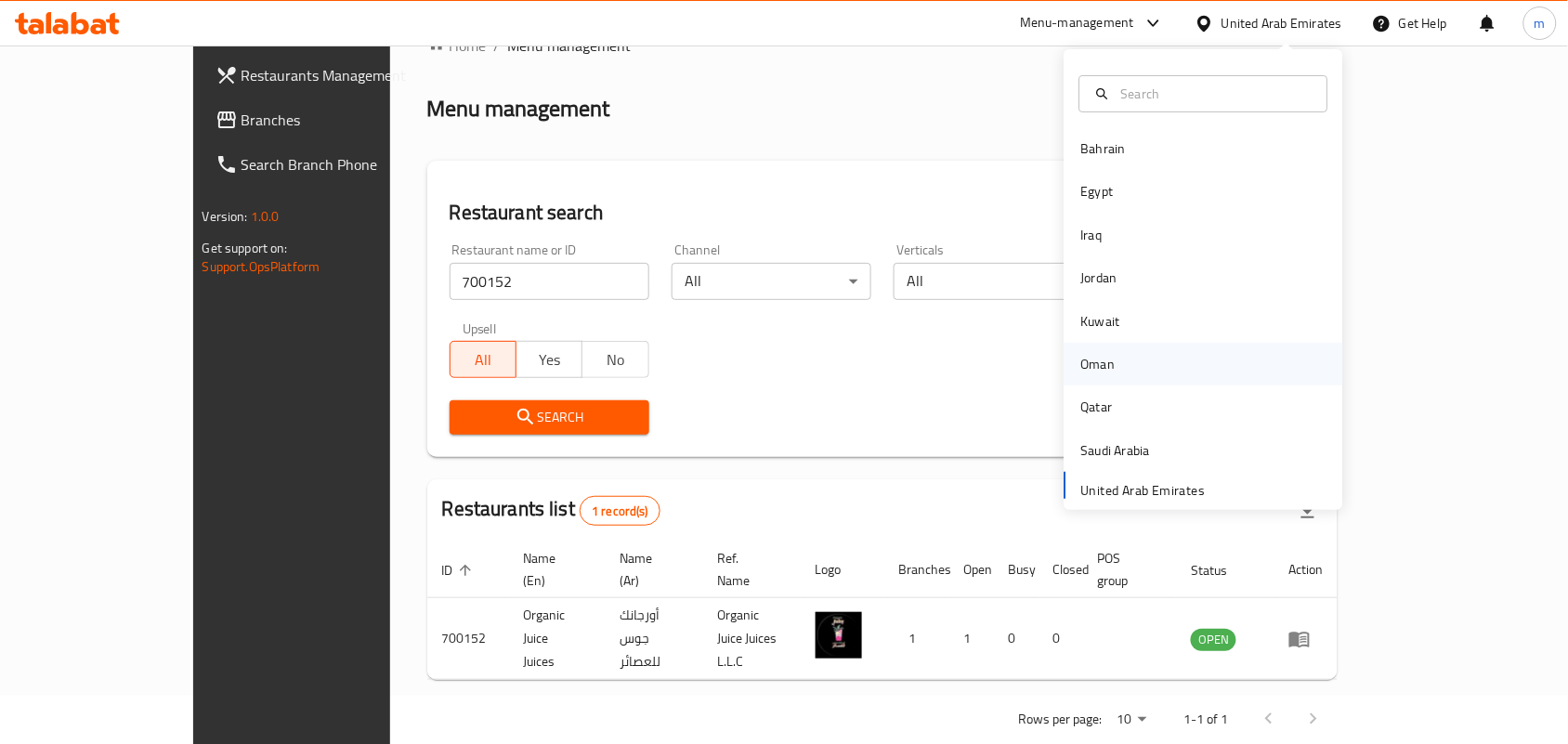 click on "Oman" at bounding box center (1098, 364) 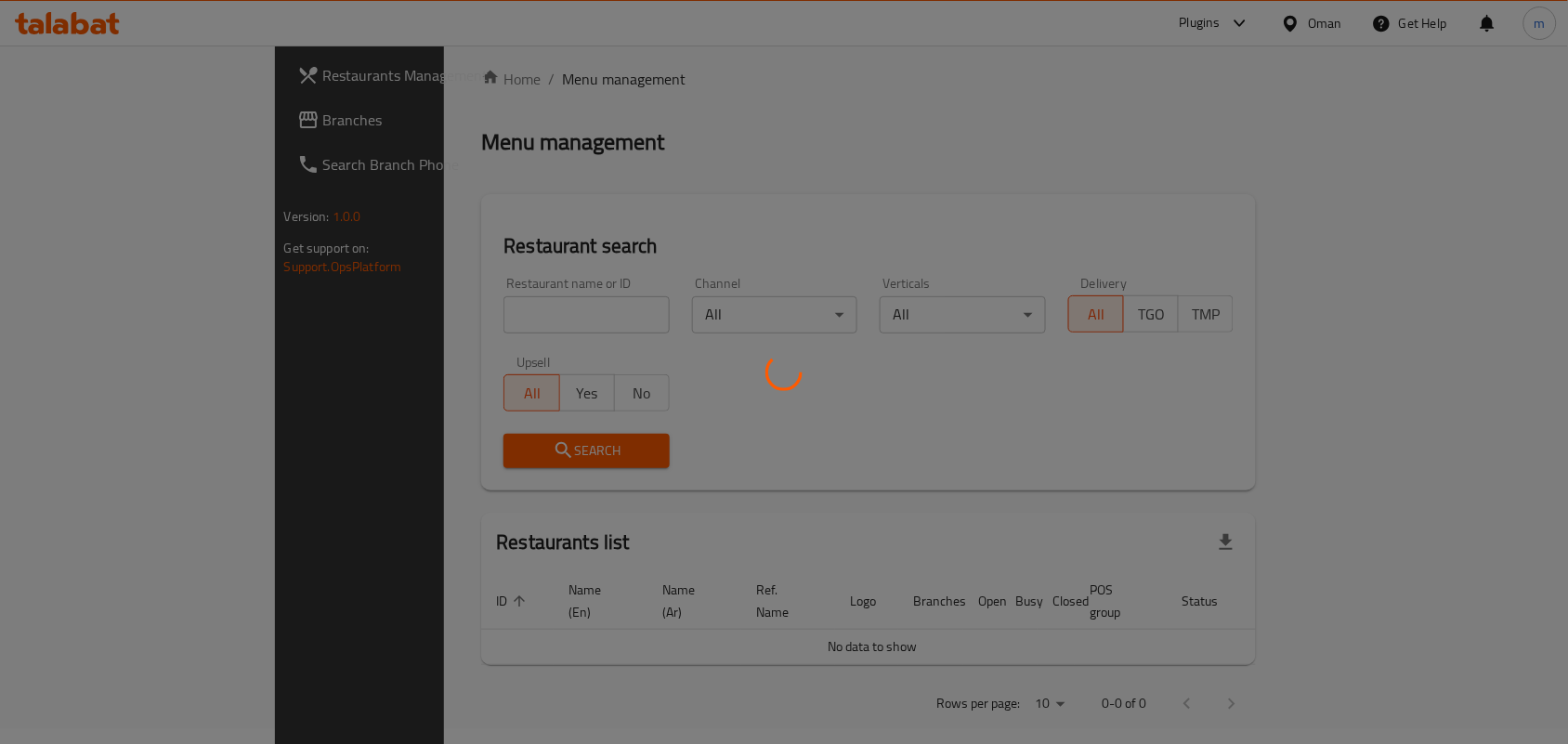 scroll, scrollTop: 48, scrollLeft: 0, axis: vertical 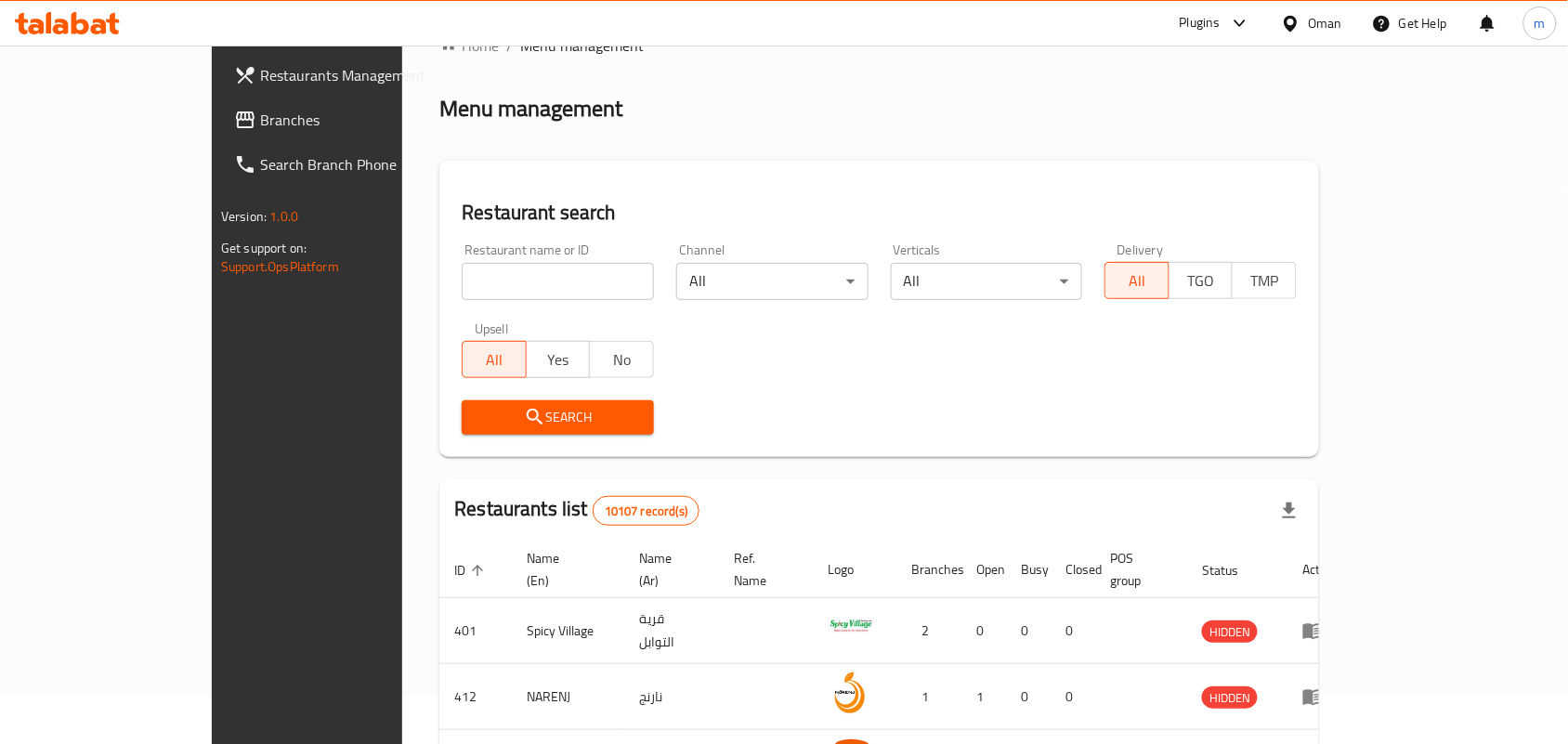click on "Branches" at bounding box center [359, 120] 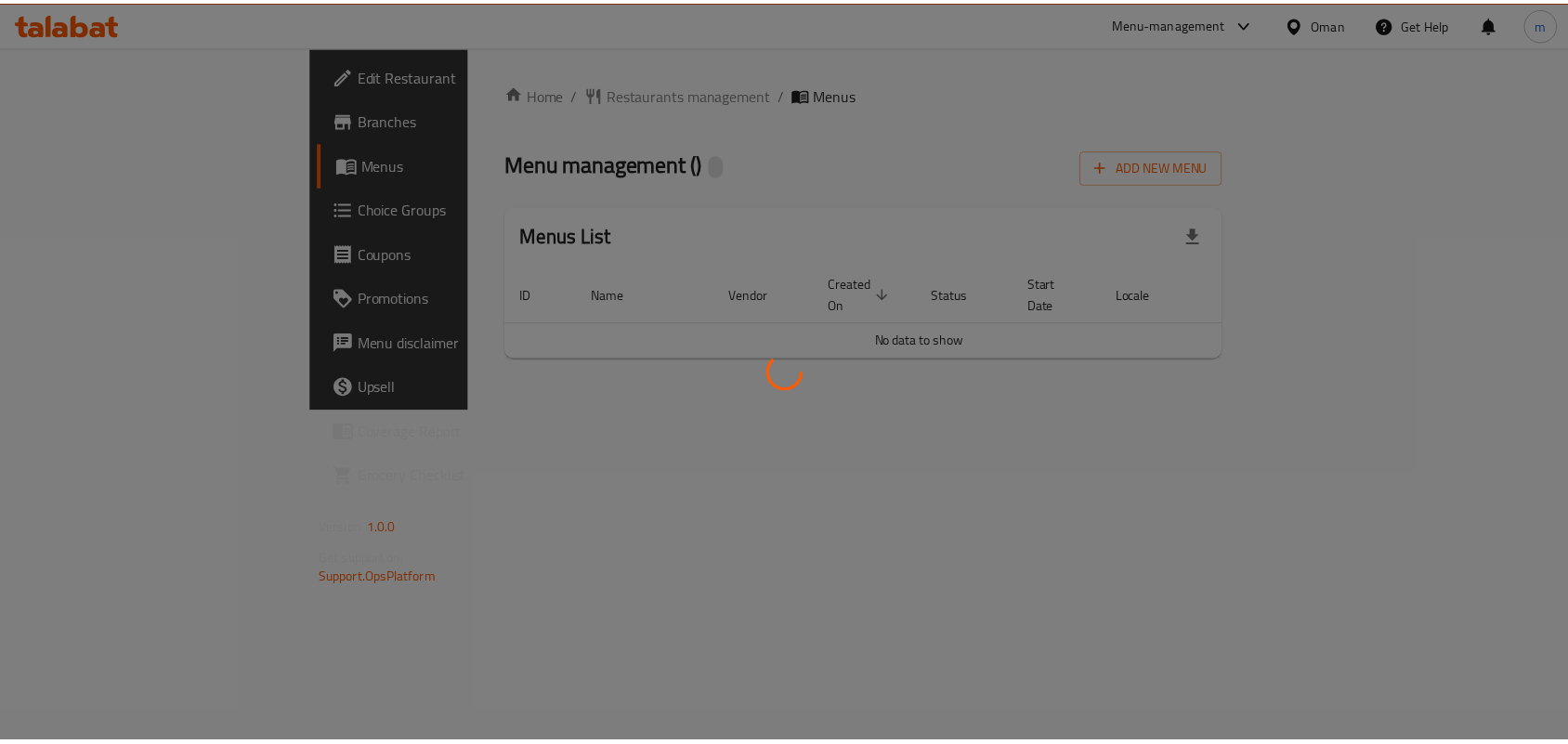 scroll, scrollTop: 0, scrollLeft: 0, axis: both 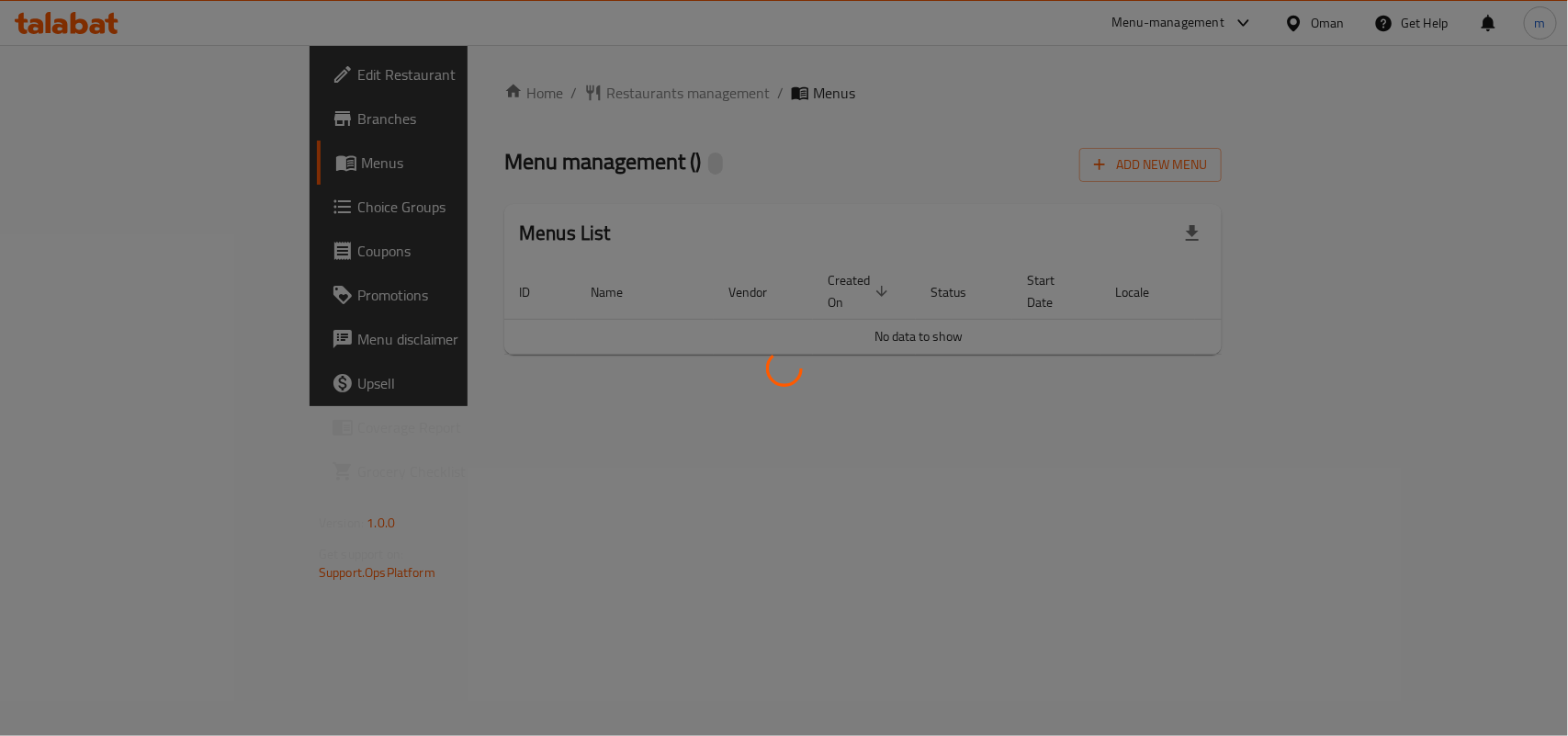 click at bounding box center (784, 368) 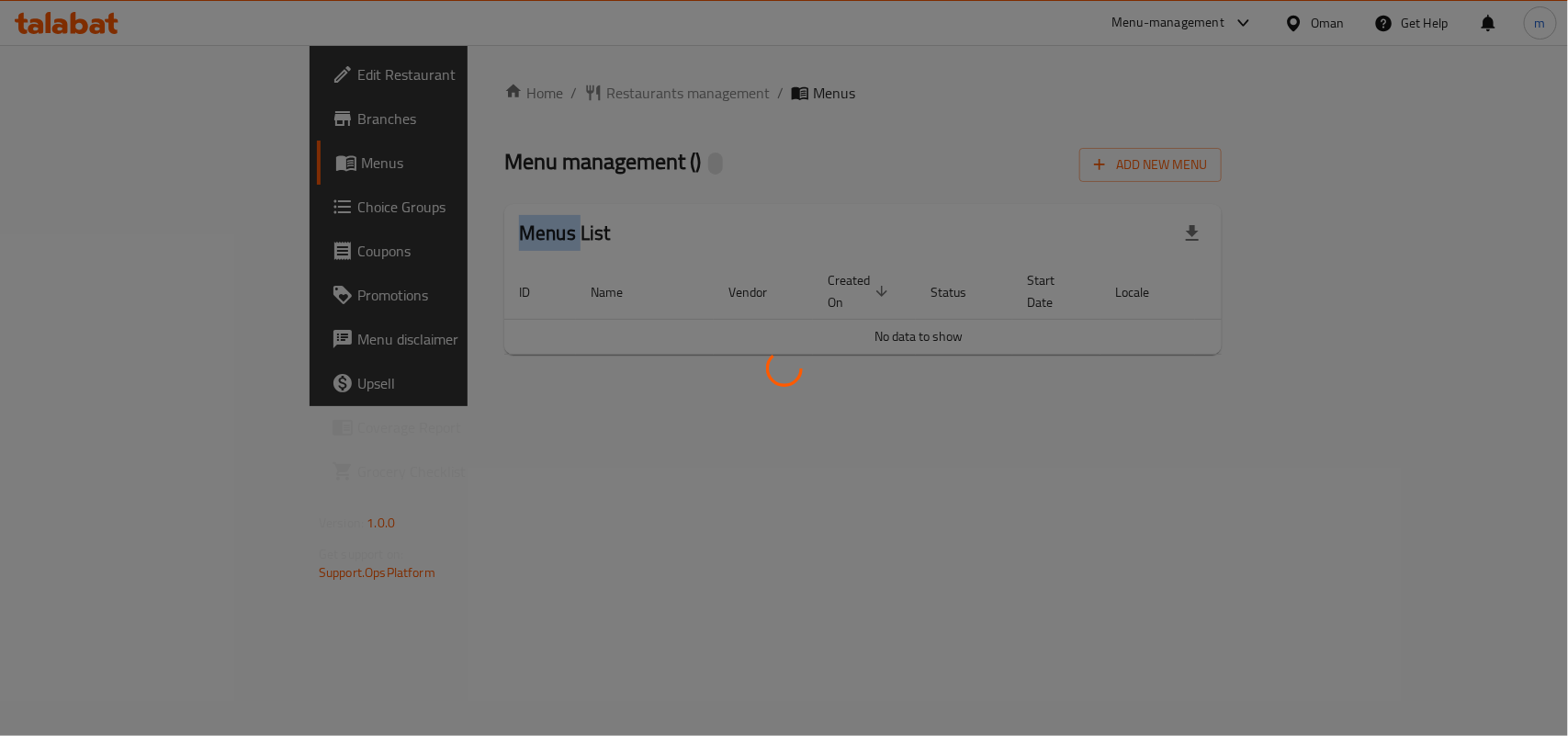 click at bounding box center [784, 368] 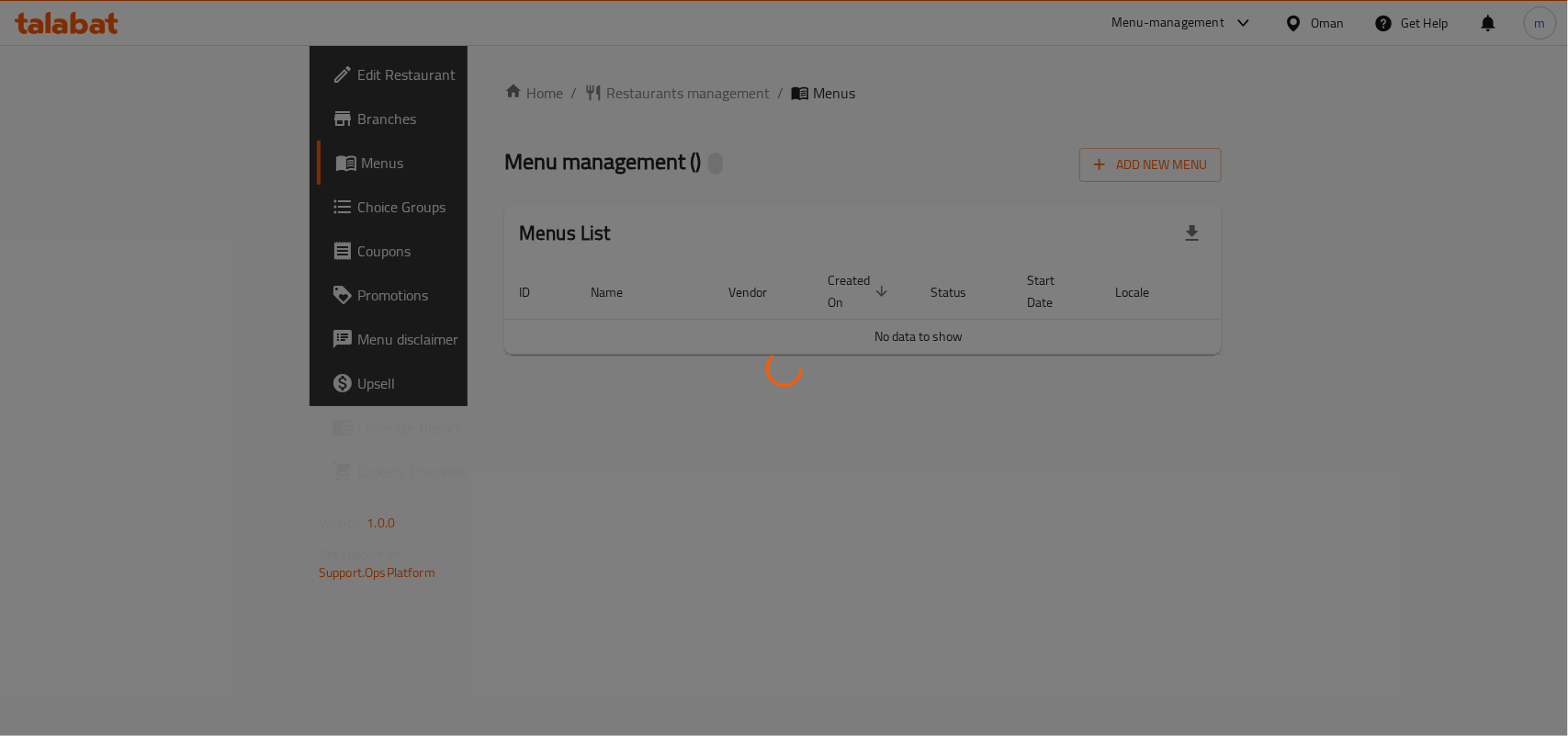 click at bounding box center [784, 368] 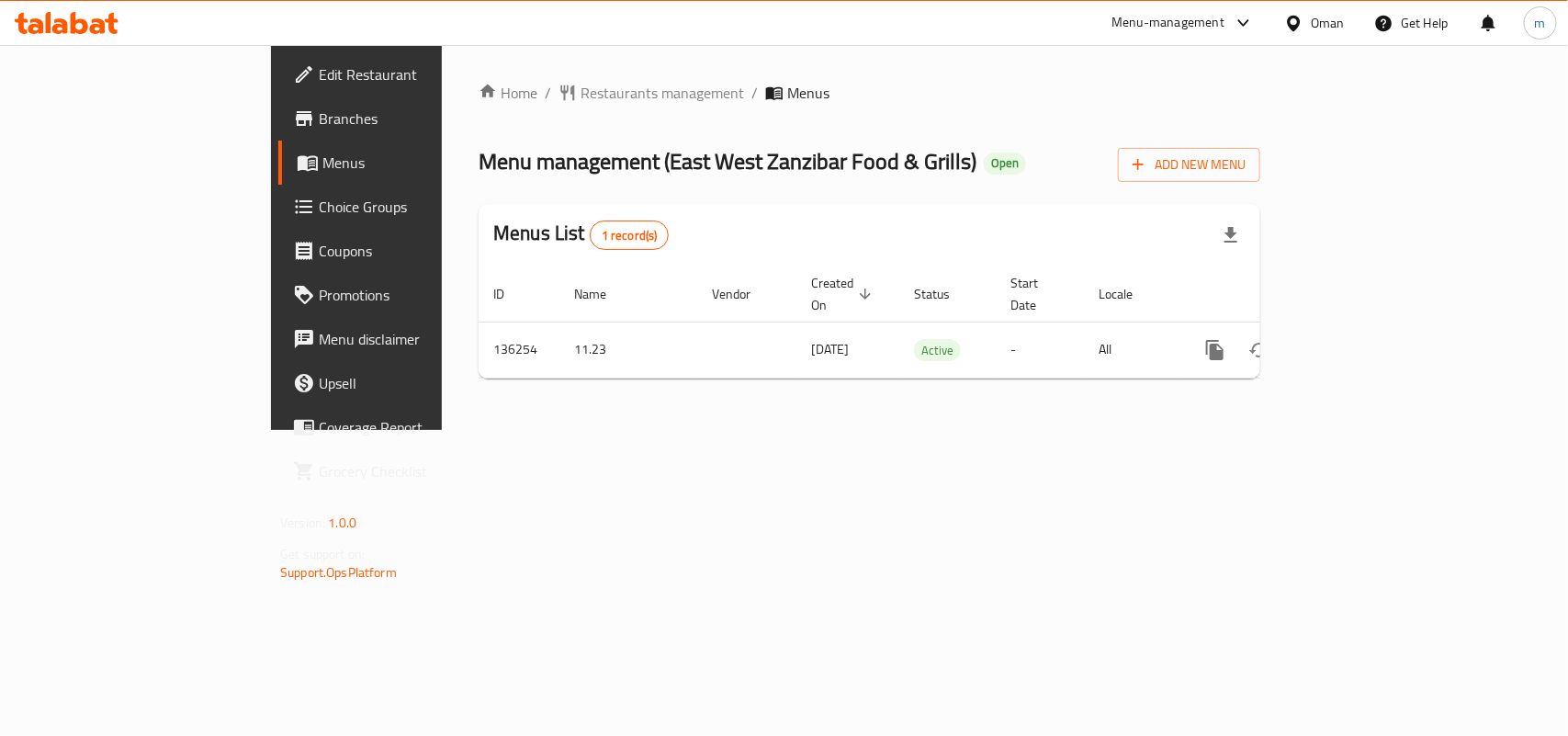 click on "Restaurants management" at bounding box center (662, 93) 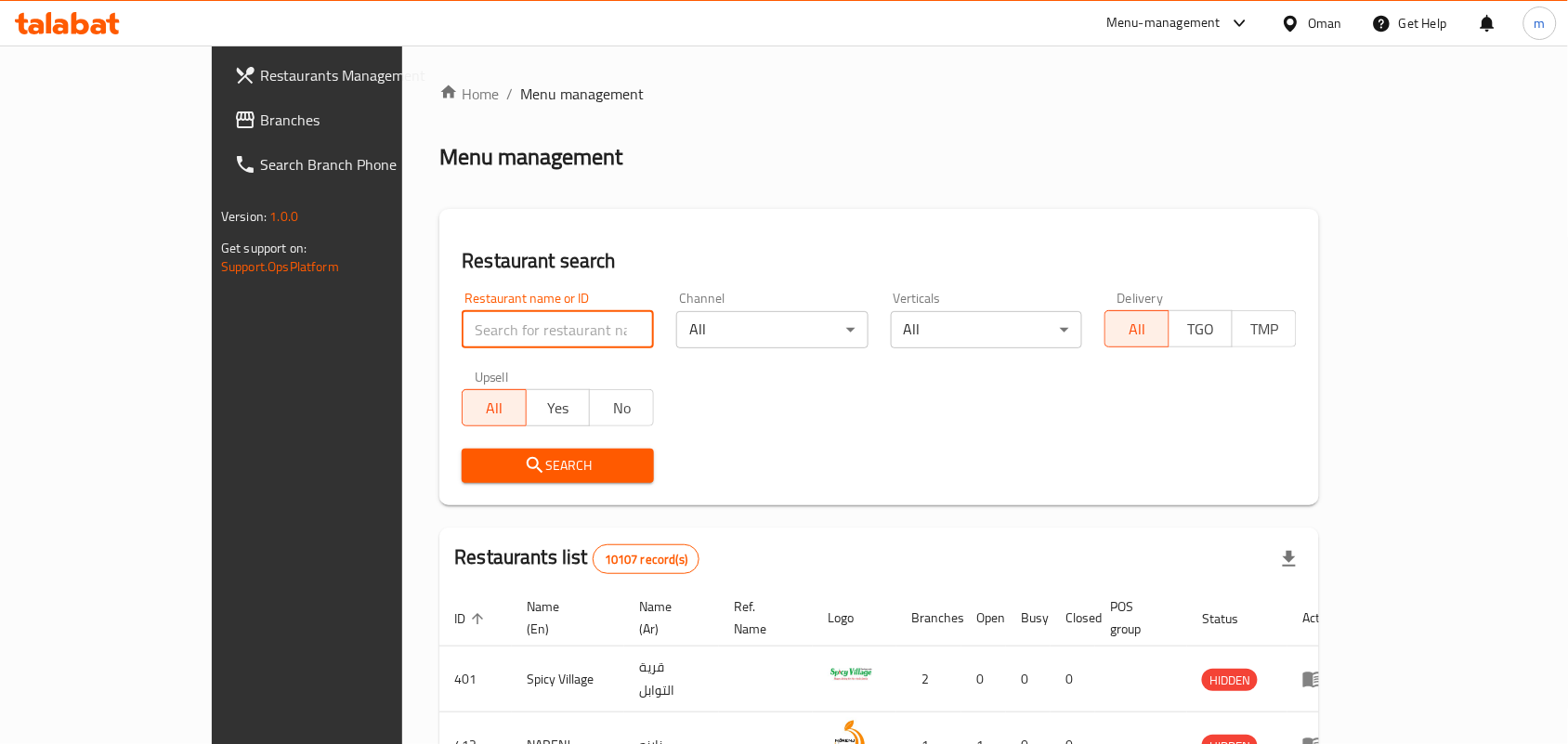 click at bounding box center (557, 330) 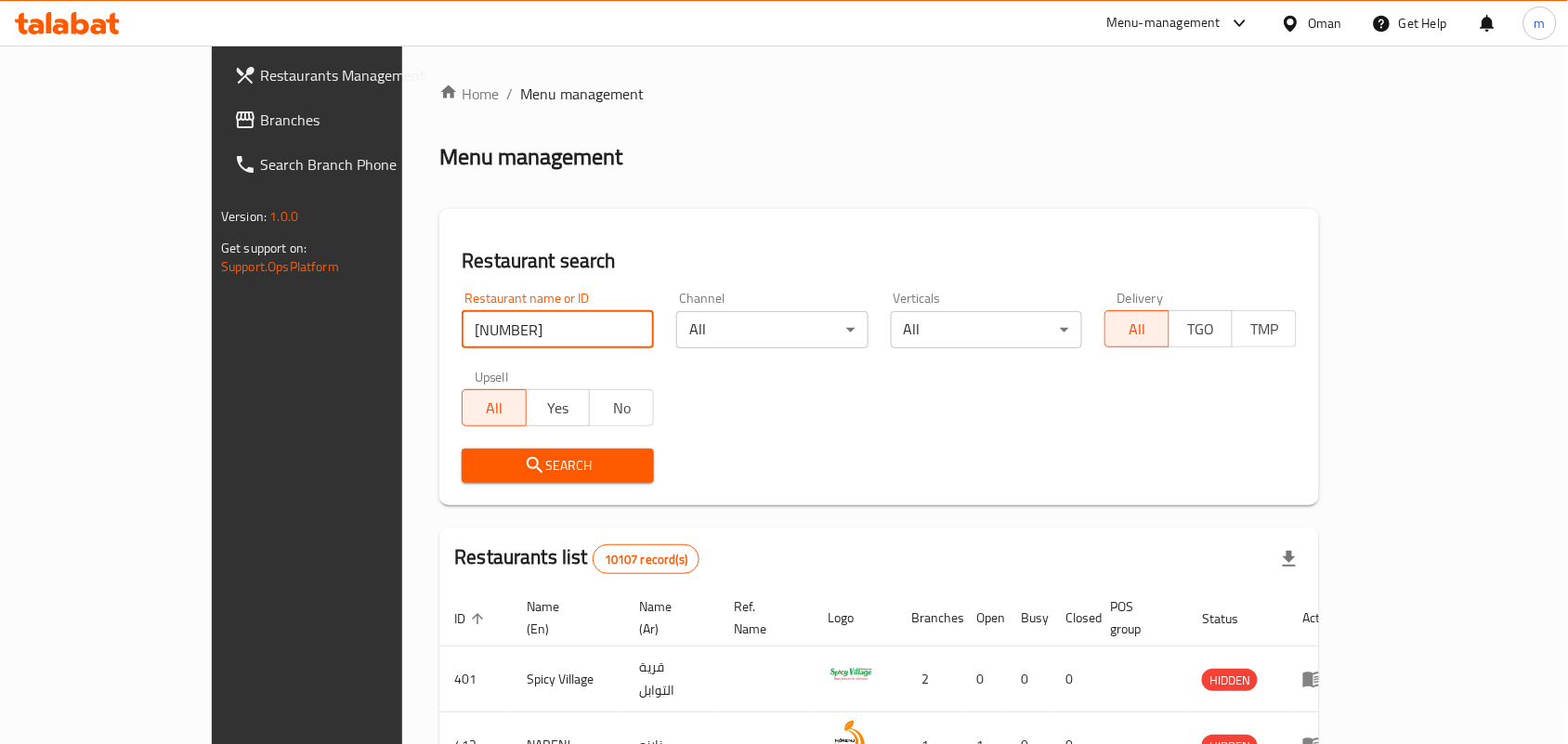 type on "[NUMBER]" 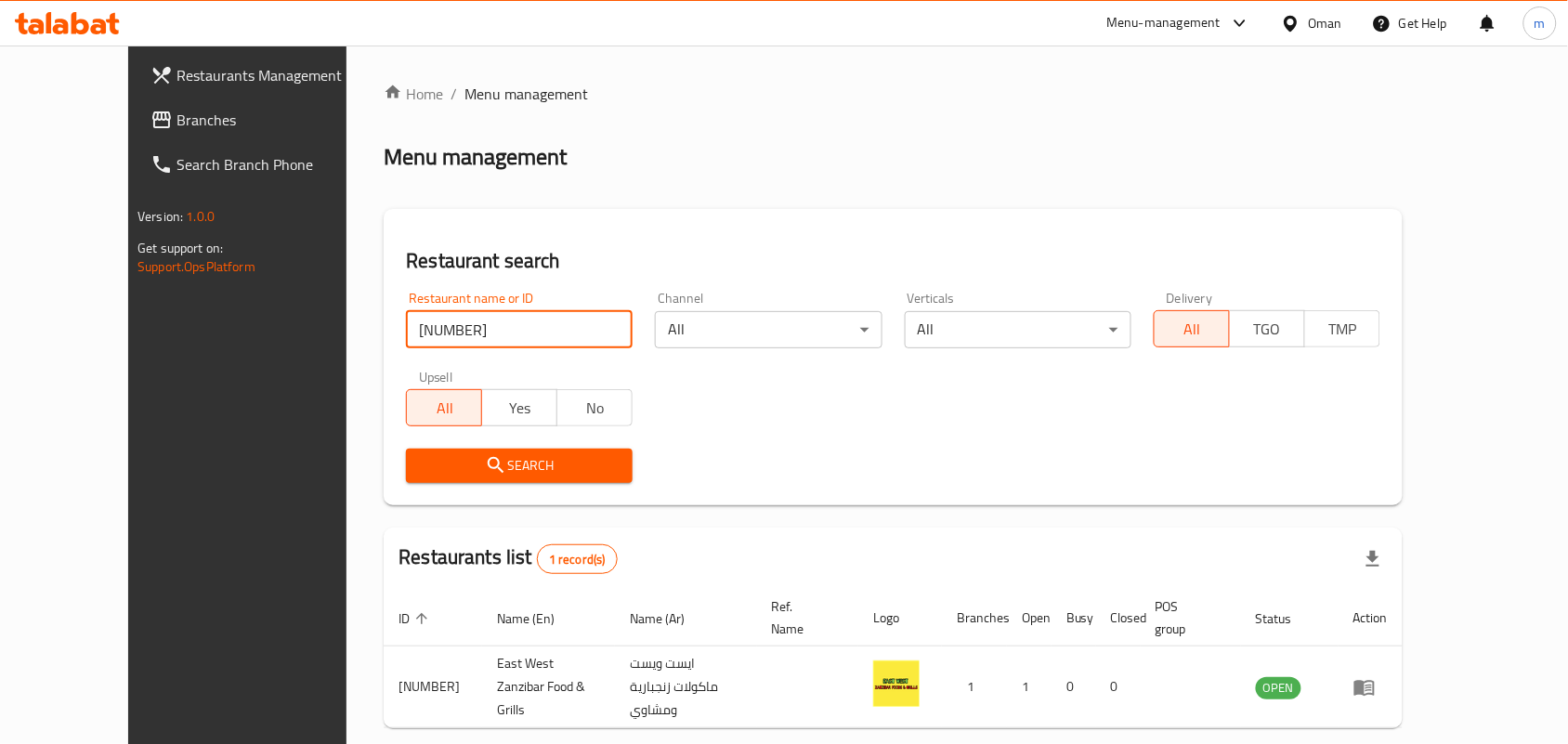 click on "Oman" at bounding box center (1325, 23) 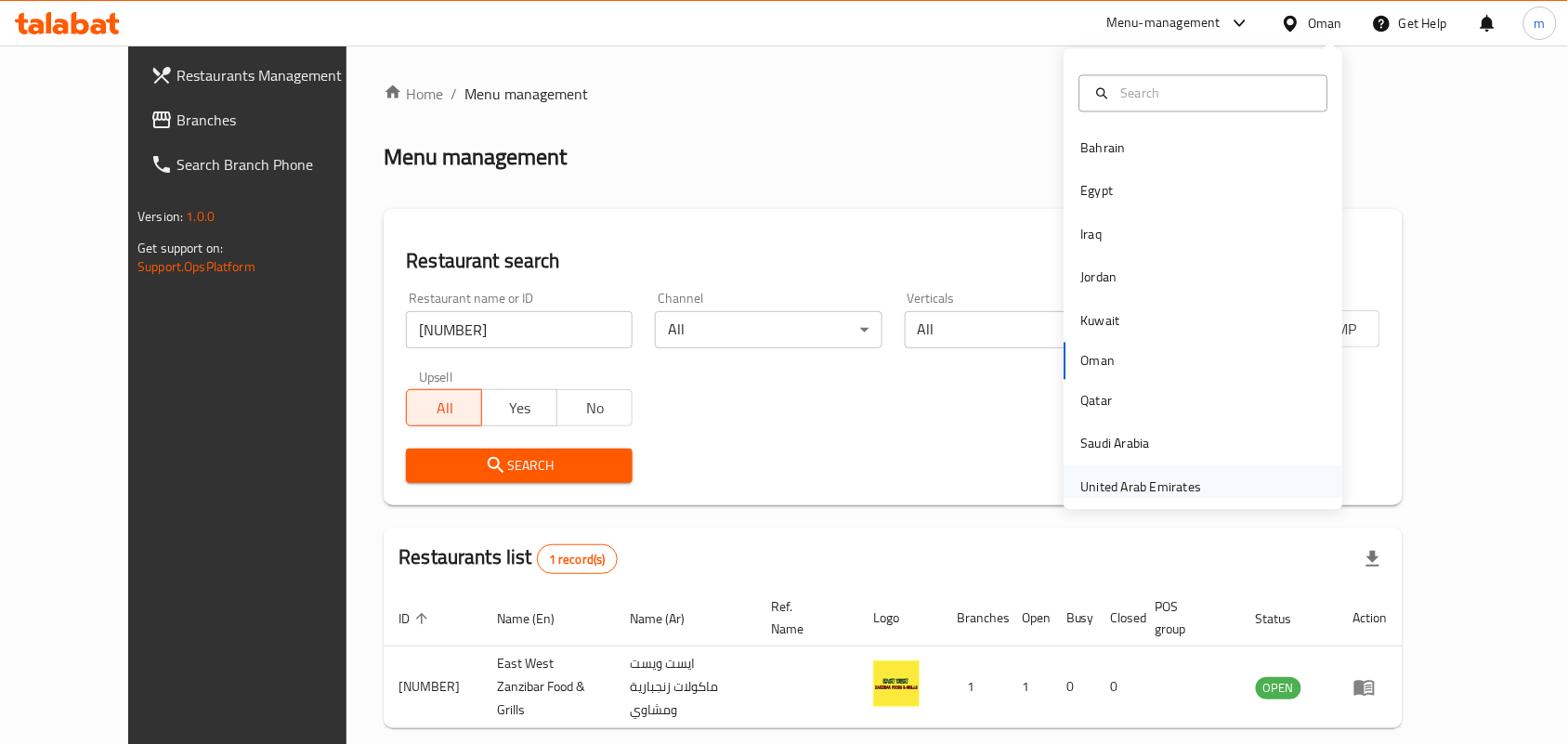 click on "United Arab Emirates" at bounding box center (1142, 487) 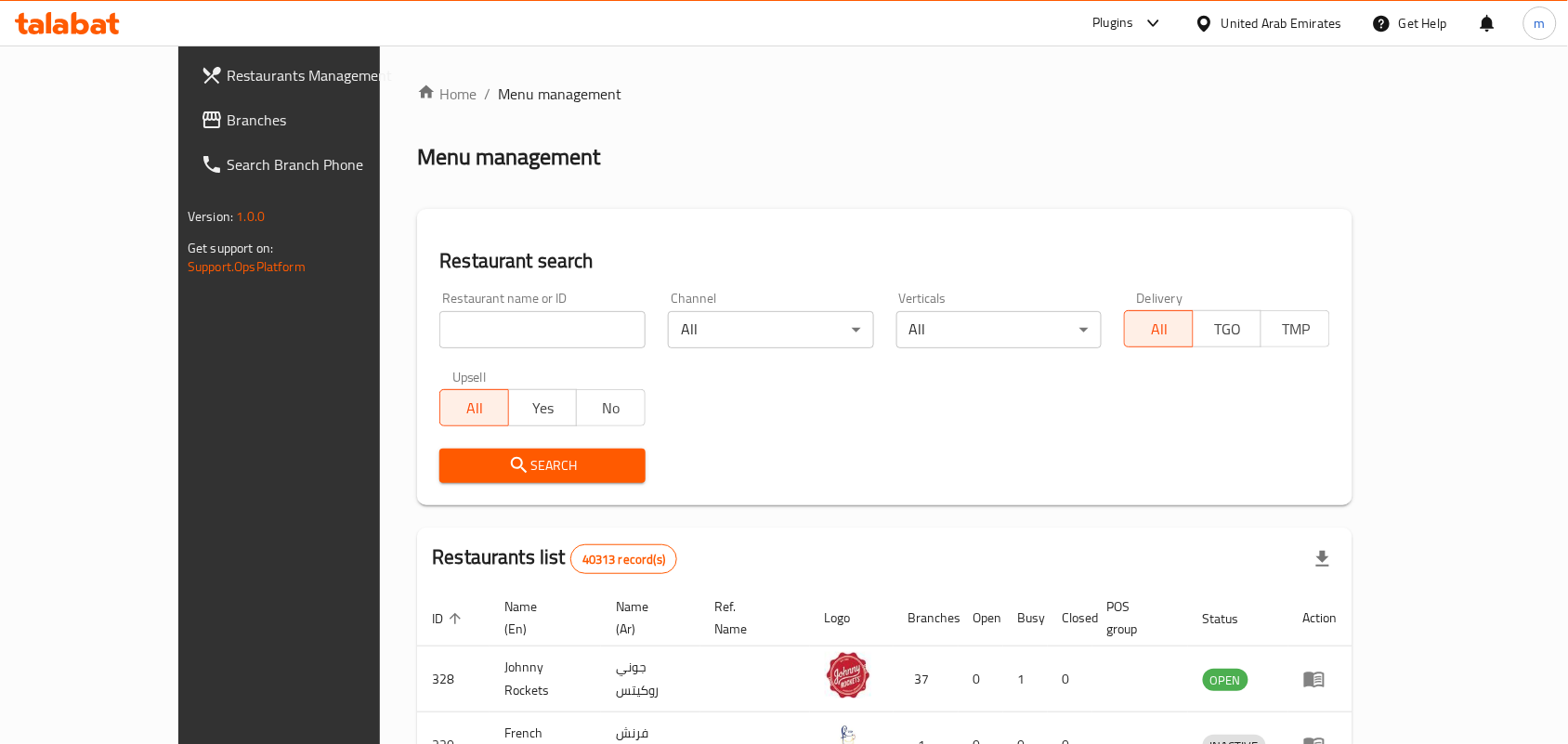 click at bounding box center [542, 330] 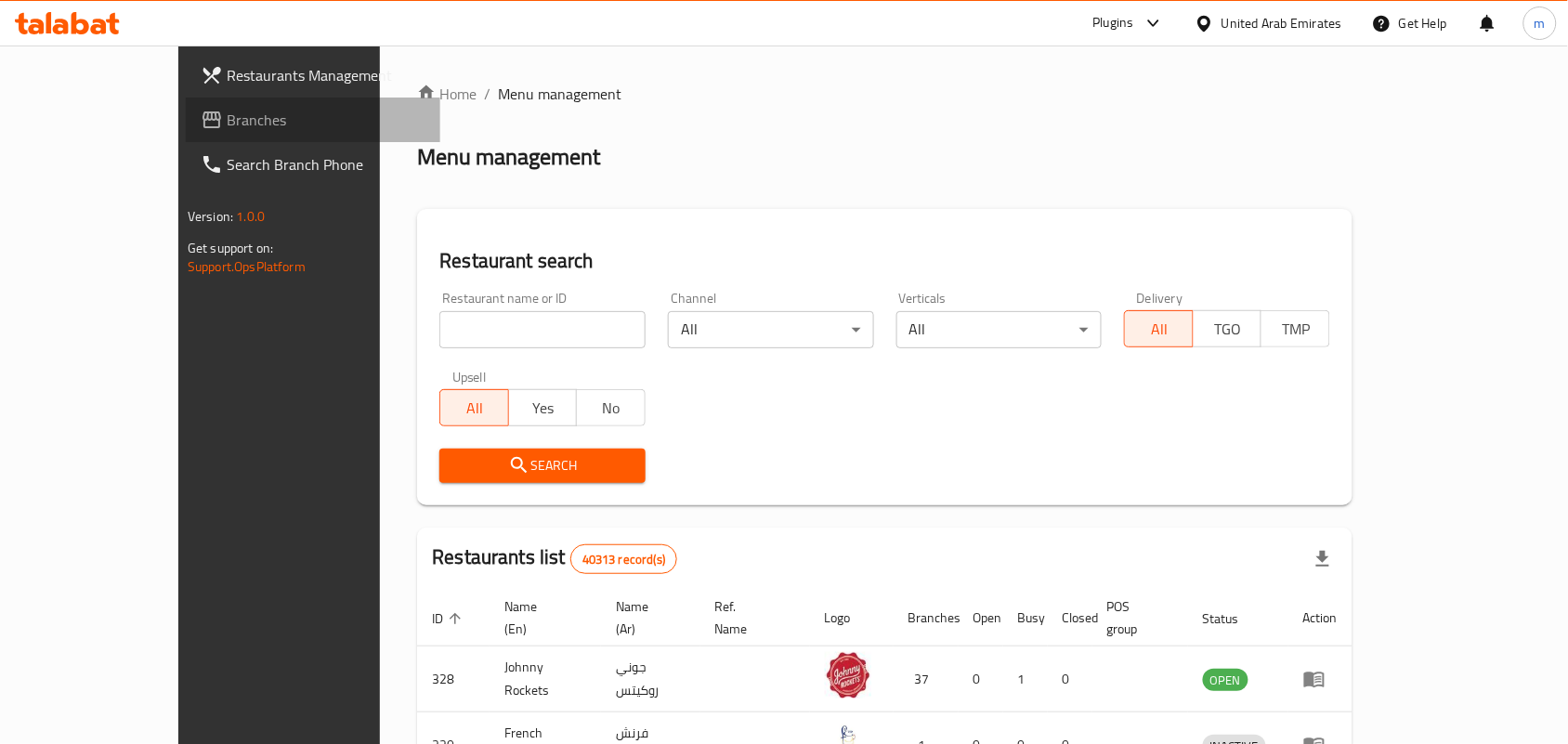 click on "Branches" at bounding box center (326, 120) 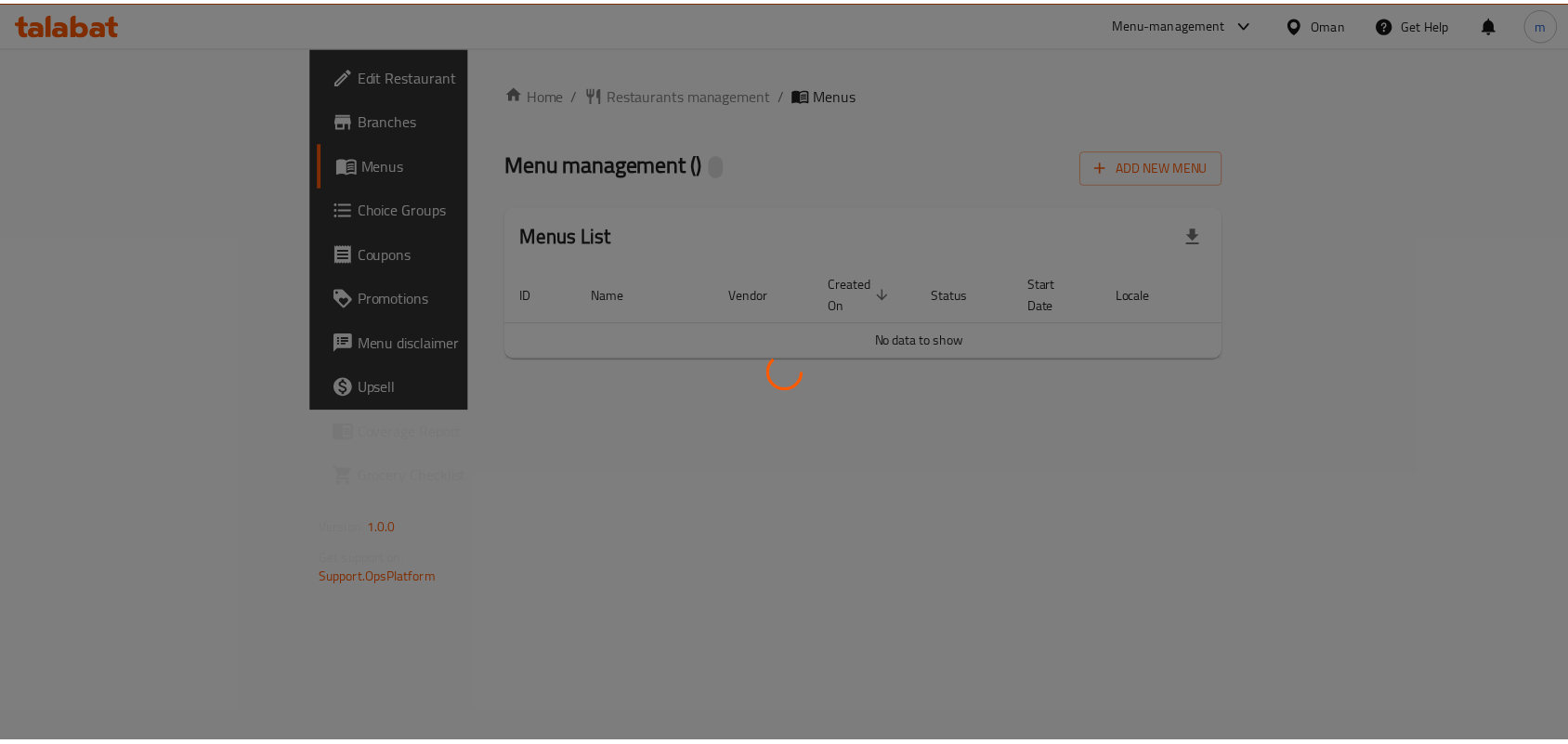scroll, scrollTop: 0, scrollLeft: 0, axis: both 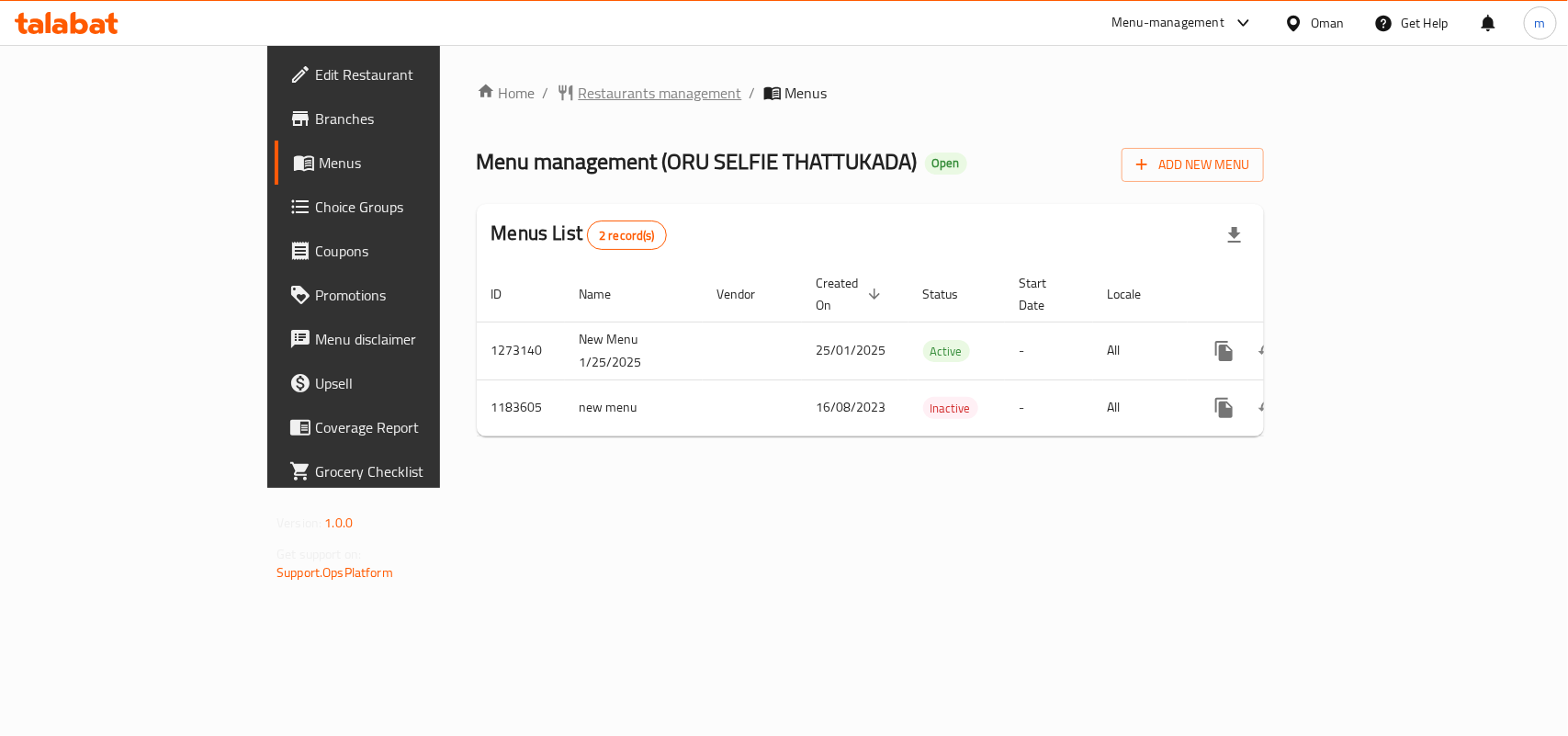 click on "Restaurants management" at bounding box center [660, 93] 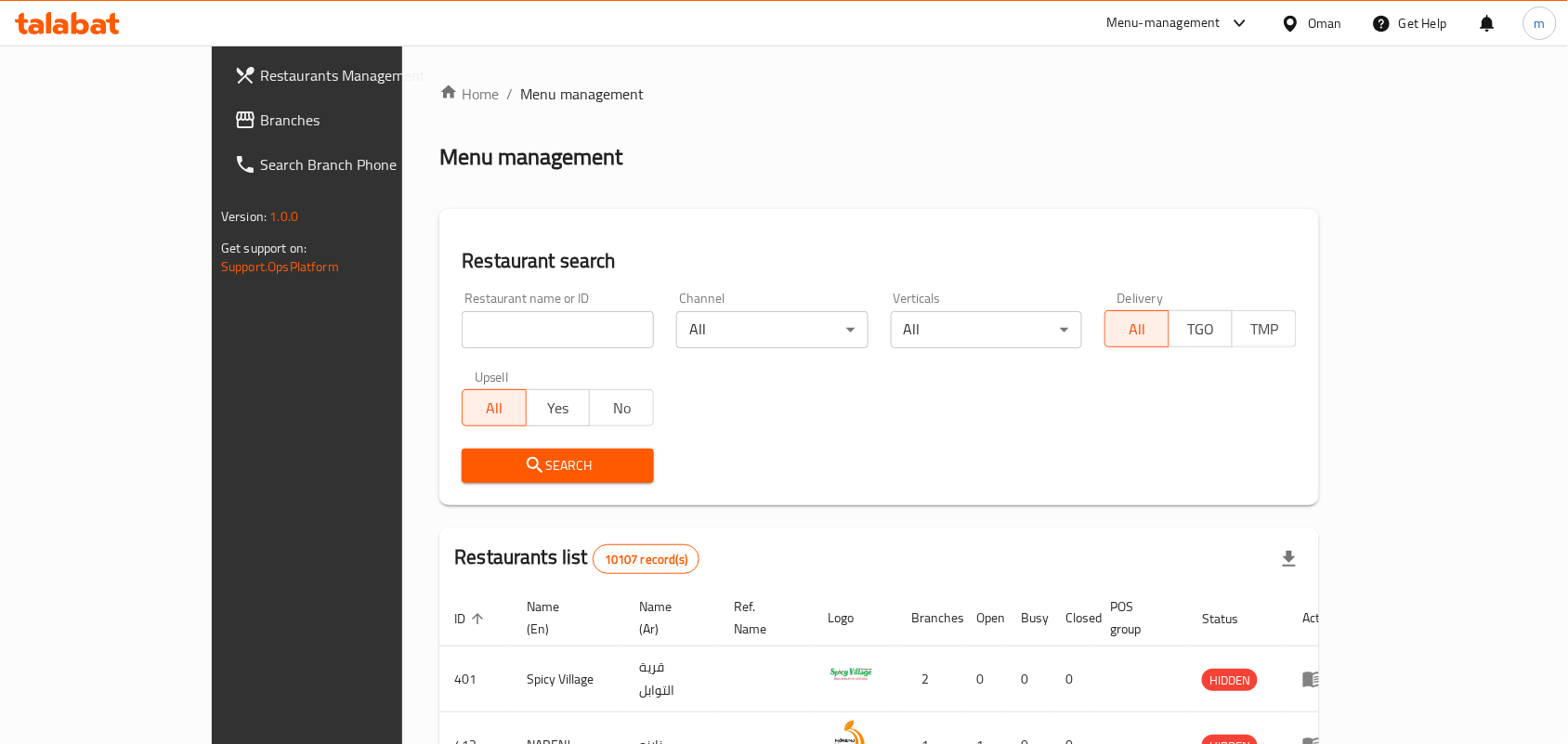 click at bounding box center [557, 330] 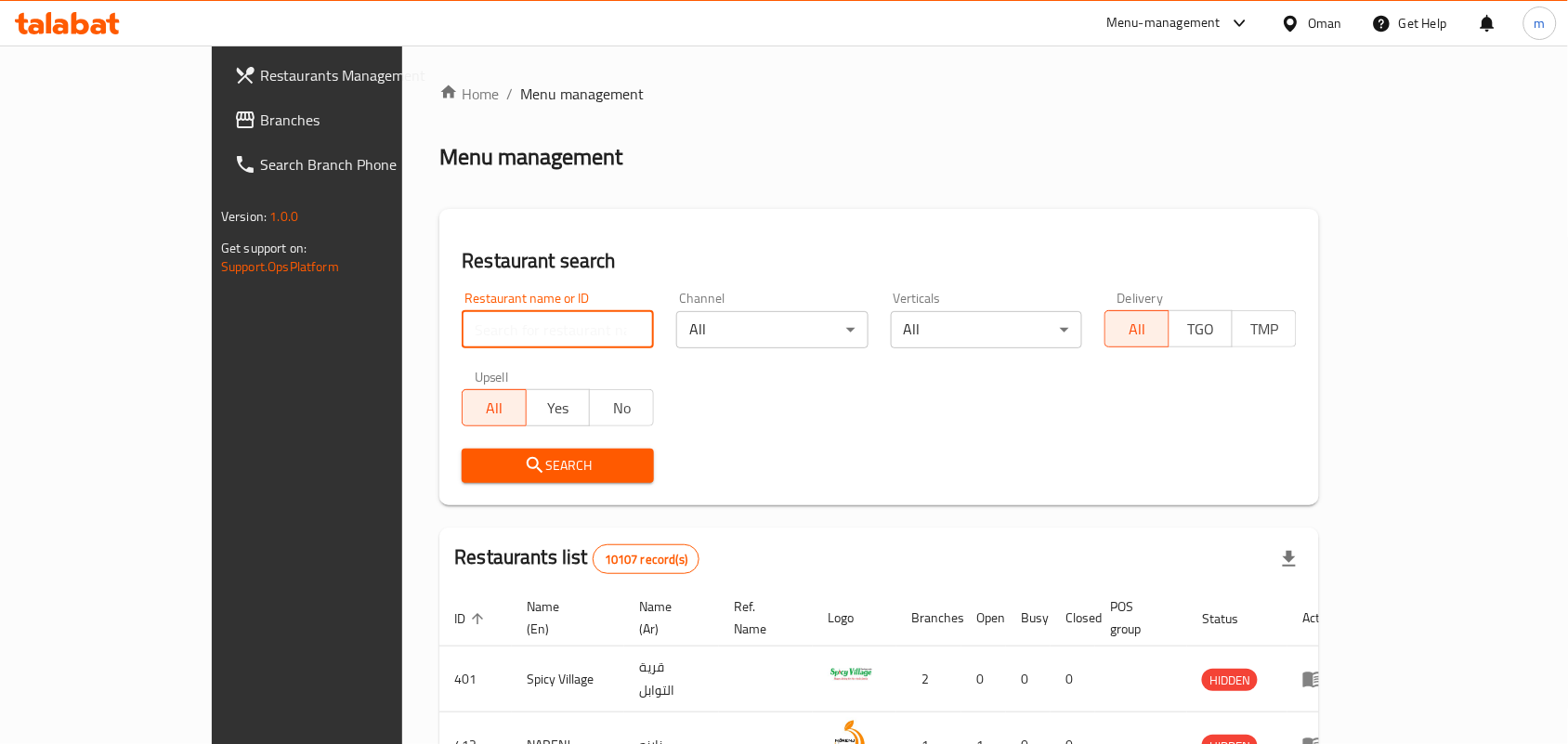 paste on "666452" 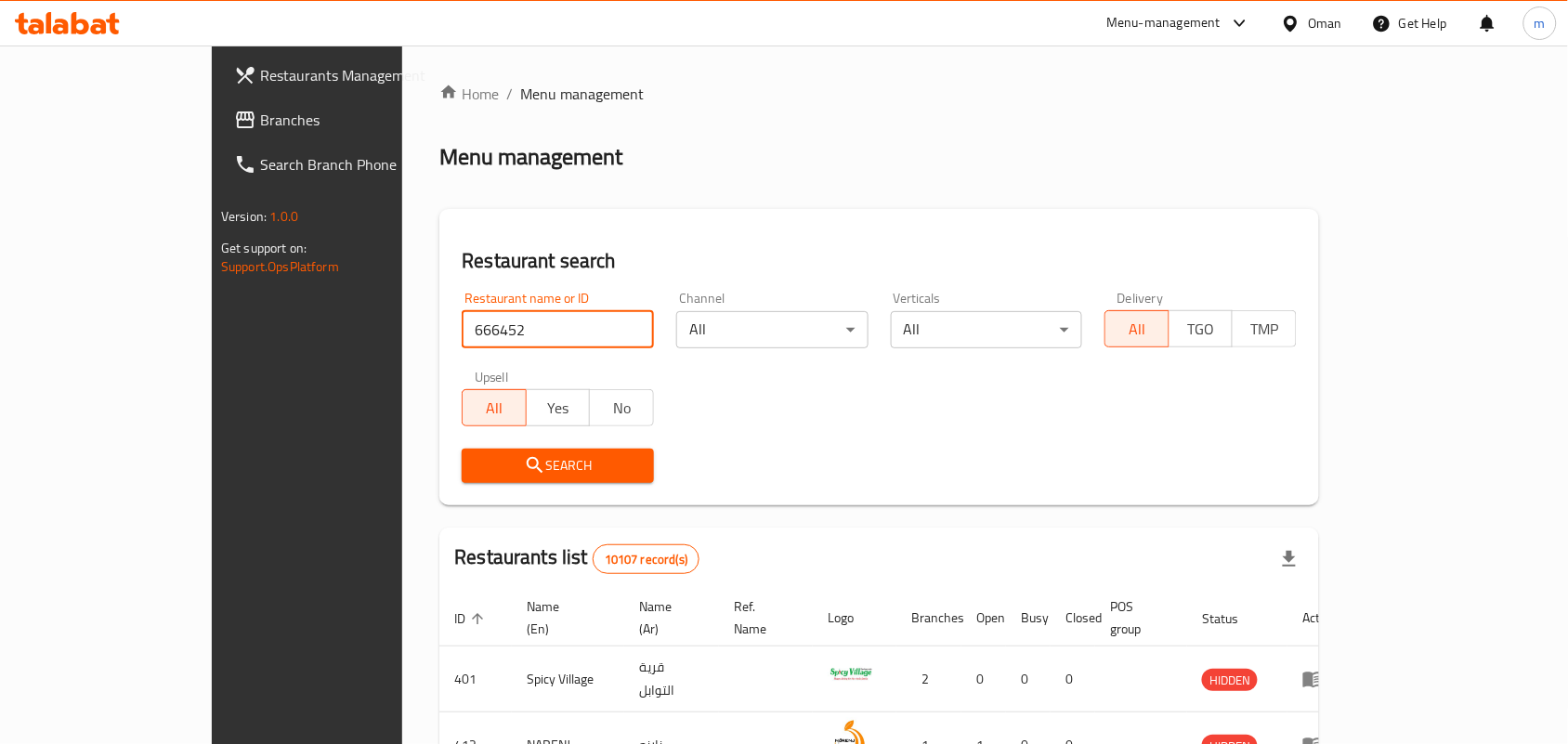 type on "666452" 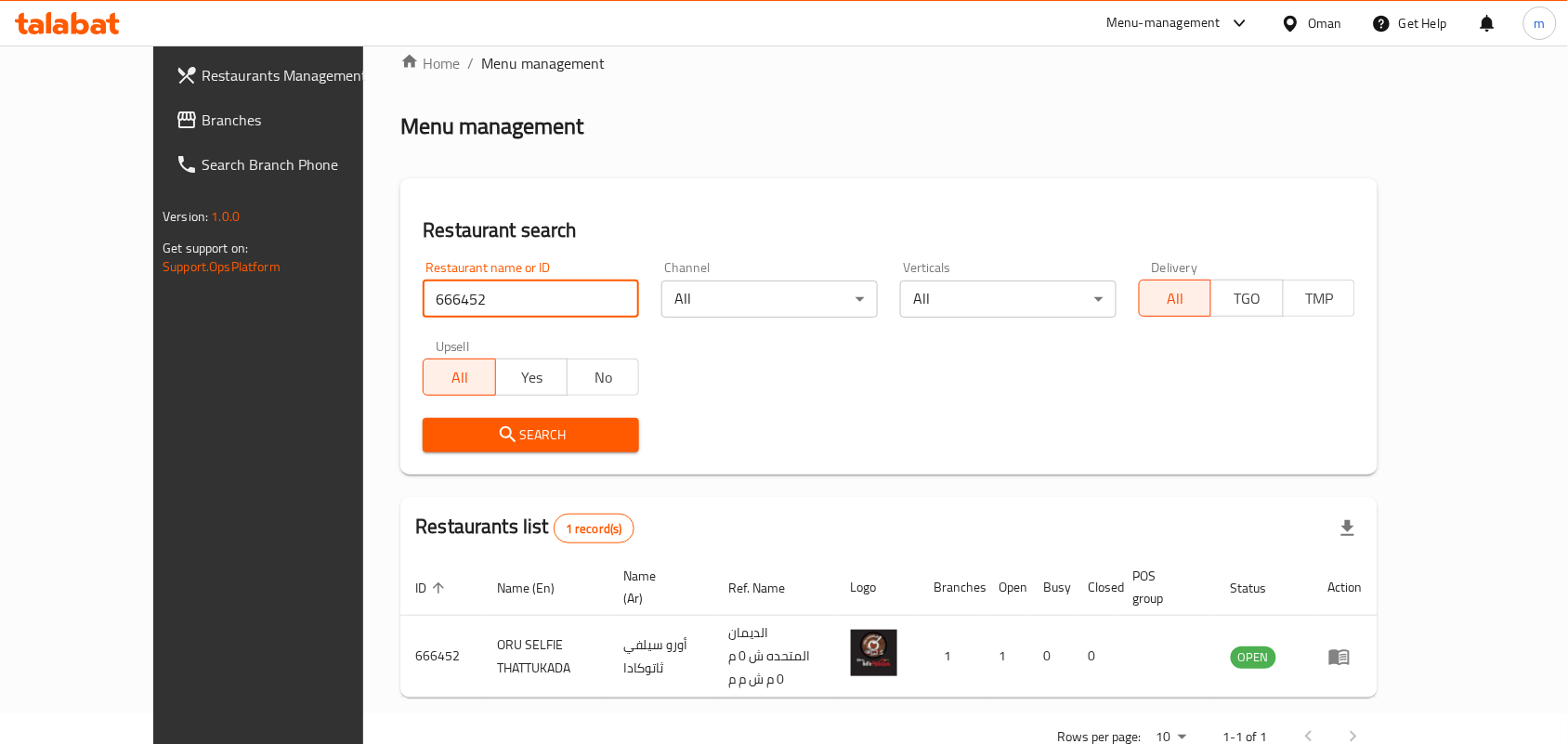 scroll, scrollTop: 48, scrollLeft: 0, axis: vertical 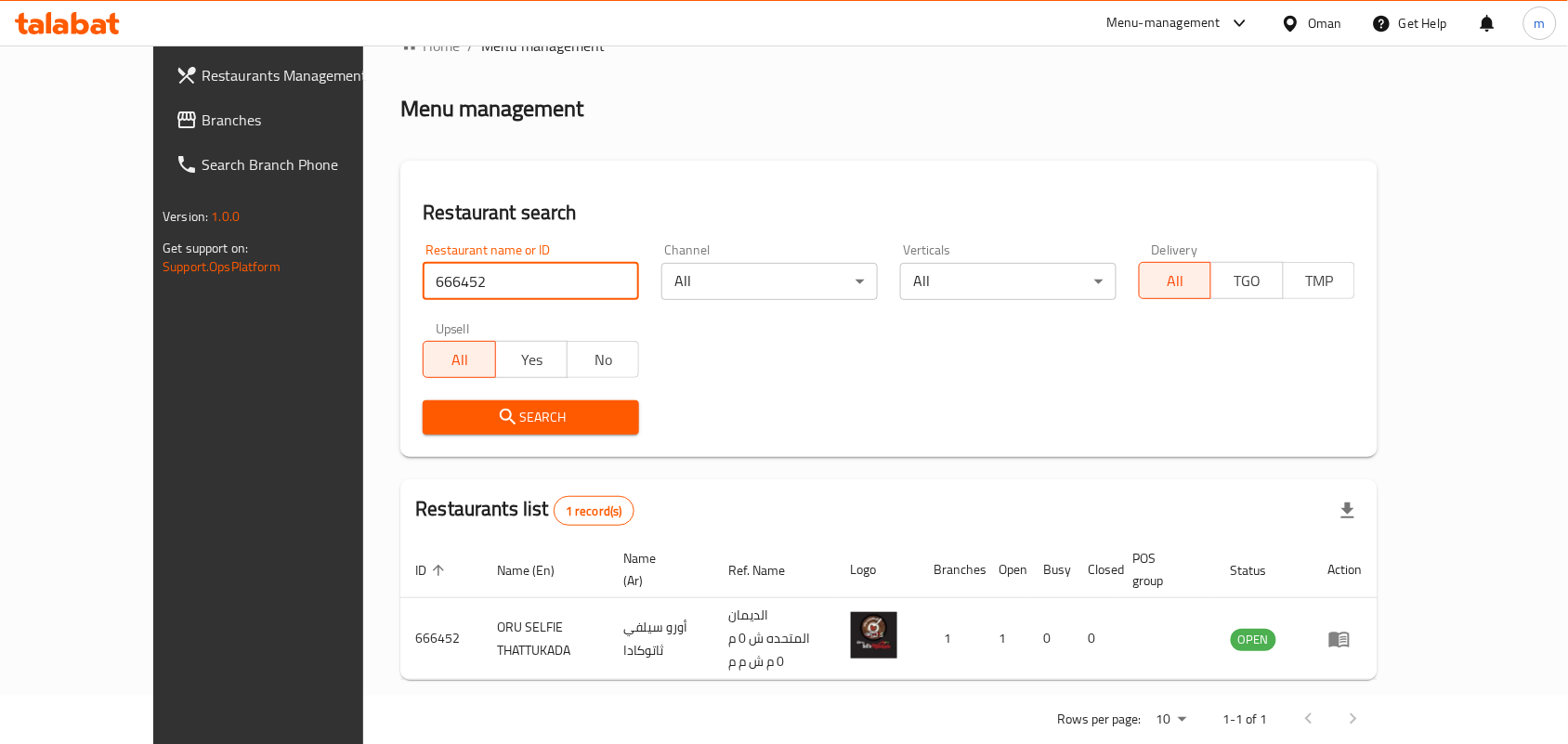 click on "Oman" at bounding box center (1325, 23) 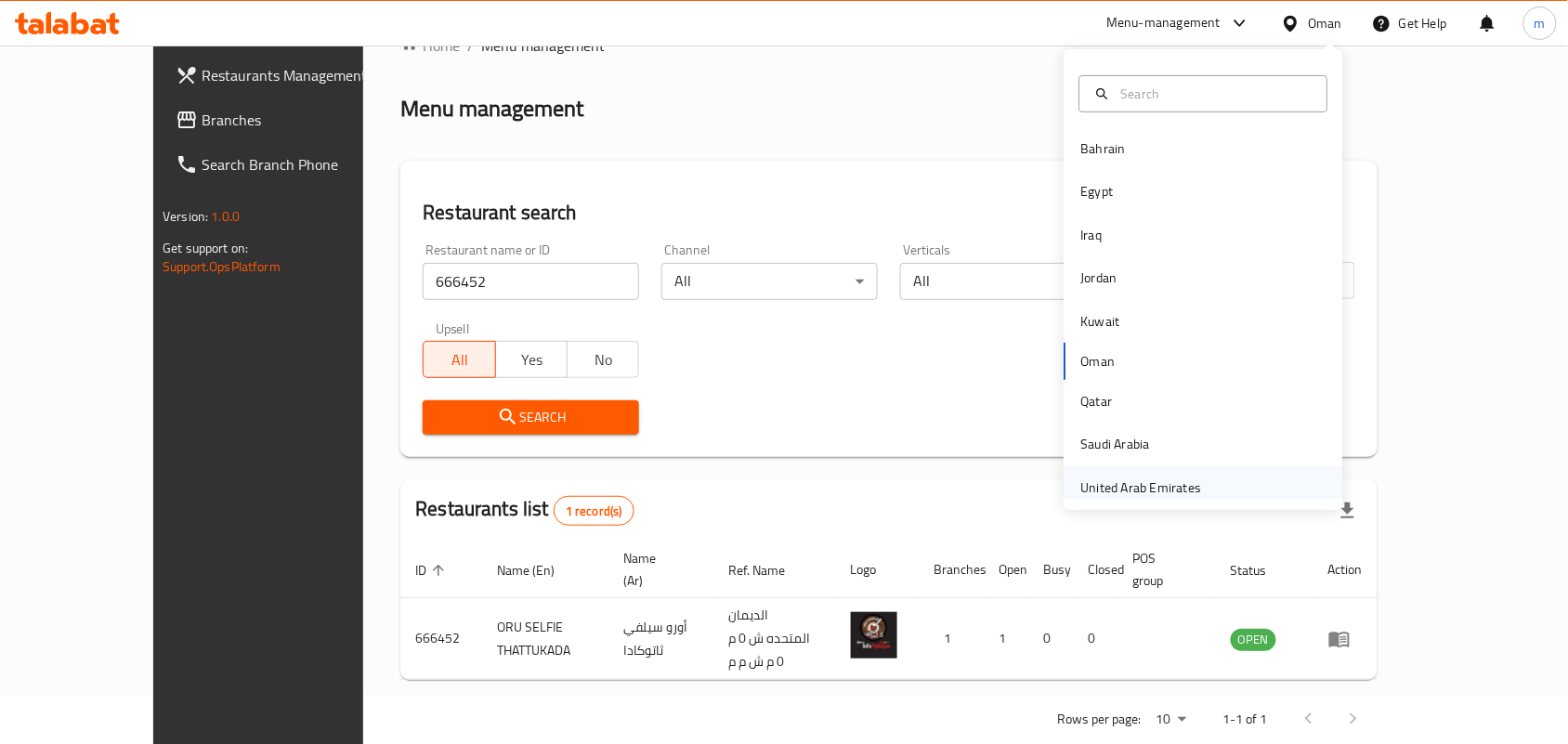 click on "United Arab Emirates" at bounding box center (1142, 488) 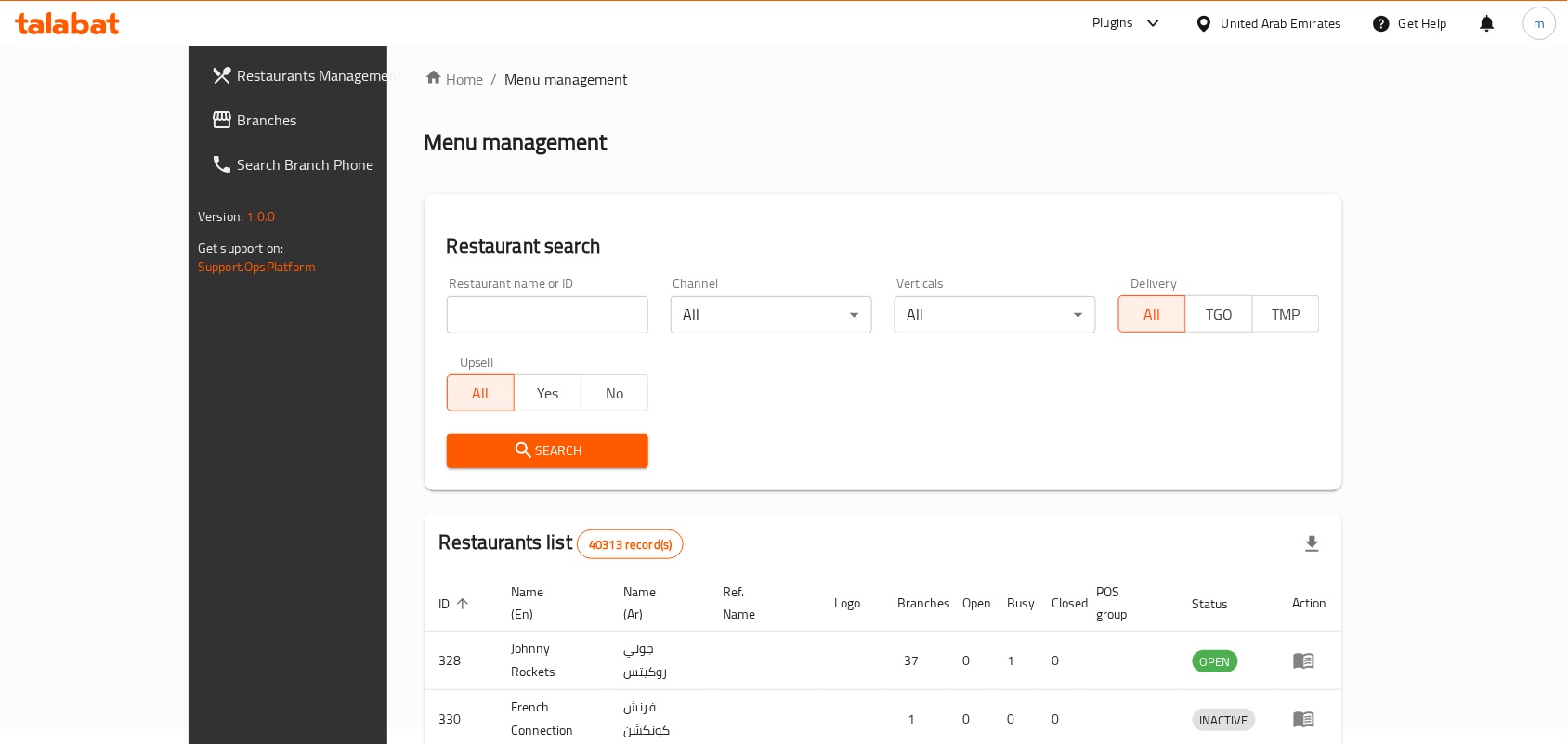 scroll, scrollTop: 48, scrollLeft: 0, axis: vertical 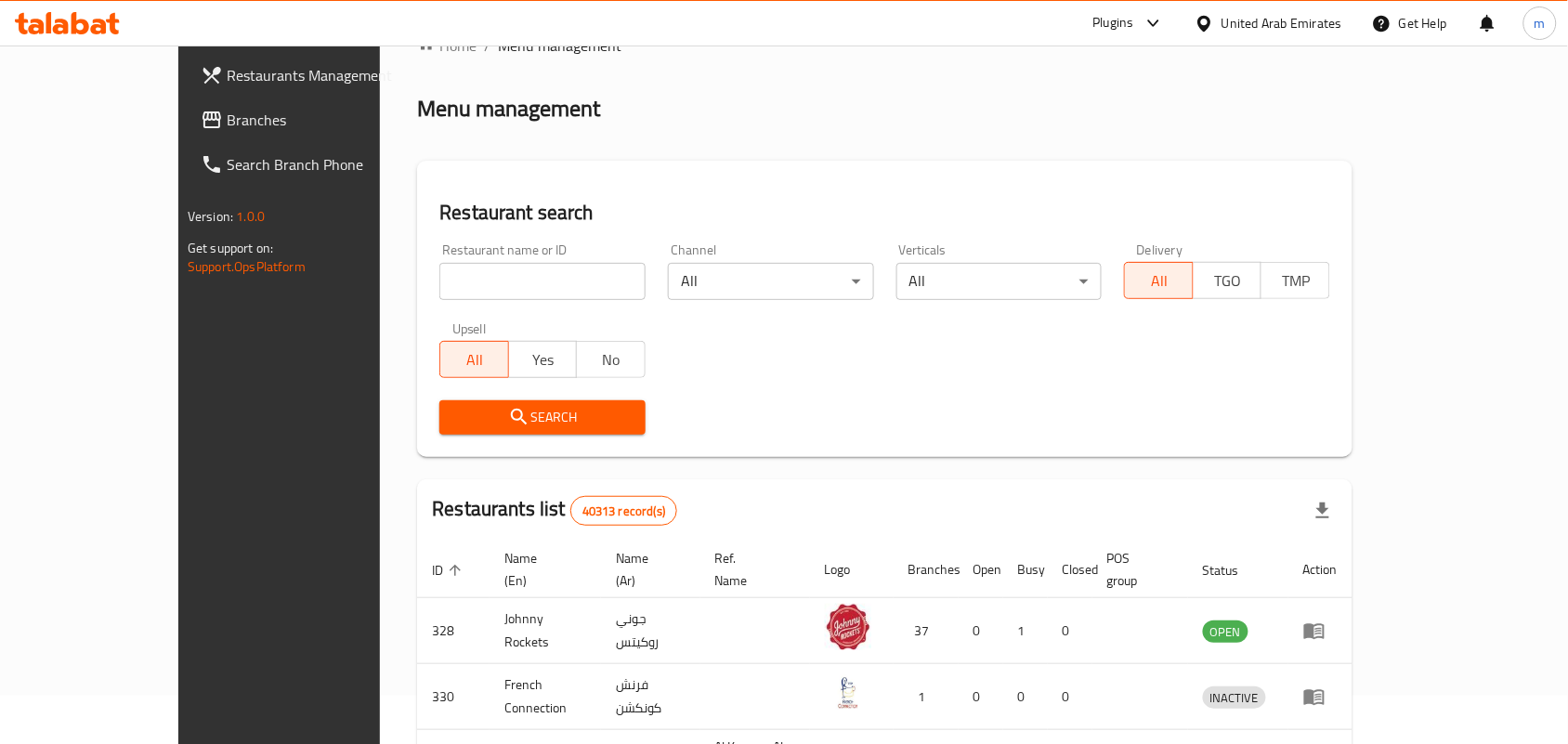click on "Branches" at bounding box center [326, 120] 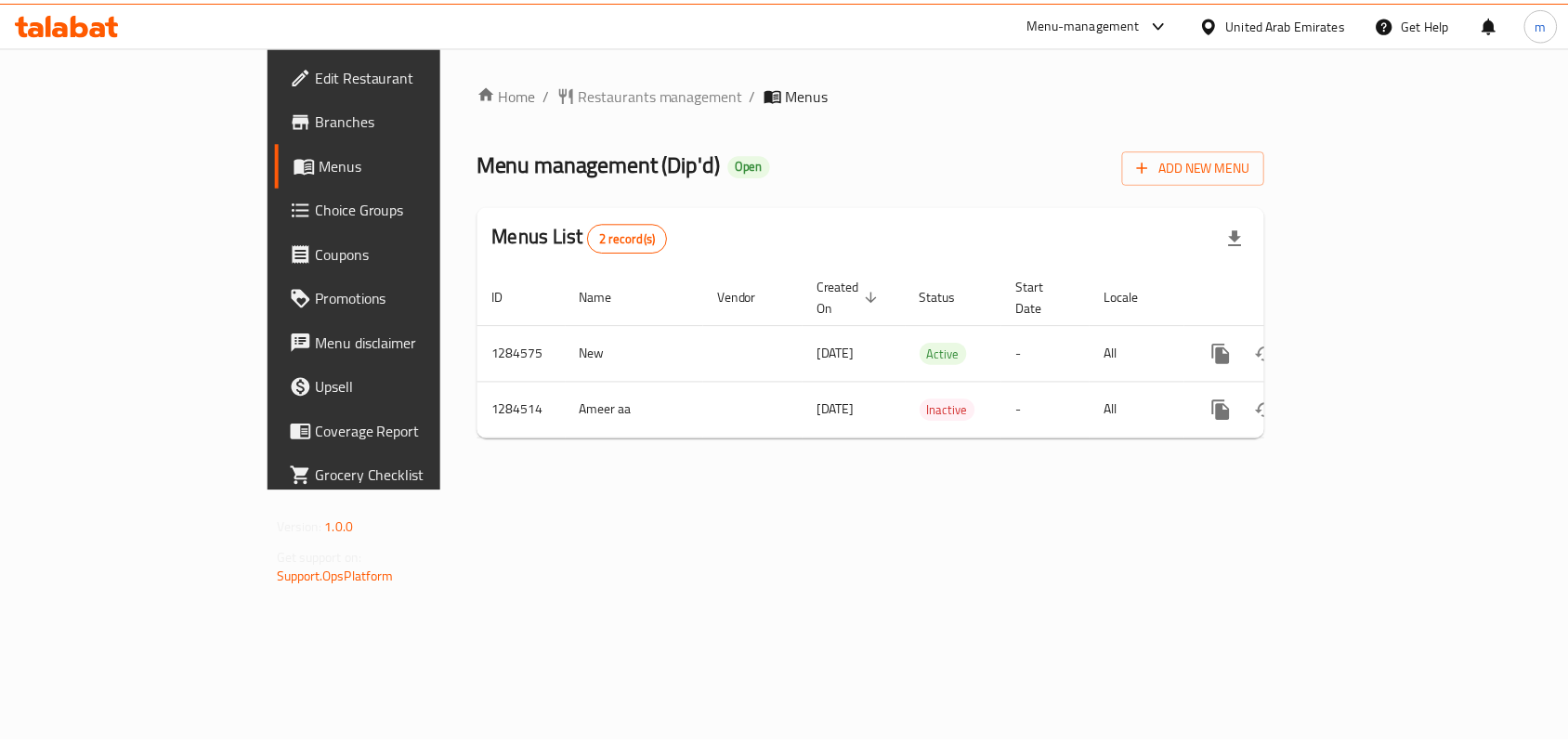 scroll, scrollTop: 0, scrollLeft: 0, axis: both 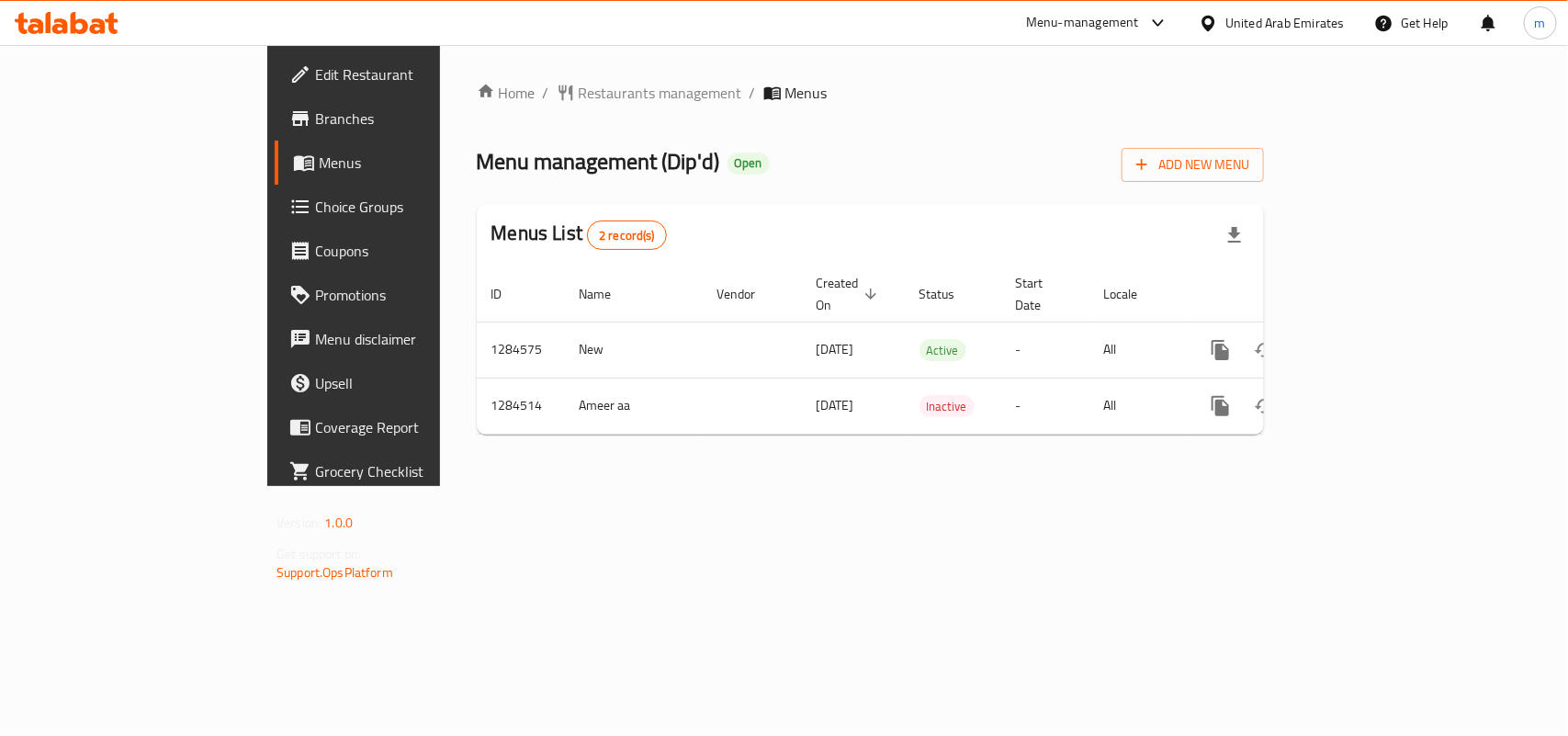 click on "Restaurants management" at bounding box center (660, 93) 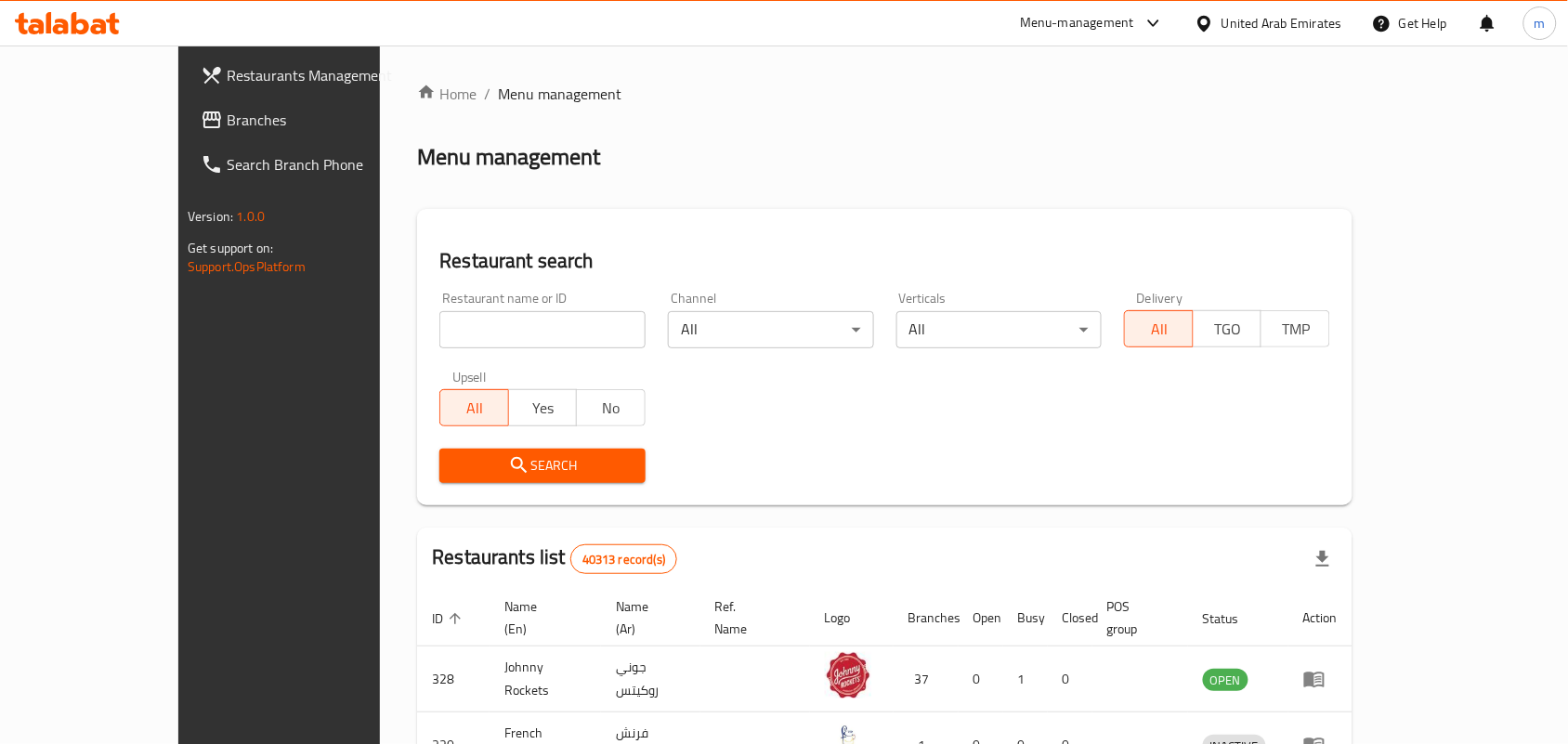 click at bounding box center (542, 330) 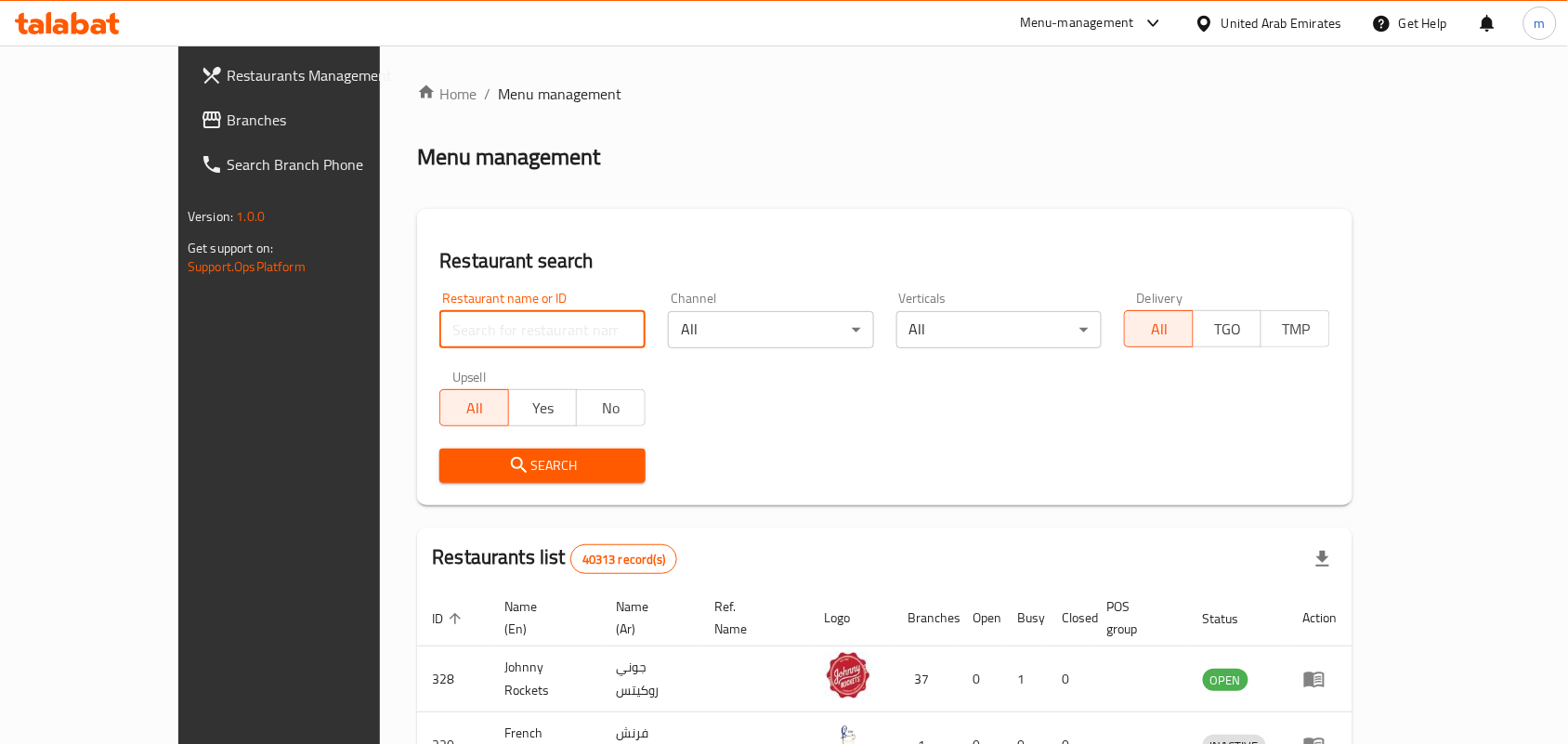 paste on "695690" 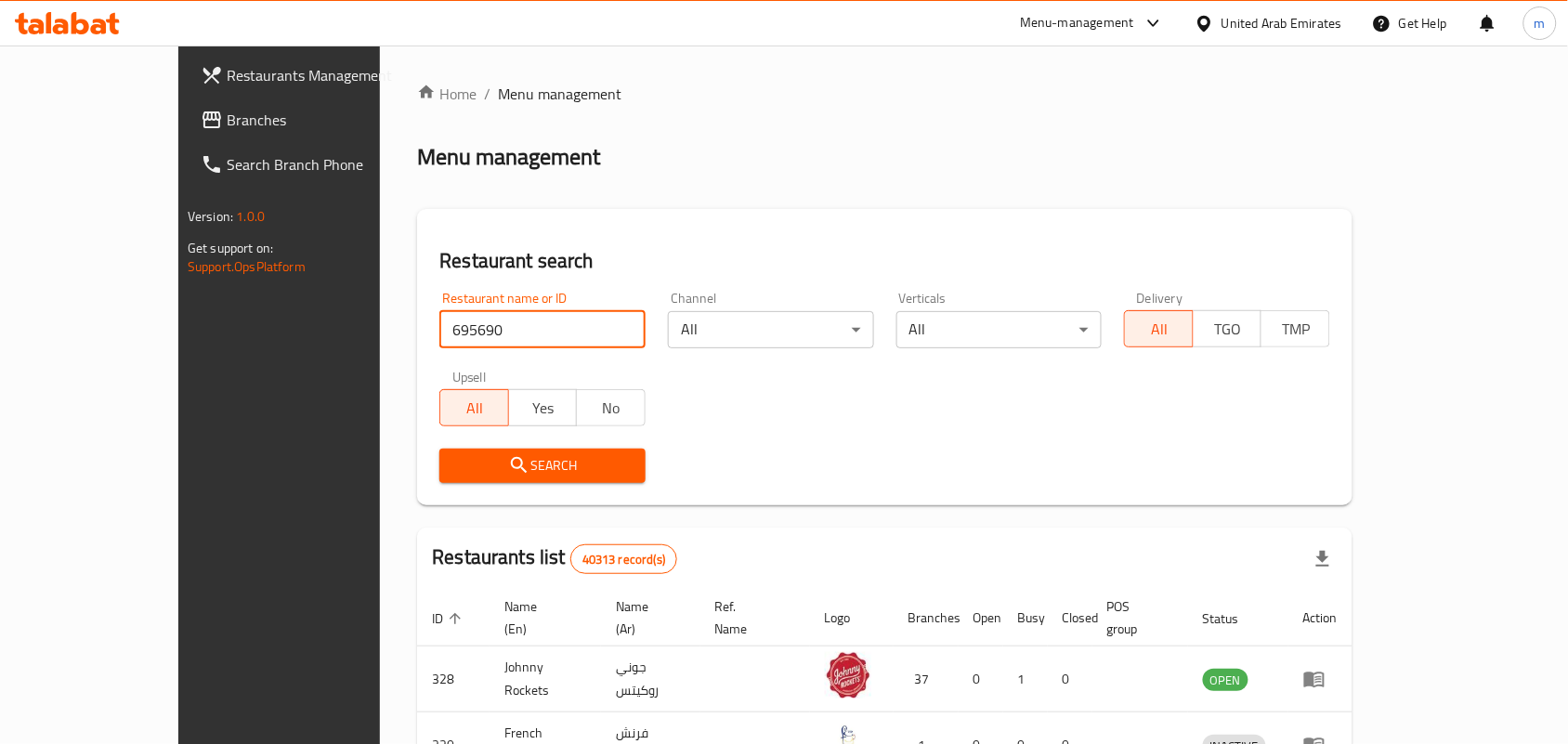 type on "695690" 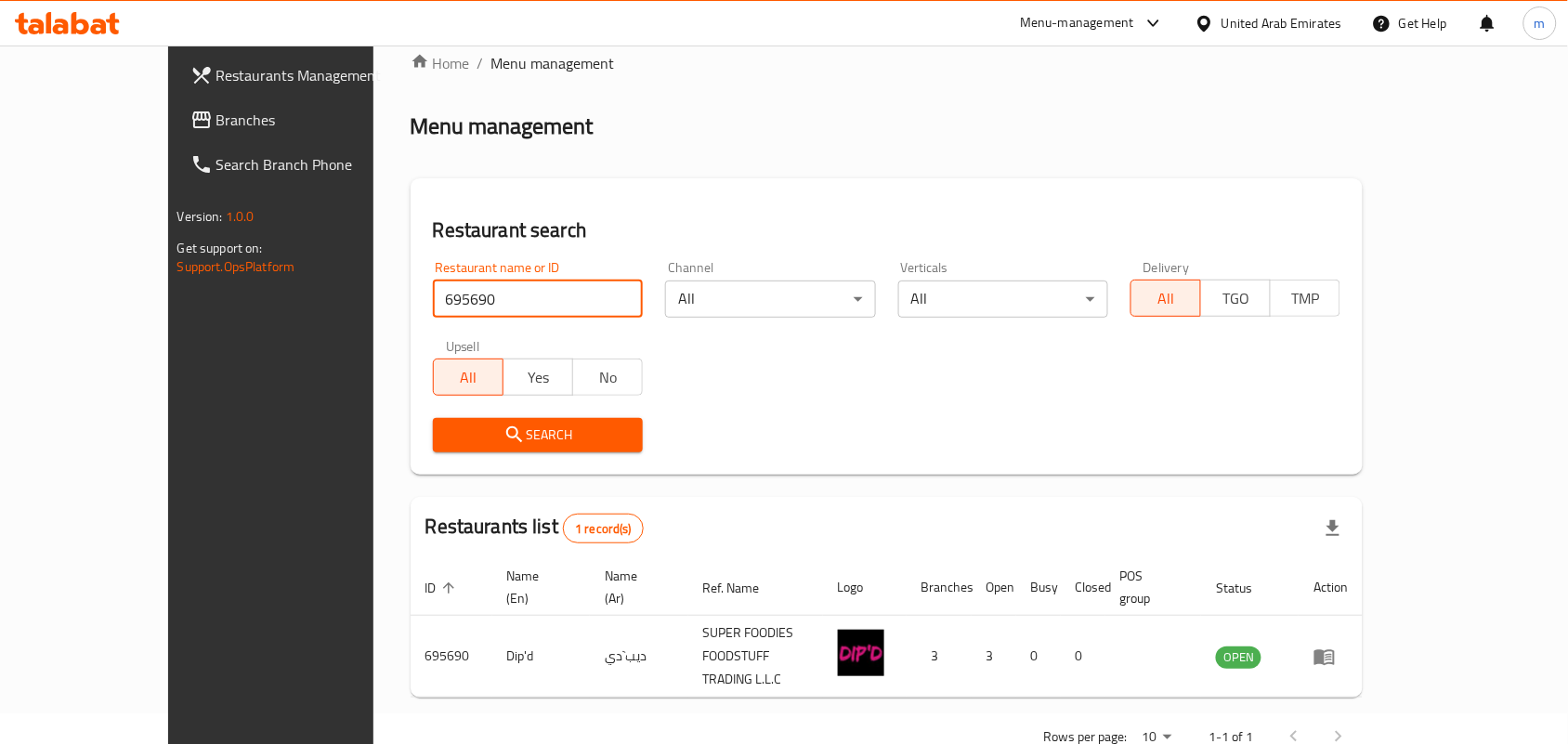 scroll, scrollTop: 48, scrollLeft: 0, axis: vertical 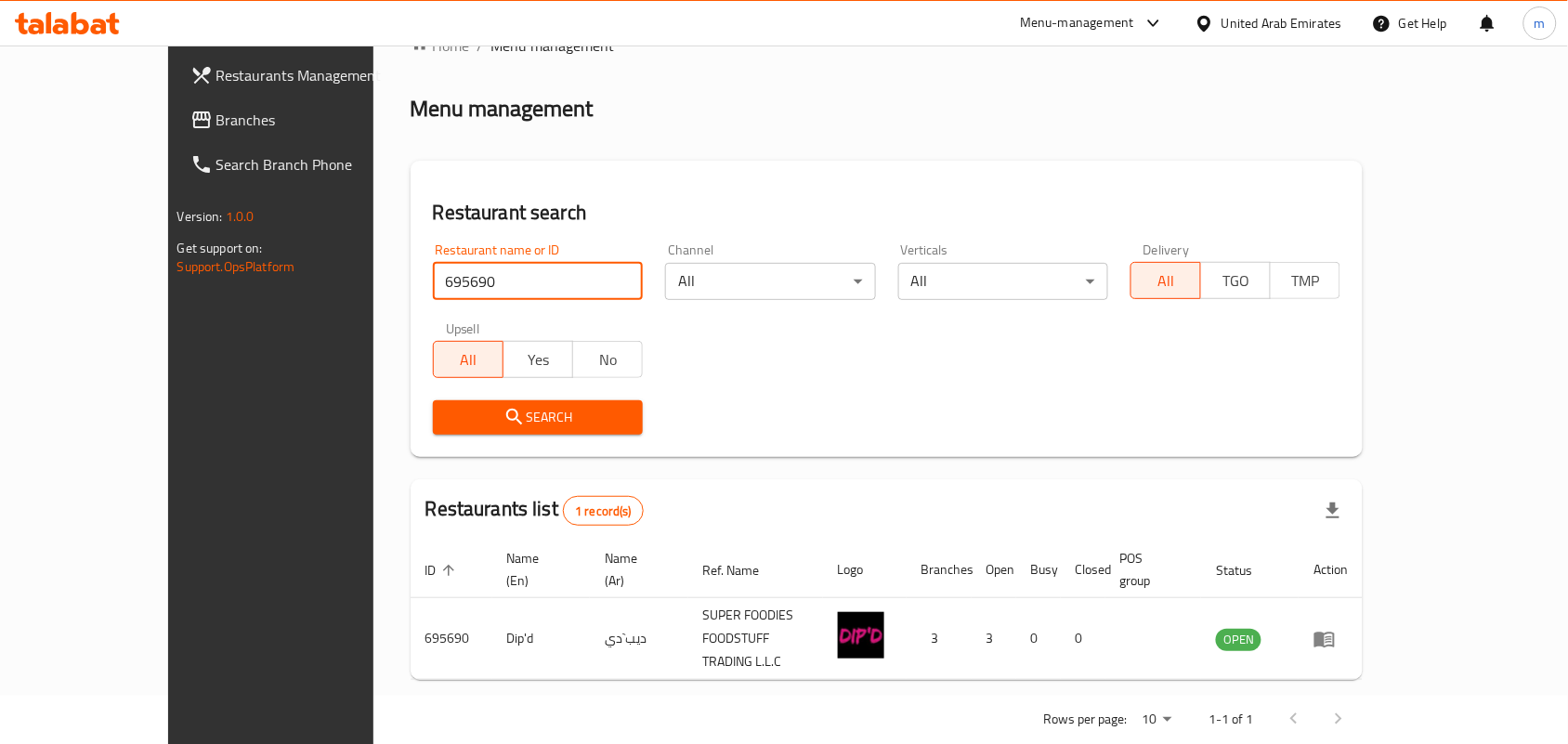 click on "Branches" at bounding box center [316, 120] 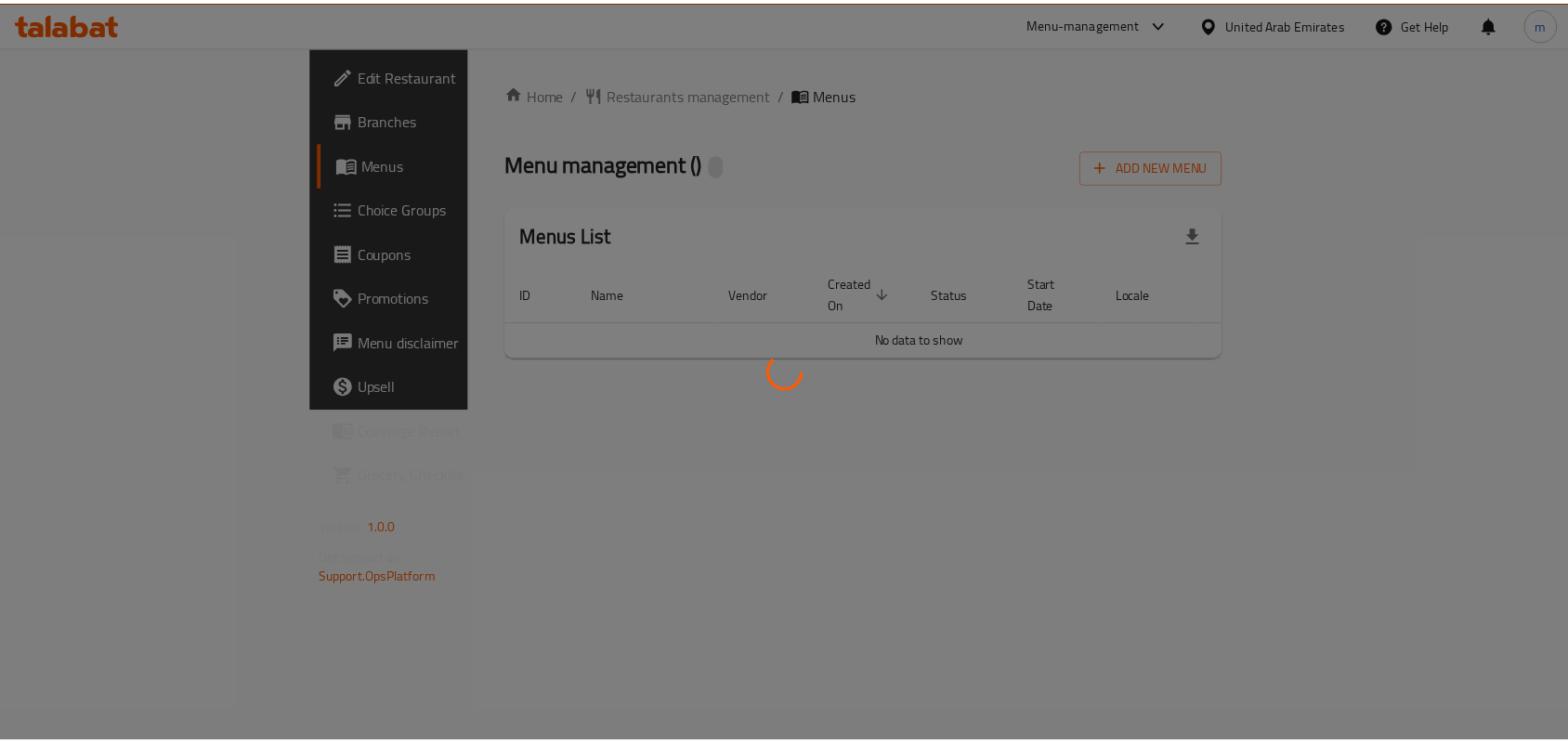 scroll, scrollTop: 0, scrollLeft: 0, axis: both 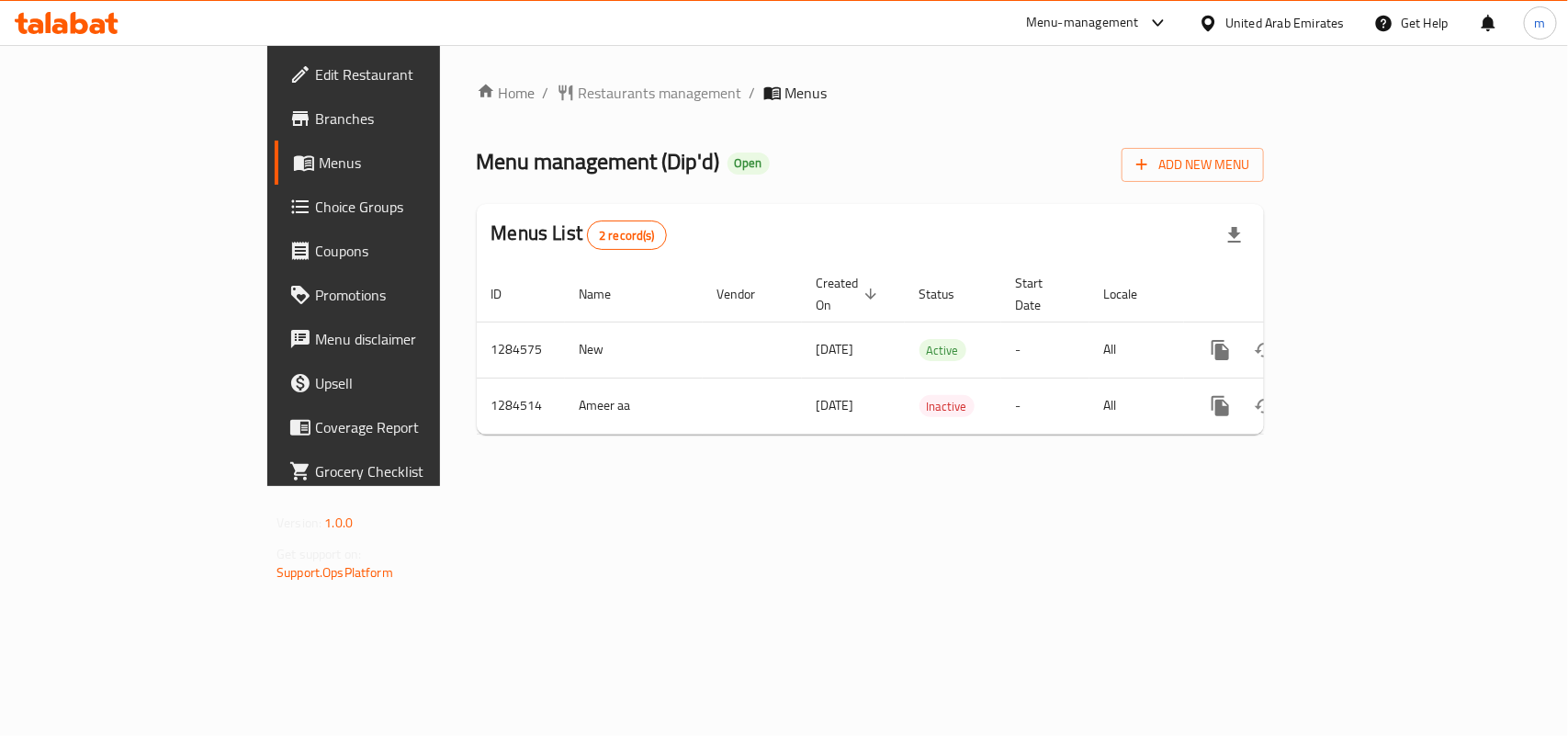 click on "Restaurants management" at bounding box center [660, 93] 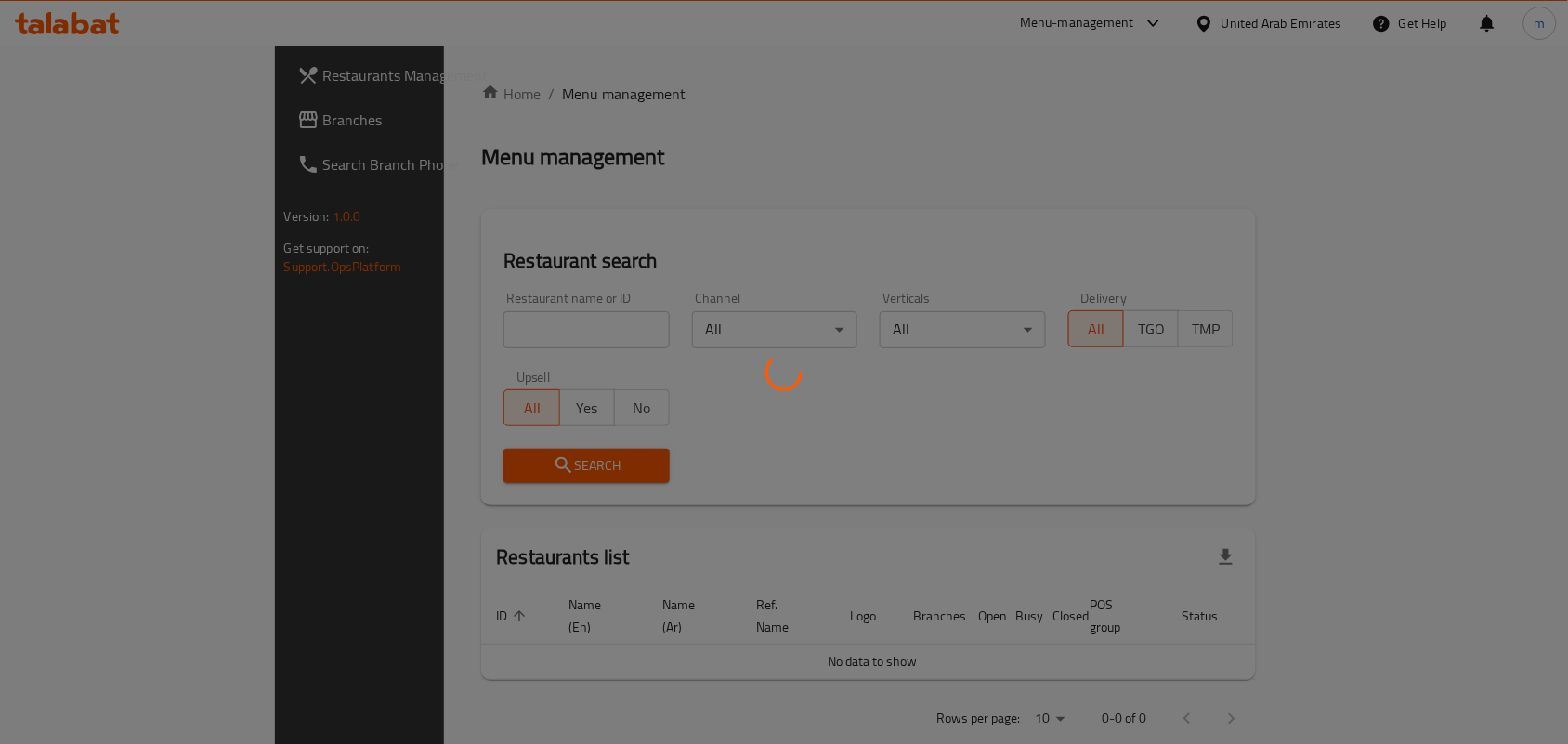 click at bounding box center [784, 372] 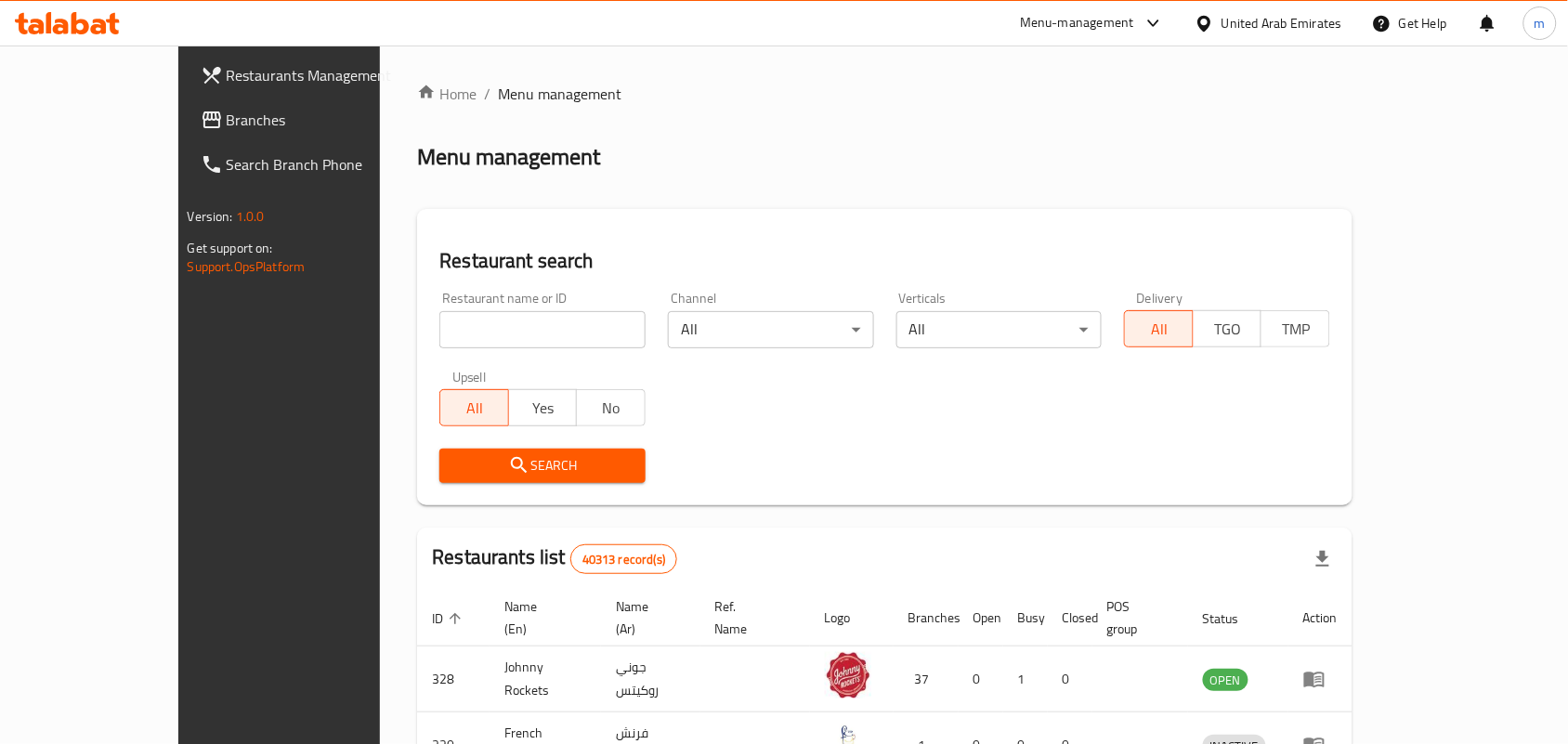 click at bounding box center [542, 330] 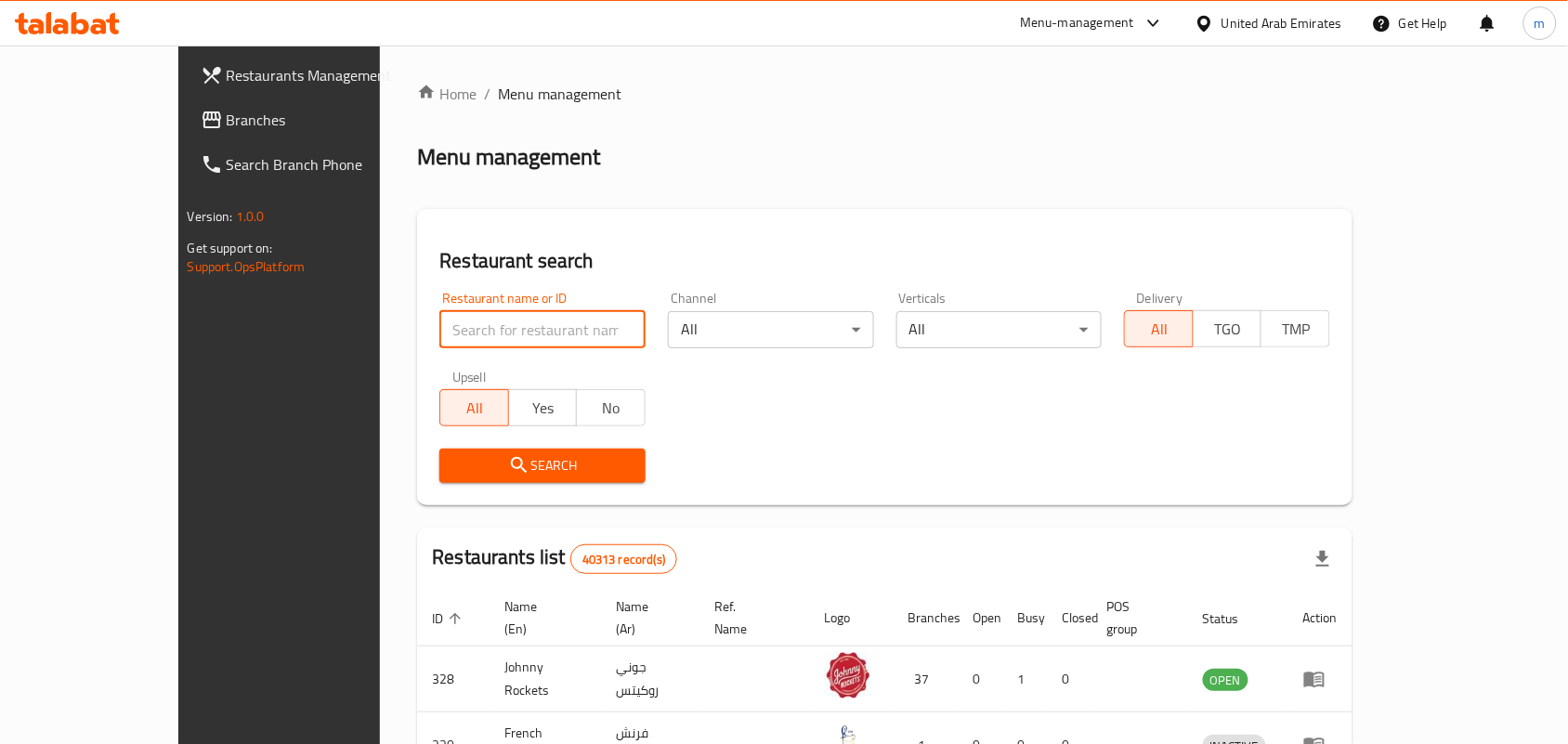 paste on "695690" 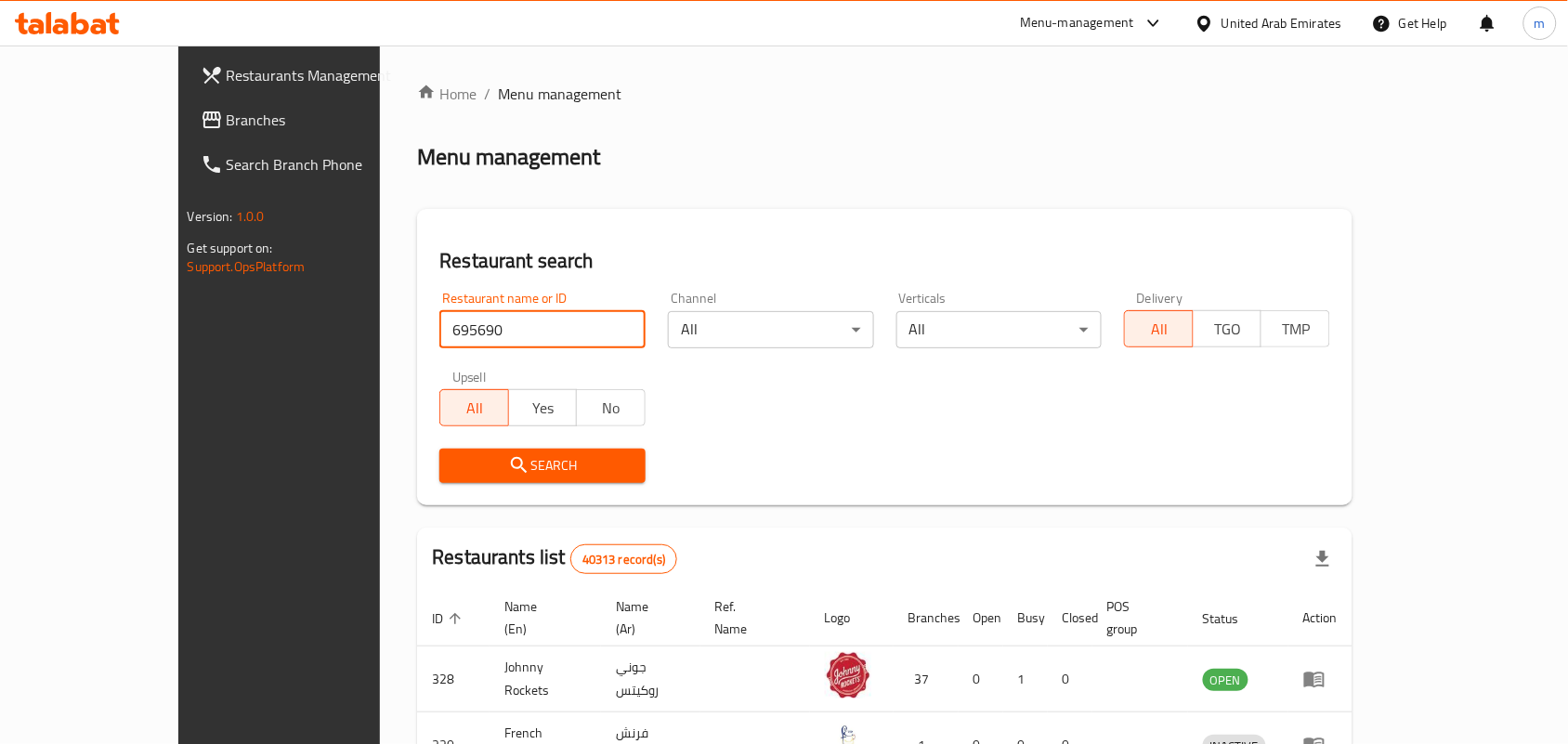 type on "695690" 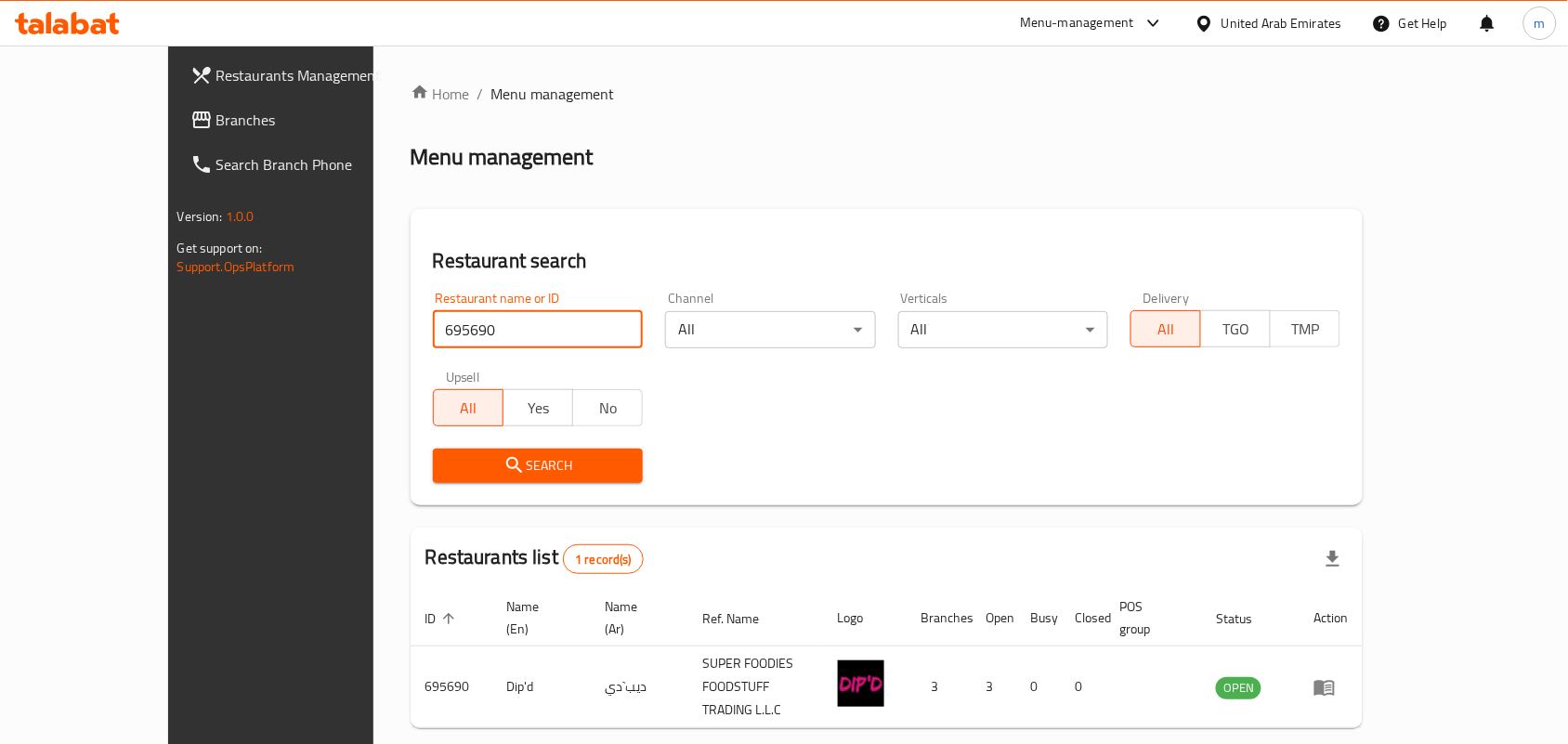 click on "Branches" at bounding box center [316, 120] 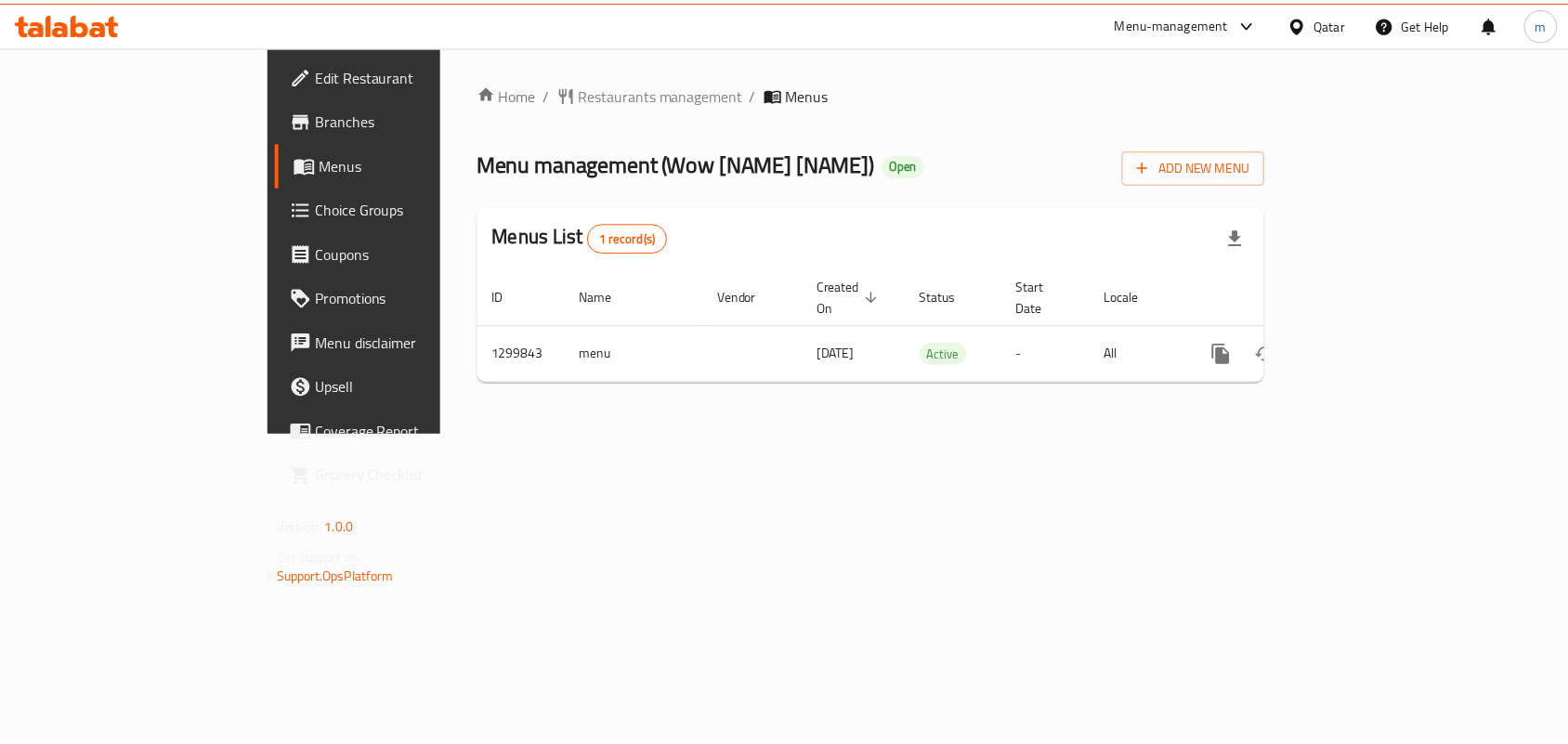 scroll, scrollTop: 0, scrollLeft: 0, axis: both 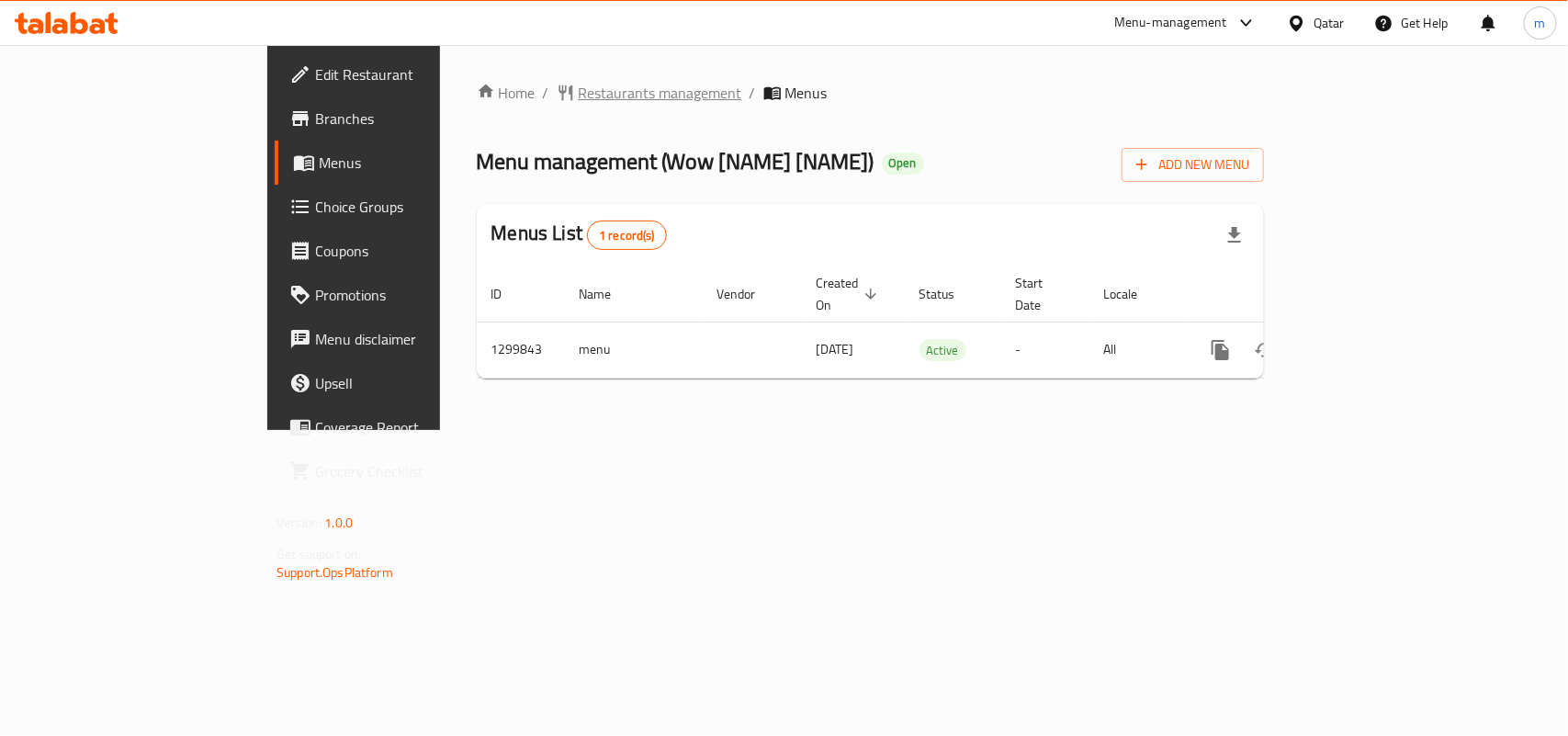 click on "Restaurants management" at bounding box center (660, 93) 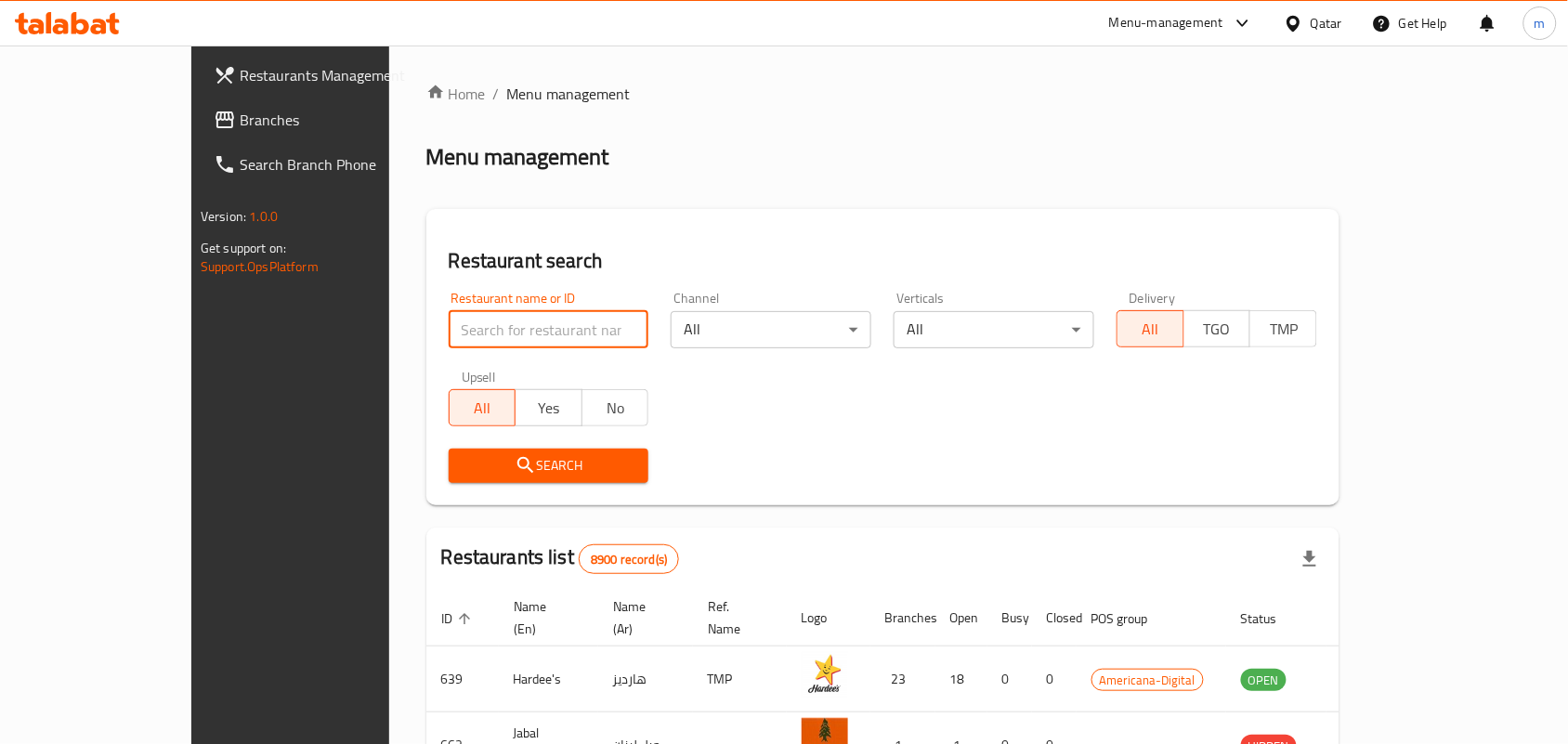 click at bounding box center (549, 330) 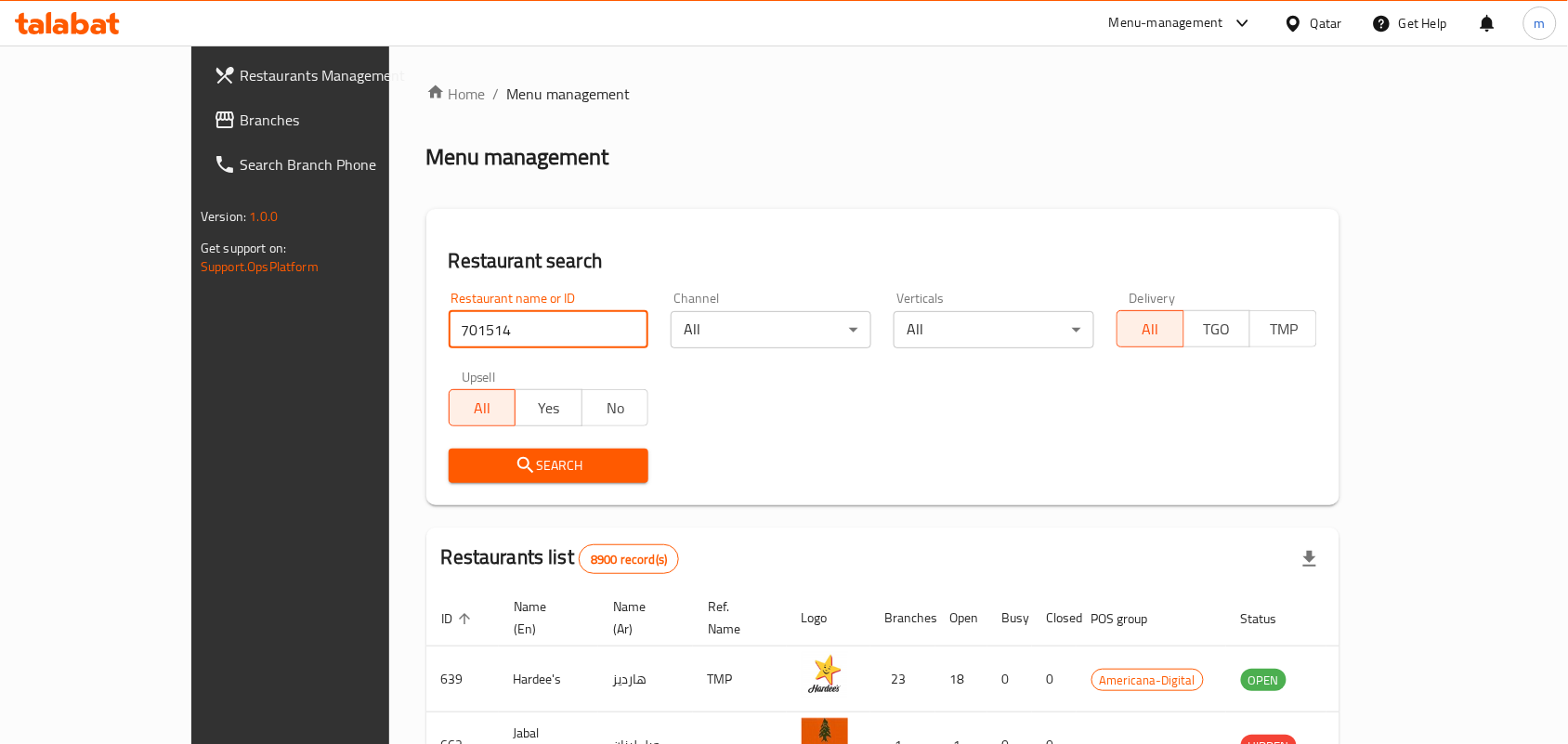type on "701514" 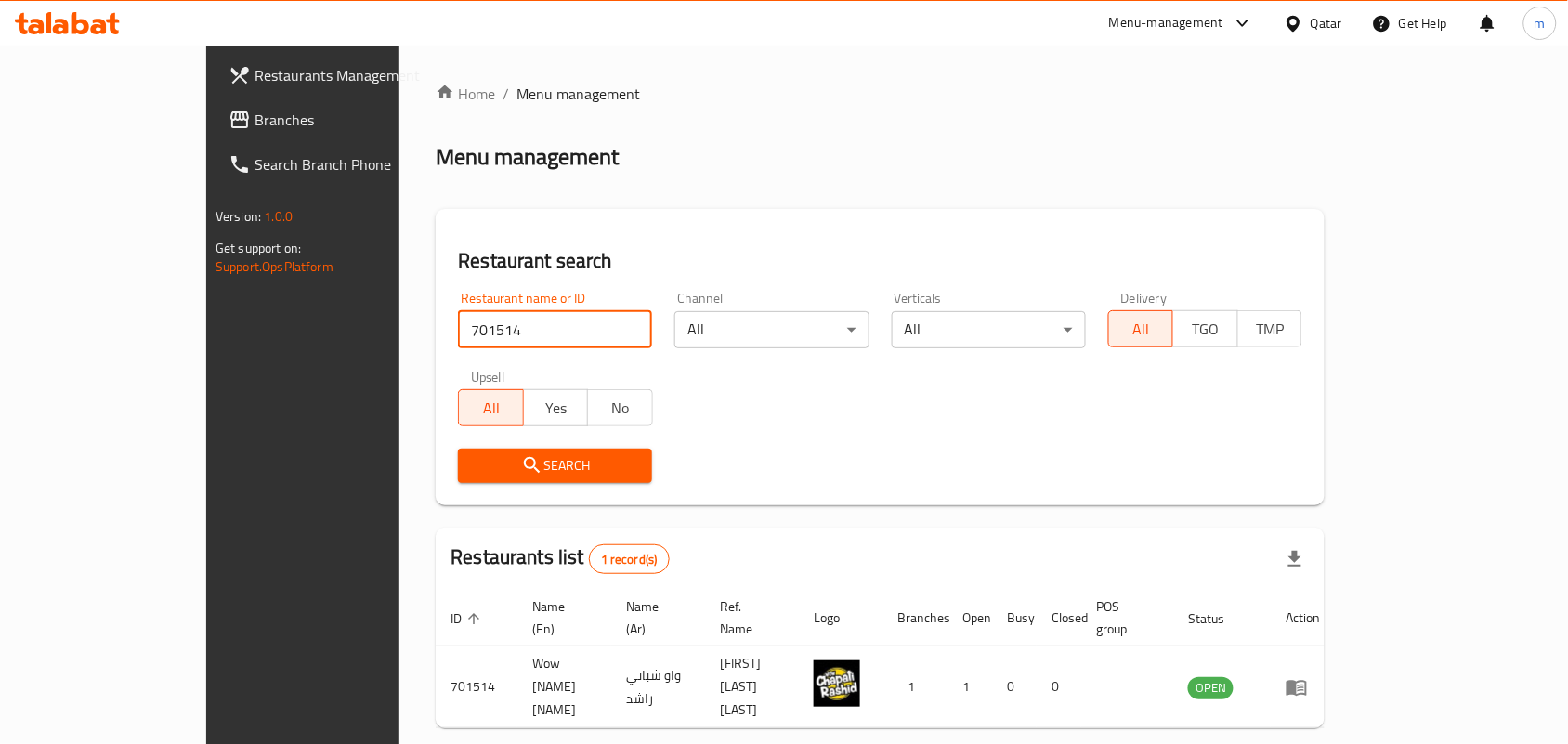 scroll, scrollTop: 48, scrollLeft: 0, axis: vertical 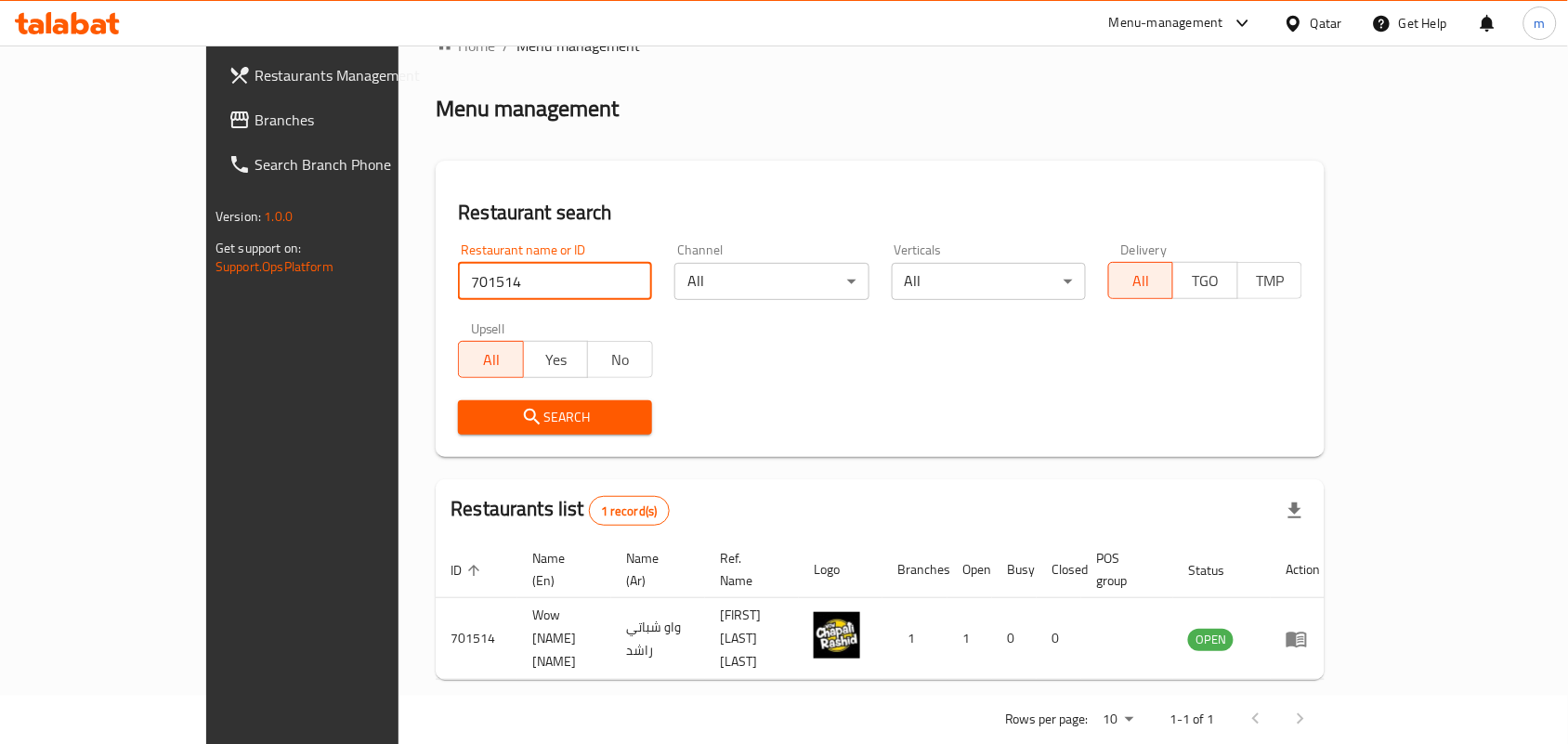 click at bounding box center [1297, 23] 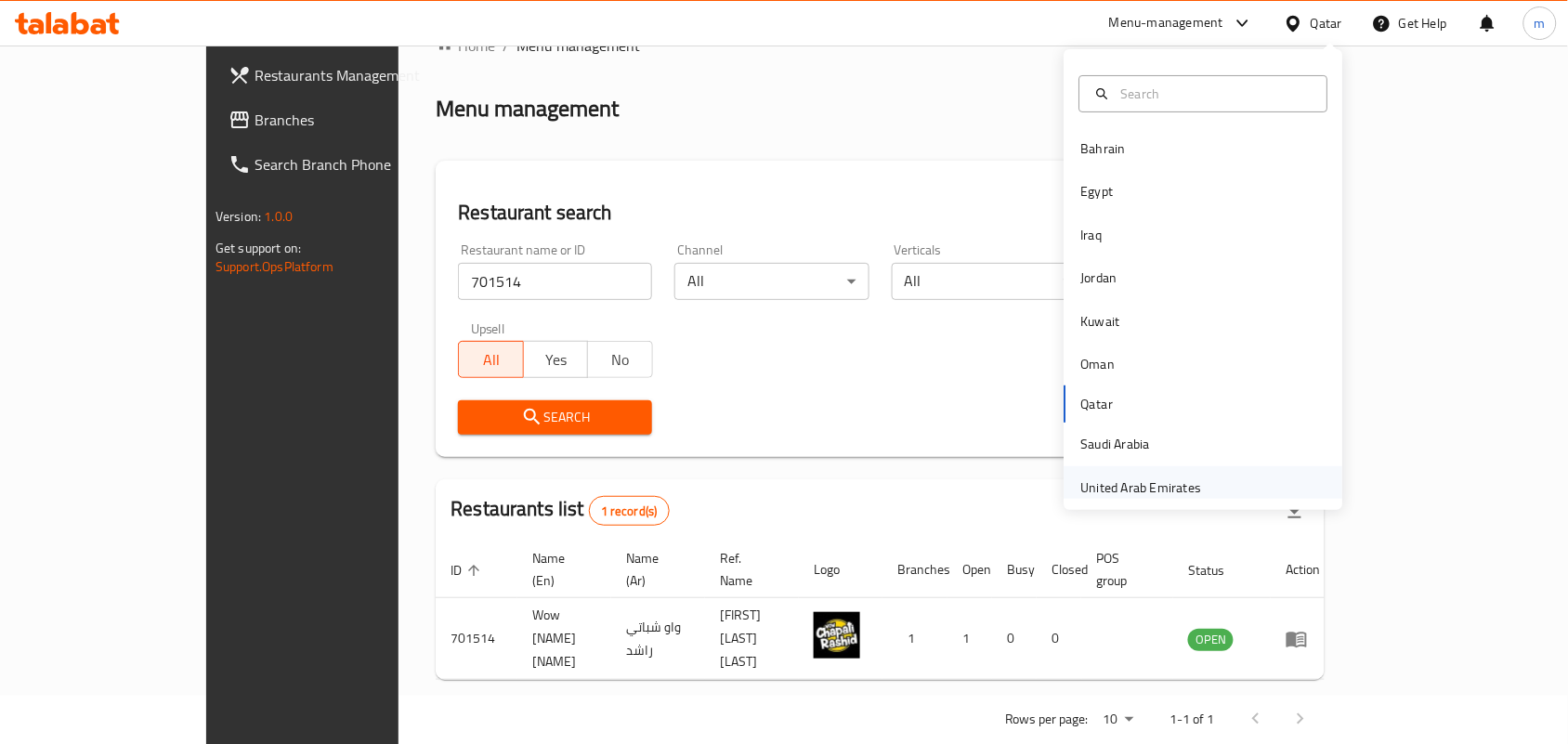 click on "United Arab Emirates" at bounding box center [1142, 488] 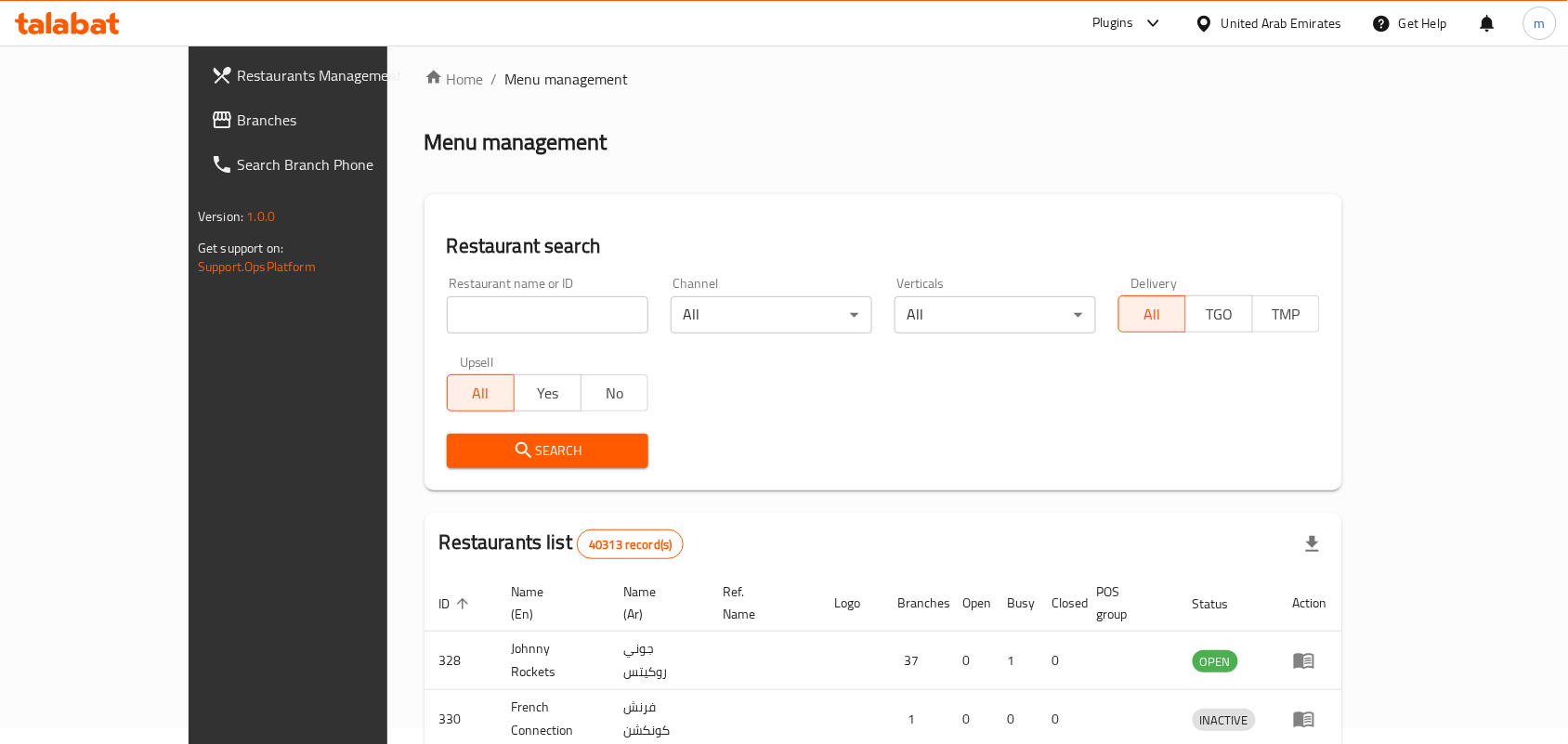 scroll, scrollTop: 48, scrollLeft: 0, axis: vertical 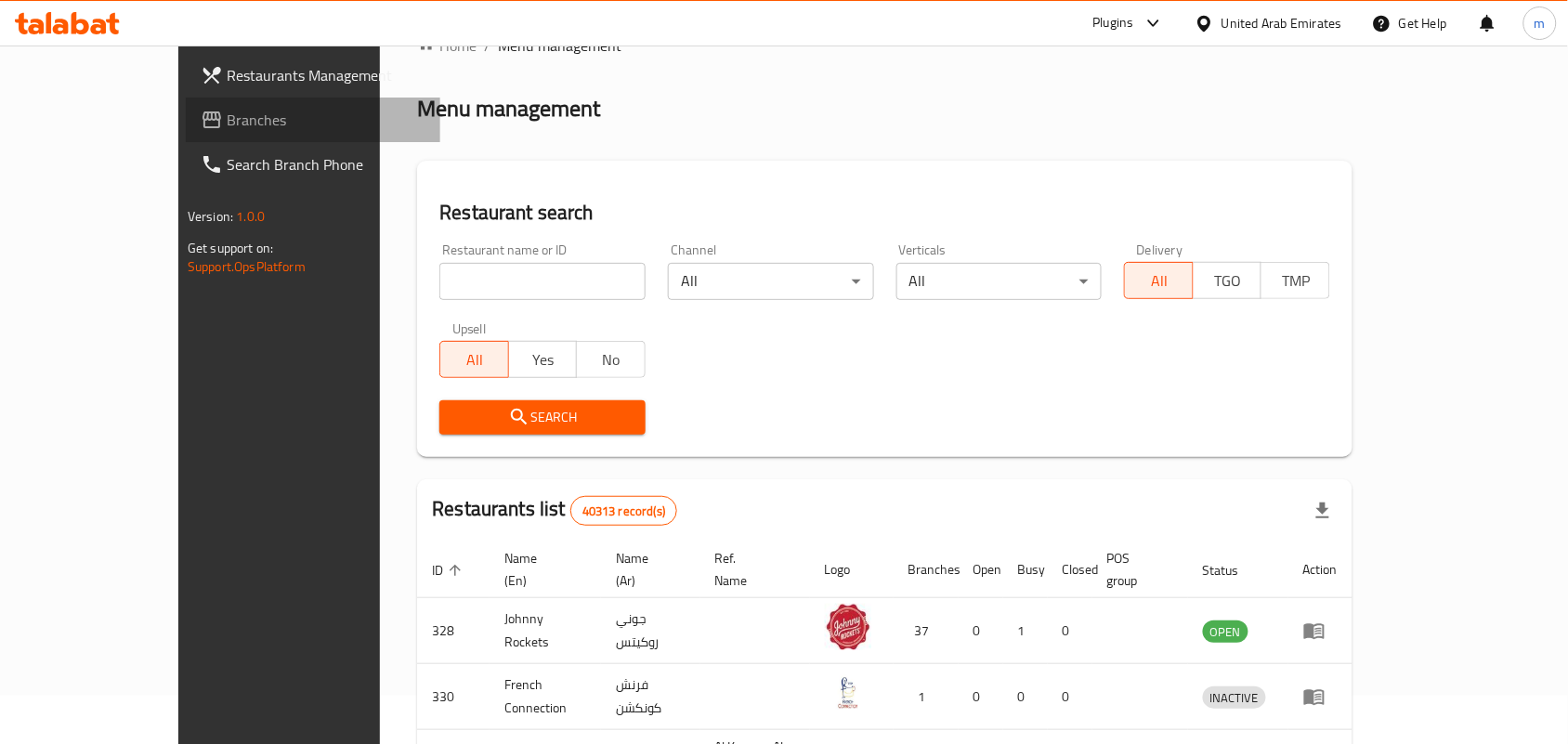 click on "Branches" at bounding box center (326, 120) 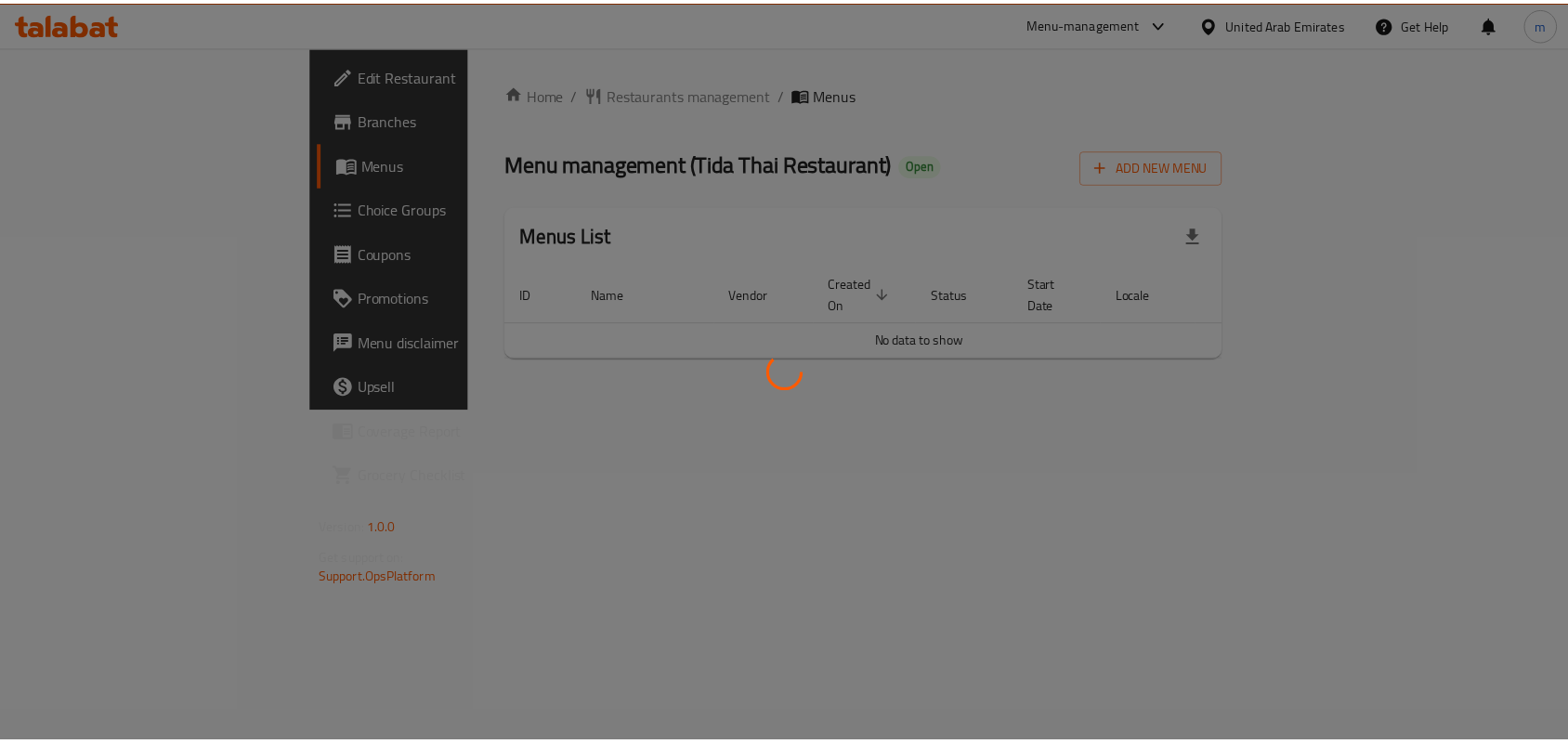 scroll, scrollTop: 0, scrollLeft: 0, axis: both 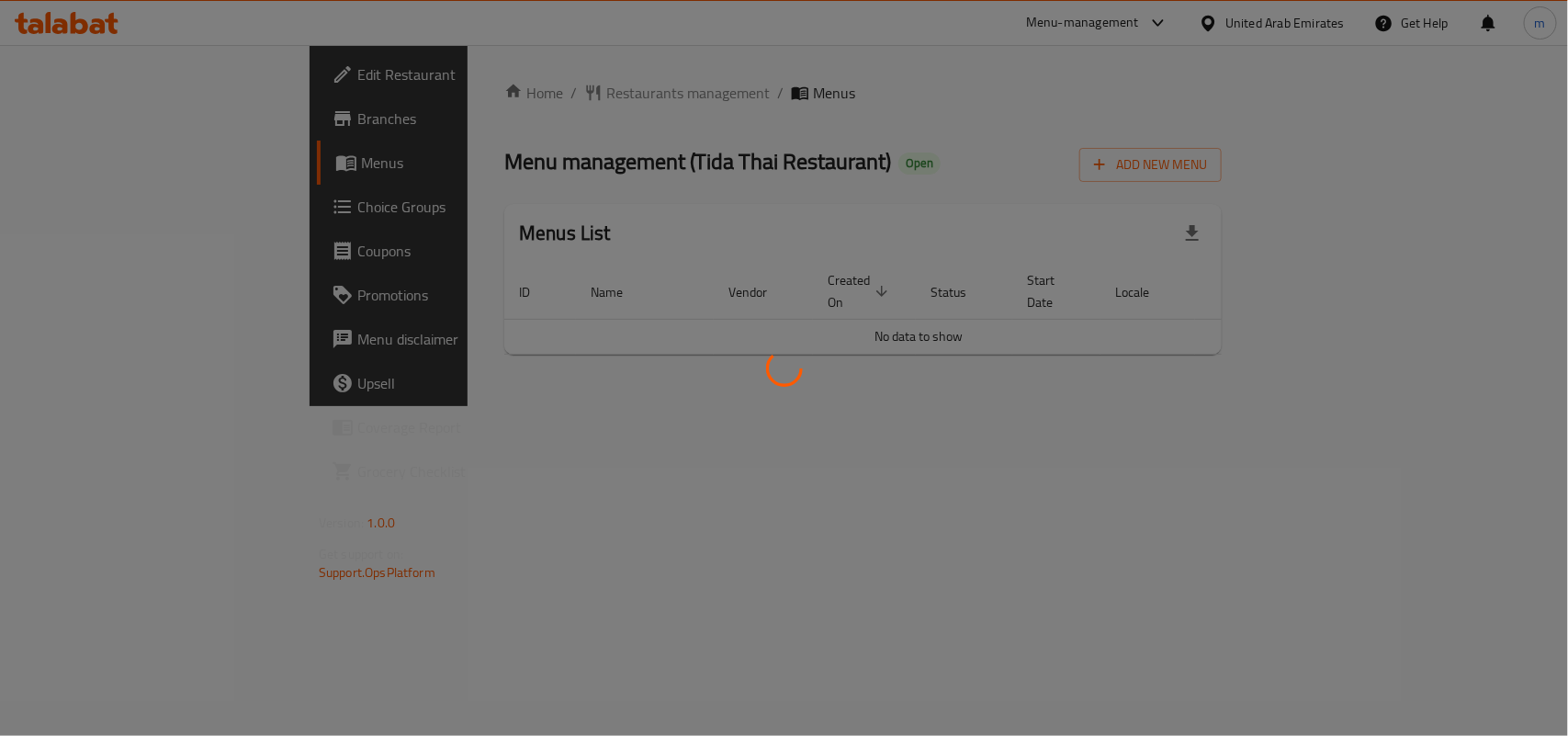 click at bounding box center [784, 368] 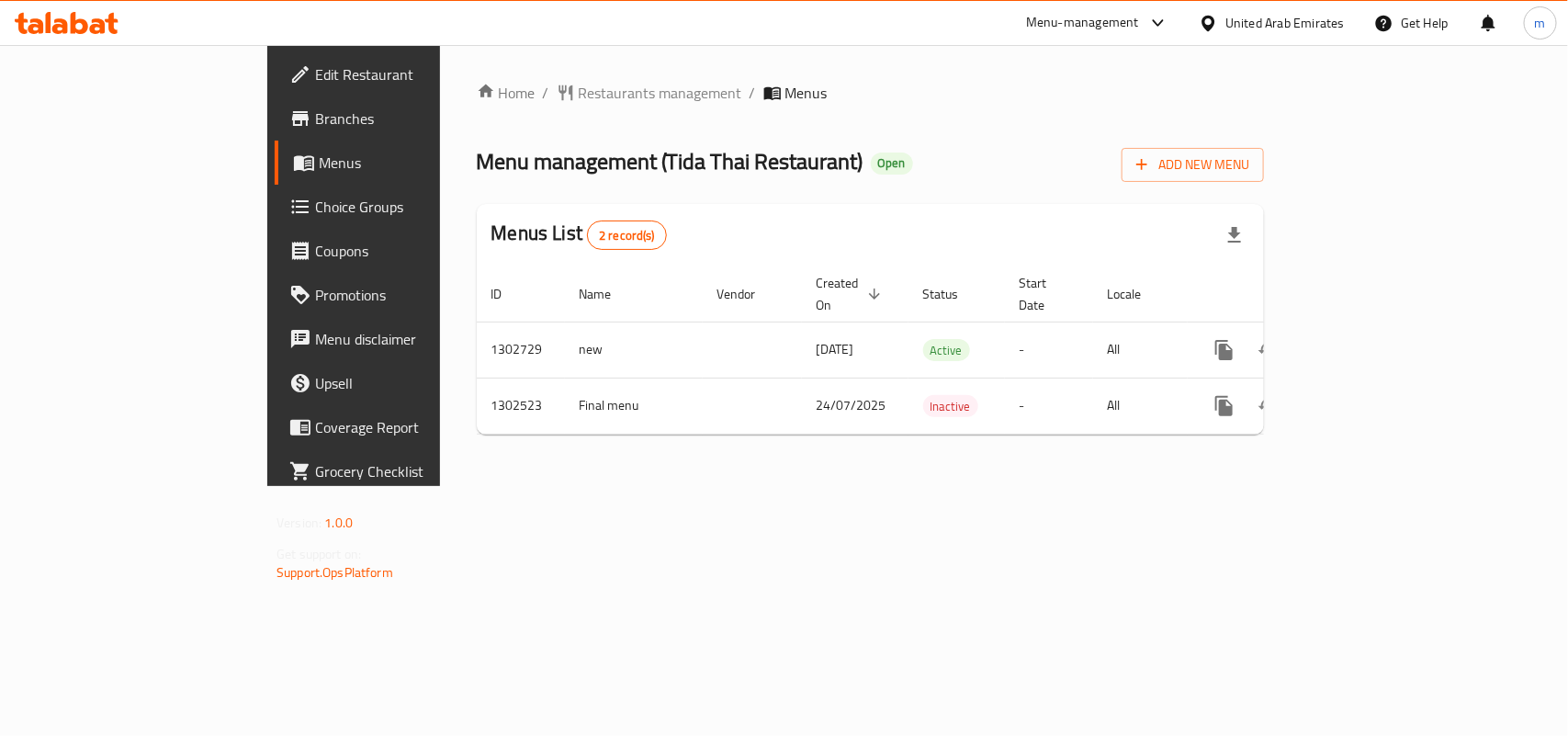 click on "Restaurants management" at bounding box center [660, 93] 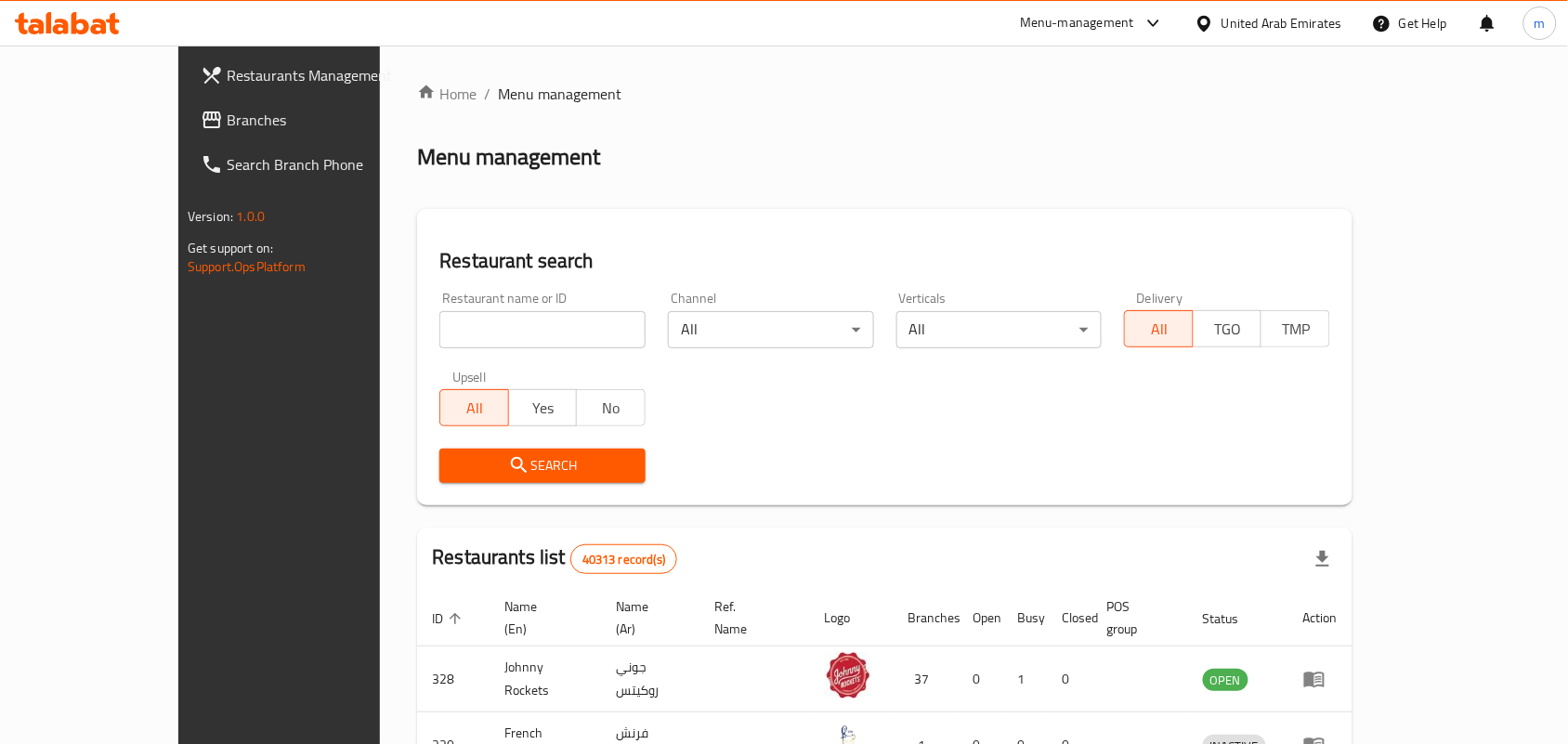 click at bounding box center (542, 330) 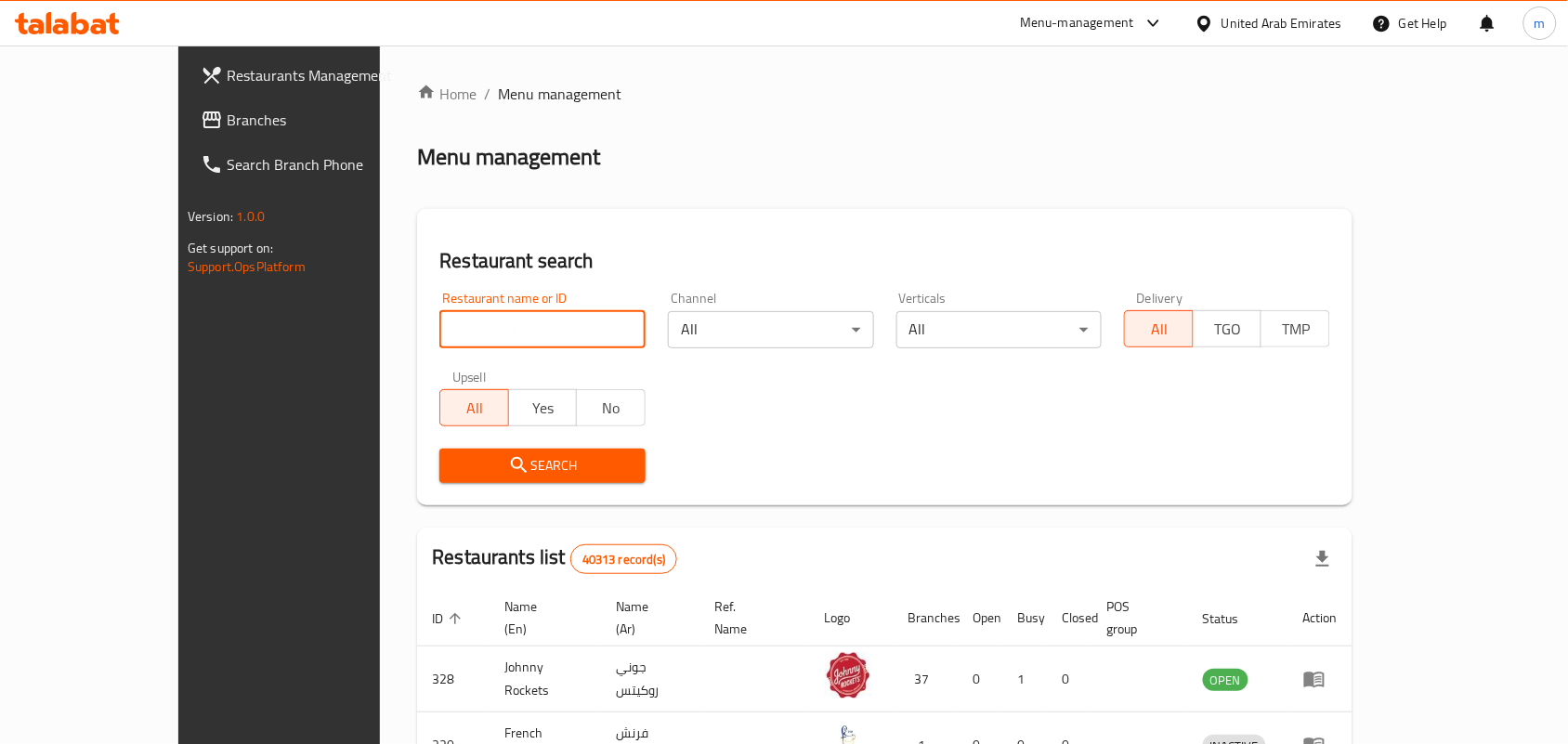 paste on "702267" 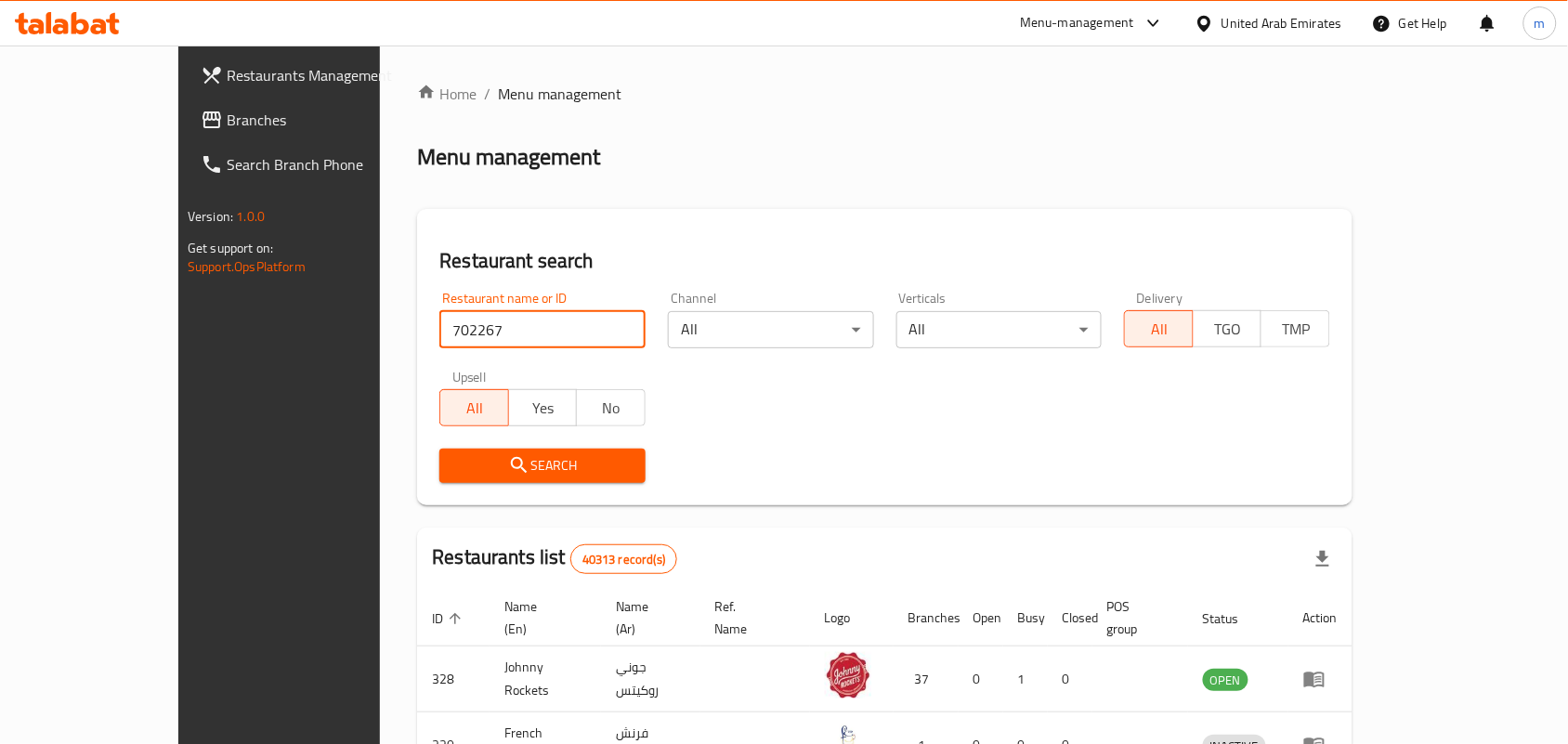 type on "702267" 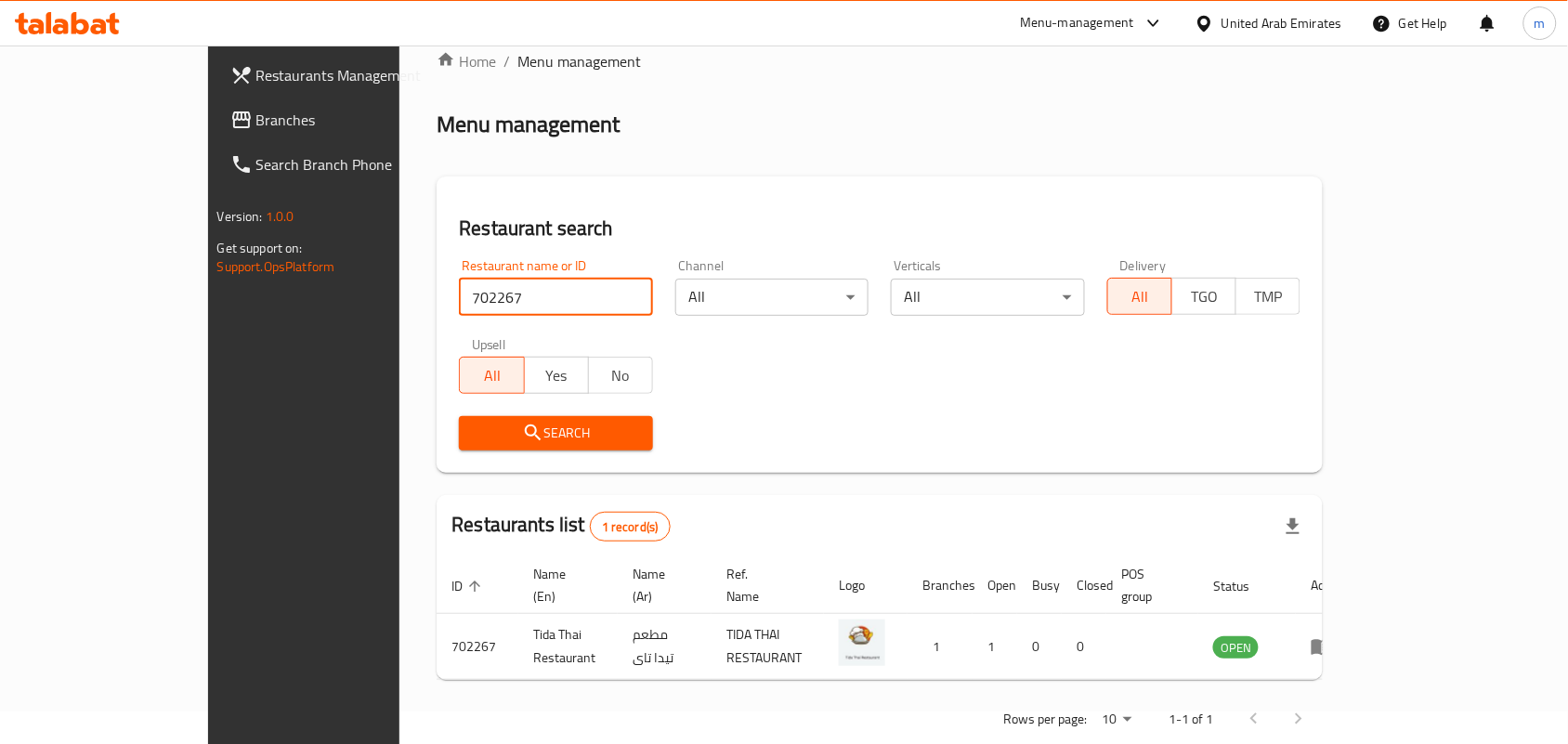 scroll, scrollTop: 48, scrollLeft: 0, axis: vertical 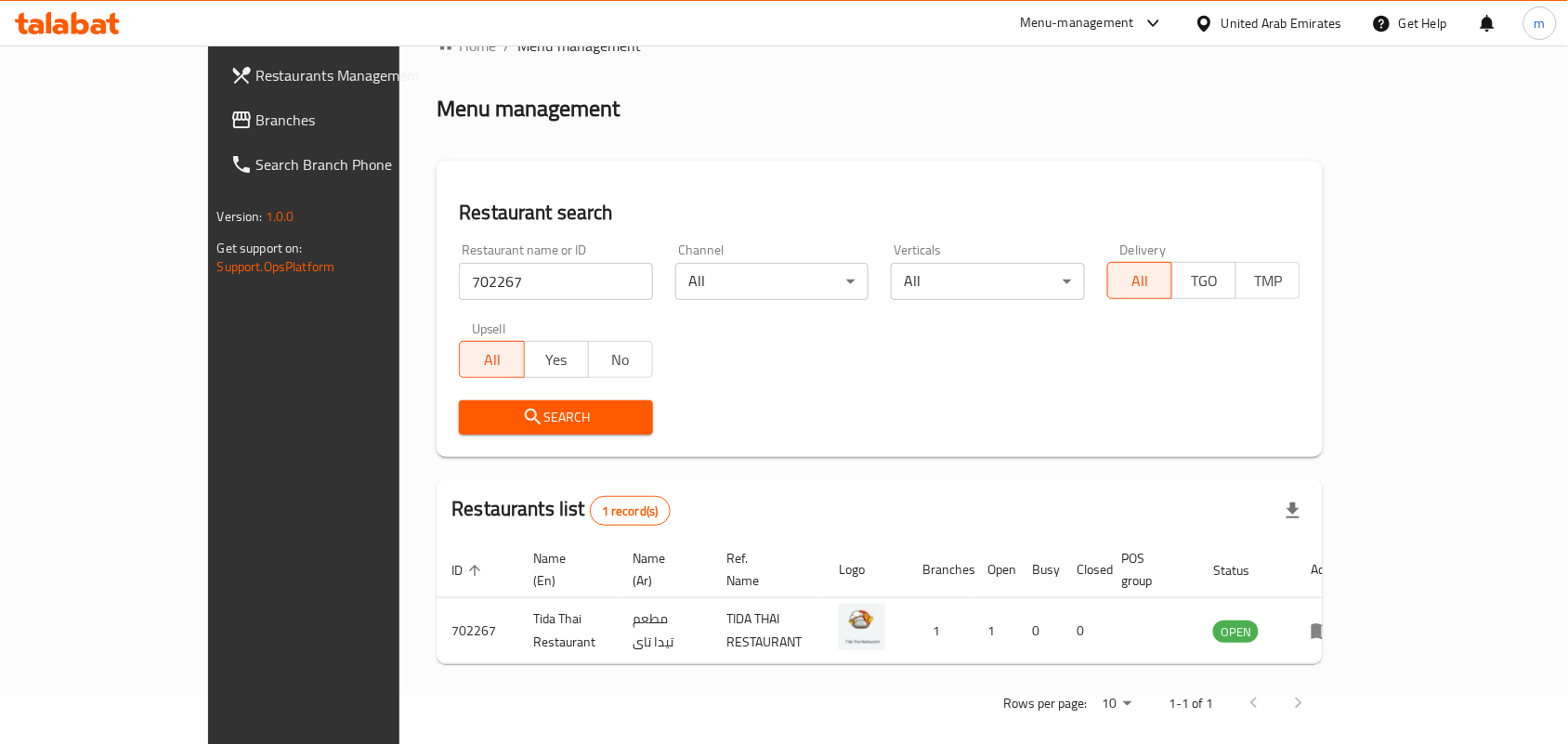 click on "United Arab Emirates" at bounding box center (1282, 23) 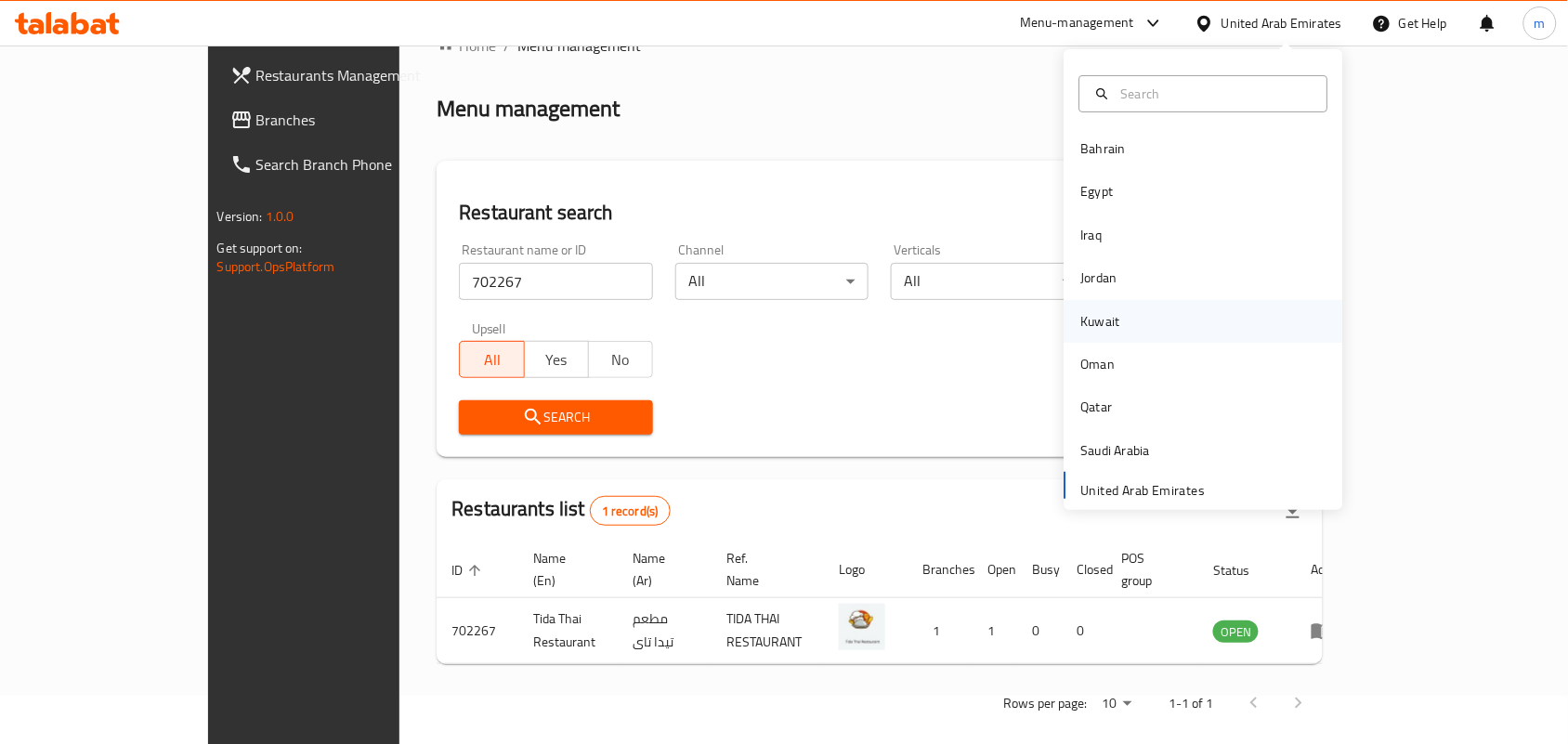click on "Kuwait" at bounding box center (1101, 321) 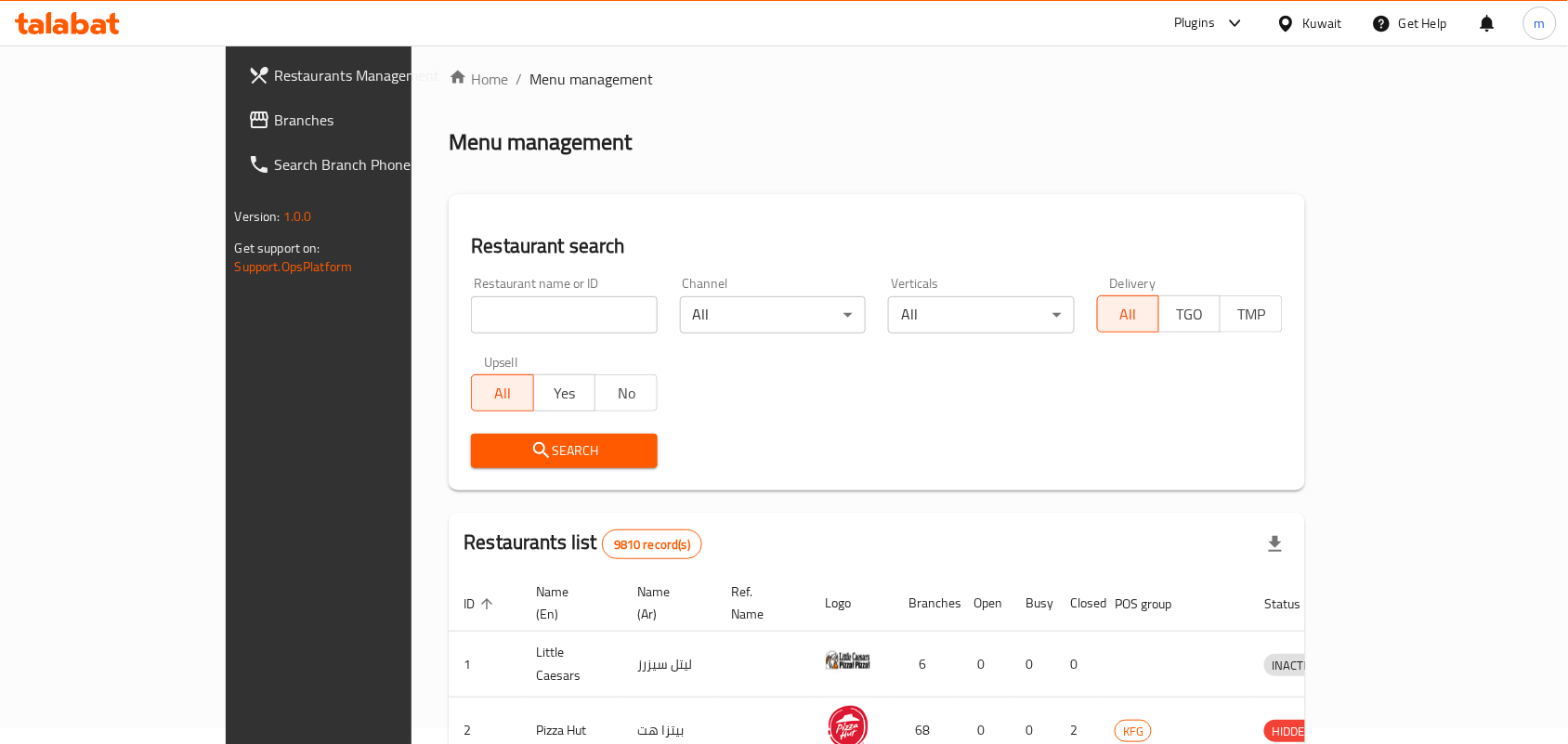 scroll, scrollTop: 48, scrollLeft: 0, axis: vertical 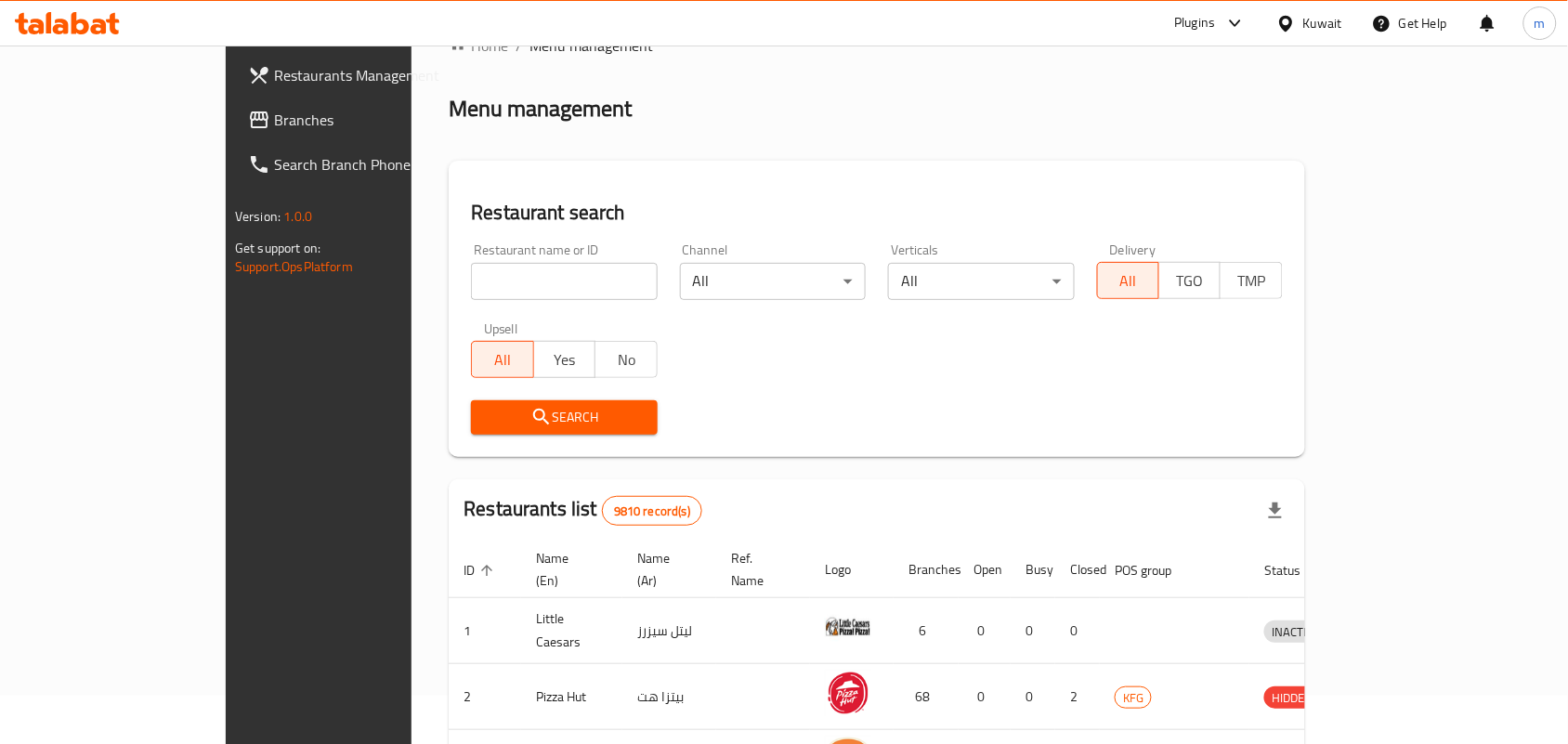 click on "Branches" at bounding box center (373, 120) 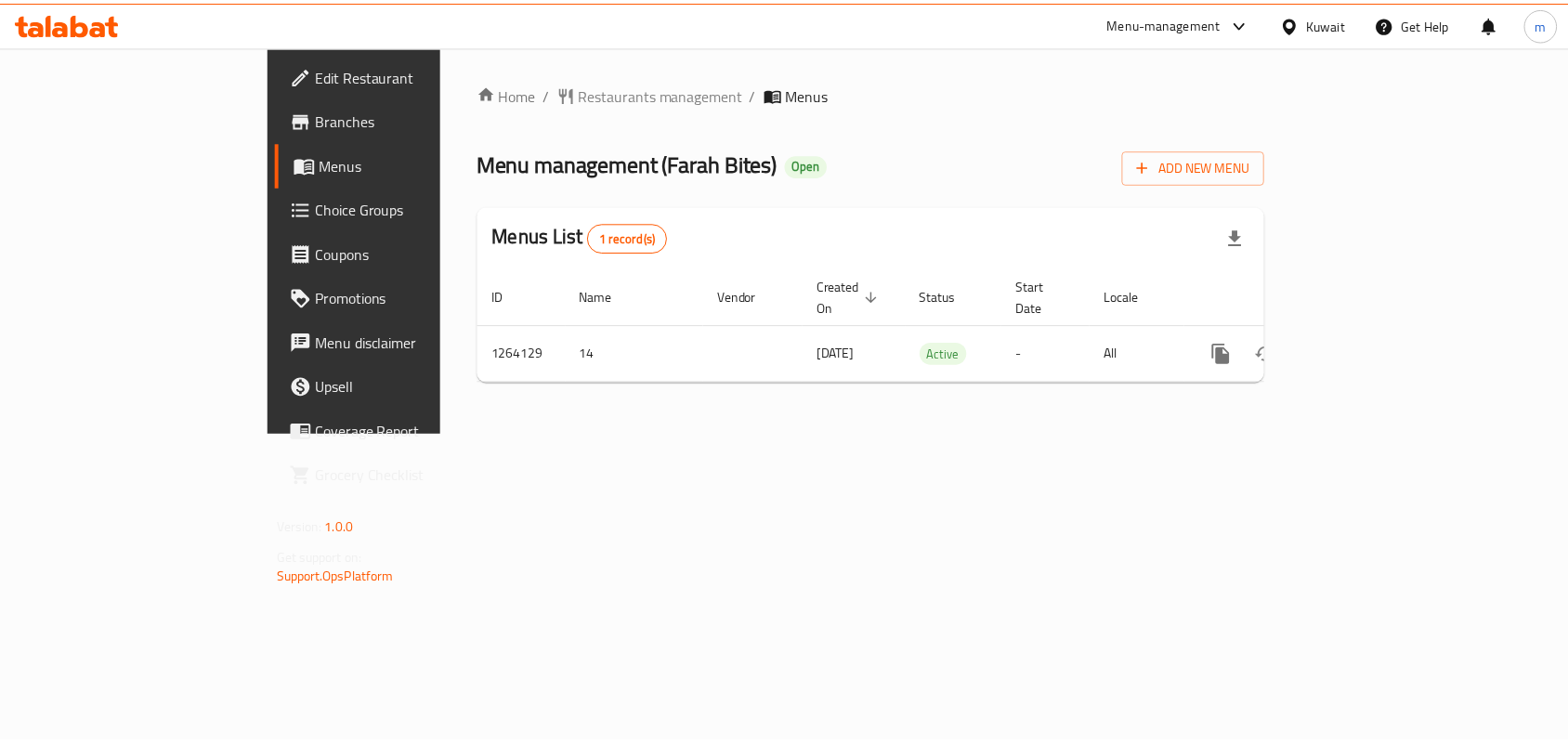scroll, scrollTop: 0, scrollLeft: 0, axis: both 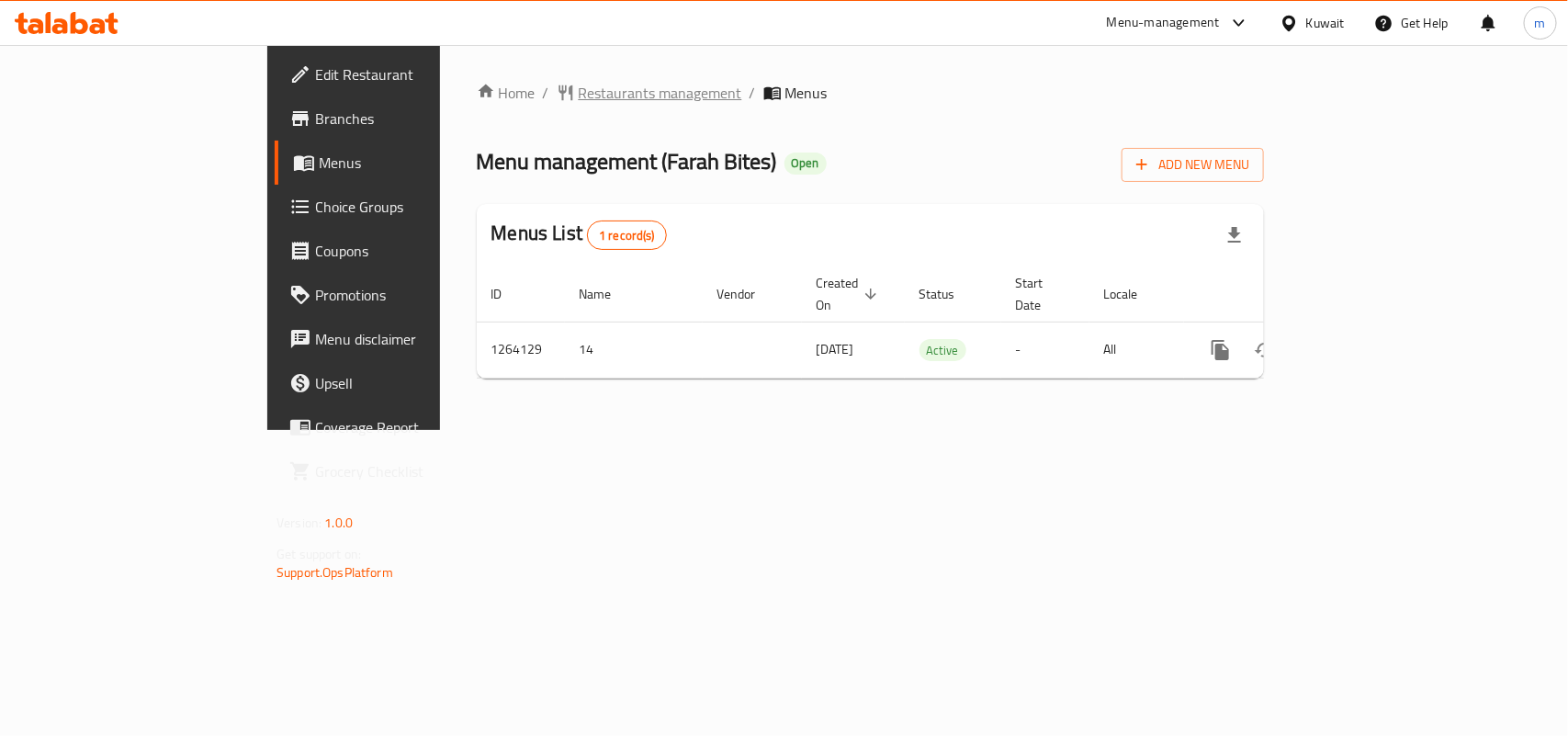 click on "Restaurants management" at bounding box center [660, 93] 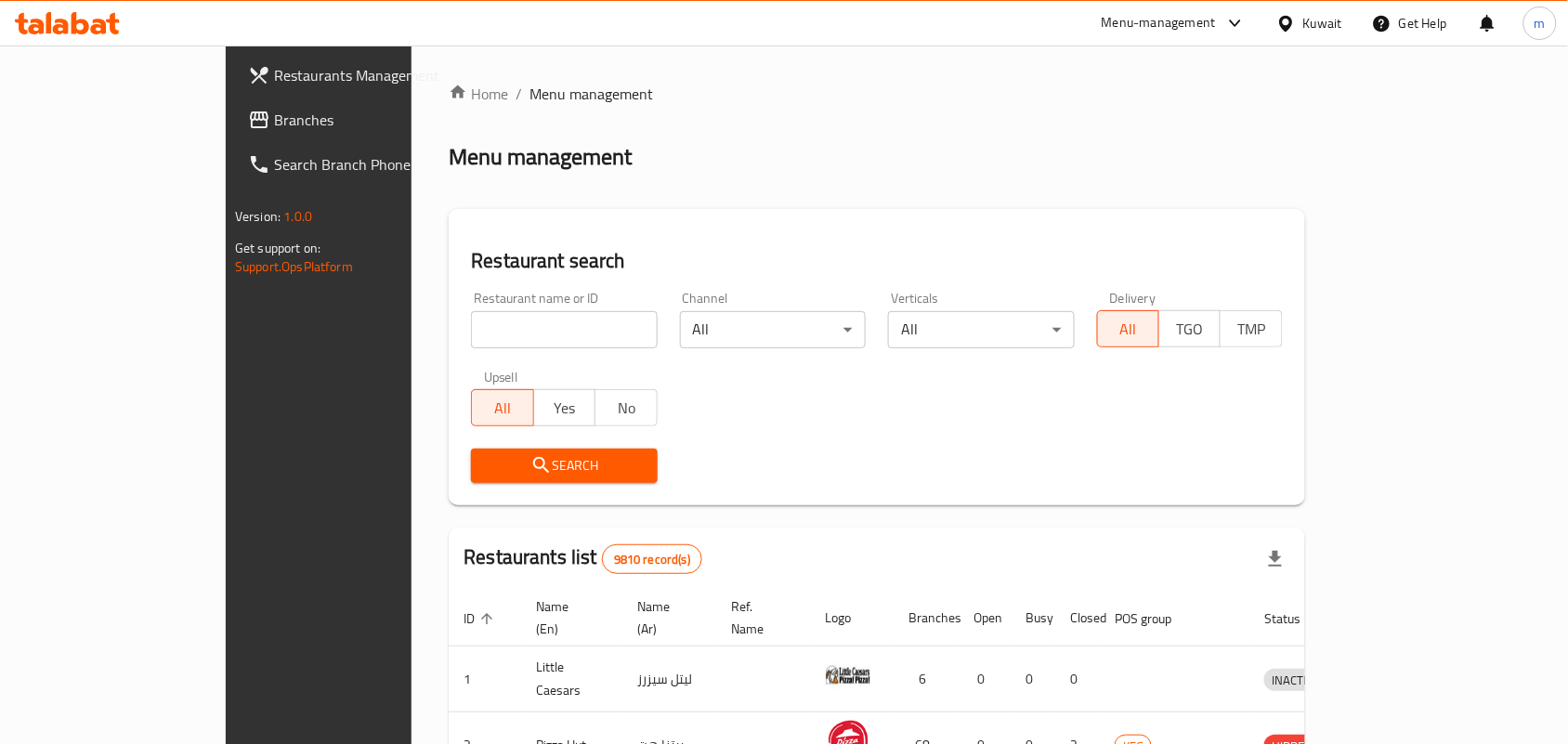 click at bounding box center [564, 330] 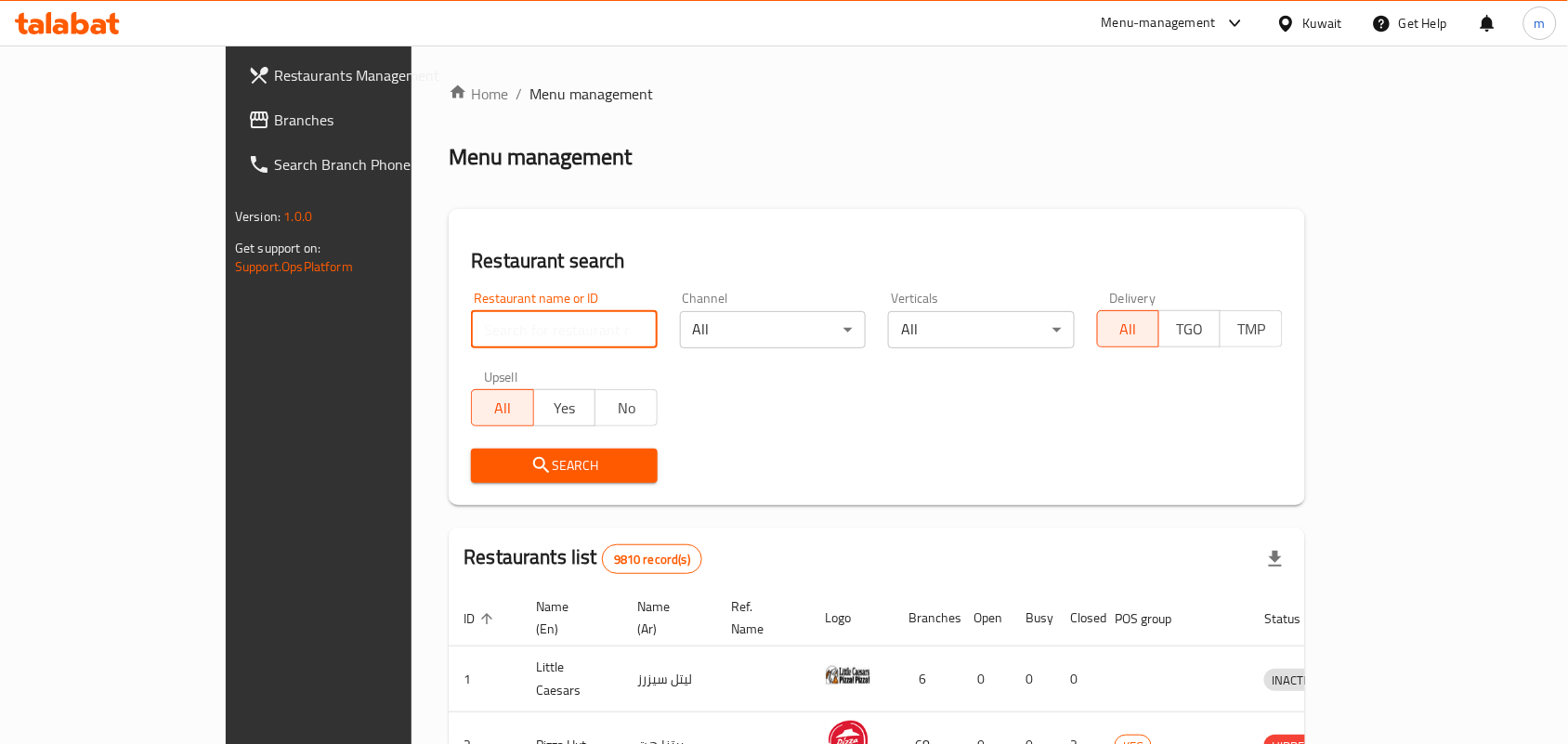 paste on "686211" 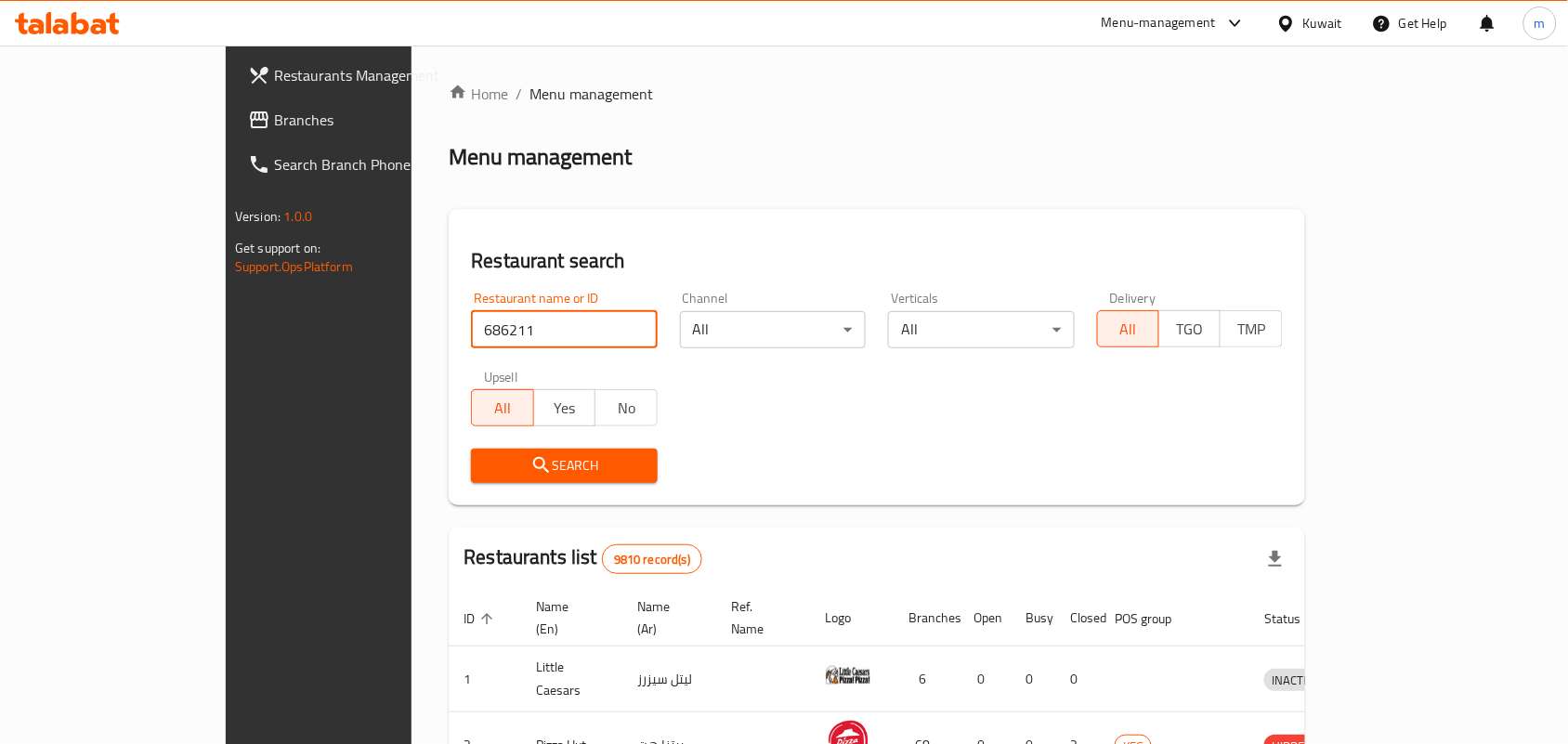 type on "686211" 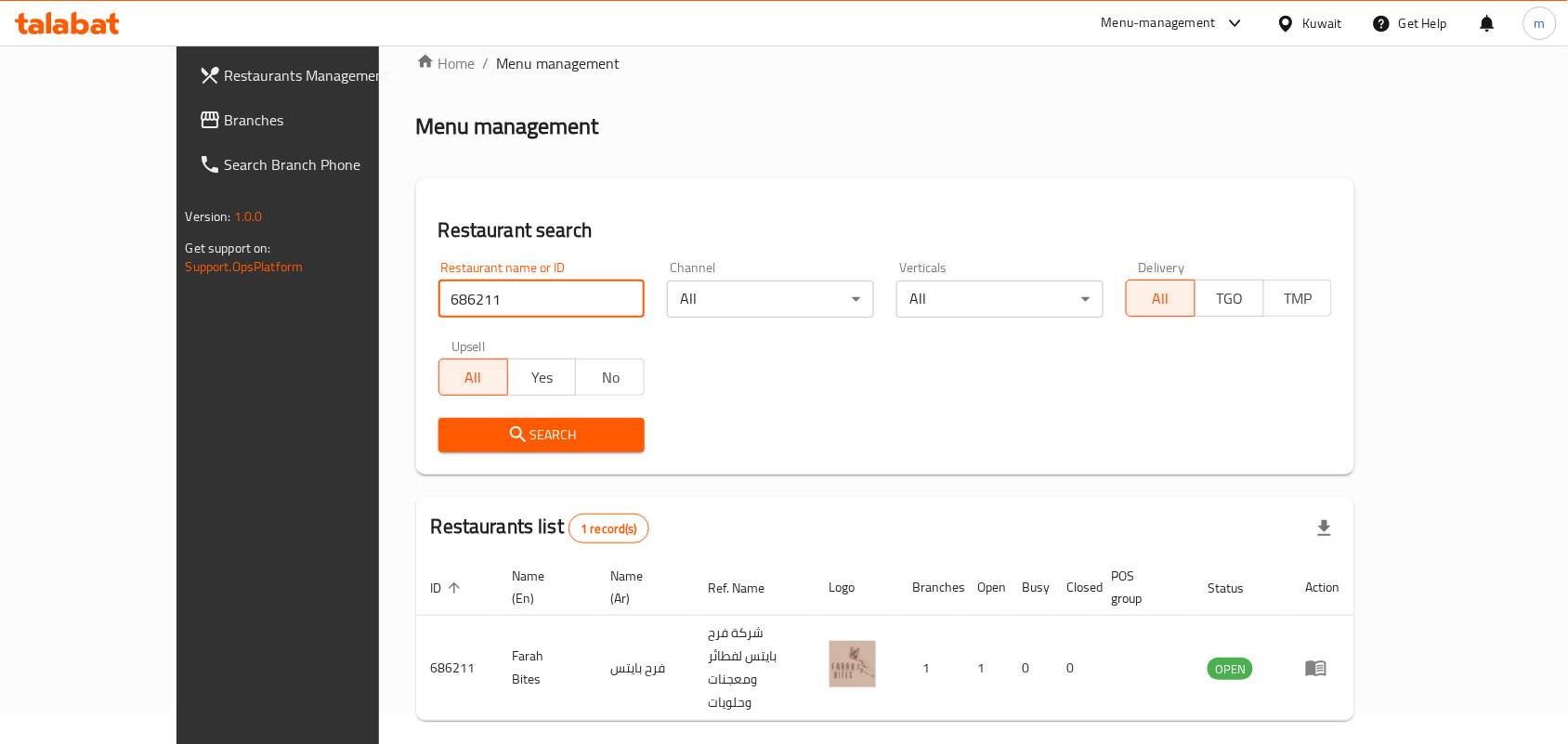 scroll, scrollTop: 48, scrollLeft: 0, axis: vertical 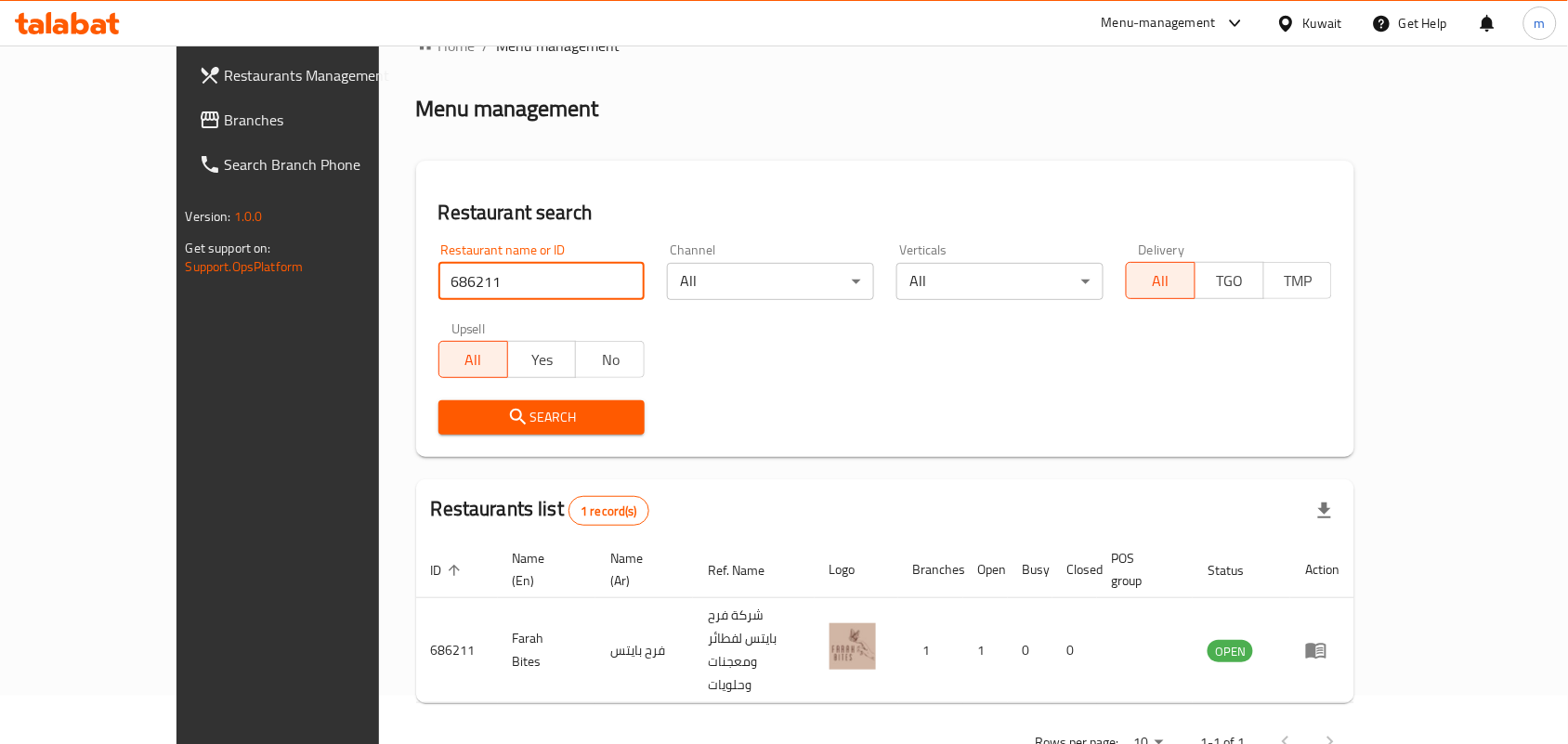 click on "Kuwait" at bounding box center [1323, 23] 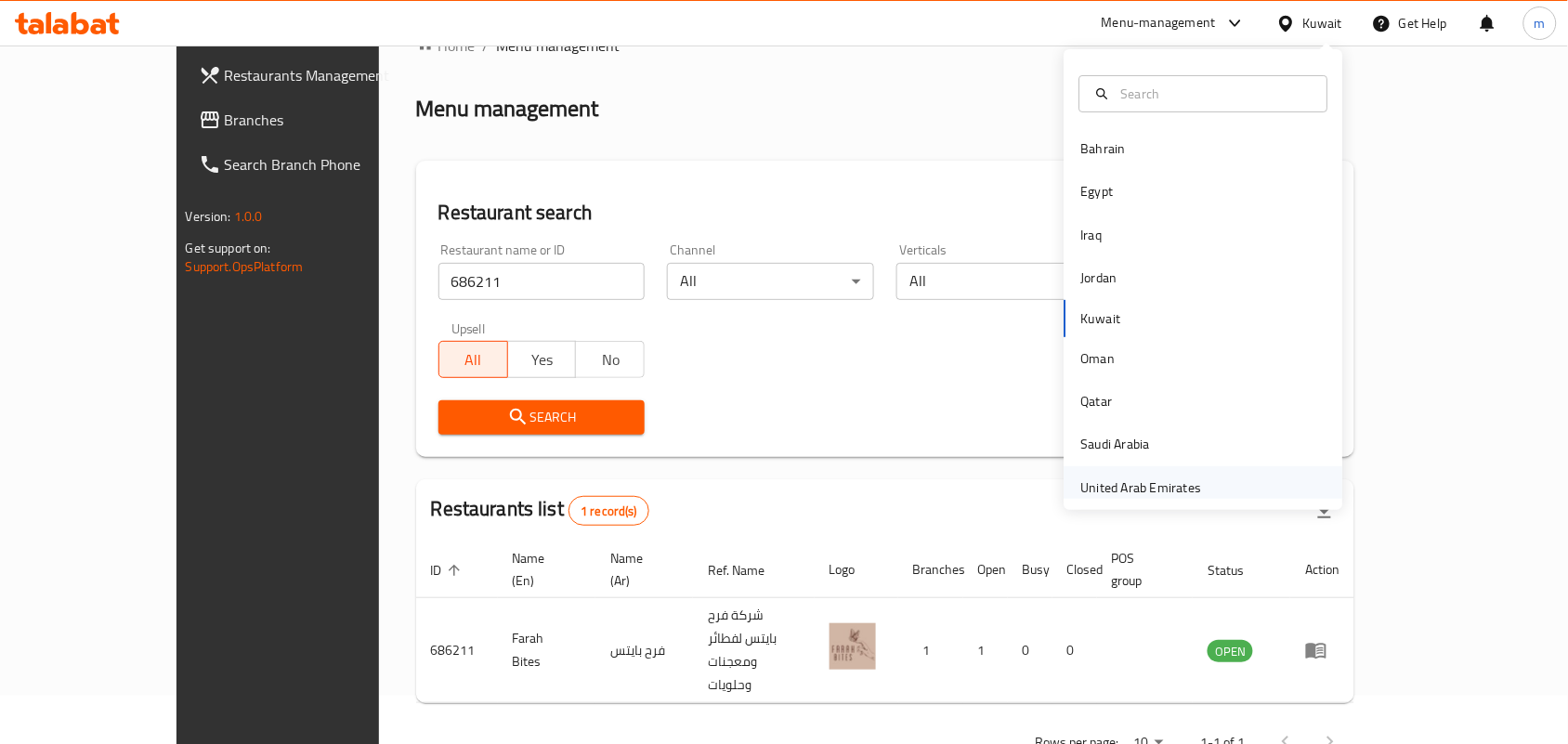 click on "United Arab Emirates" at bounding box center (1142, 488) 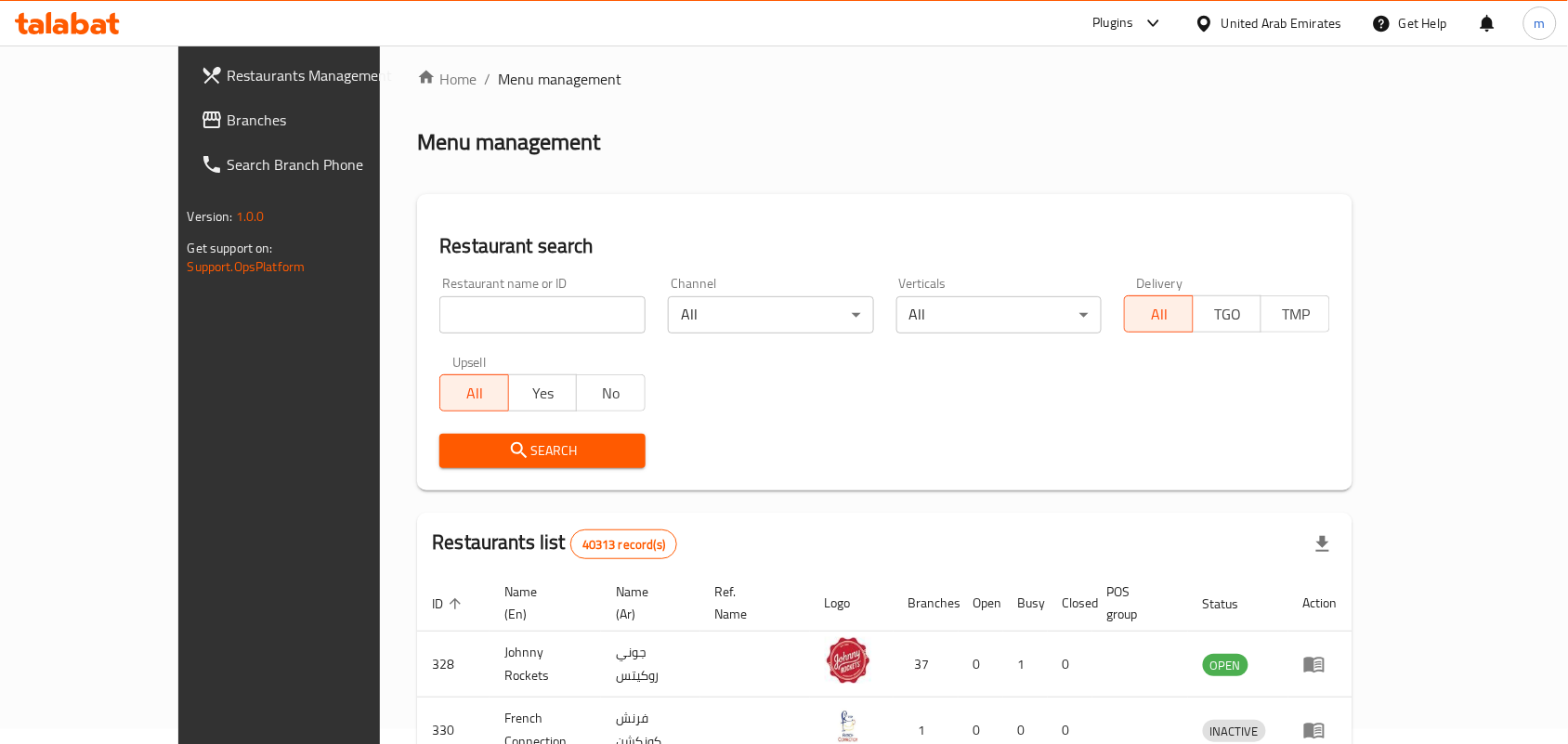 scroll, scrollTop: 48, scrollLeft: 0, axis: vertical 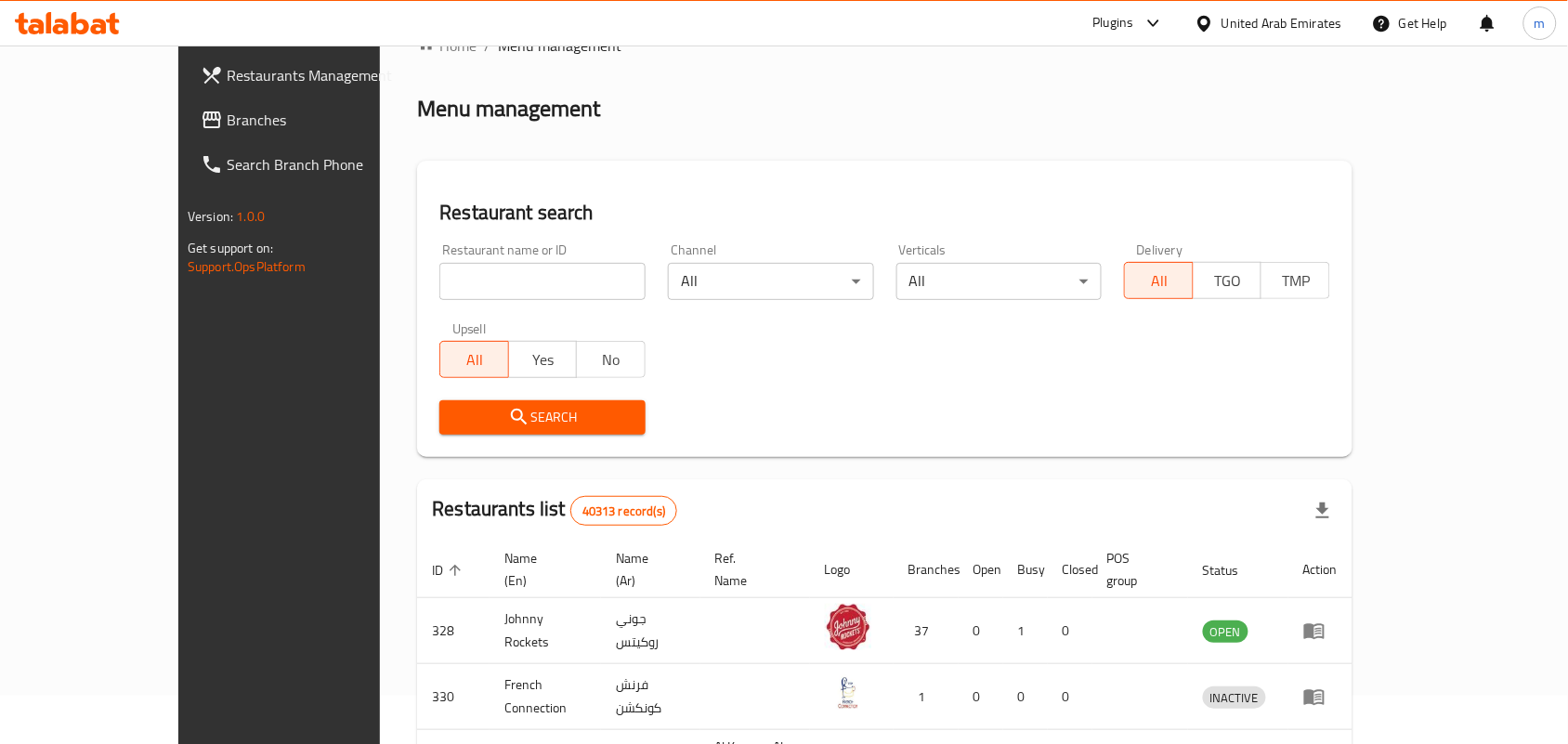 click on "Branches" at bounding box center [326, 120] 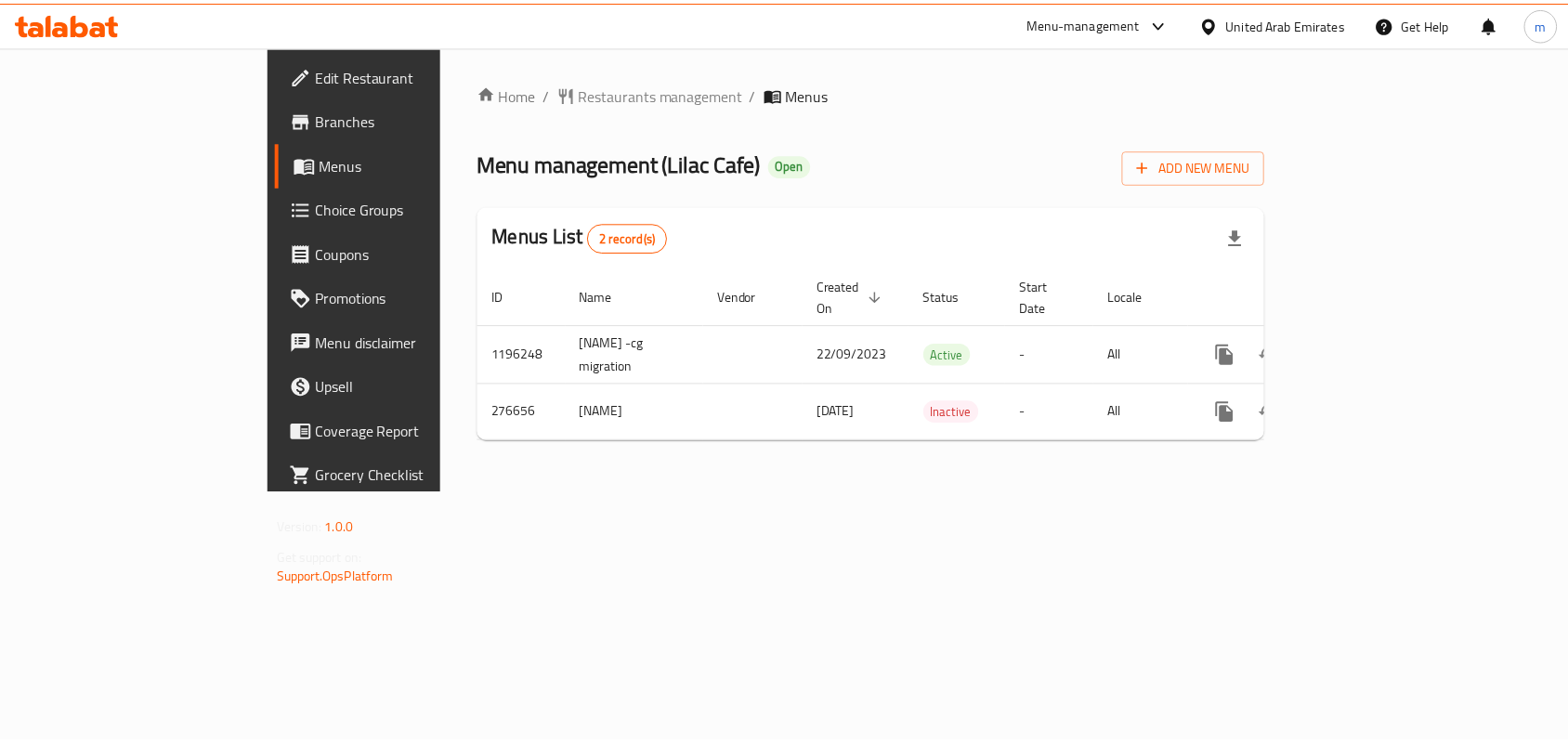 scroll, scrollTop: 0, scrollLeft: 0, axis: both 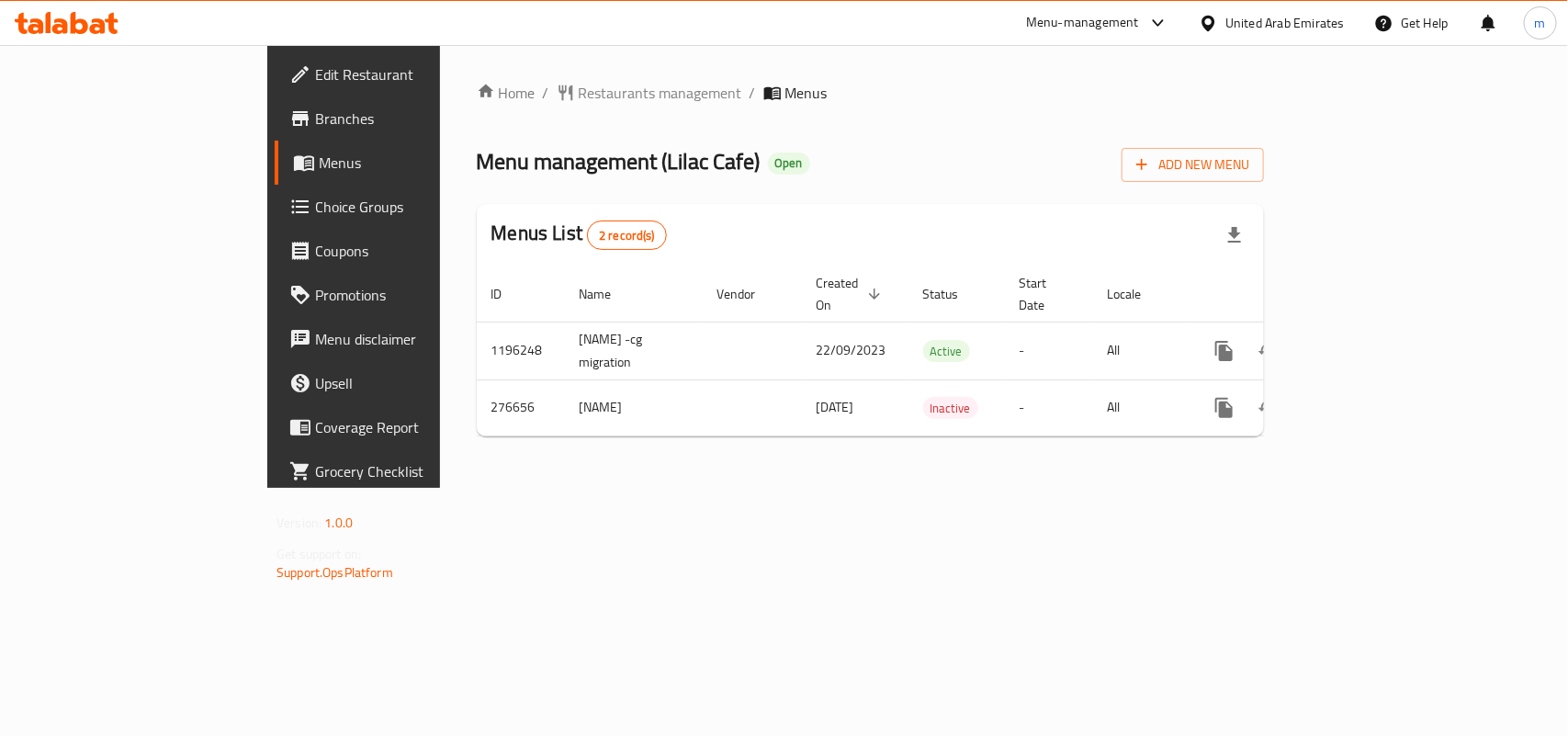 click on "Menus List   2 record(s)" at bounding box center [870, 235] 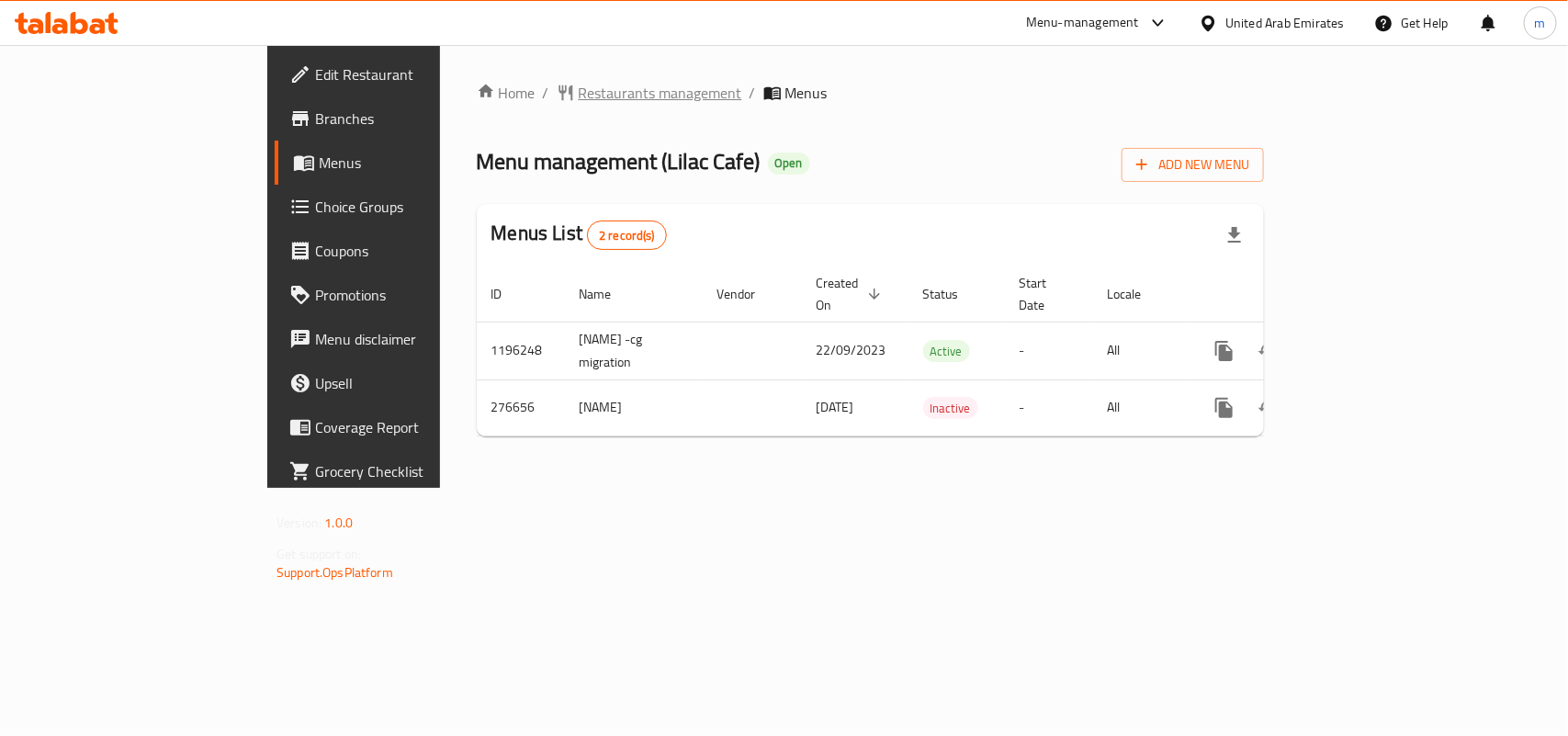 click on "Restaurants management" at bounding box center (660, 93) 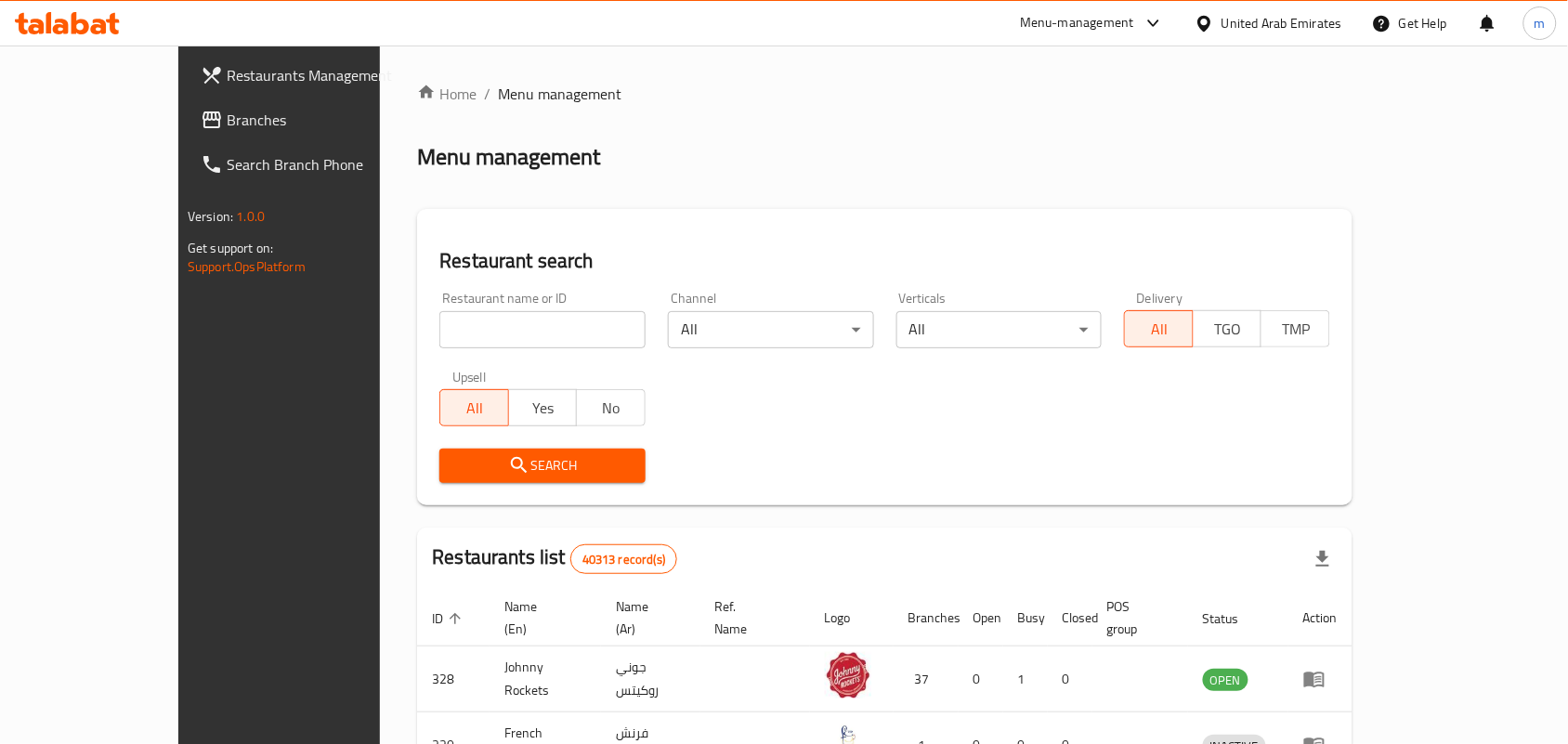 click at bounding box center [542, 330] 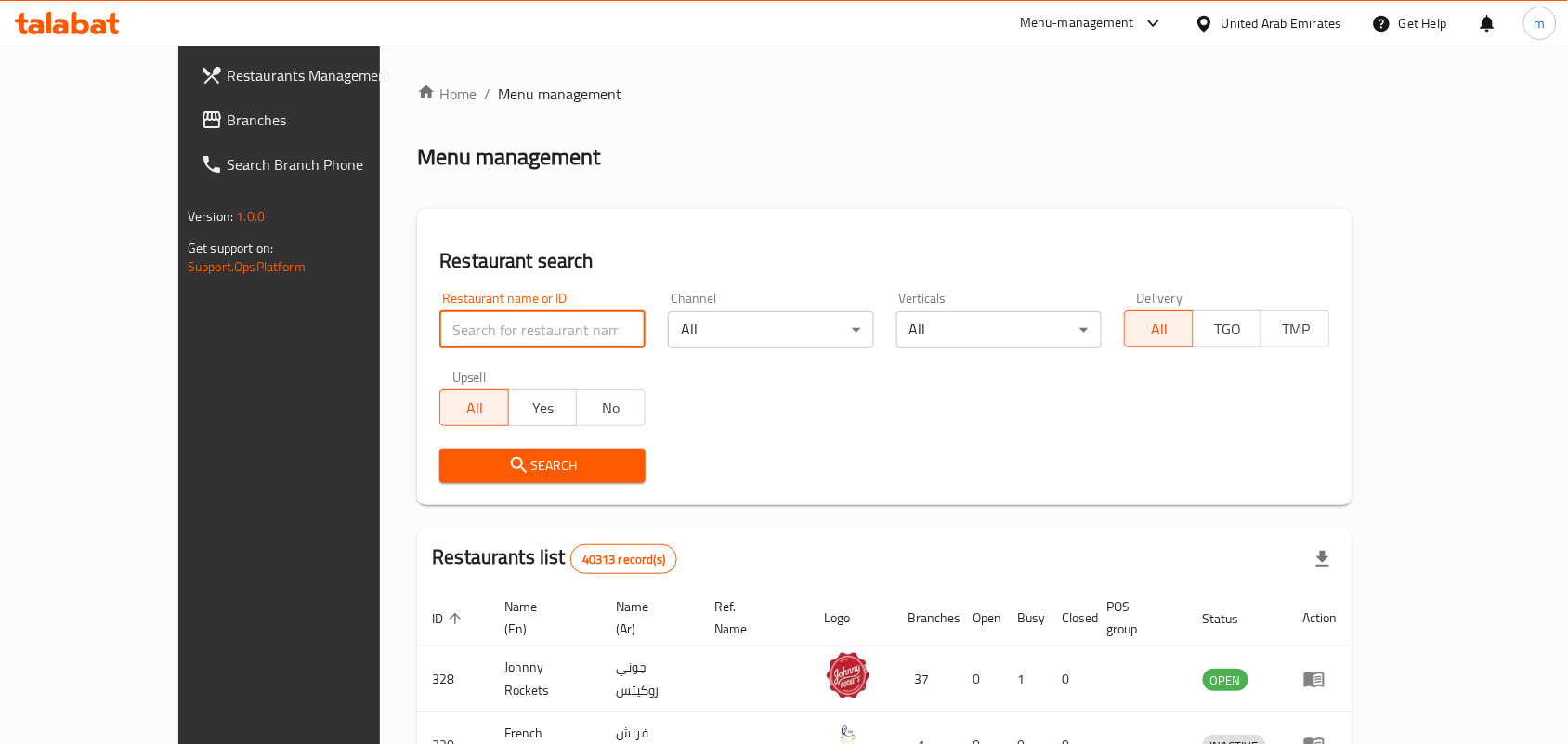 paste on "628033" 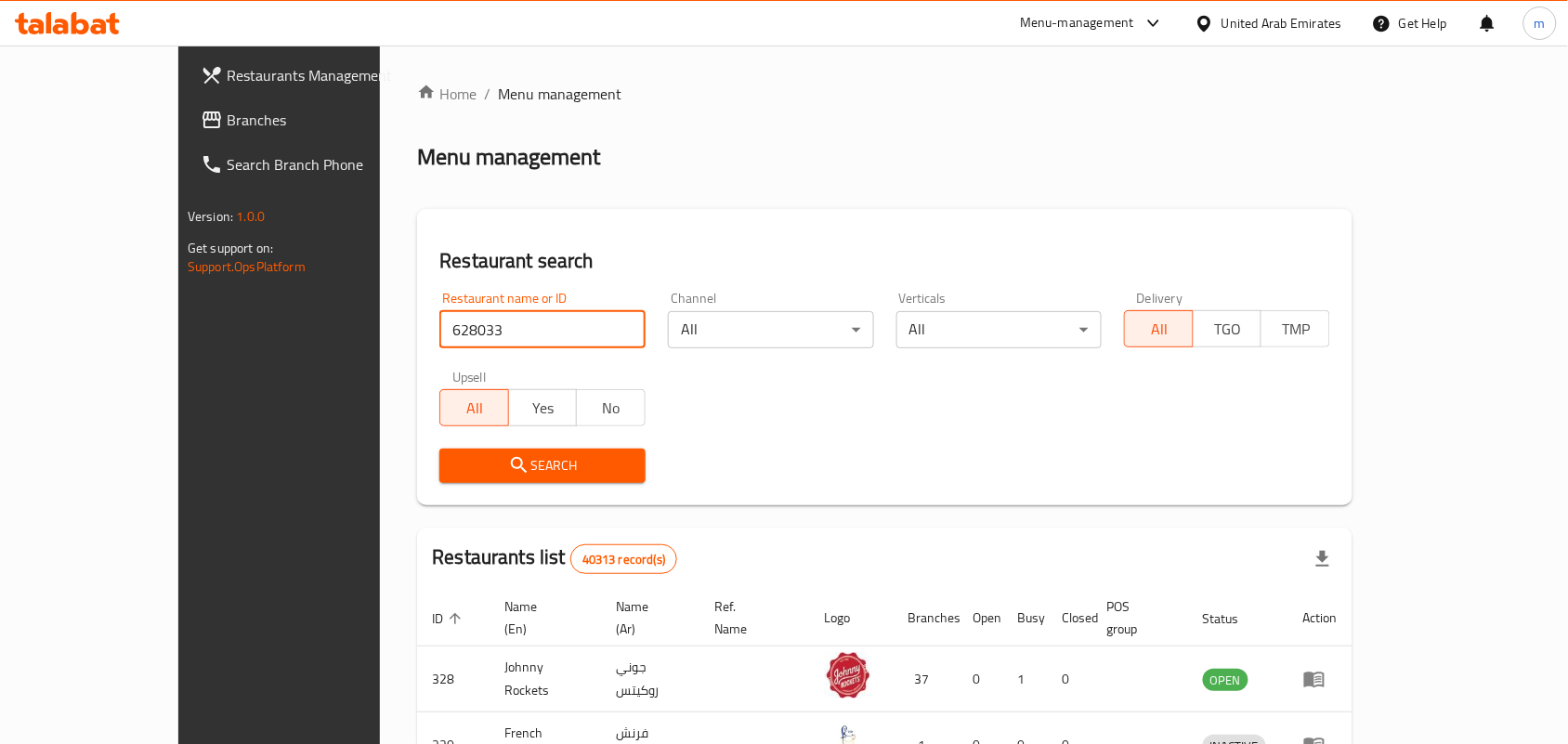 type on "628033" 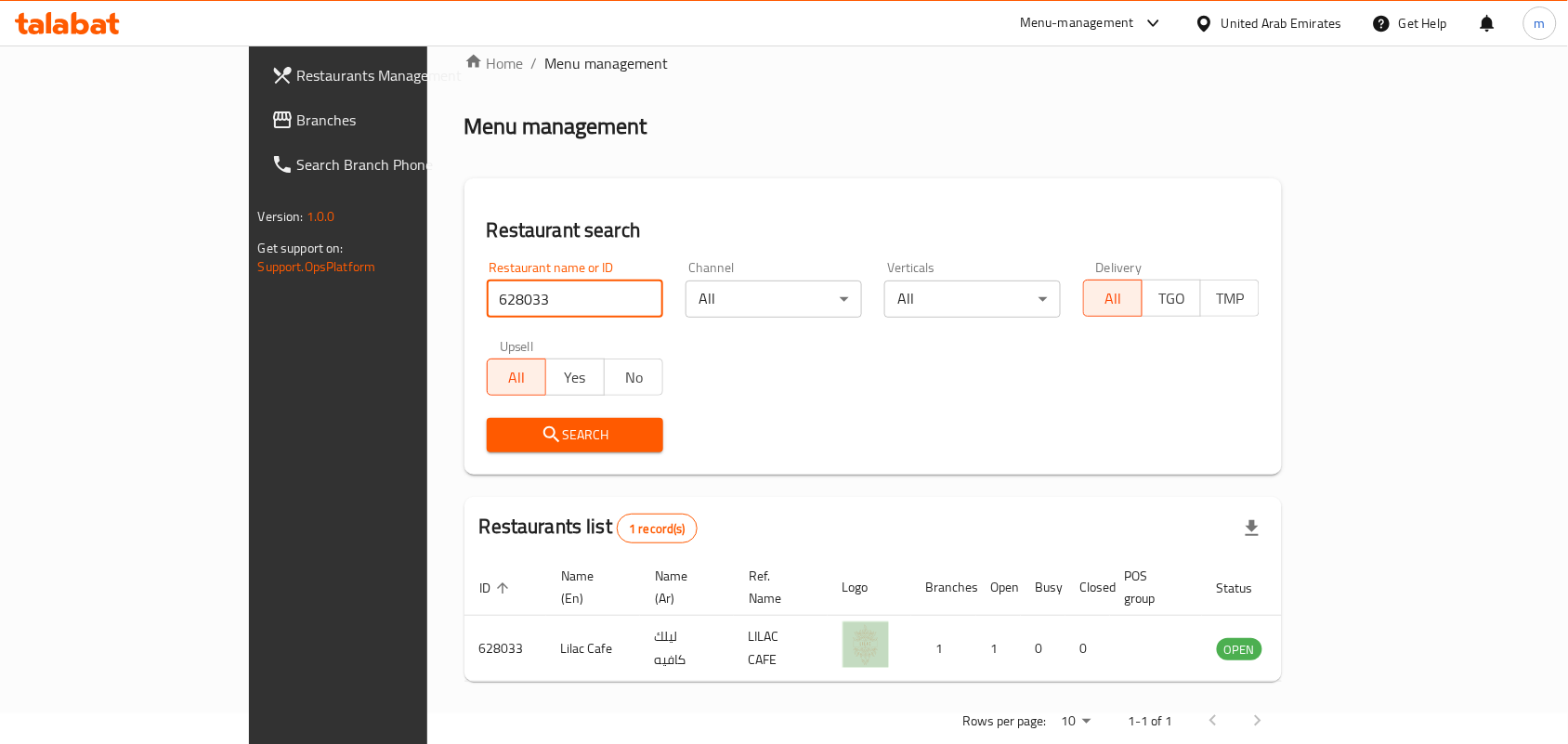scroll, scrollTop: 48, scrollLeft: 0, axis: vertical 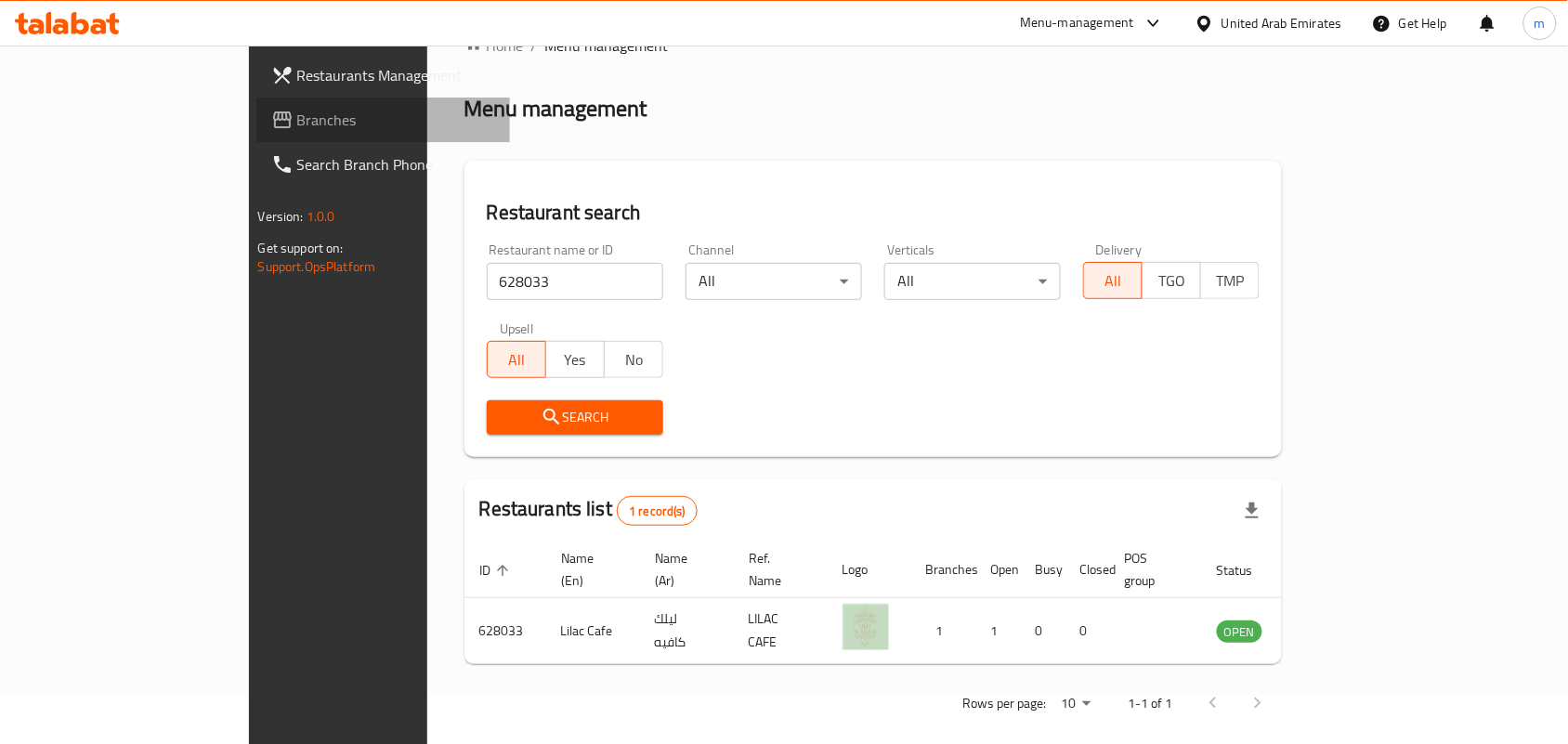 click on "Branches" at bounding box center [397, 120] 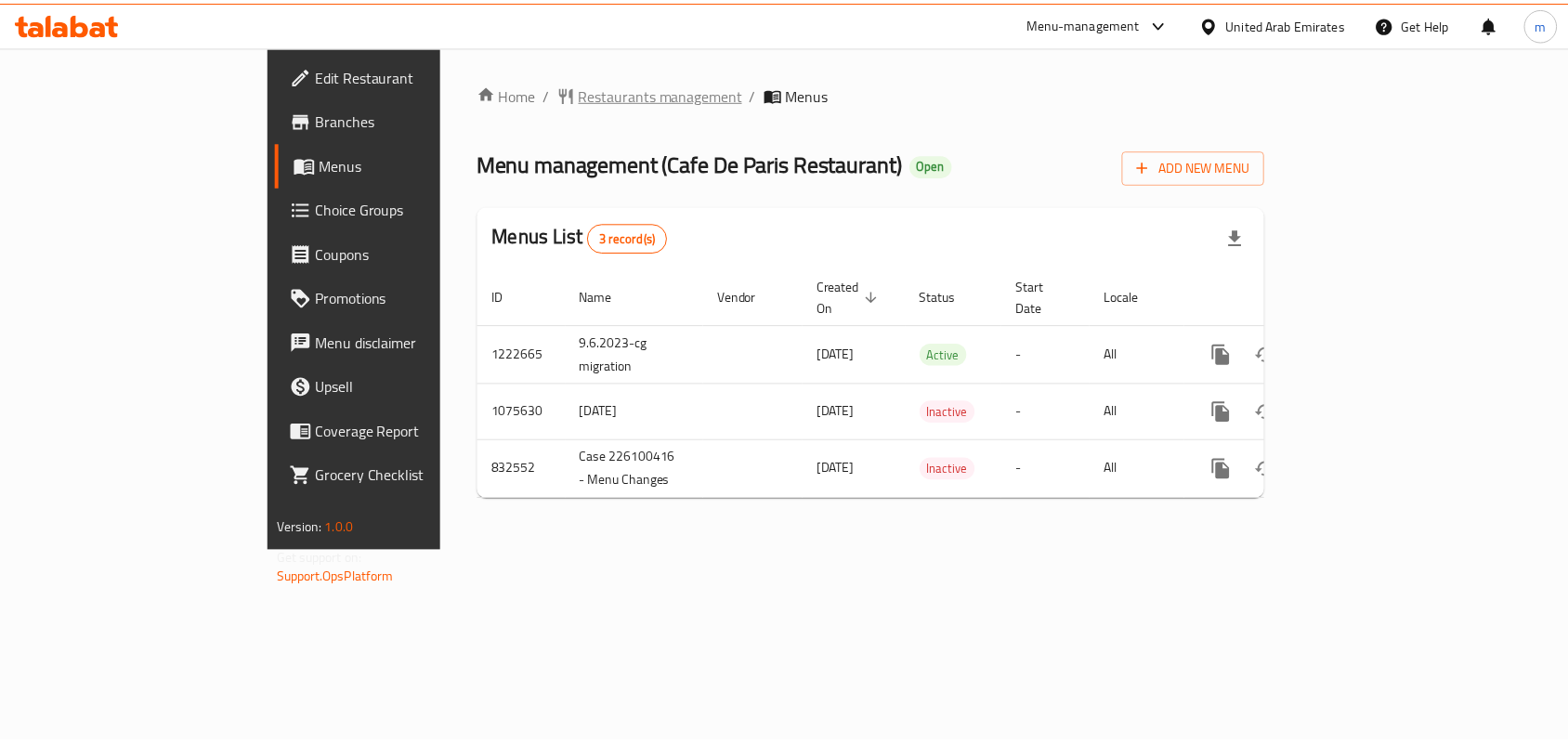 scroll, scrollTop: 0, scrollLeft: 0, axis: both 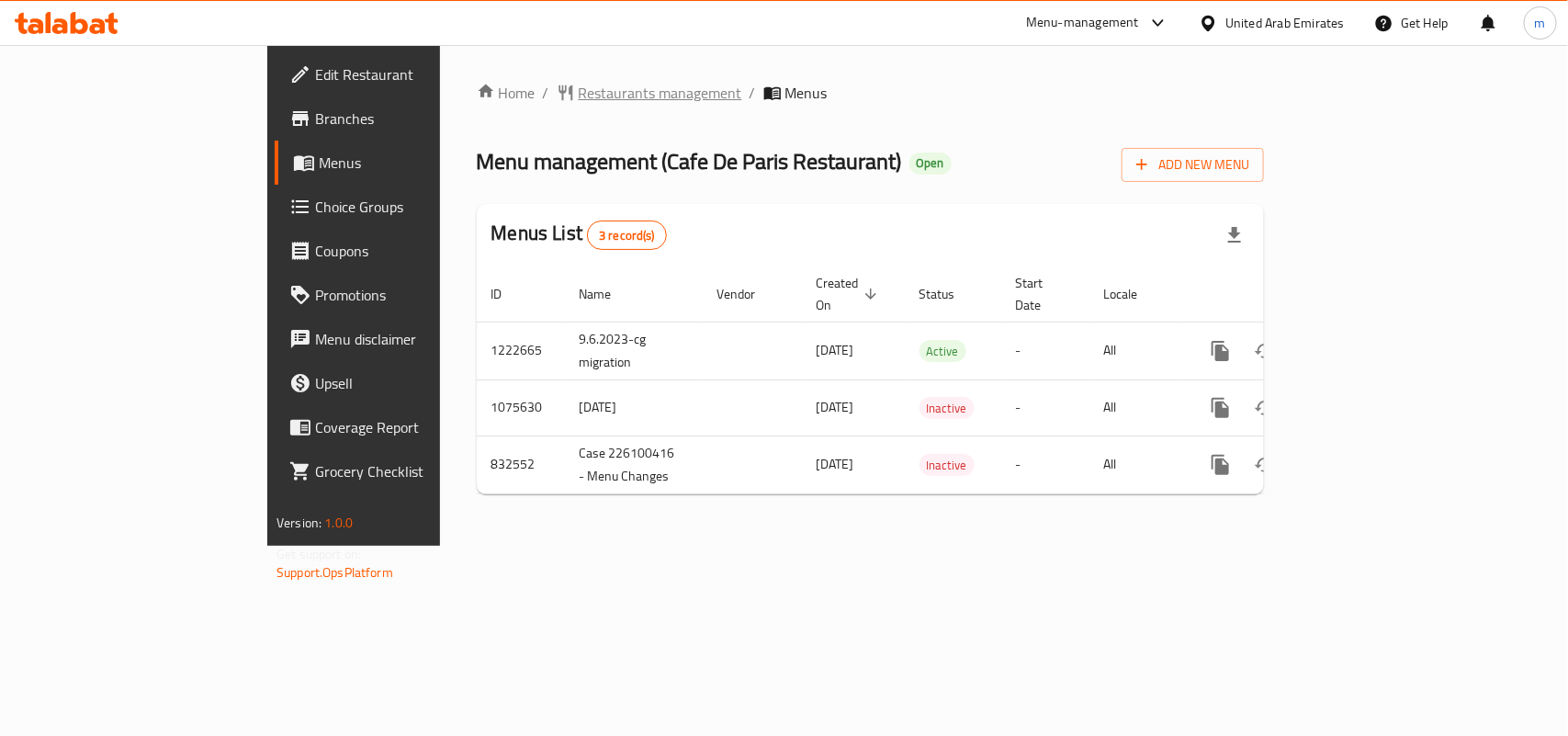 click on "Restaurants management" at bounding box center [660, 93] 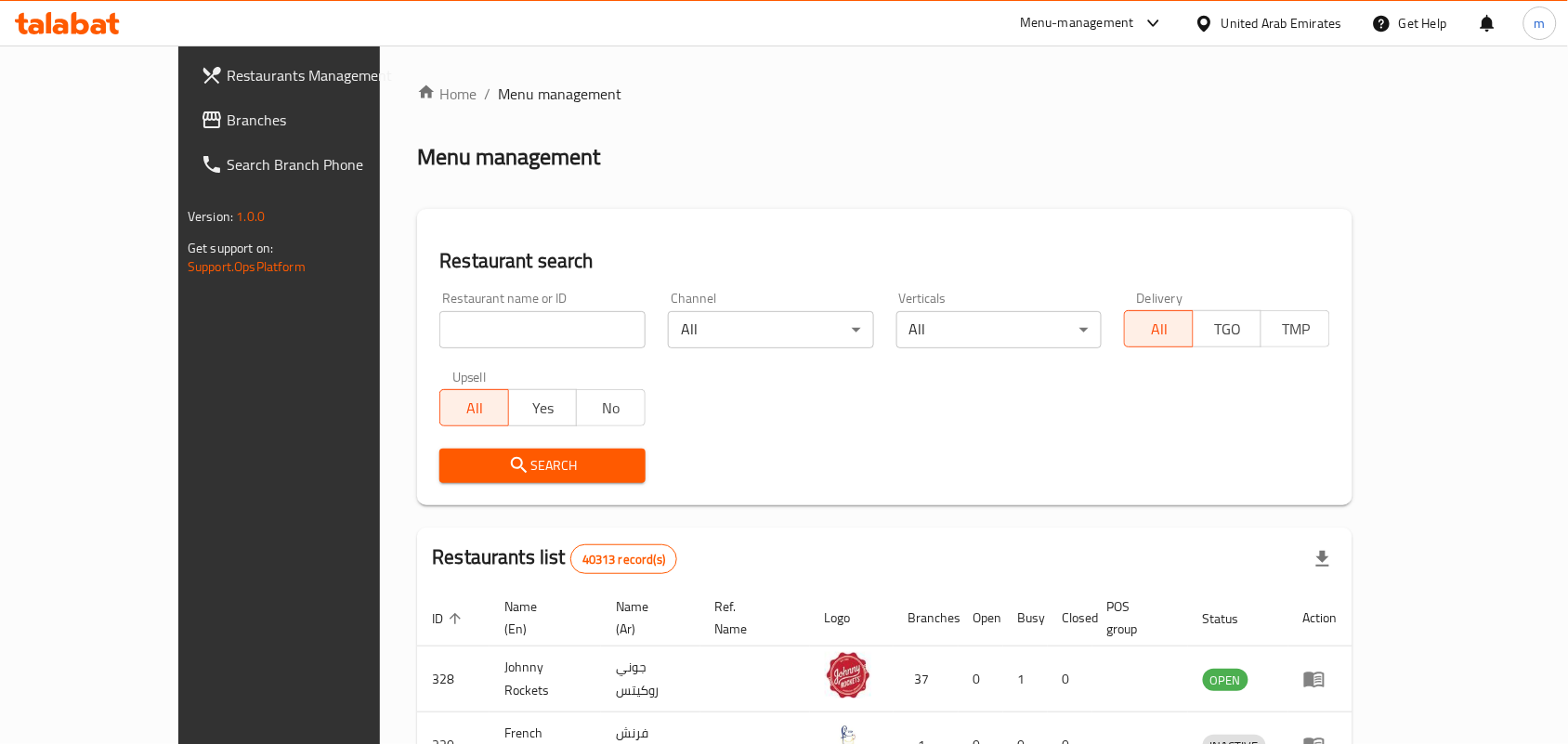 click at bounding box center [542, 330] 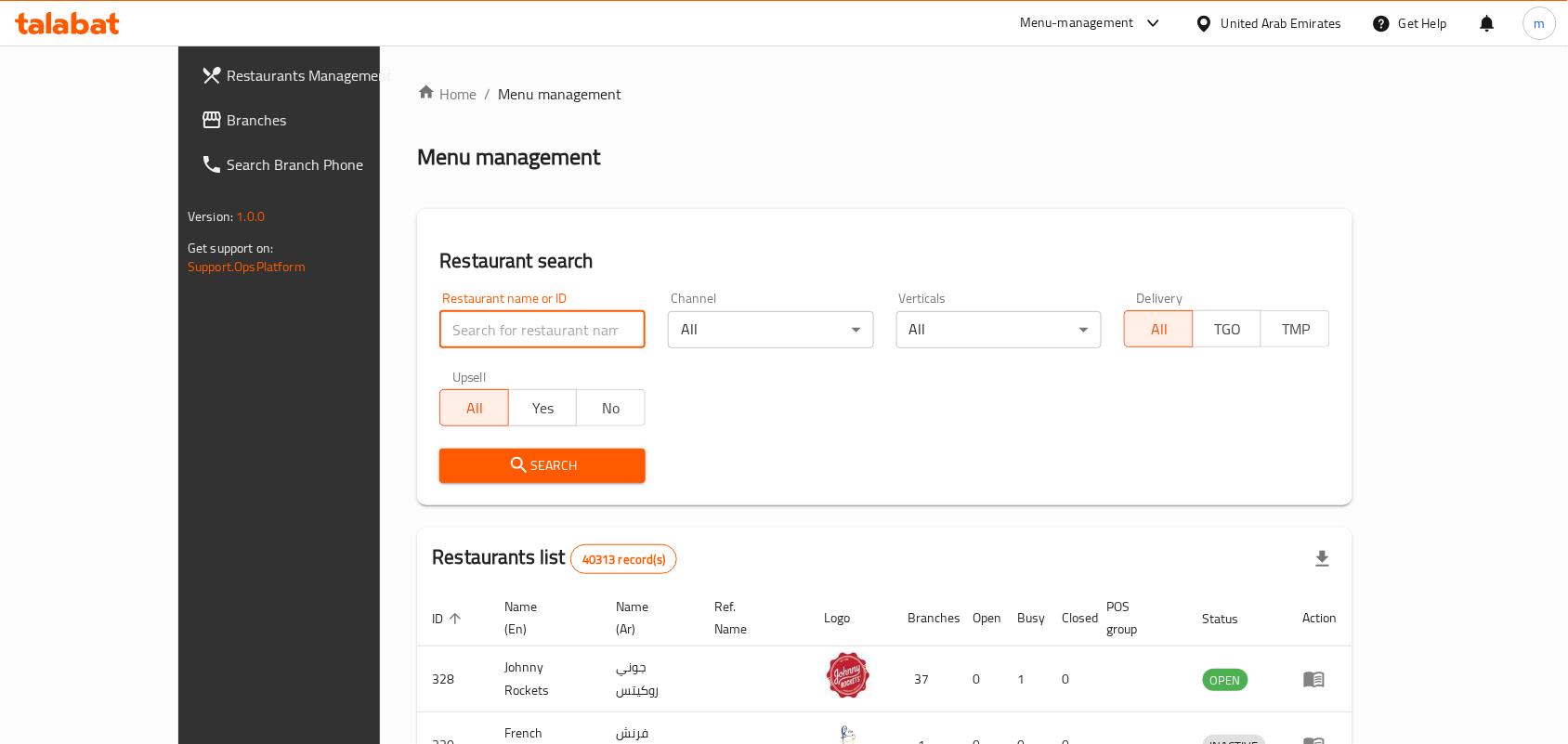paste on "653126" 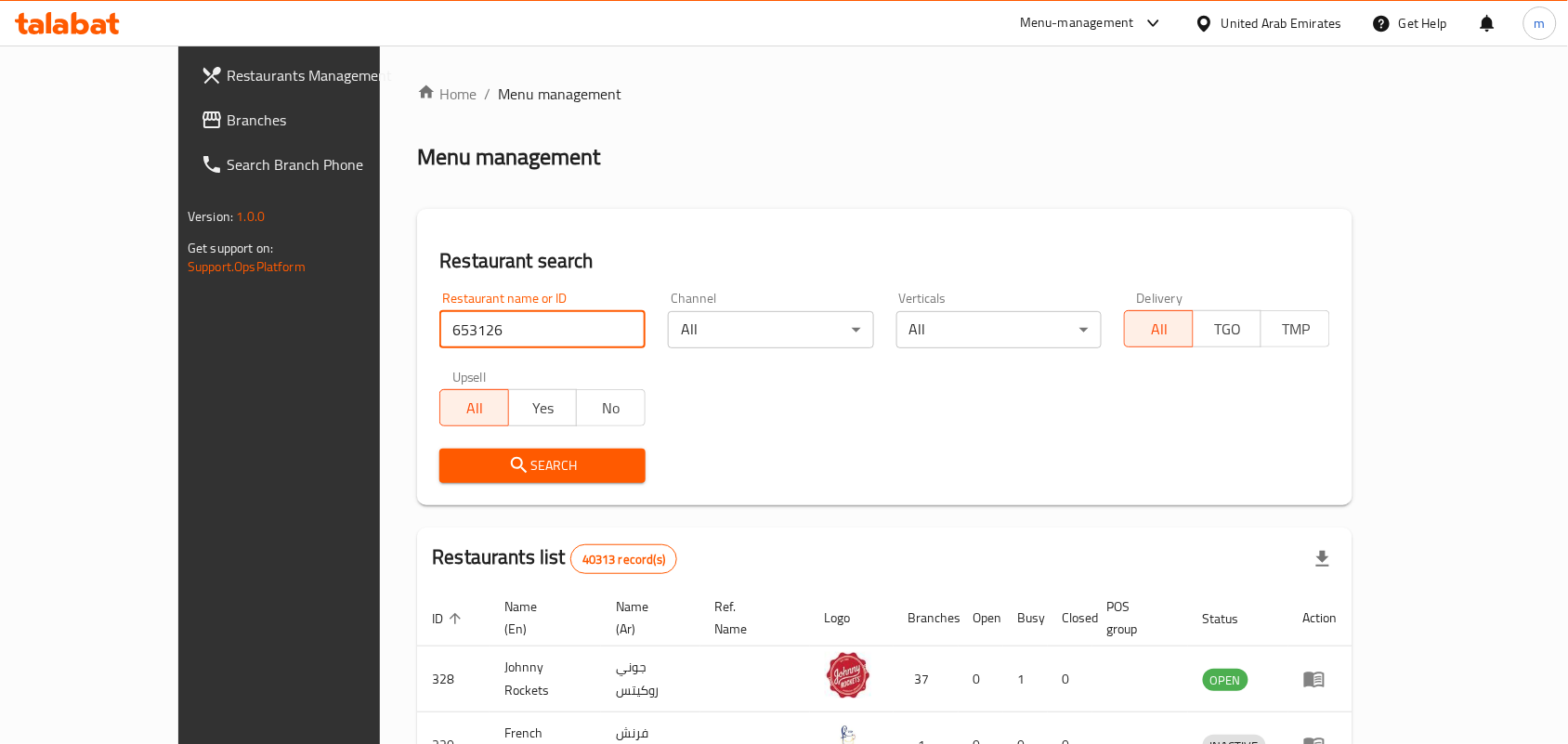 type on "653126" 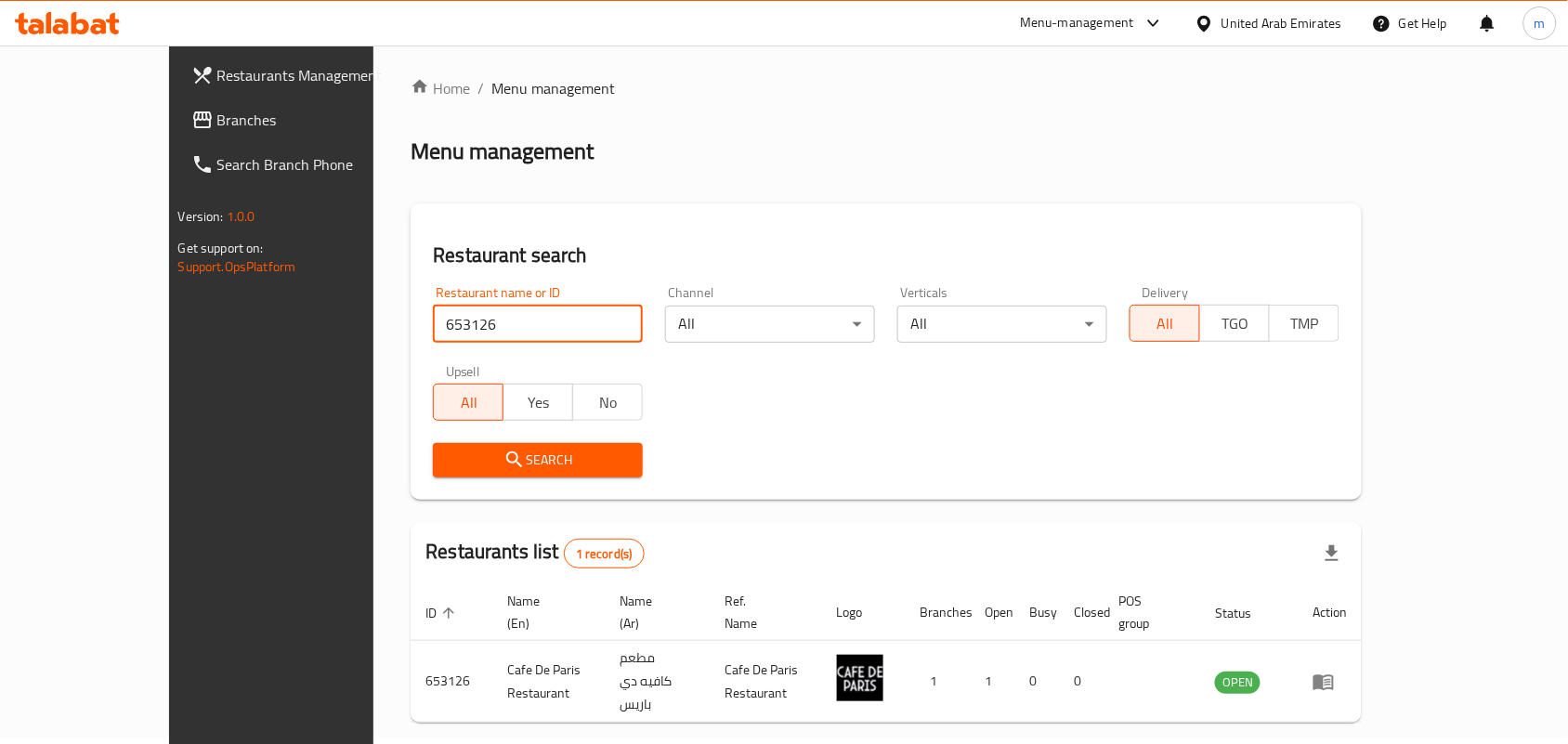 scroll, scrollTop: 48, scrollLeft: 0, axis: vertical 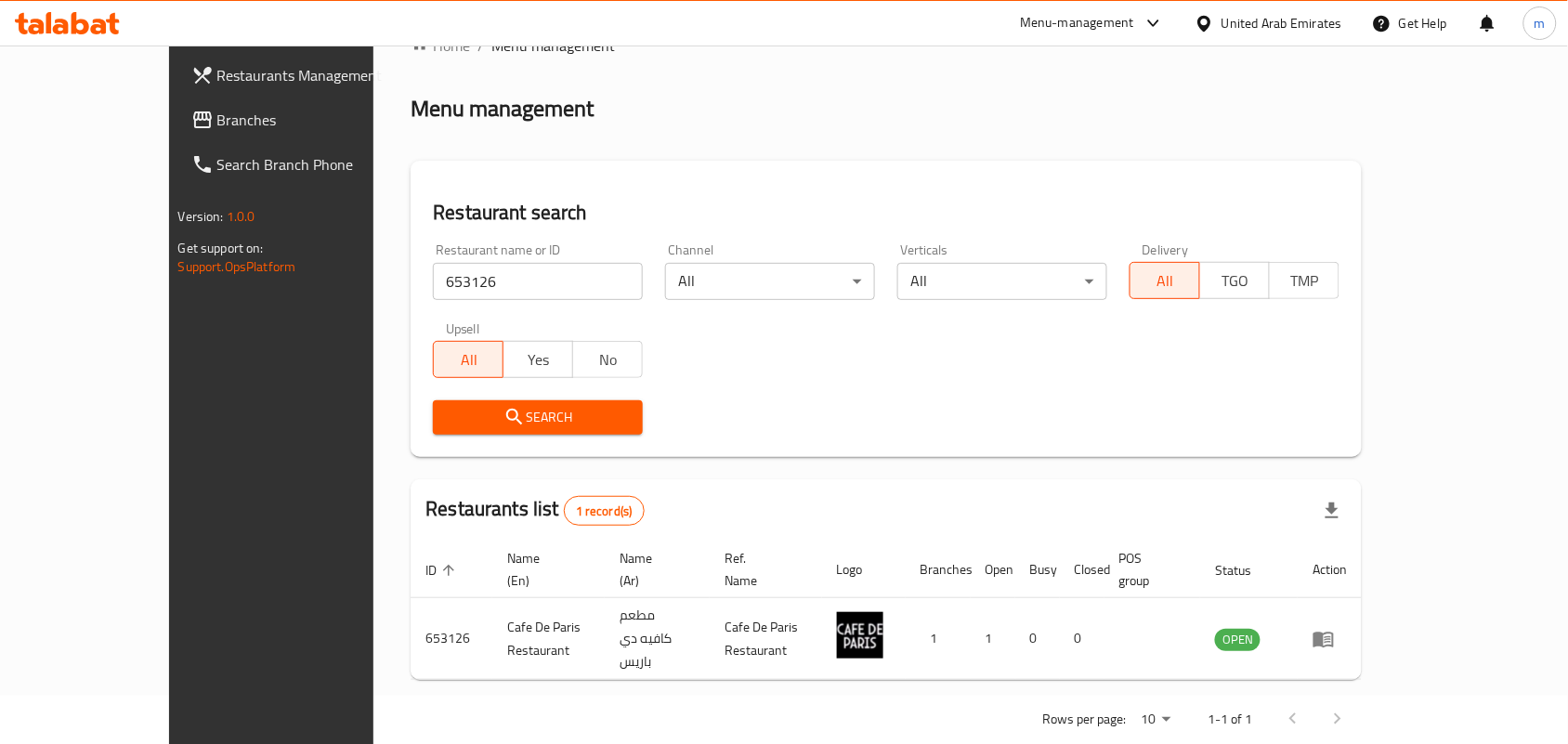 click on "United Arab Emirates" at bounding box center [1282, 23] 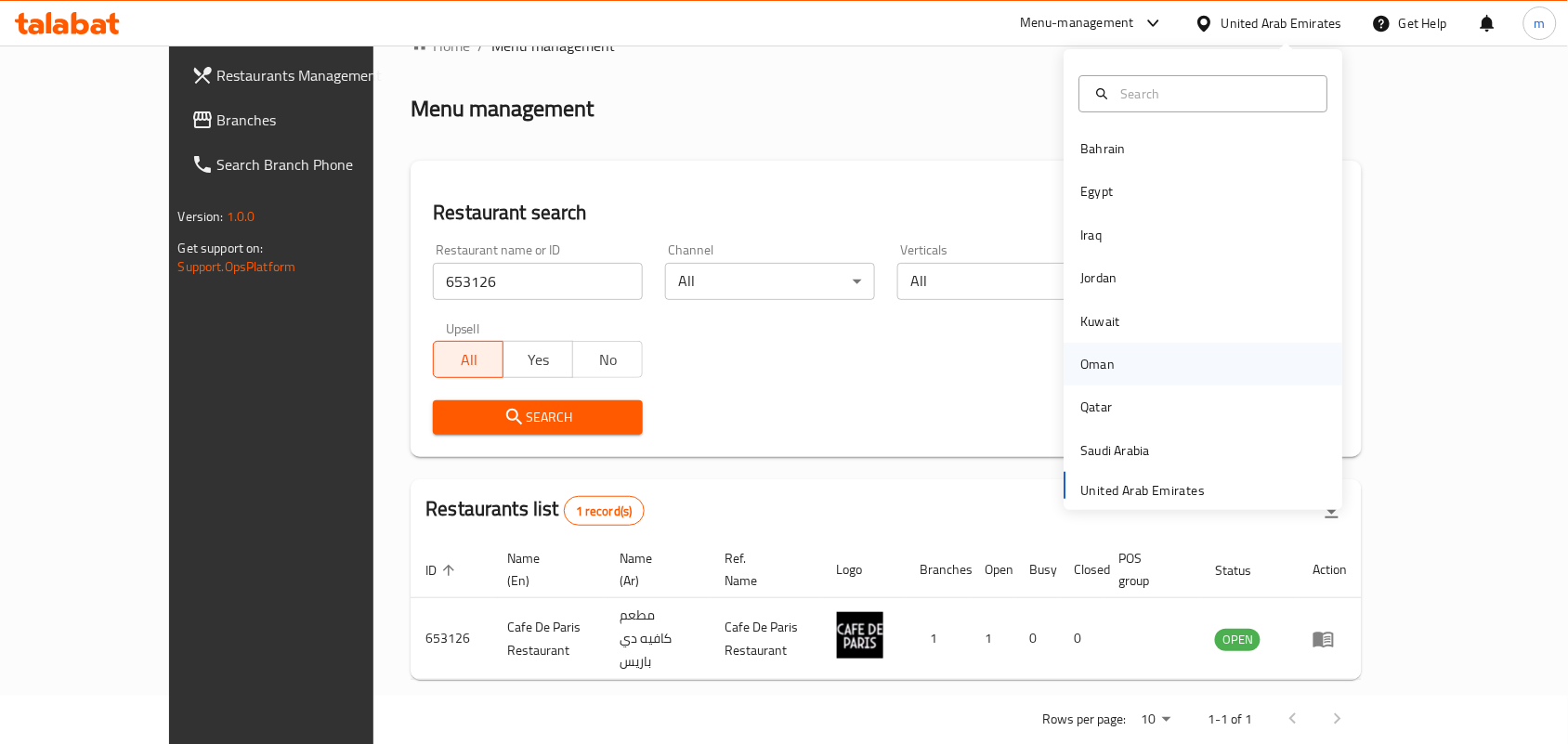 click on "Oman" at bounding box center [1098, 364] 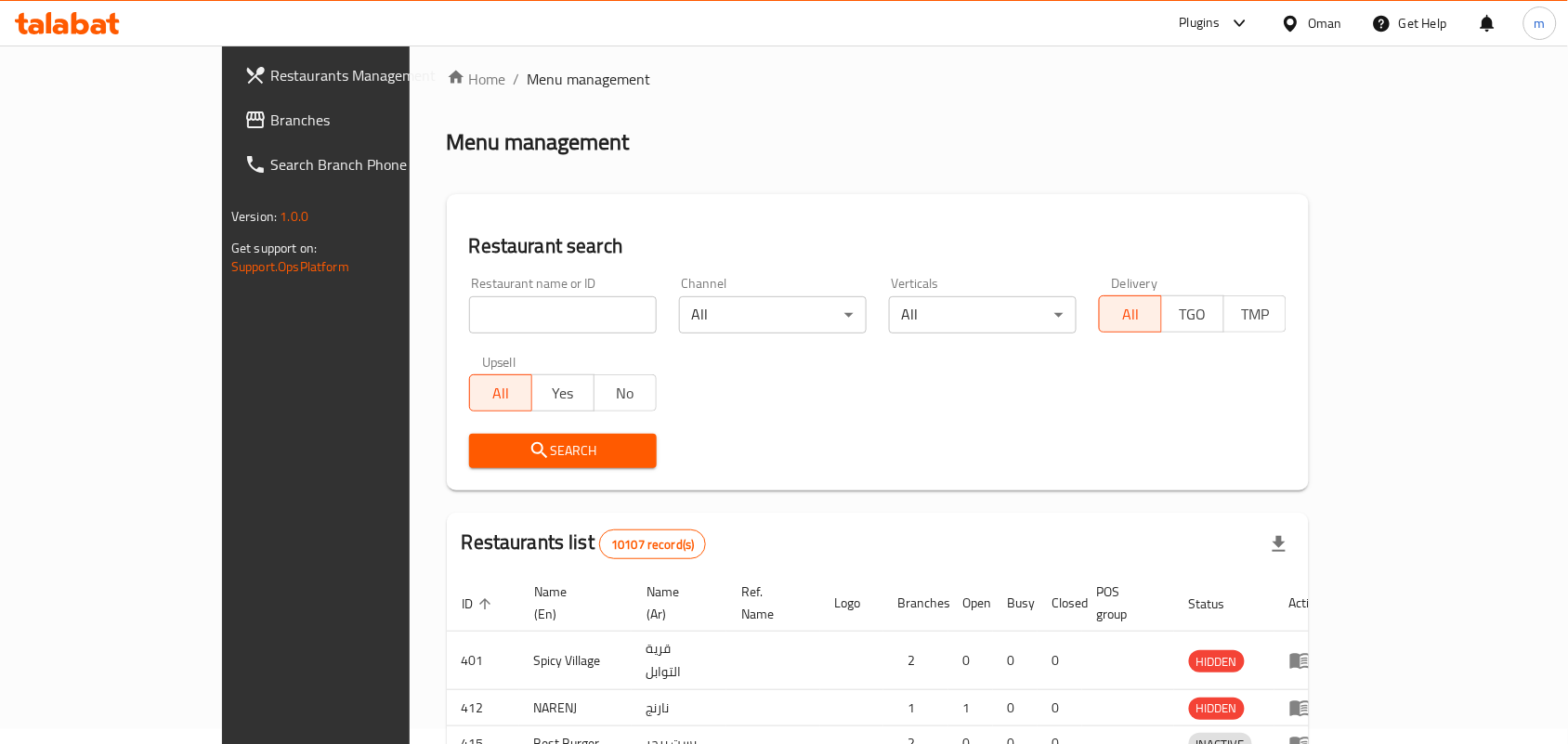 scroll, scrollTop: 48, scrollLeft: 0, axis: vertical 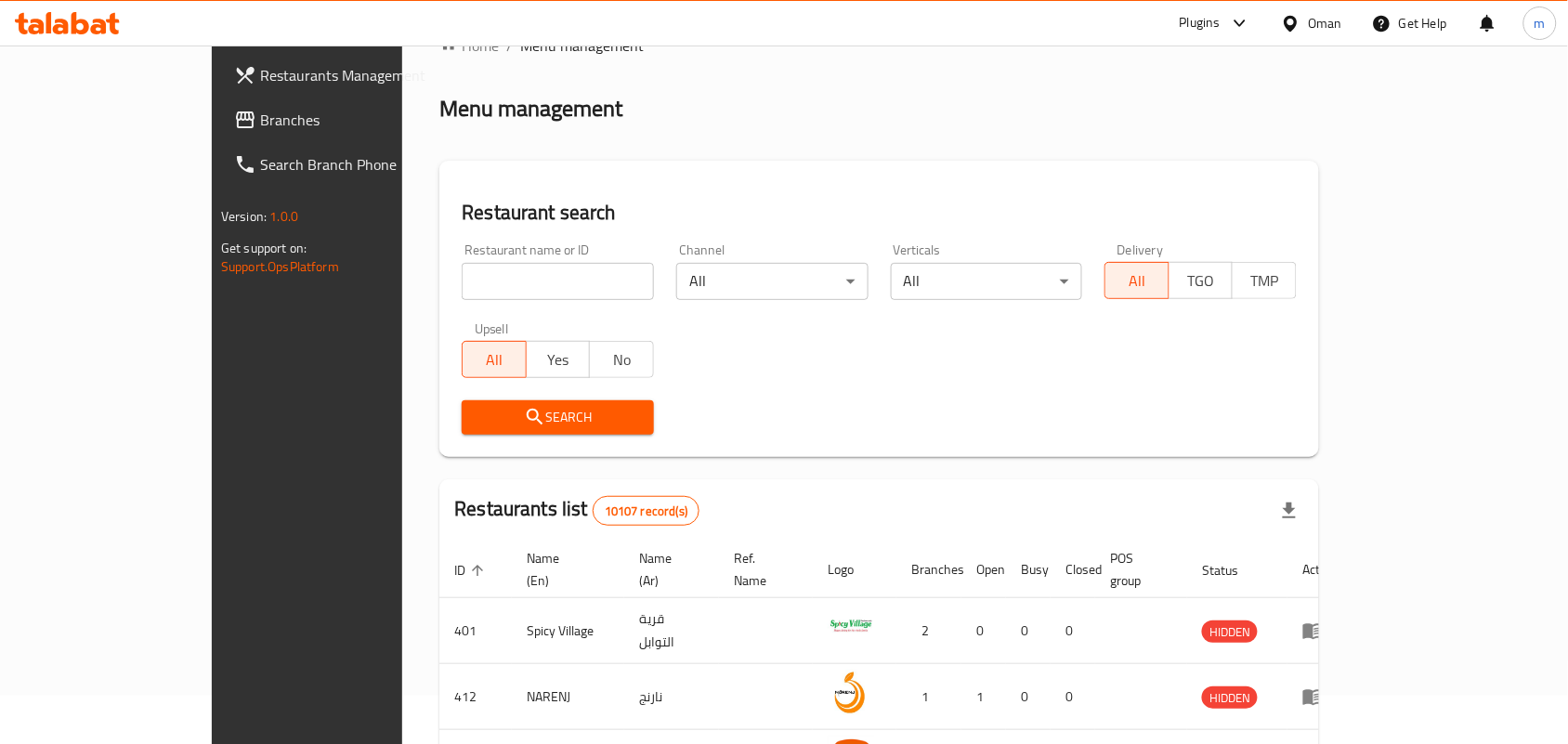 click on "Branches" at bounding box center (359, 120) 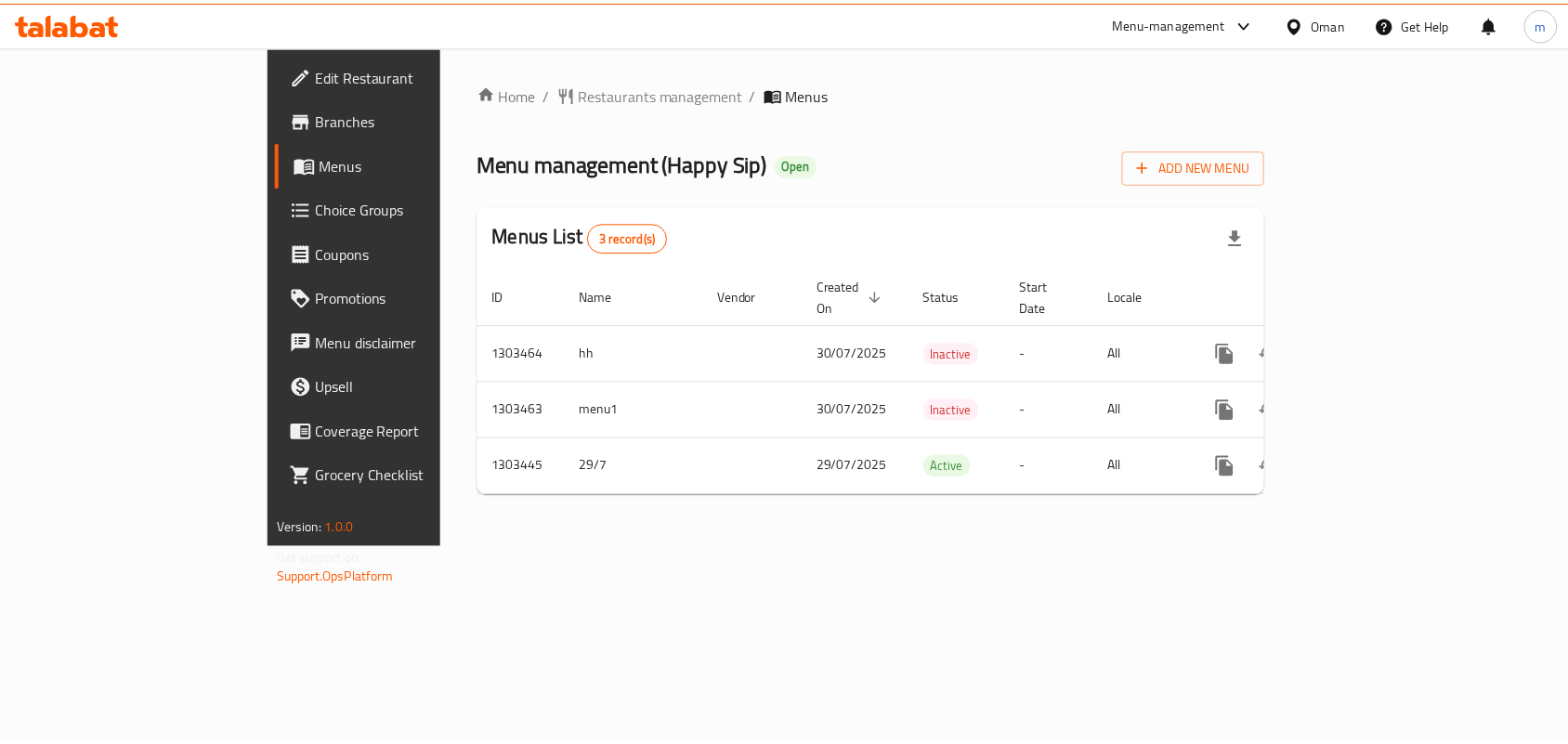 scroll, scrollTop: 0, scrollLeft: 0, axis: both 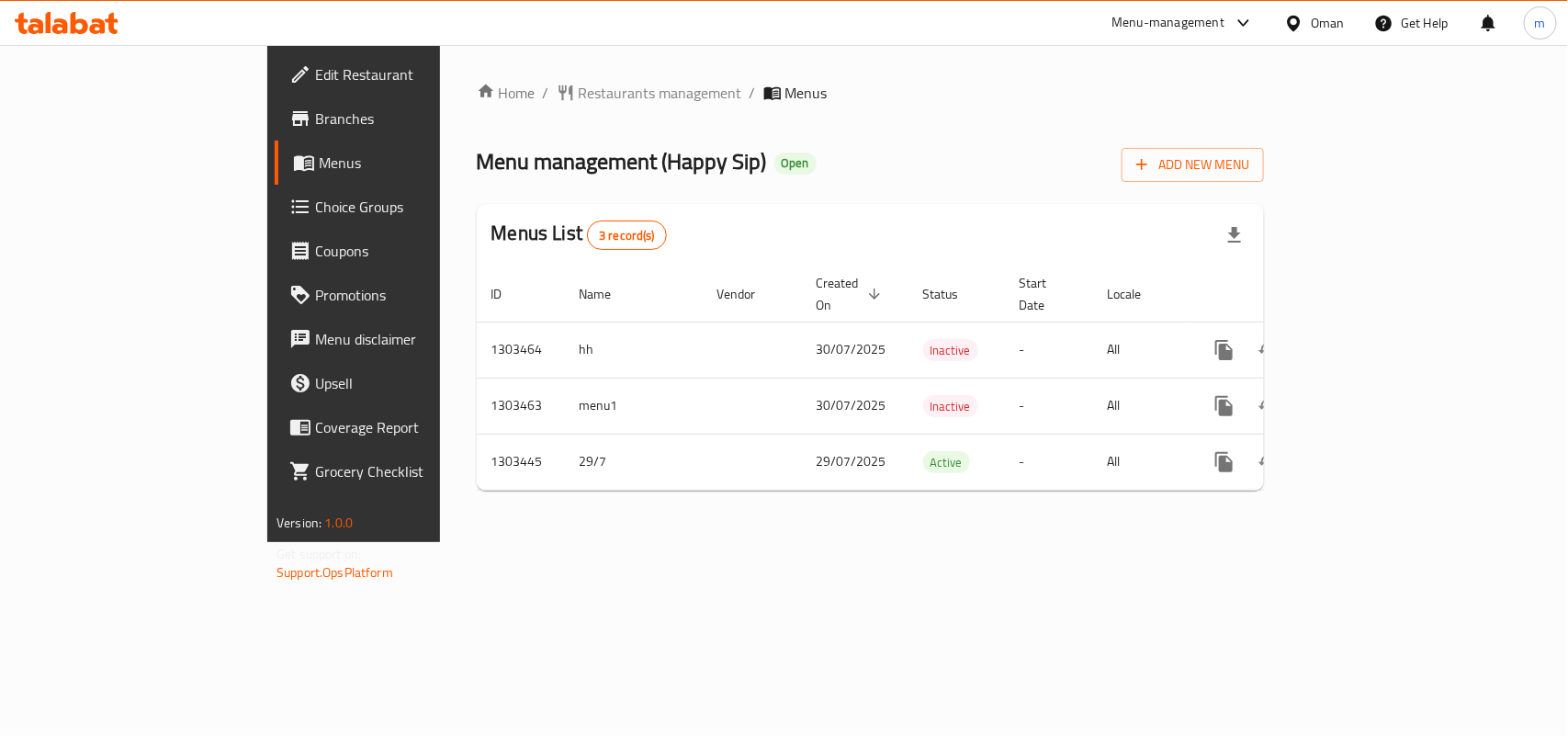 click on "Restaurants management" at bounding box center (660, 93) 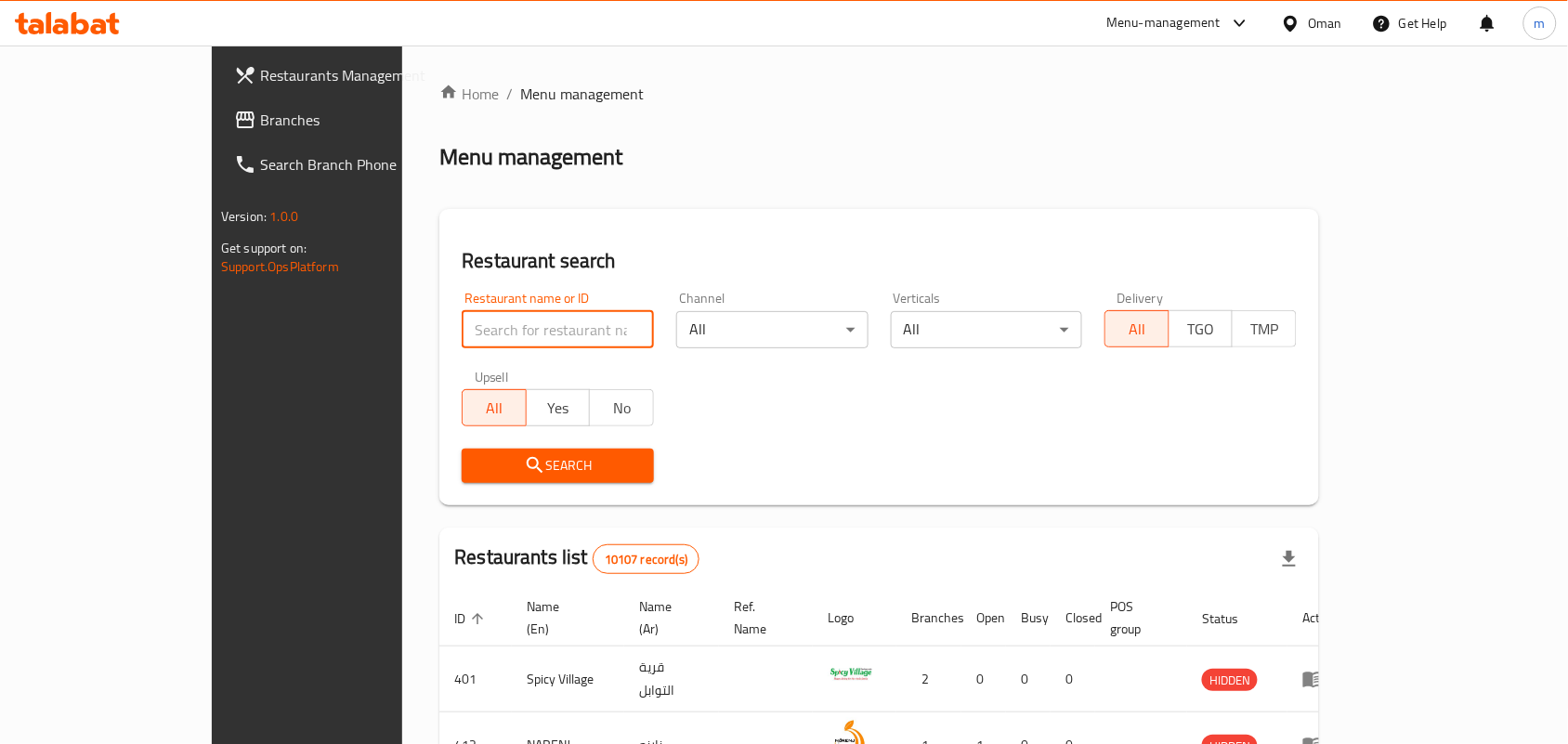 click at bounding box center (557, 330) 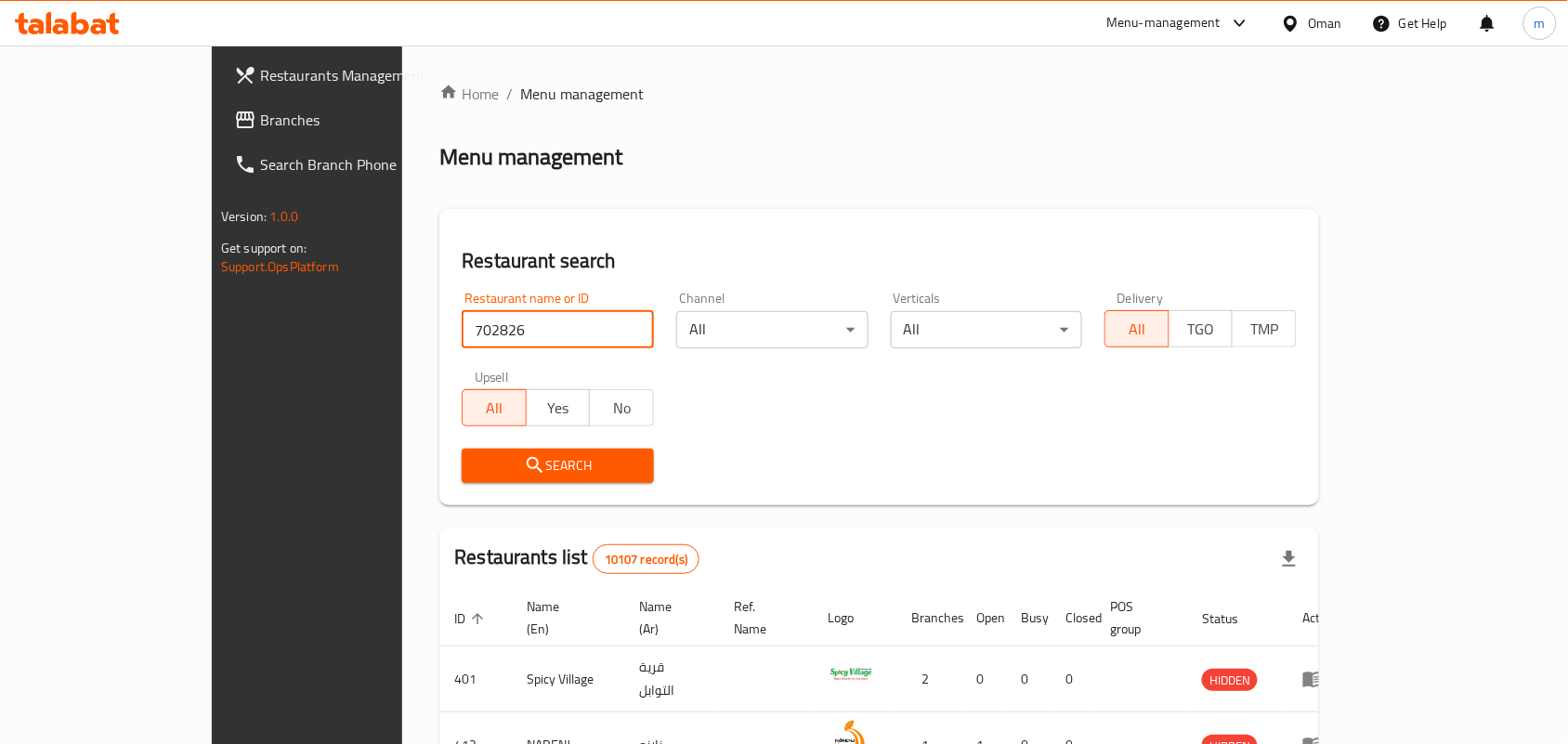 type on "702826" 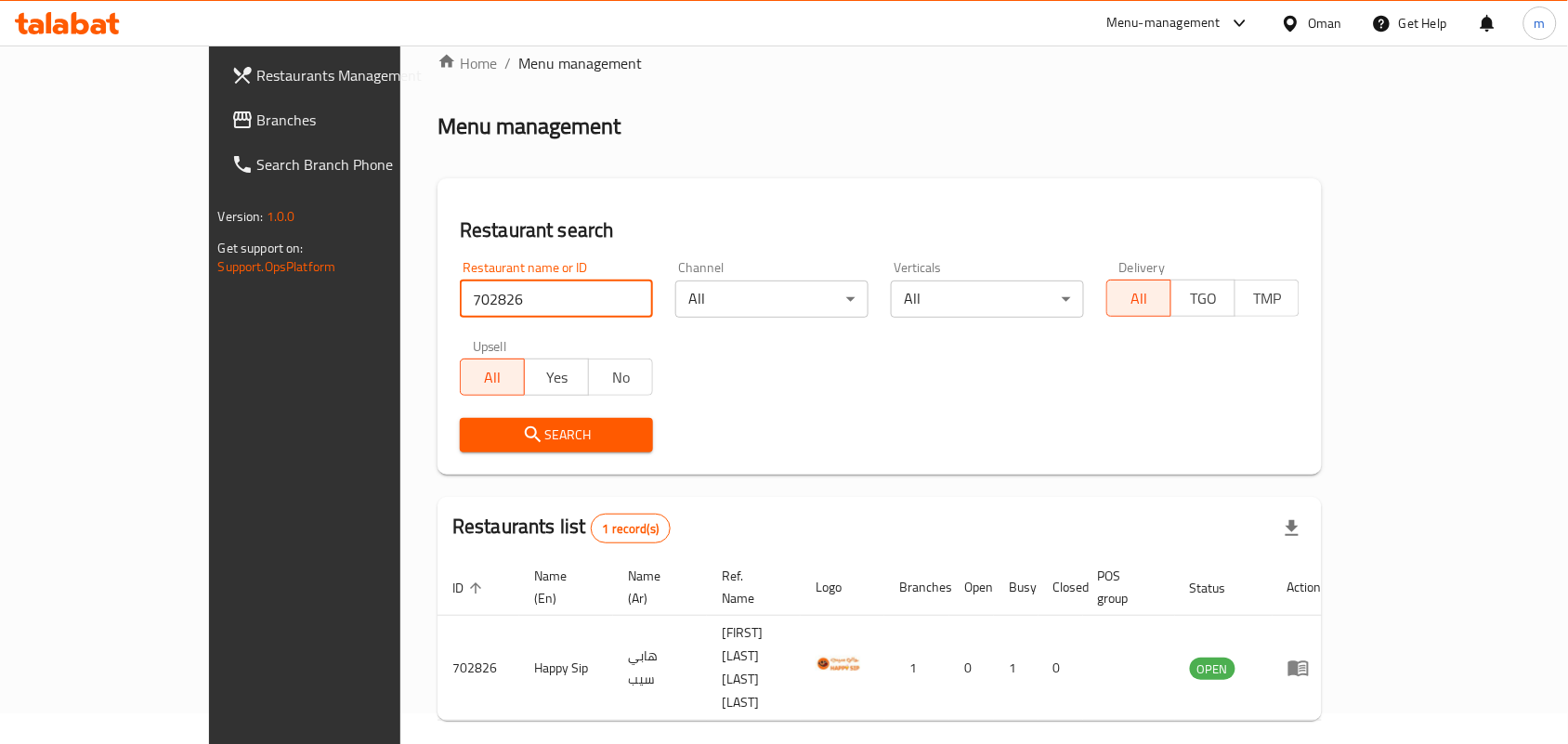 scroll, scrollTop: 48, scrollLeft: 0, axis: vertical 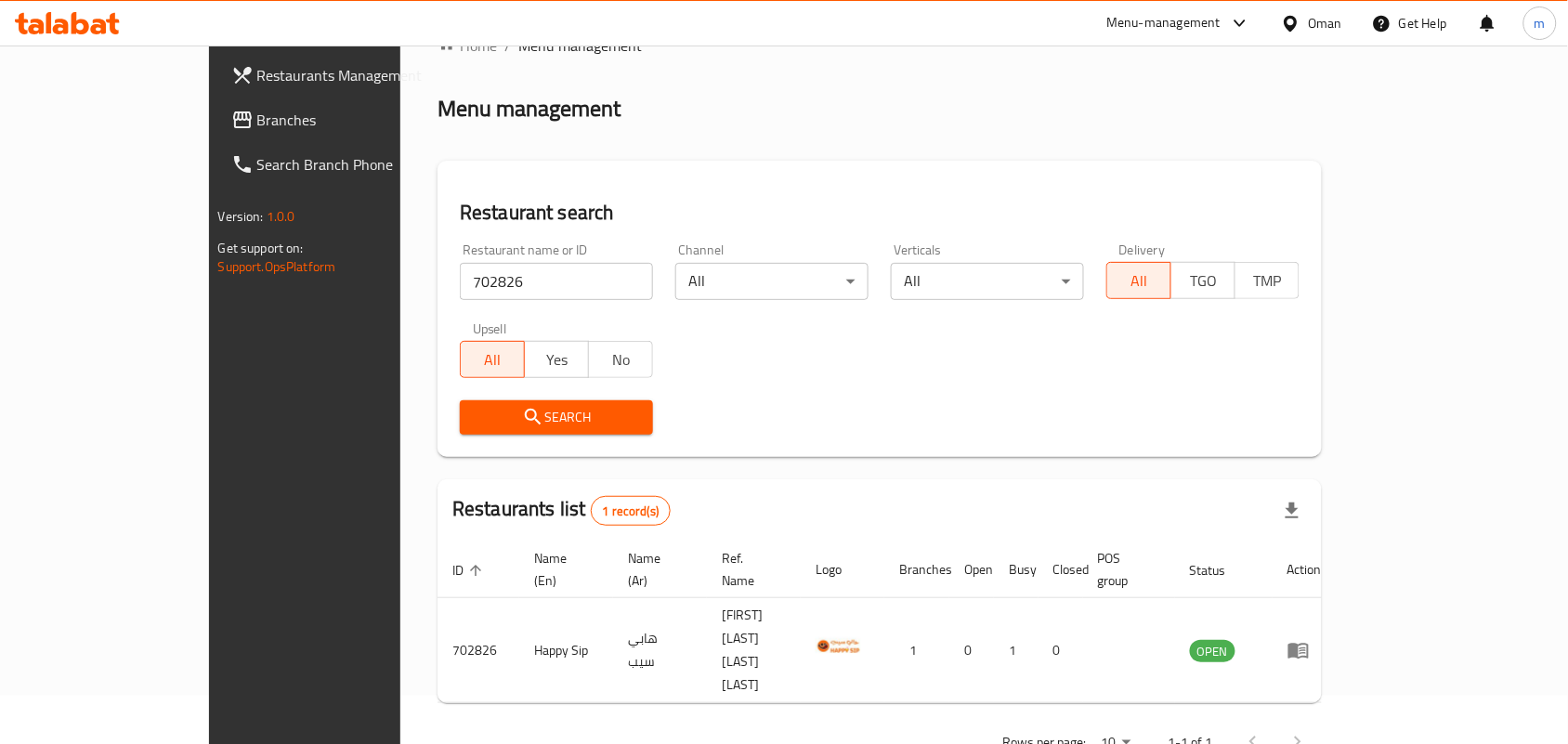 drag, startPoint x: 1326, startPoint y: 19, endPoint x: 1315, endPoint y: 35, distance: 19.416488 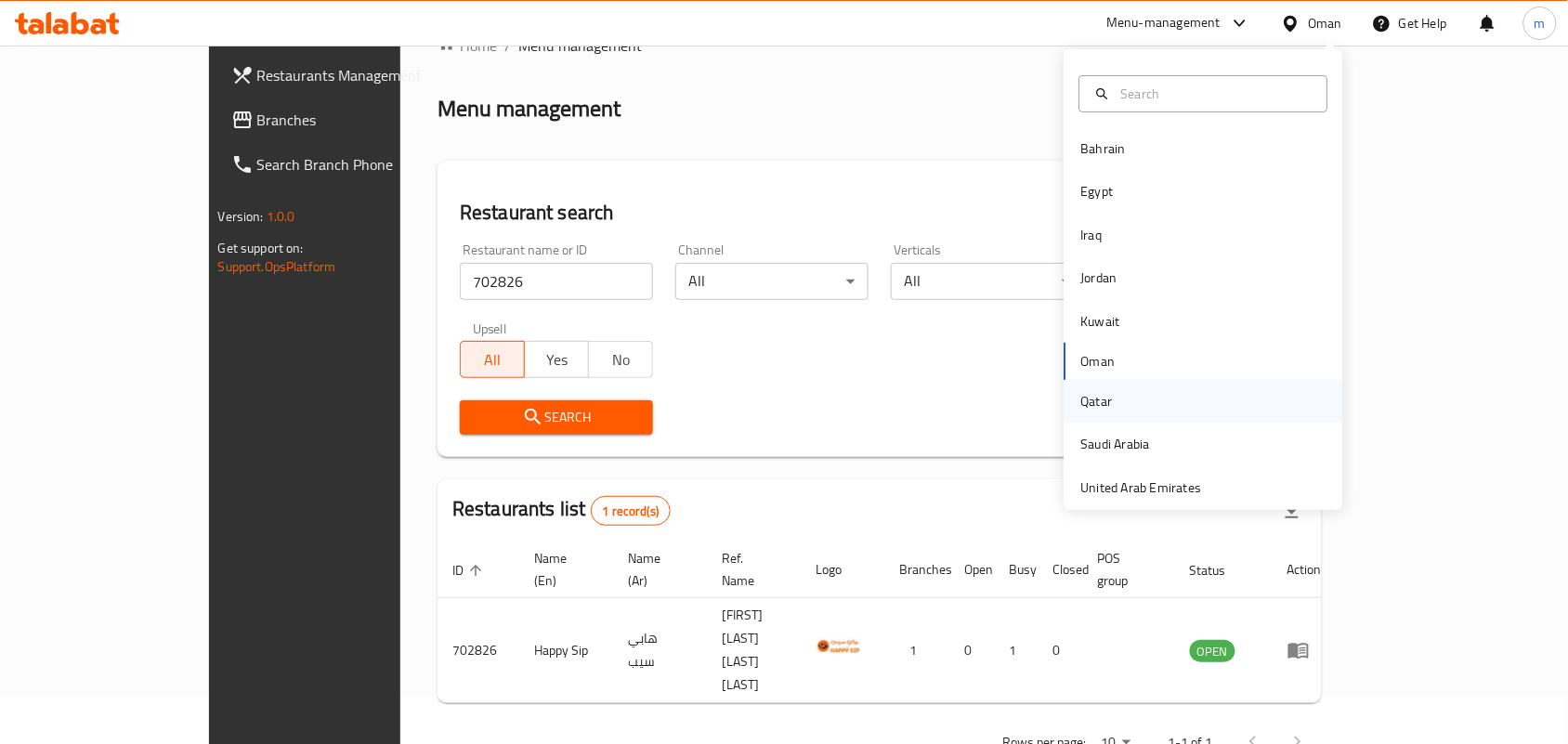 click on "Qatar" at bounding box center [1097, 401] 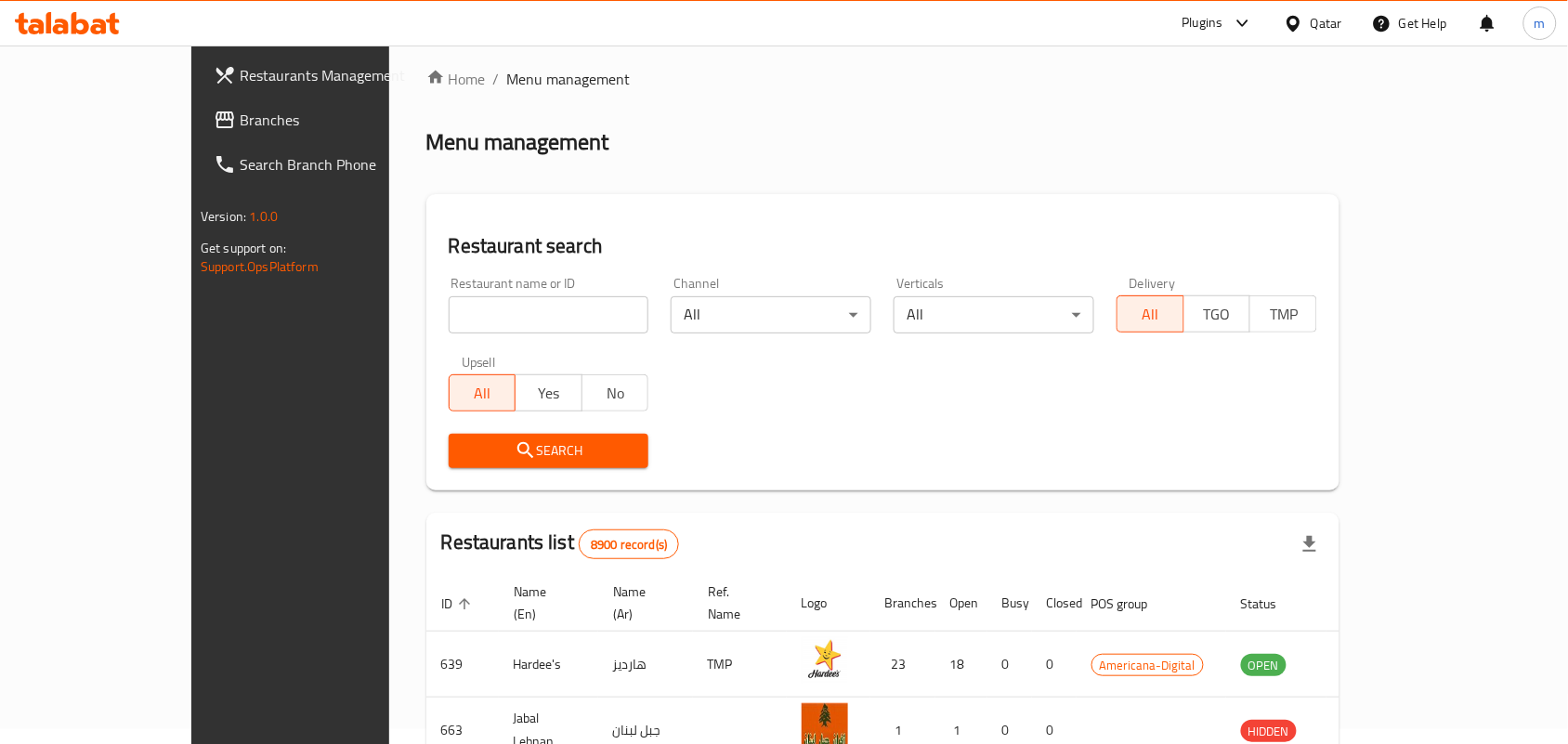 scroll, scrollTop: 48, scrollLeft: 0, axis: vertical 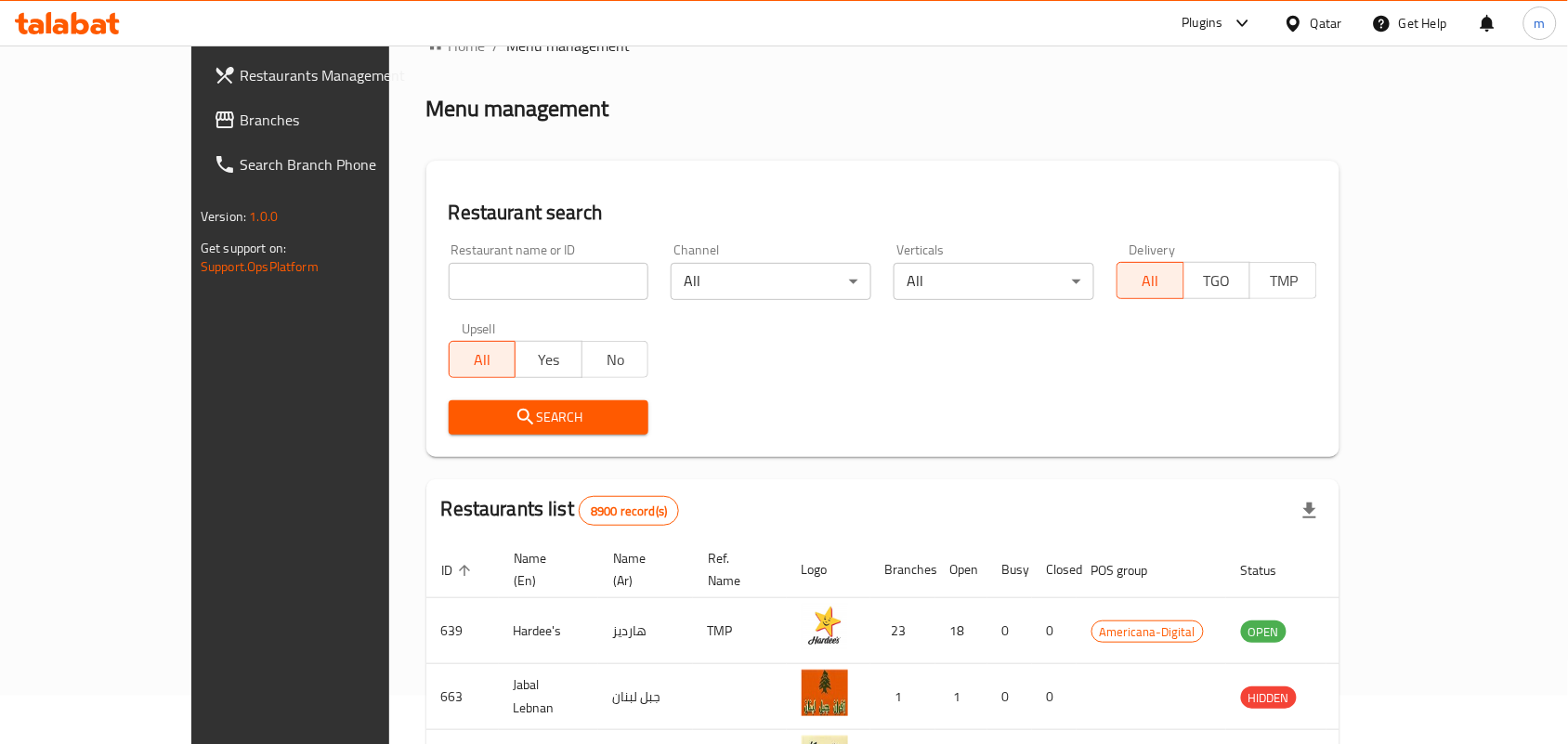 click on "Branches" at bounding box center (339, 120) 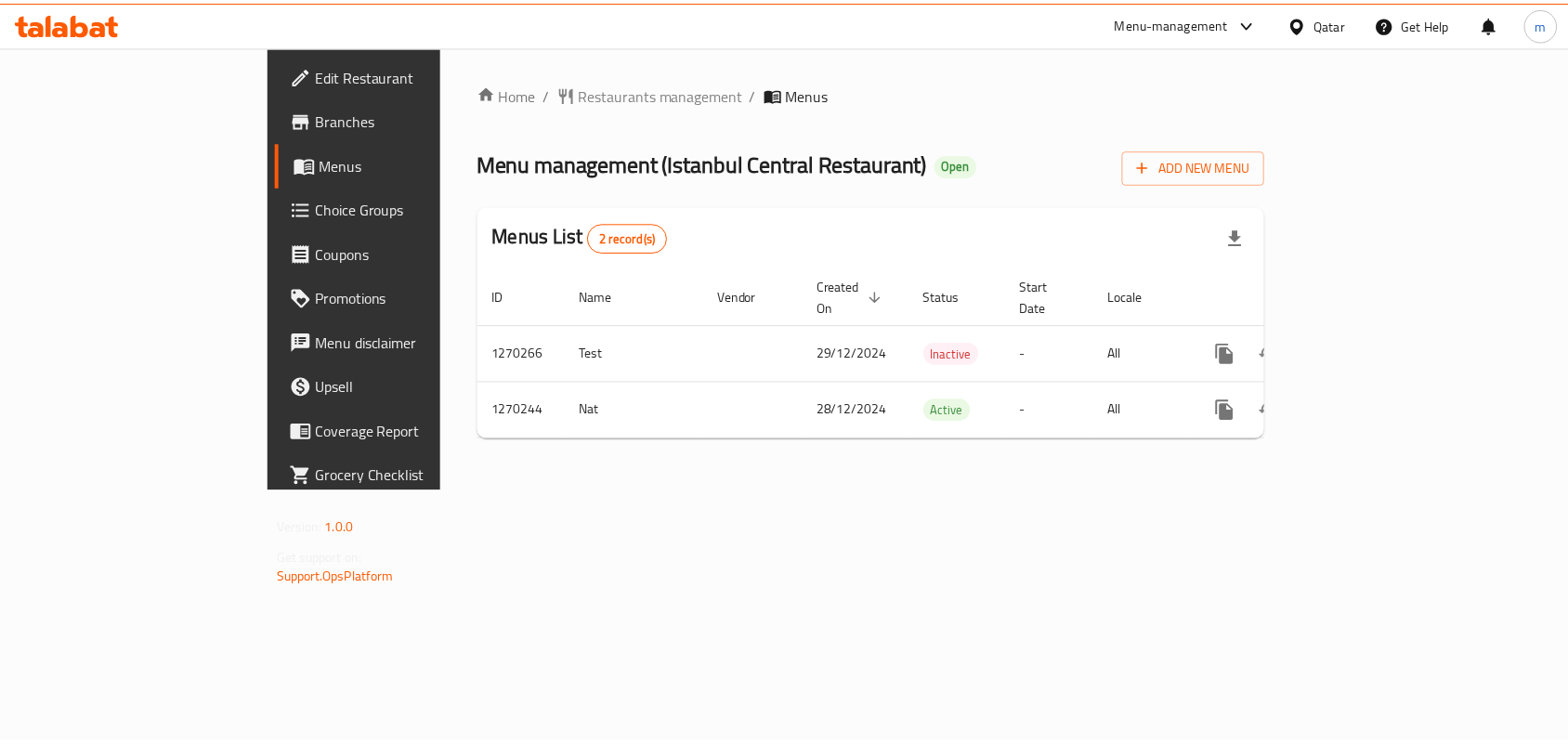 scroll, scrollTop: 0, scrollLeft: 0, axis: both 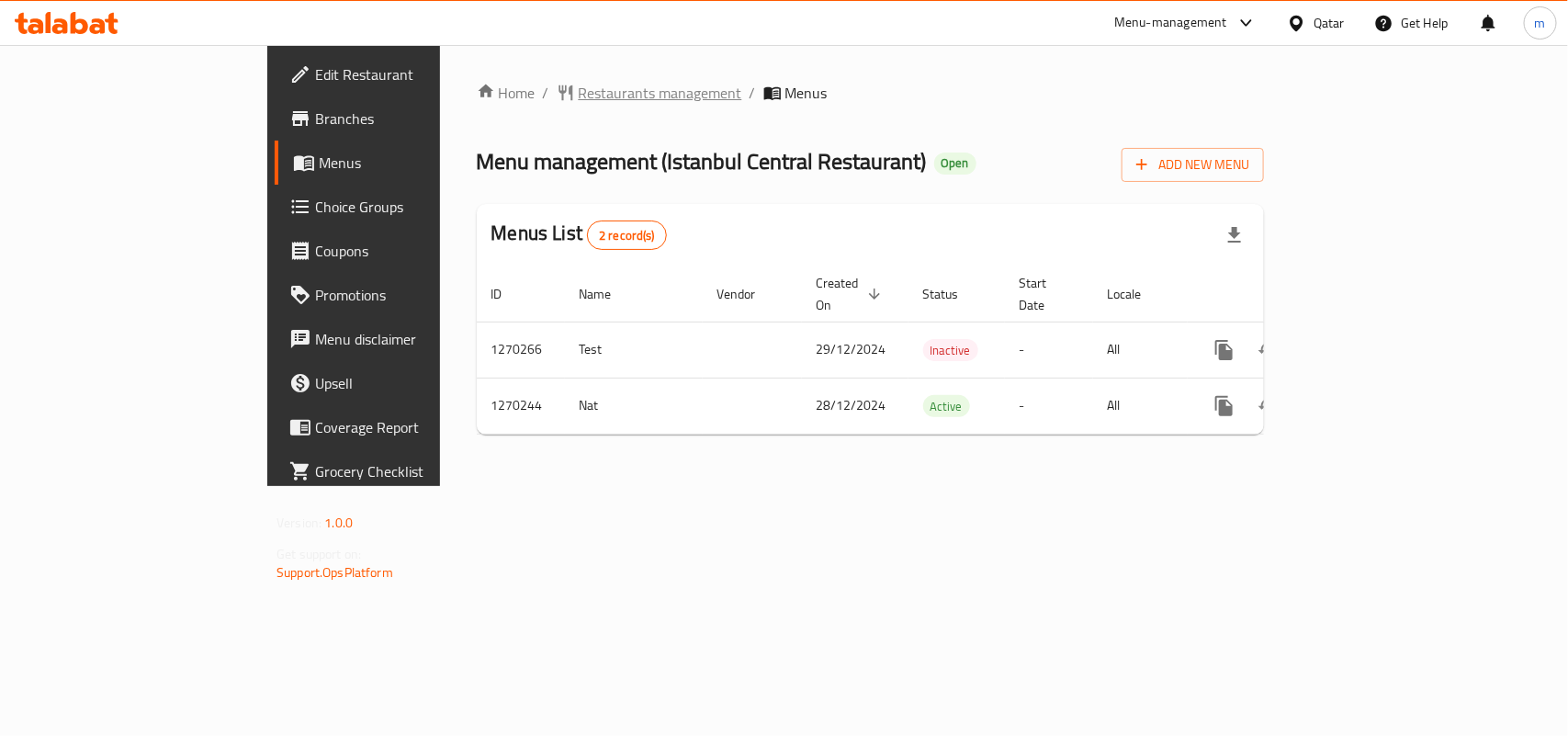 click on "Restaurants management" at bounding box center [660, 93] 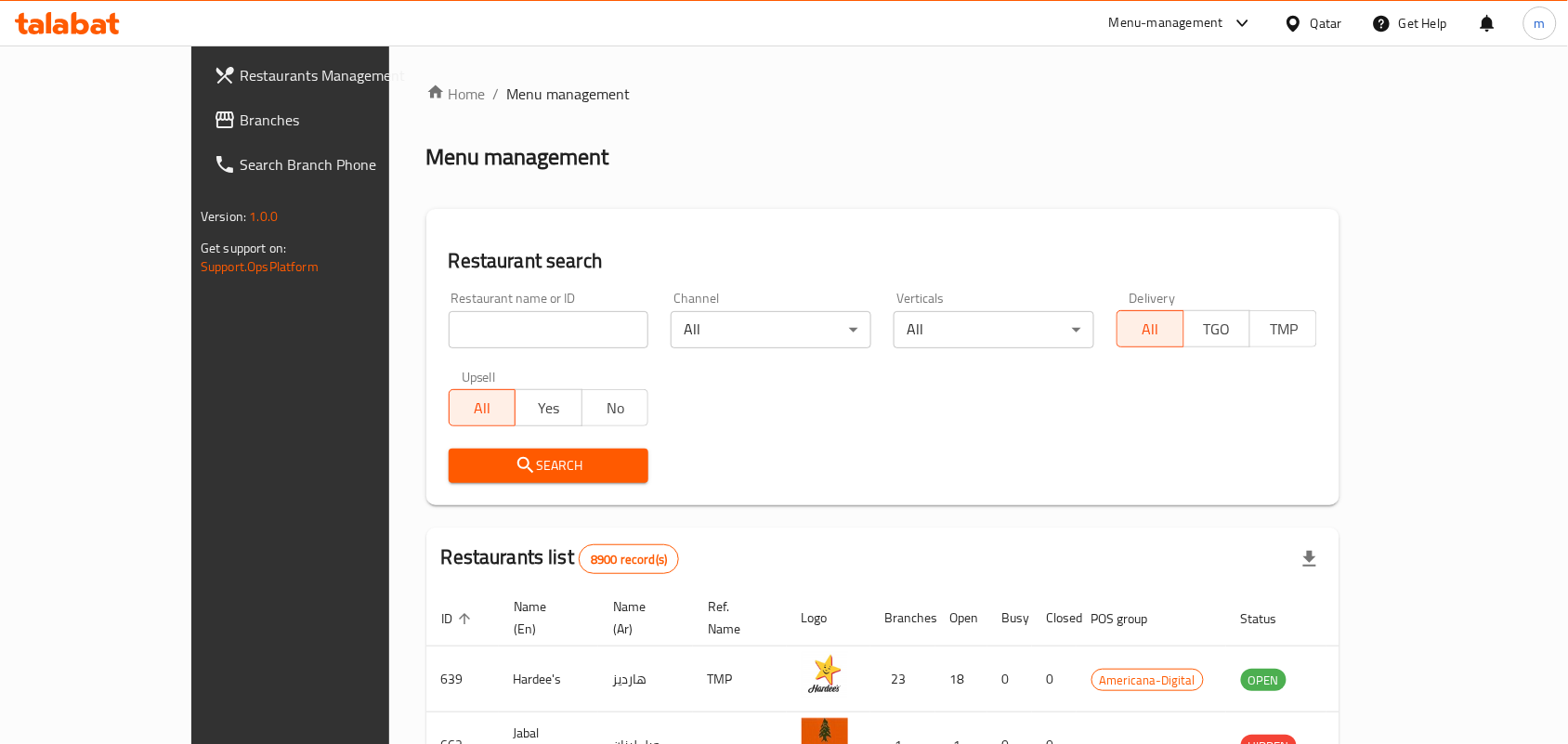 click at bounding box center [549, 330] 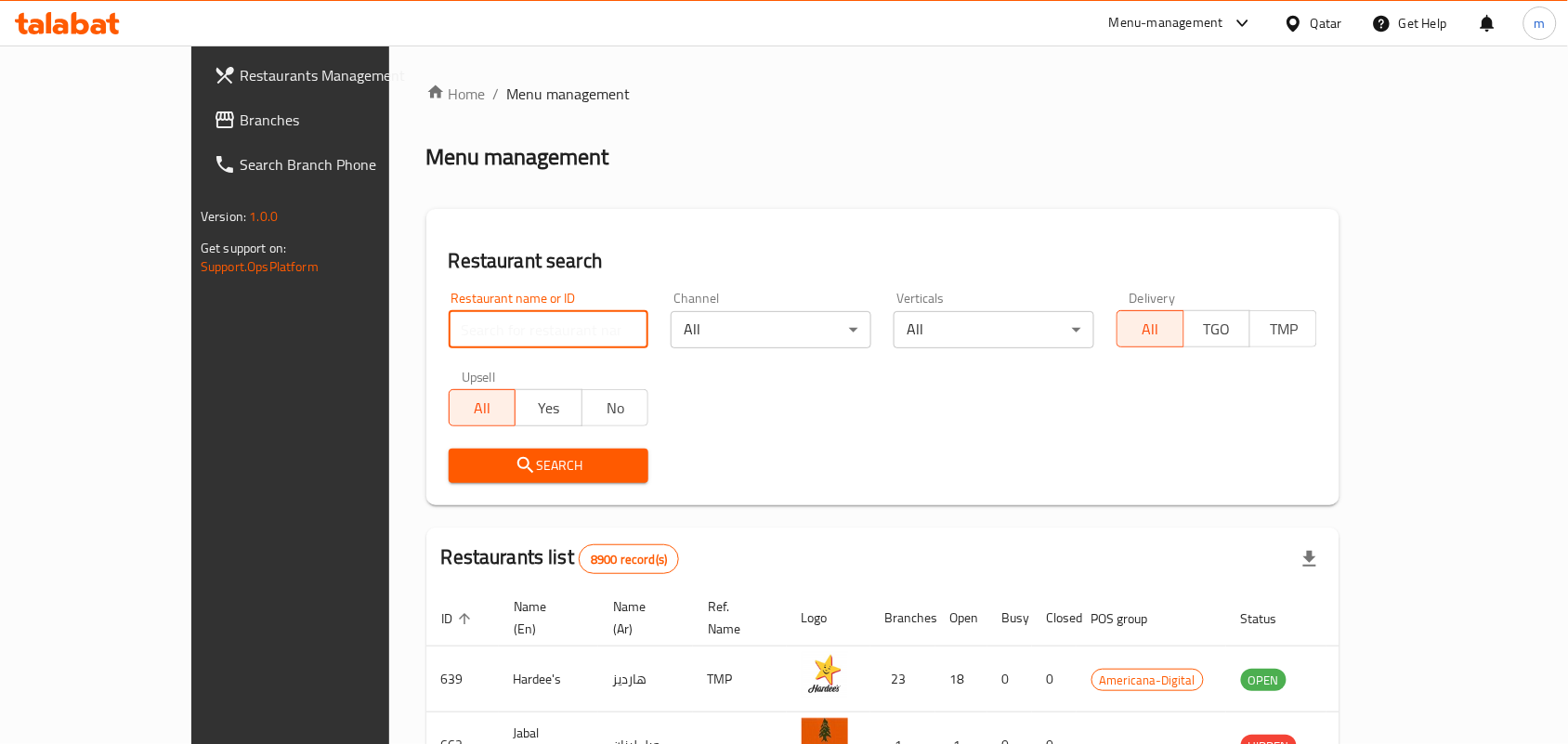 paste on "689092" 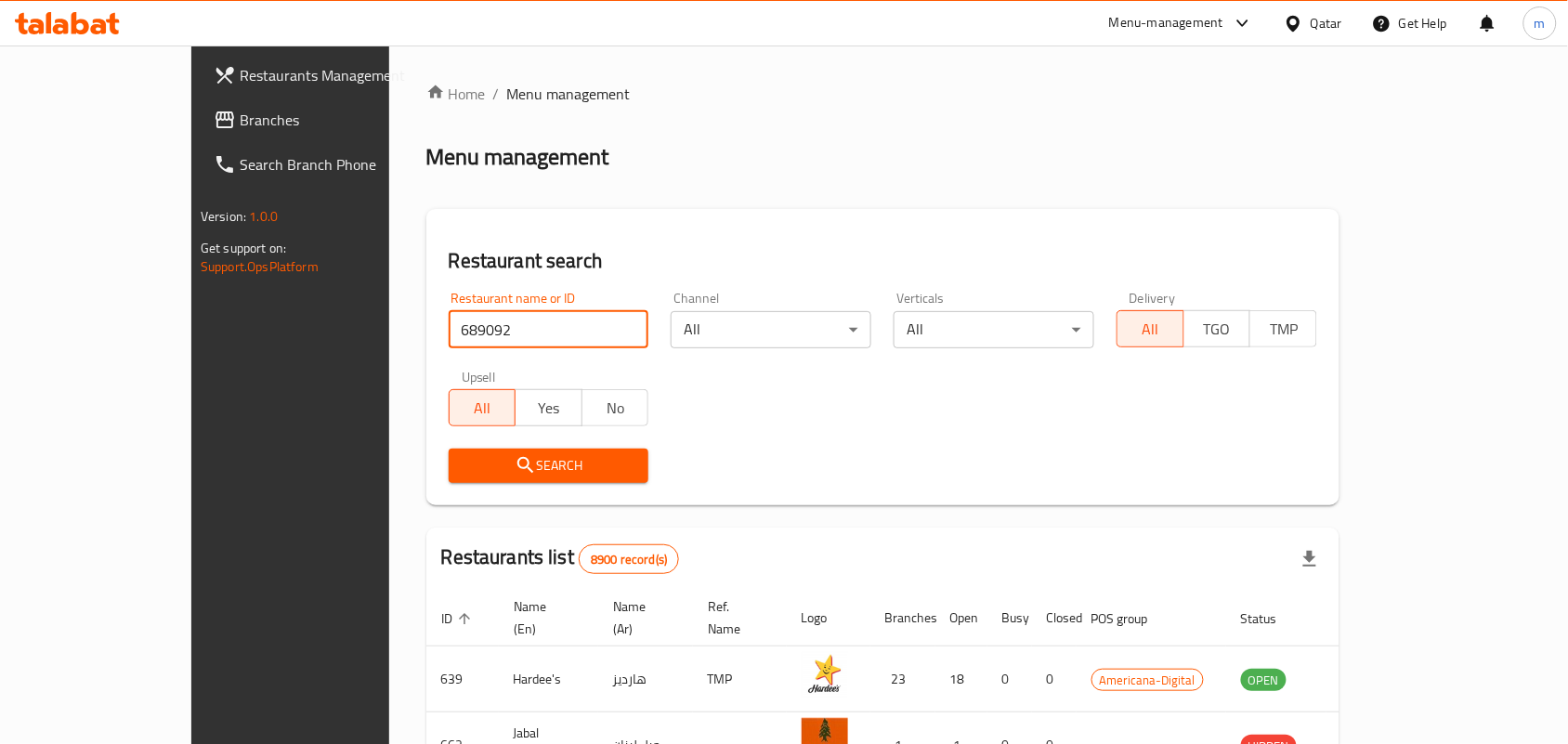 type on "689092" 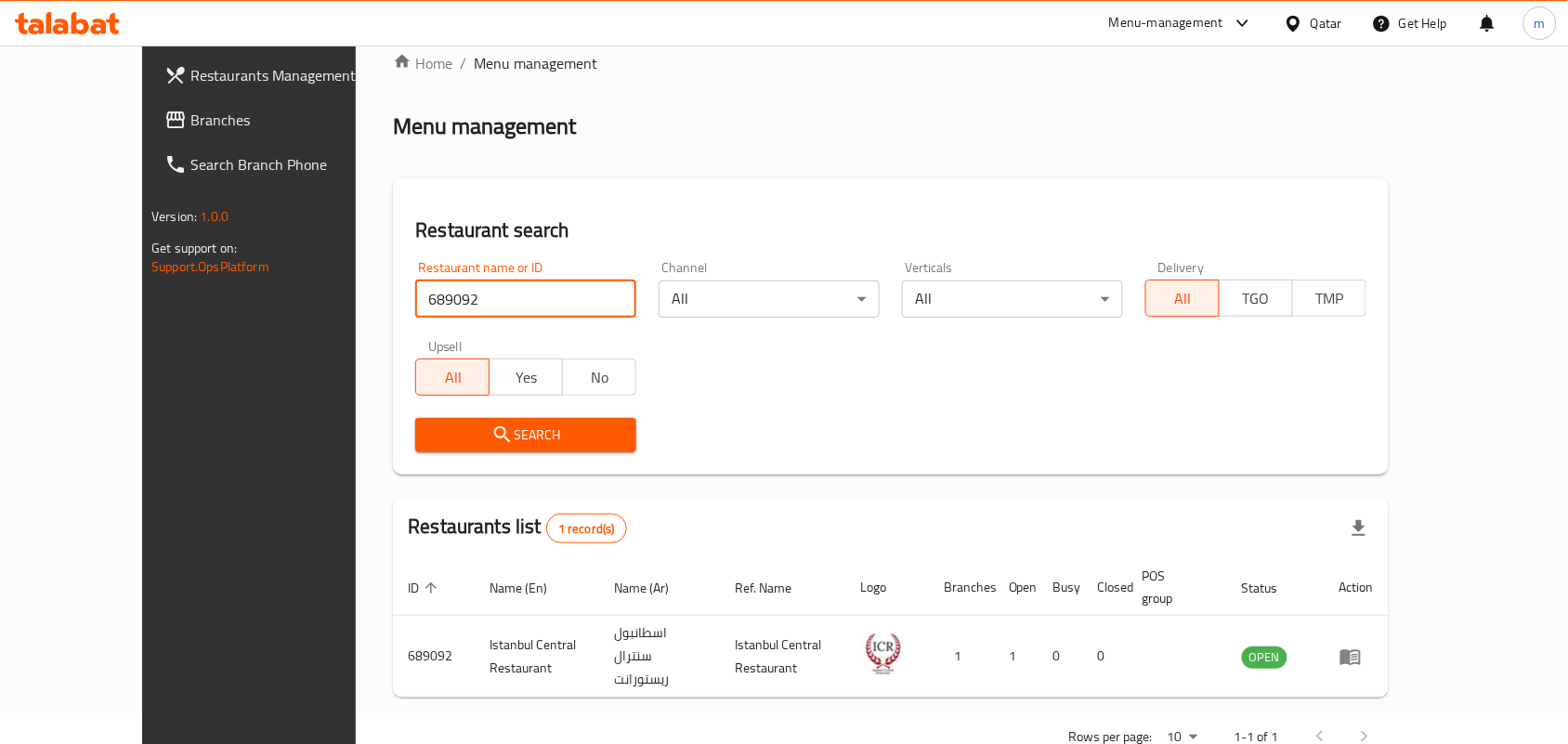 scroll, scrollTop: 48, scrollLeft: 0, axis: vertical 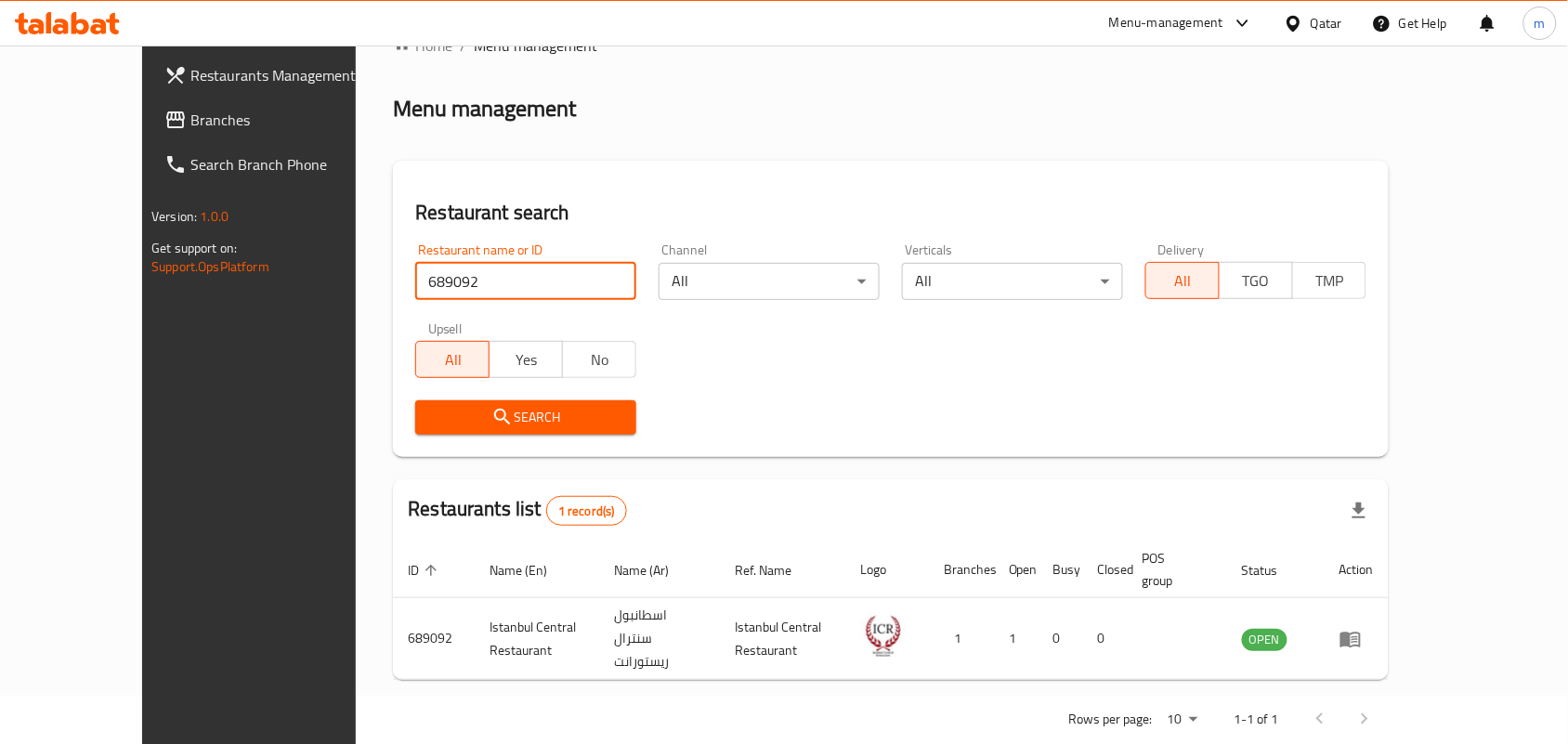 click on "Qatar" at bounding box center (1326, 23) 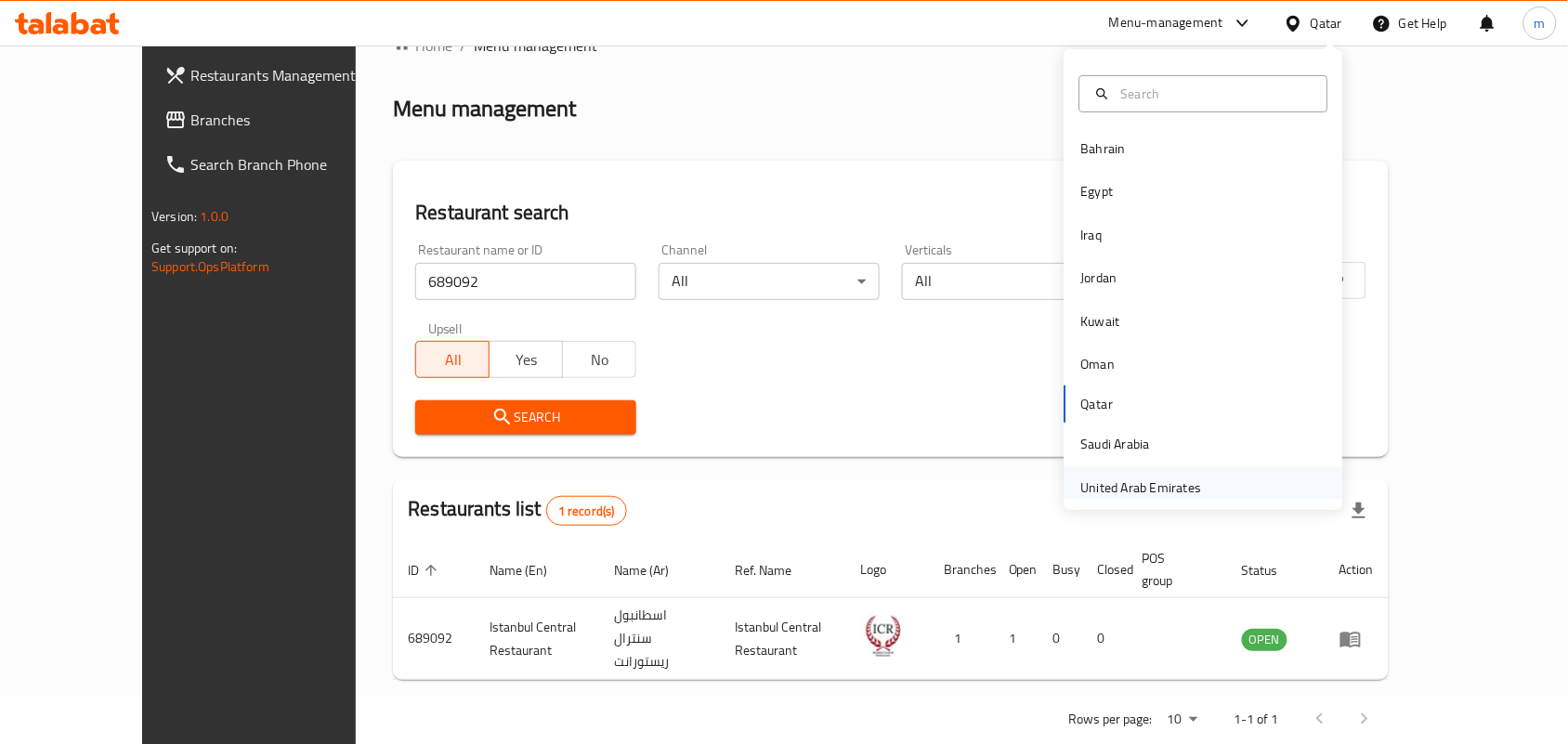 click on "United Arab Emirates" at bounding box center [1204, 488] 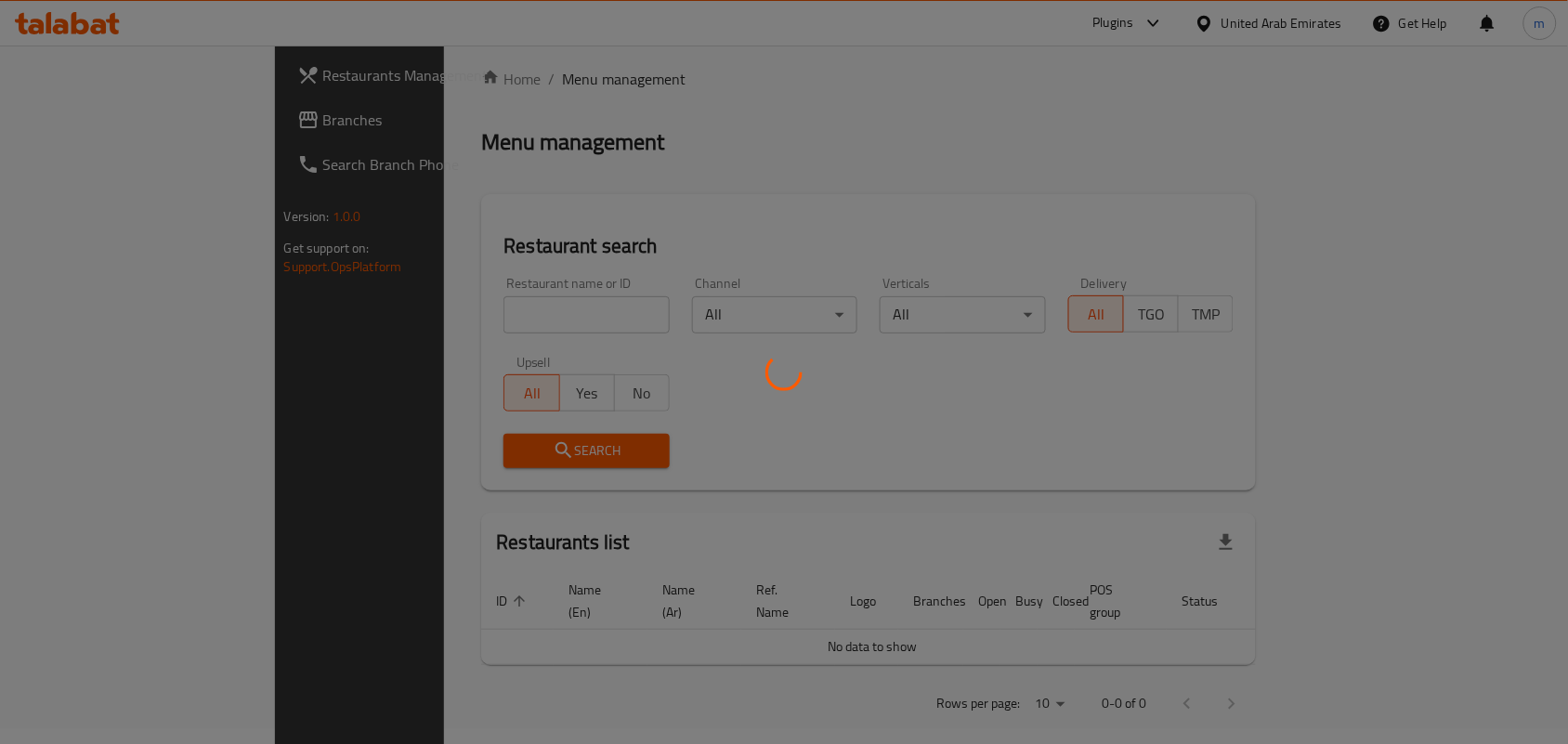 scroll, scrollTop: 48, scrollLeft: 0, axis: vertical 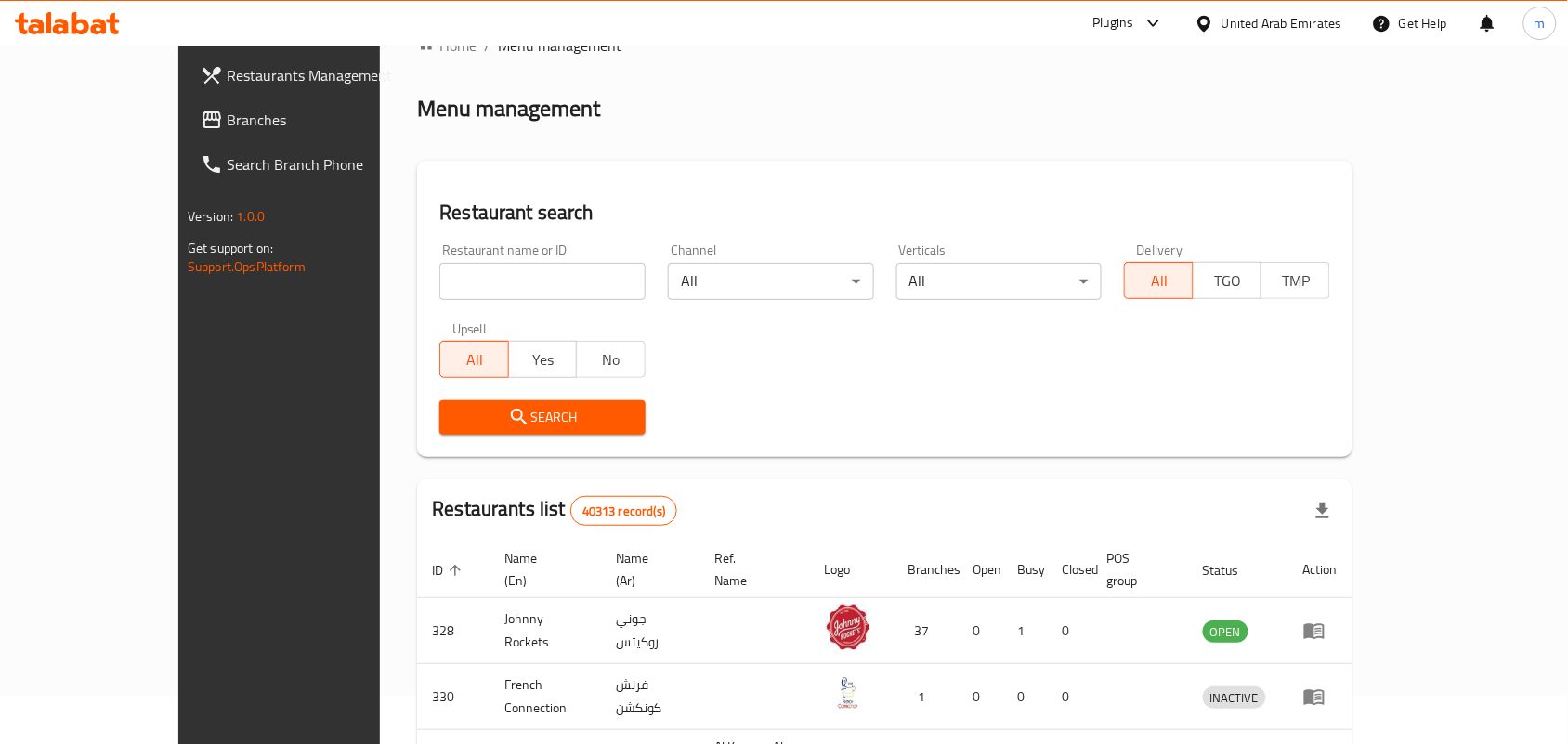 click on "Branches" at bounding box center (326, 120) 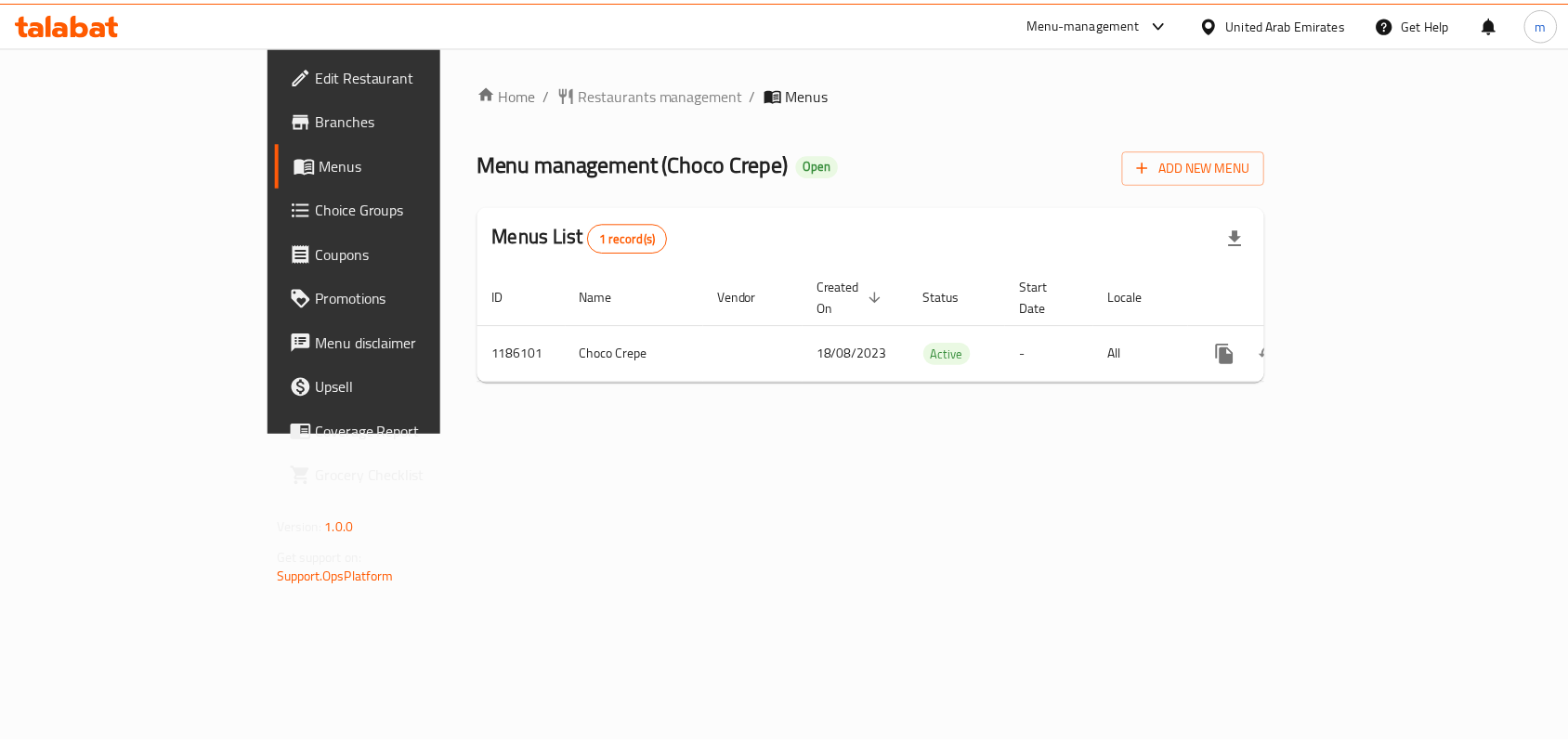 scroll, scrollTop: 0, scrollLeft: 0, axis: both 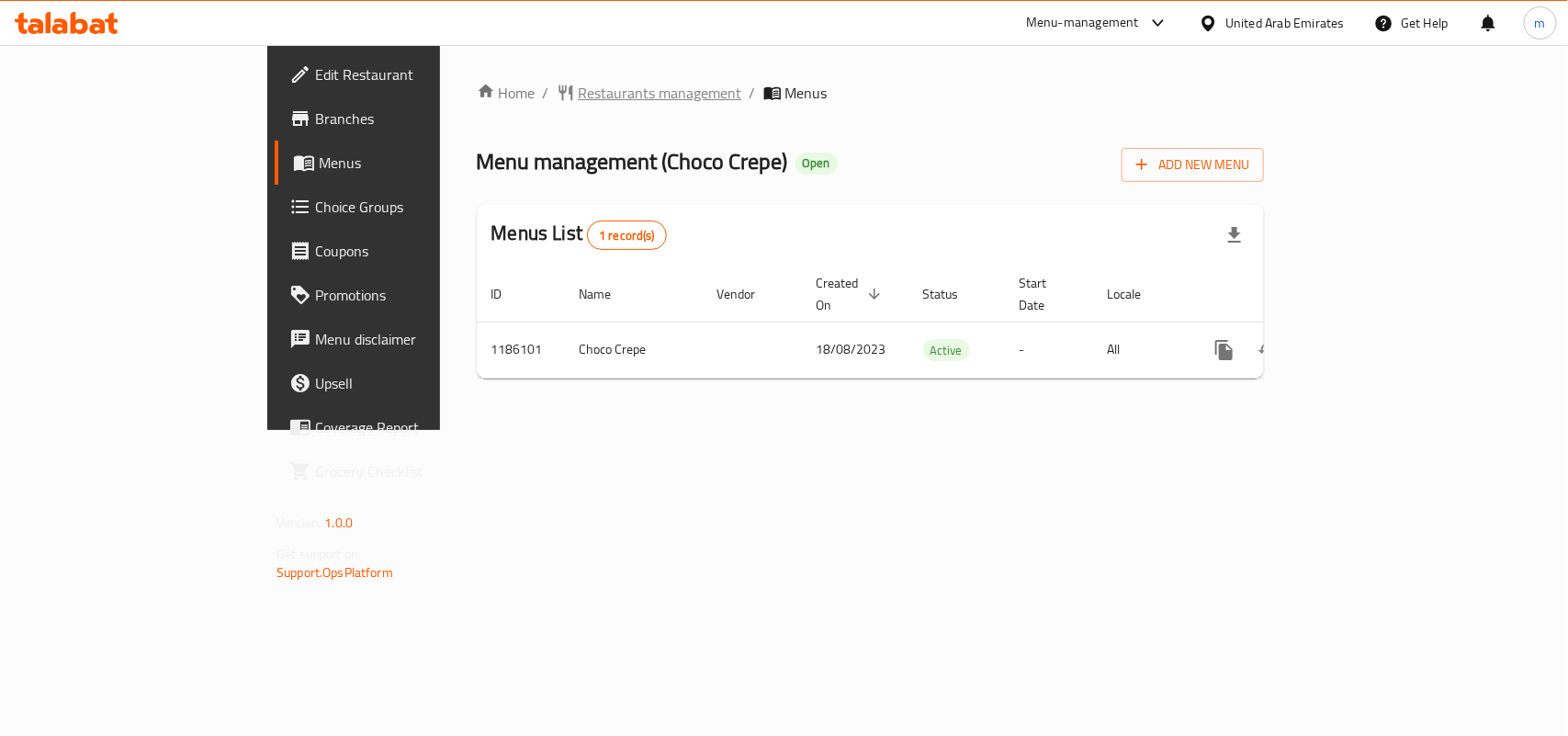 click on "Restaurants management" at bounding box center (660, 93) 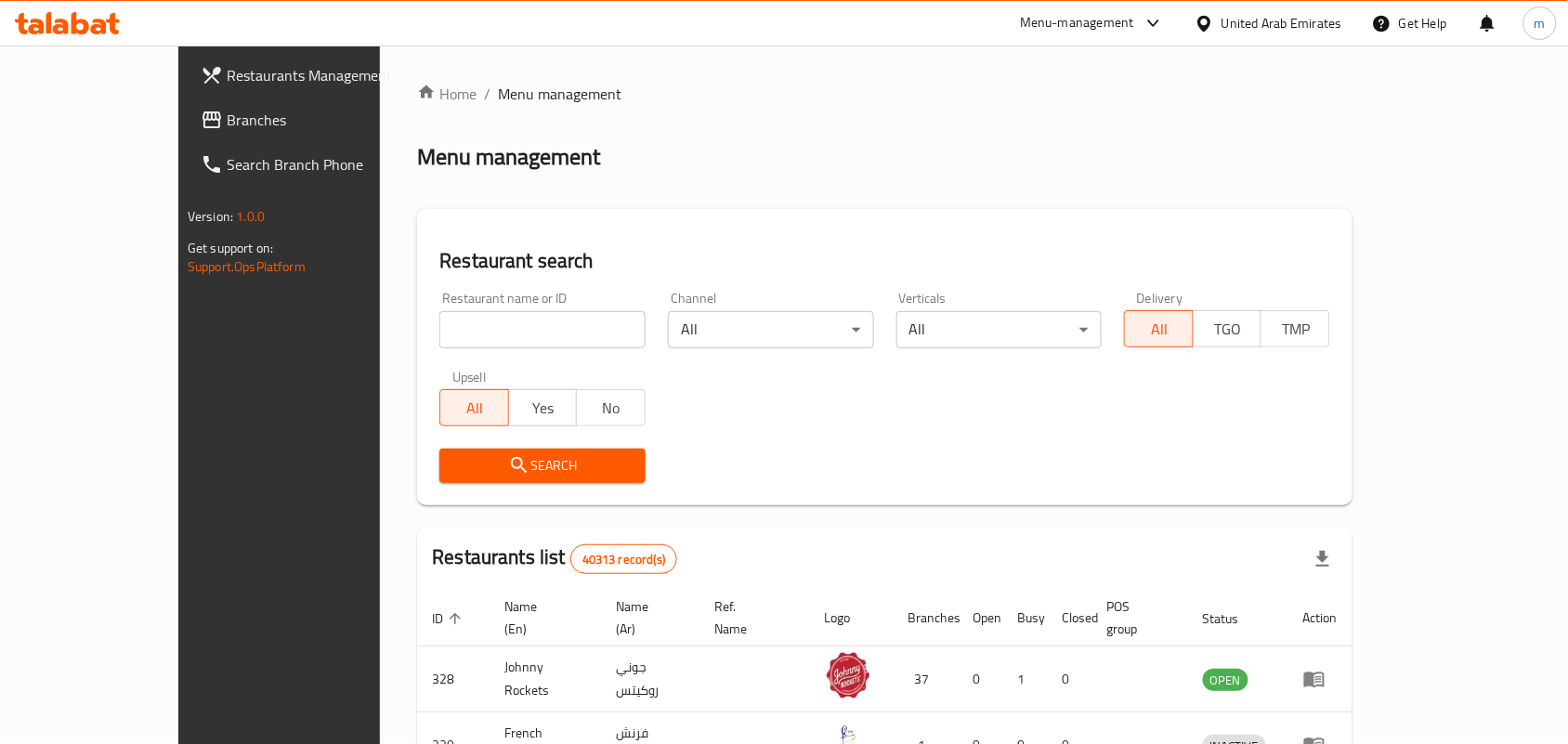 click at bounding box center (542, 330) 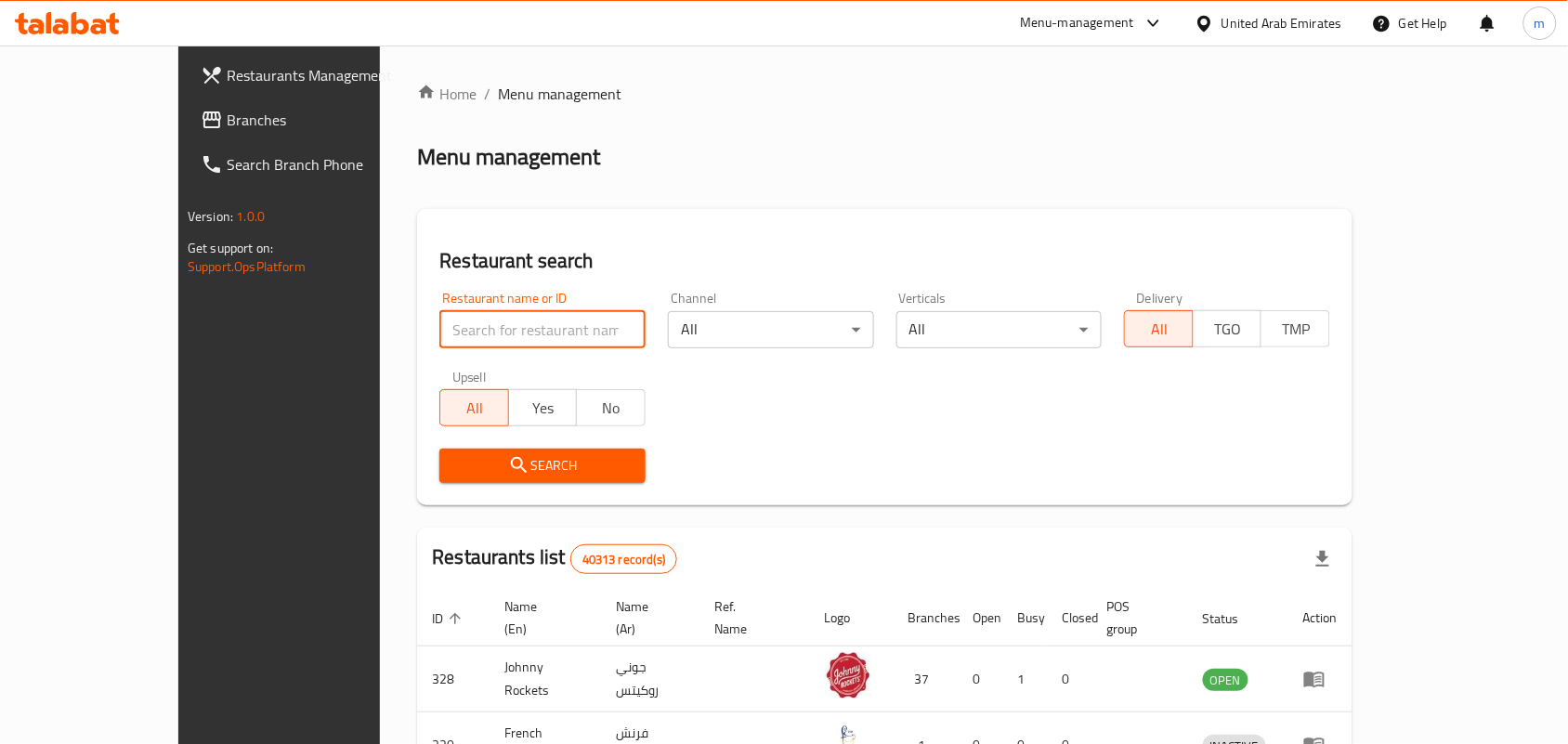 paste on "666560" 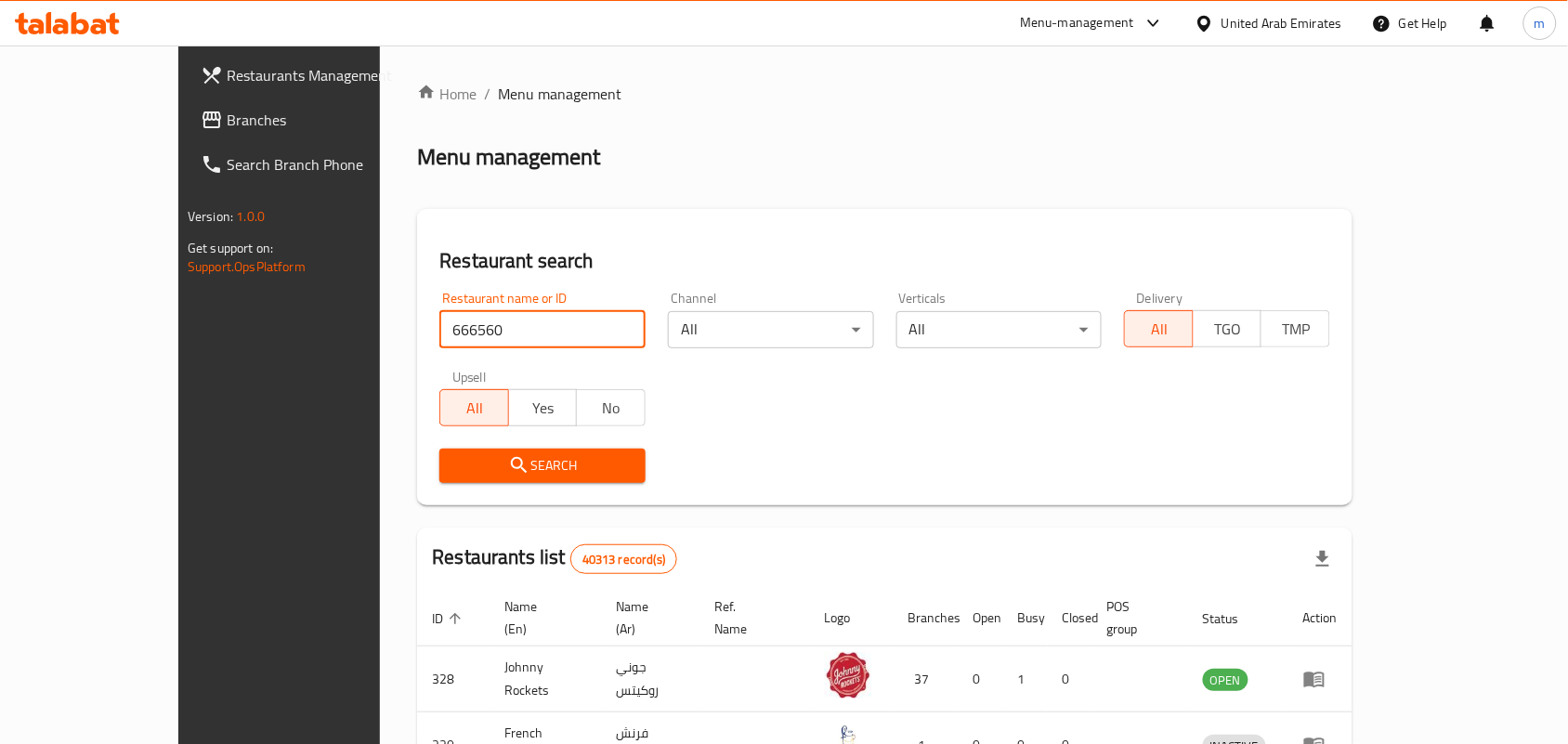 type on "666560" 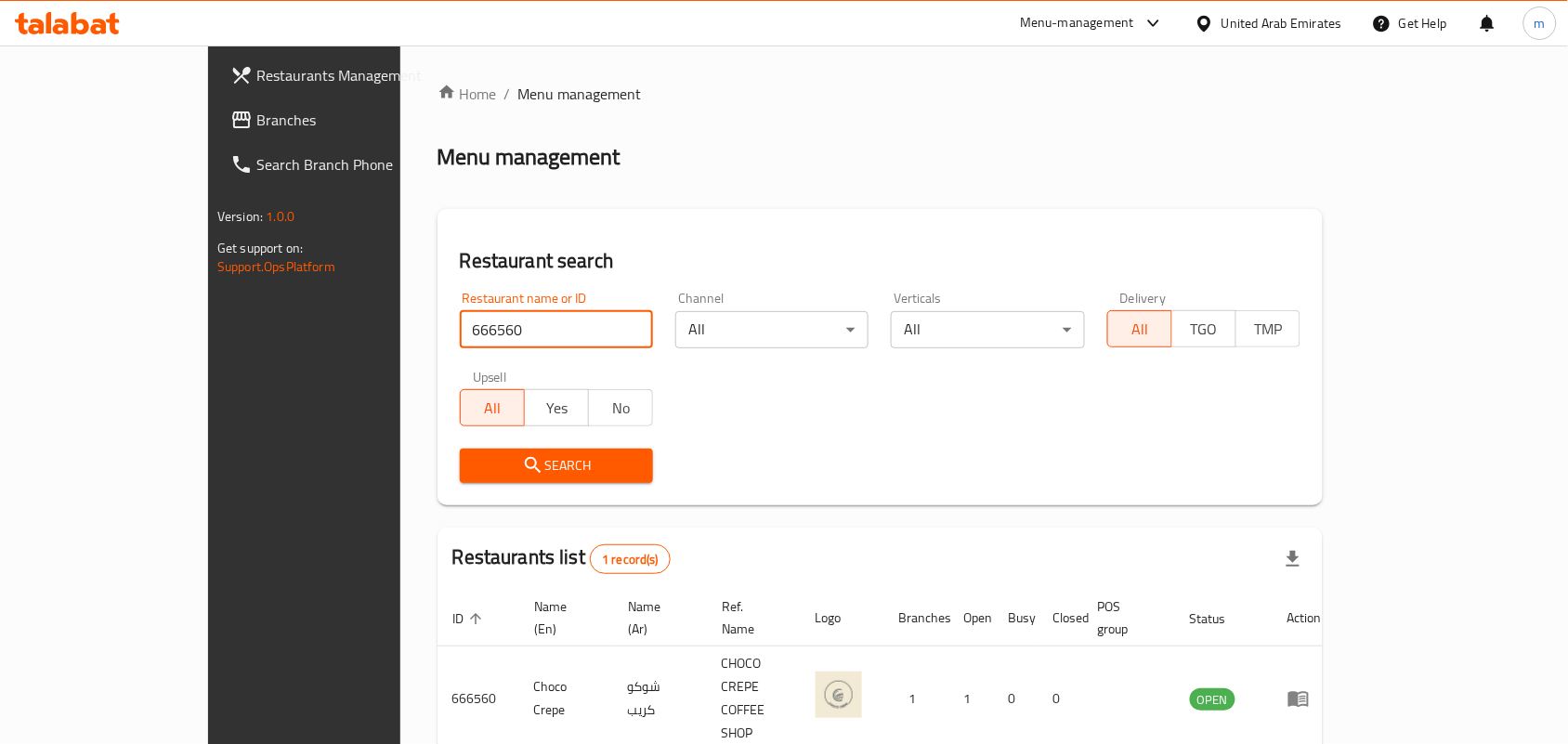 click on "United Arab Emirates" at bounding box center [1282, 23] 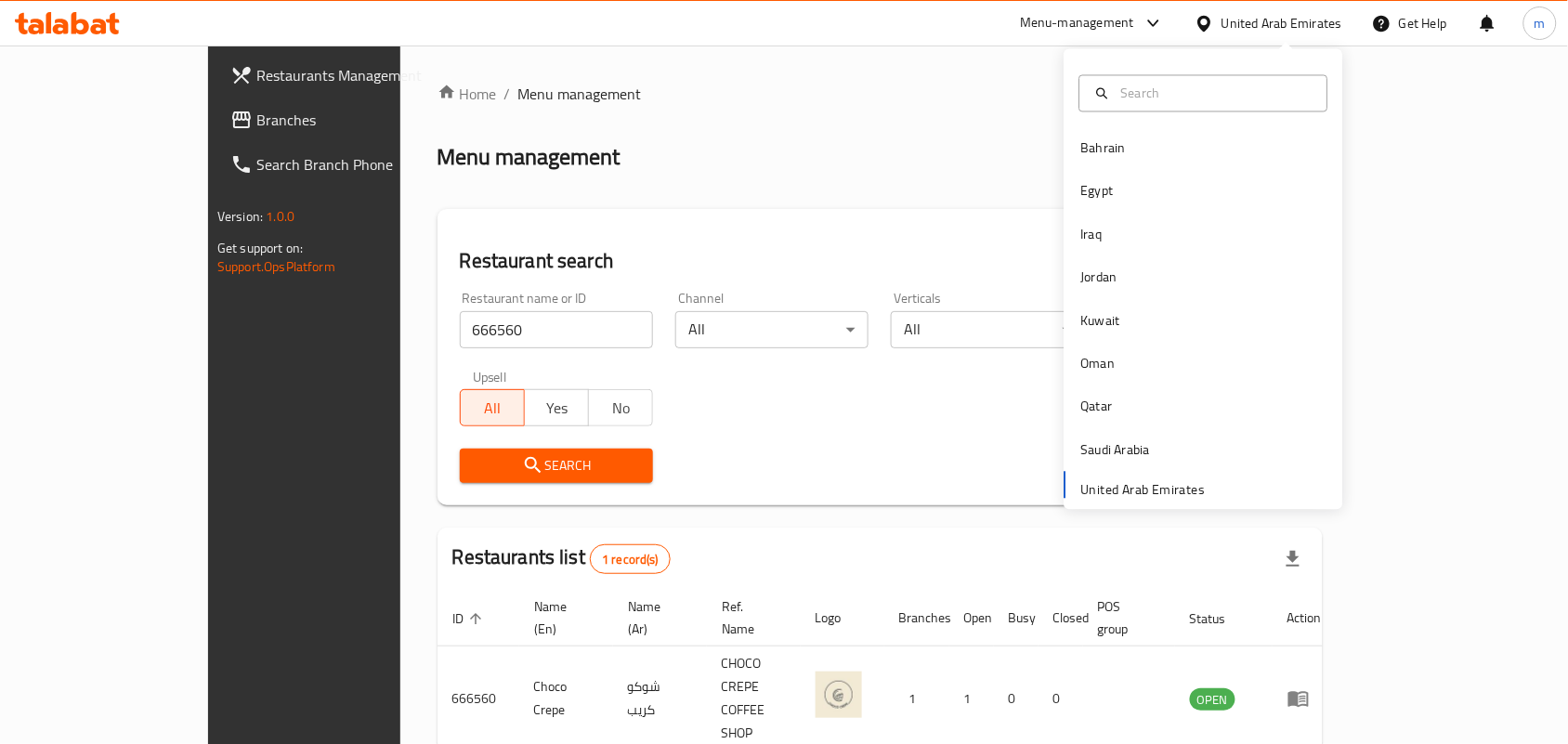 click on "United Arab Emirates" at bounding box center [1282, 23] 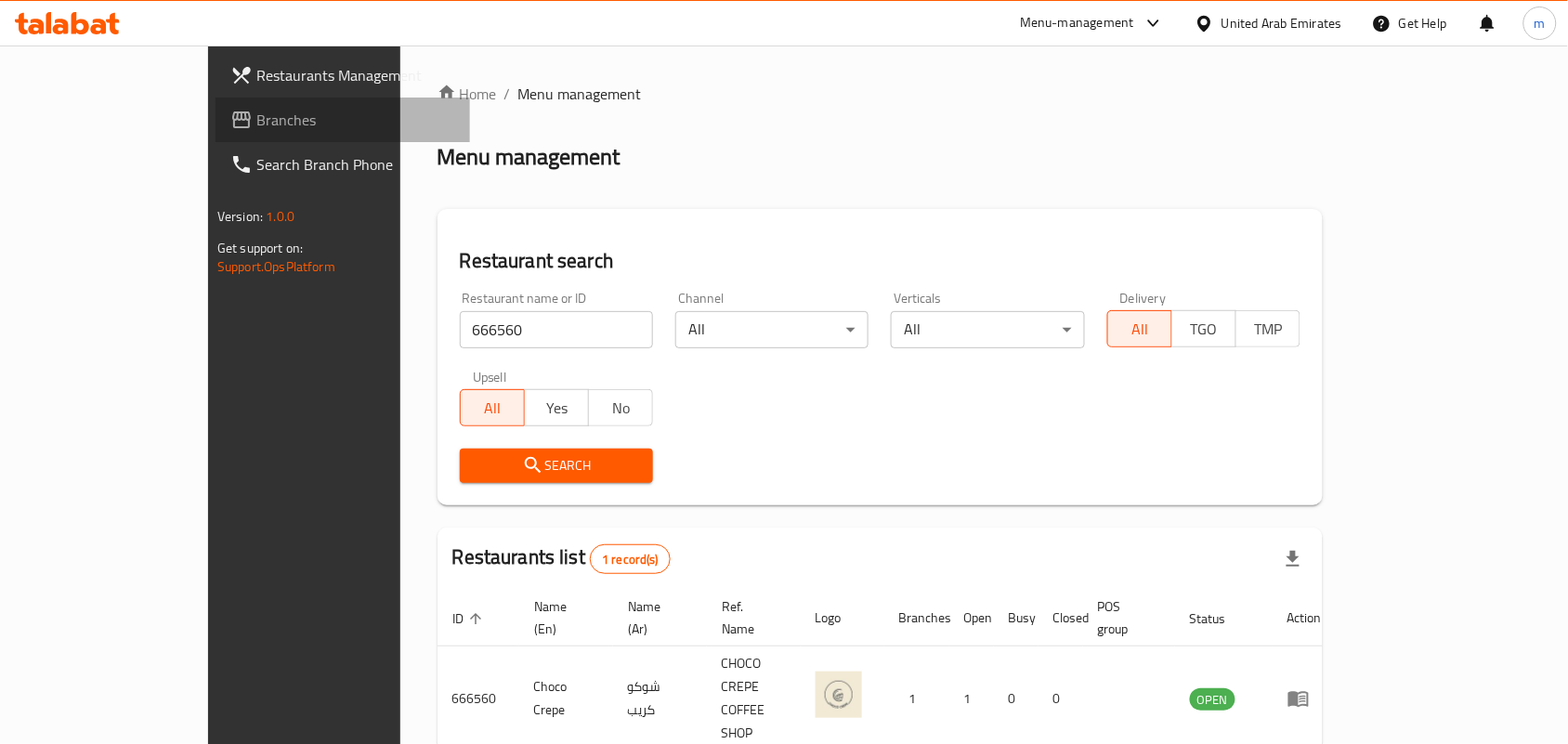 click on "Branches" at bounding box center (356, 120) 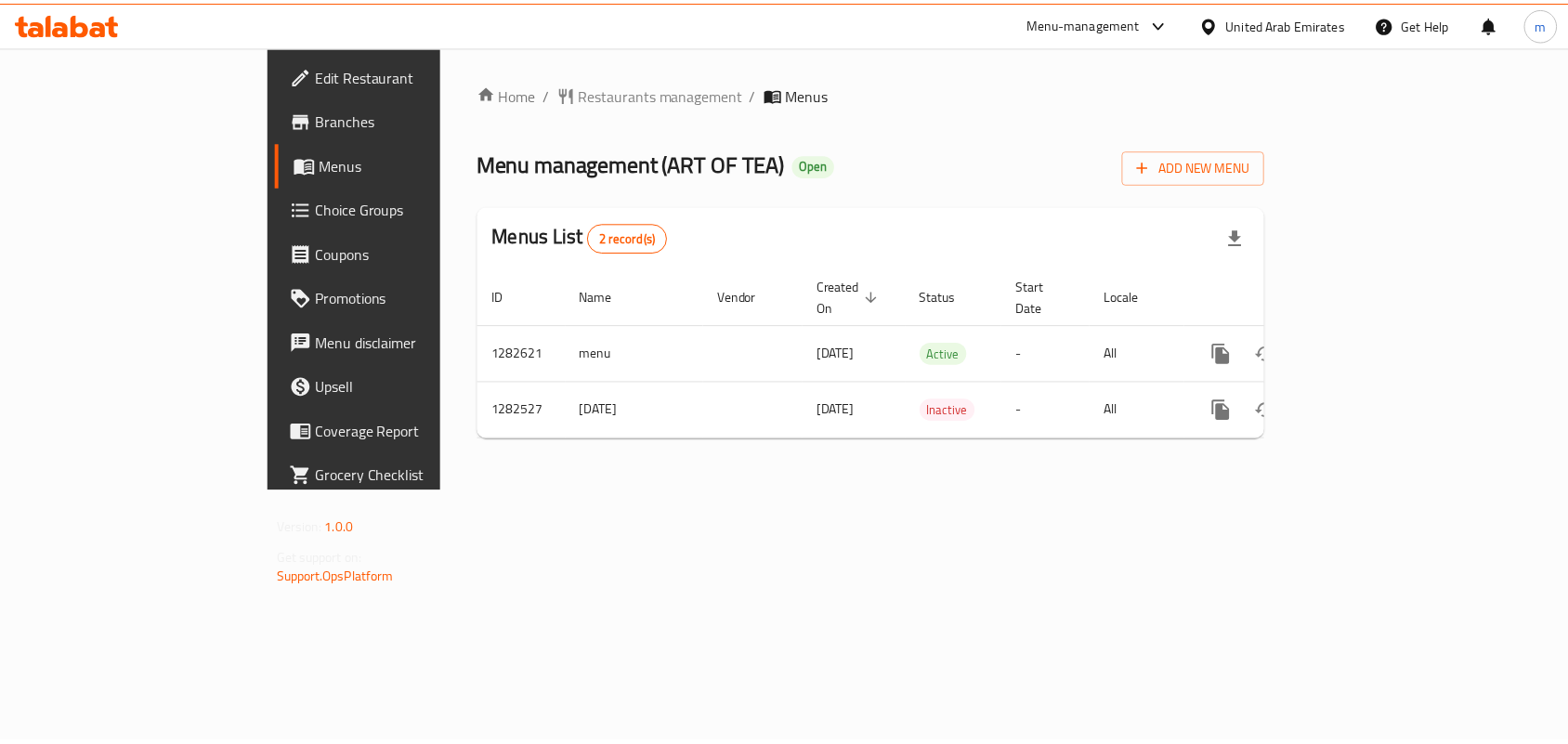 scroll, scrollTop: 0, scrollLeft: 0, axis: both 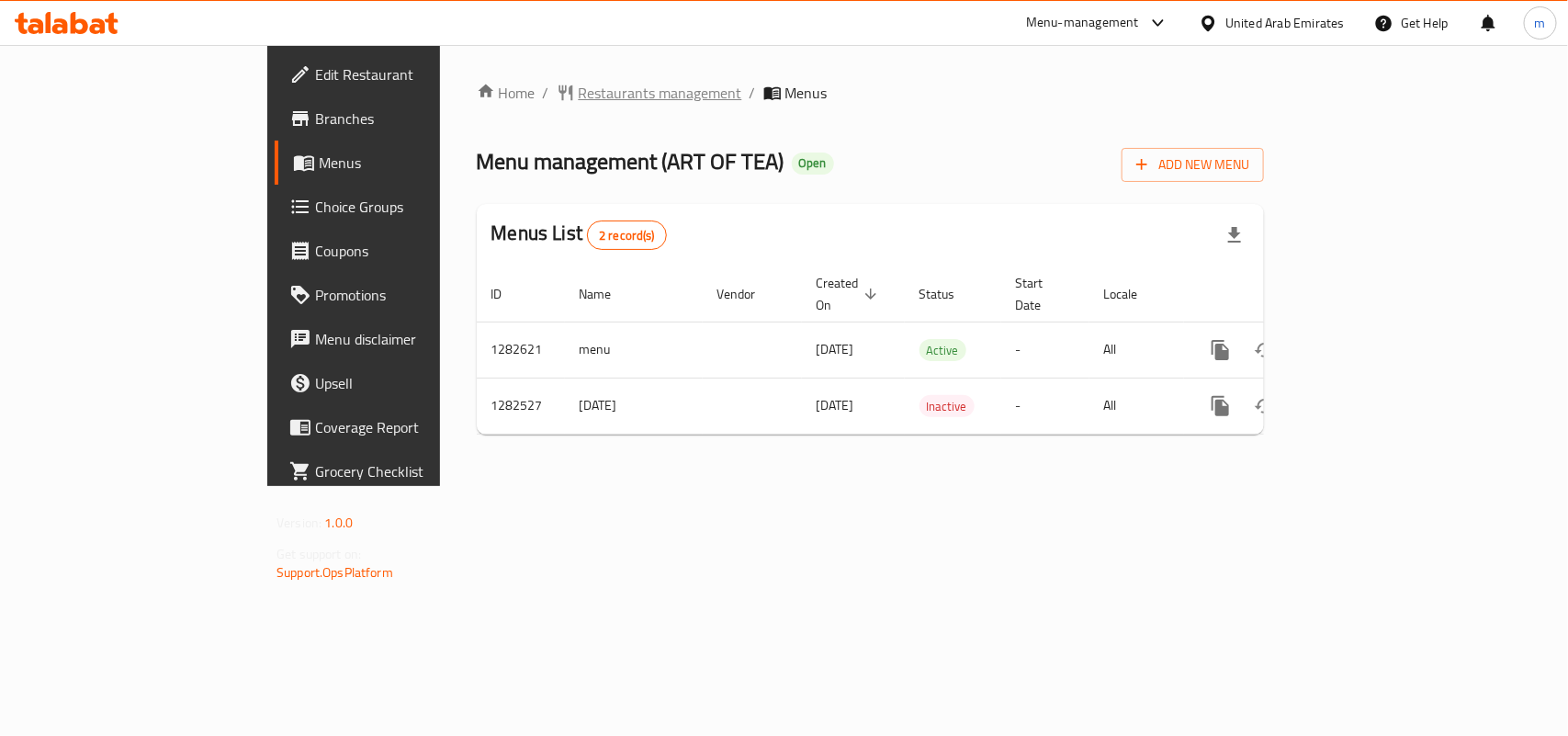 click on "Restaurants management" at bounding box center (660, 93) 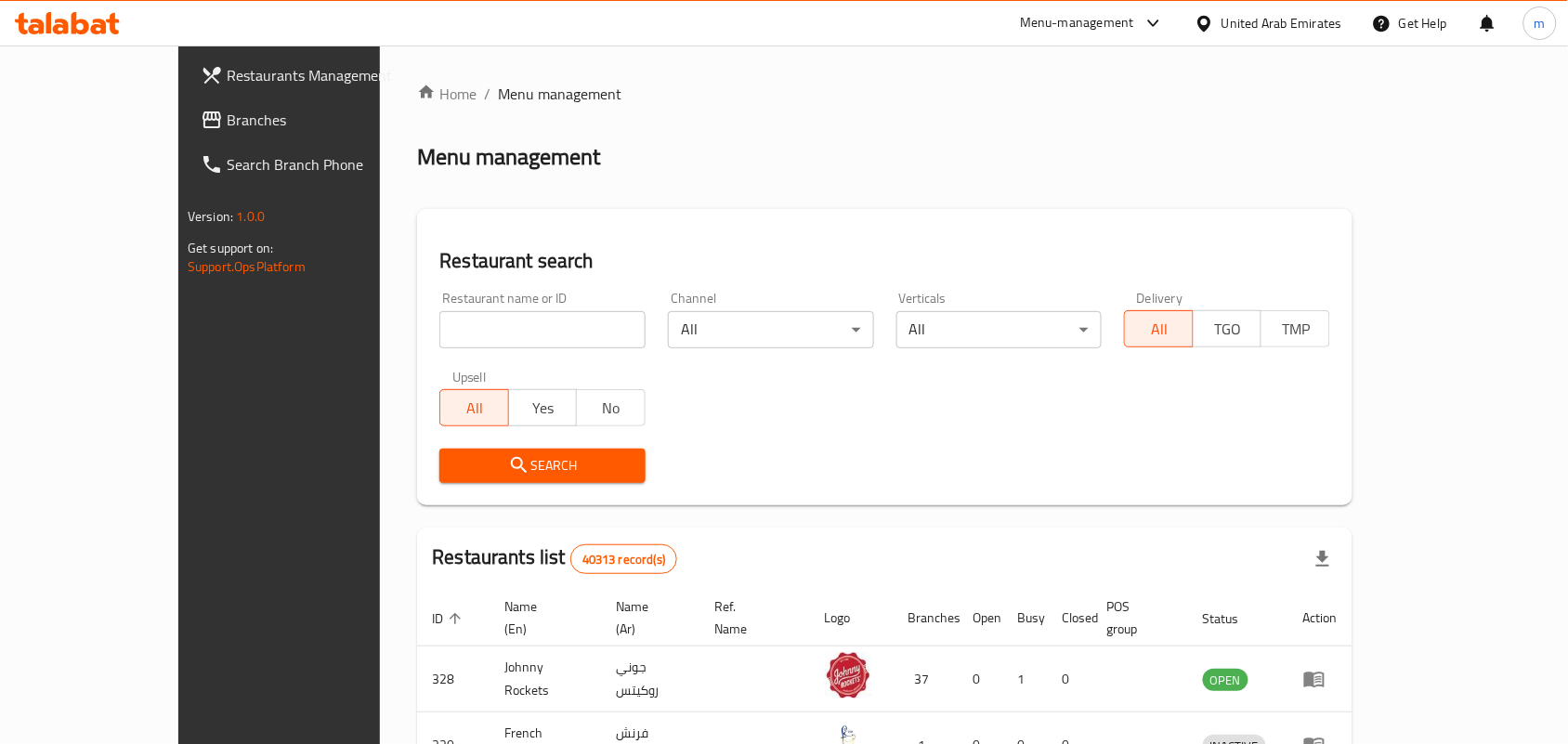 click at bounding box center (542, 330) 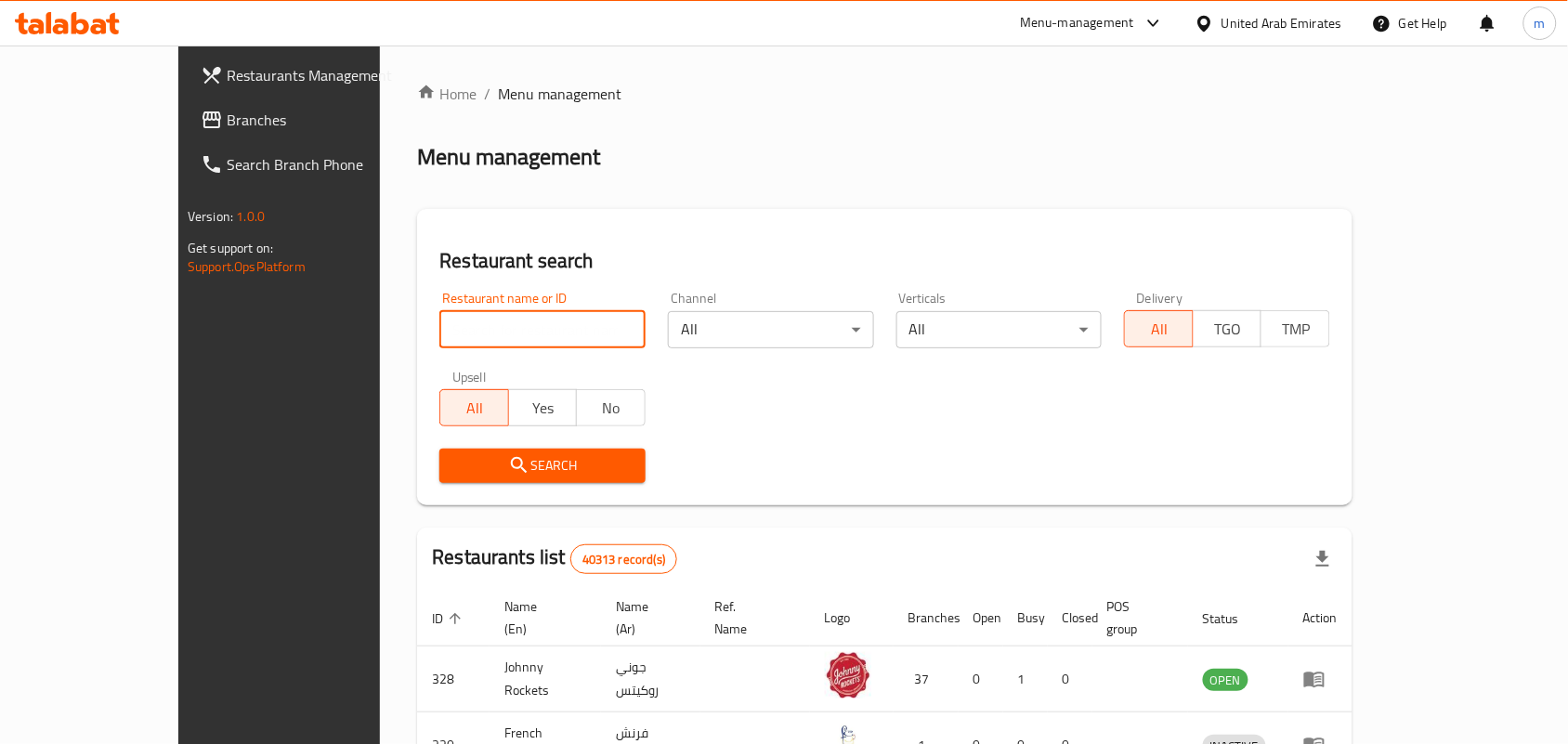 paste on "694808" 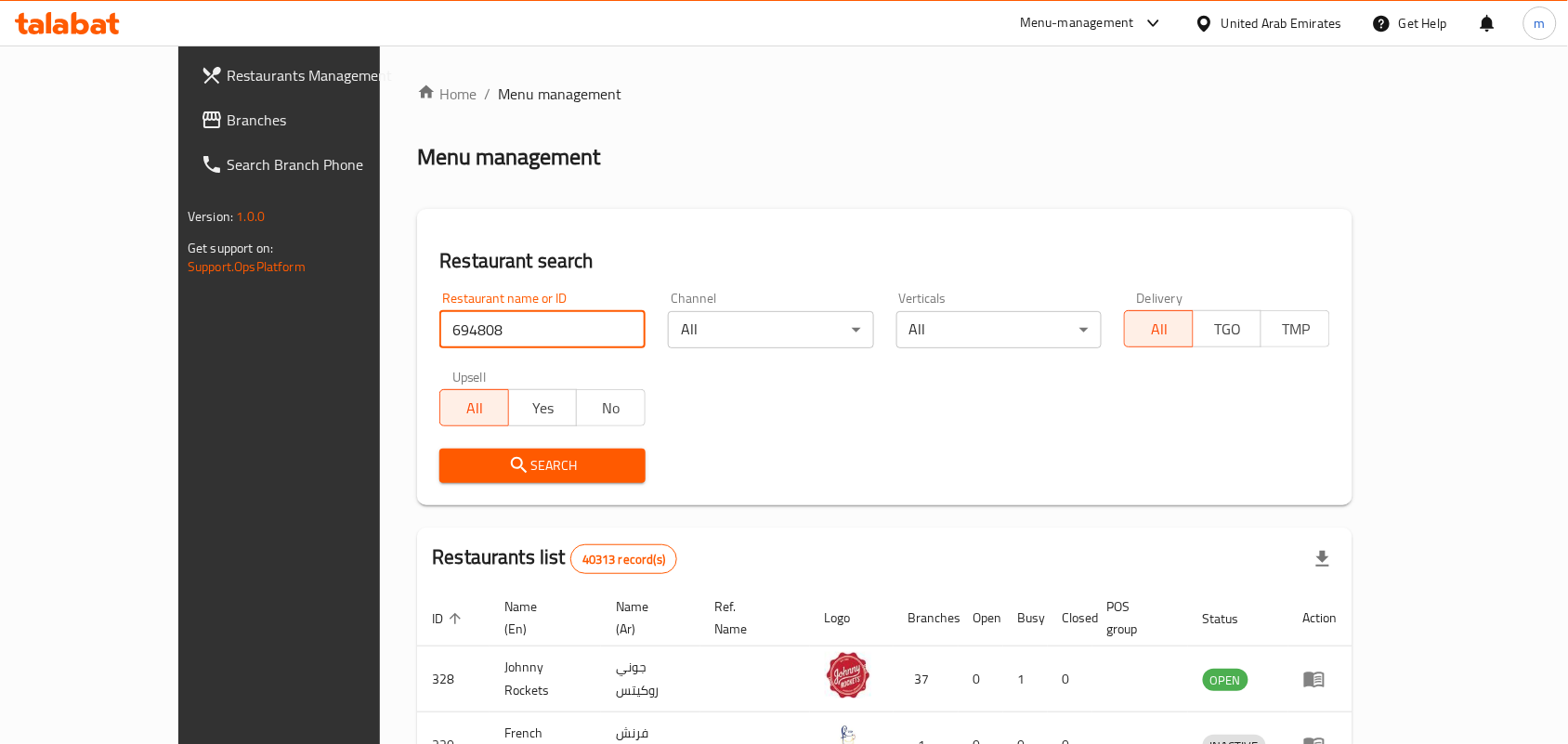 type on "694808" 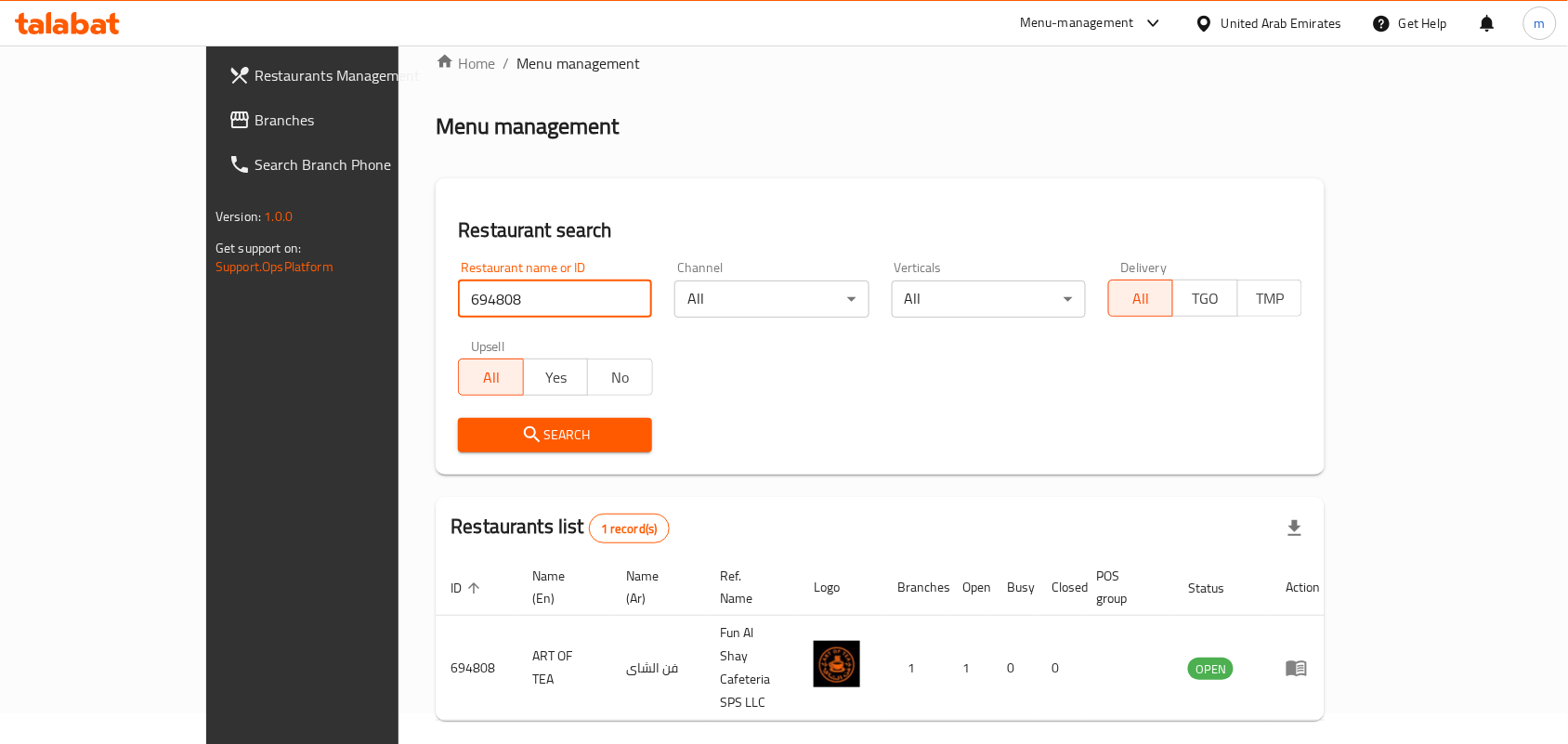 scroll, scrollTop: 48, scrollLeft: 0, axis: vertical 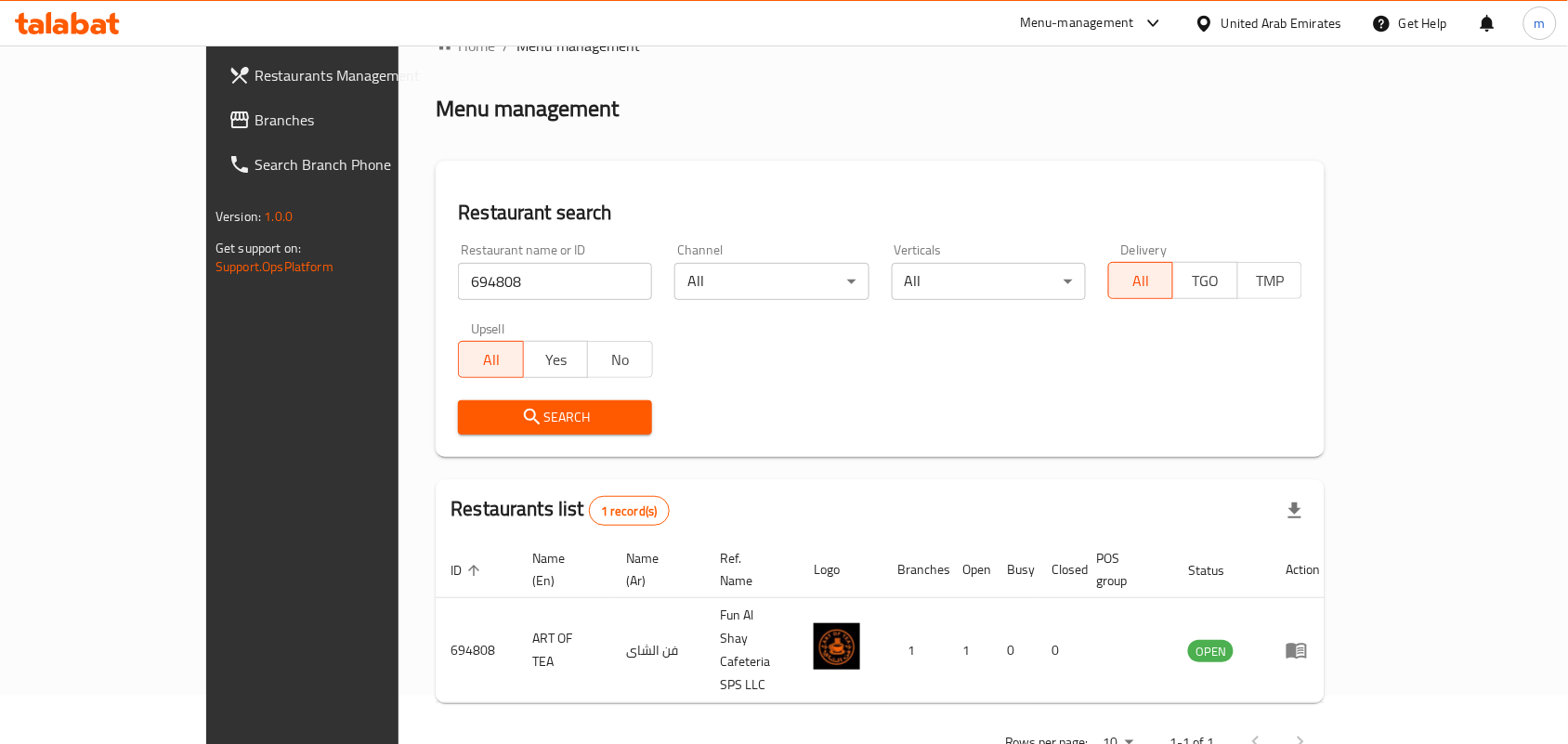 click on "United Arab Emirates" at bounding box center [1282, 23] 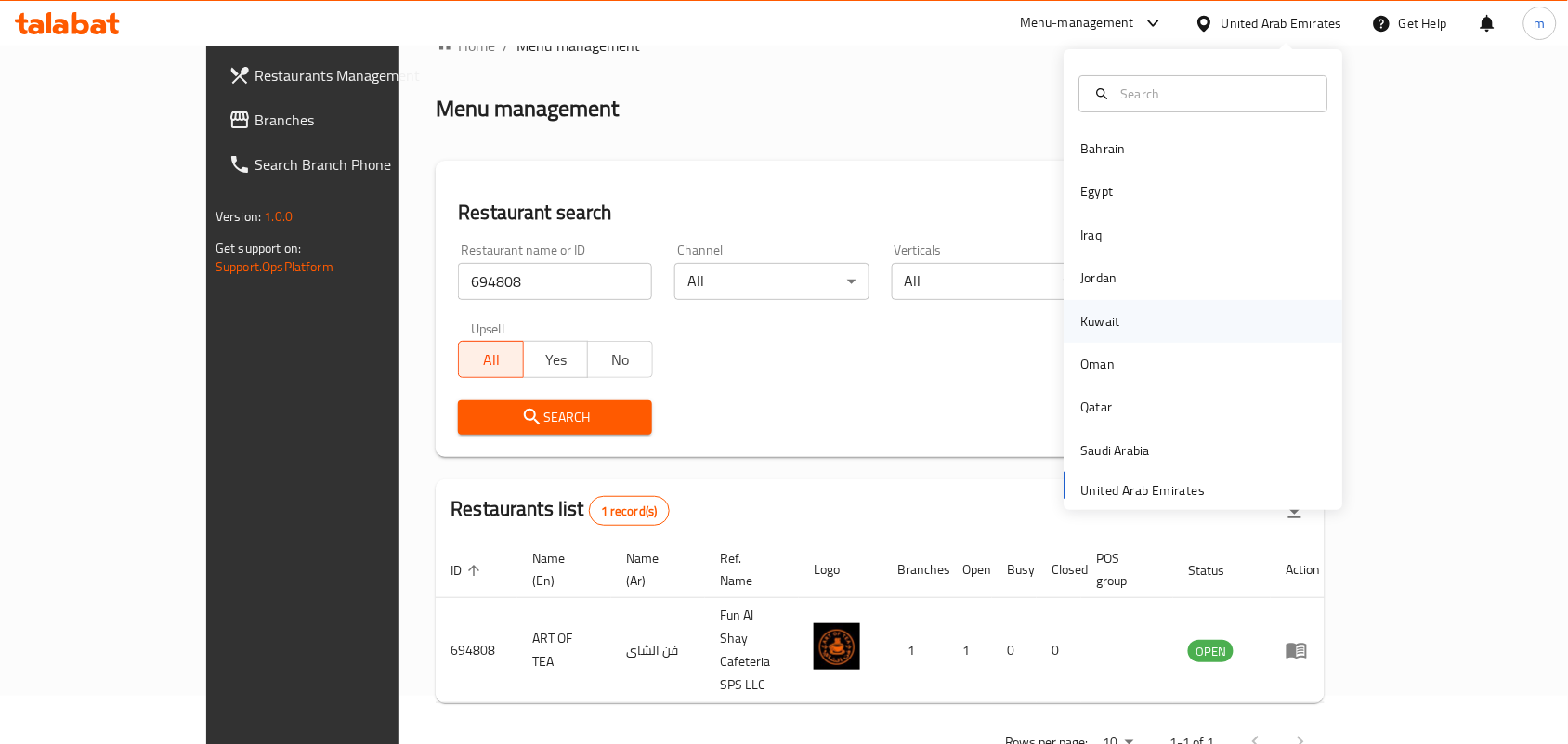 click on "Kuwait" at bounding box center (1101, 321) 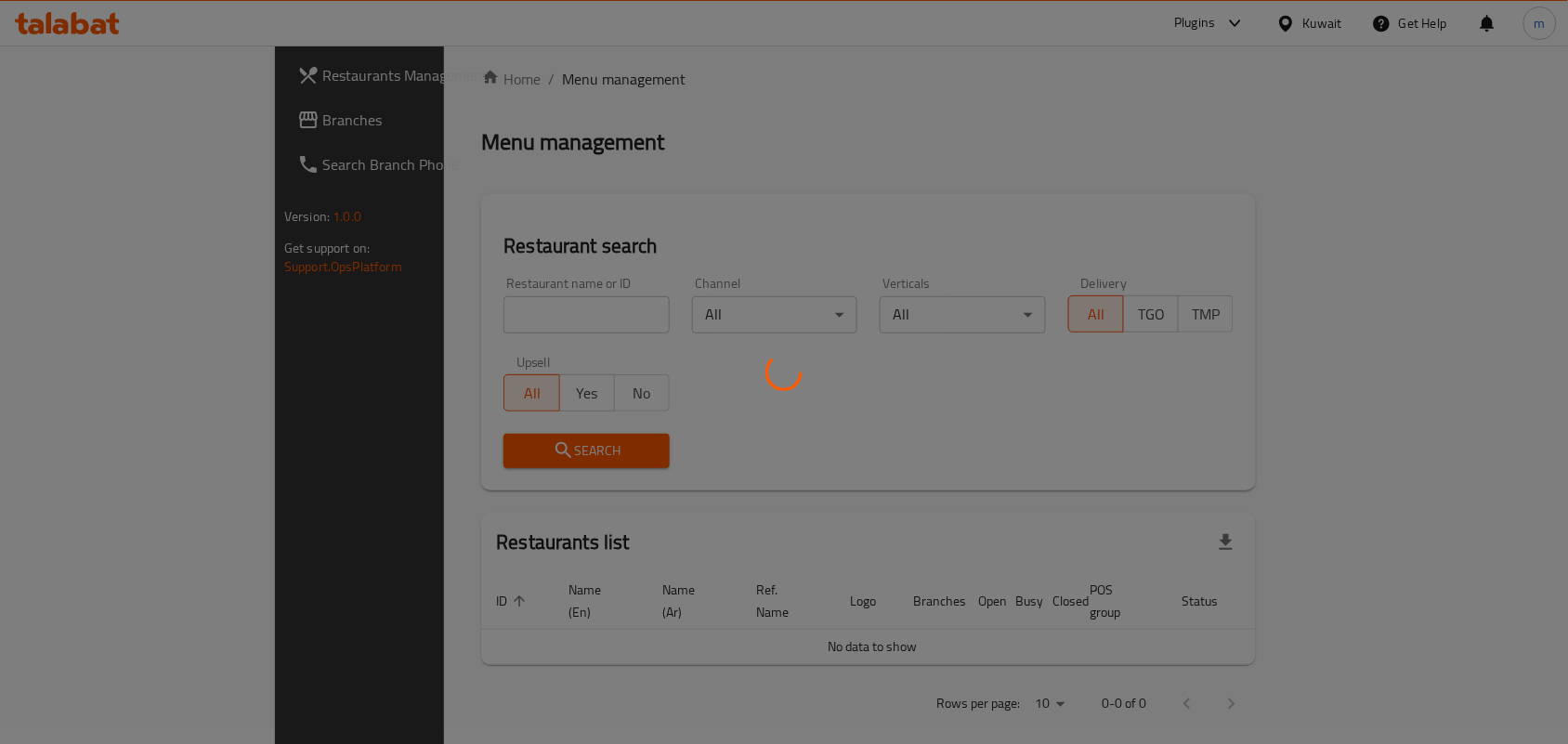 scroll, scrollTop: 48, scrollLeft: 0, axis: vertical 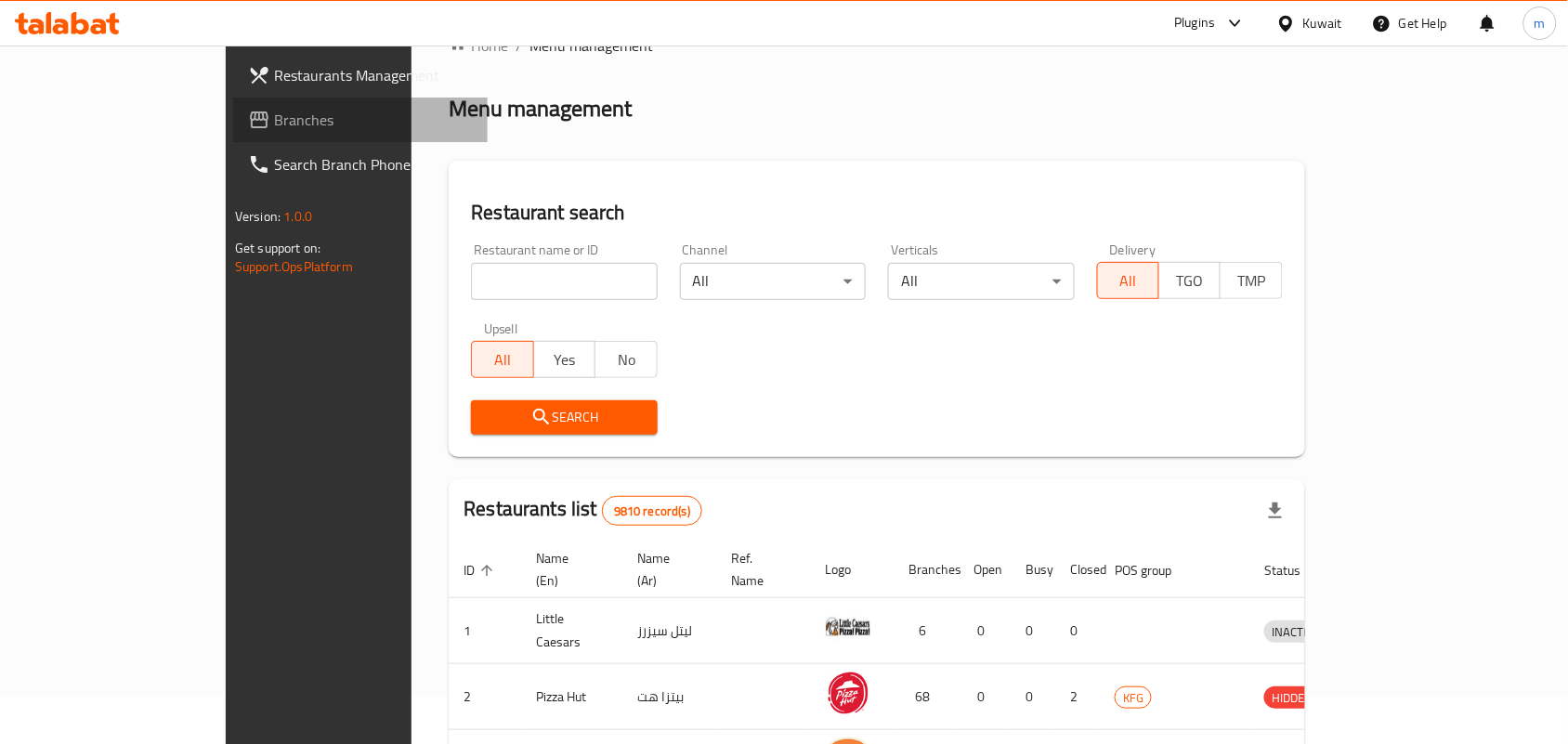 click on "Branches" at bounding box center [360, 120] 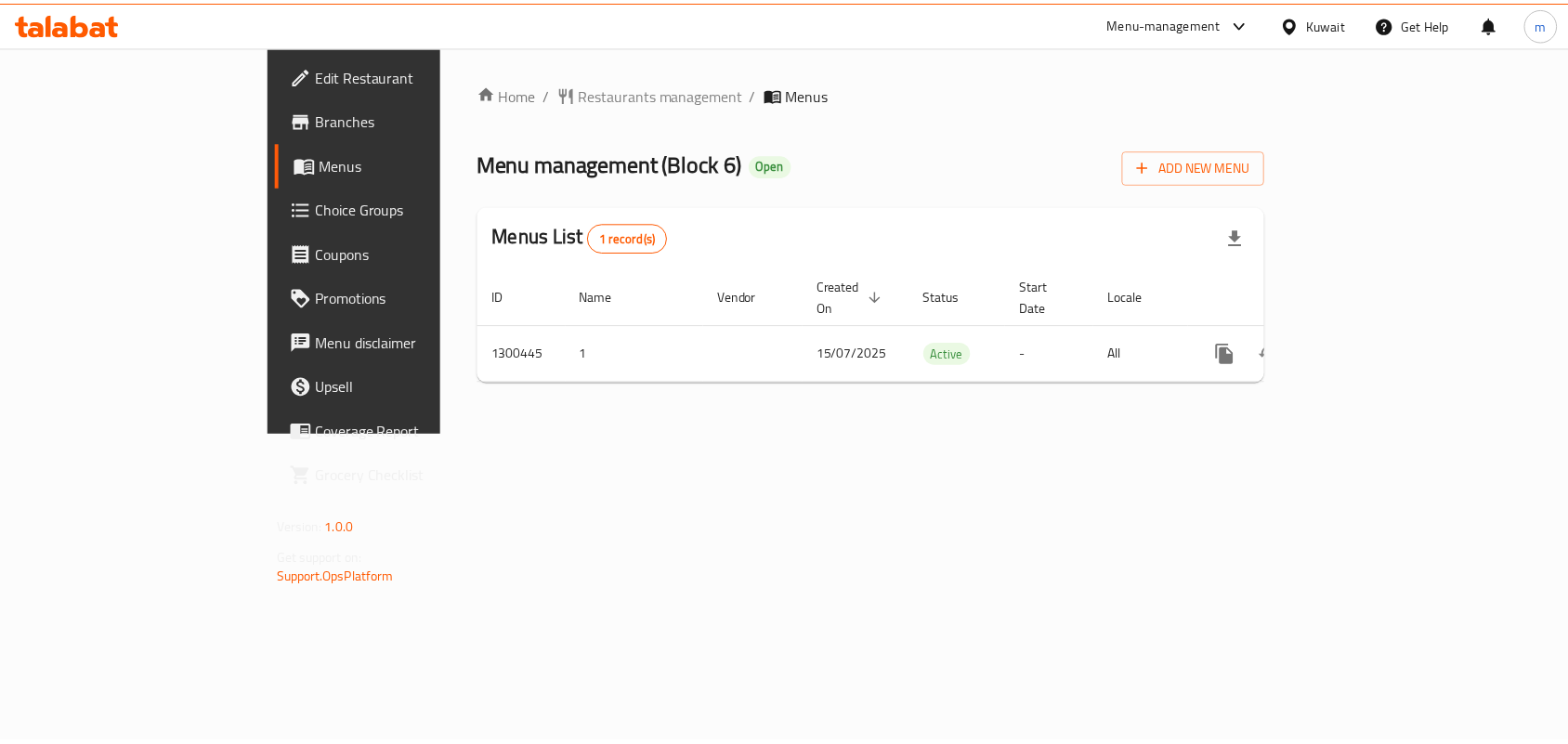 scroll, scrollTop: 0, scrollLeft: 0, axis: both 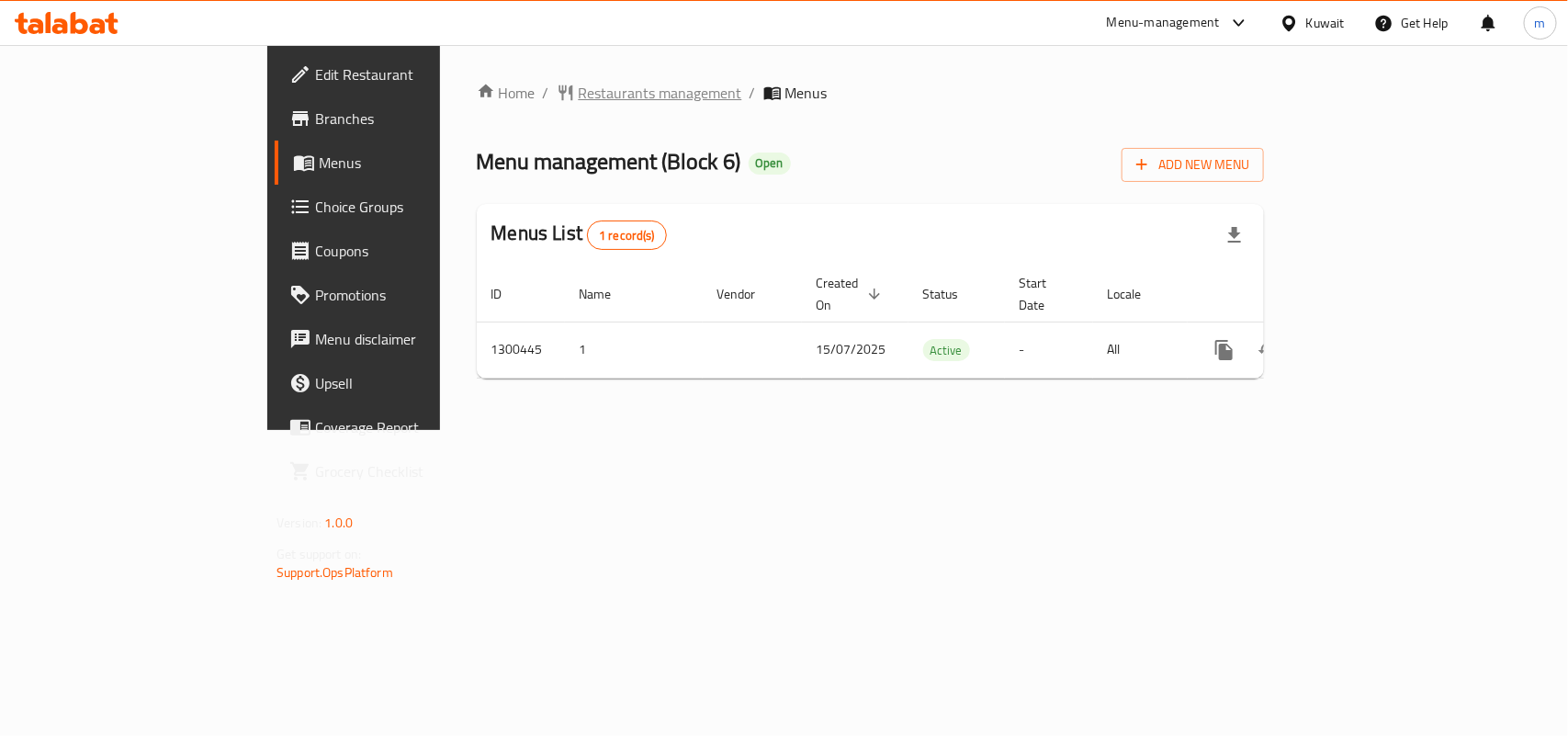click on "Restaurants management" at bounding box center [660, 93] 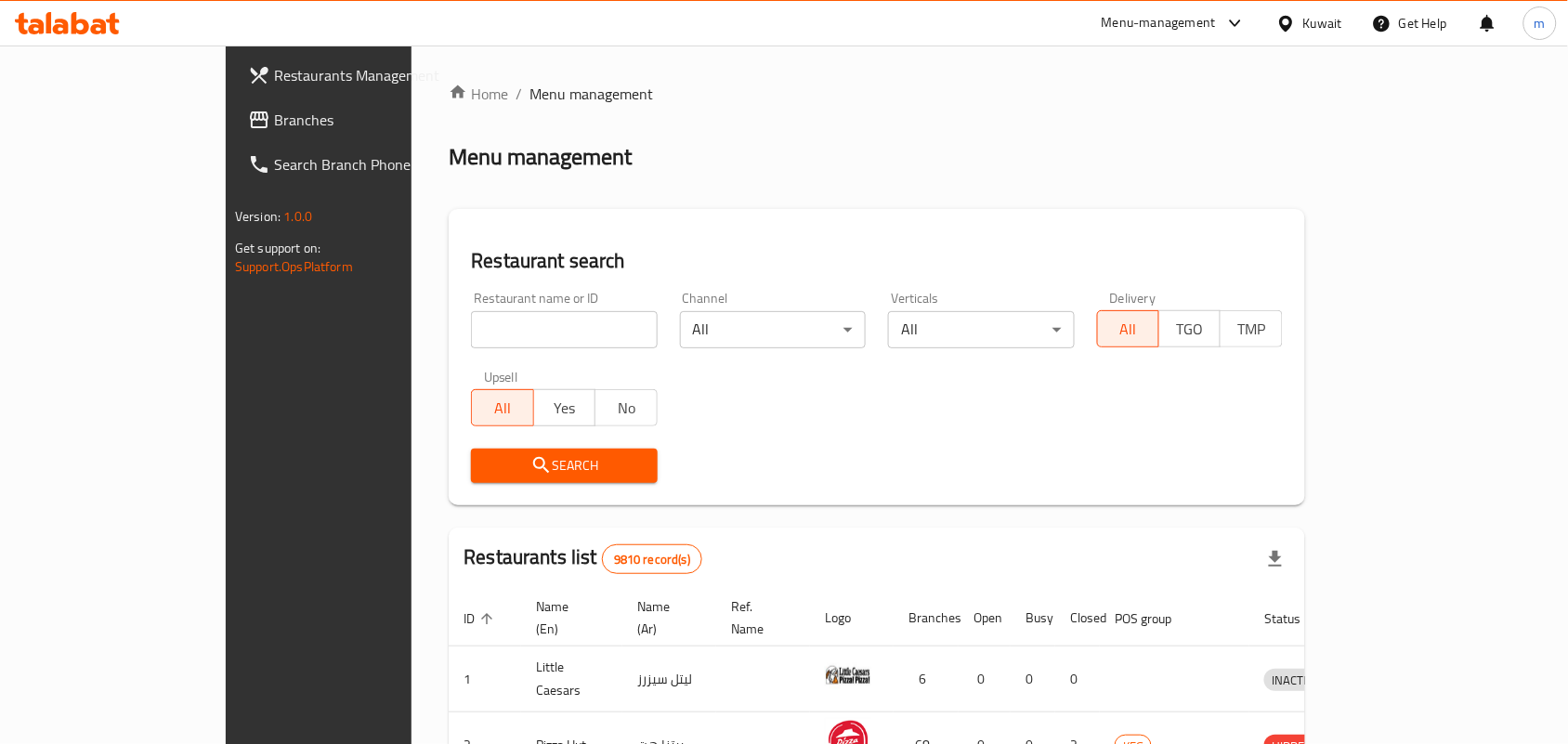 click at bounding box center (564, 330) 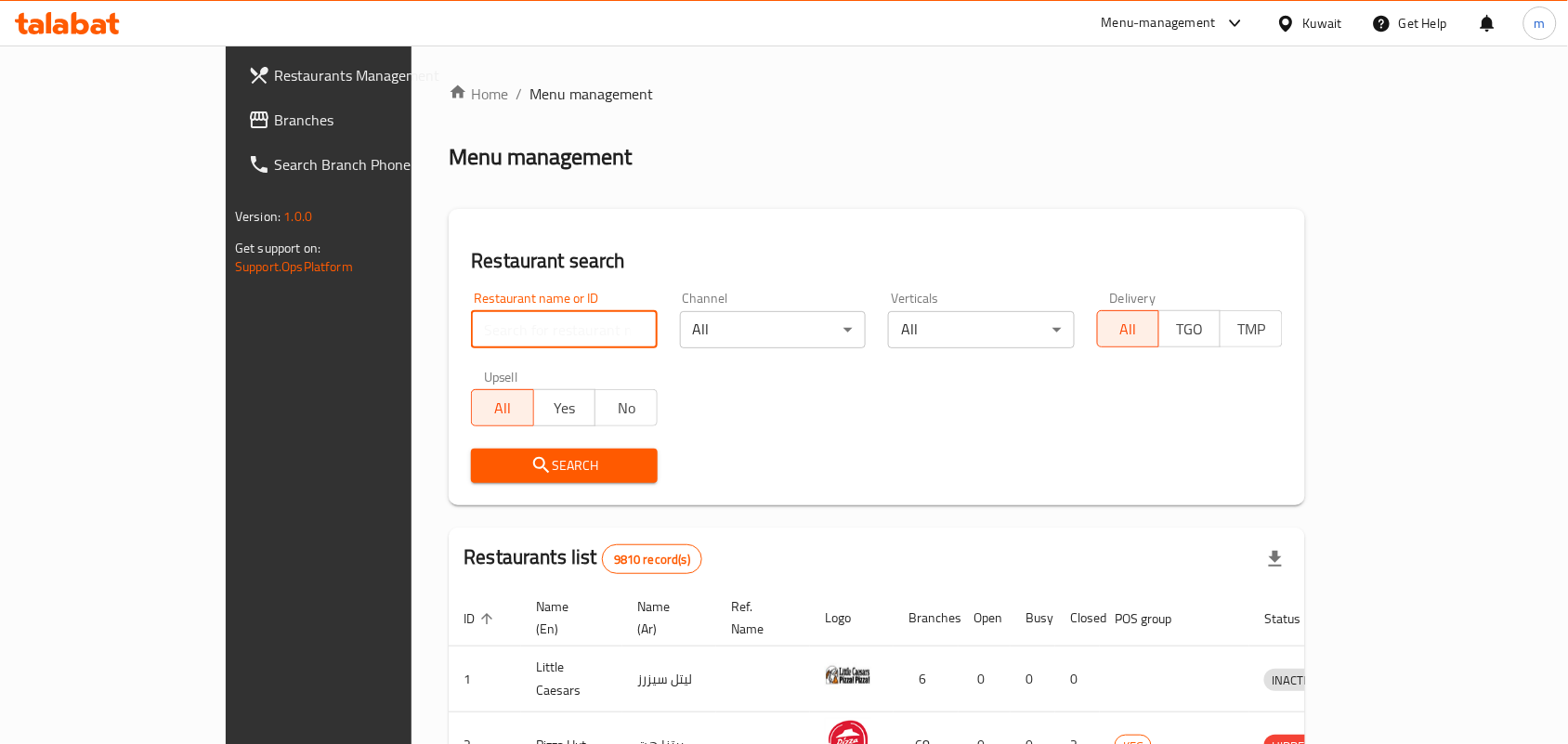 paste on "701766" 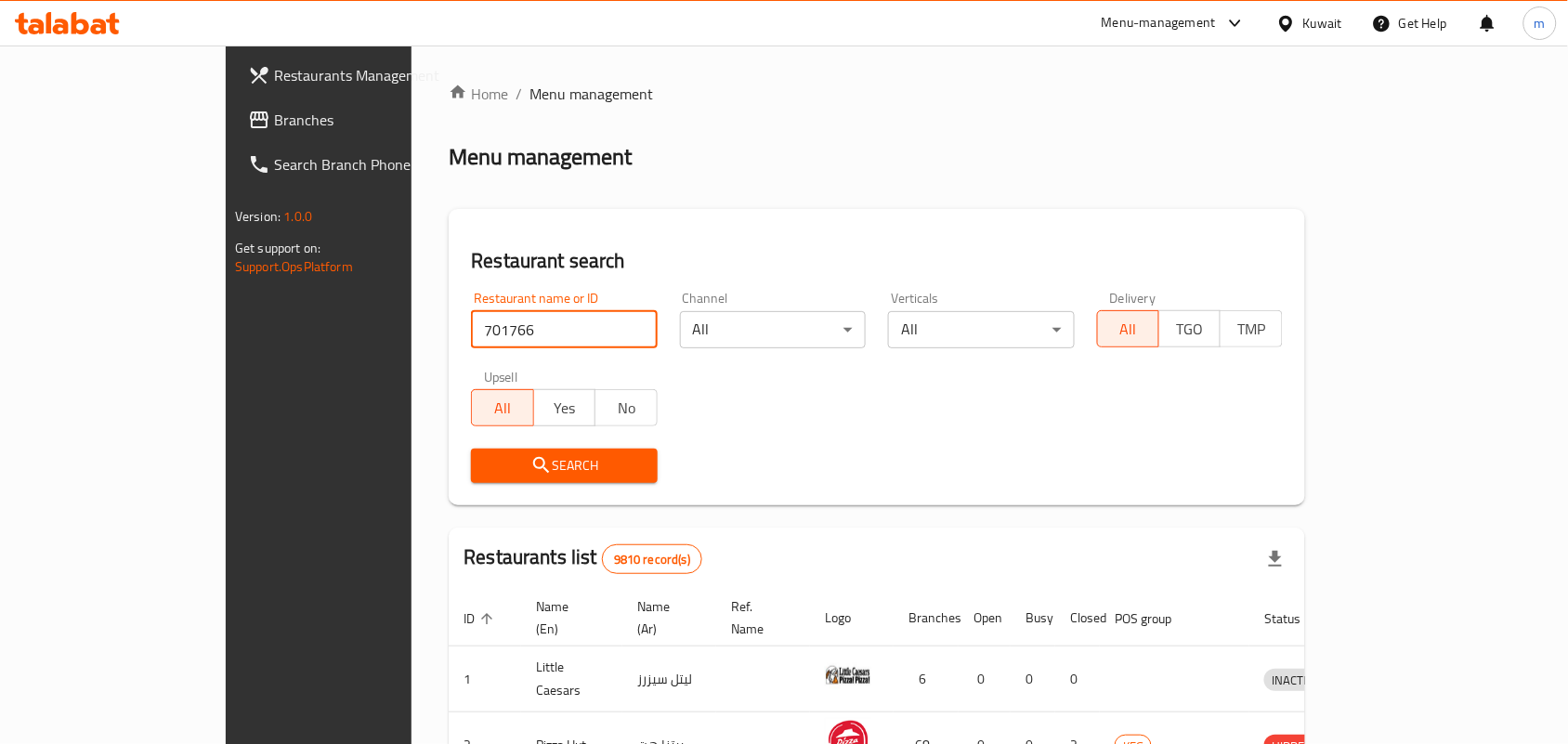 type on "701766" 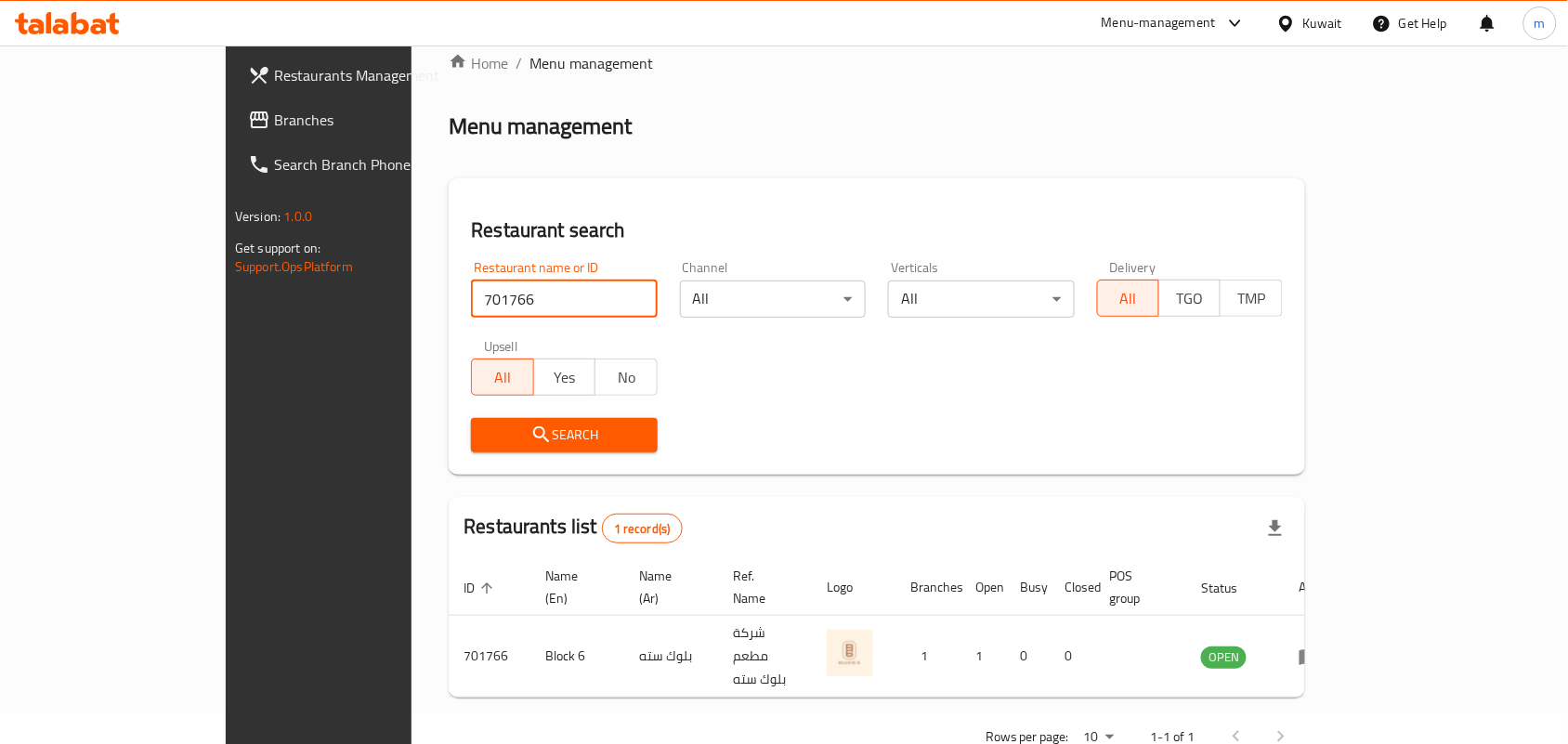 scroll, scrollTop: 48, scrollLeft: 0, axis: vertical 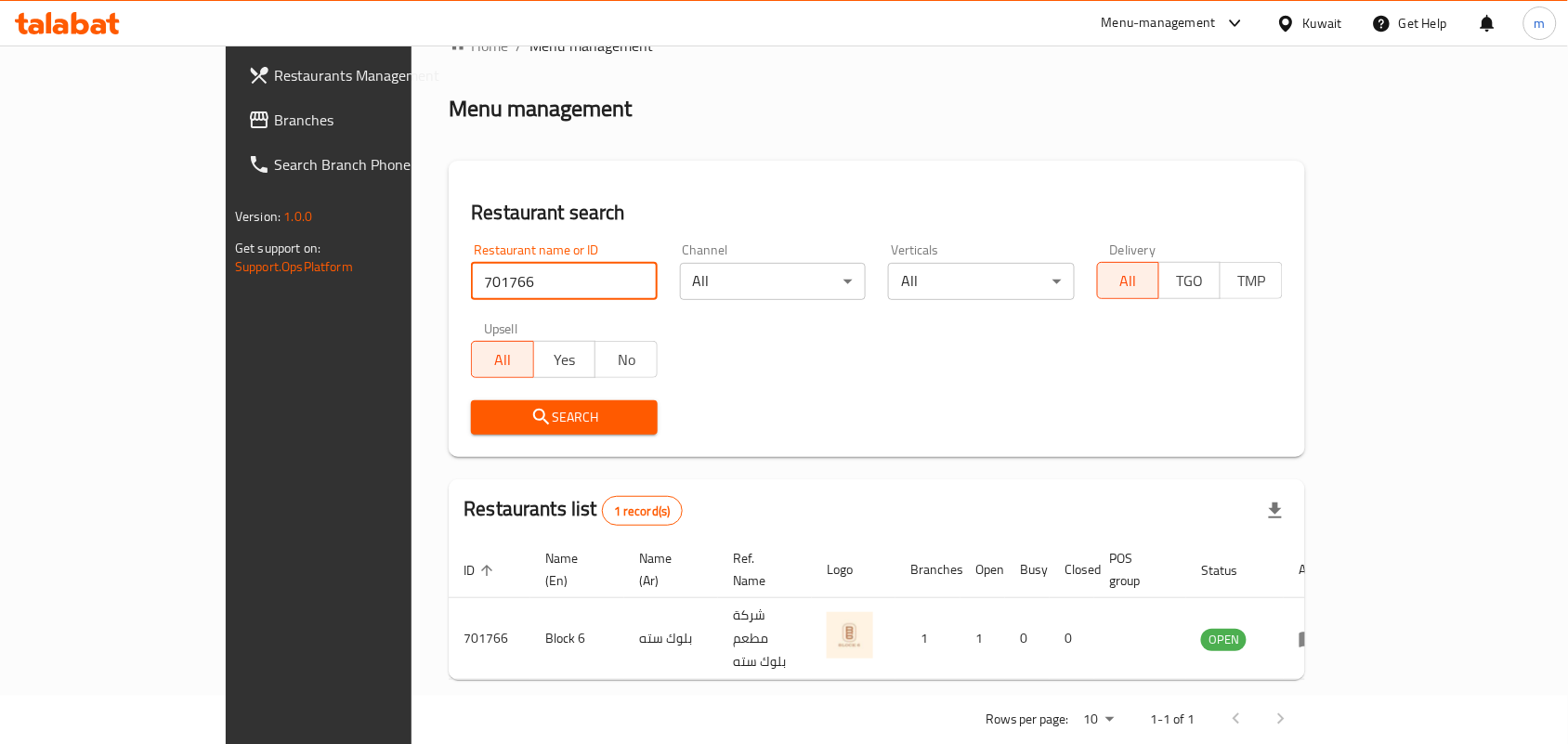 click on "Kuwait" at bounding box center (1323, 23) 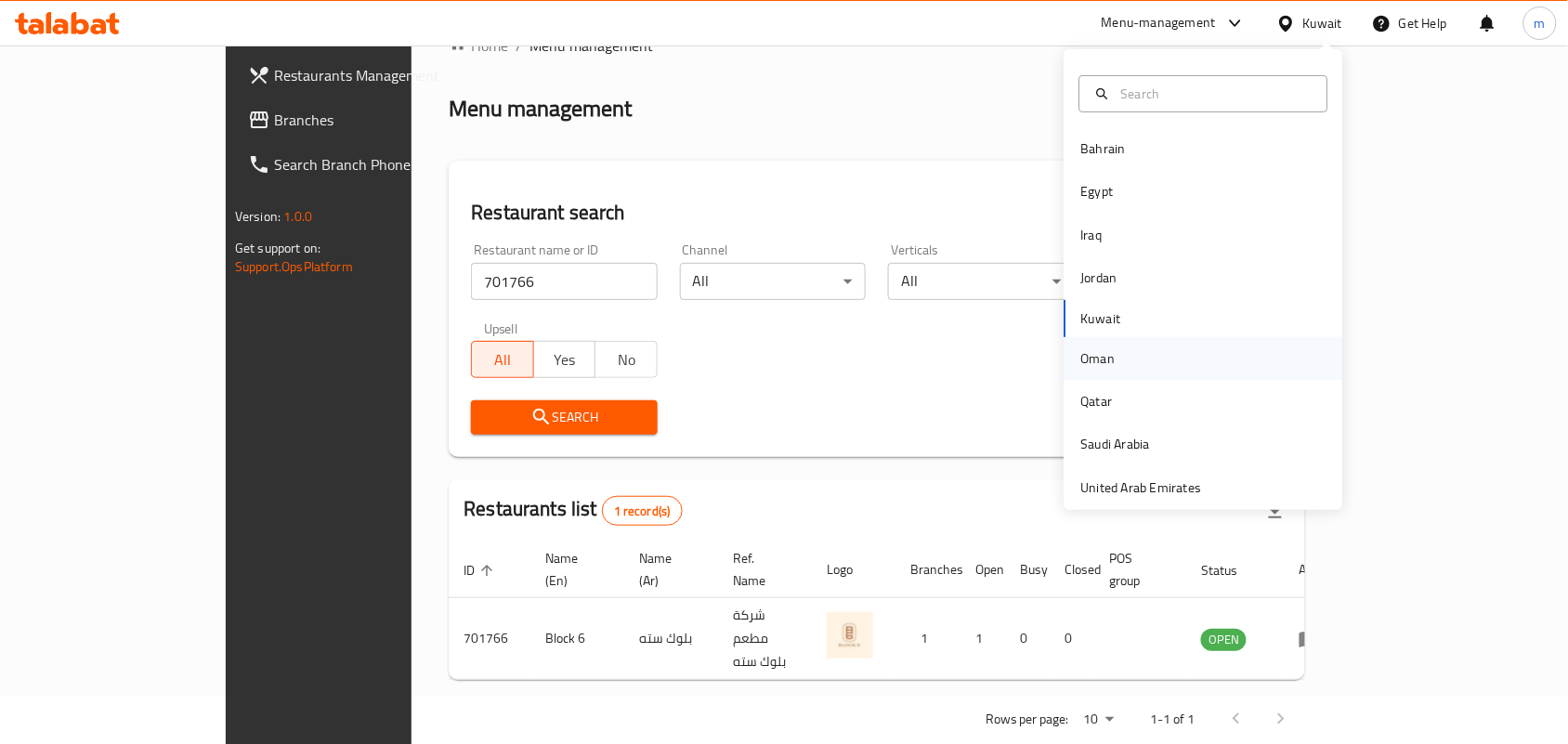 click on "Oman" at bounding box center [1098, 359] 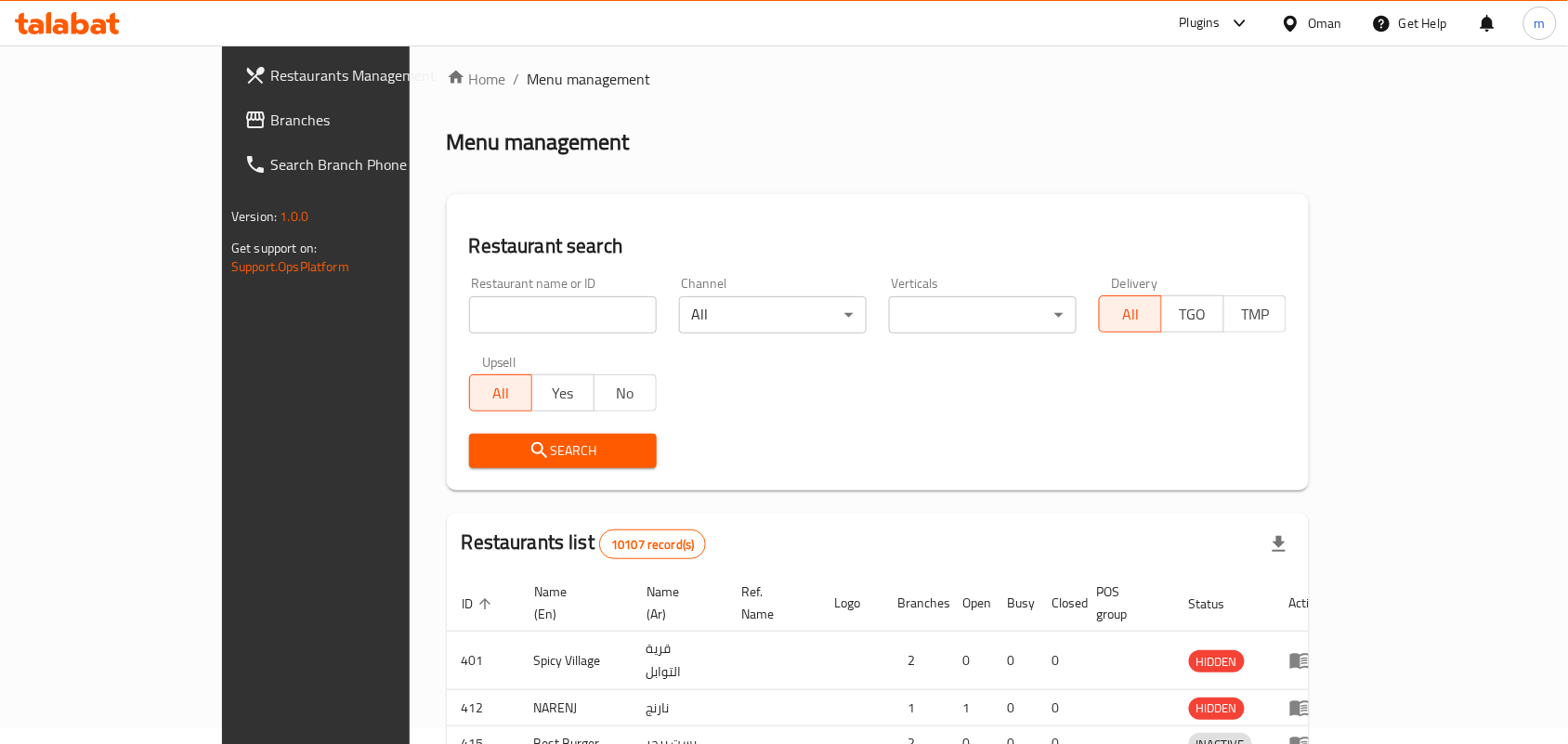 scroll, scrollTop: 48, scrollLeft: 0, axis: vertical 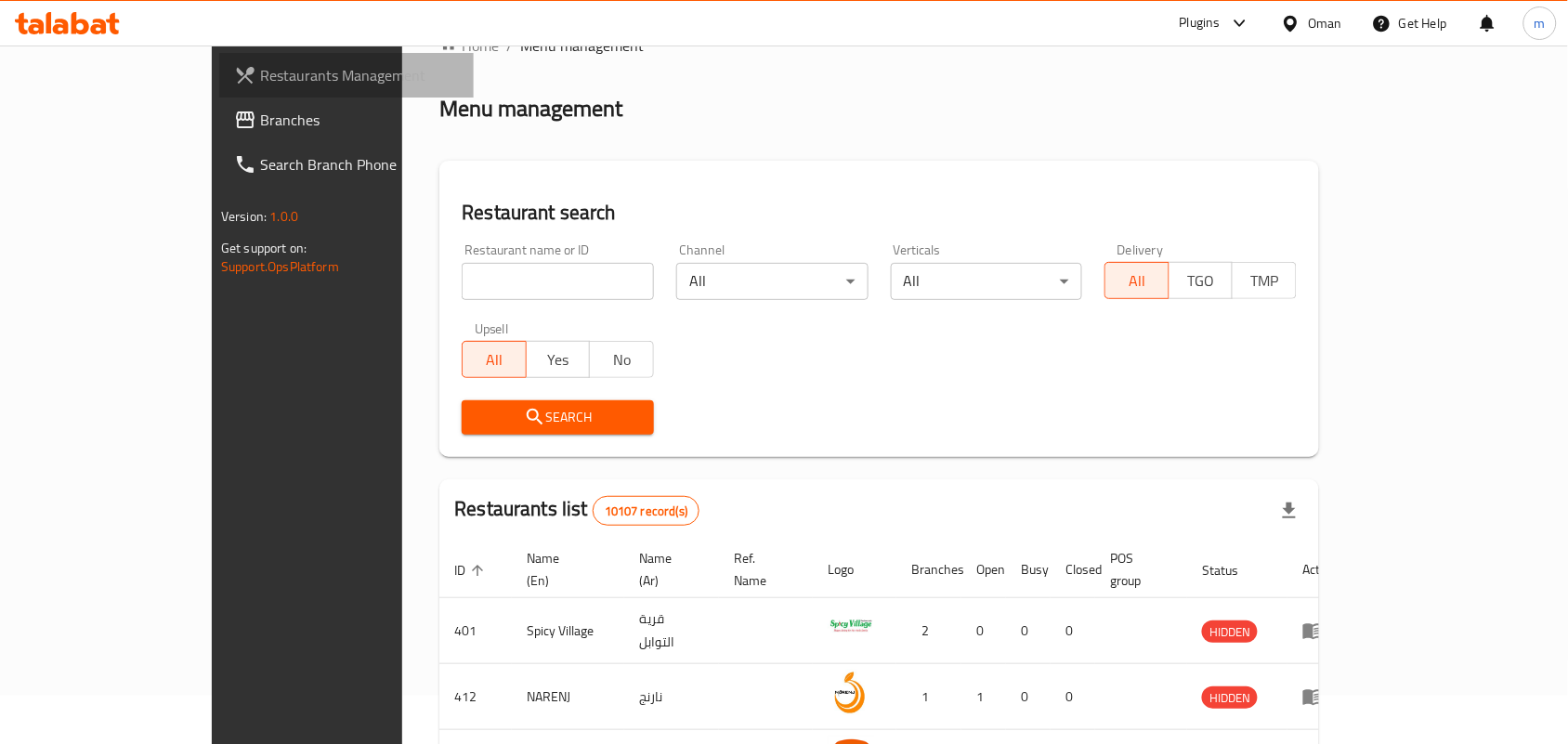 click on "Restaurants Management" at bounding box center (346, 75) 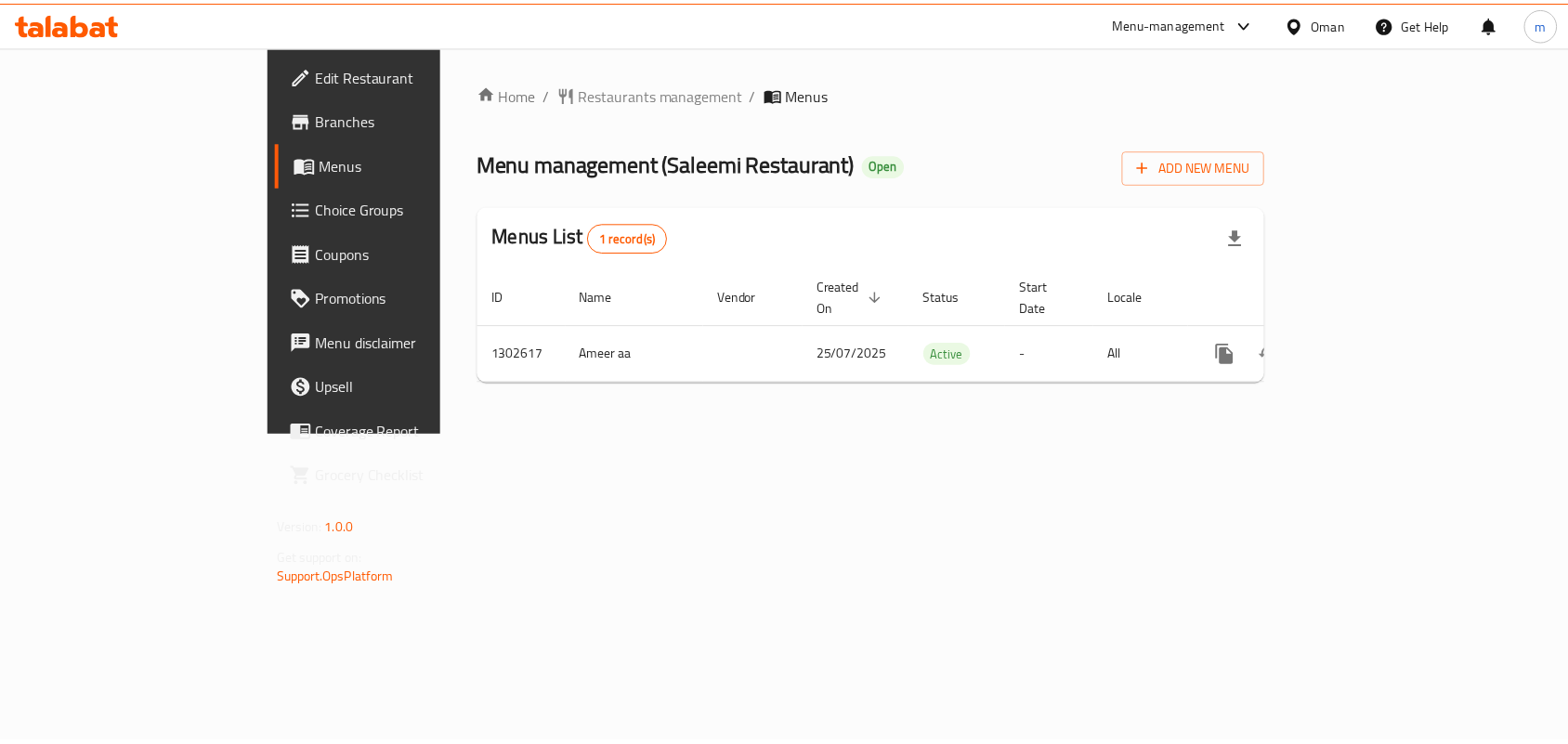 scroll, scrollTop: 0, scrollLeft: 0, axis: both 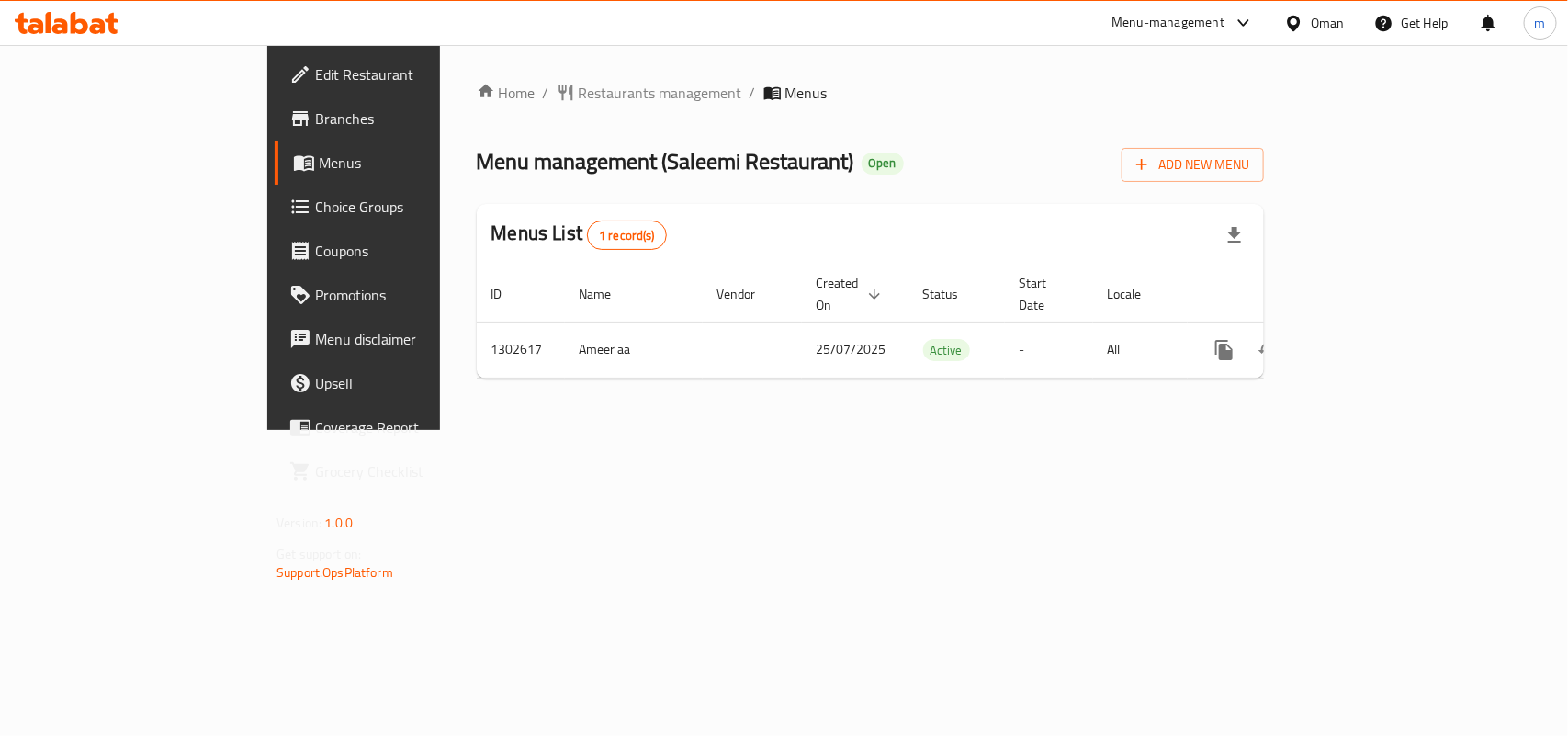 click on "Restaurants management" at bounding box center (660, 93) 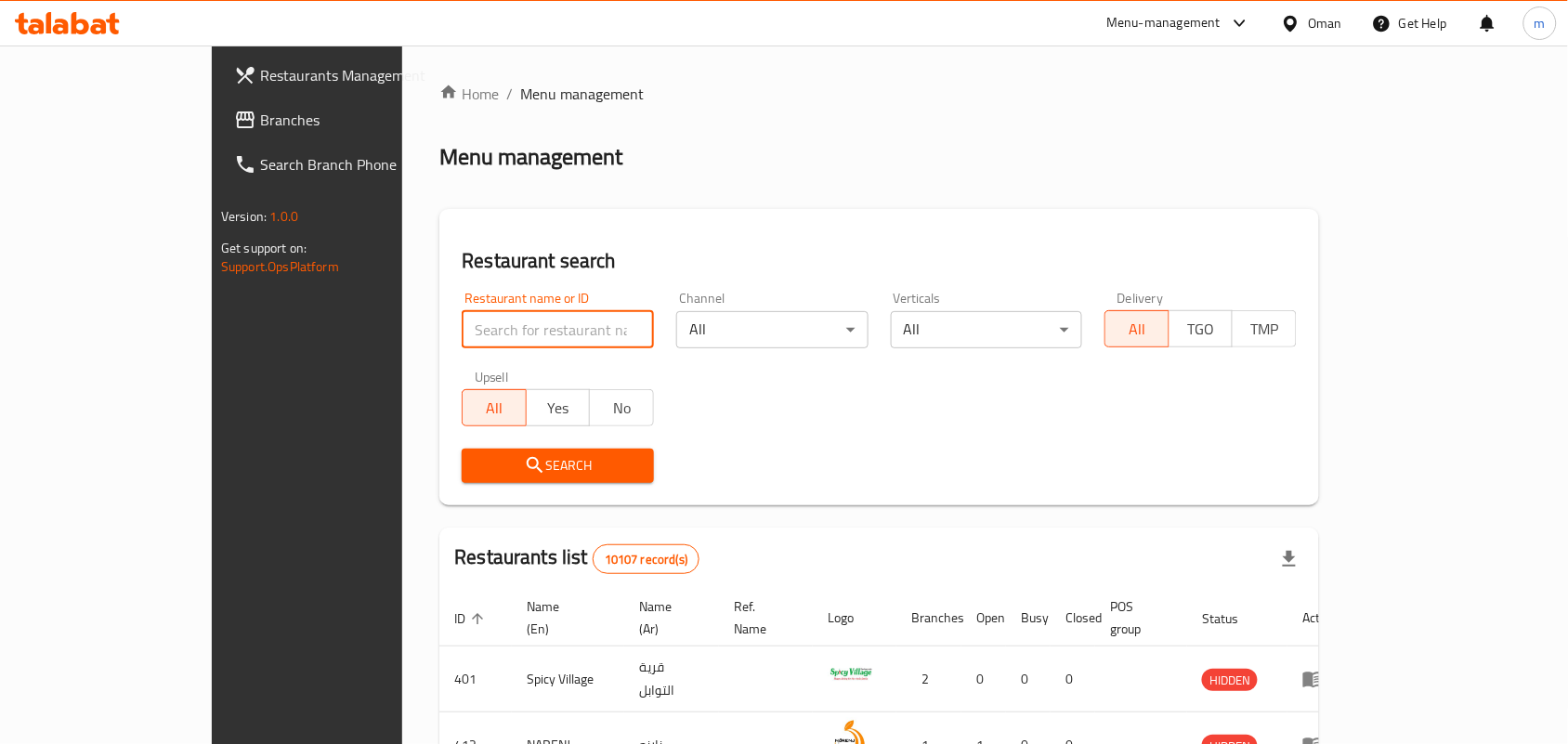 click at bounding box center [557, 330] 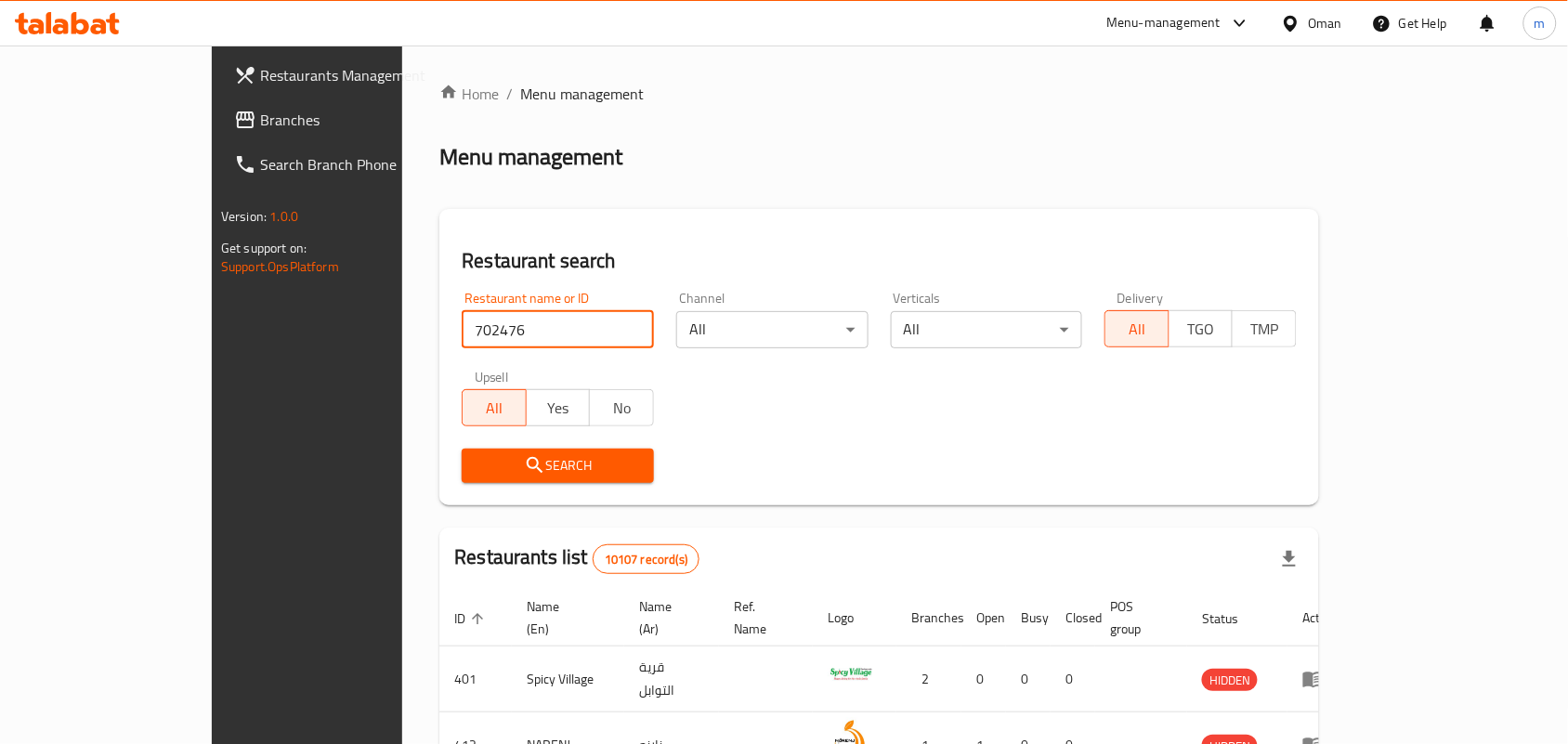 type on "702476" 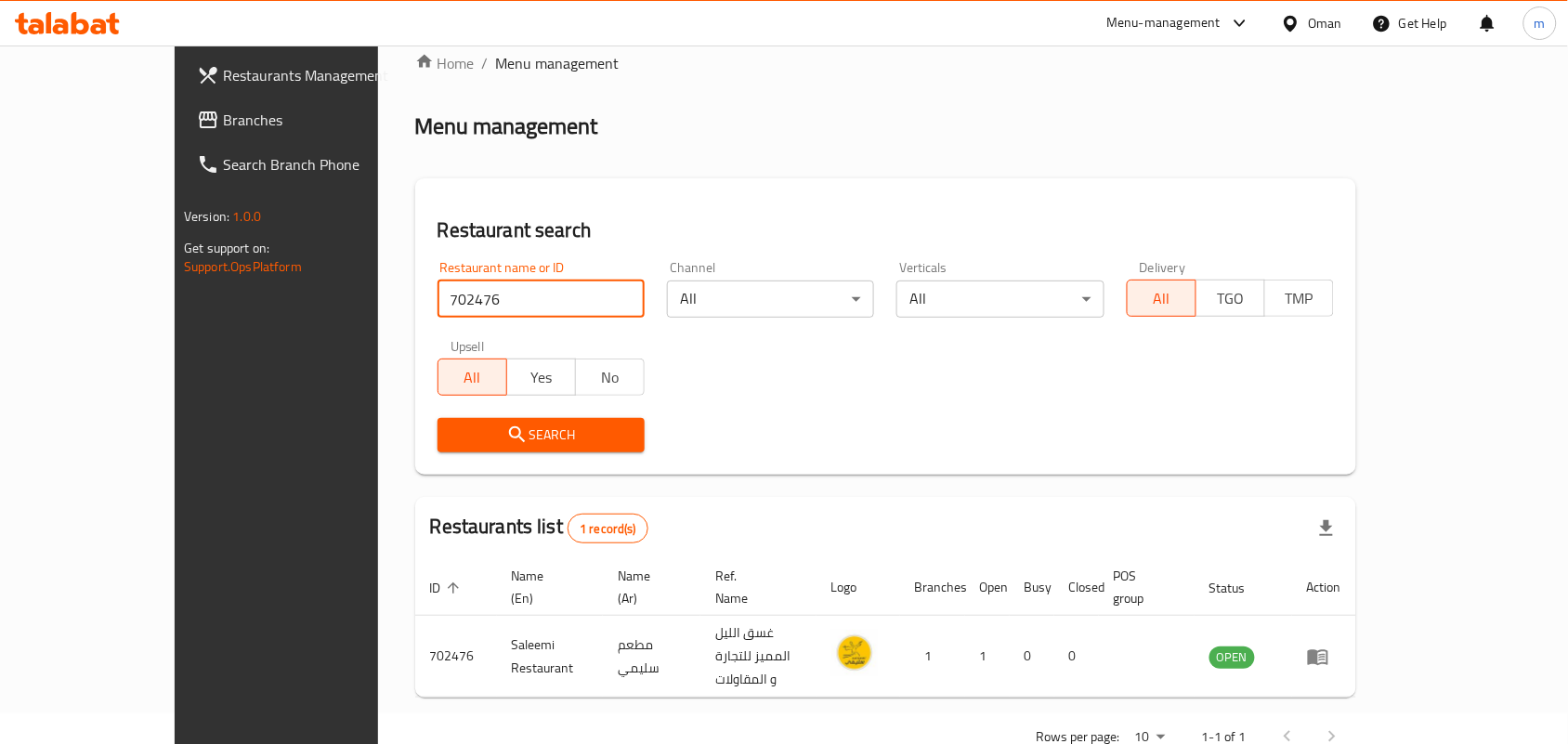 scroll, scrollTop: 48, scrollLeft: 0, axis: vertical 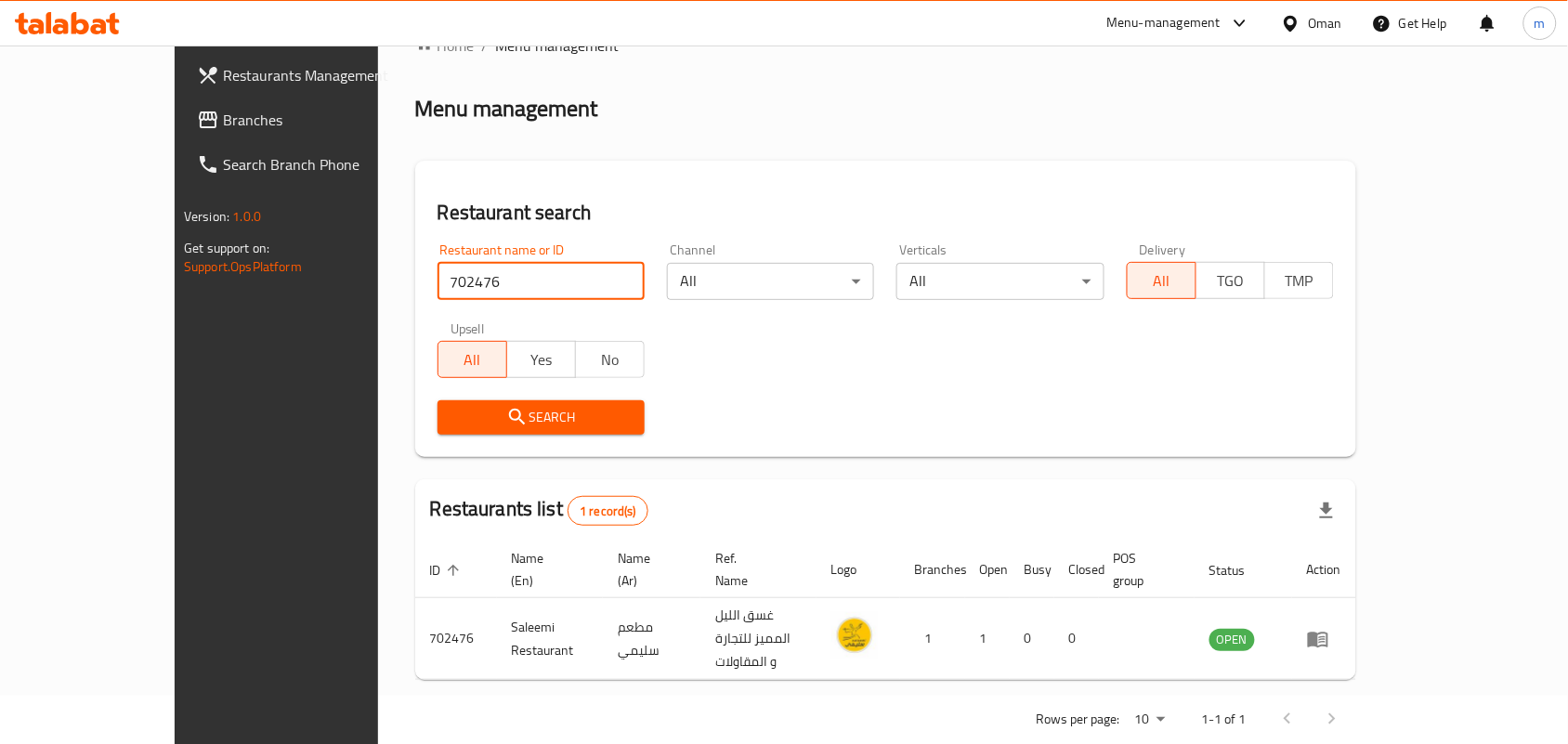click on "Branches" at bounding box center (322, 120) 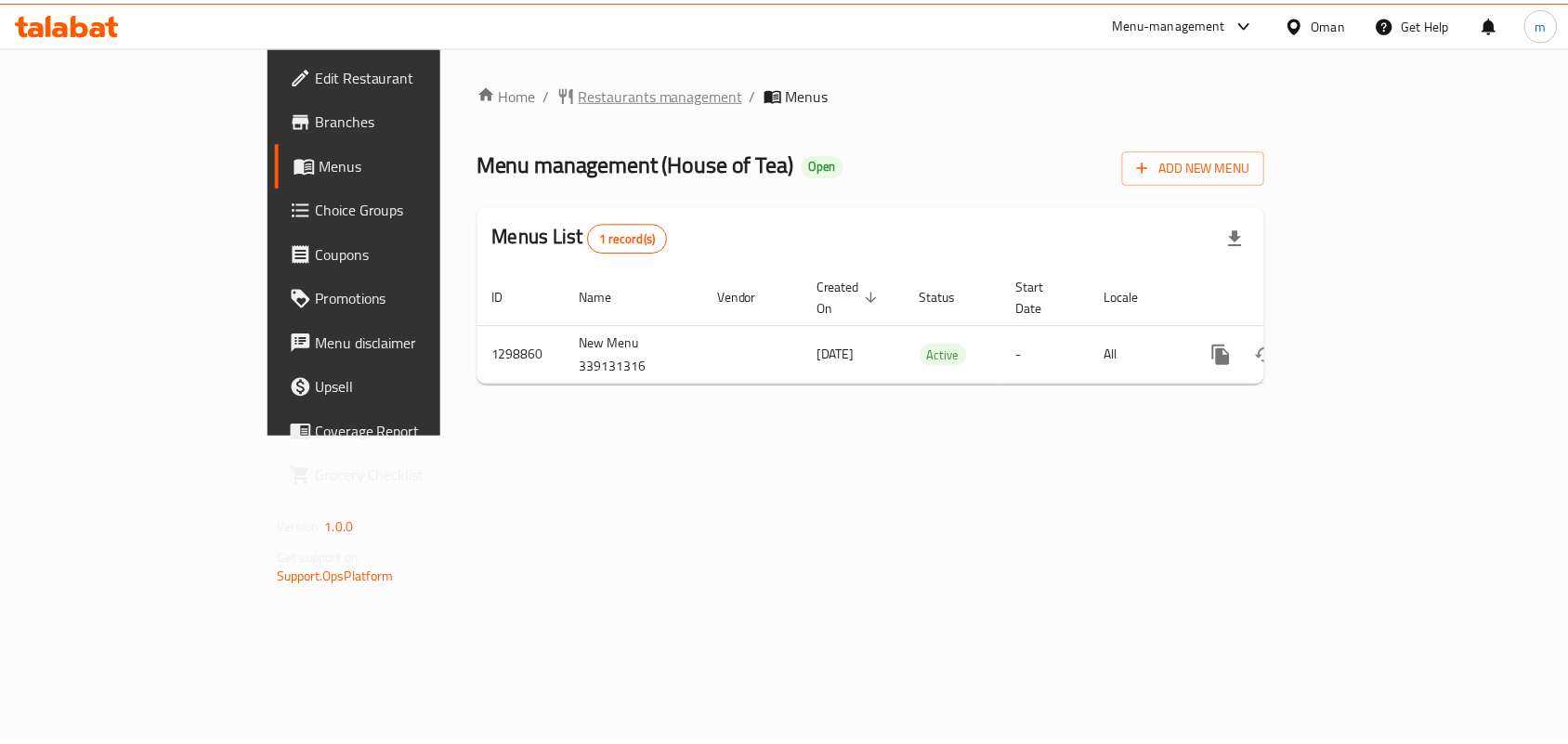 scroll, scrollTop: 0, scrollLeft: 0, axis: both 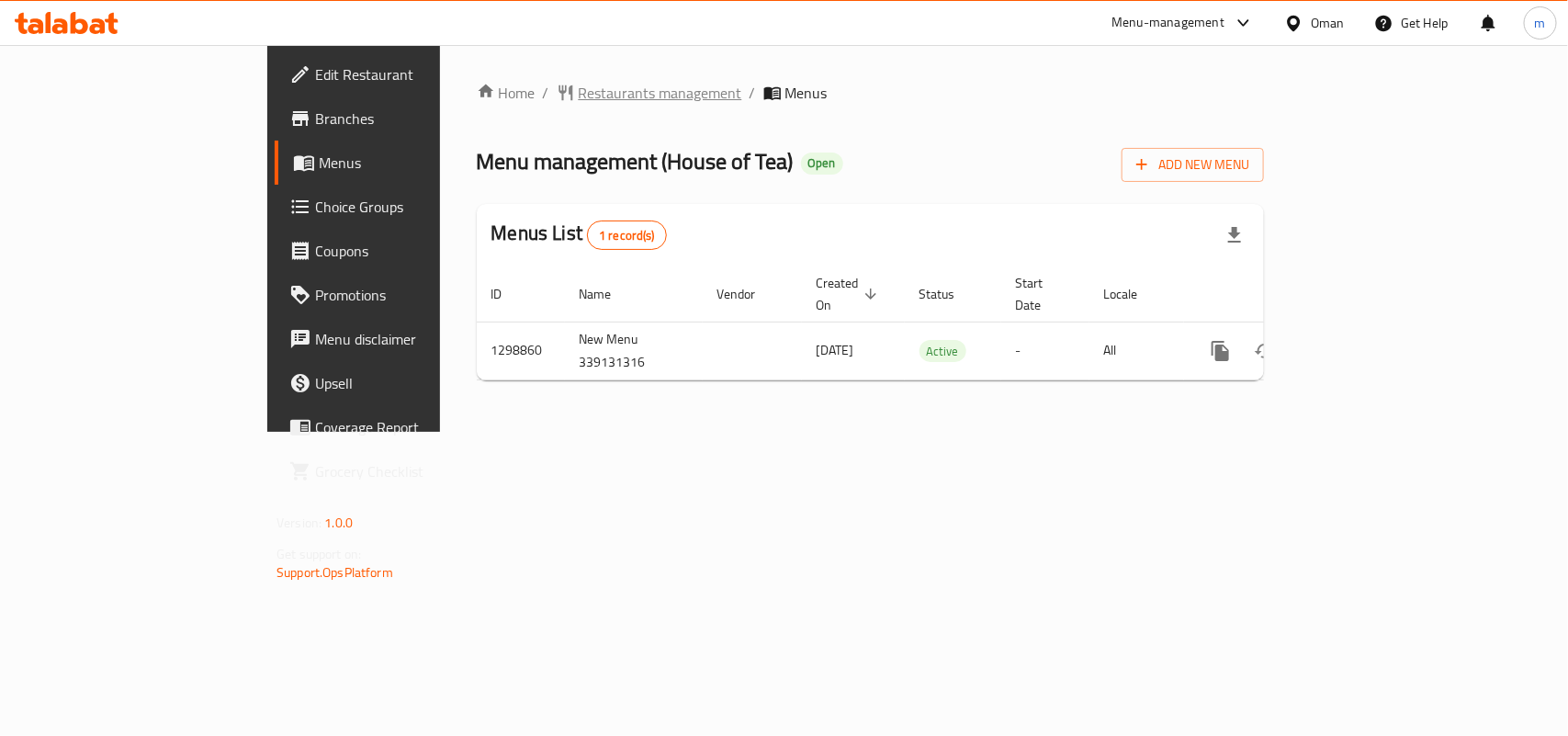 click on "Restaurants management" at bounding box center (660, 93) 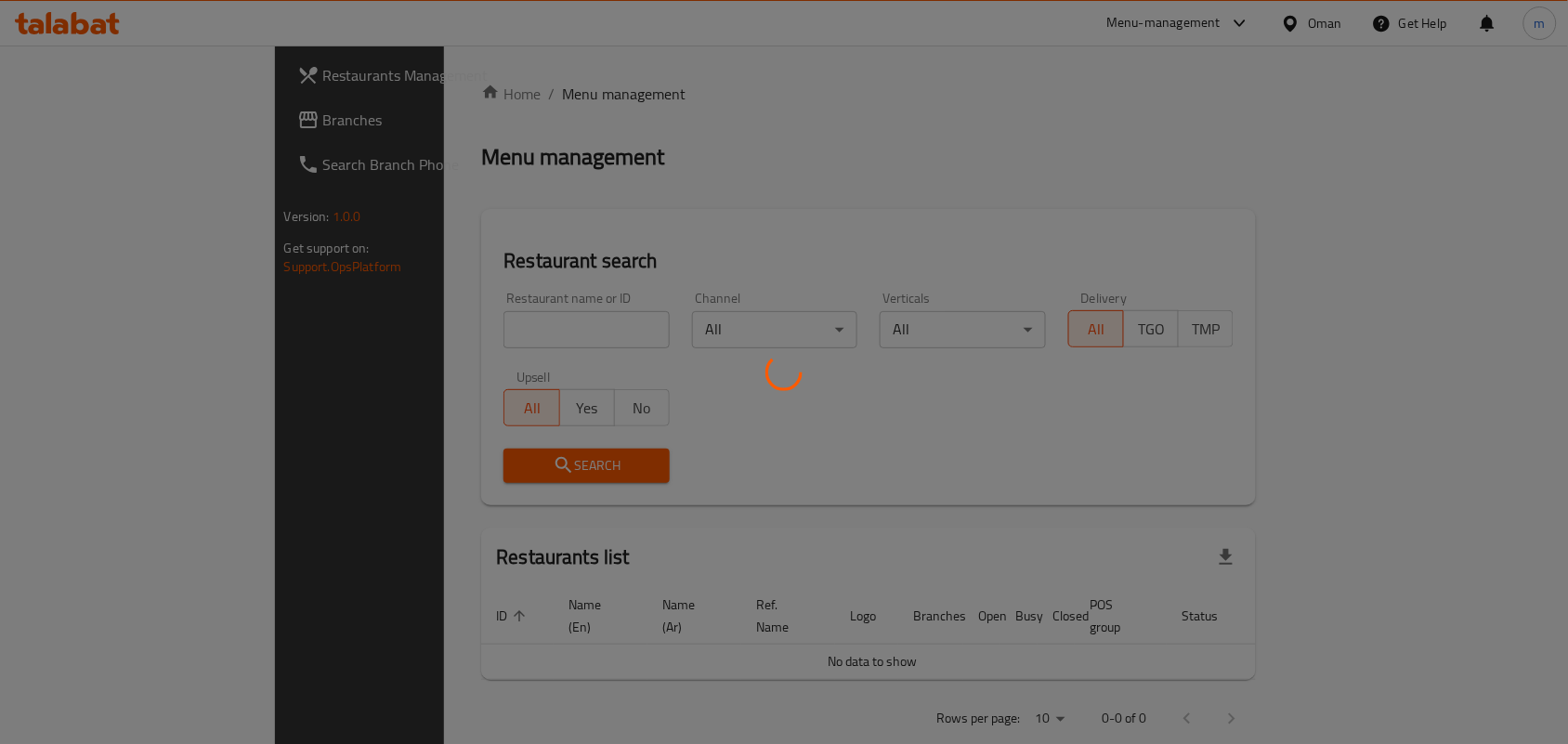 click at bounding box center (784, 372) 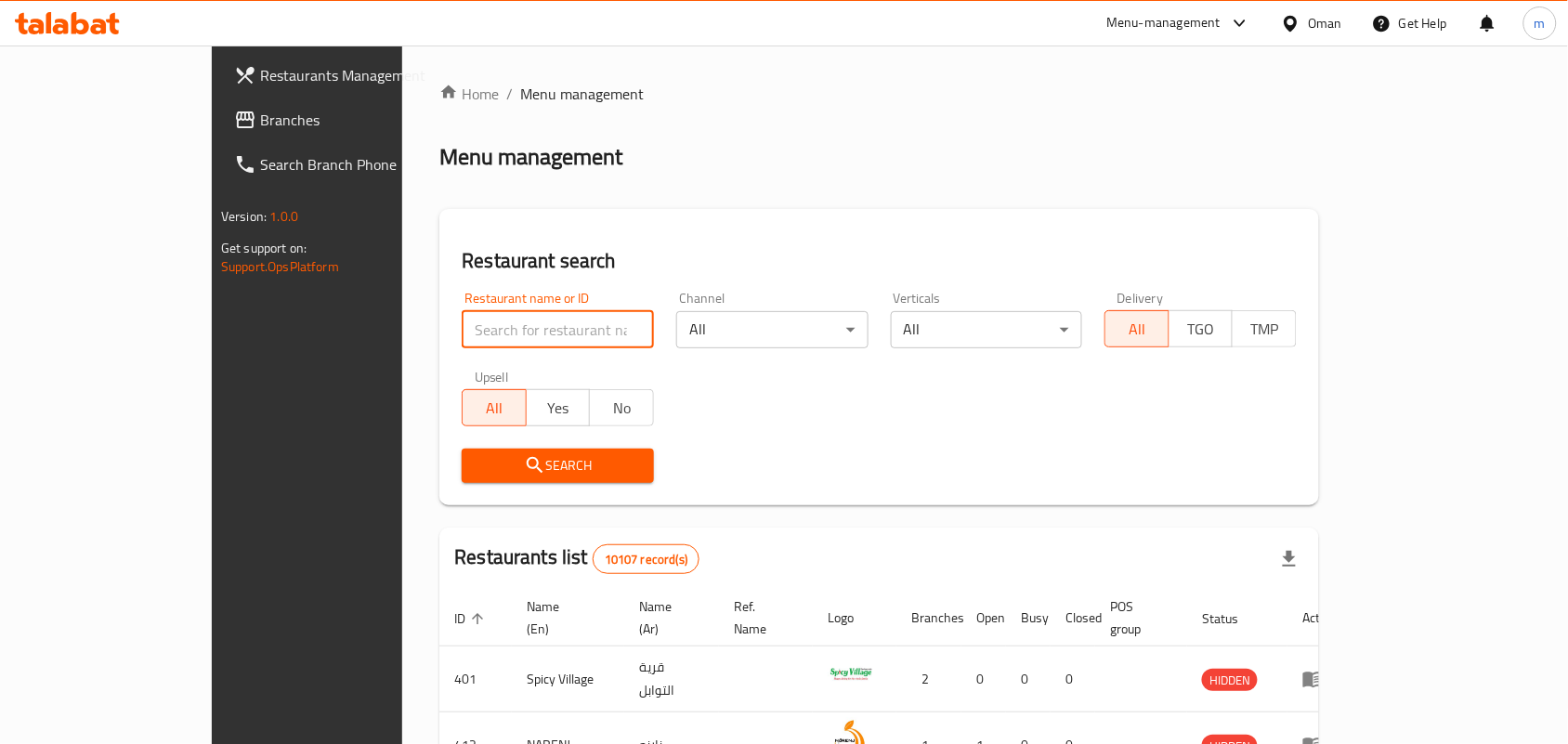 click at bounding box center (557, 330) 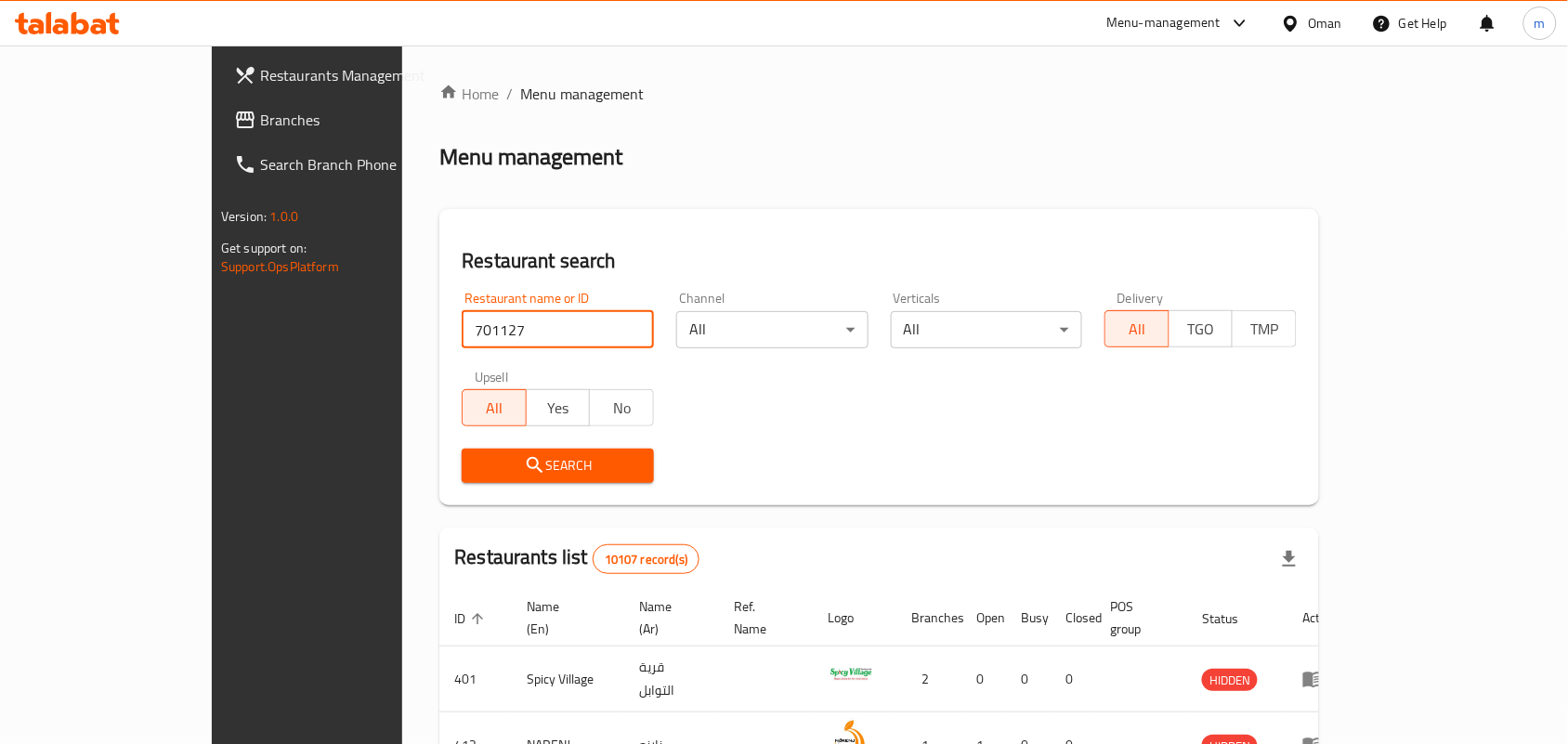 type on "701127" 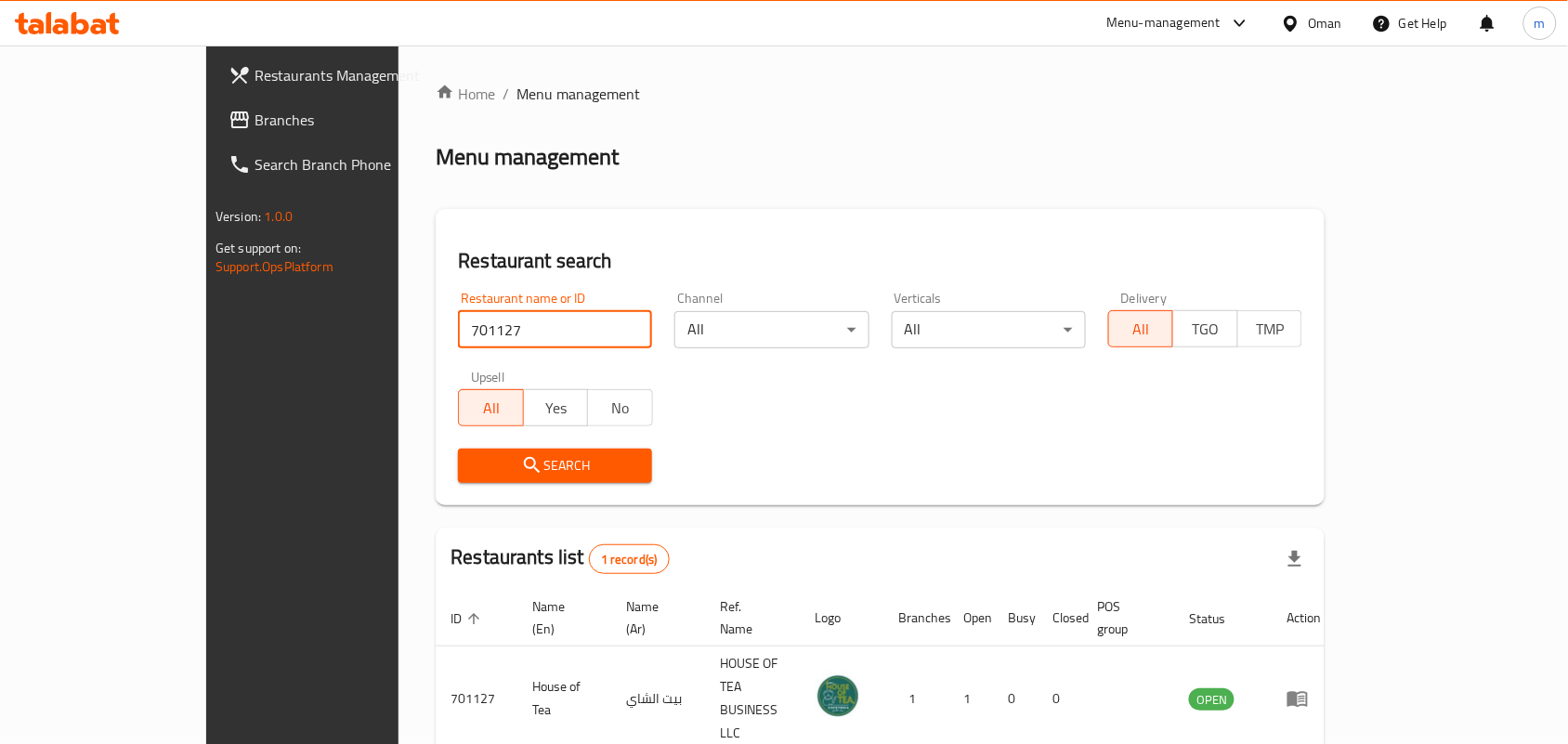 scroll, scrollTop: 48, scrollLeft: 0, axis: vertical 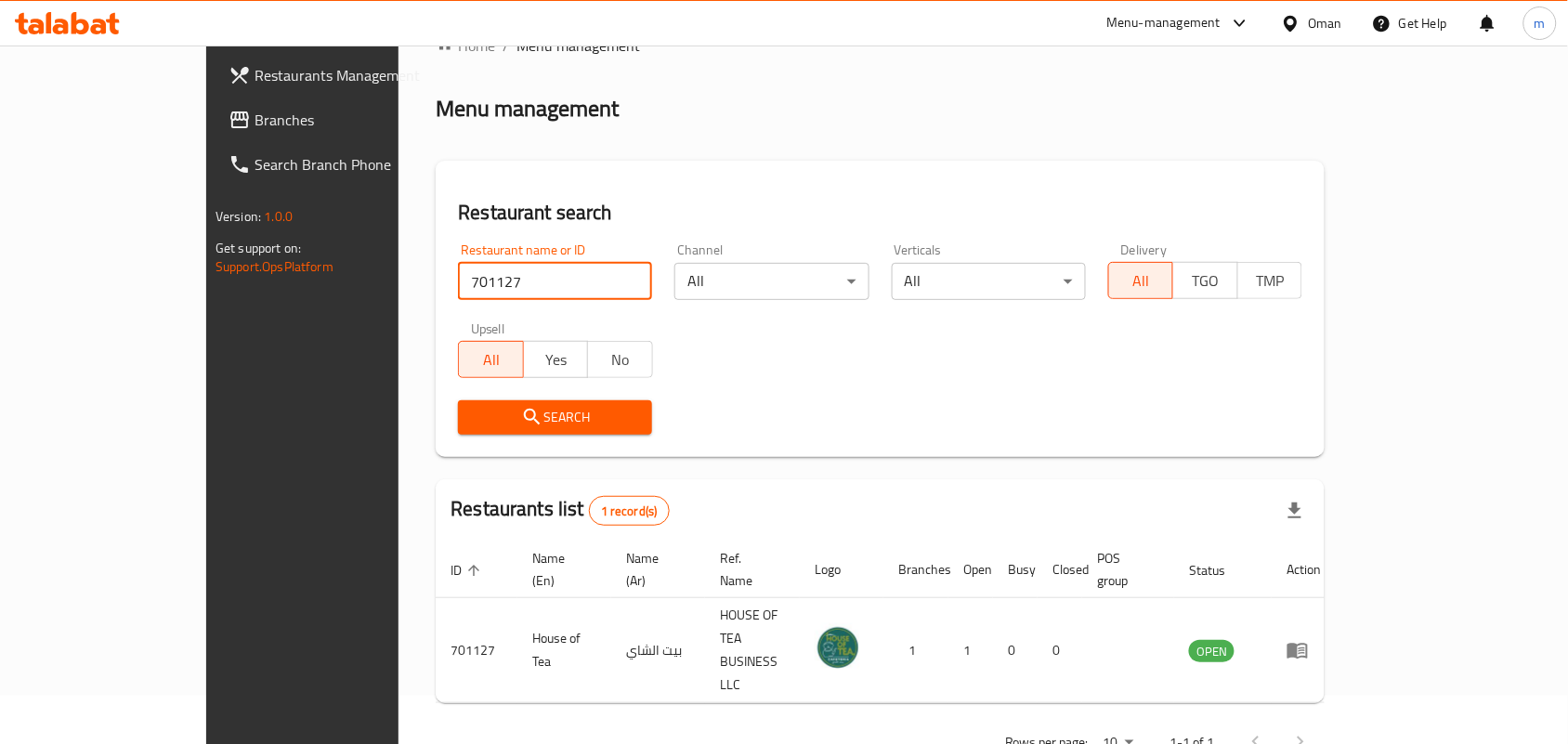 click at bounding box center (1294, 23) 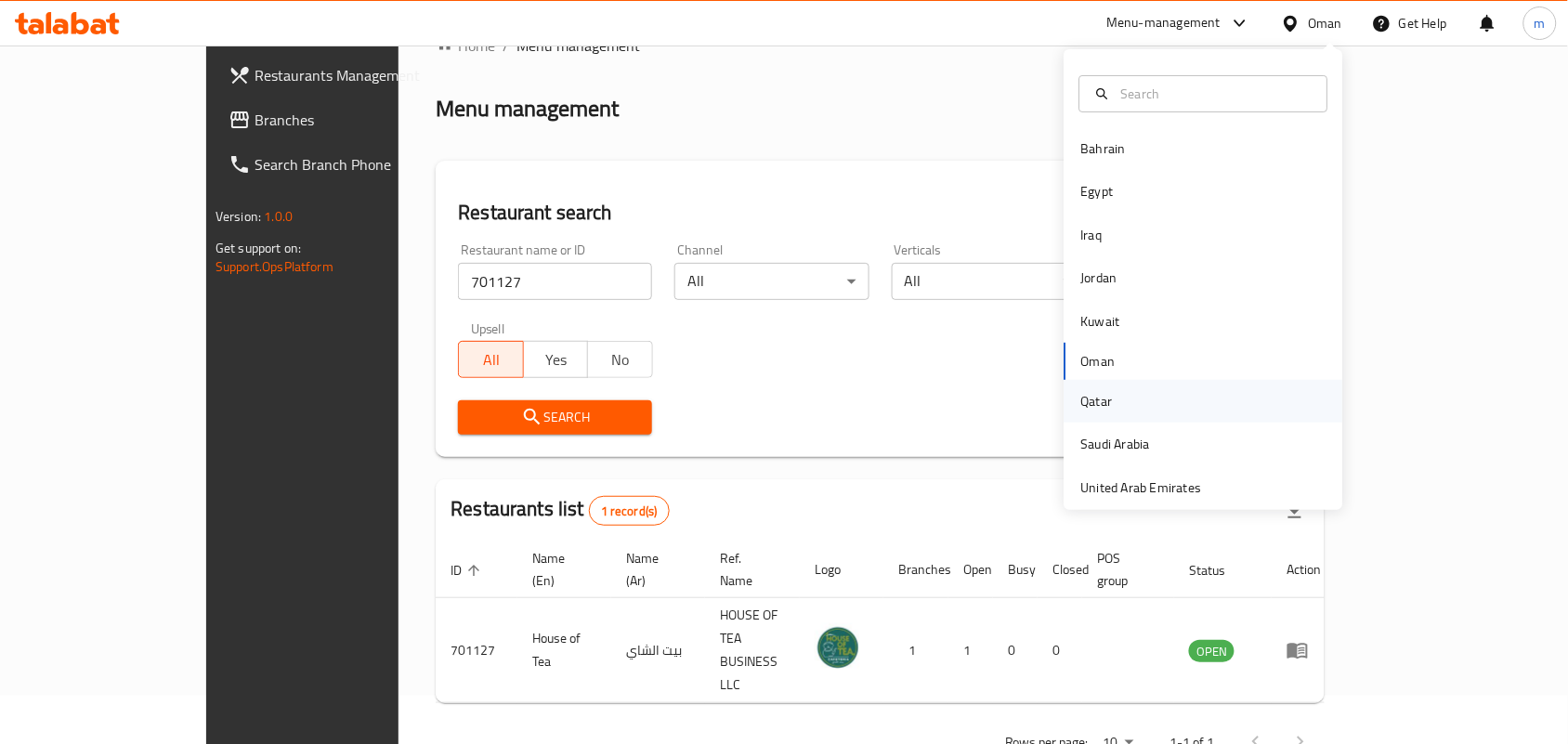 click on "Qatar" at bounding box center (1097, 401) 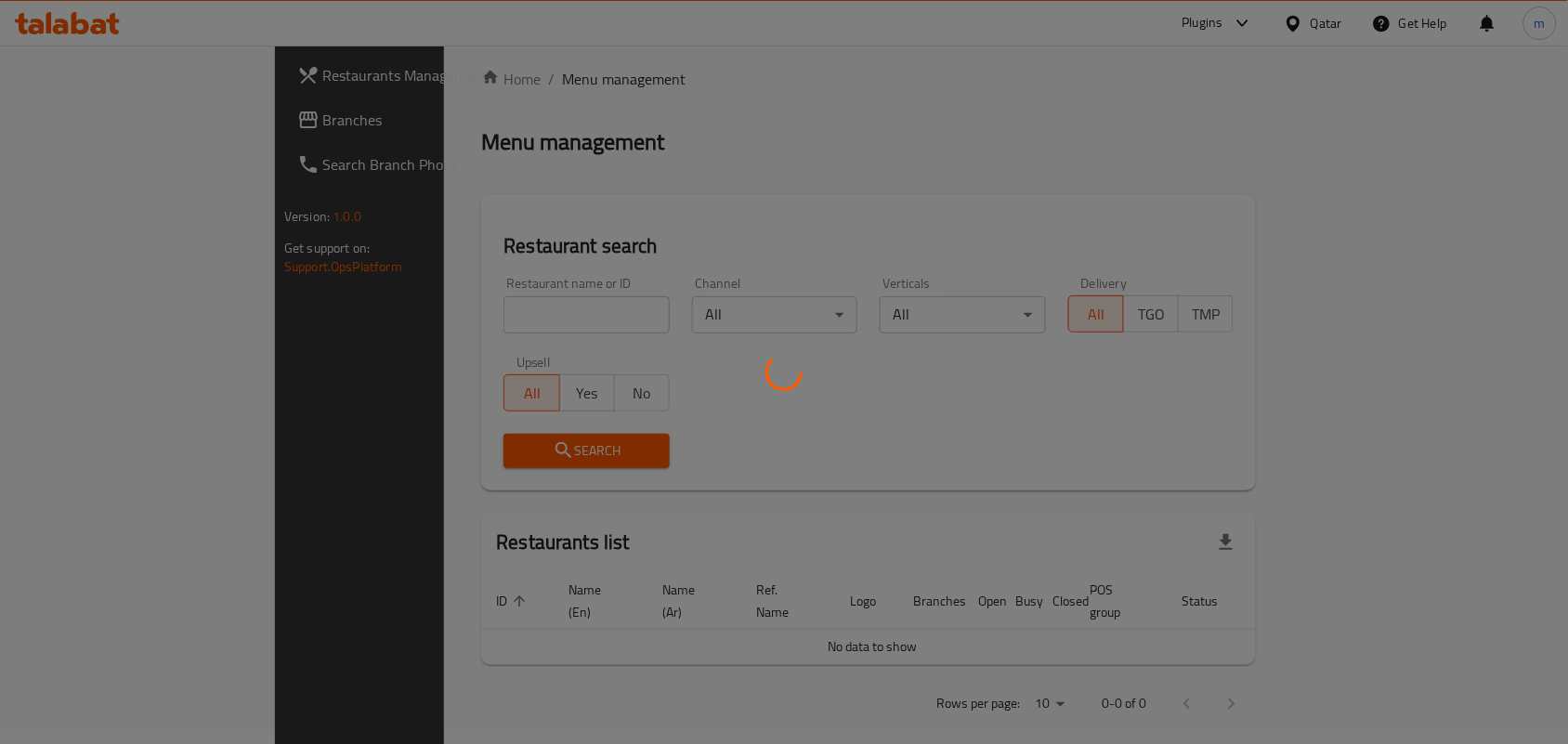 scroll, scrollTop: 48, scrollLeft: 0, axis: vertical 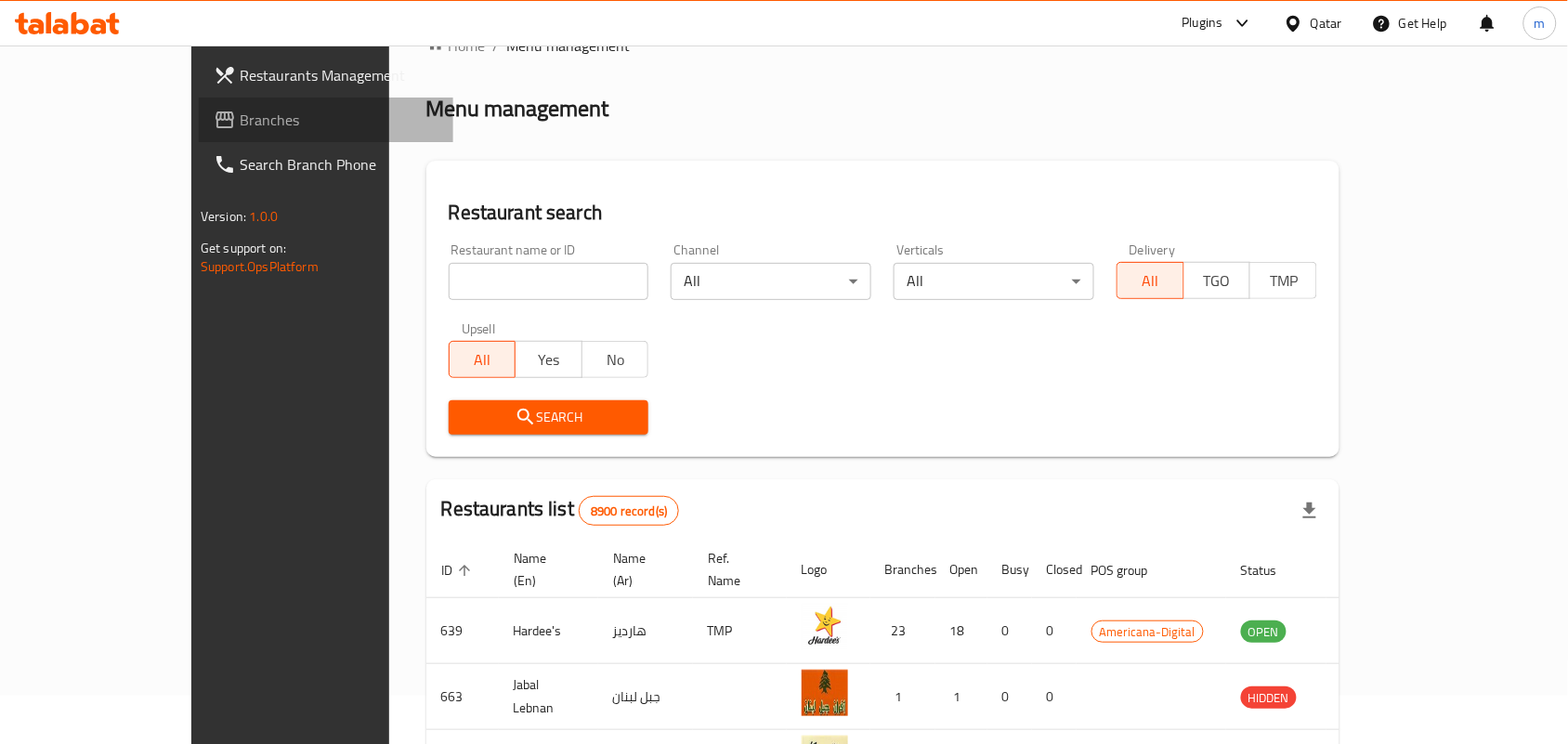 click on "Branches" at bounding box center (339, 120) 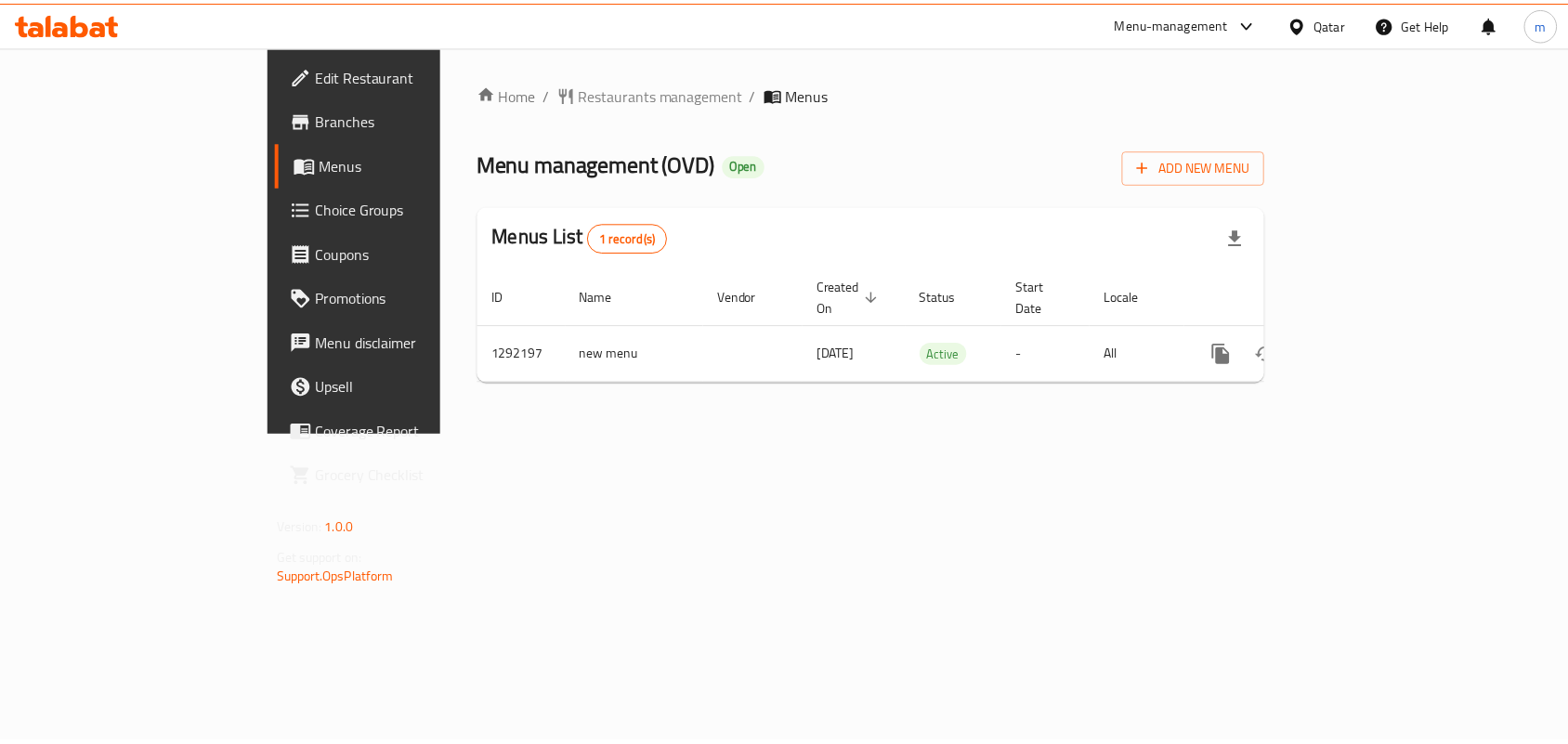 scroll, scrollTop: 0, scrollLeft: 0, axis: both 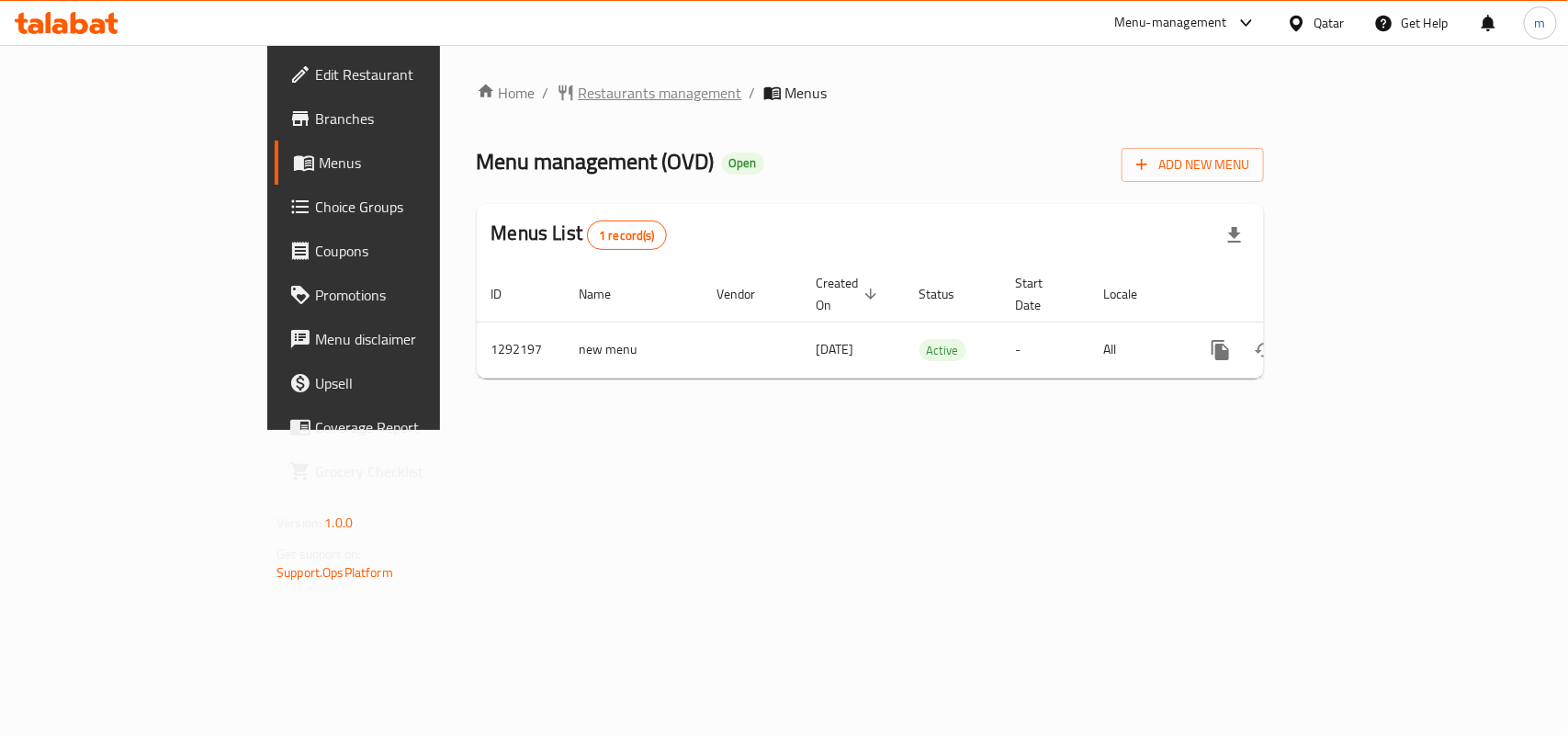 click on "Restaurants management" at bounding box center [660, 93] 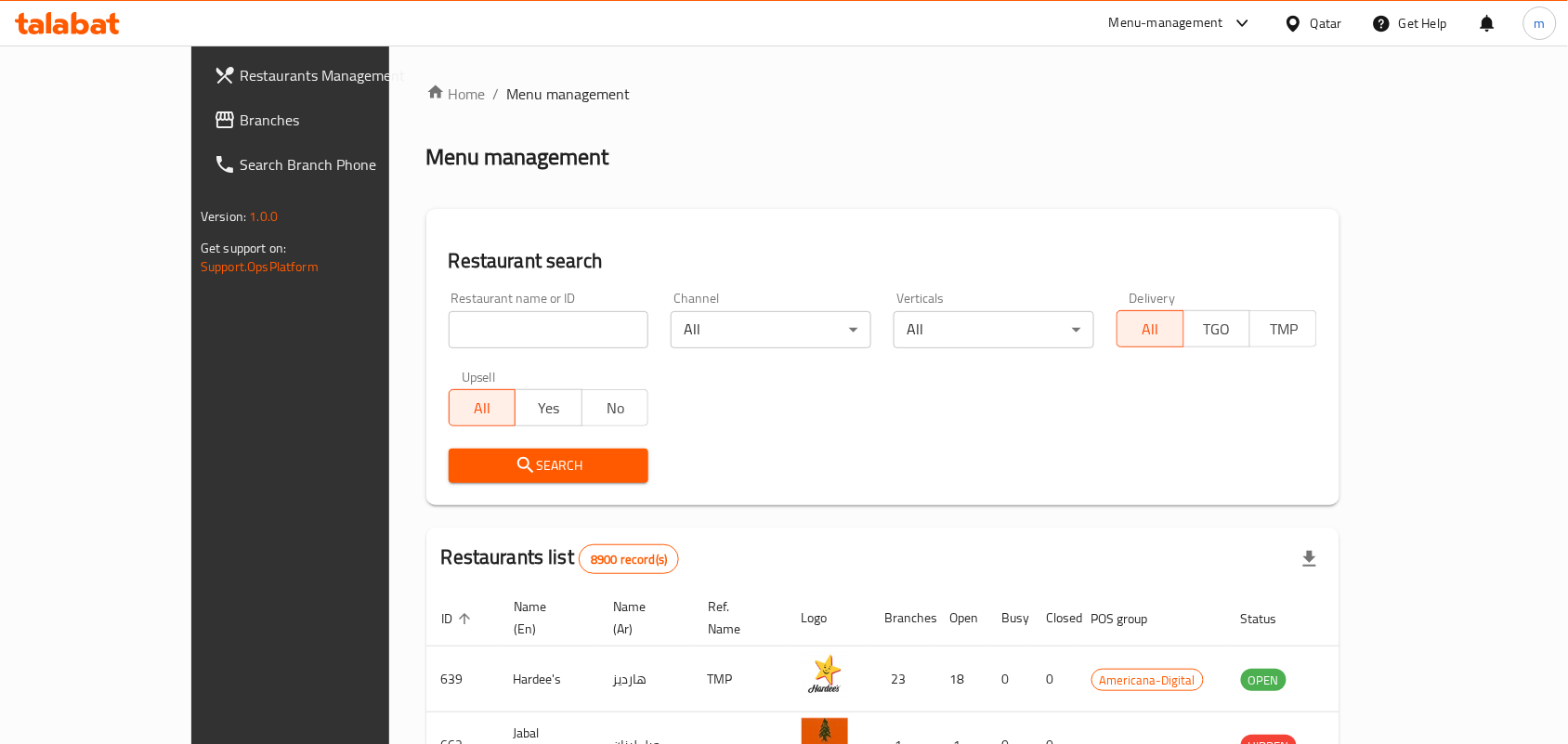click at bounding box center [549, 330] 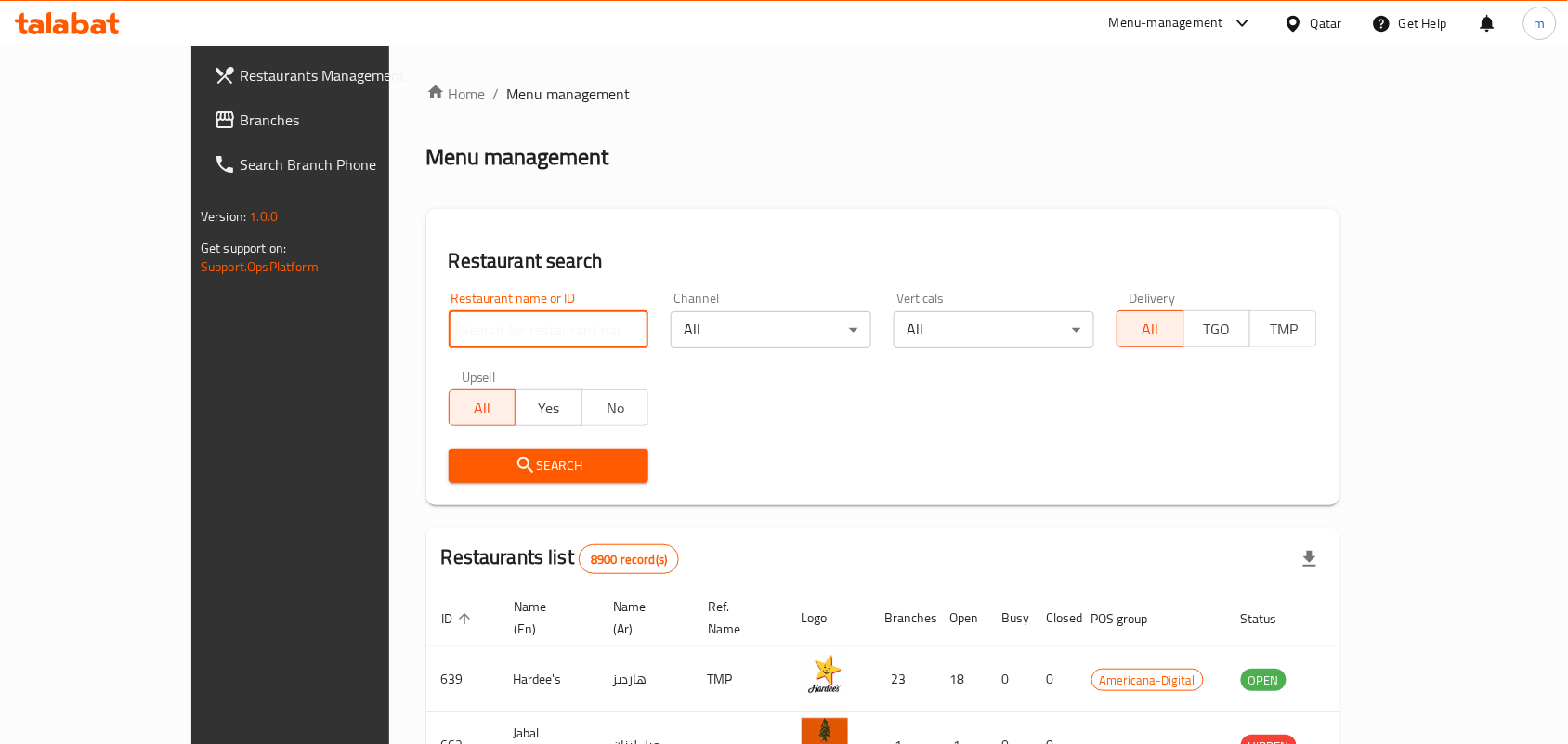 paste on "699039" 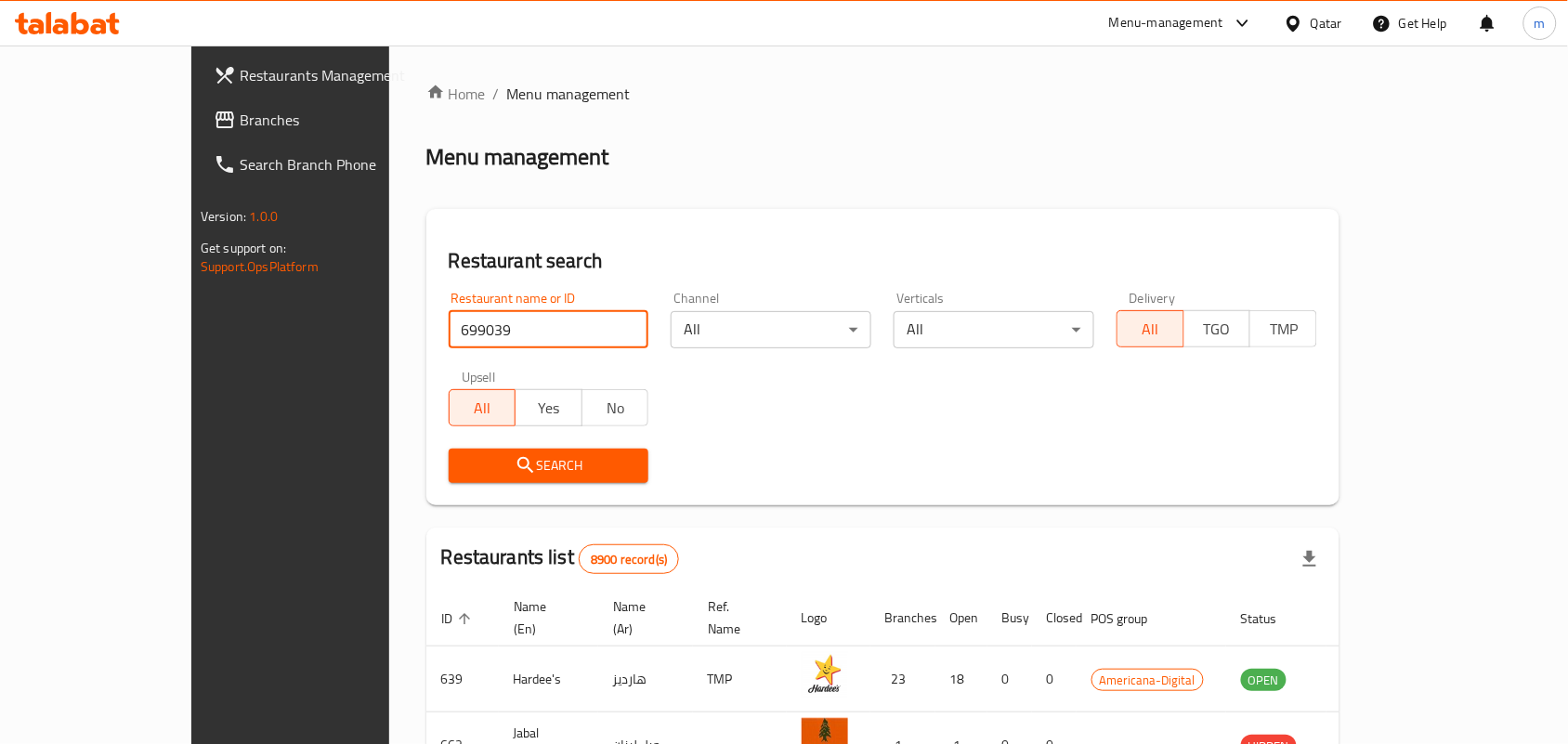 type on "699039" 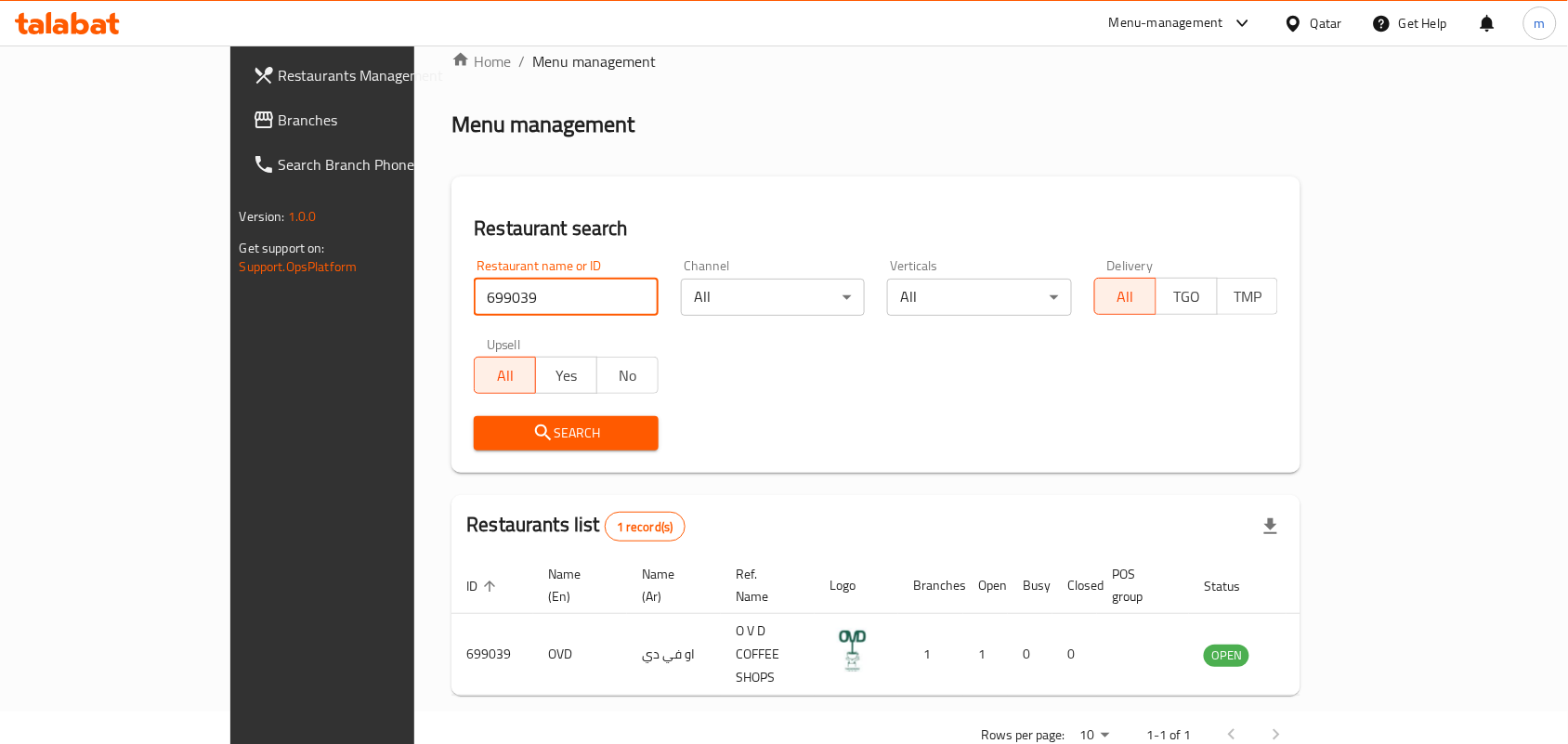 scroll, scrollTop: 48, scrollLeft: 0, axis: vertical 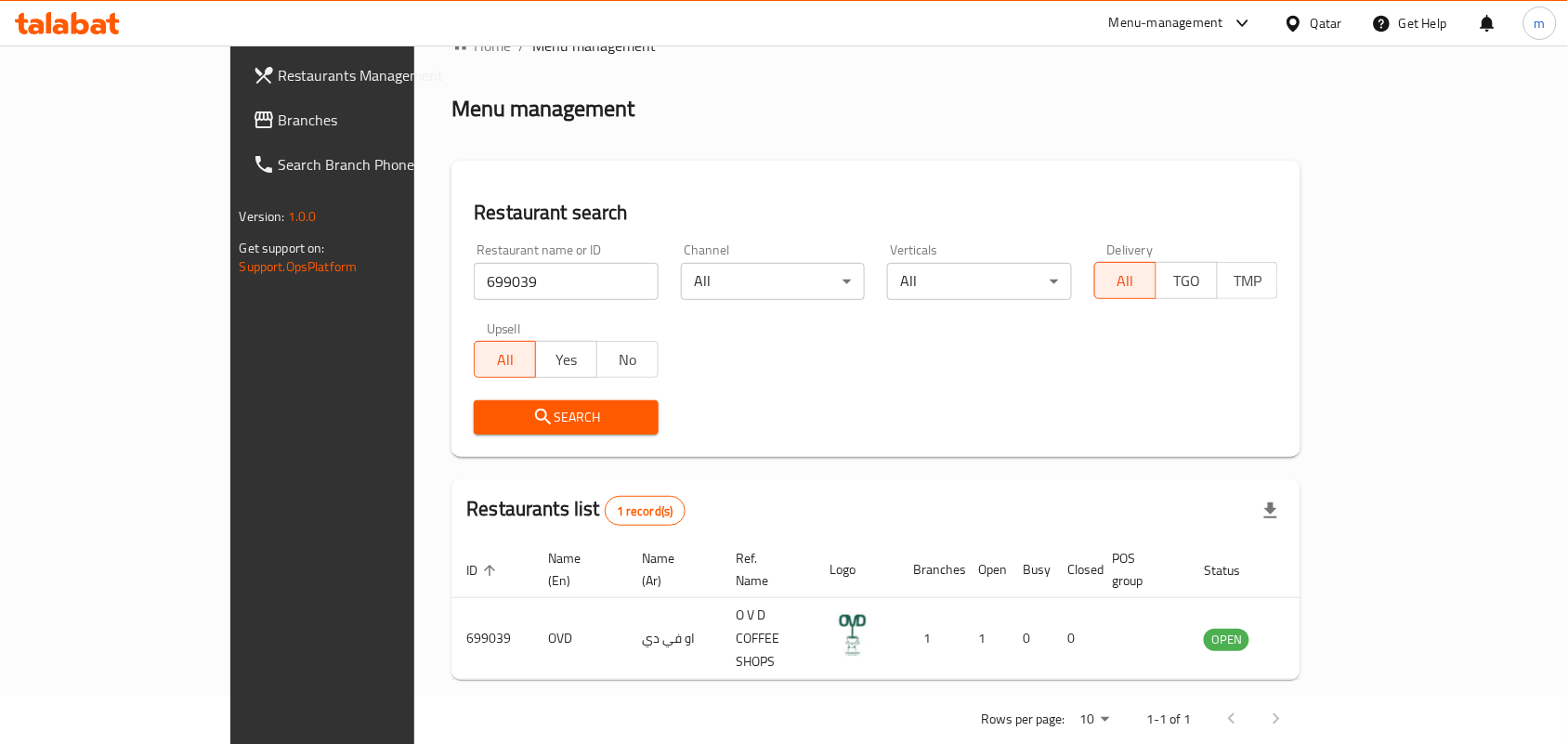 click on "Qatar" at bounding box center (1326, 23) 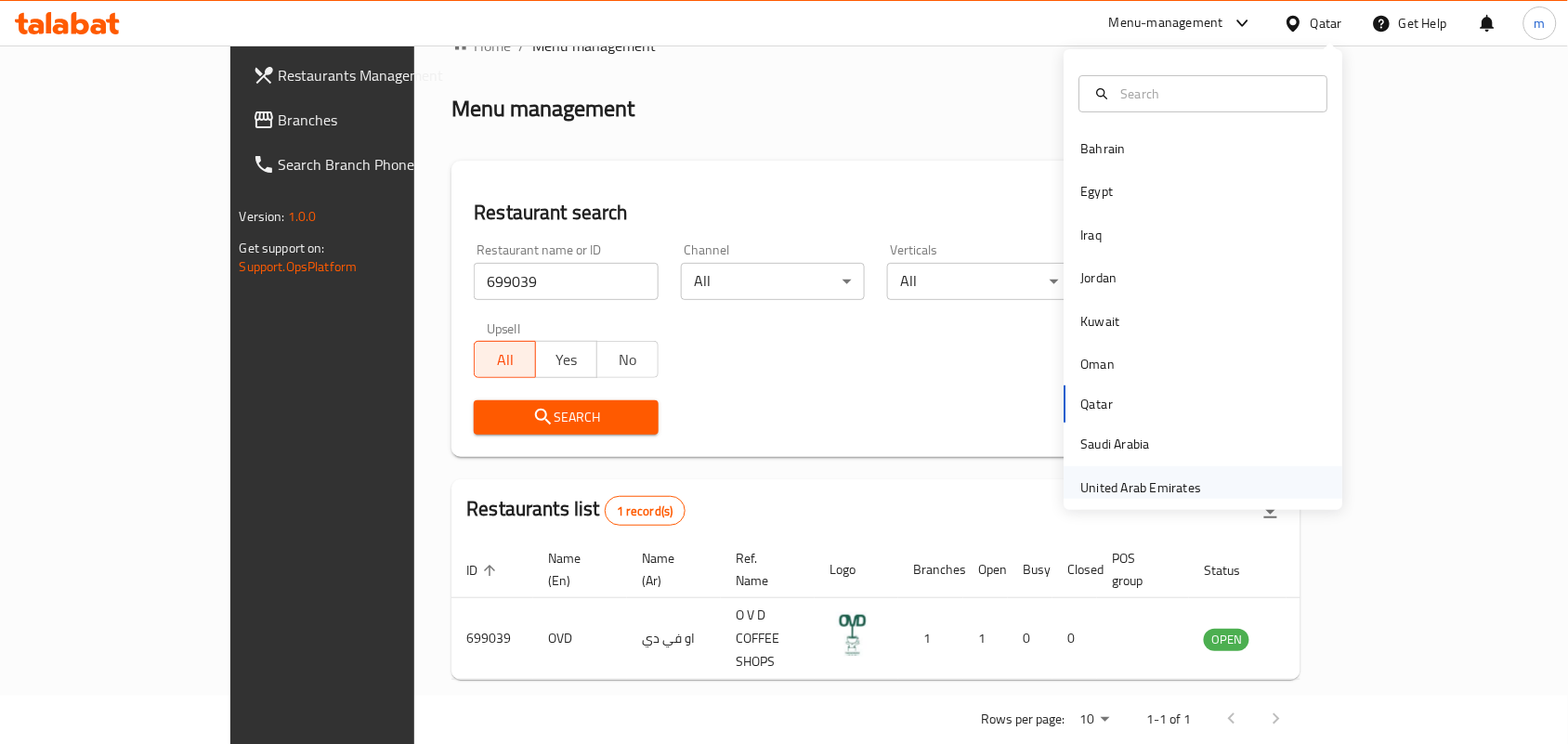 click on "United Arab Emirates" at bounding box center [1142, 488] 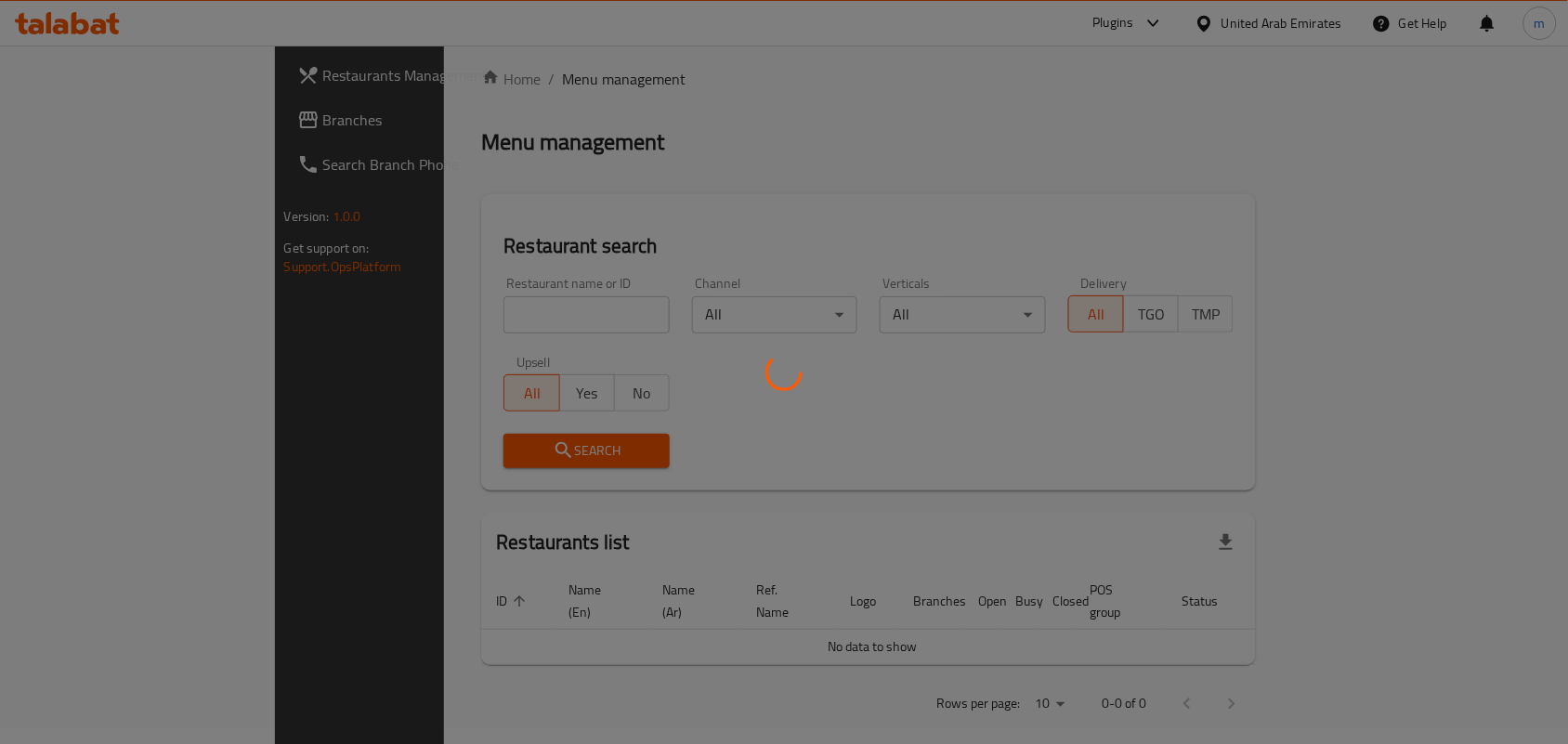 scroll, scrollTop: 48, scrollLeft: 0, axis: vertical 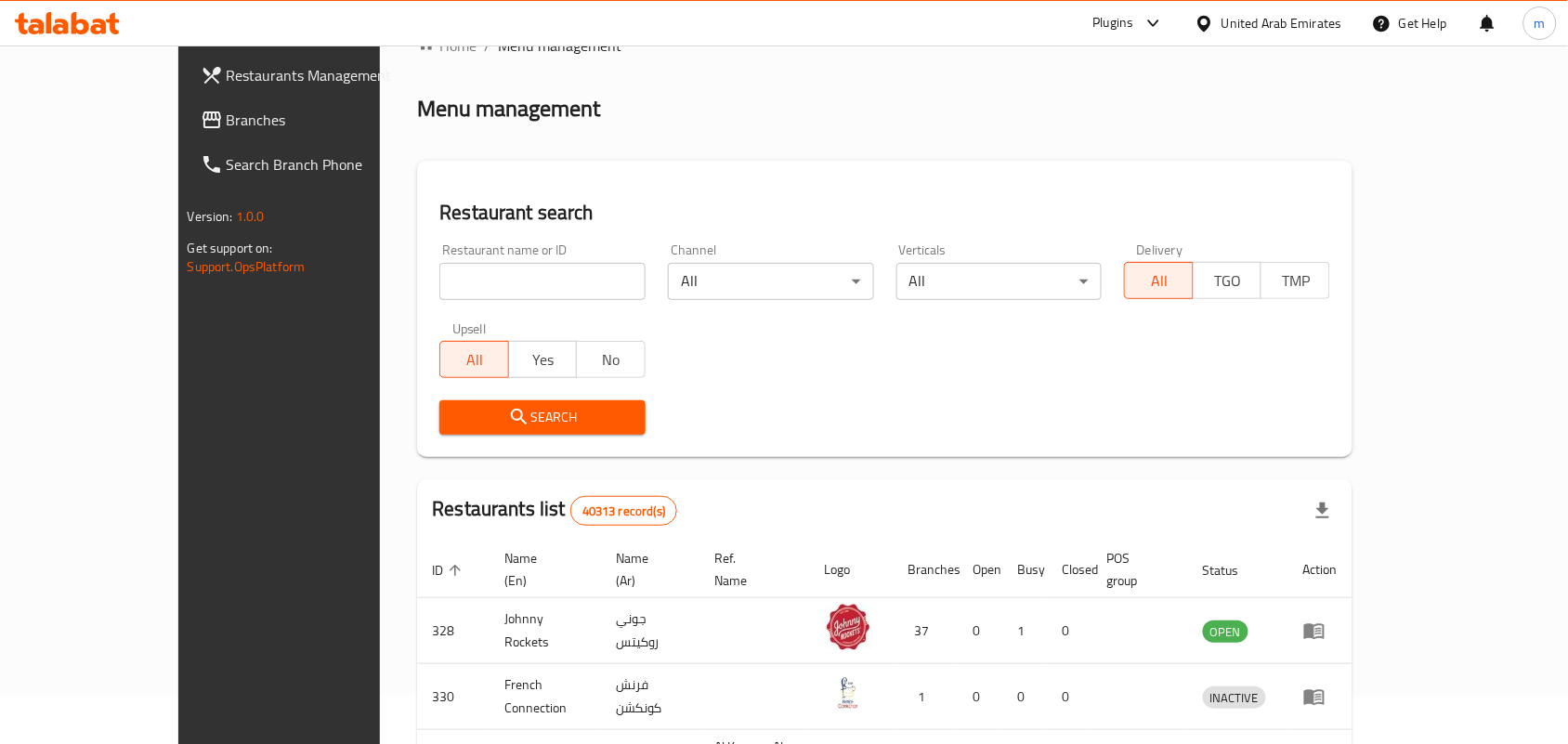 click on "Branches" at bounding box center (326, 120) 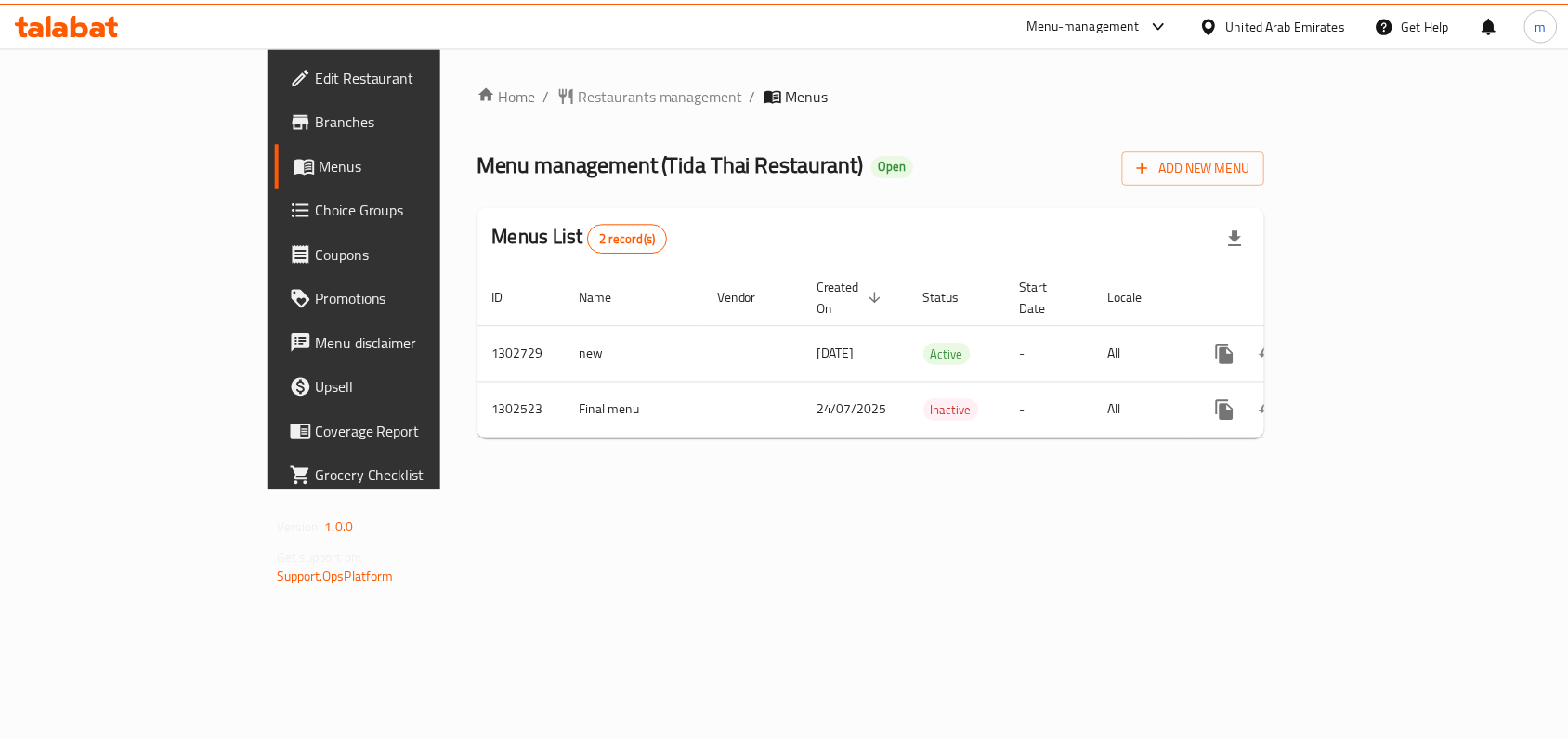 scroll, scrollTop: 0, scrollLeft: 0, axis: both 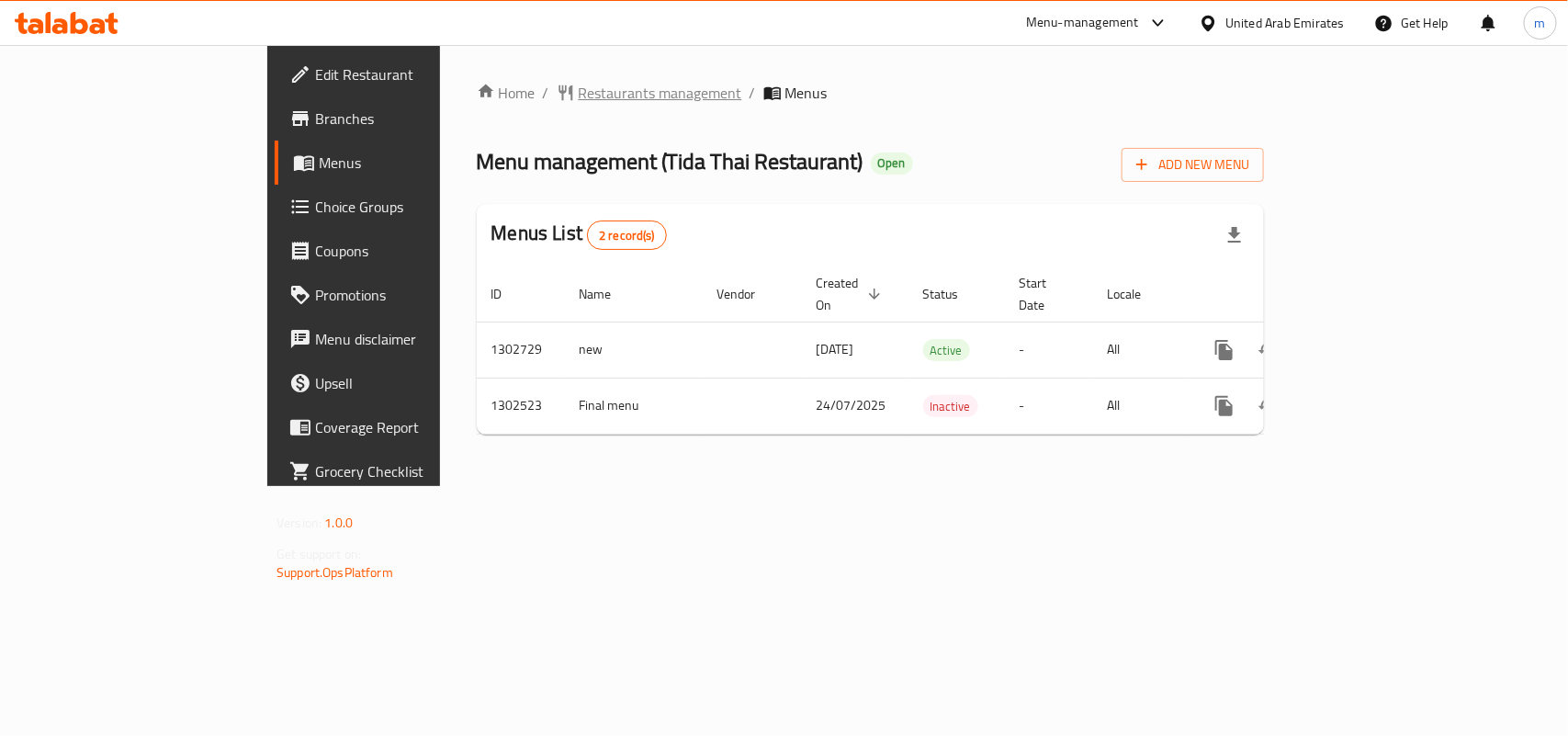 click on "Restaurants management" at bounding box center (660, 93) 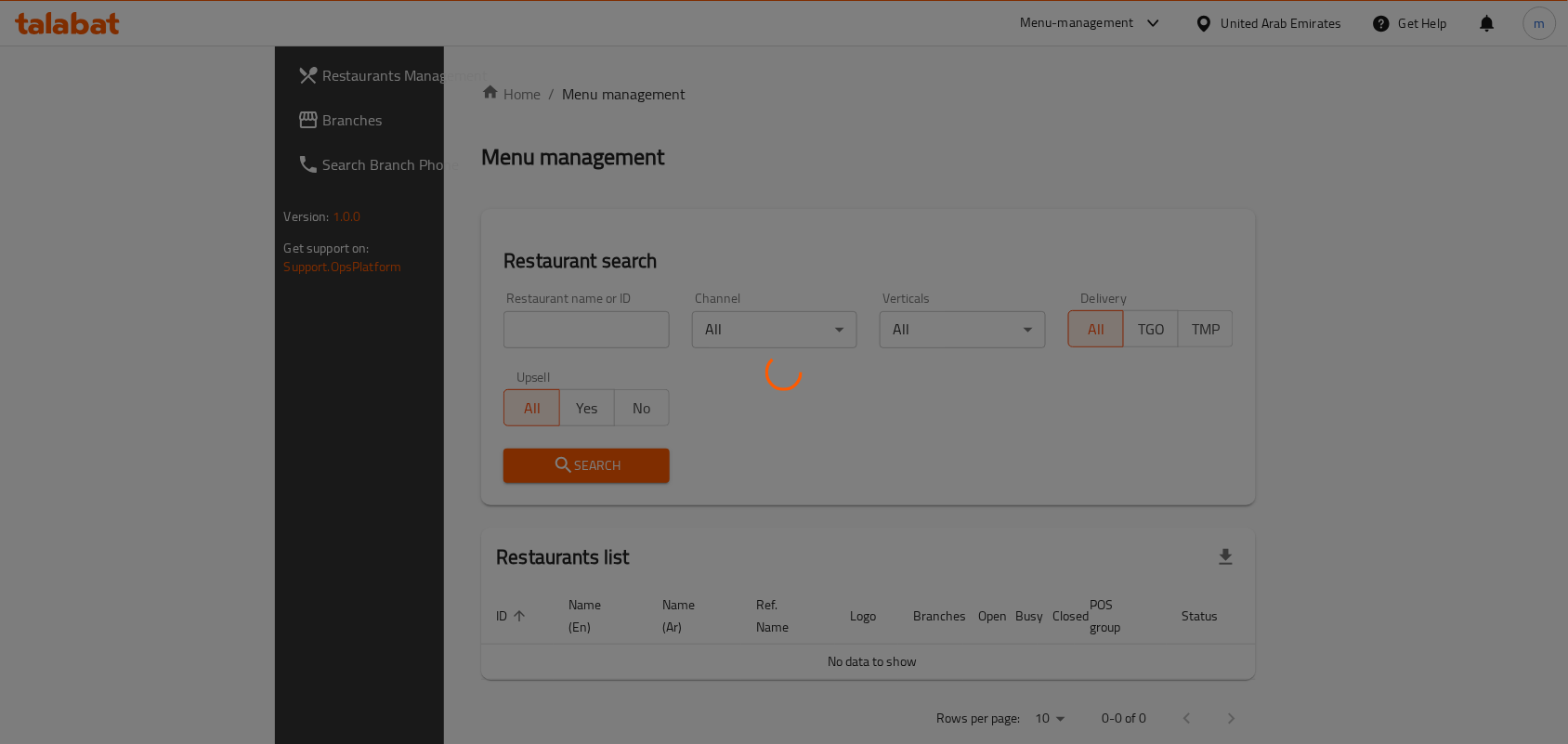 click at bounding box center [784, 372] 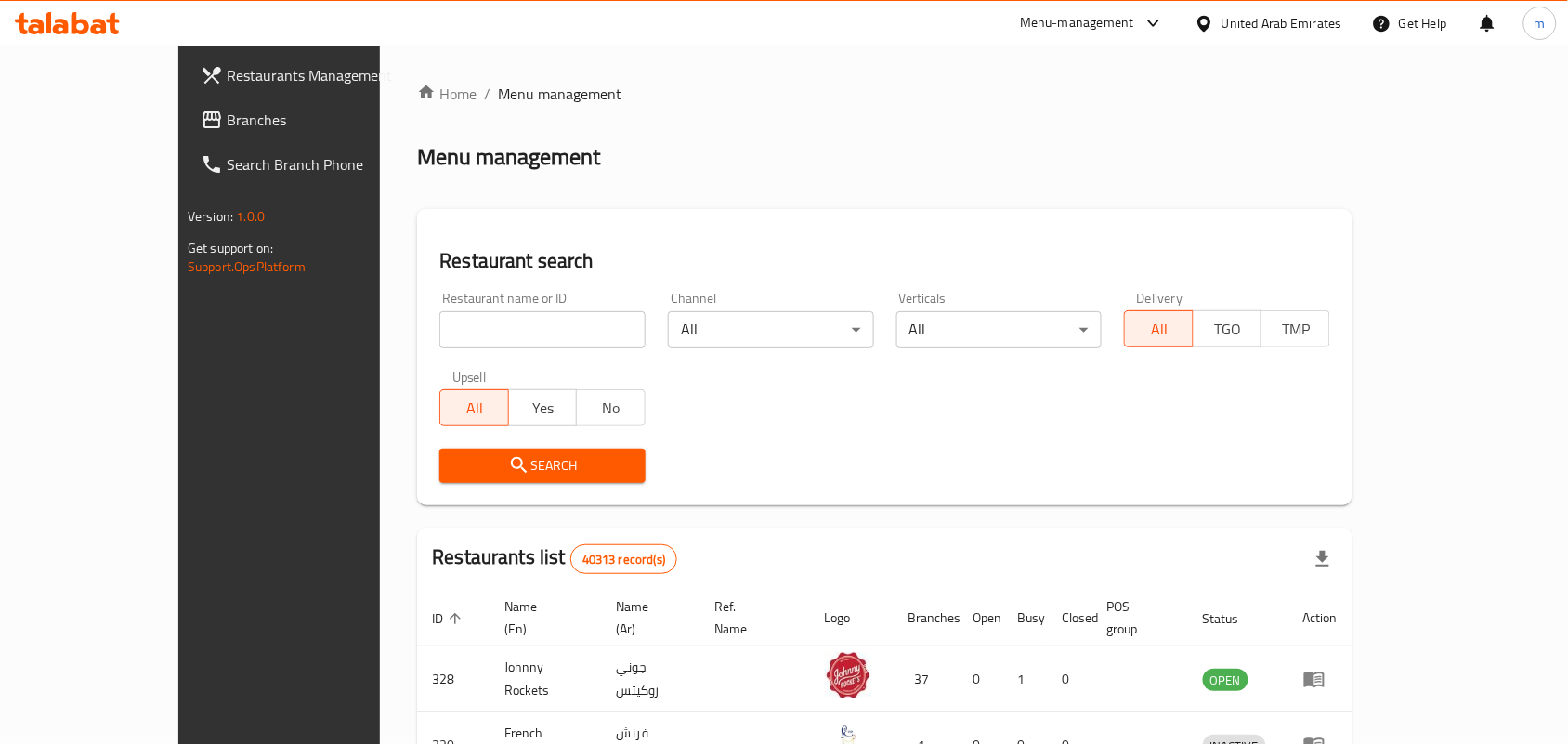 click at bounding box center (542, 330) 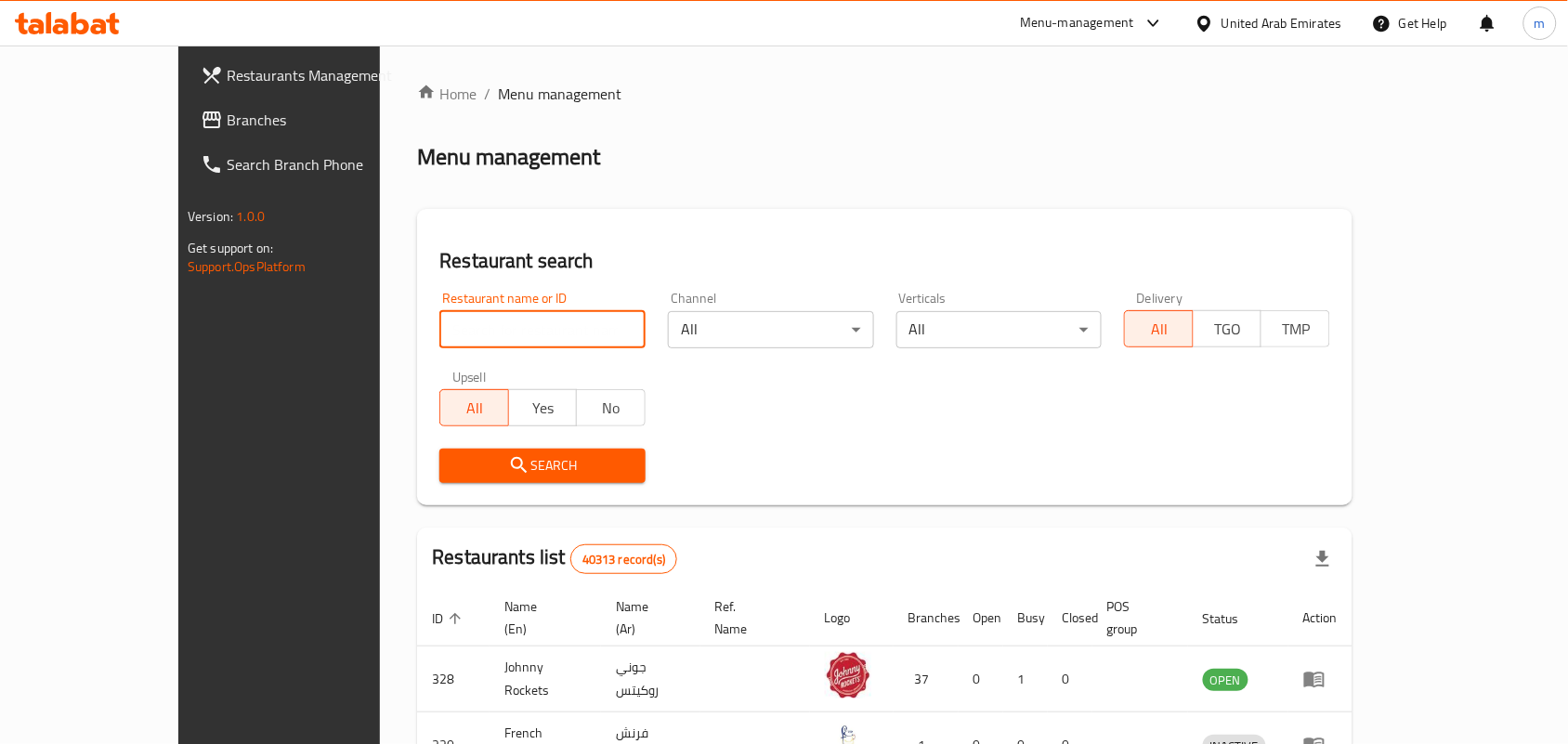 paste on "702267" 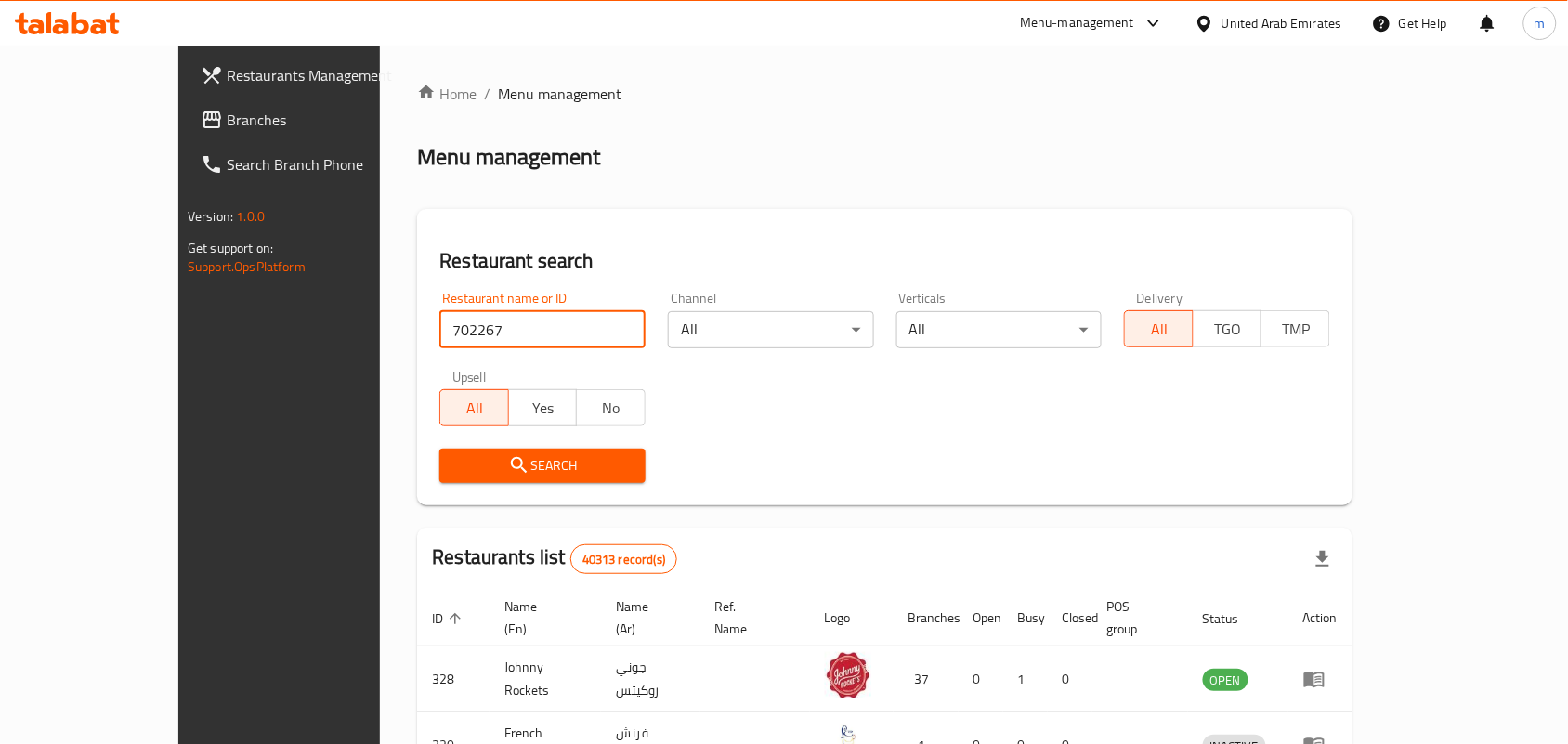 type on "702267" 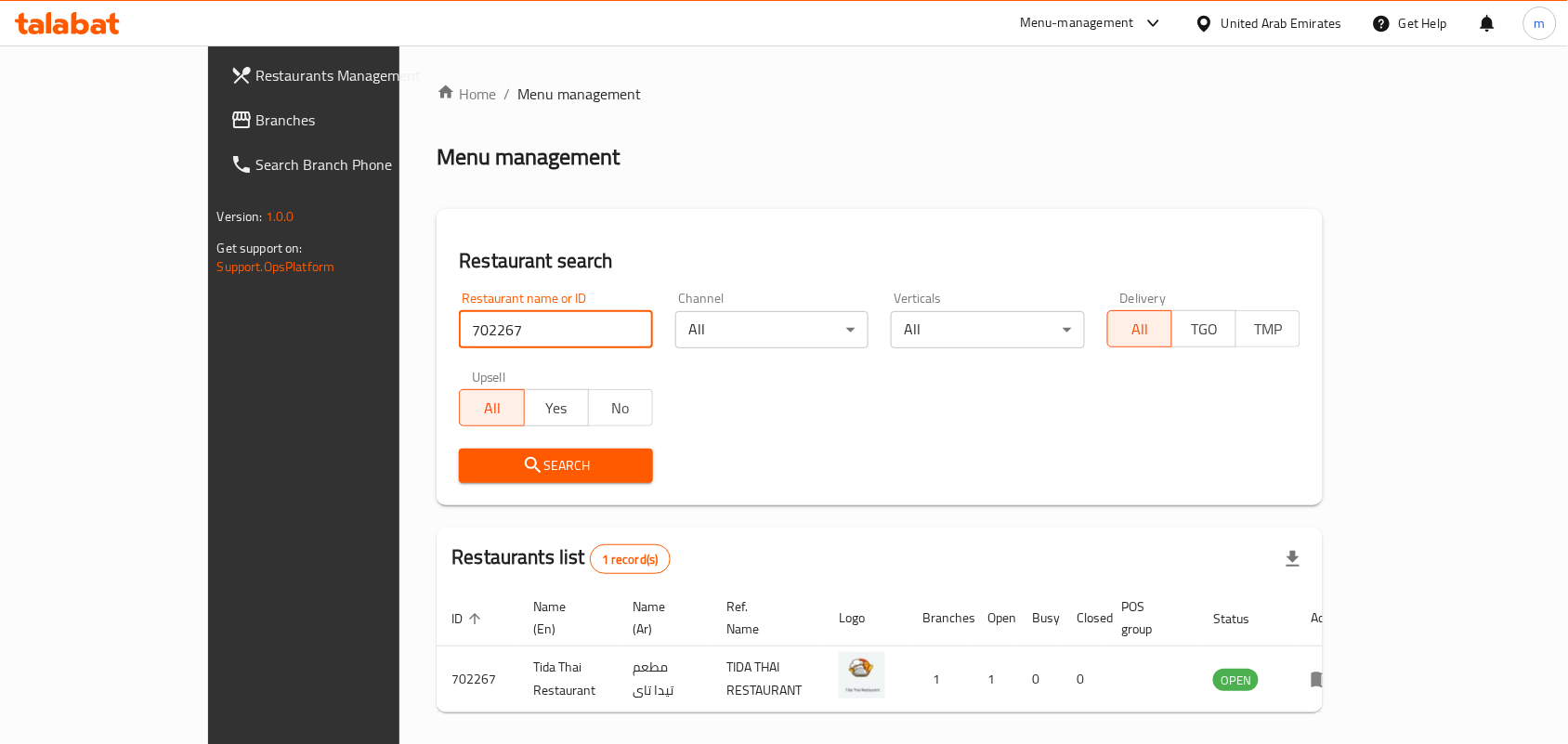click on "United Arab Emirates" at bounding box center [1282, 23] 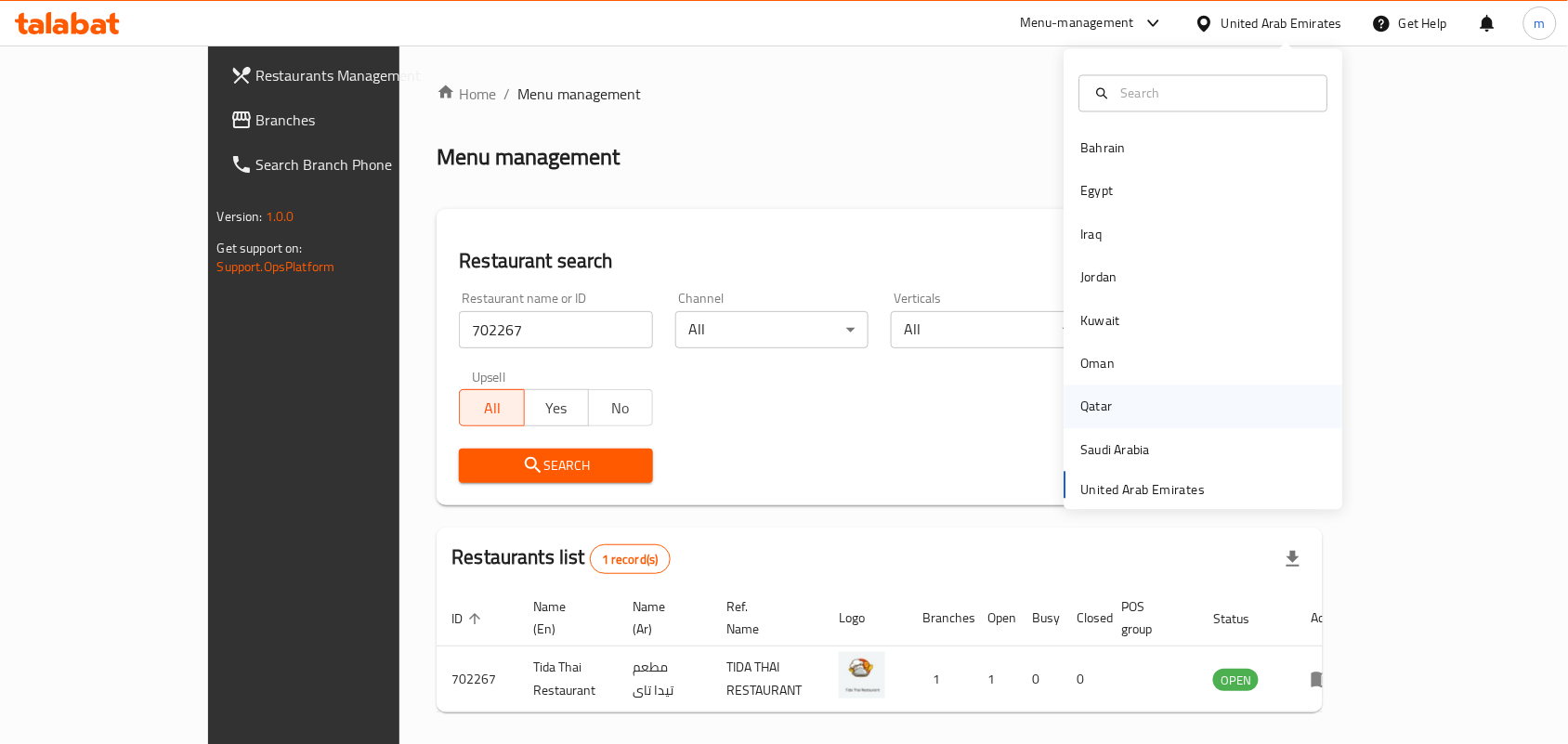 click on "Qatar" at bounding box center [1097, 407] 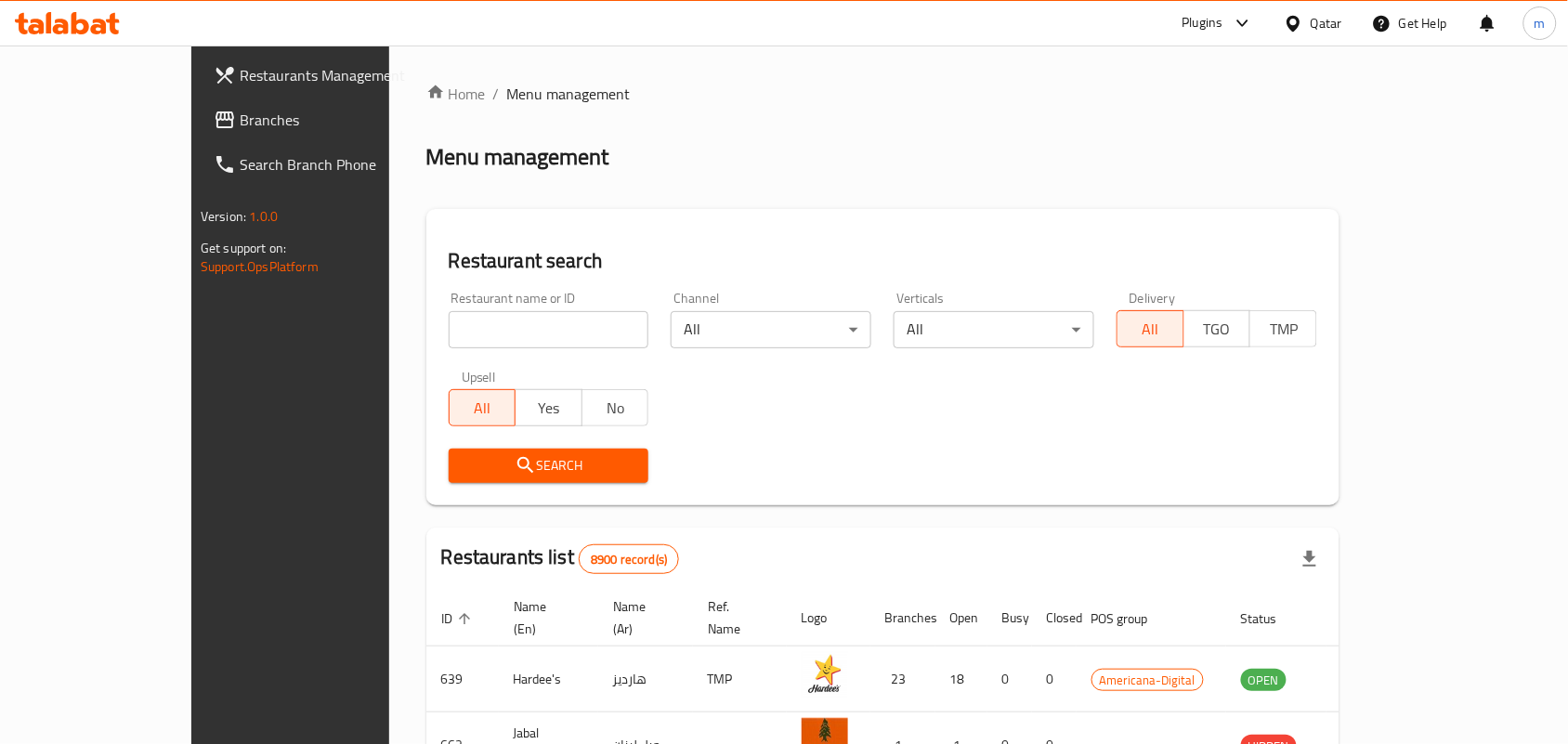 click on "Branches" at bounding box center (339, 120) 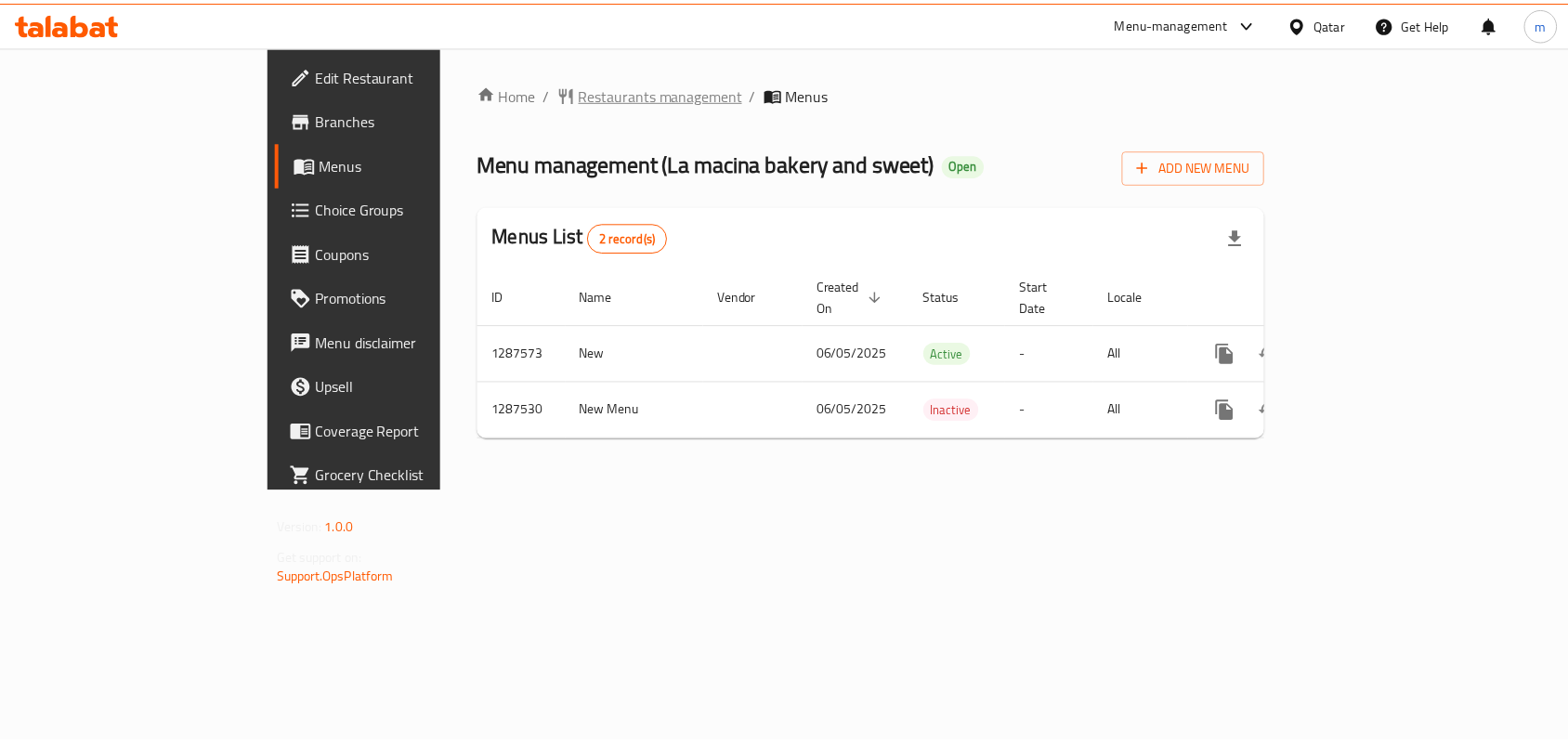 scroll, scrollTop: 0, scrollLeft: 0, axis: both 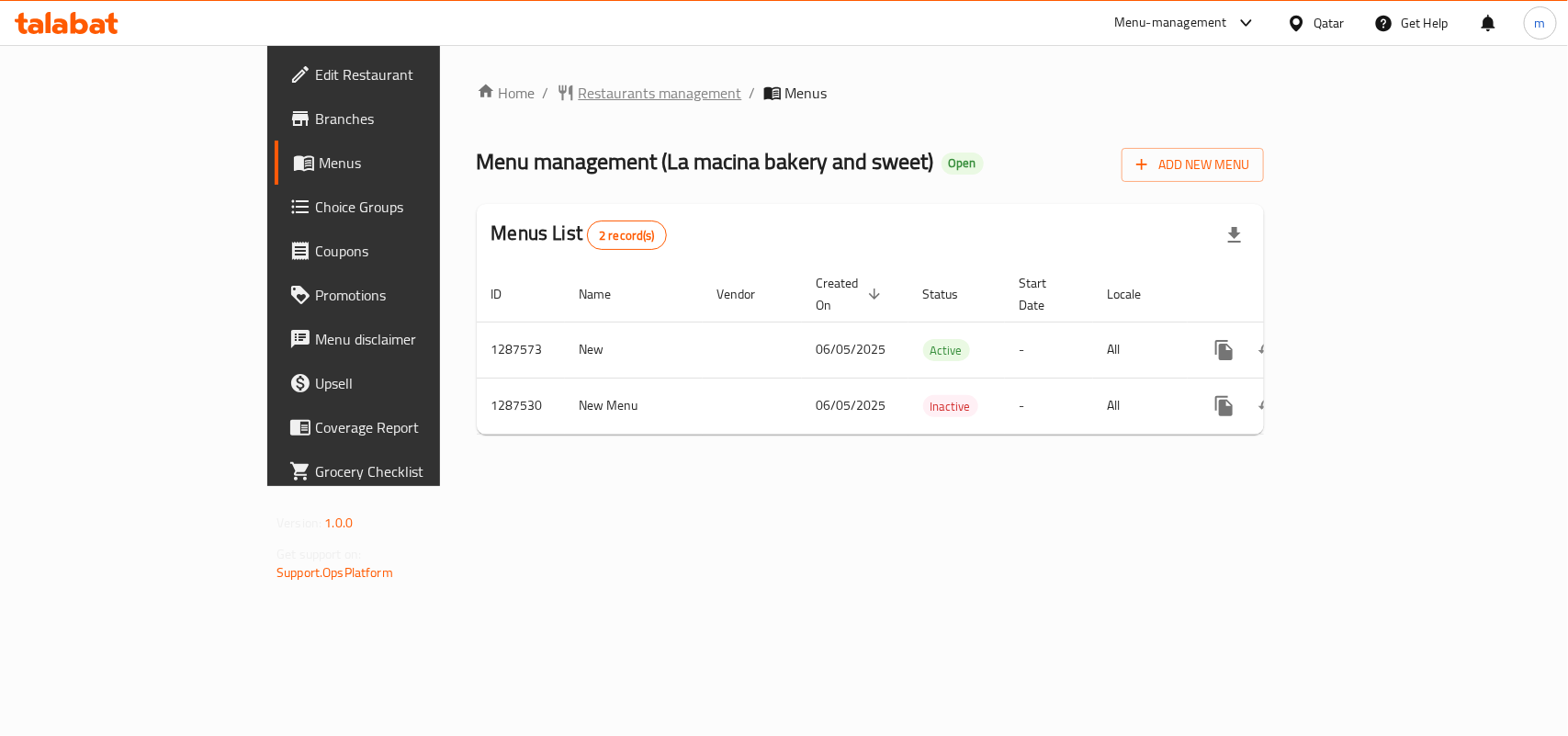 click on "Restaurants management" at bounding box center (660, 93) 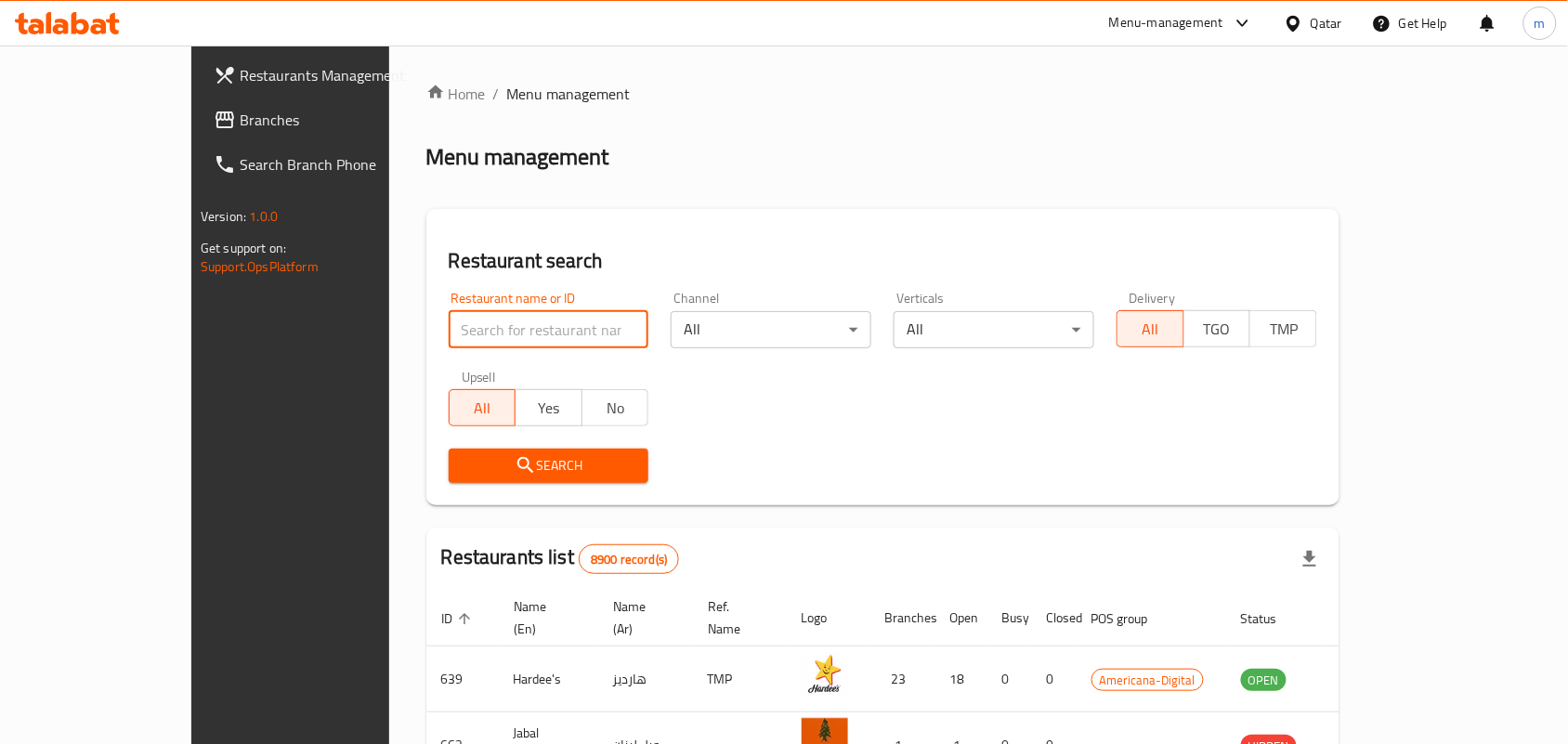 click at bounding box center [549, 330] 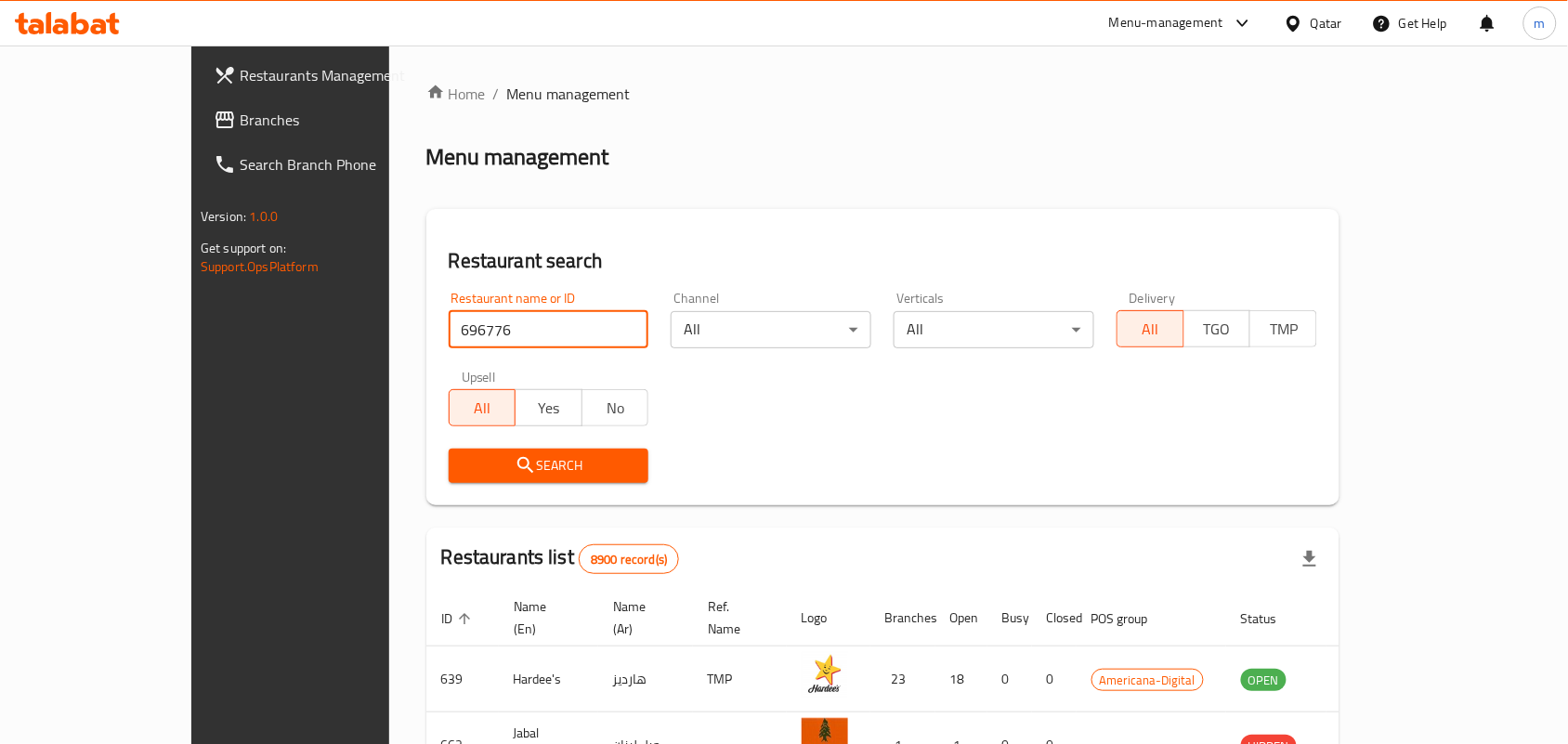 type on "696776" 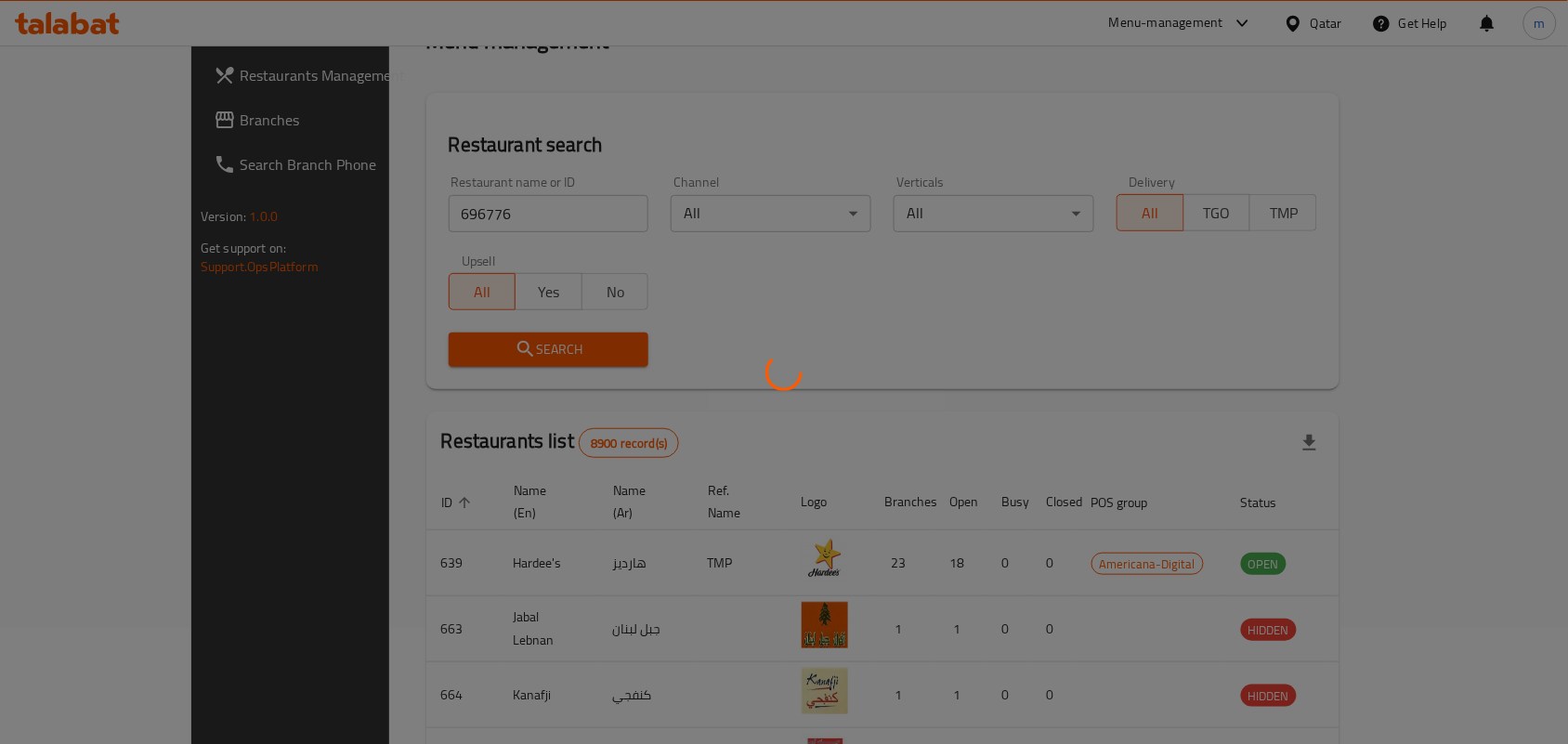 scroll, scrollTop: 48, scrollLeft: 0, axis: vertical 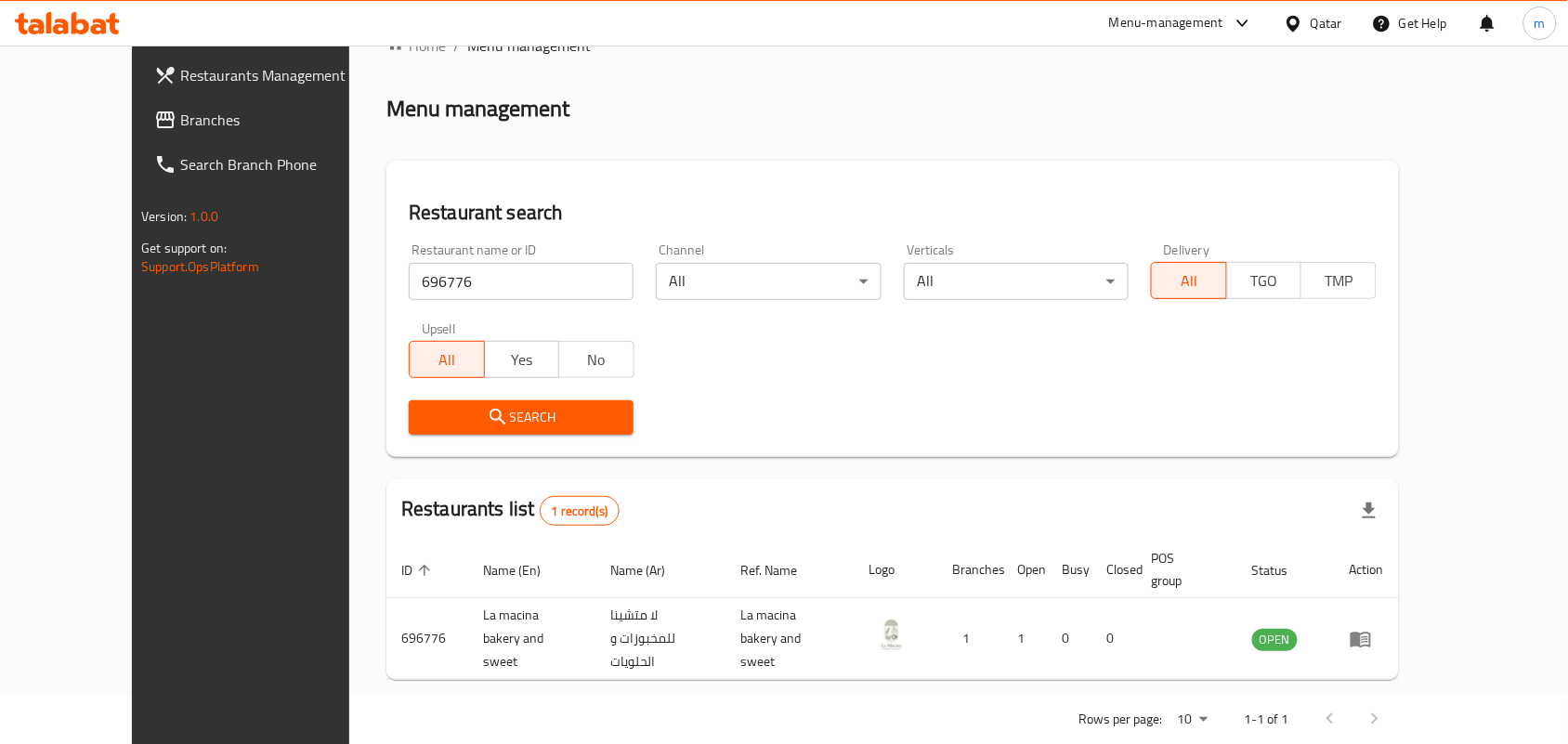 click on "Qatar" at bounding box center (1326, 23) 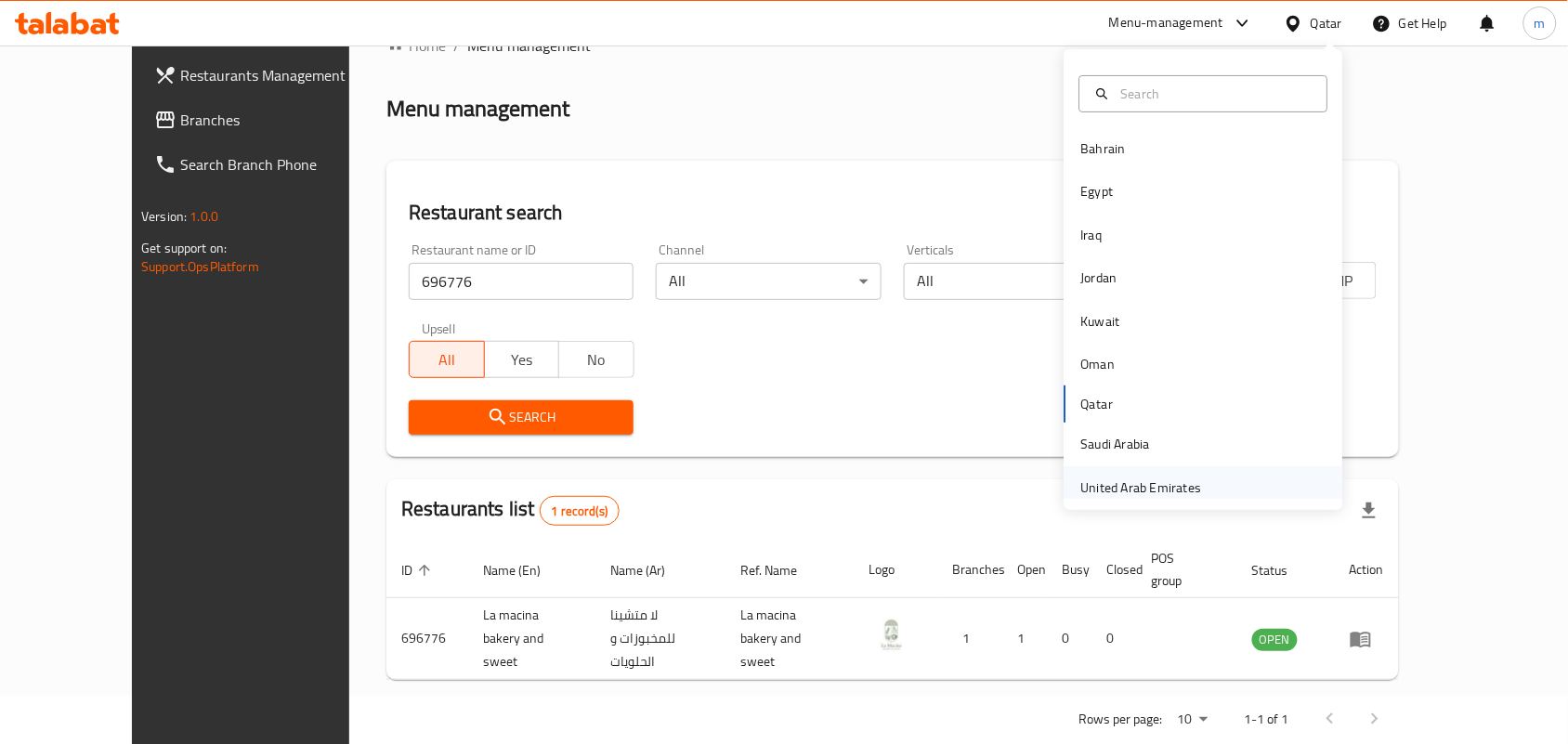 click on "United Arab Emirates" at bounding box center (1142, 488) 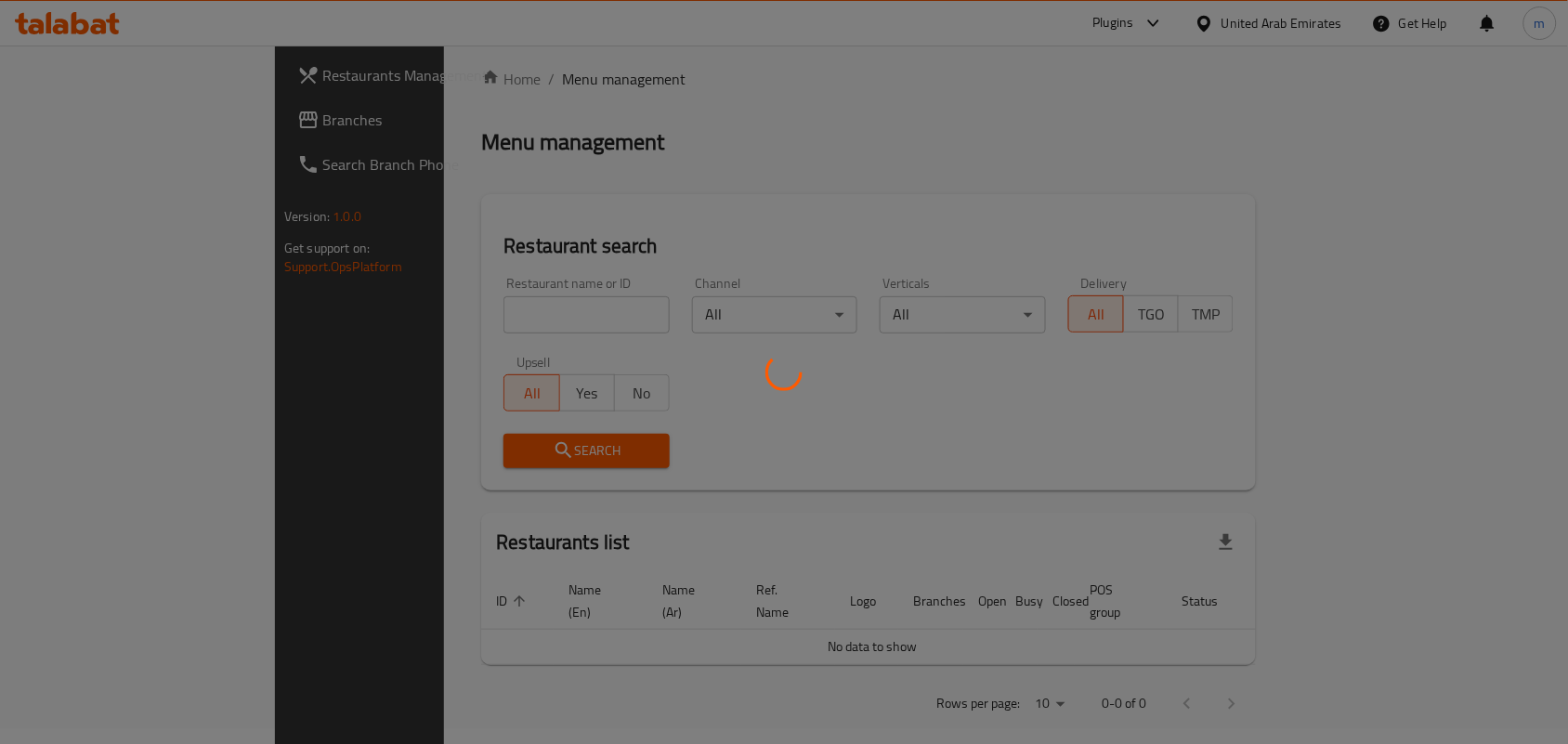 scroll, scrollTop: 48, scrollLeft: 0, axis: vertical 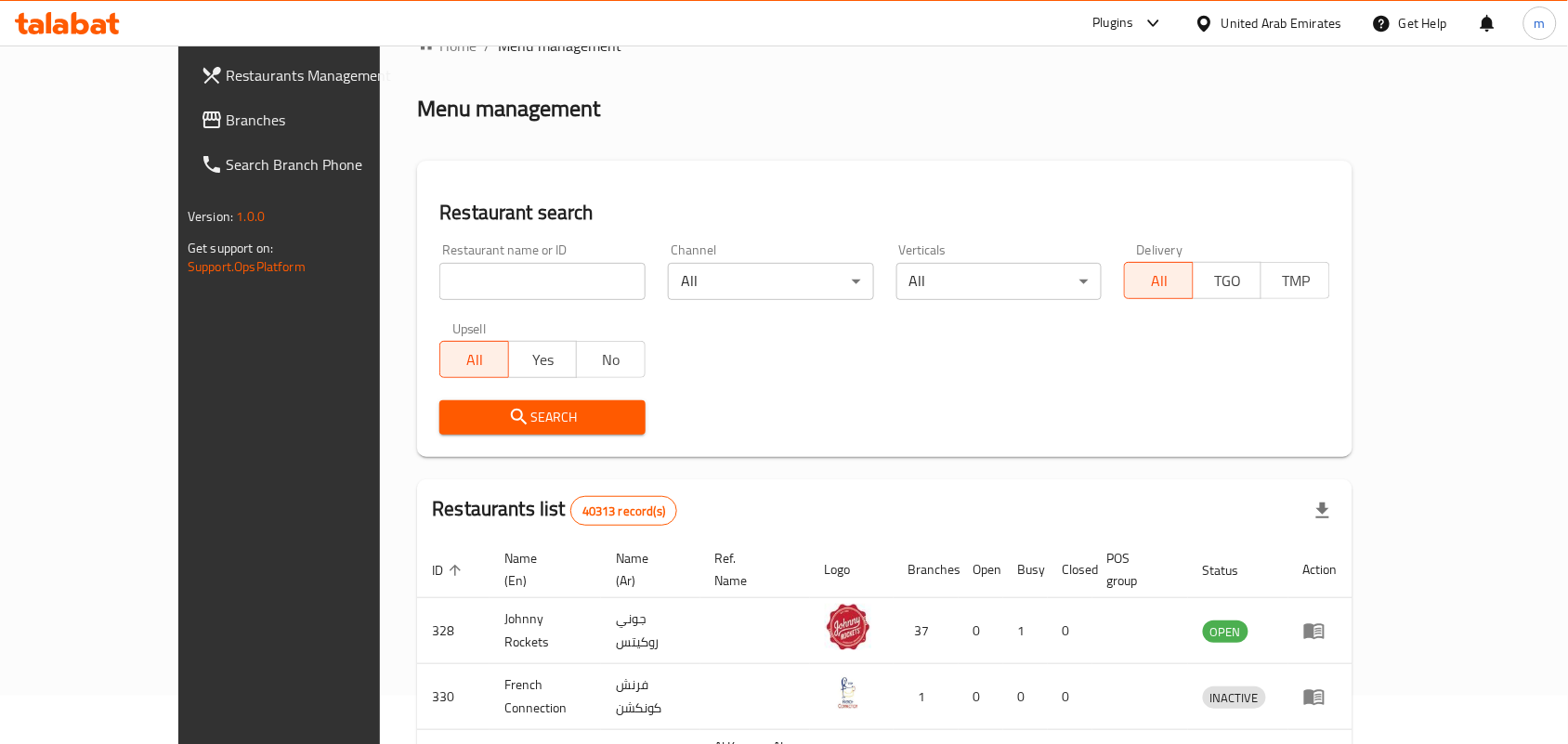 click on "Branches" at bounding box center [326, 120] 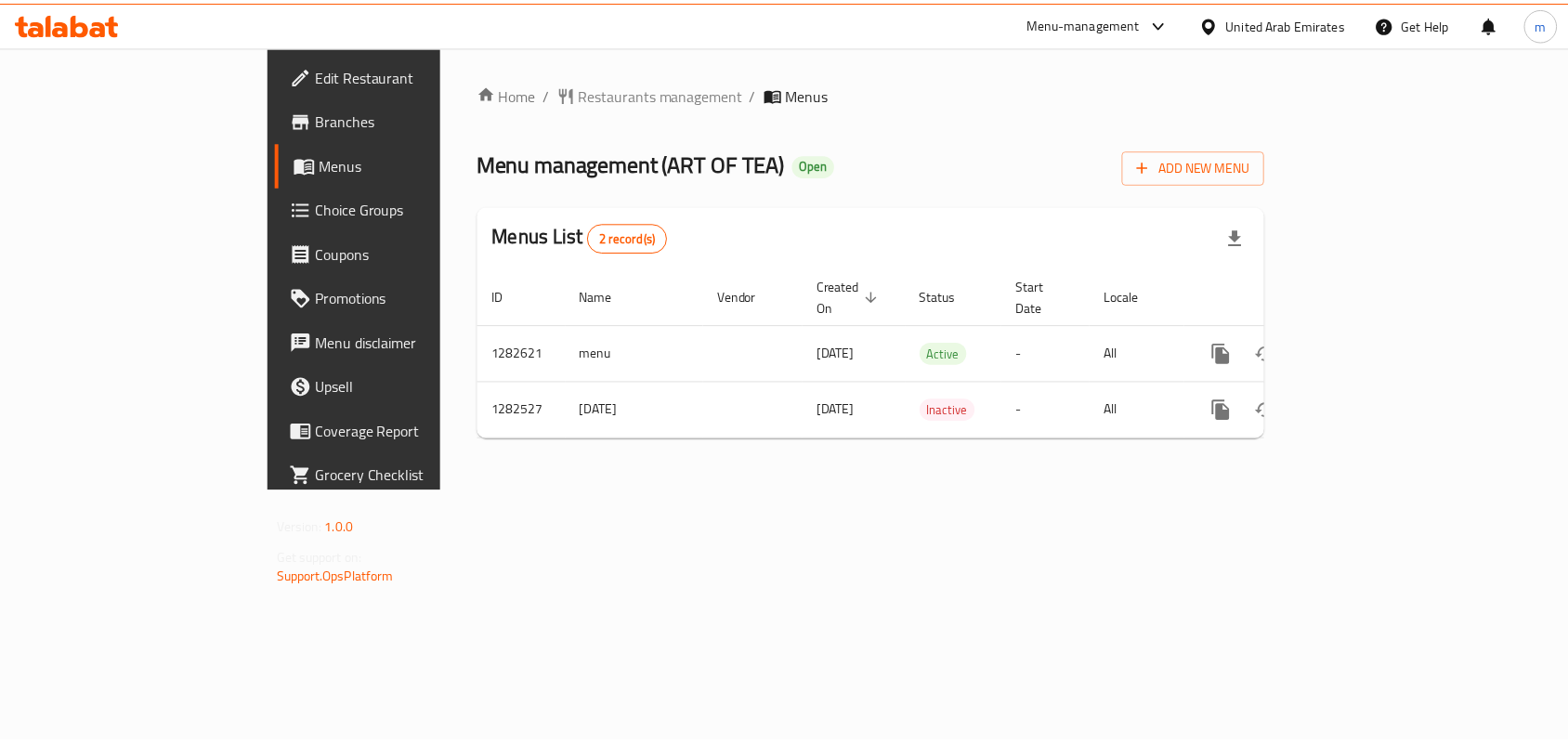 scroll, scrollTop: 0, scrollLeft: 0, axis: both 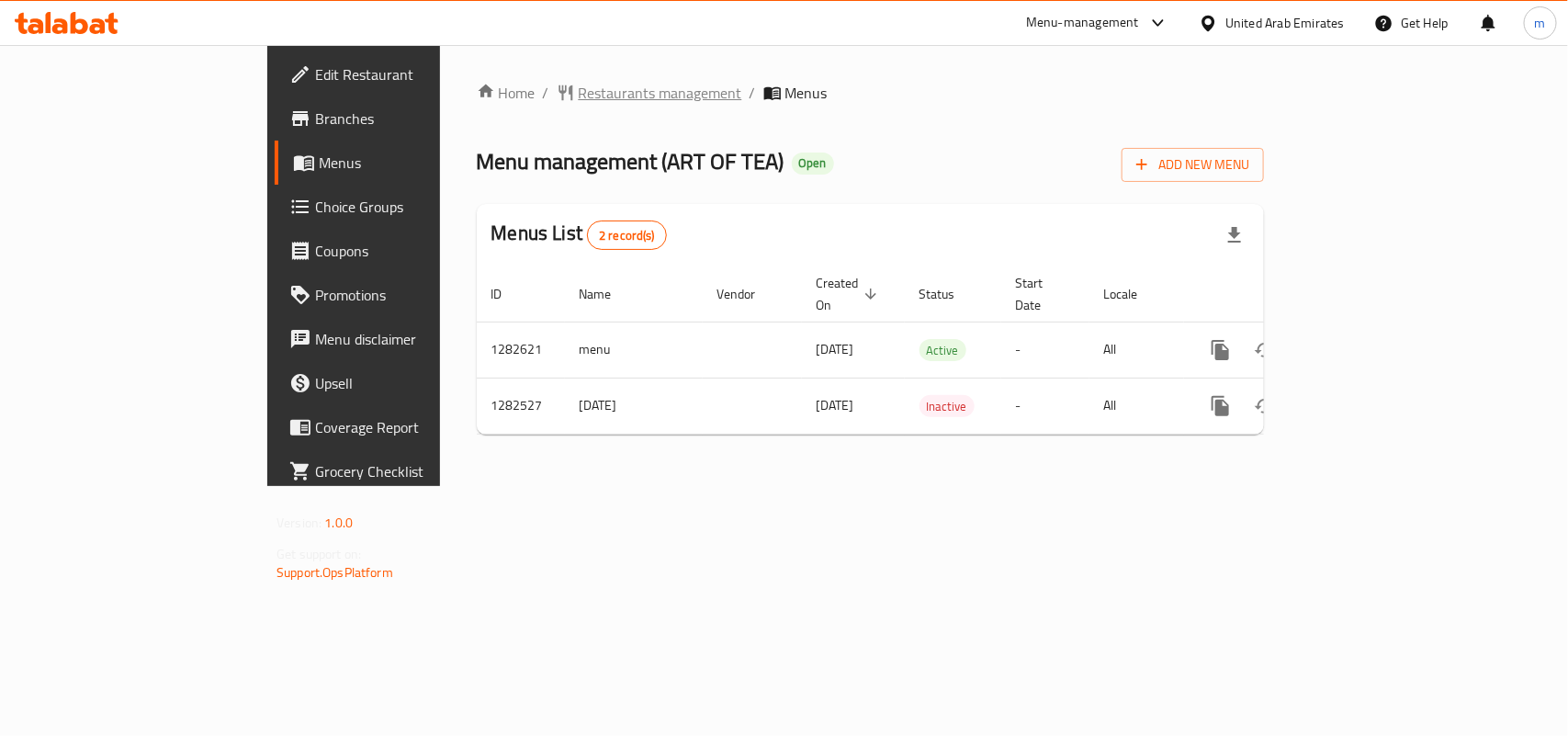 click on "Restaurants management" at bounding box center (660, 93) 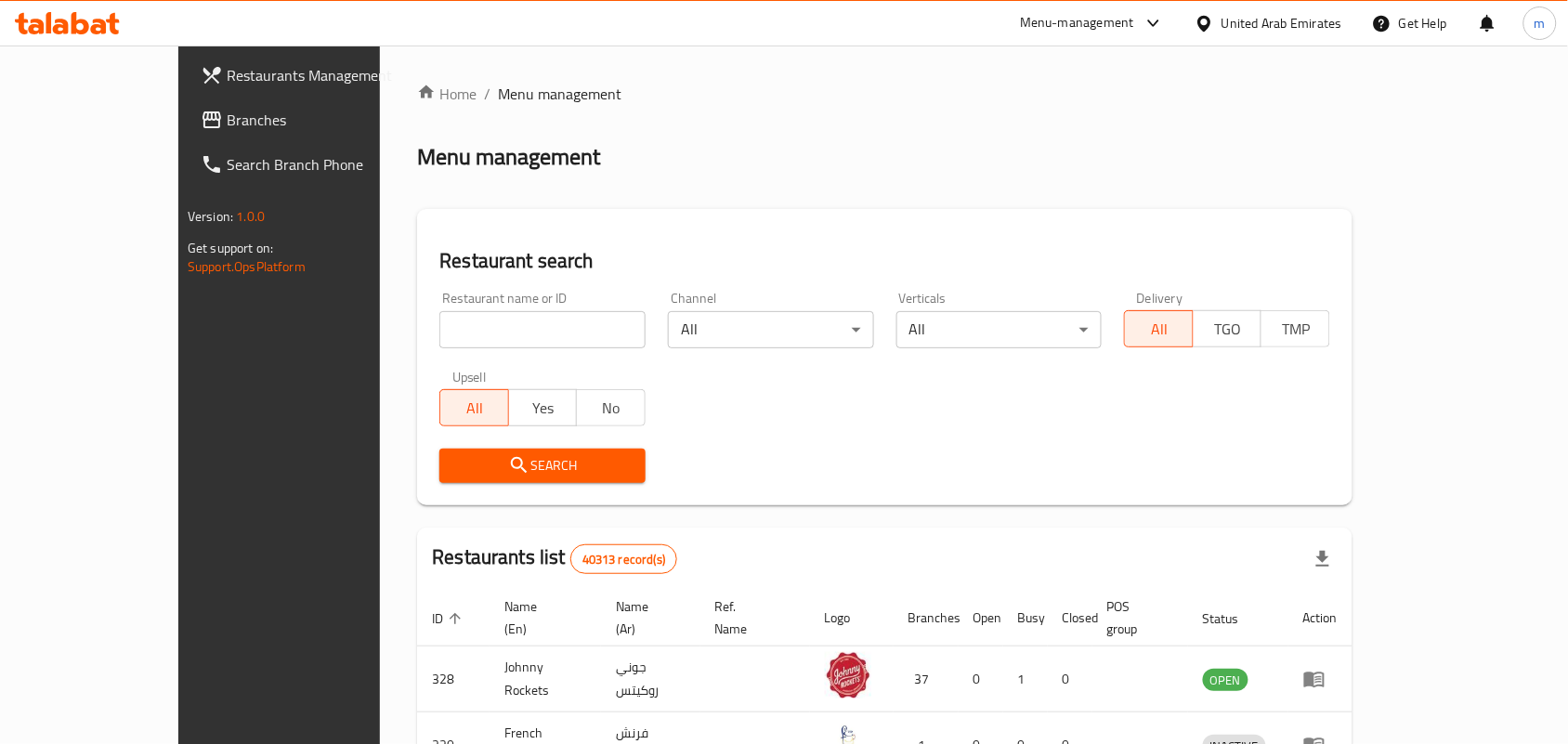 click at bounding box center (542, 330) 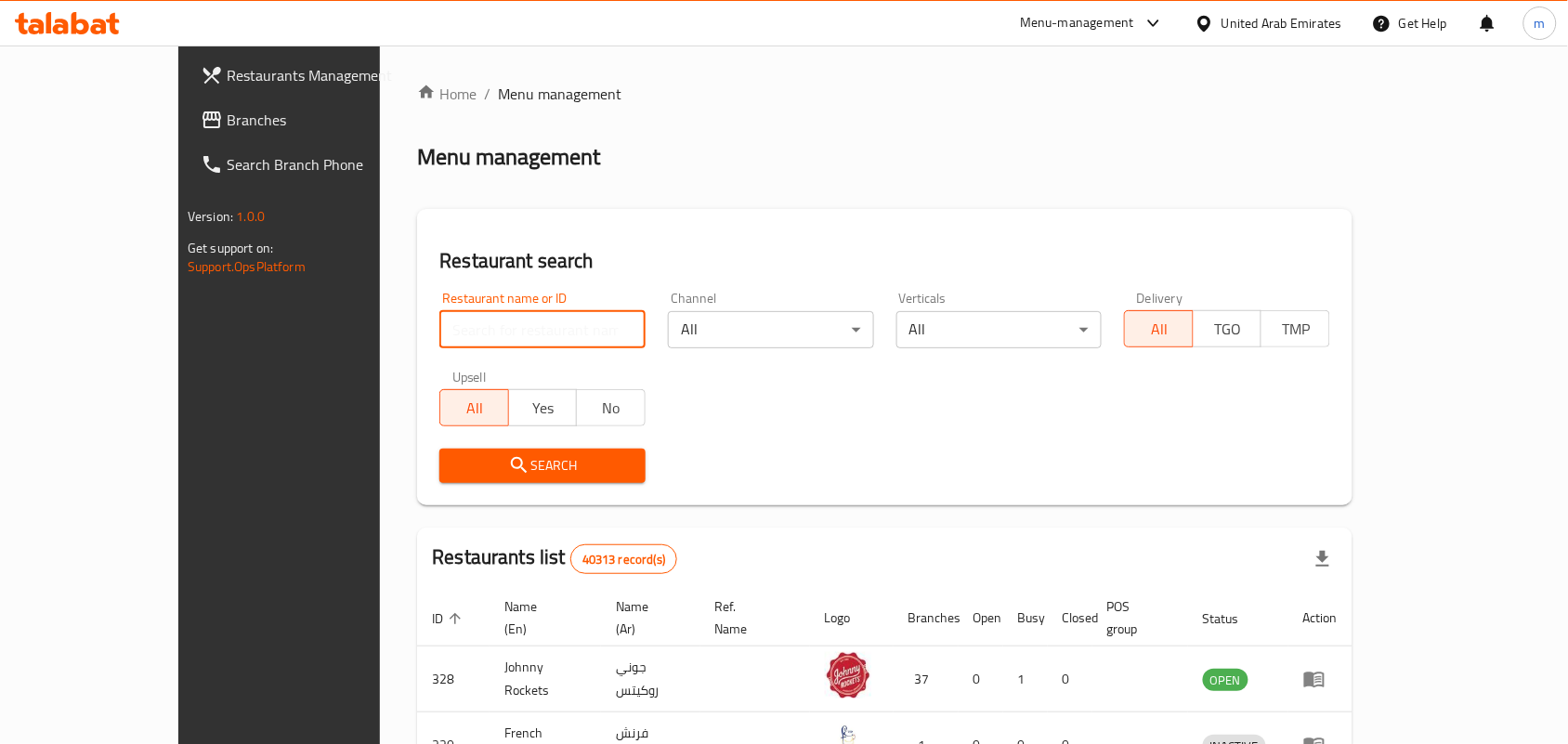 paste on "694808" 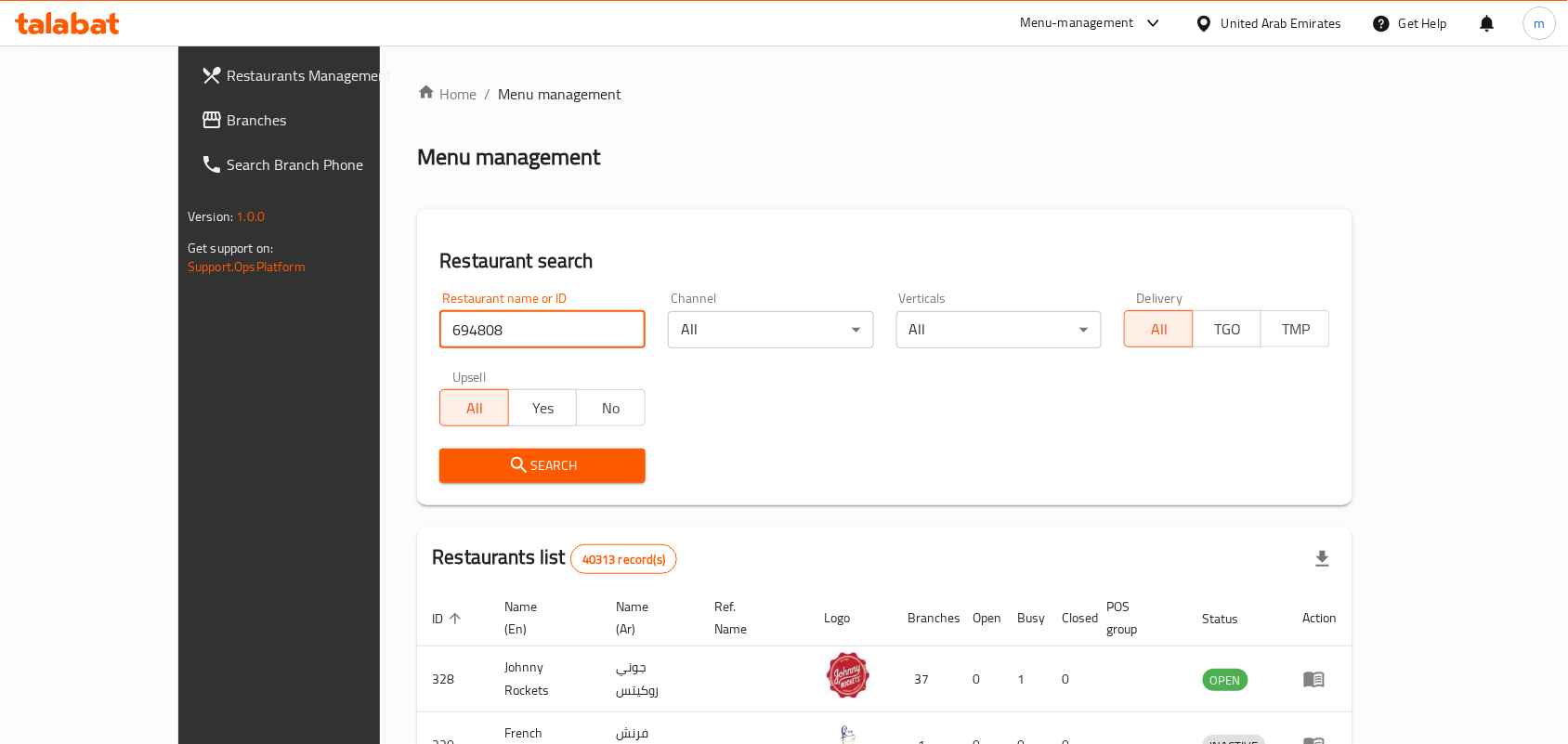 type on "694808" 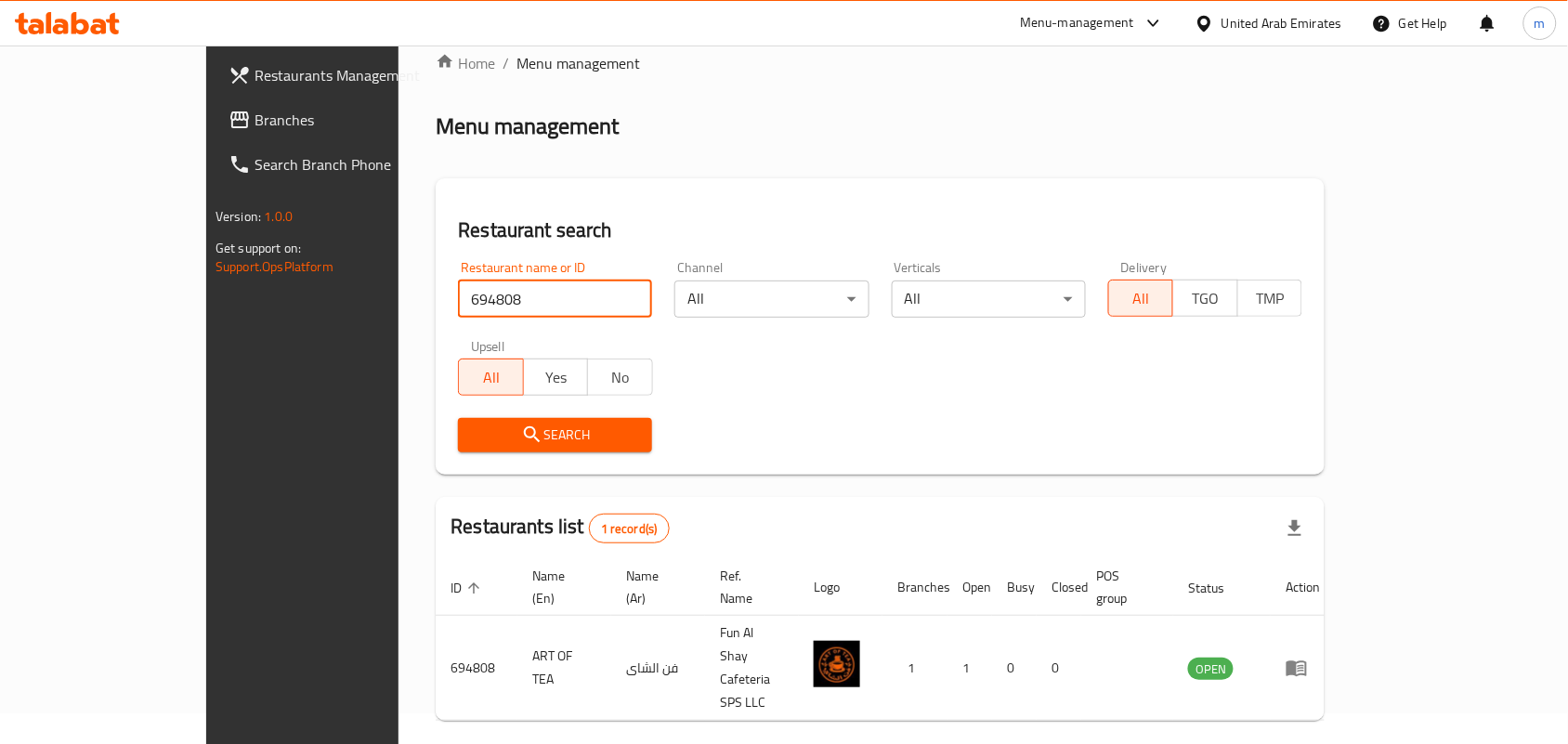 scroll, scrollTop: 48, scrollLeft: 0, axis: vertical 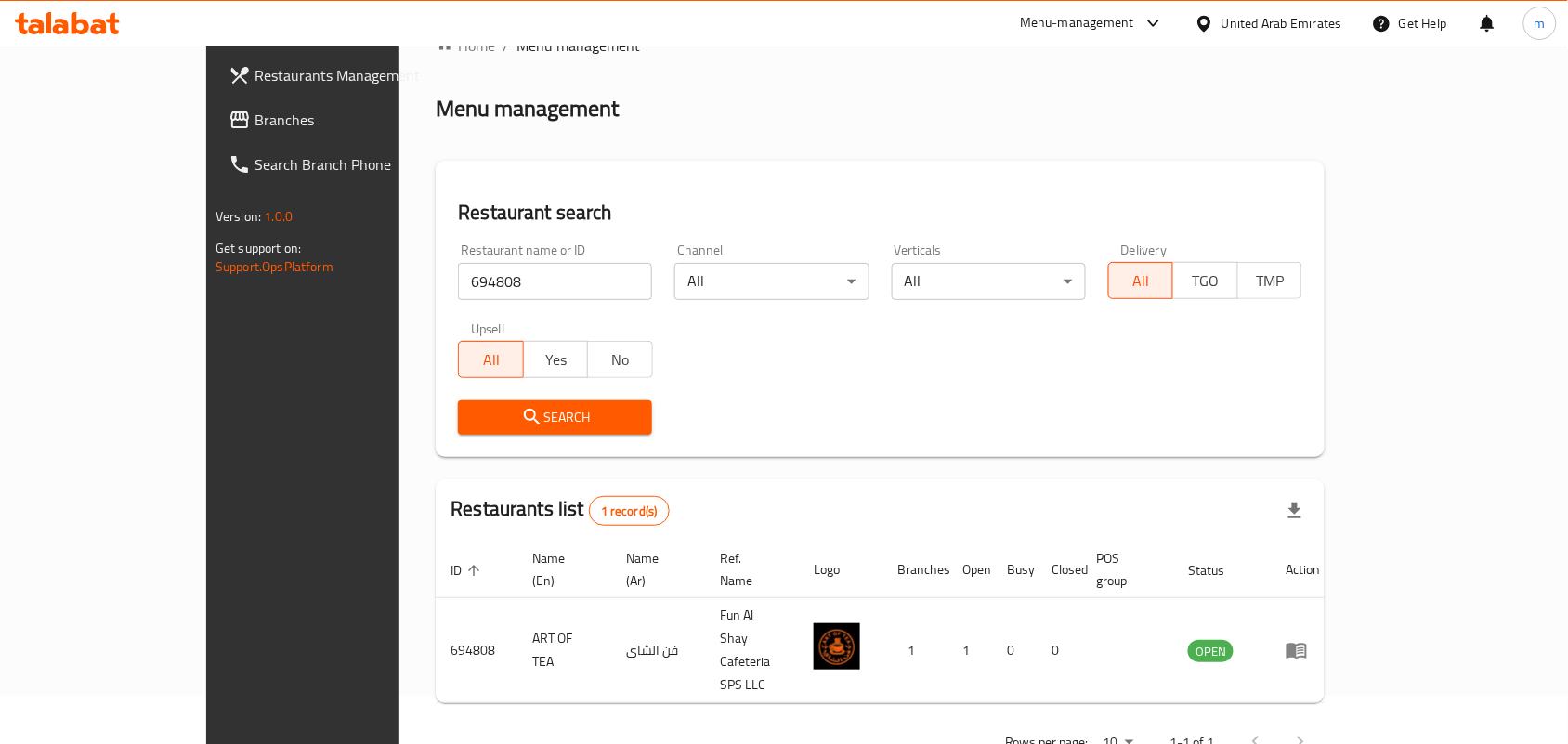 click on "United Arab Emirates" at bounding box center (1282, 23) 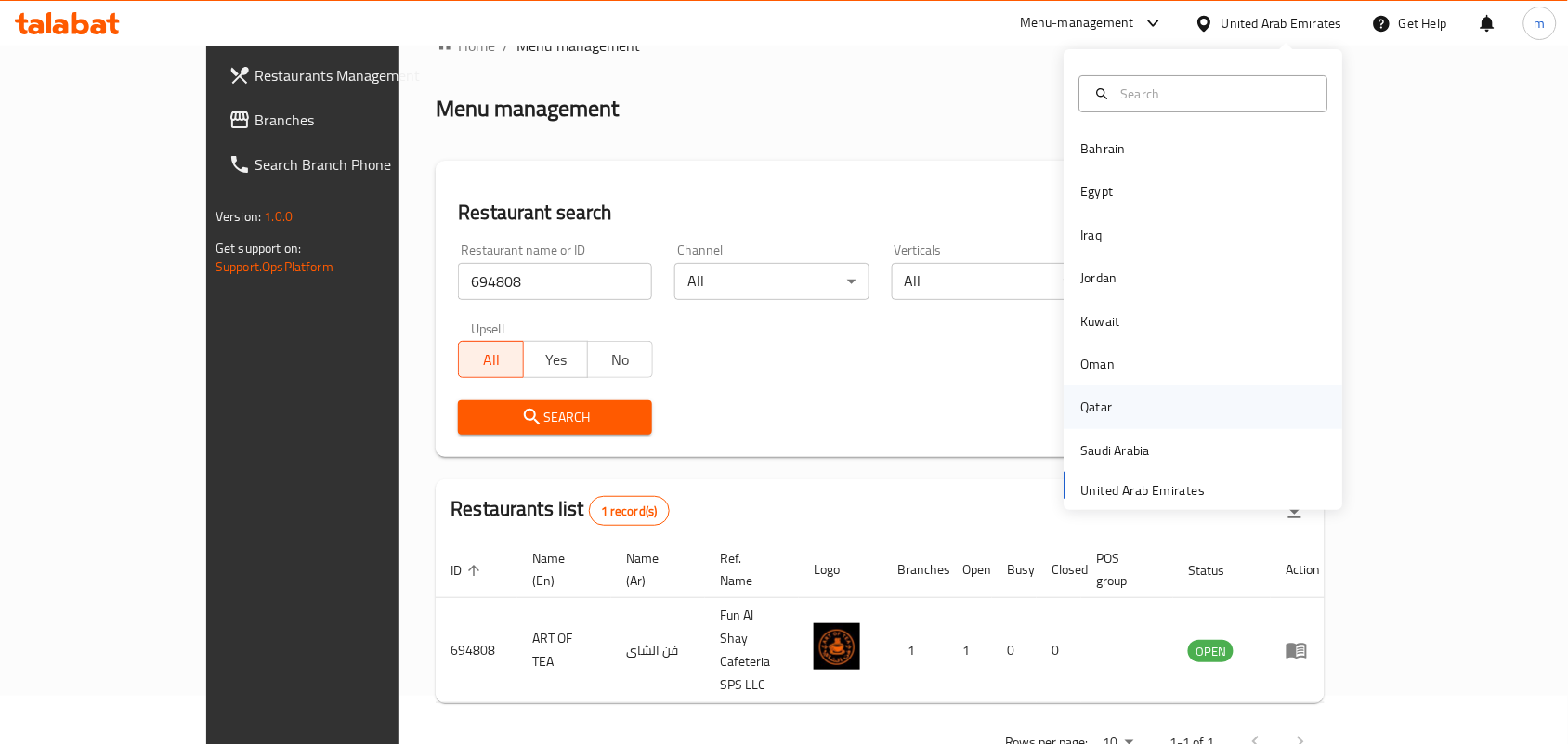 click on "Qatar" at bounding box center [1097, 407] 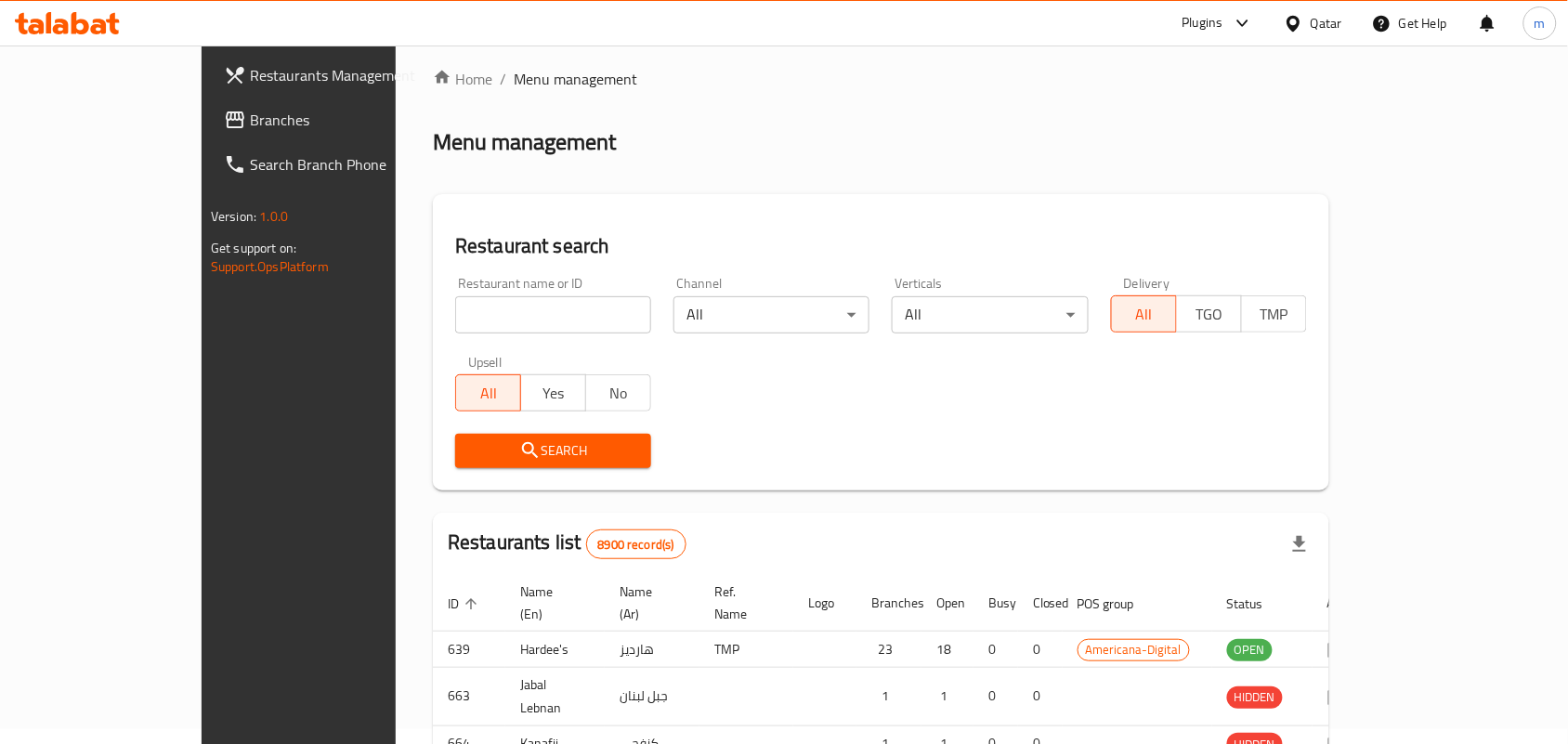 scroll, scrollTop: 48, scrollLeft: 0, axis: vertical 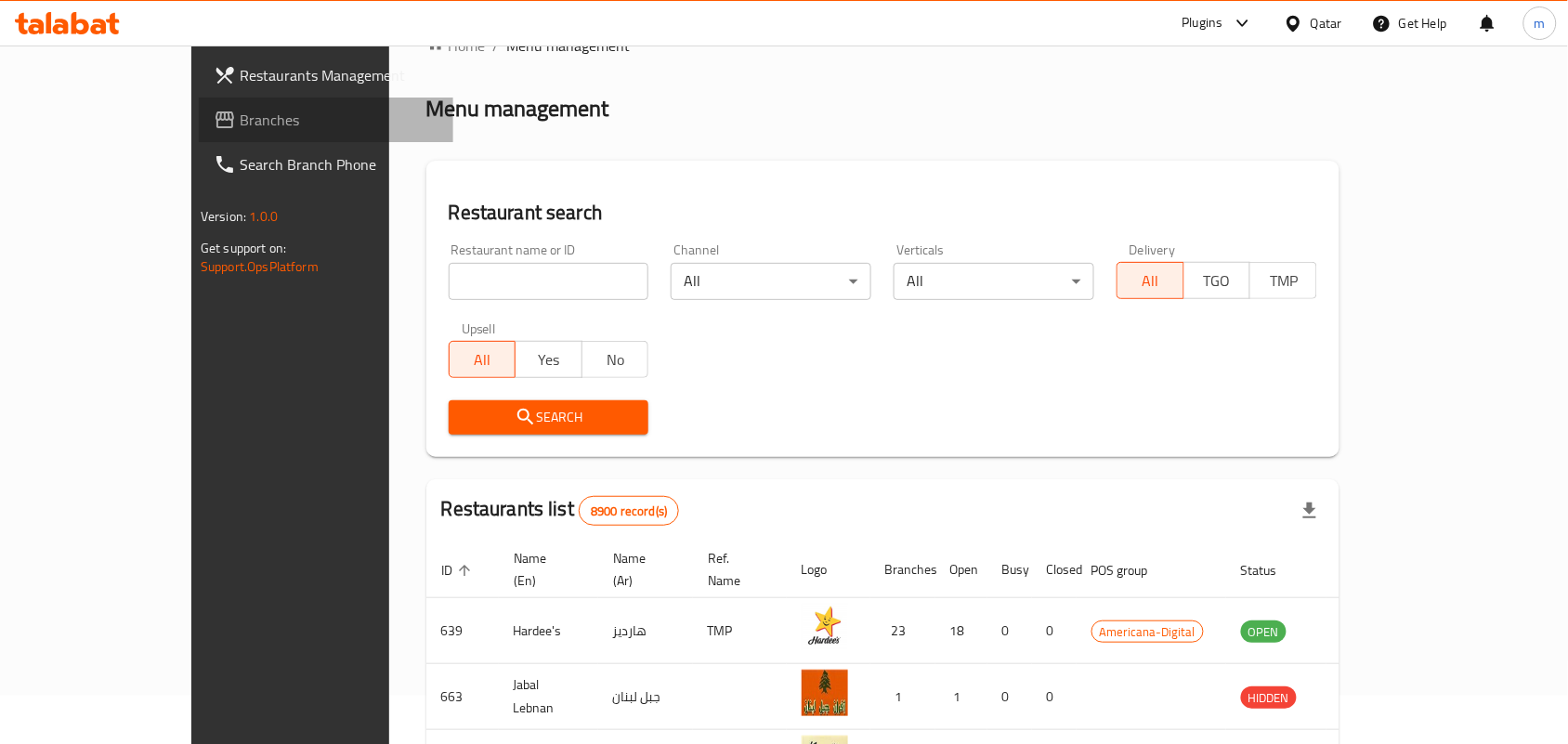 click on "Branches" at bounding box center [339, 120] 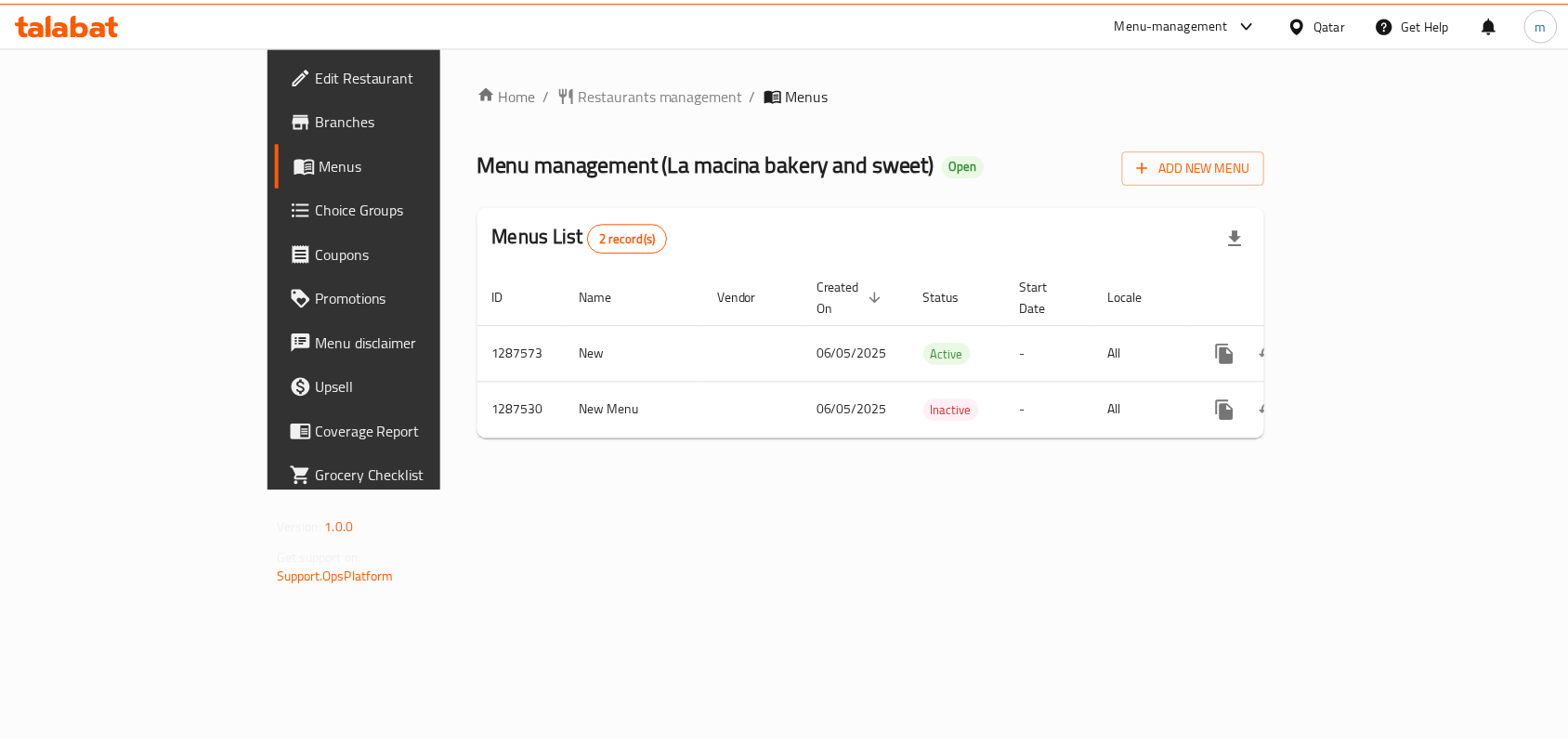 scroll, scrollTop: 0, scrollLeft: 0, axis: both 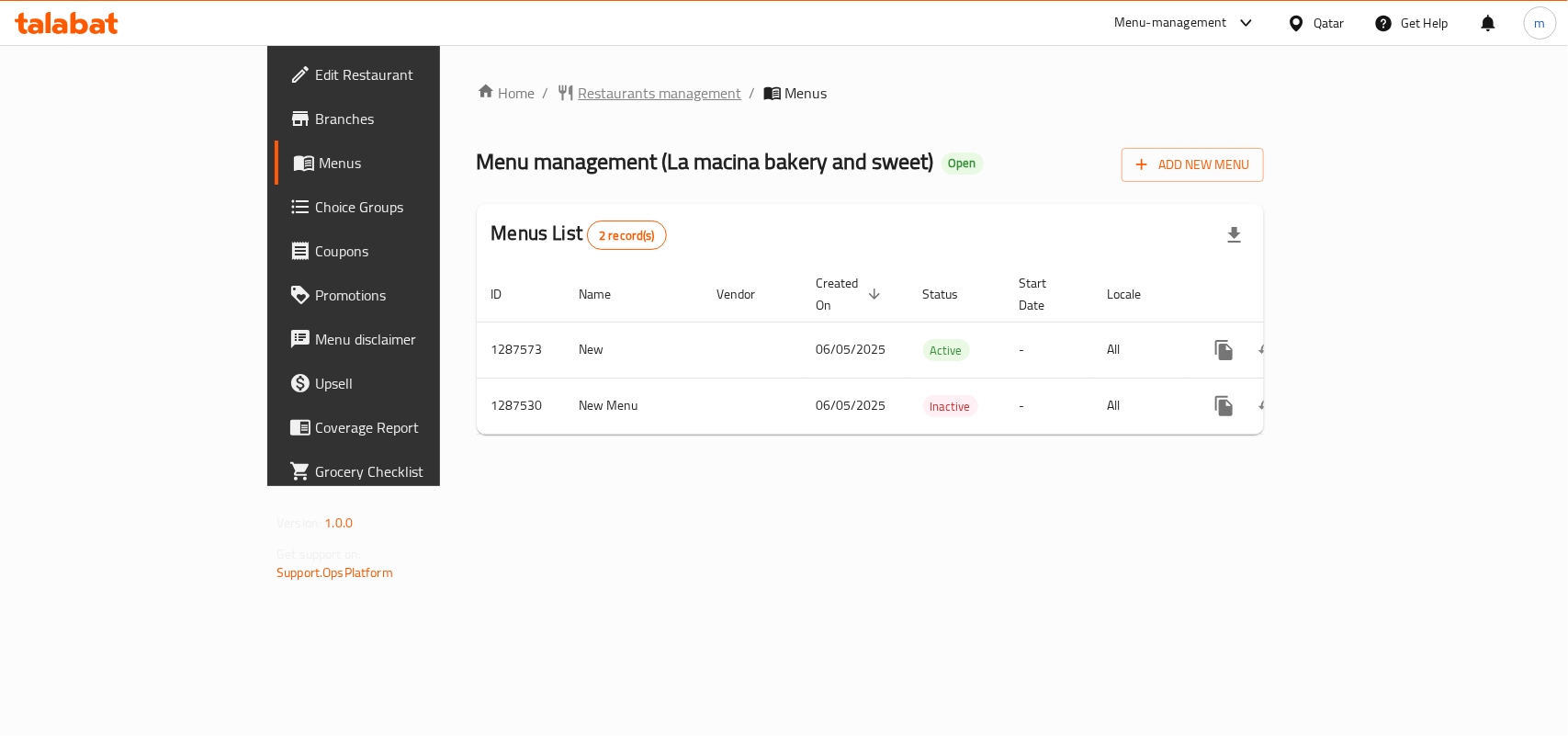click on "Restaurants management" at bounding box center [660, 93] 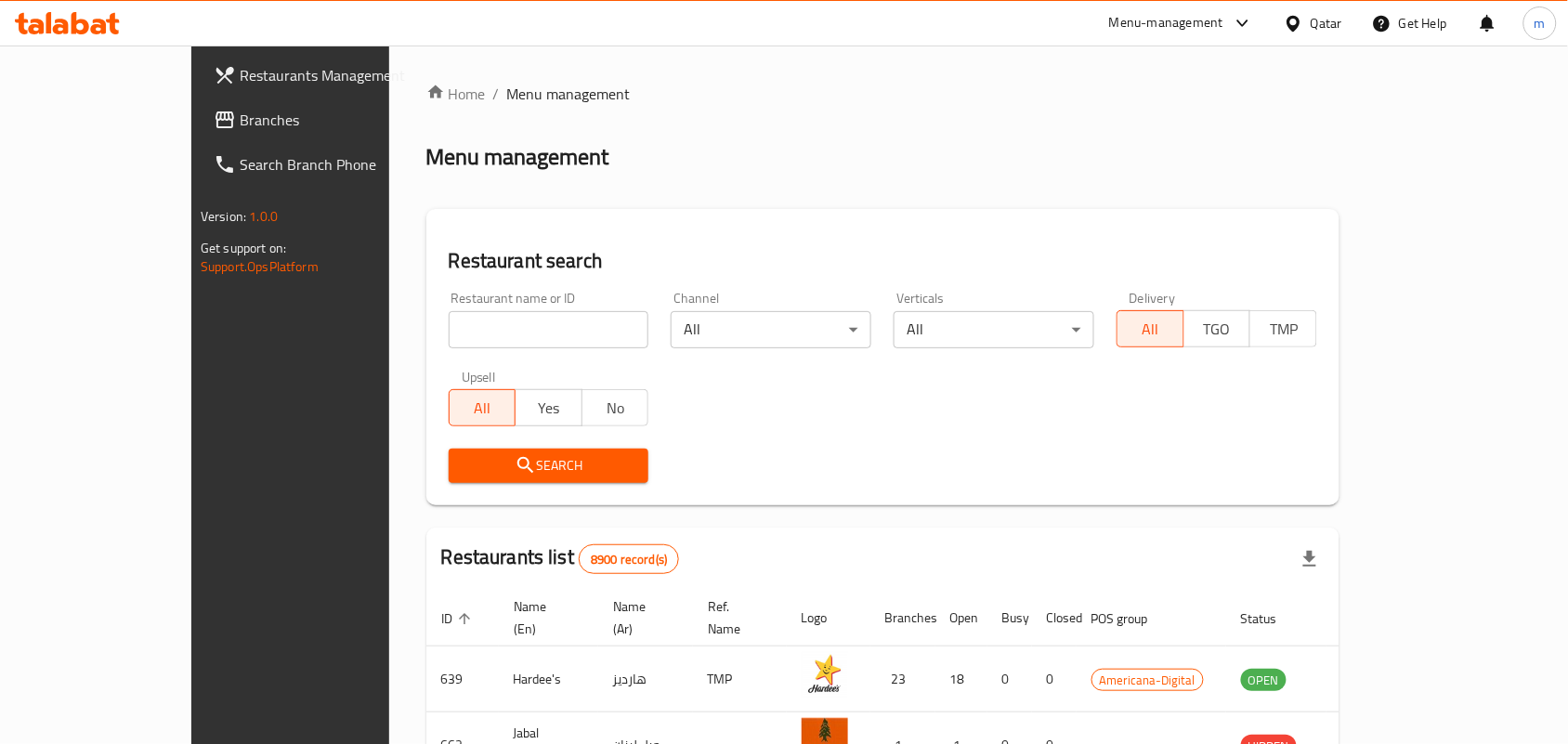 click at bounding box center (549, 330) 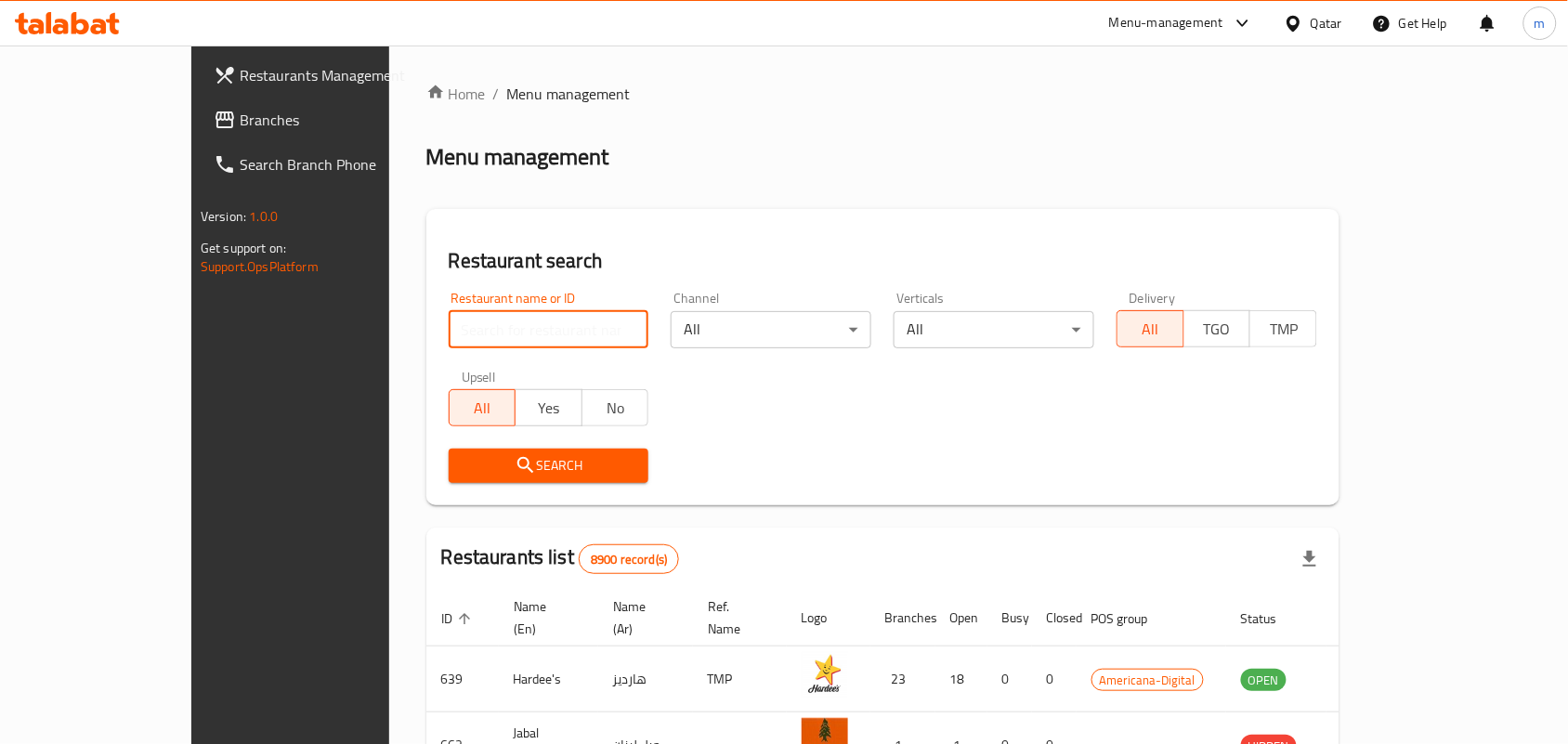 paste on "696776" 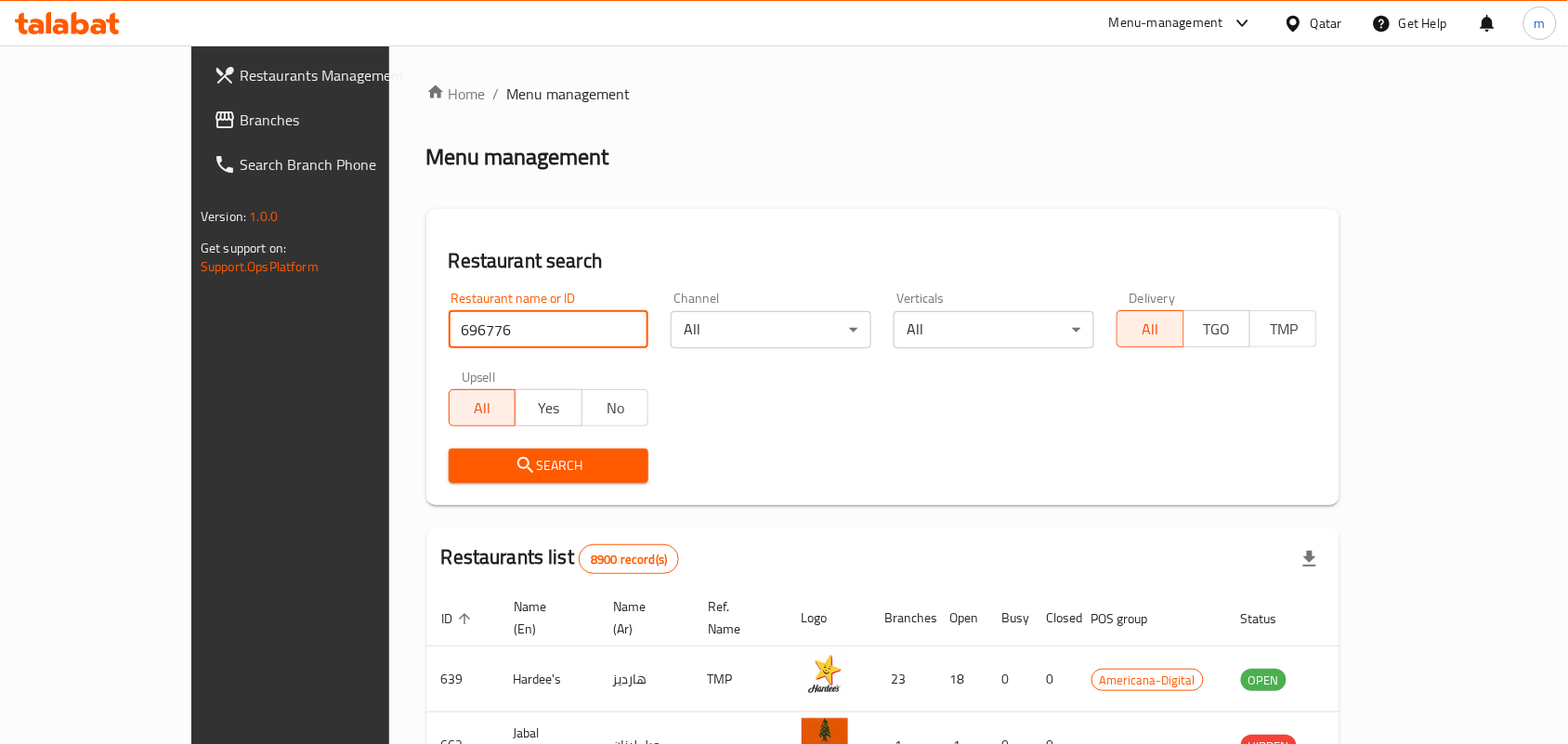 type on "696776" 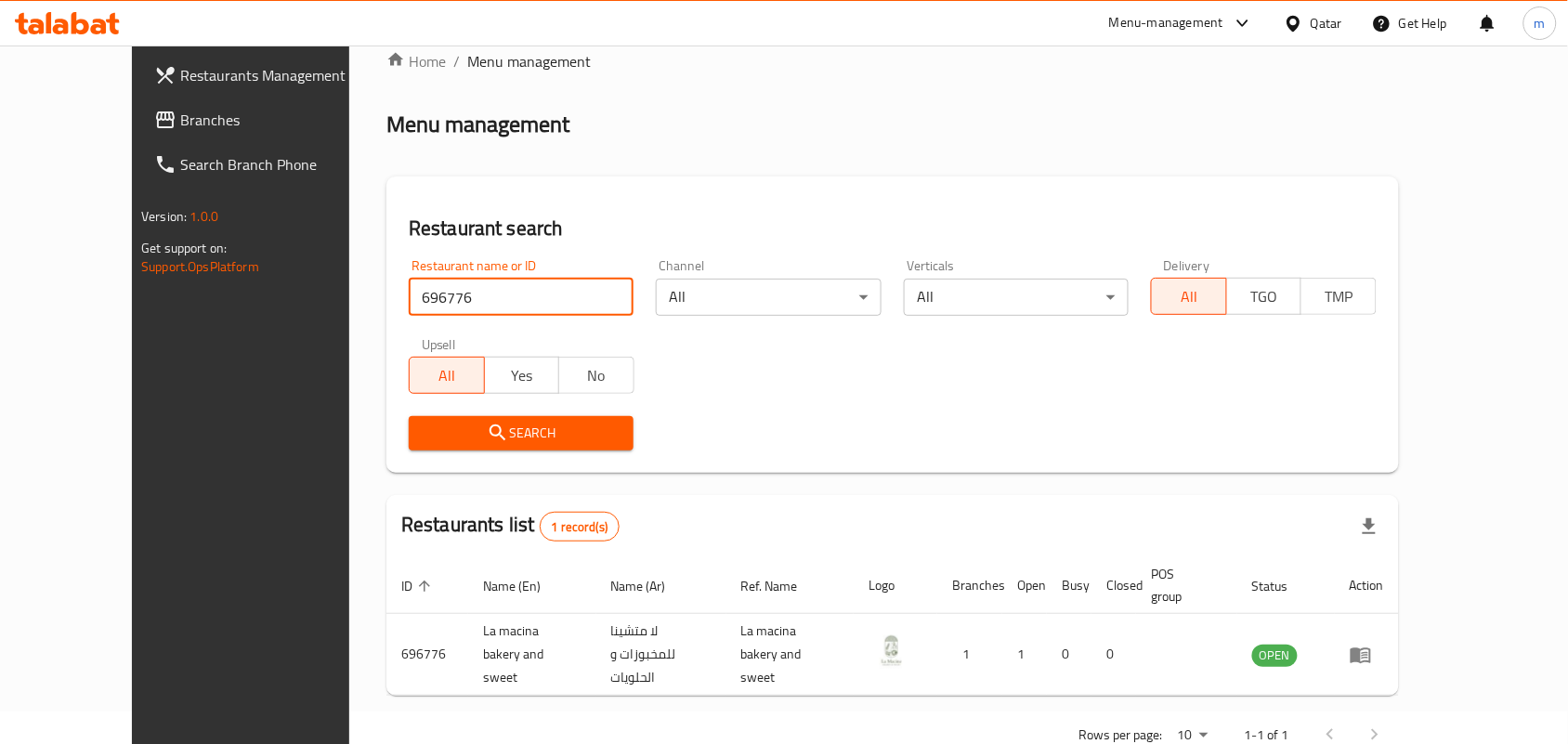 scroll, scrollTop: 48, scrollLeft: 0, axis: vertical 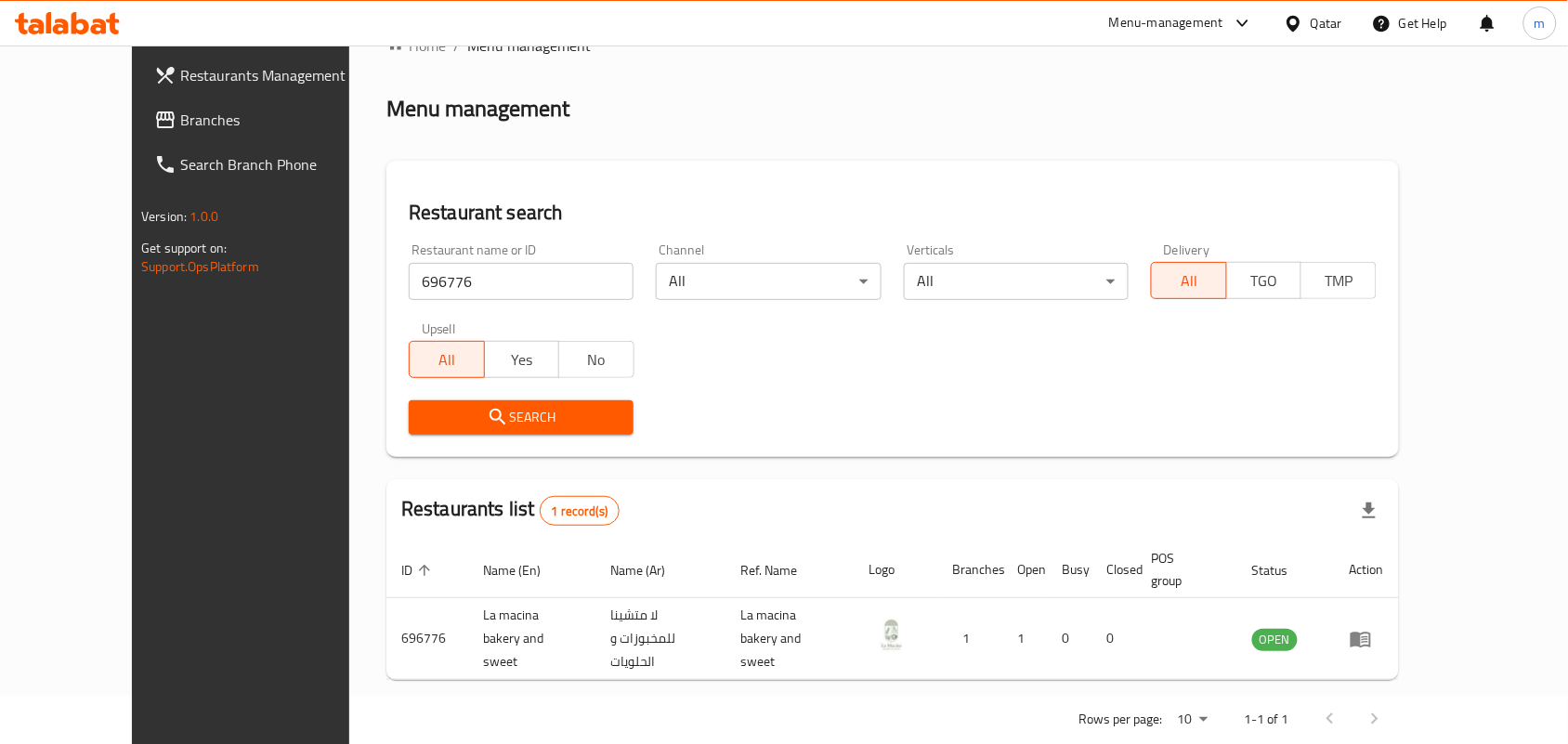 click on "Qatar" at bounding box center (1326, 23) 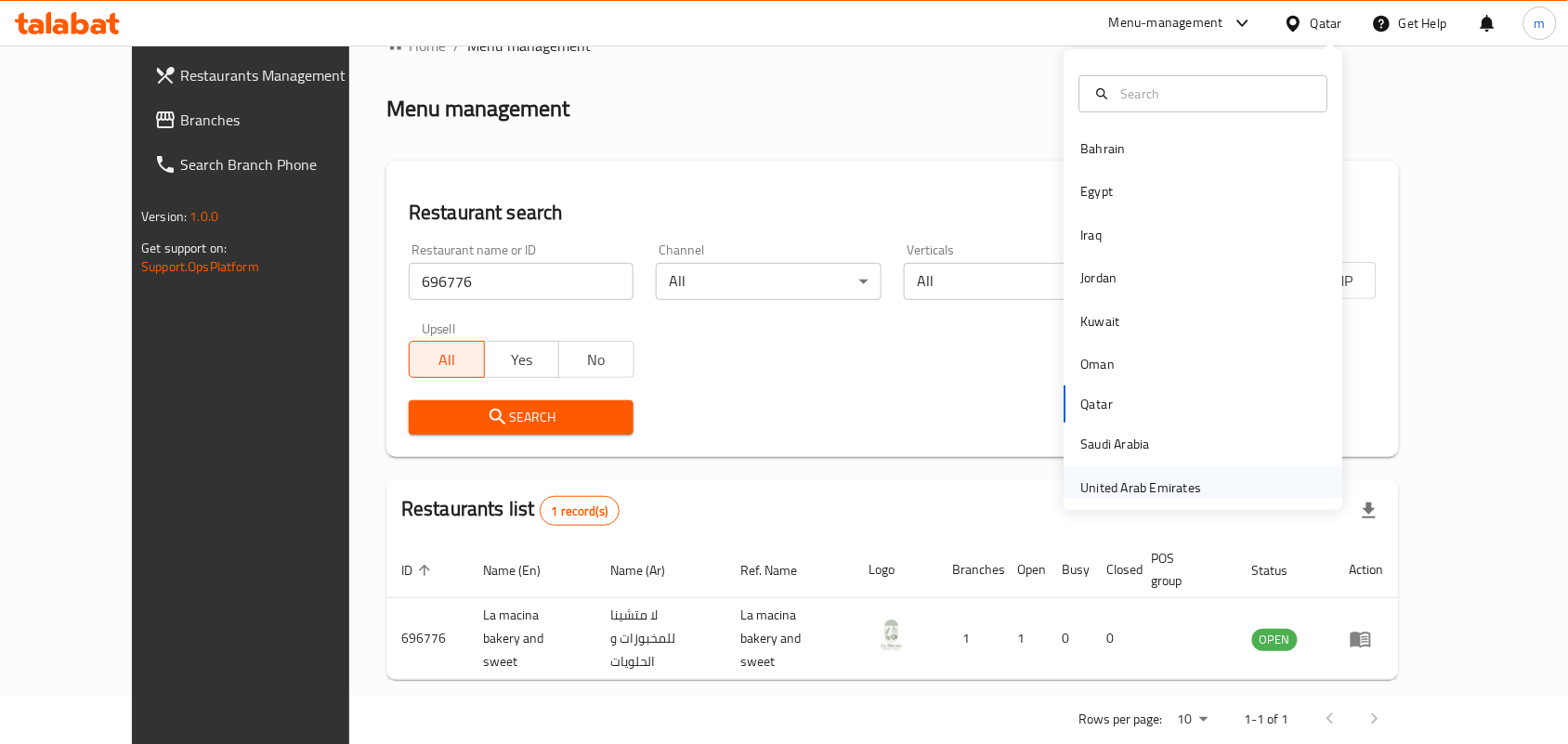 click on "United Arab Emirates" at bounding box center (1142, 488) 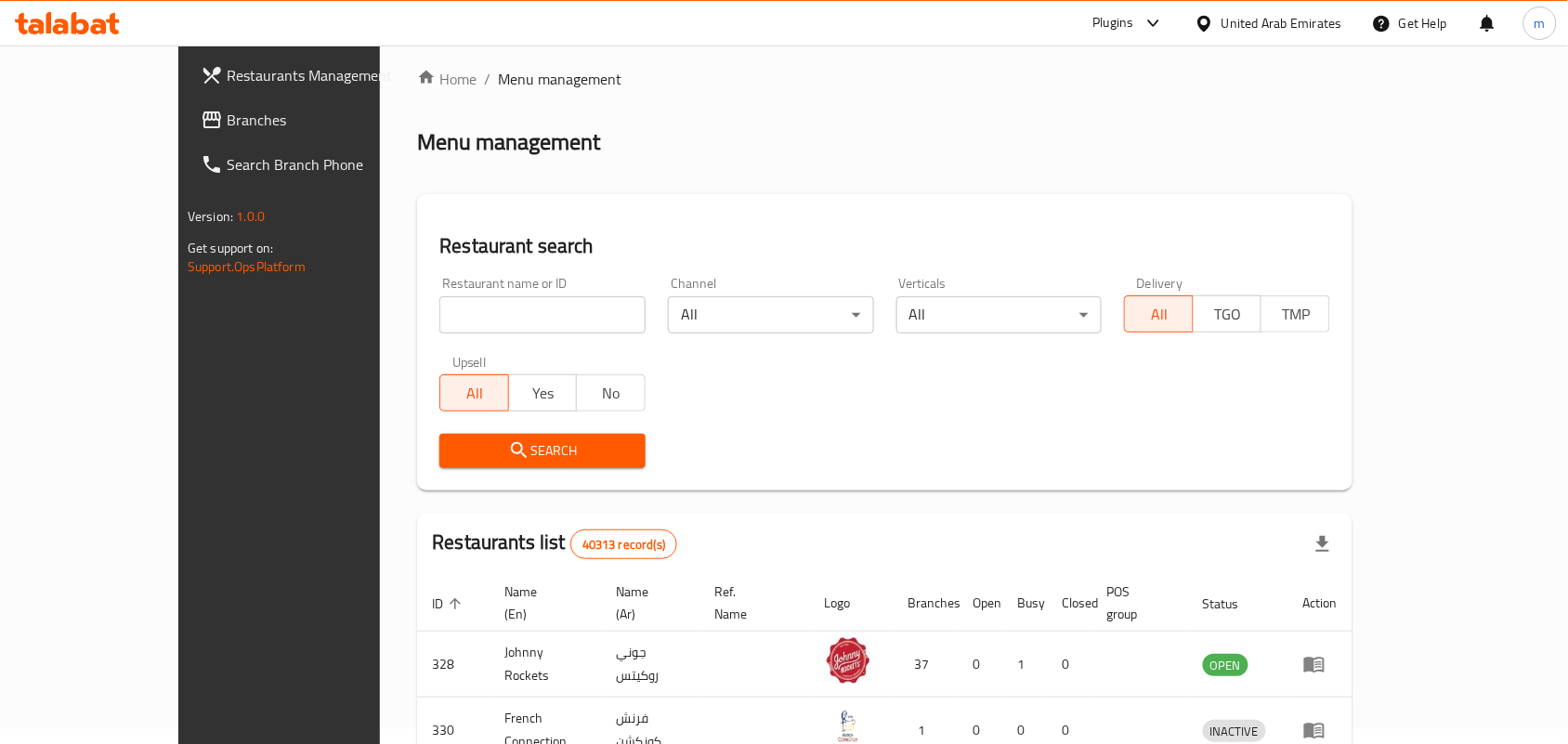 scroll, scrollTop: 48, scrollLeft: 0, axis: vertical 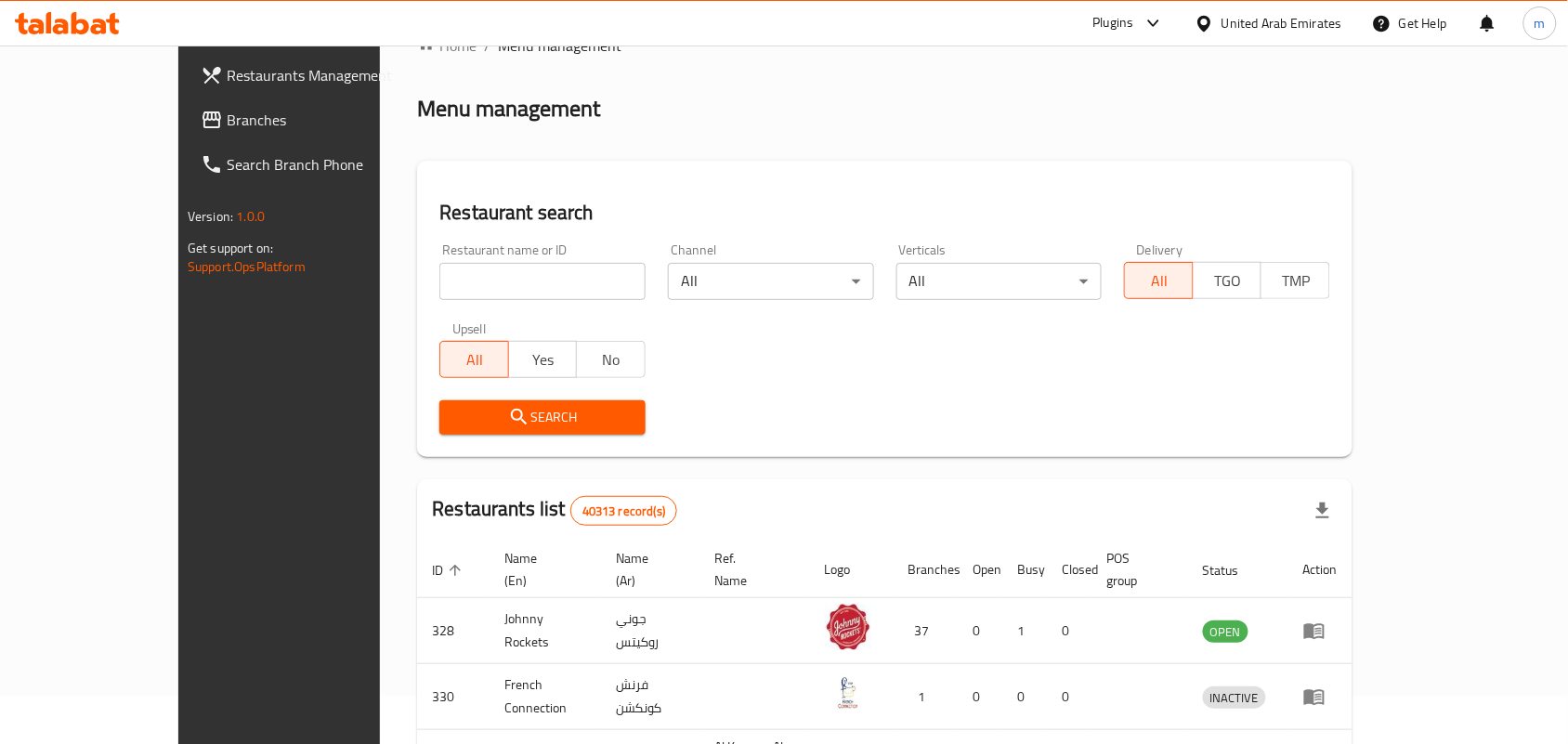 click on "Branches" at bounding box center [326, 120] 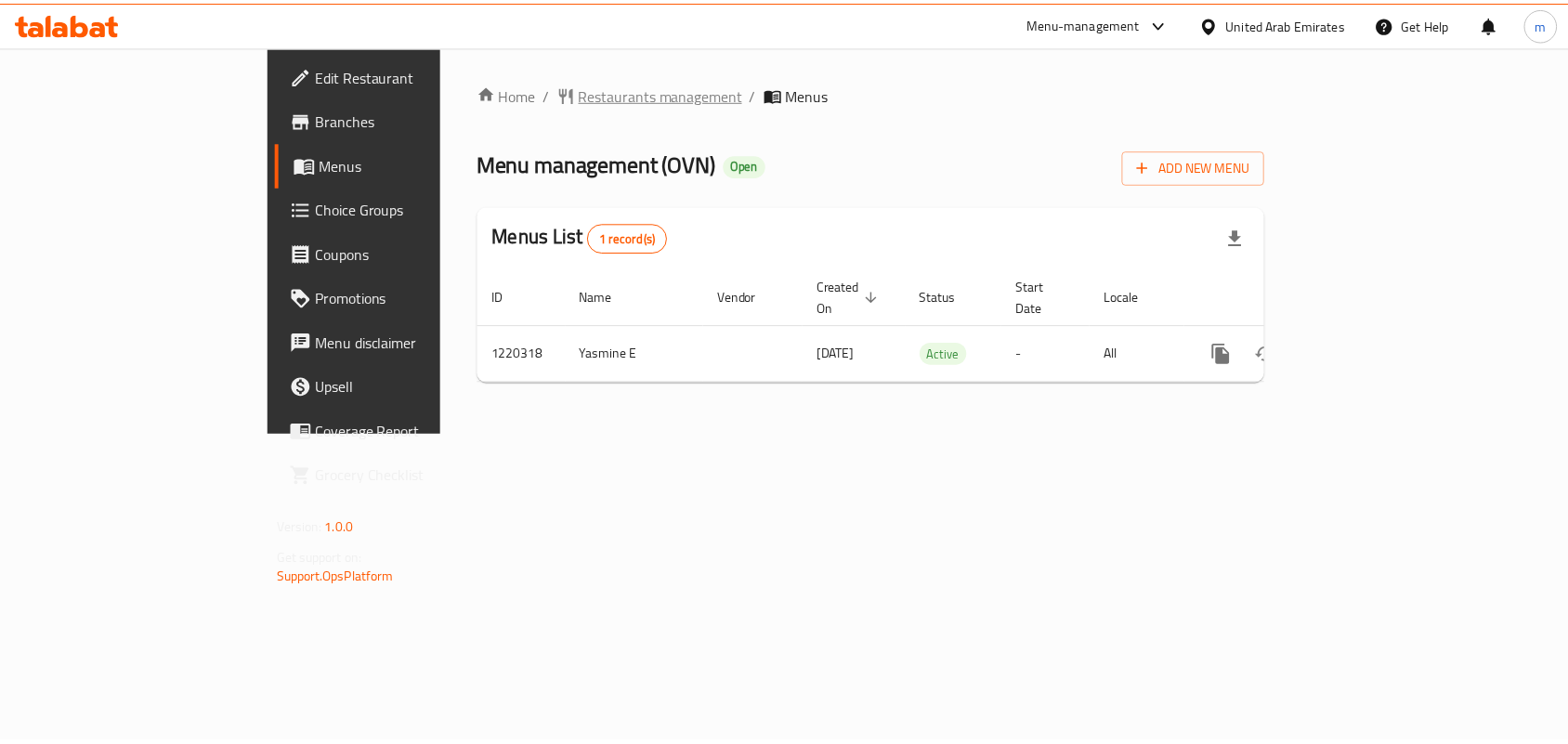 scroll, scrollTop: 0, scrollLeft: 0, axis: both 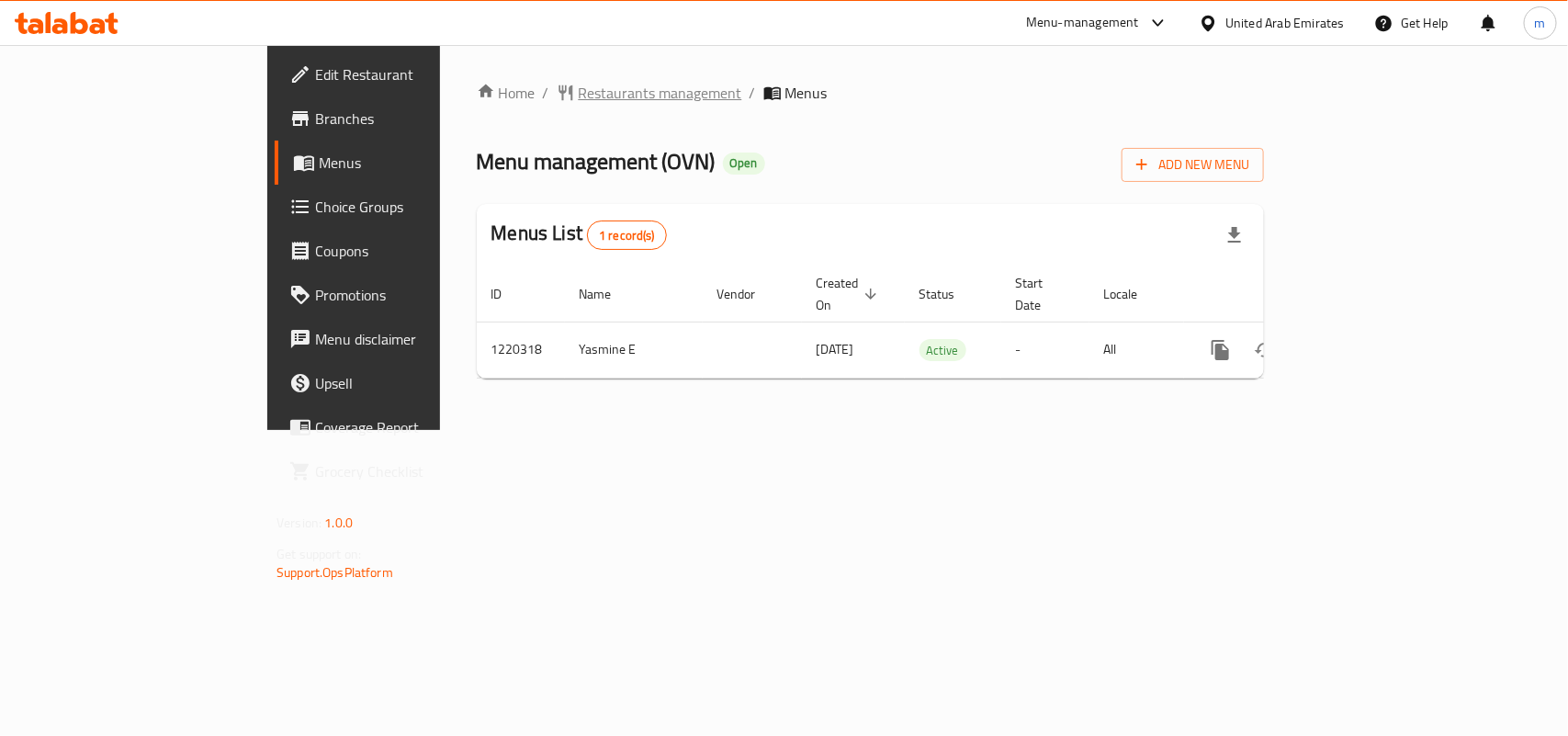 click on "Restaurants management" at bounding box center (660, 93) 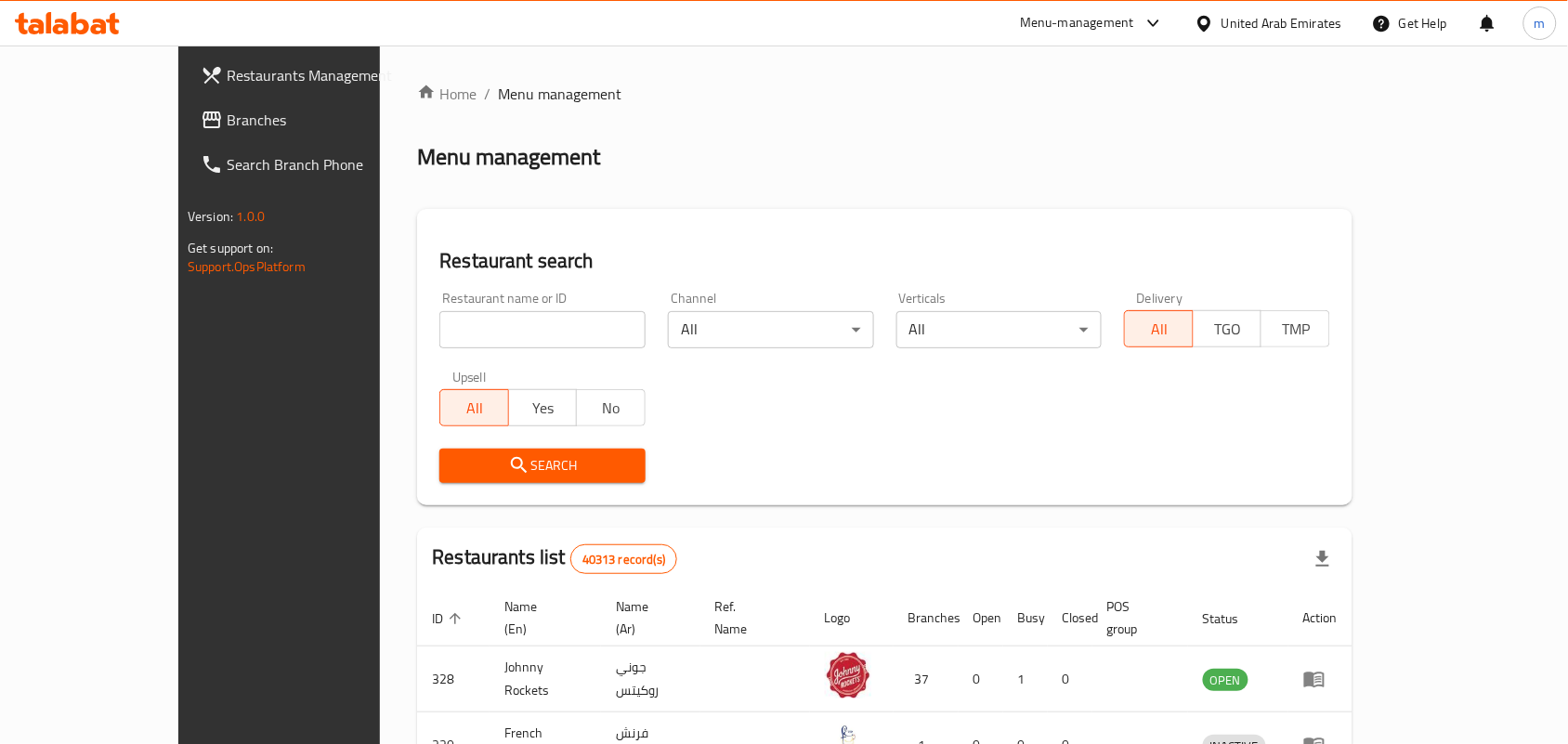click at bounding box center [542, 330] 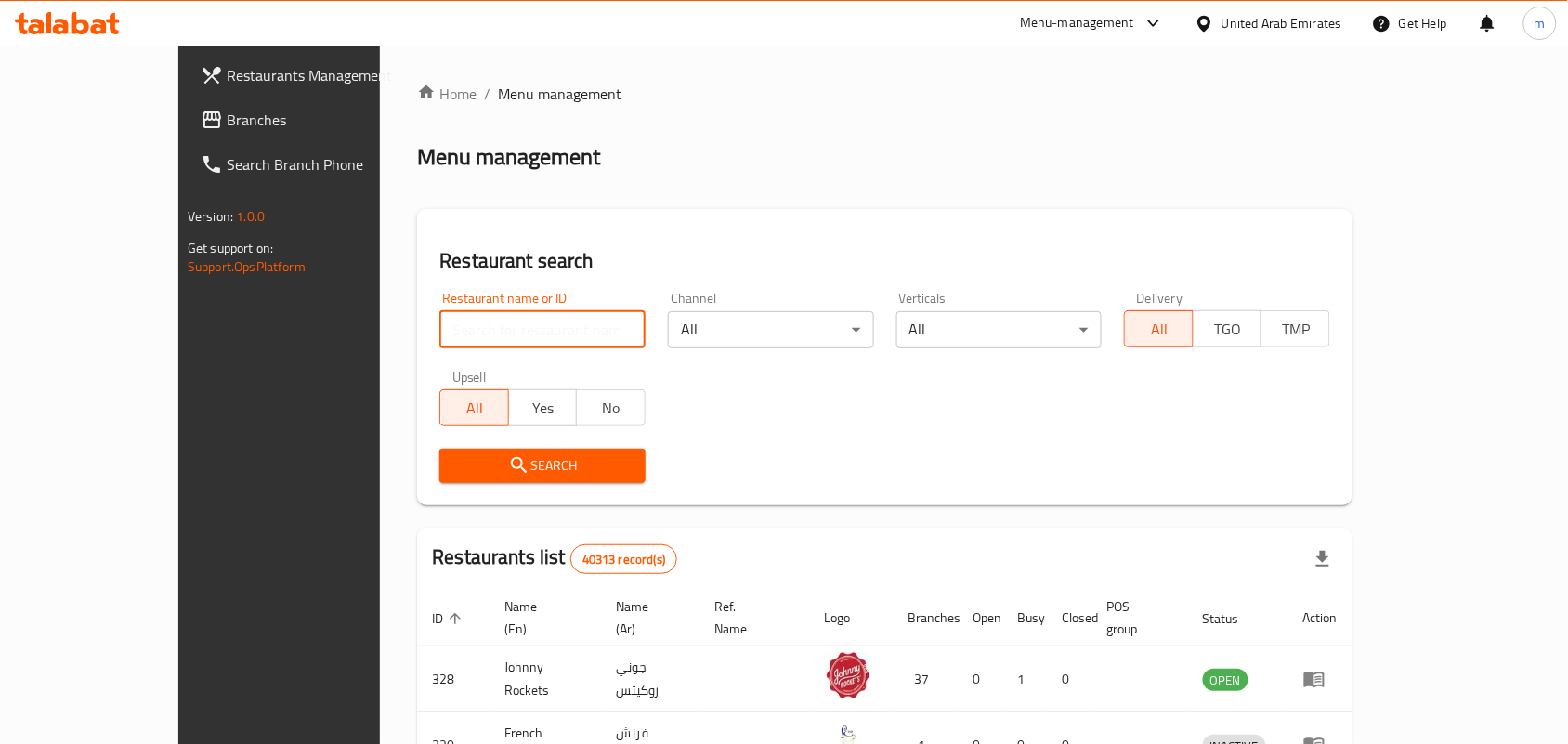 paste on "673322" 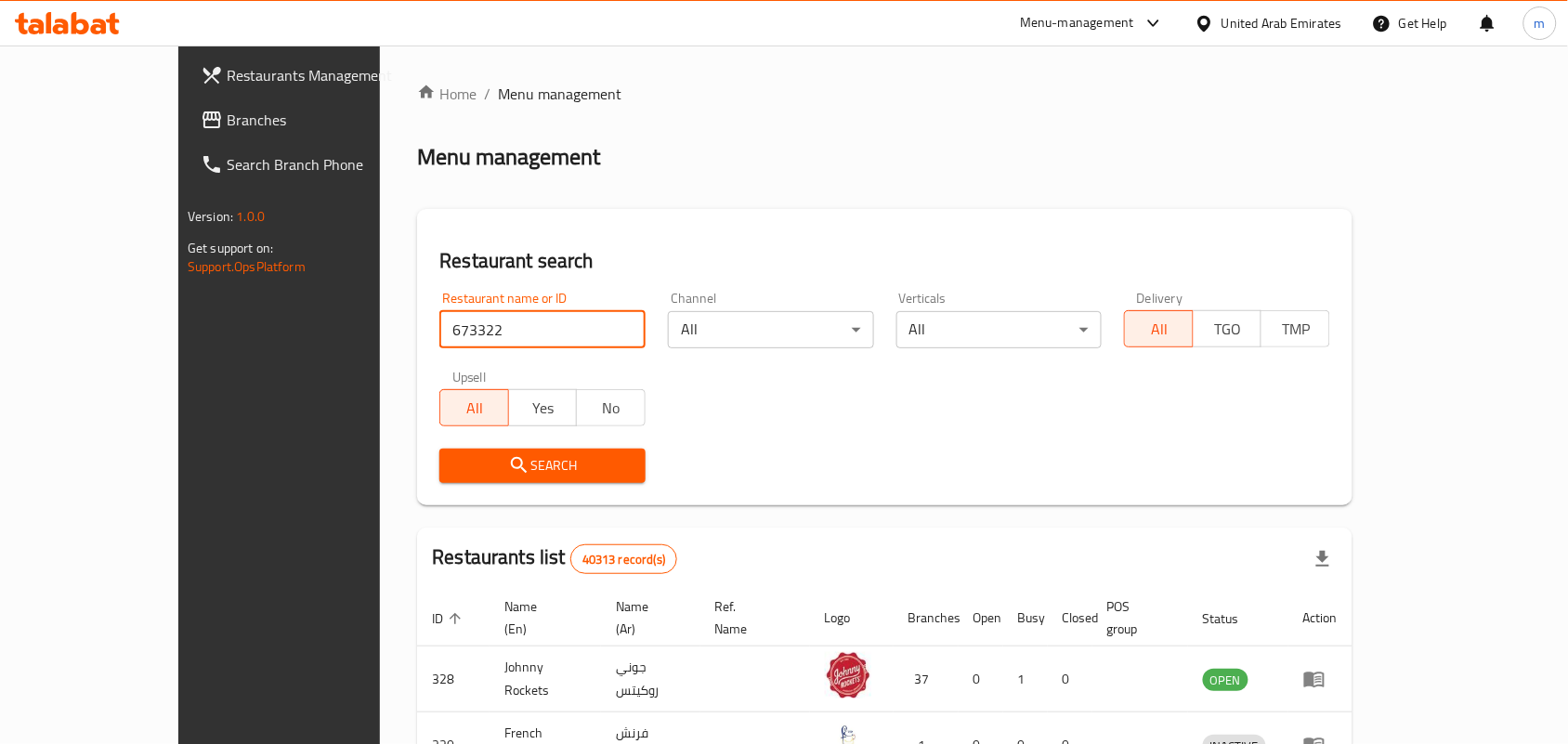 type on "673322" 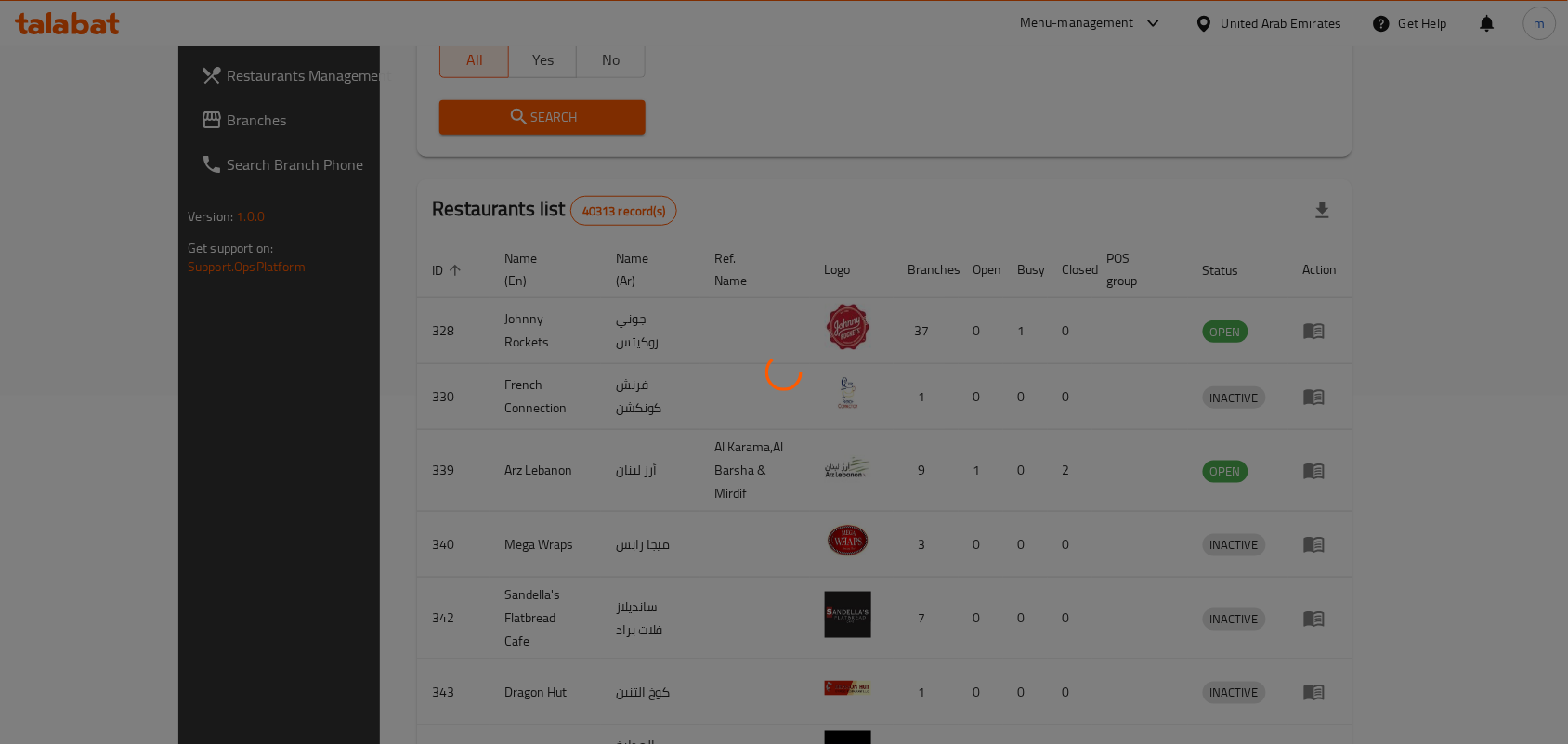scroll, scrollTop: 48, scrollLeft: 0, axis: vertical 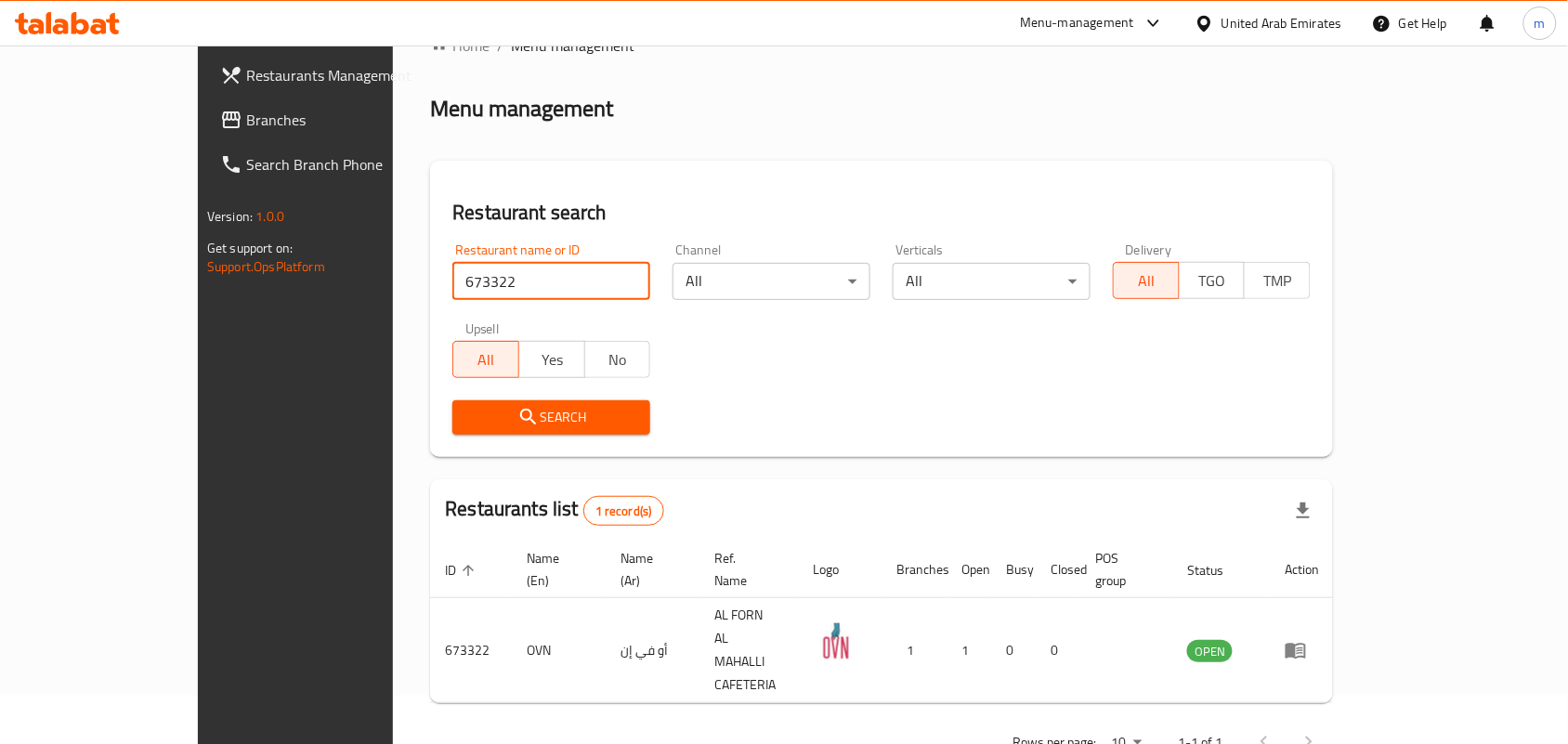 click on "Branches" at bounding box center (346, 120) 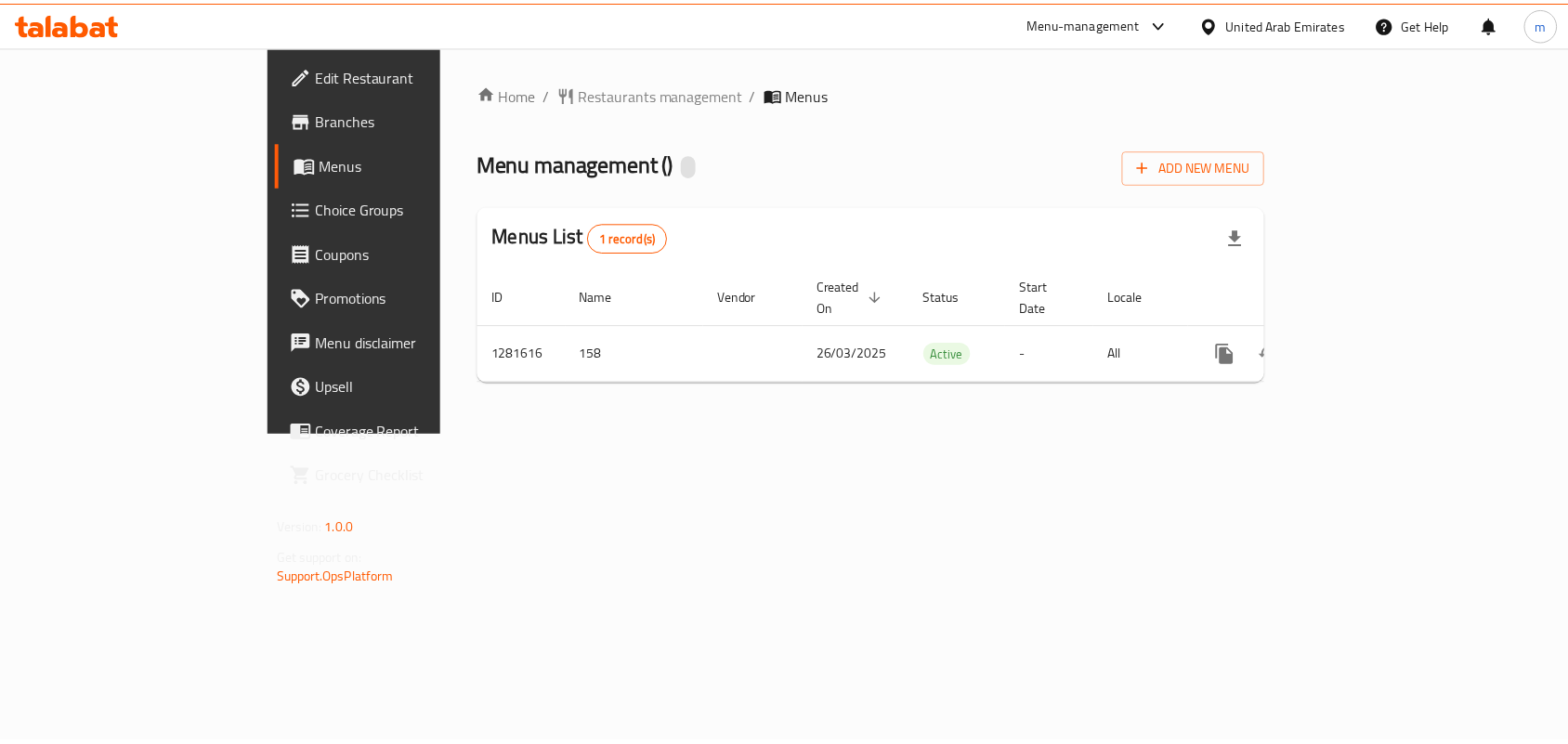 scroll, scrollTop: 0, scrollLeft: 0, axis: both 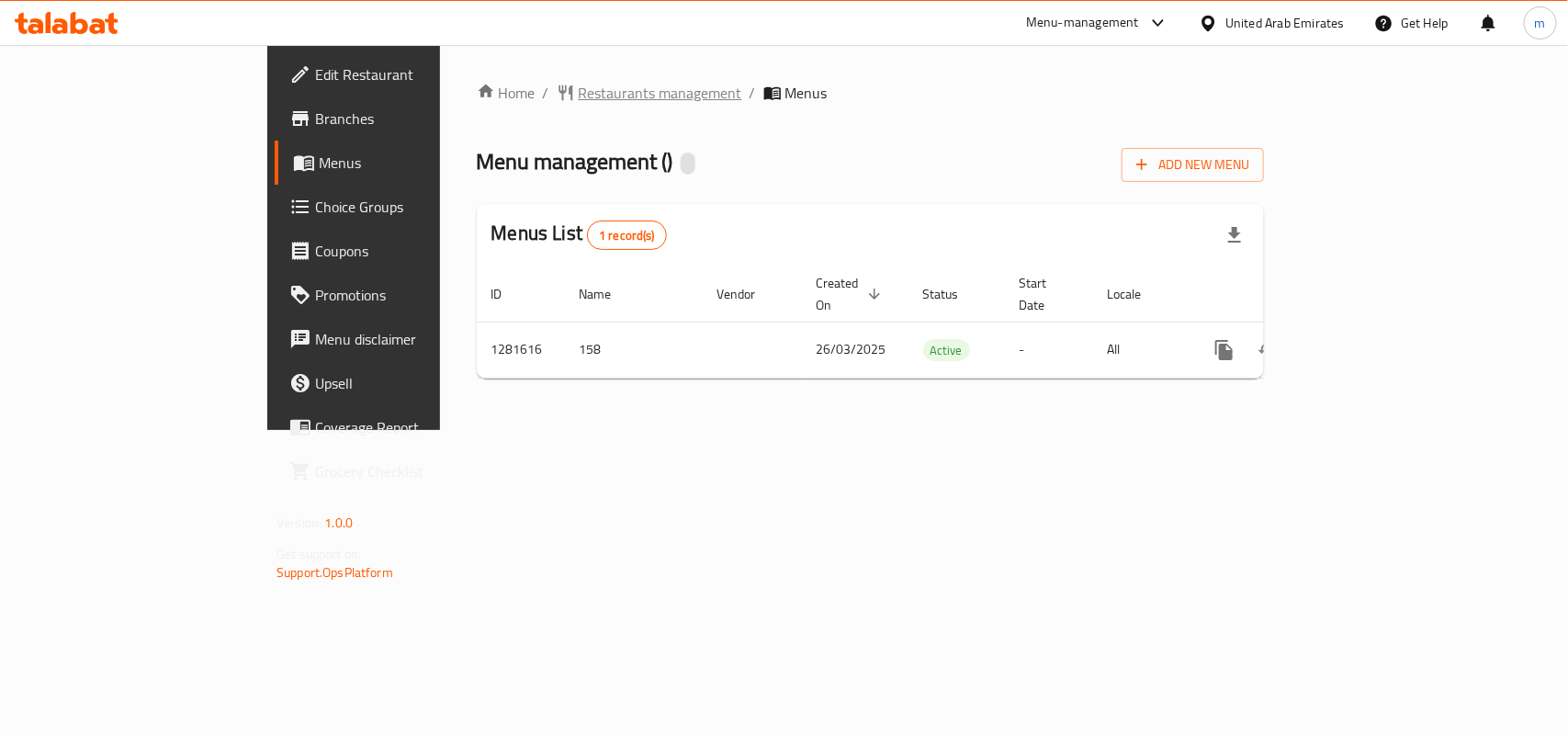 click on "Restaurants management" at bounding box center [660, 93] 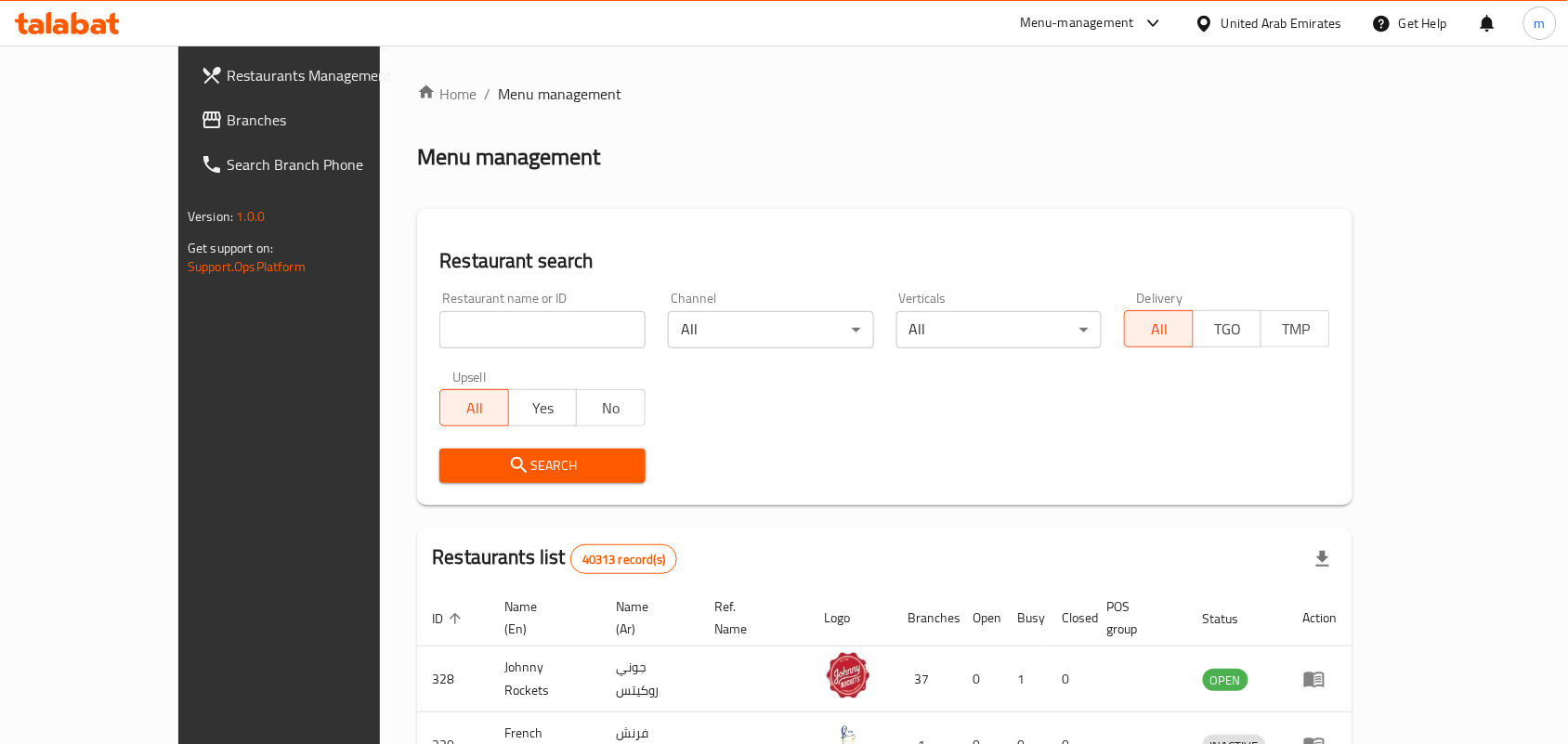click at bounding box center [542, 330] 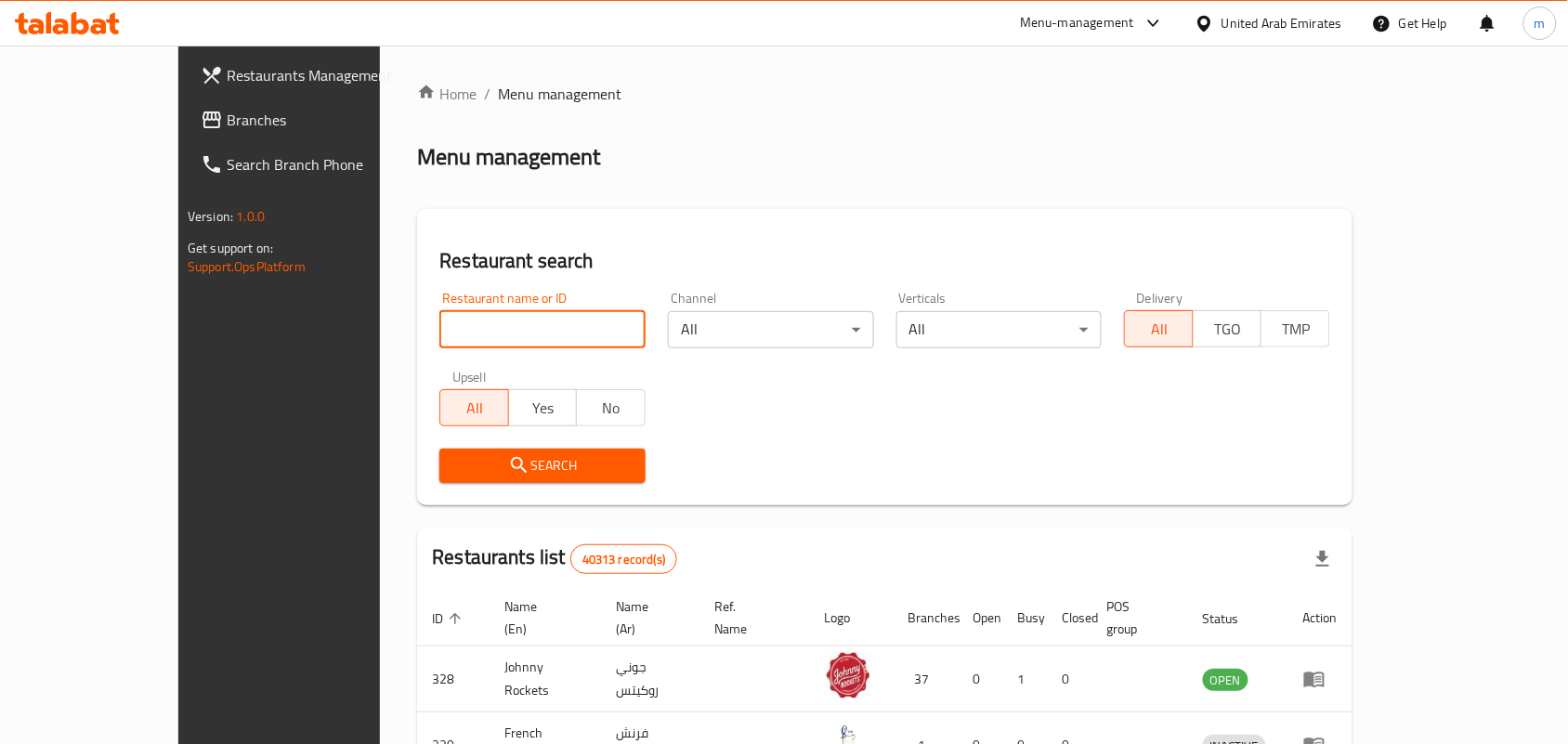 paste on "694328" 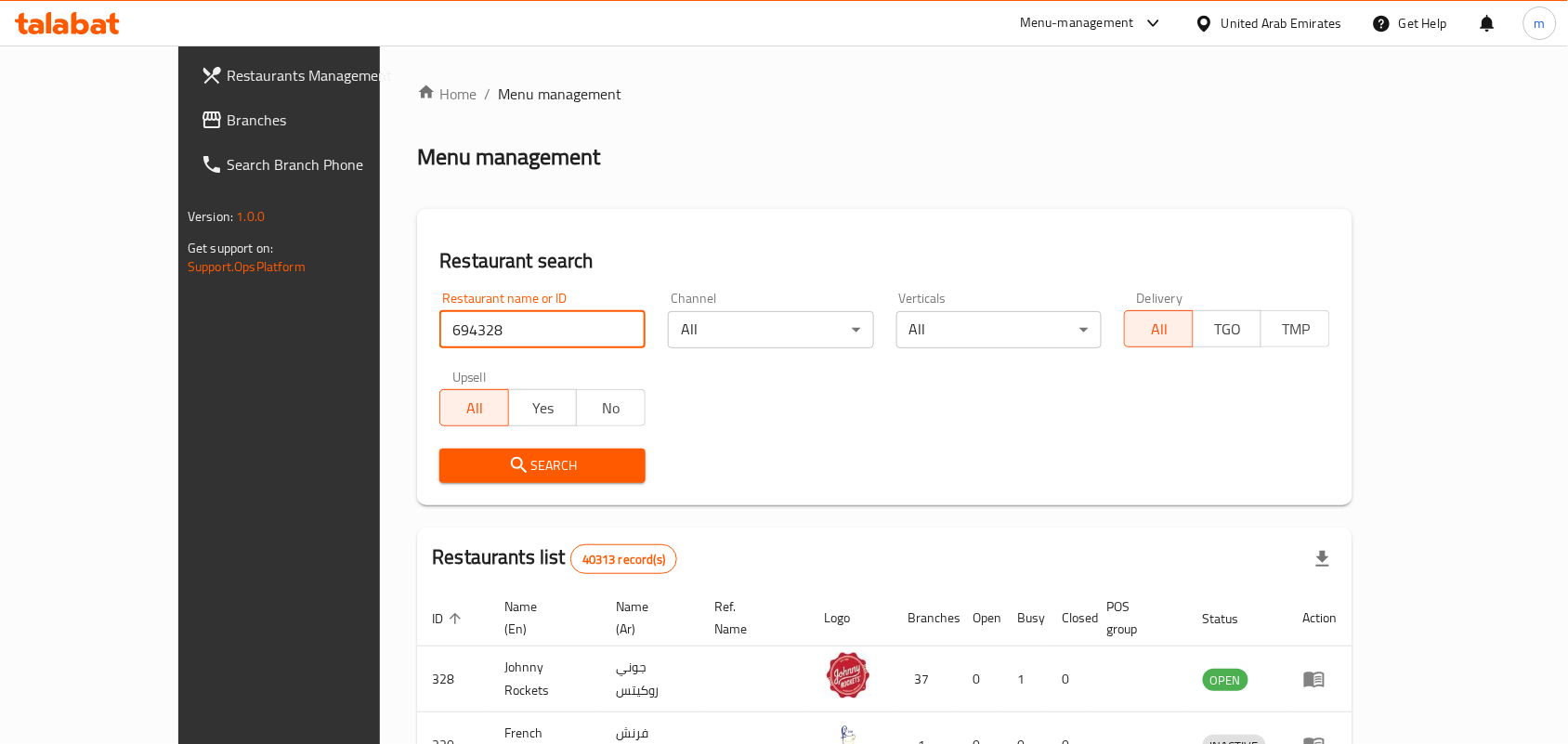 type on "694328" 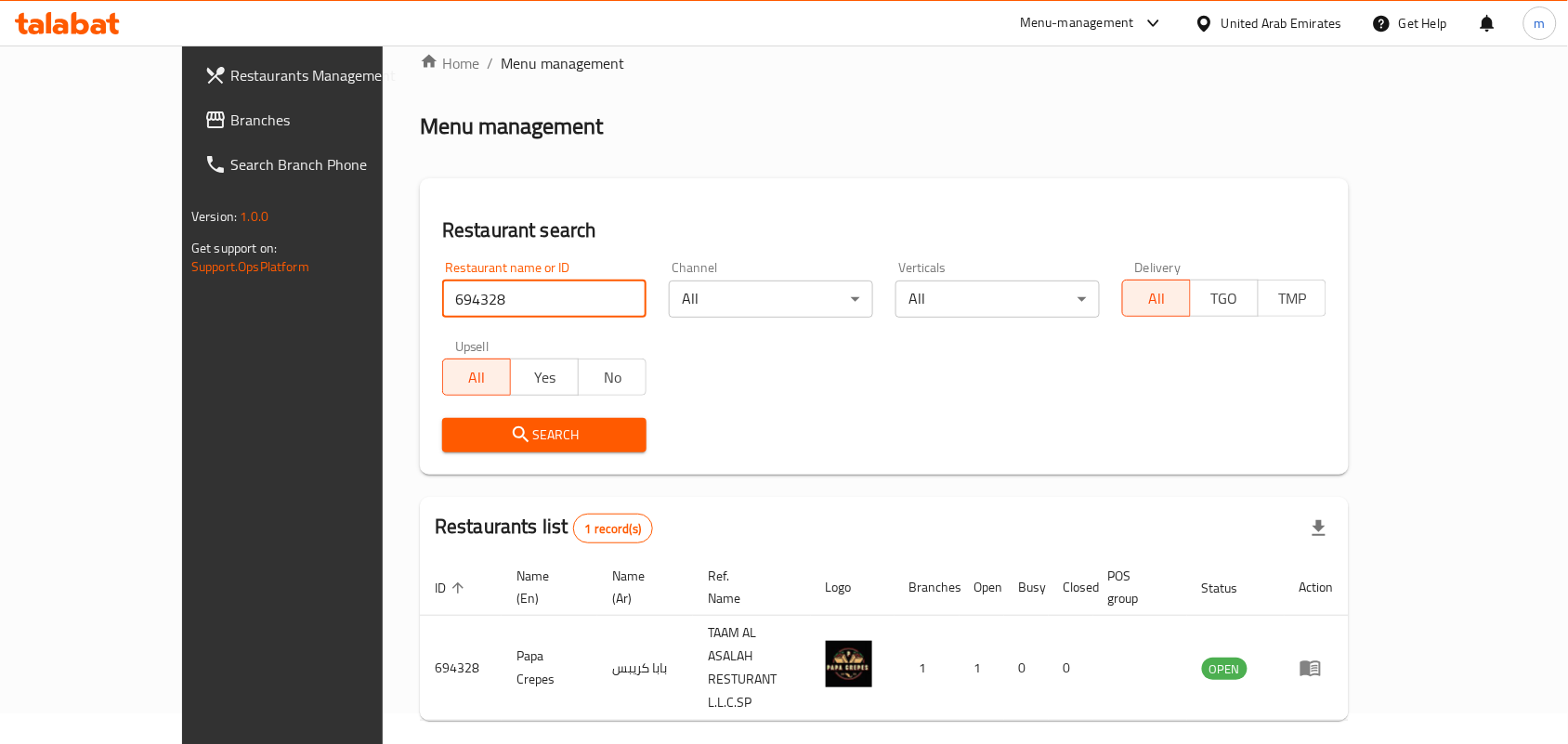 scroll, scrollTop: 48, scrollLeft: 0, axis: vertical 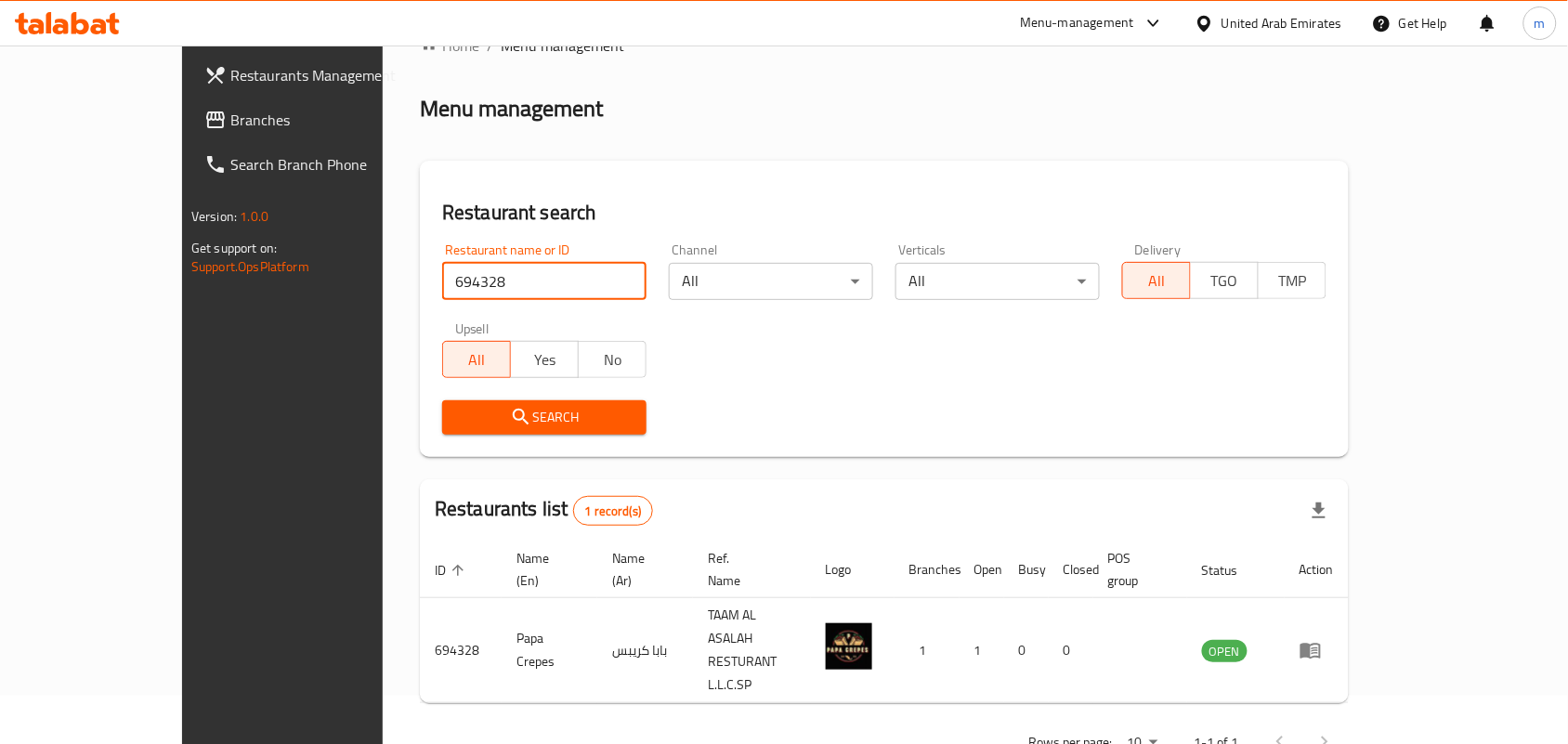 click on "Branches" at bounding box center (330, 120) 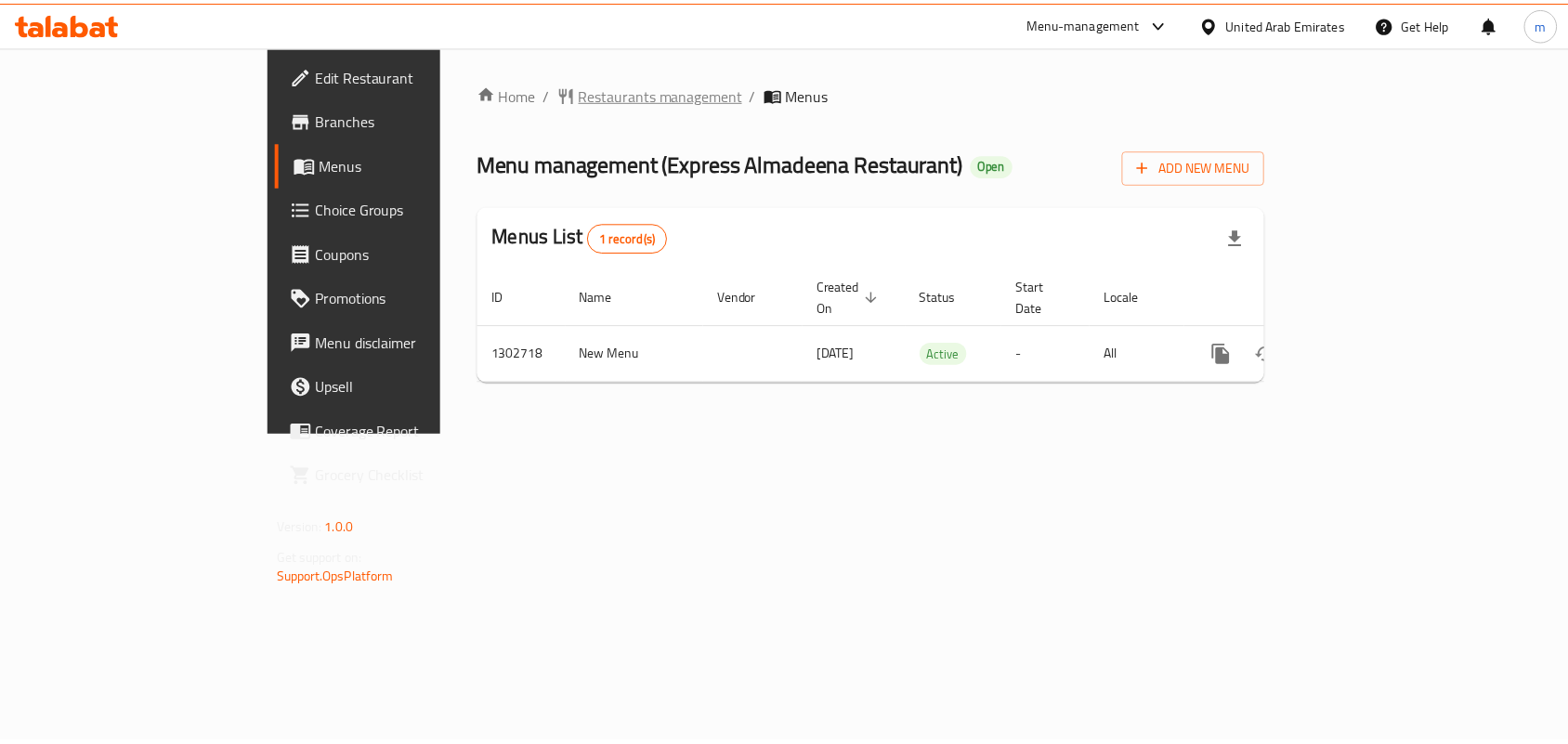 scroll, scrollTop: 0, scrollLeft: 0, axis: both 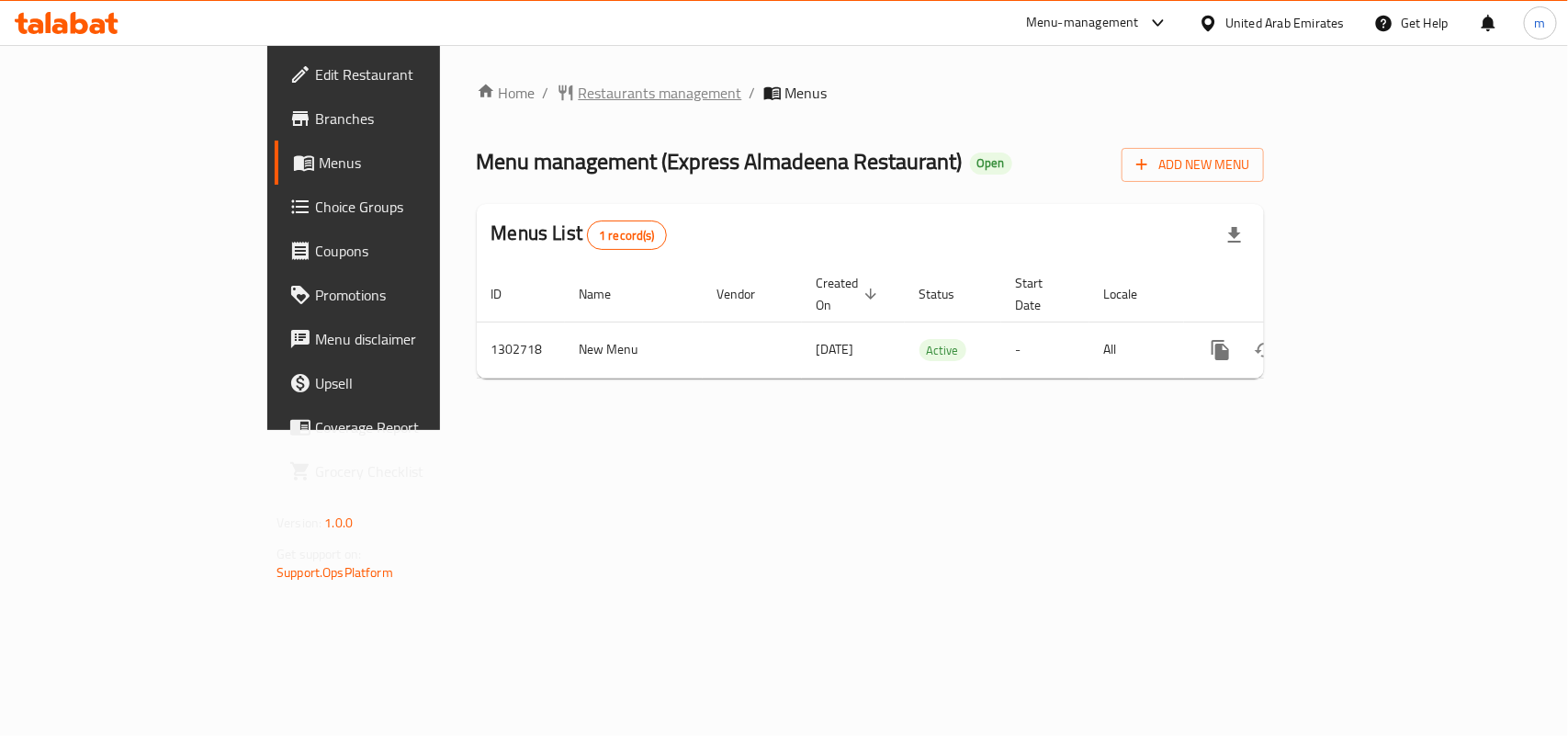 click on "Restaurants management" at bounding box center (660, 93) 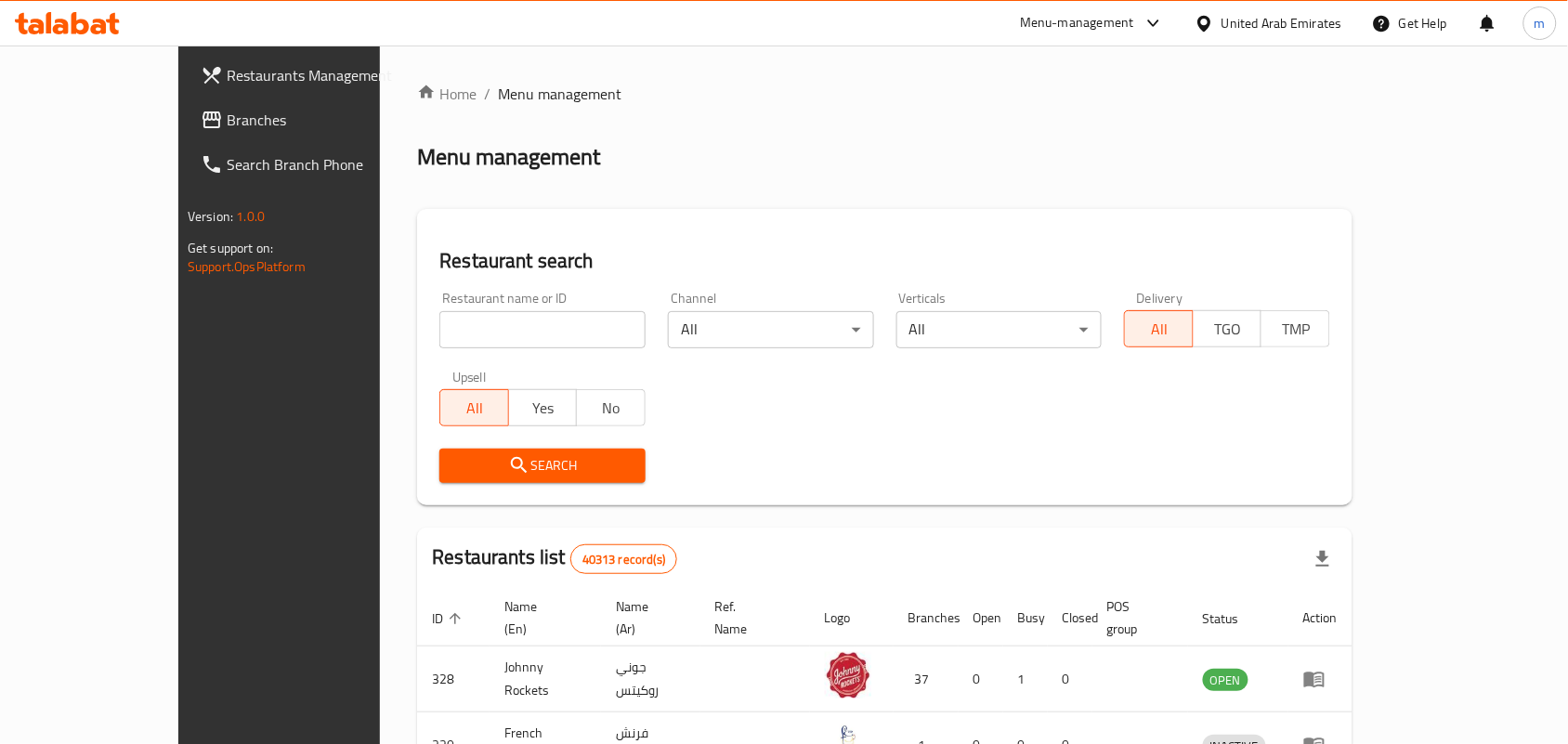 click at bounding box center [542, 330] 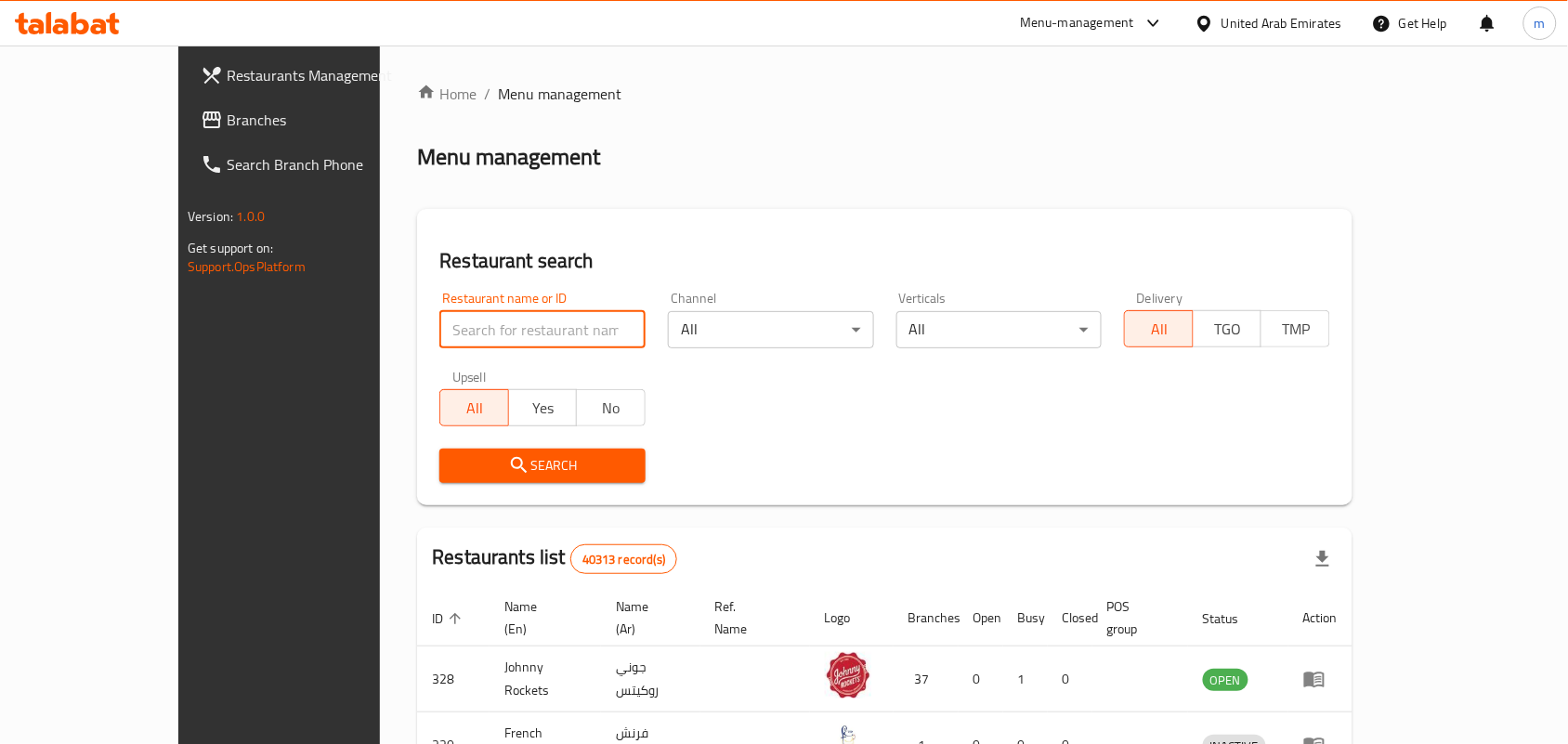 paste on "702475" 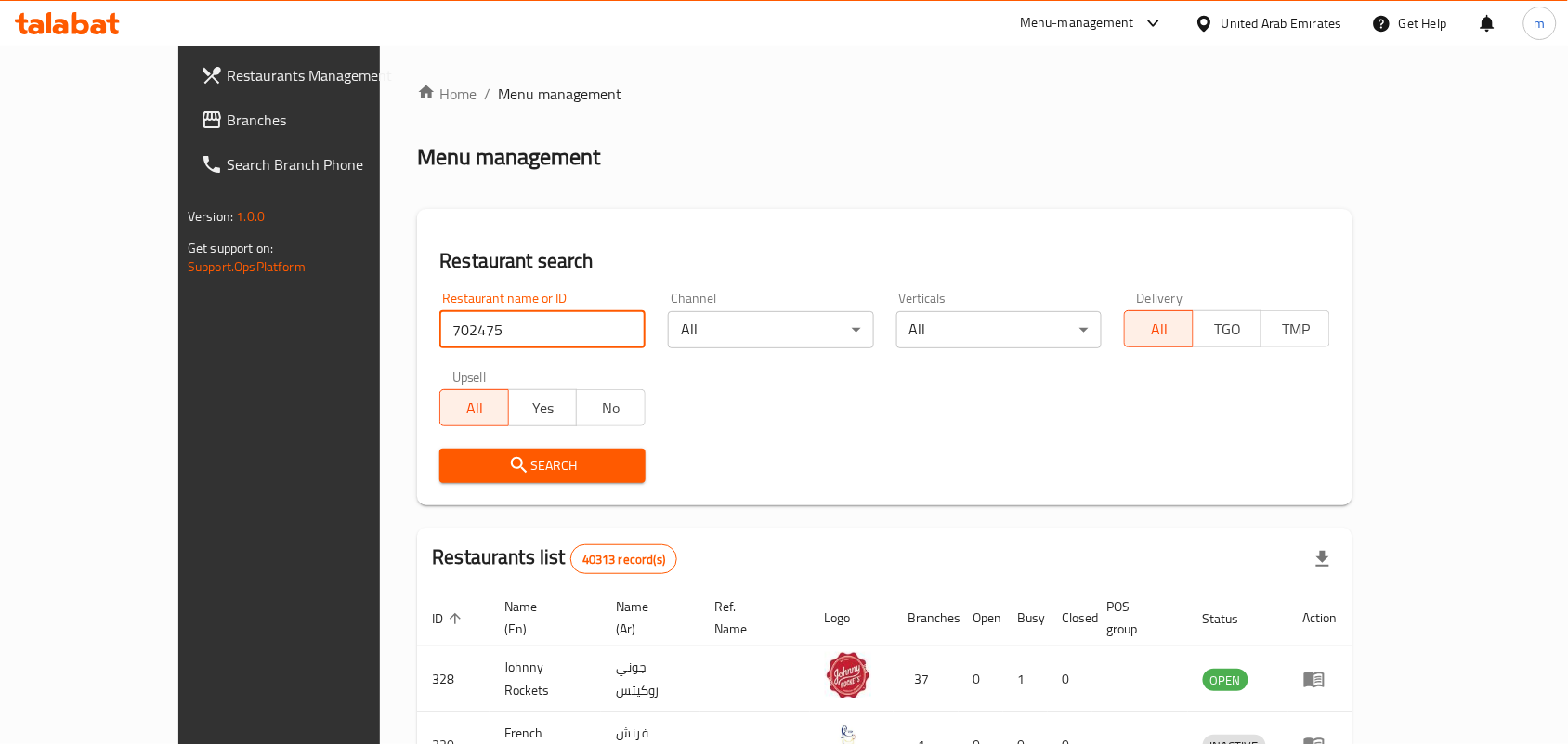 type on "702475" 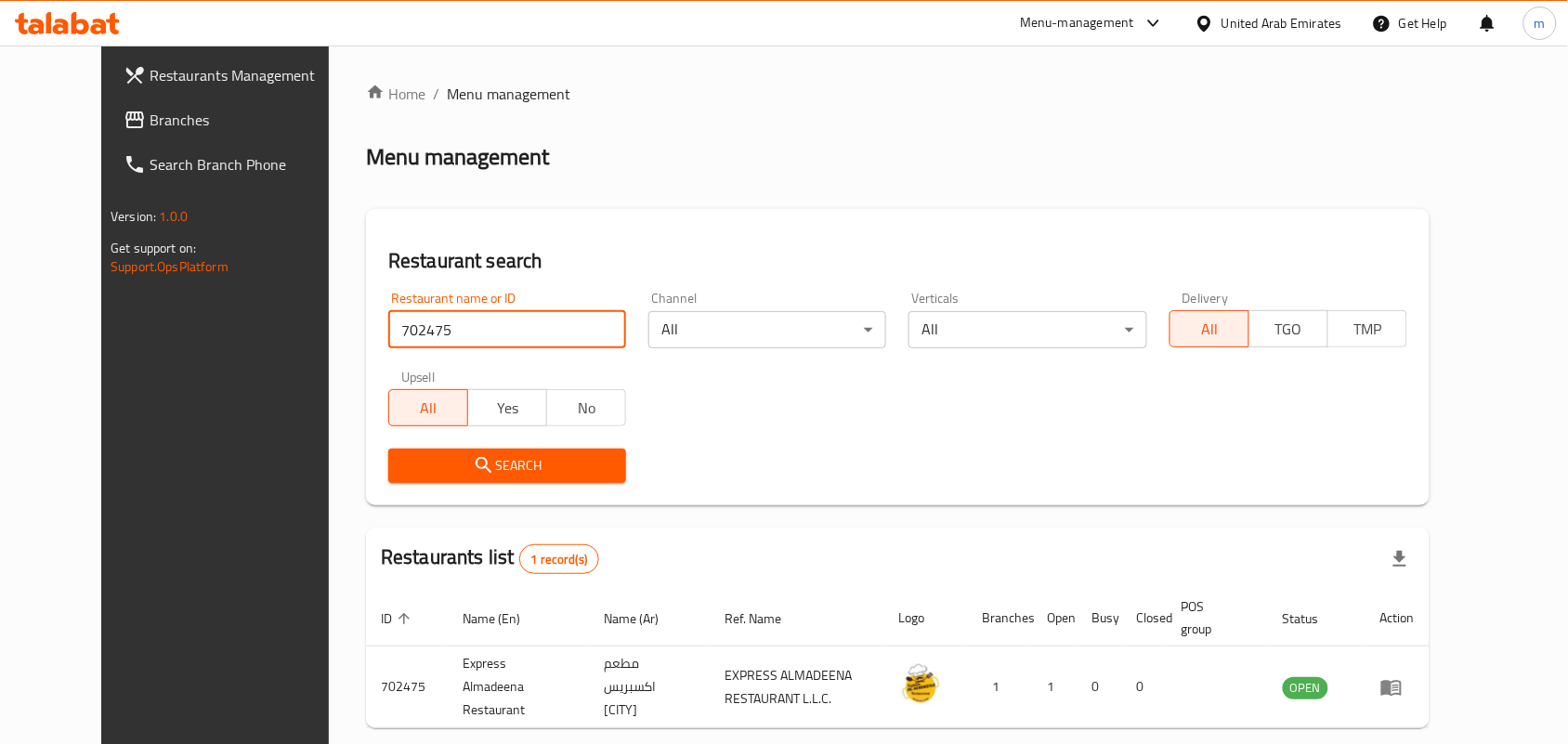 scroll, scrollTop: 70, scrollLeft: 0, axis: vertical 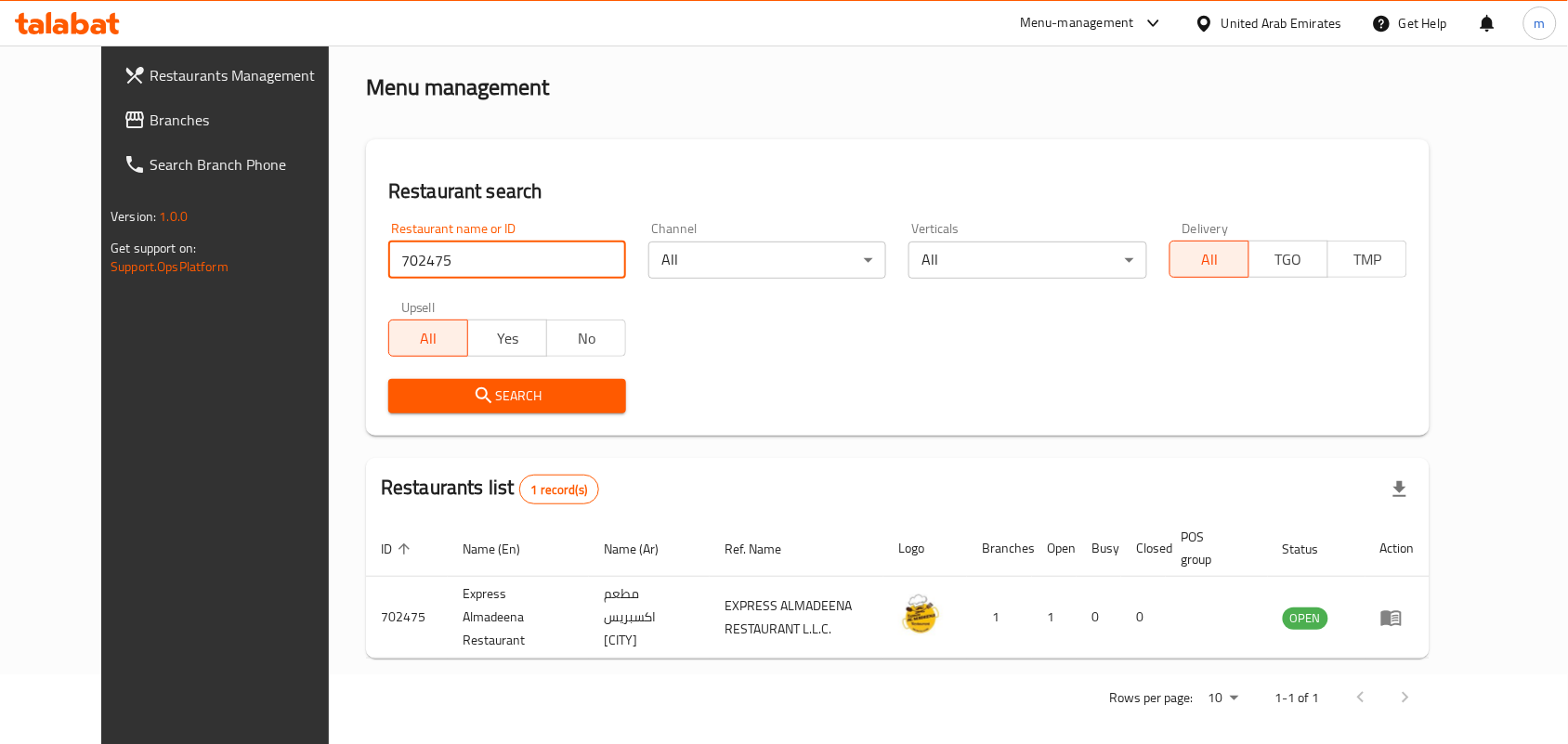 click on "United Arab Emirates" at bounding box center (1268, 23) 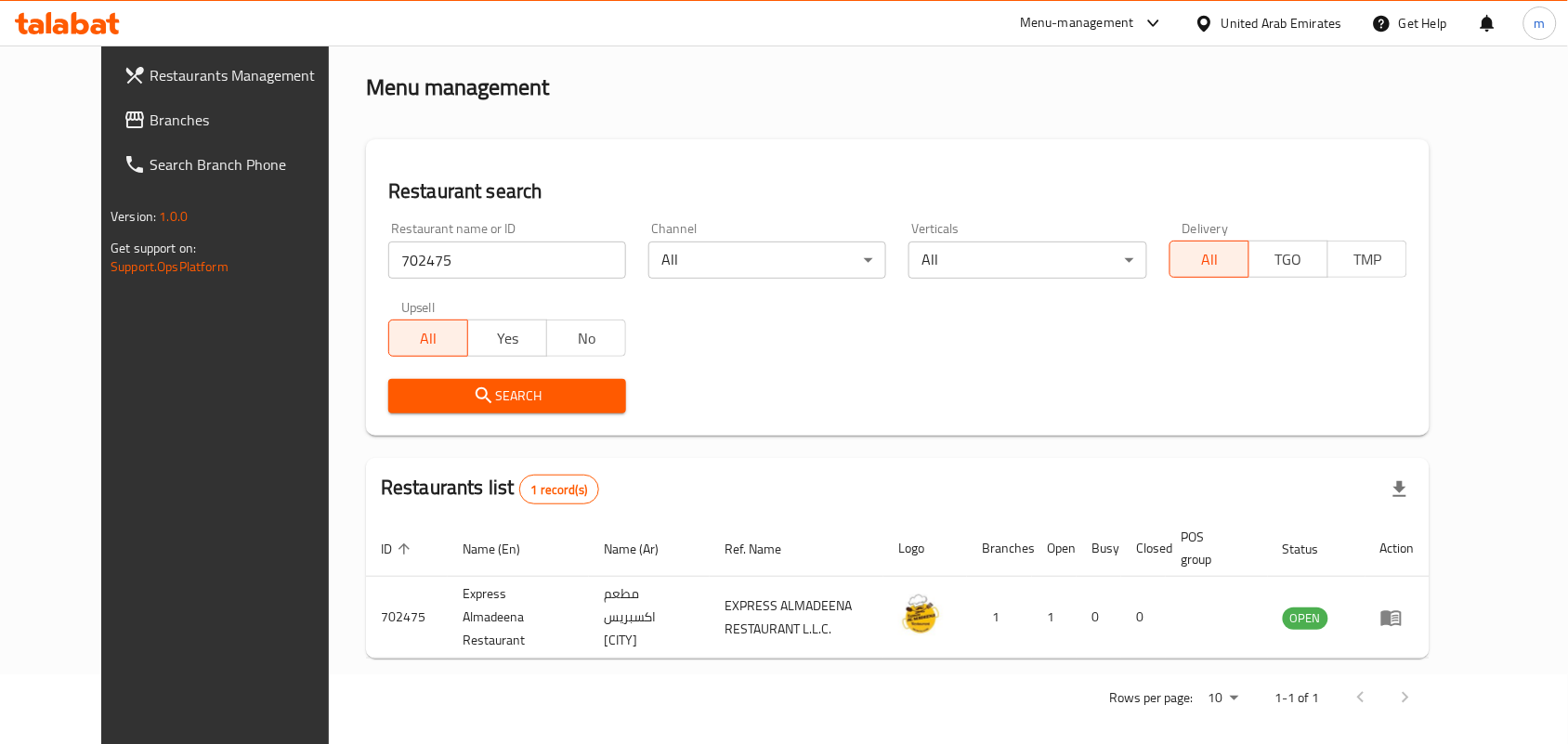 click on "United Arab Emirates" at bounding box center [1282, 23] 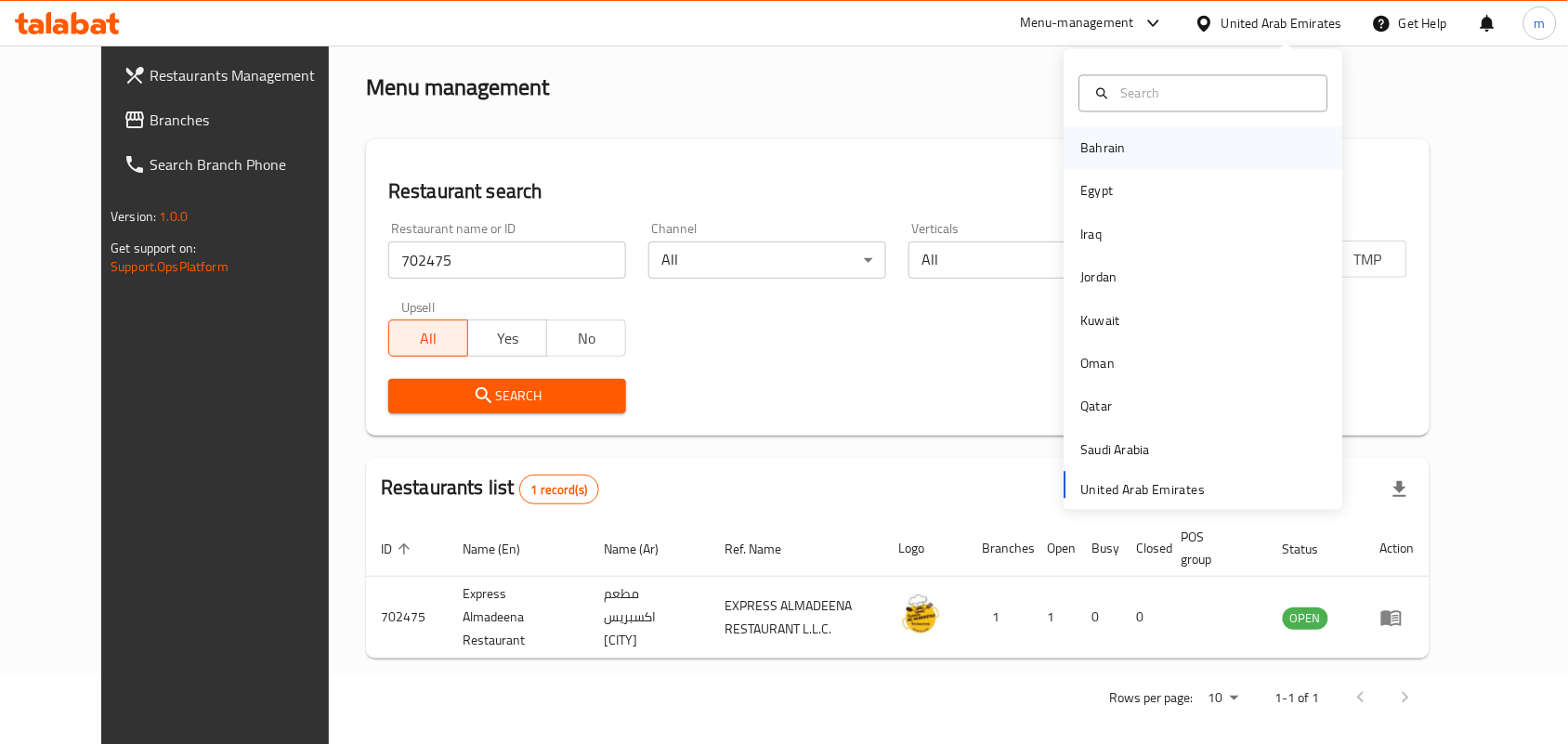 click on "Bahrain" at bounding box center (1204, 149) 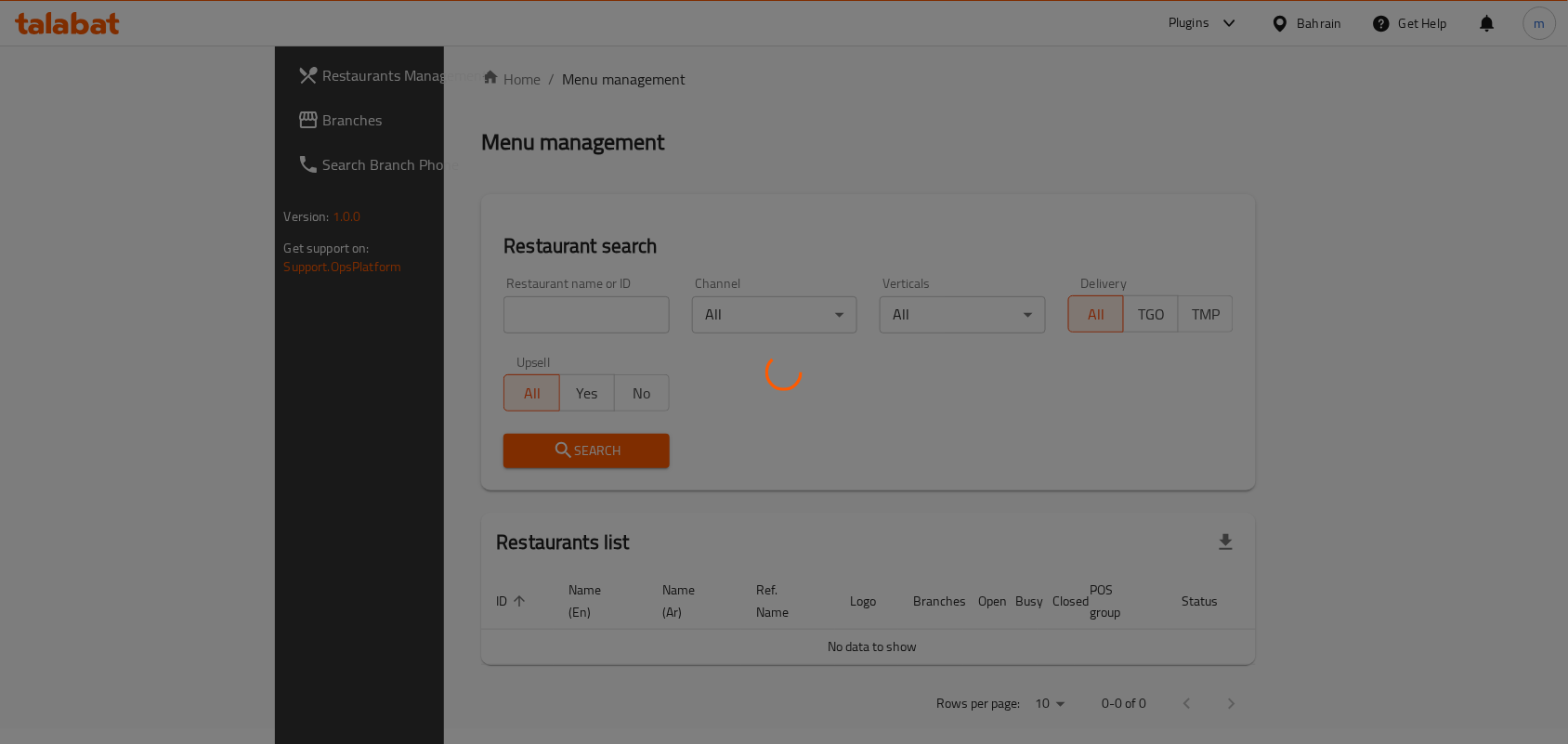 scroll, scrollTop: 70, scrollLeft: 0, axis: vertical 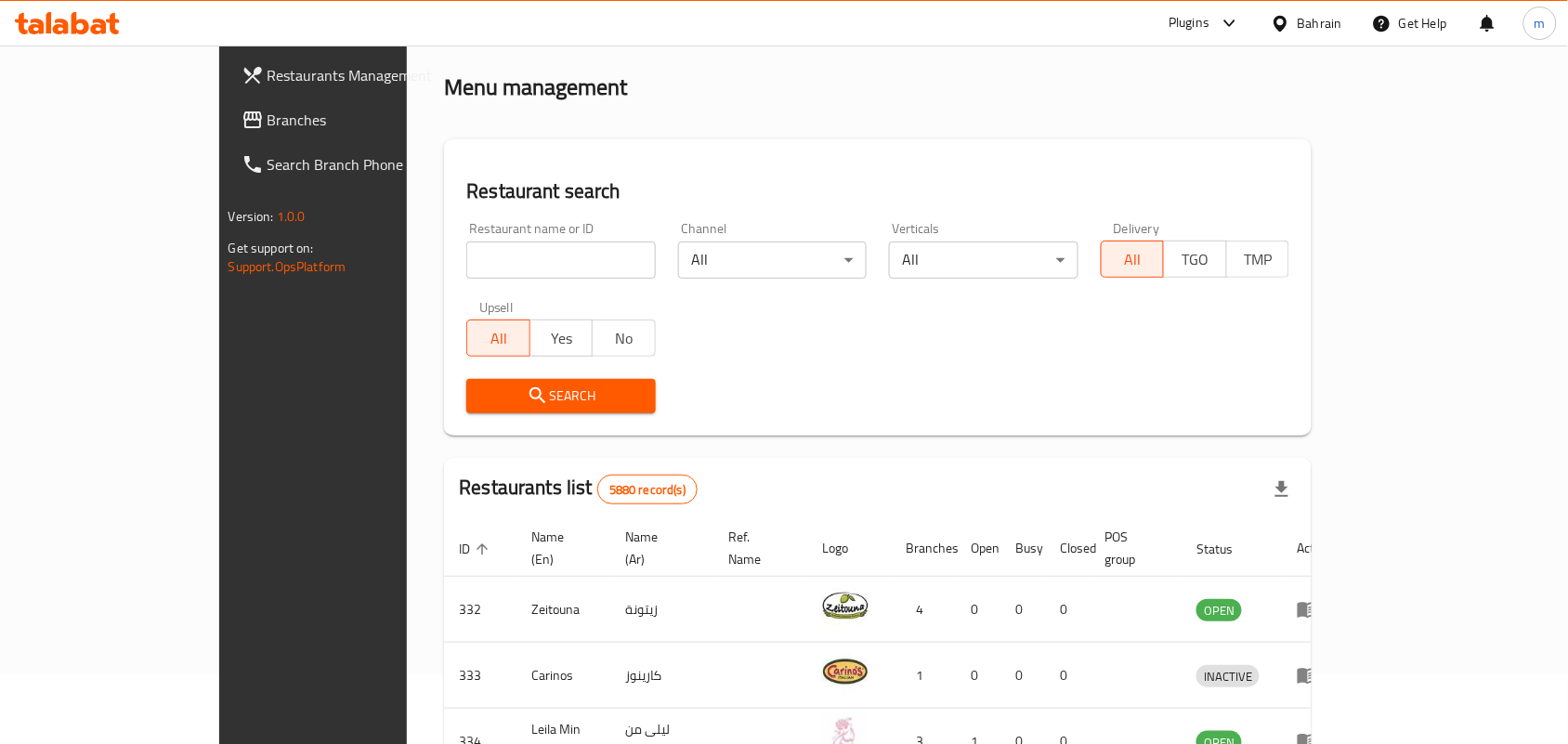 click on "Branches" at bounding box center [367, 120] 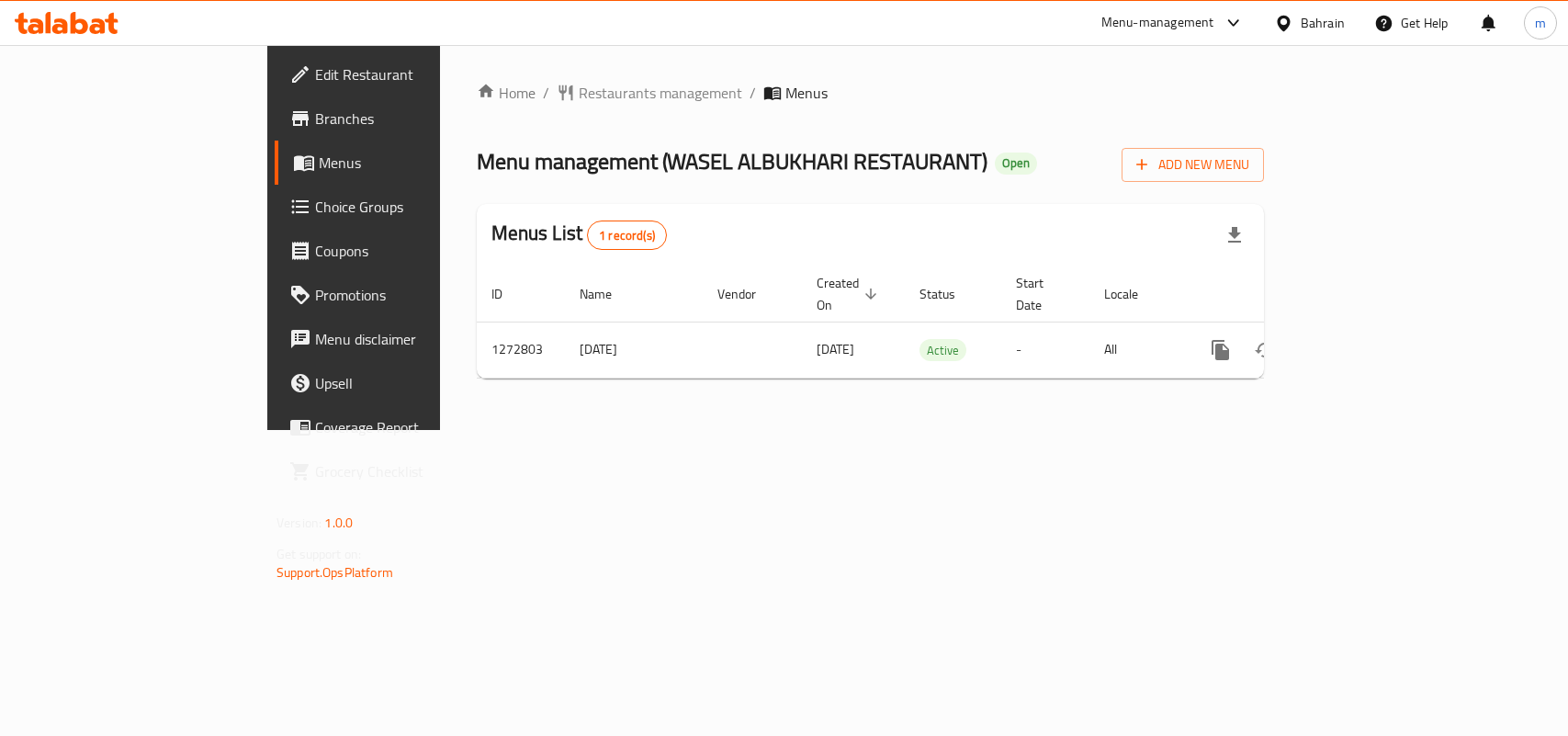 click at bounding box center (784, 368) 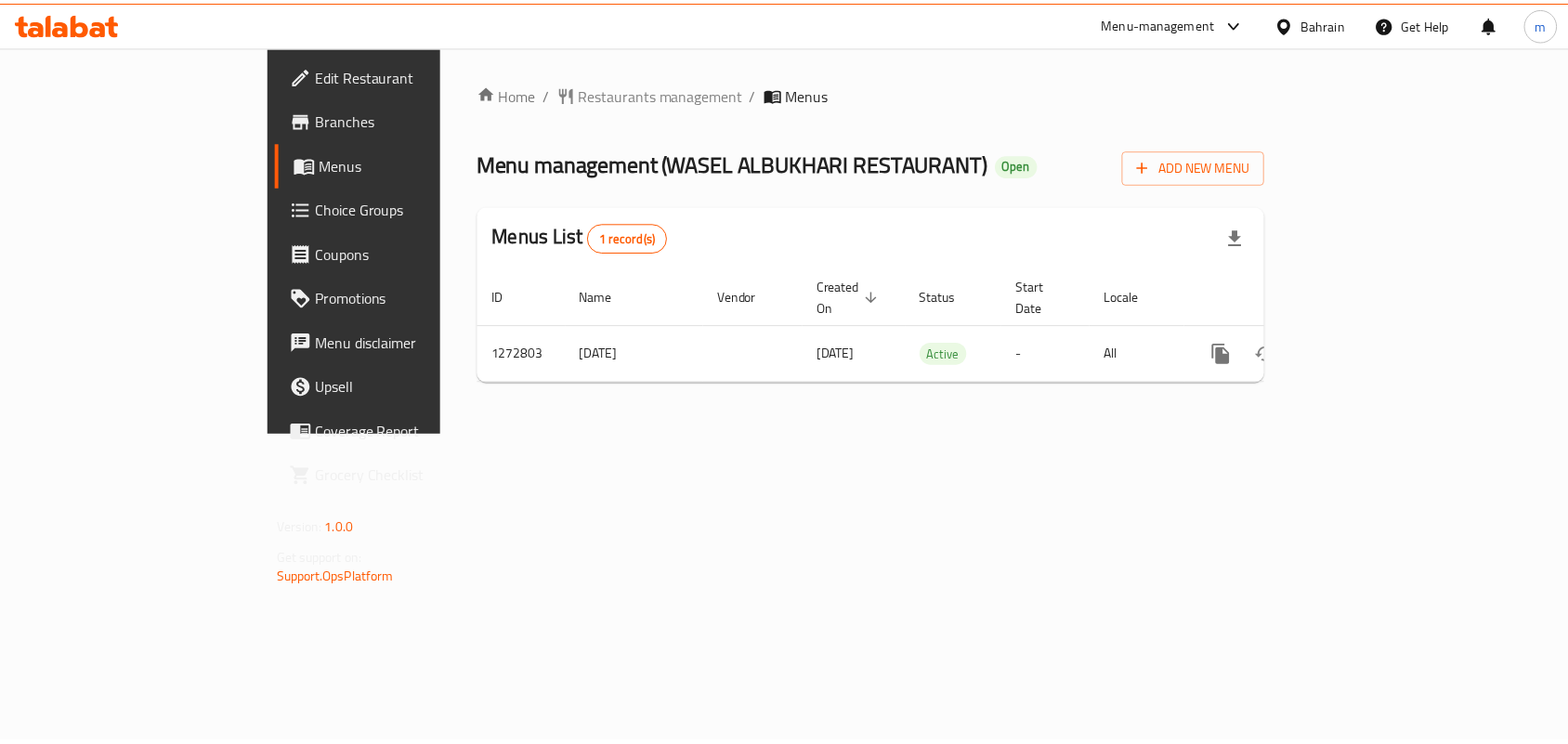 scroll, scrollTop: 0, scrollLeft: 0, axis: both 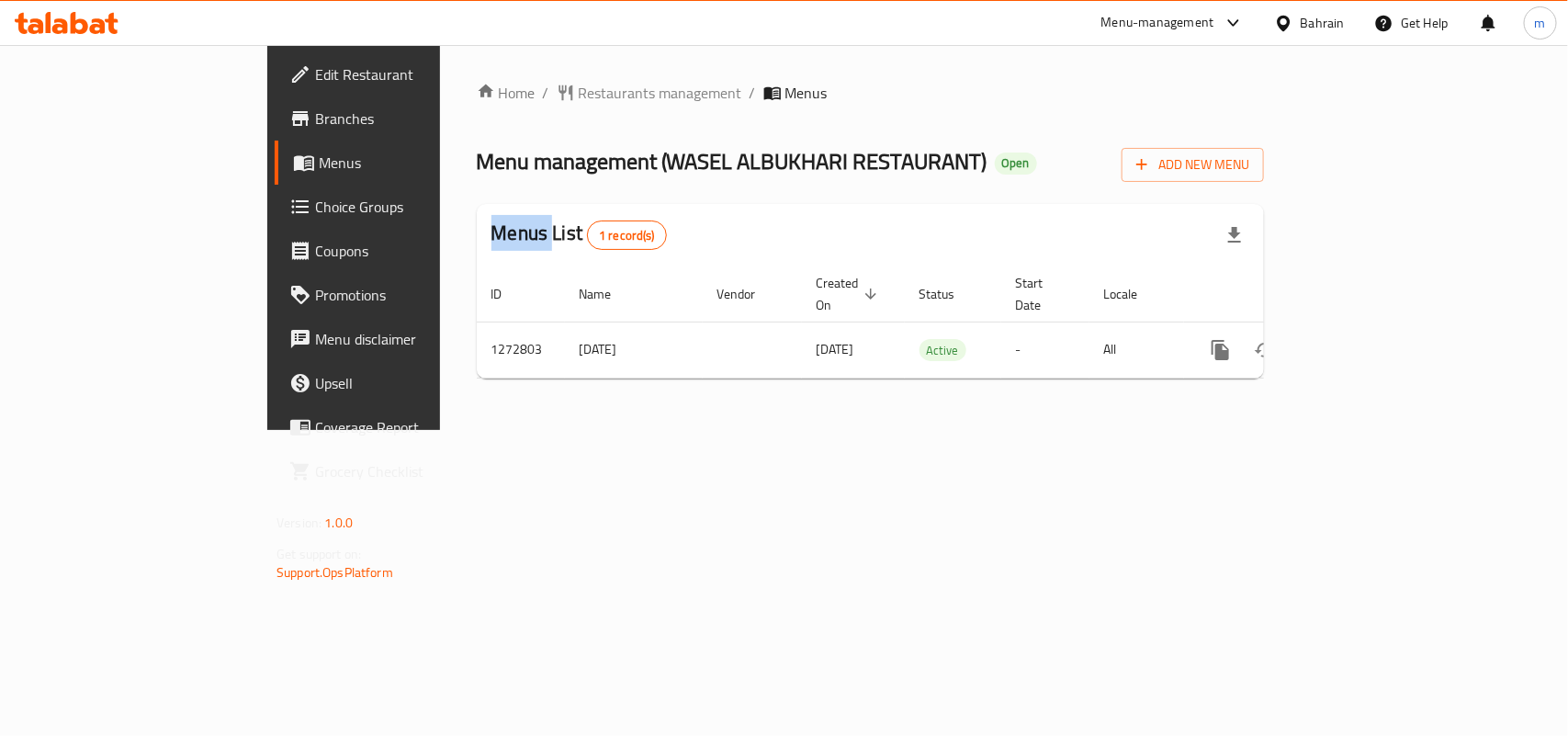 click on "Home / Restaurants management / Menus Menu management ( [VENDOR] )  Open Add New Menu Menus List   1 record(s) ID Name Vendor Created On sorted descending Status Start Date Locale Actions 1272803 [DATE] [DATE] Active - All" at bounding box center [870, 237] 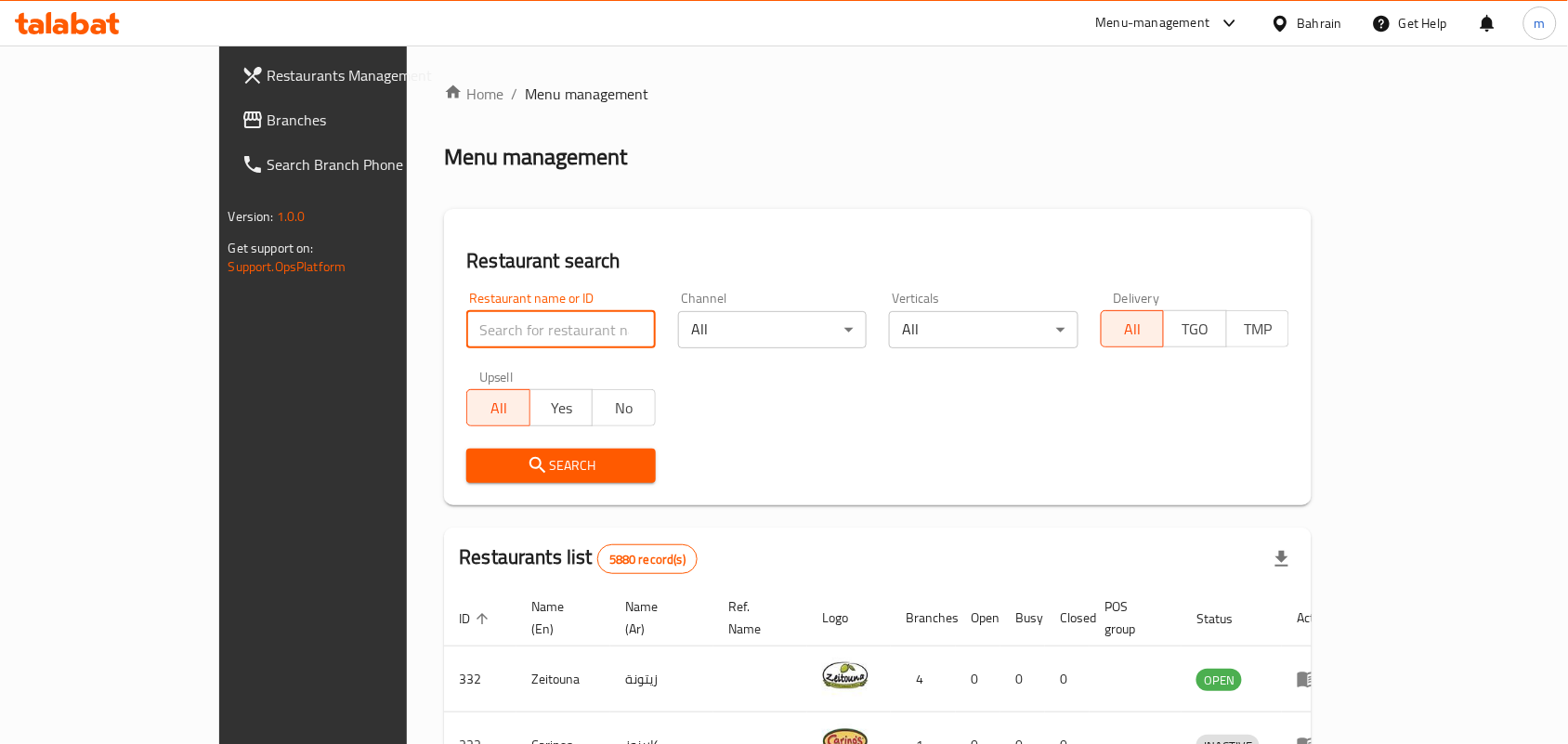click at bounding box center [561, 330] 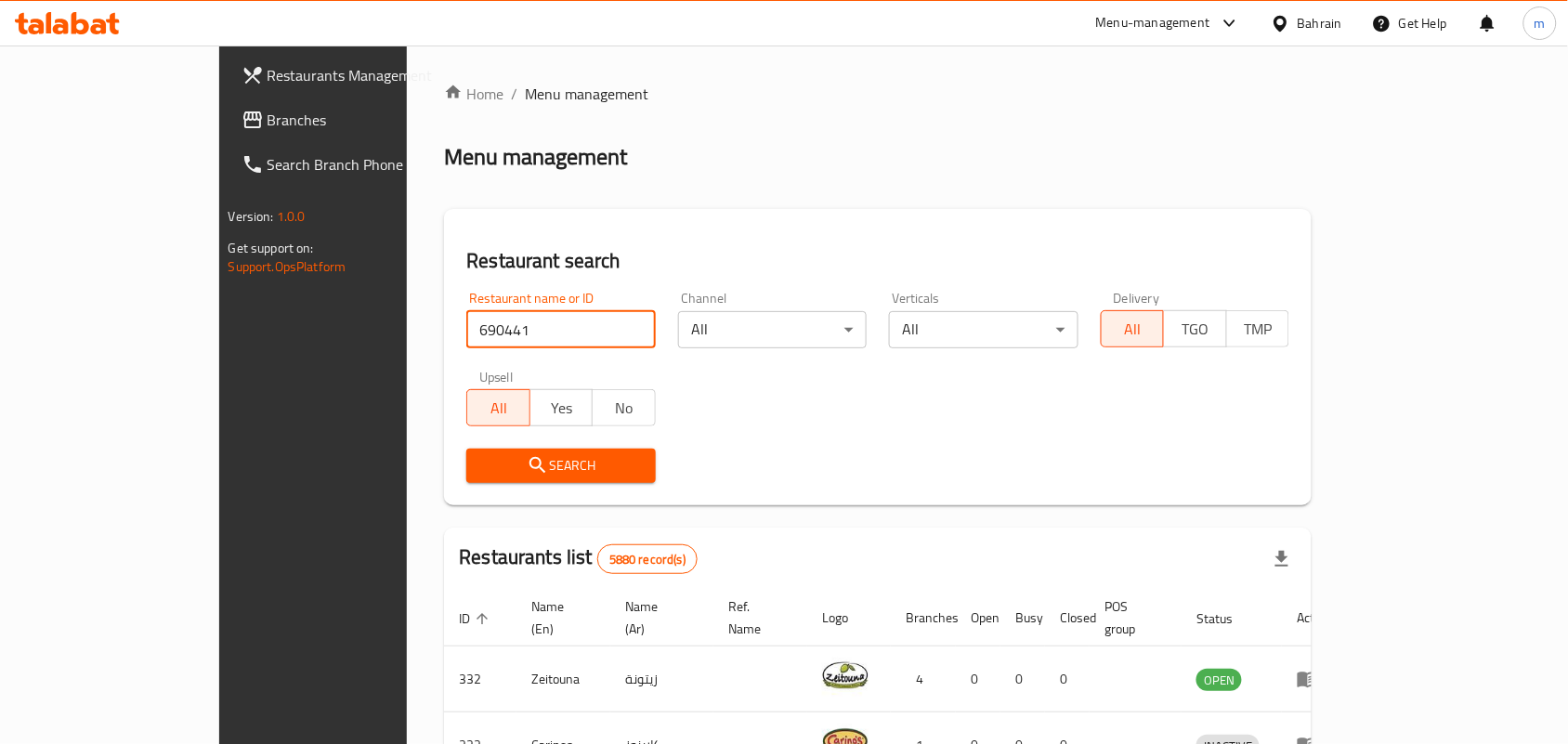 type on "690441" 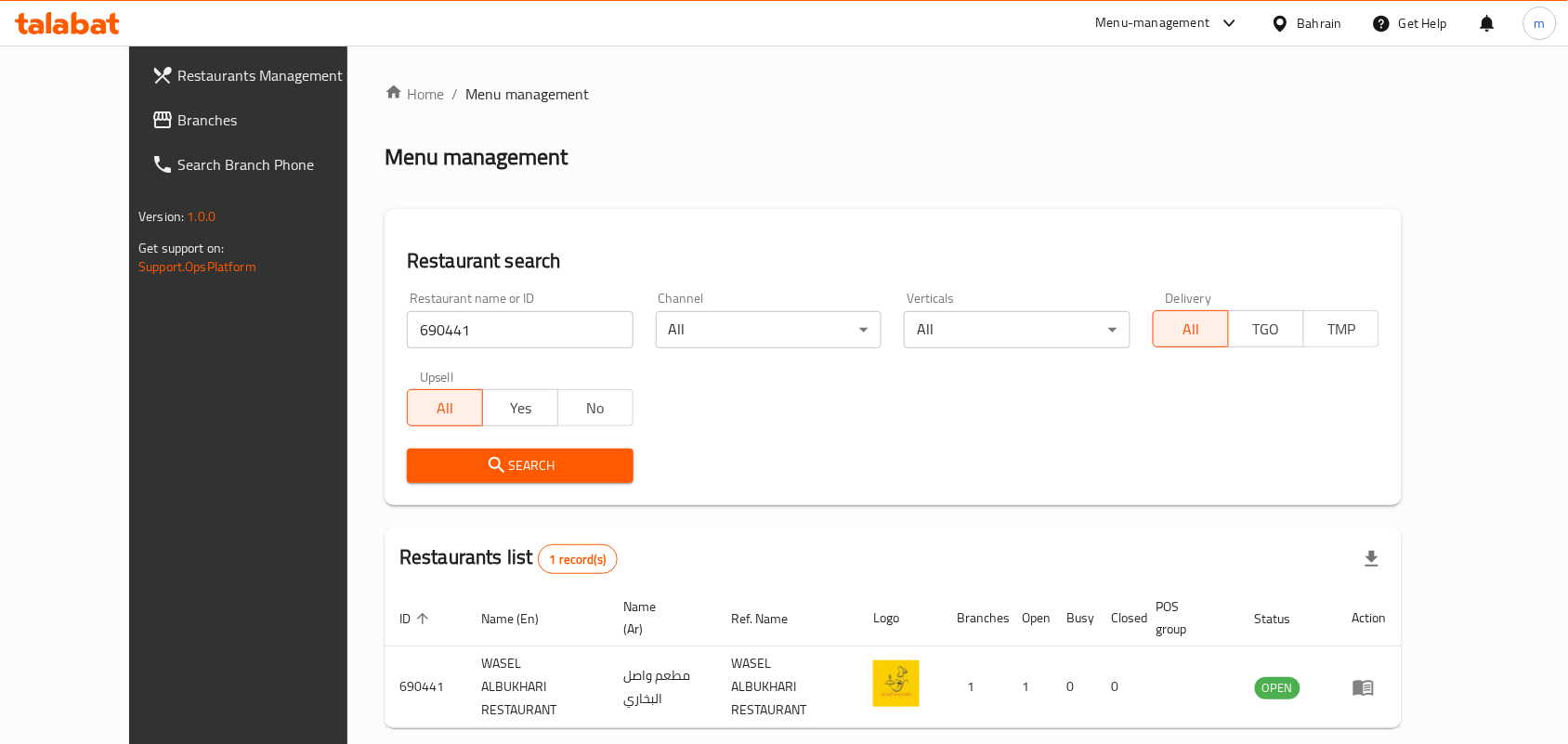 click on "Bahrain" at bounding box center [1320, 23] 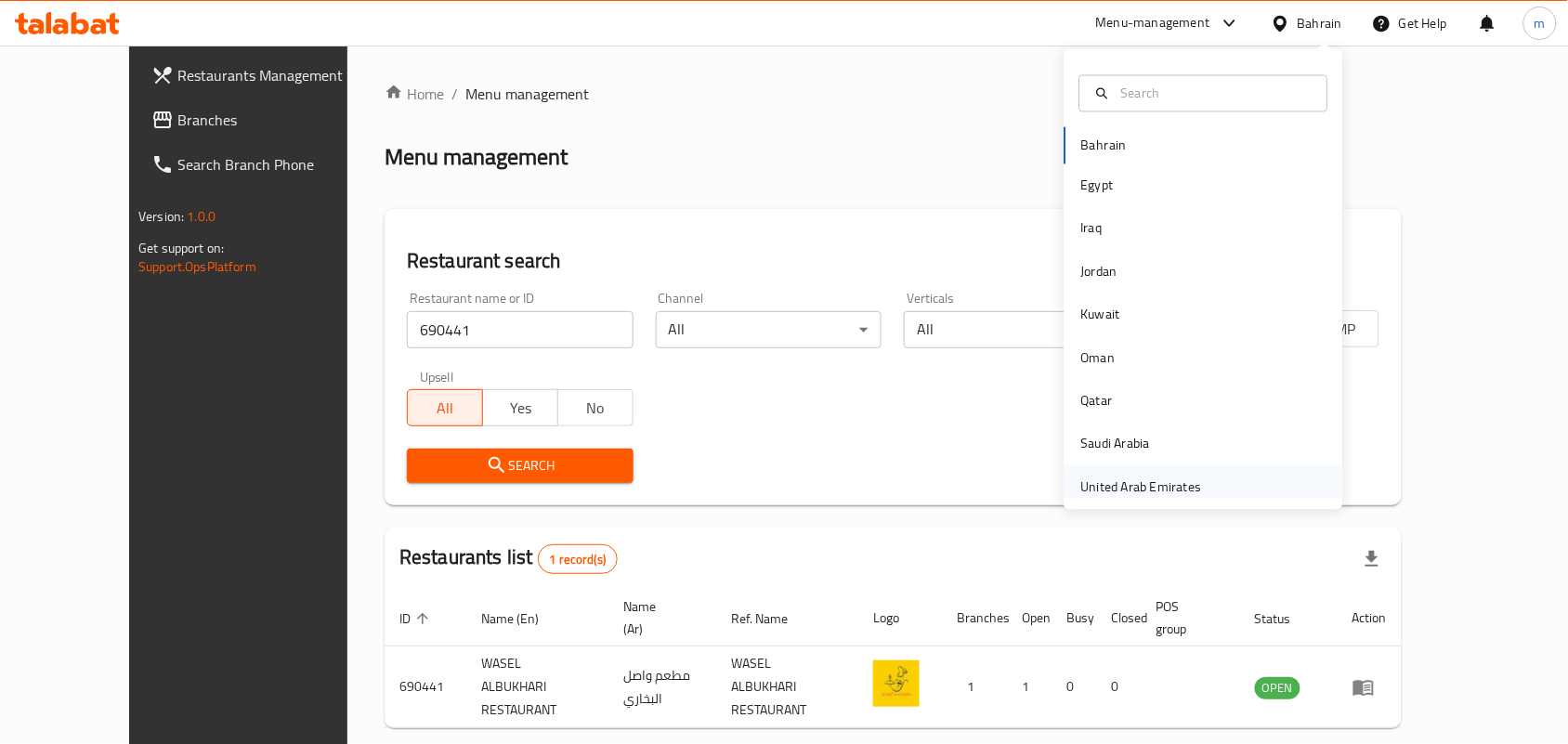 click on "United Arab Emirates" at bounding box center (1142, 487) 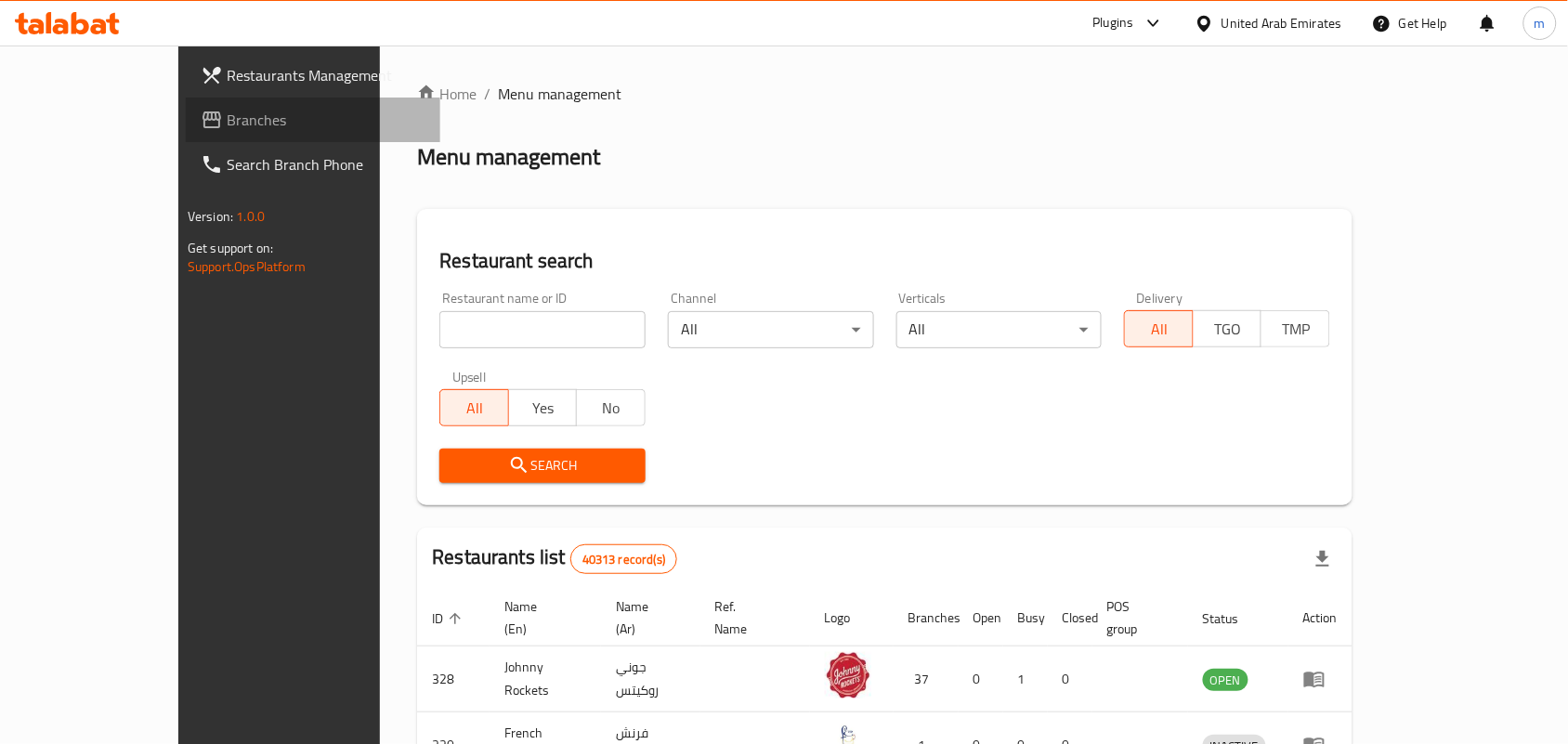 click on "Branches" at bounding box center [326, 120] 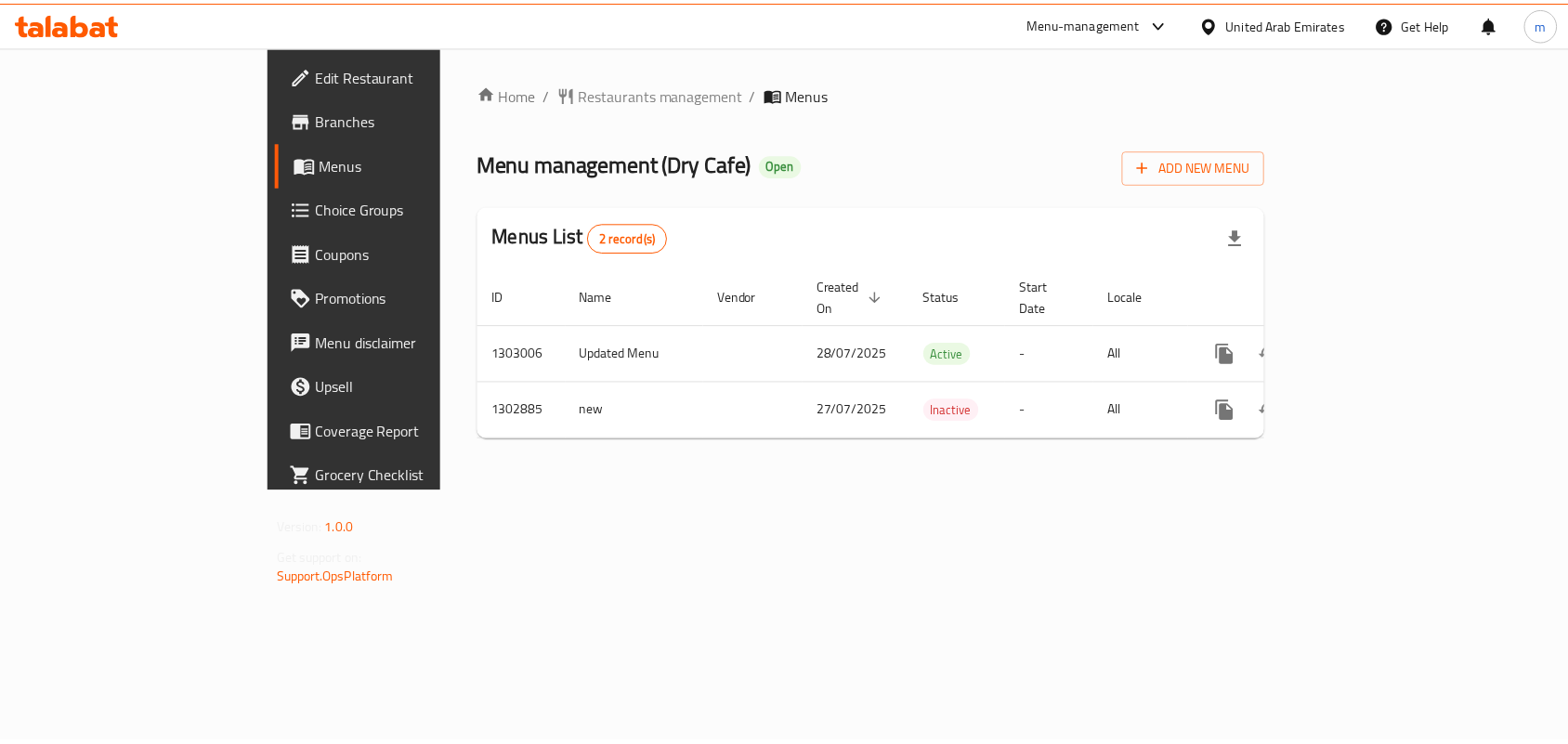 scroll, scrollTop: 0, scrollLeft: 0, axis: both 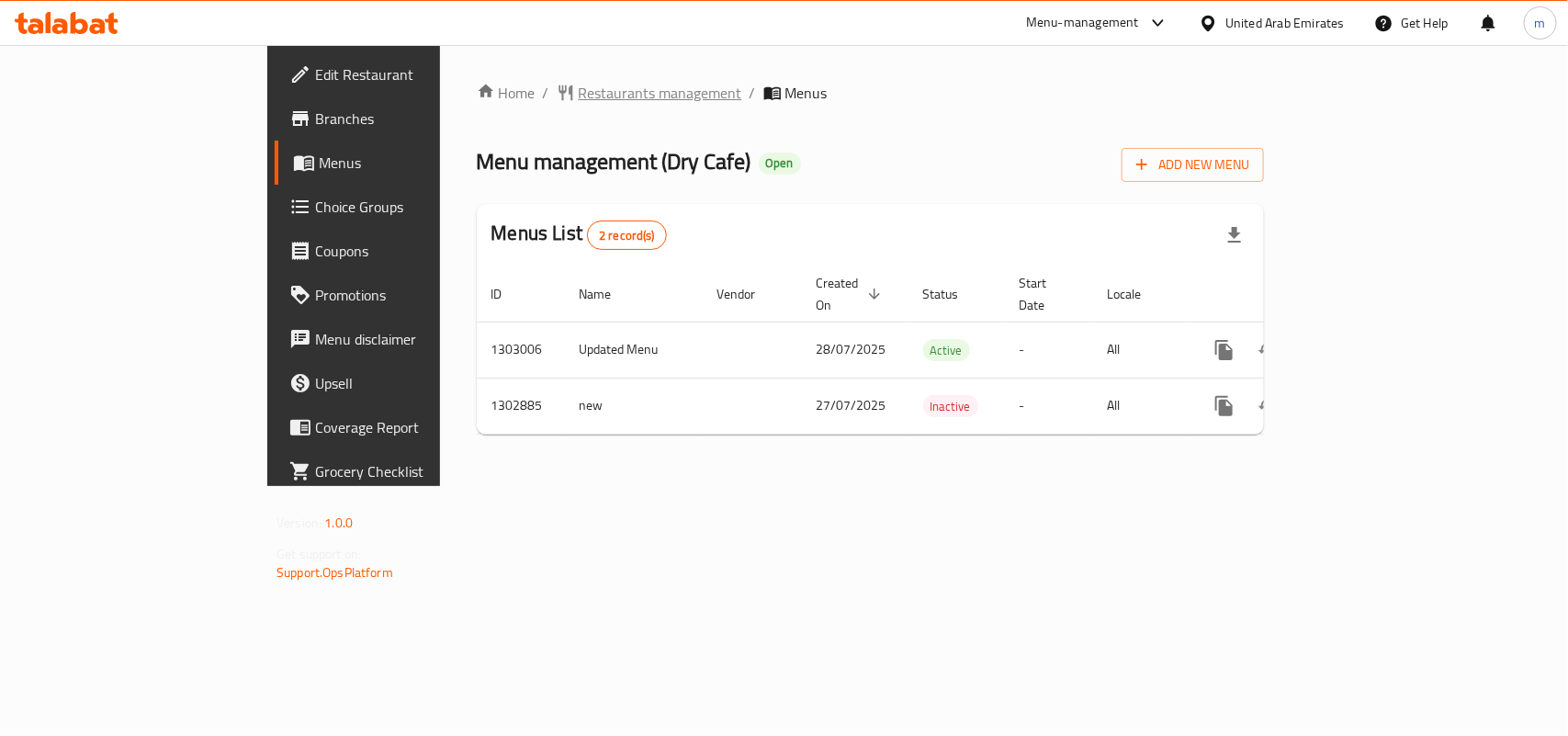 click on "Restaurants management" at bounding box center [660, 93] 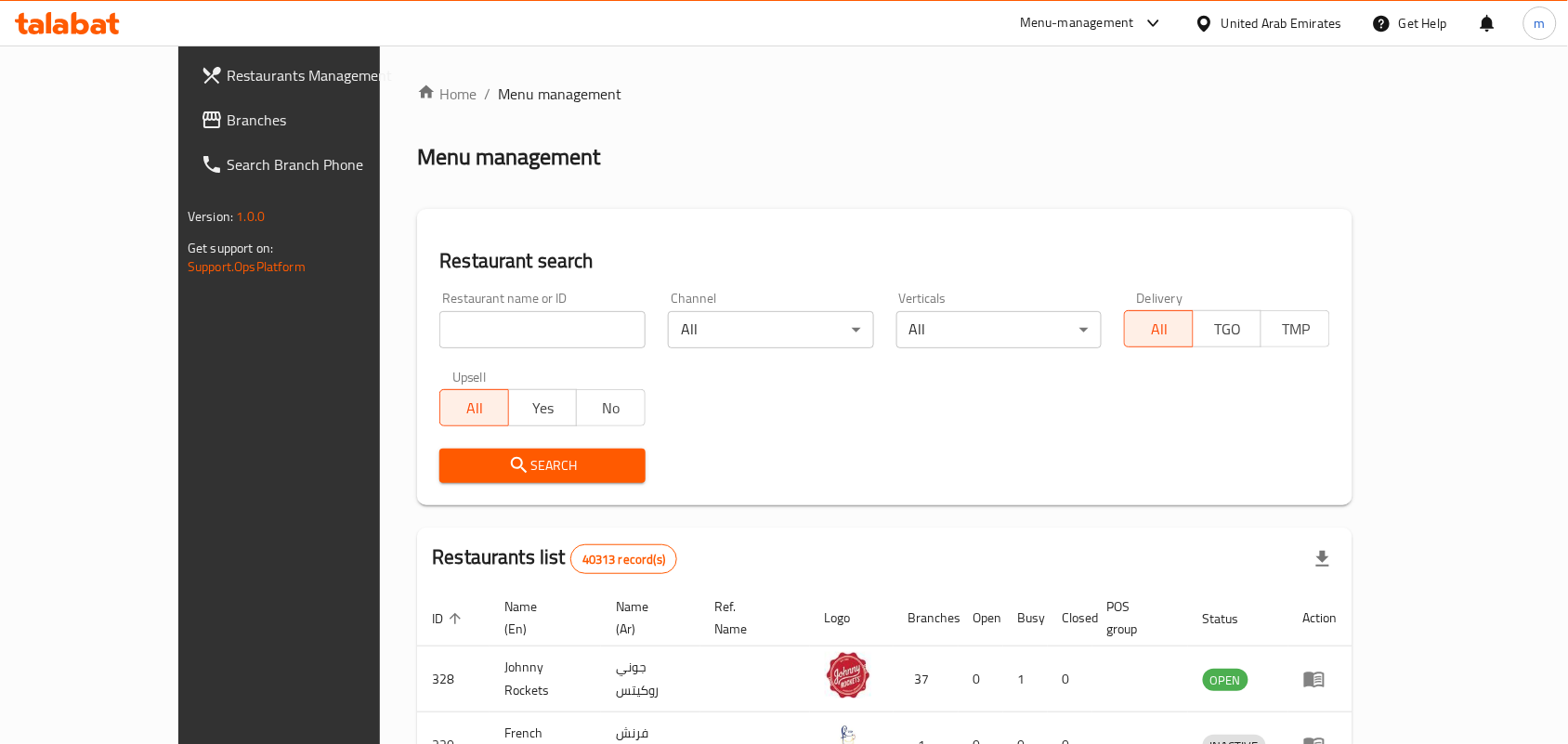 click at bounding box center (542, 330) 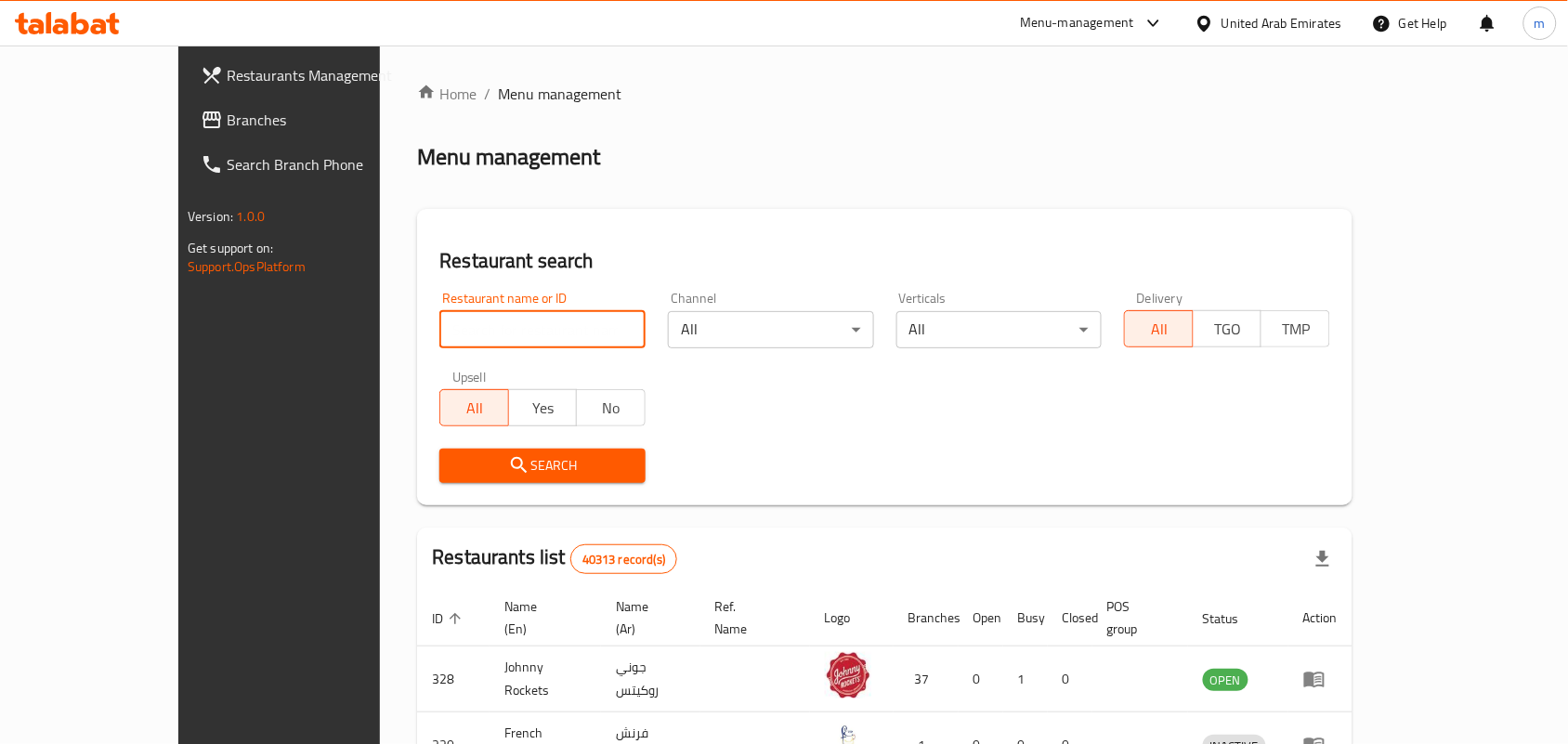 paste on "702589" 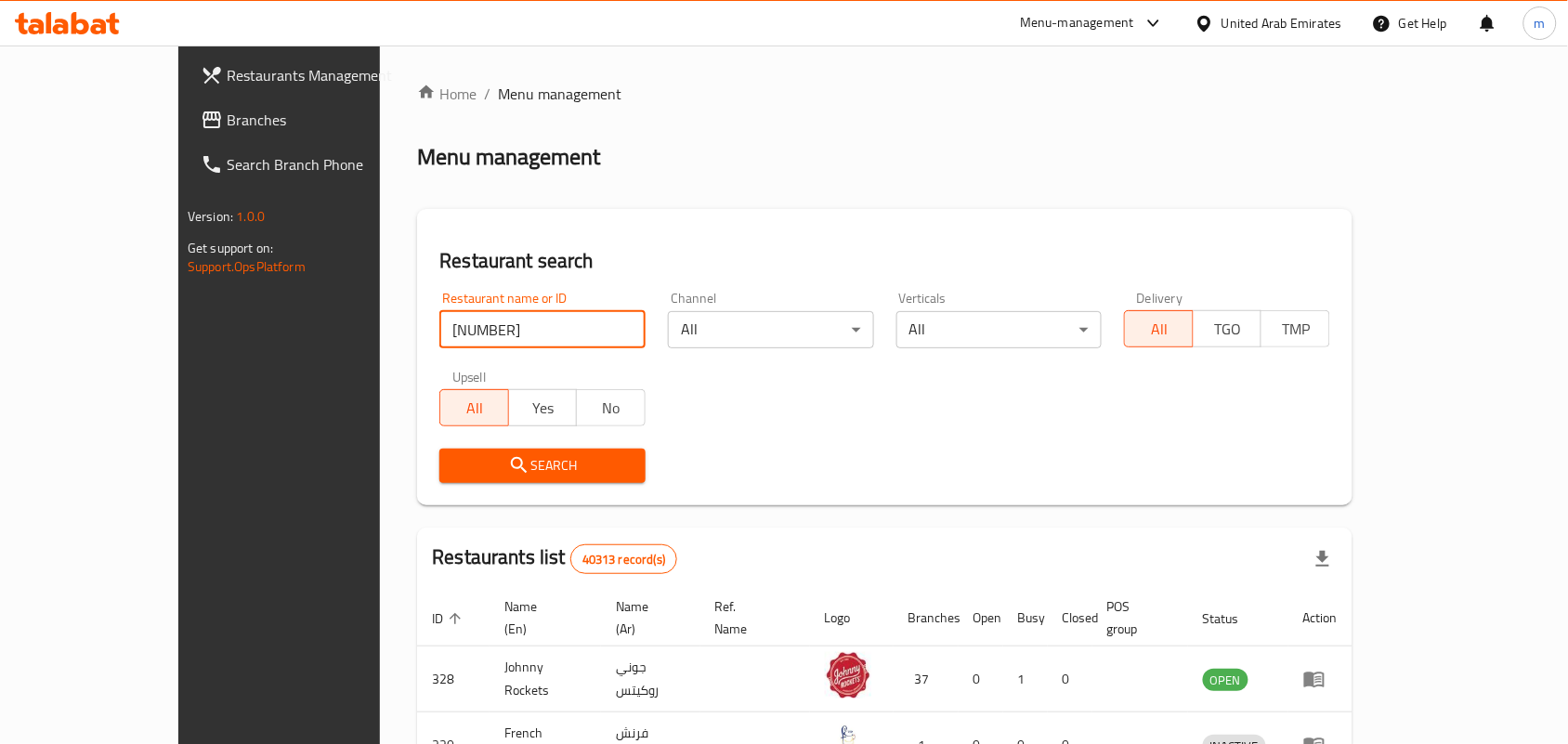 type on "702589" 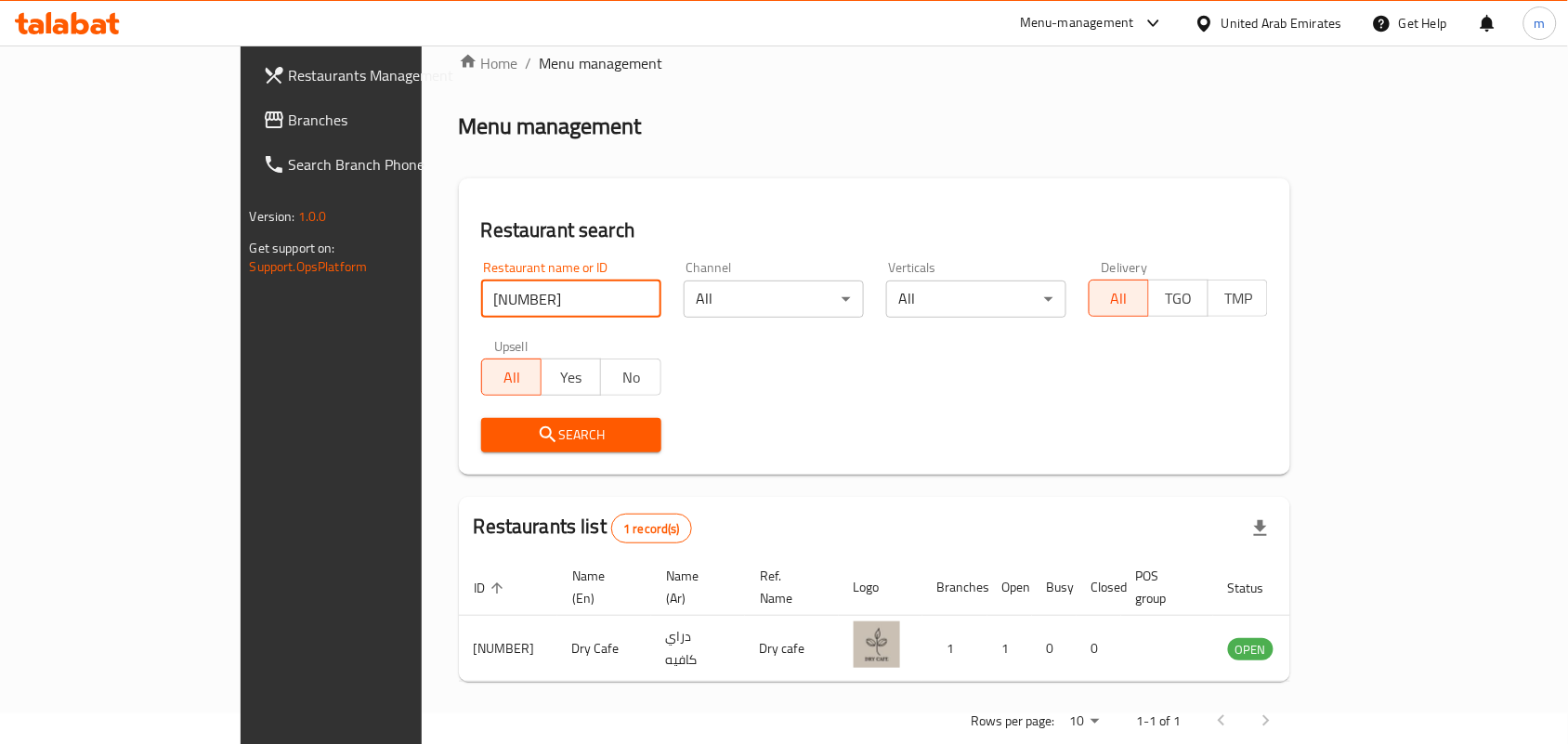 scroll, scrollTop: 48, scrollLeft: 0, axis: vertical 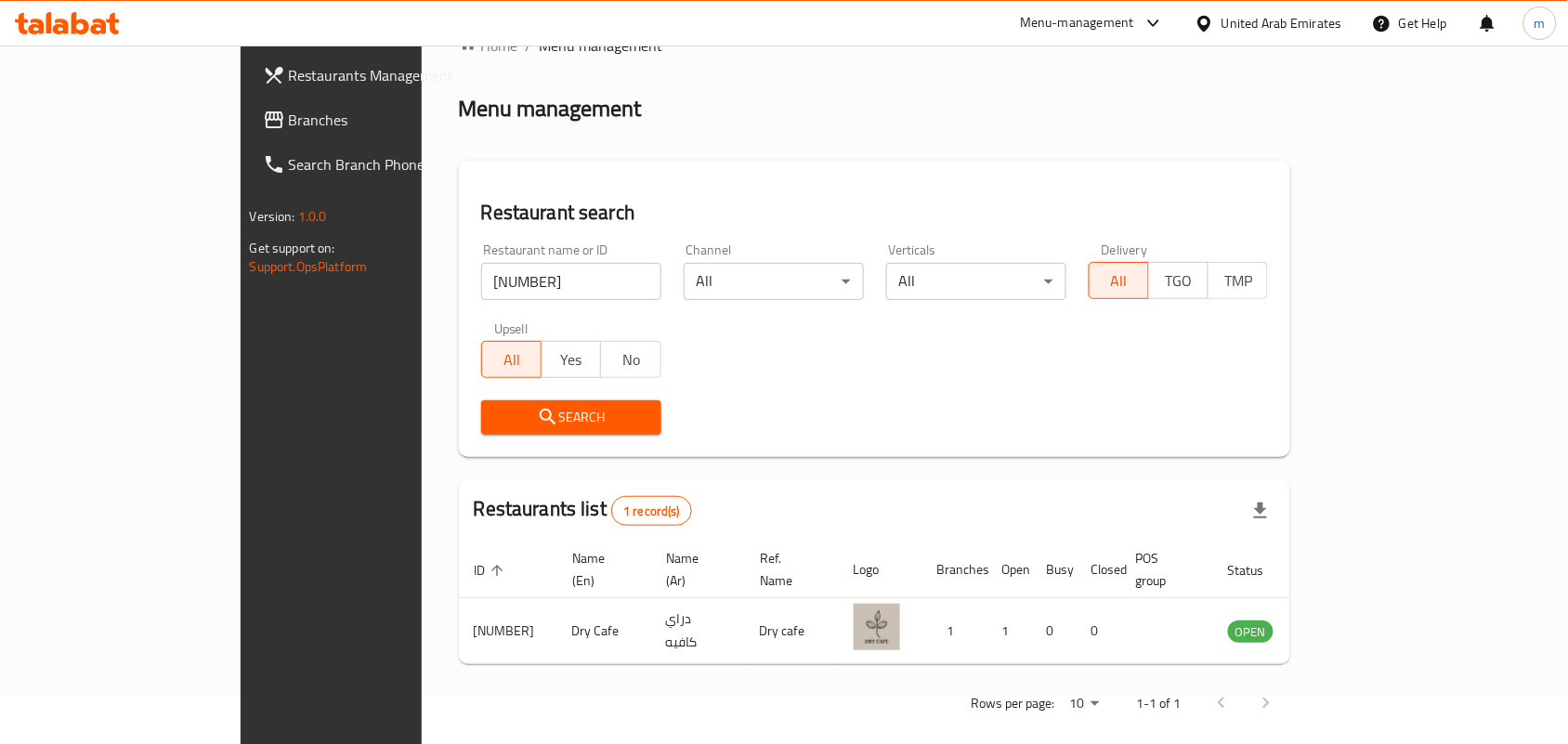 click on "United Arab Emirates" at bounding box center [1282, 23] 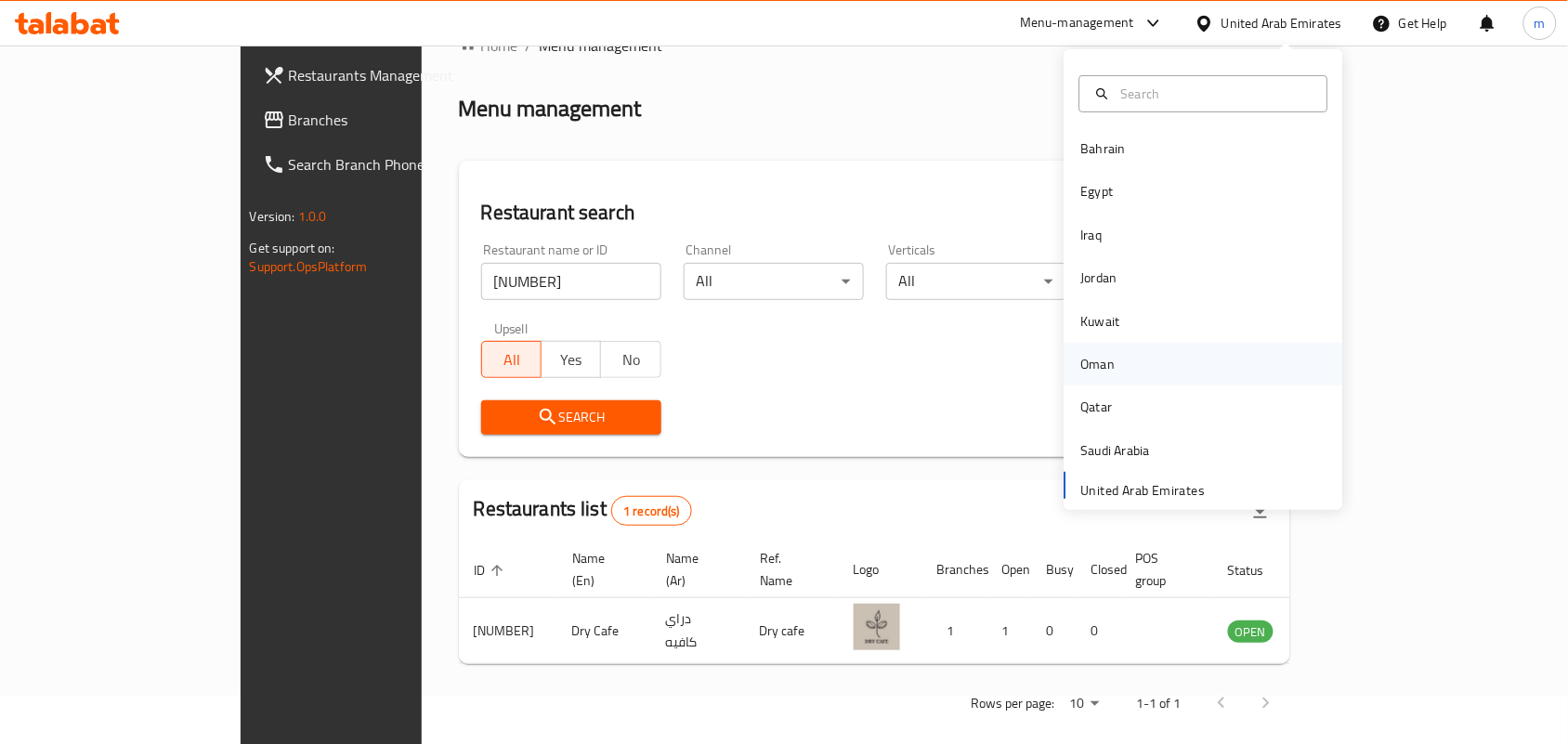 click on "Oman" at bounding box center (1098, 364) 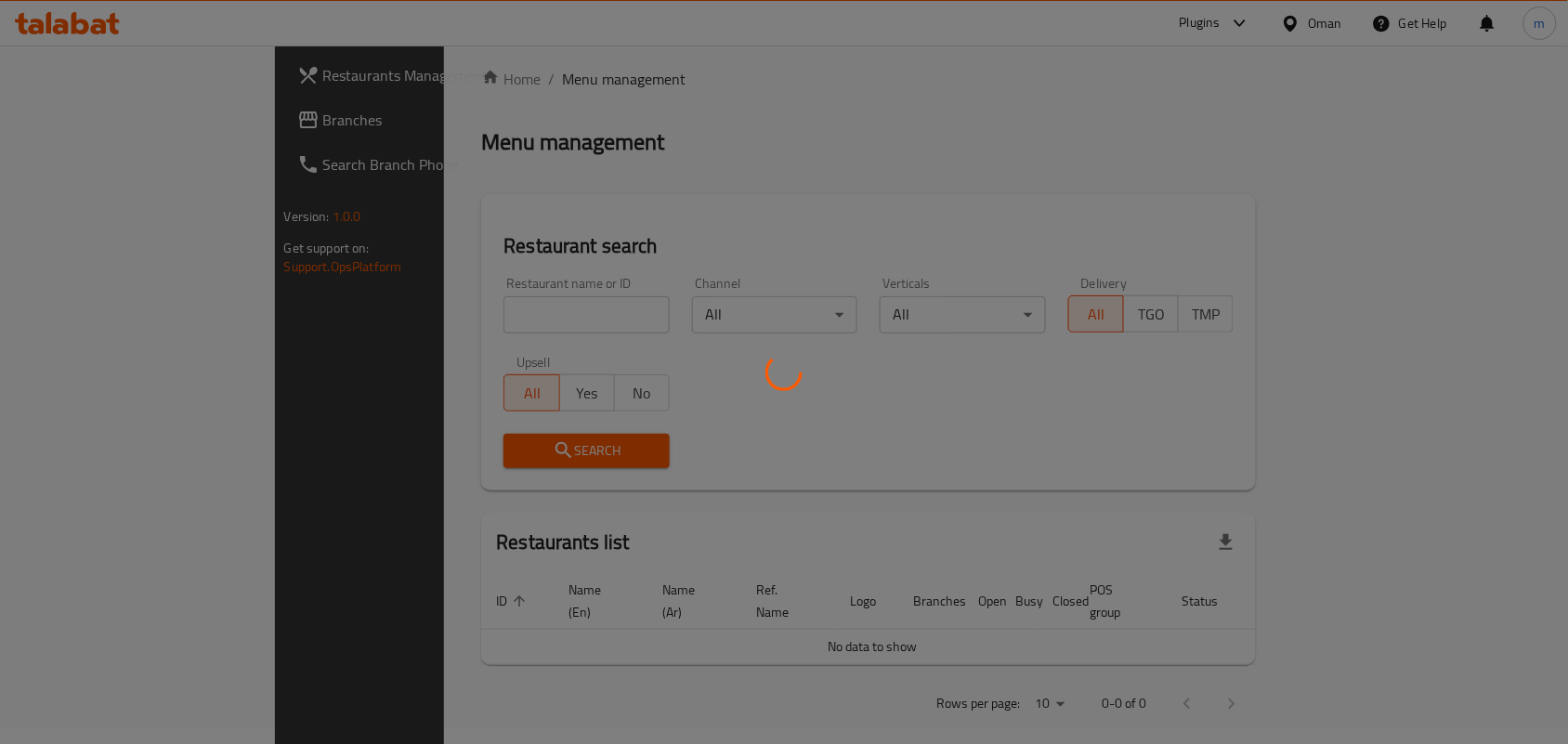scroll, scrollTop: 48, scrollLeft: 0, axis: vertical 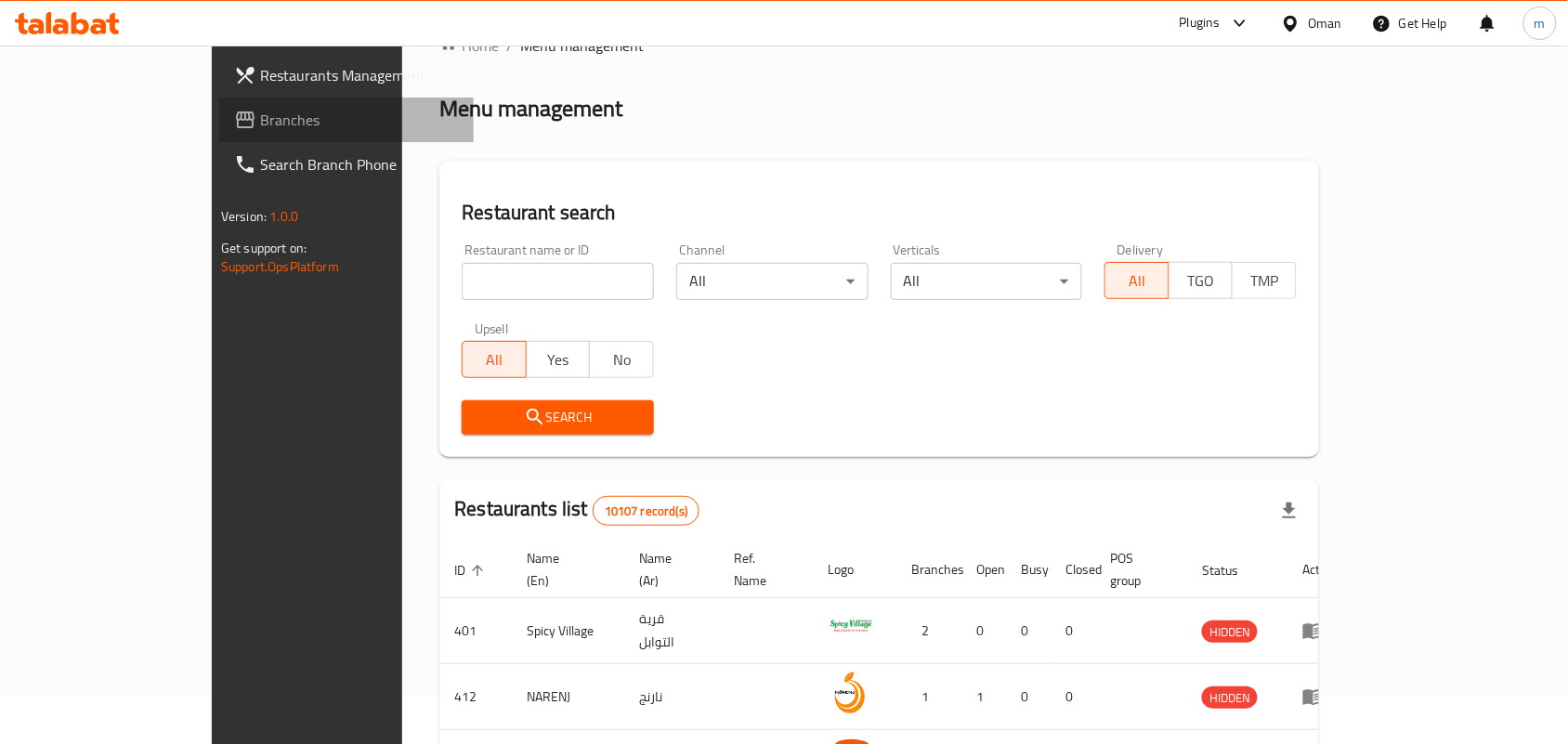 click on "Branches" at bounding box center (359, 120) 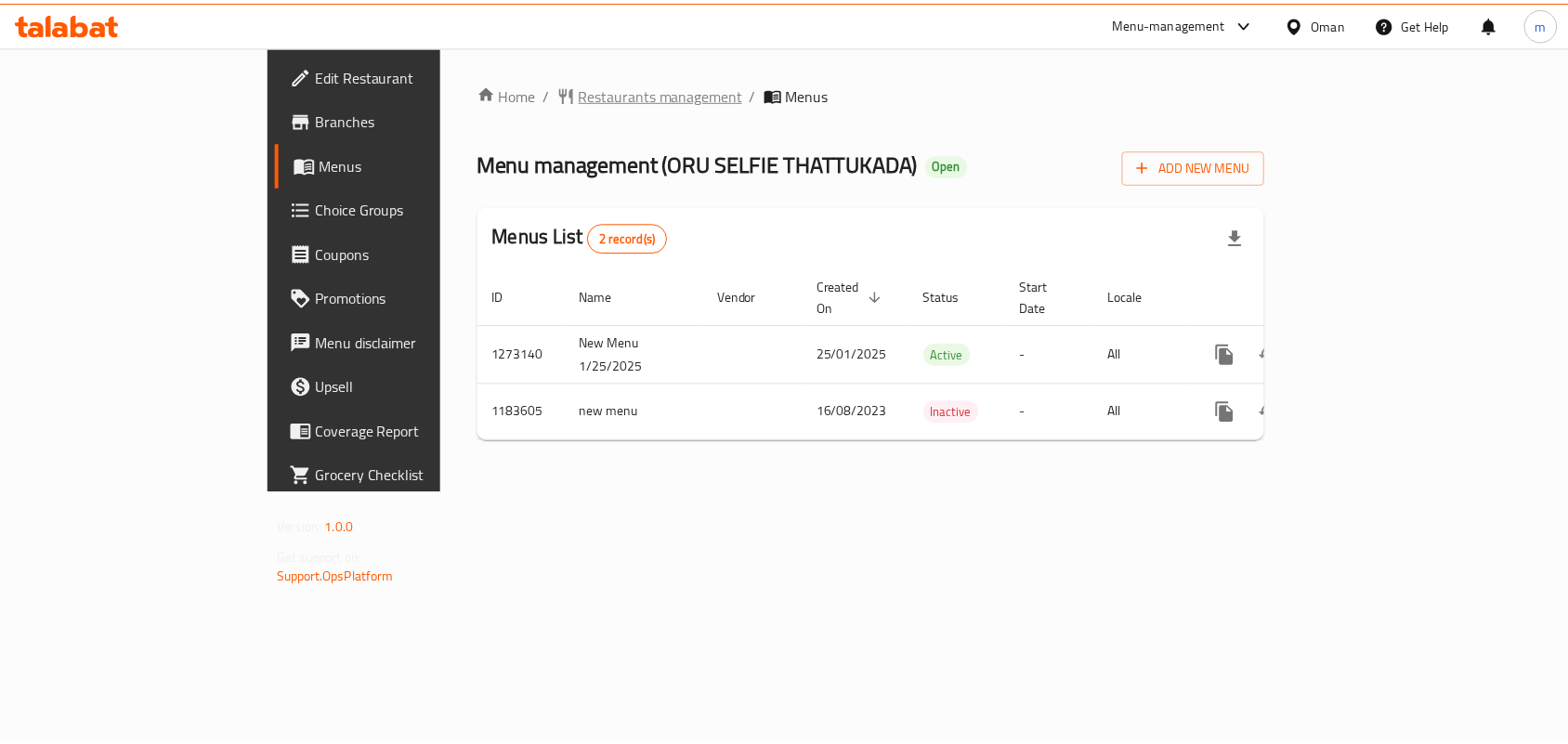 scroll, scrollTop: 0, scrollLeft: 0, axis: both 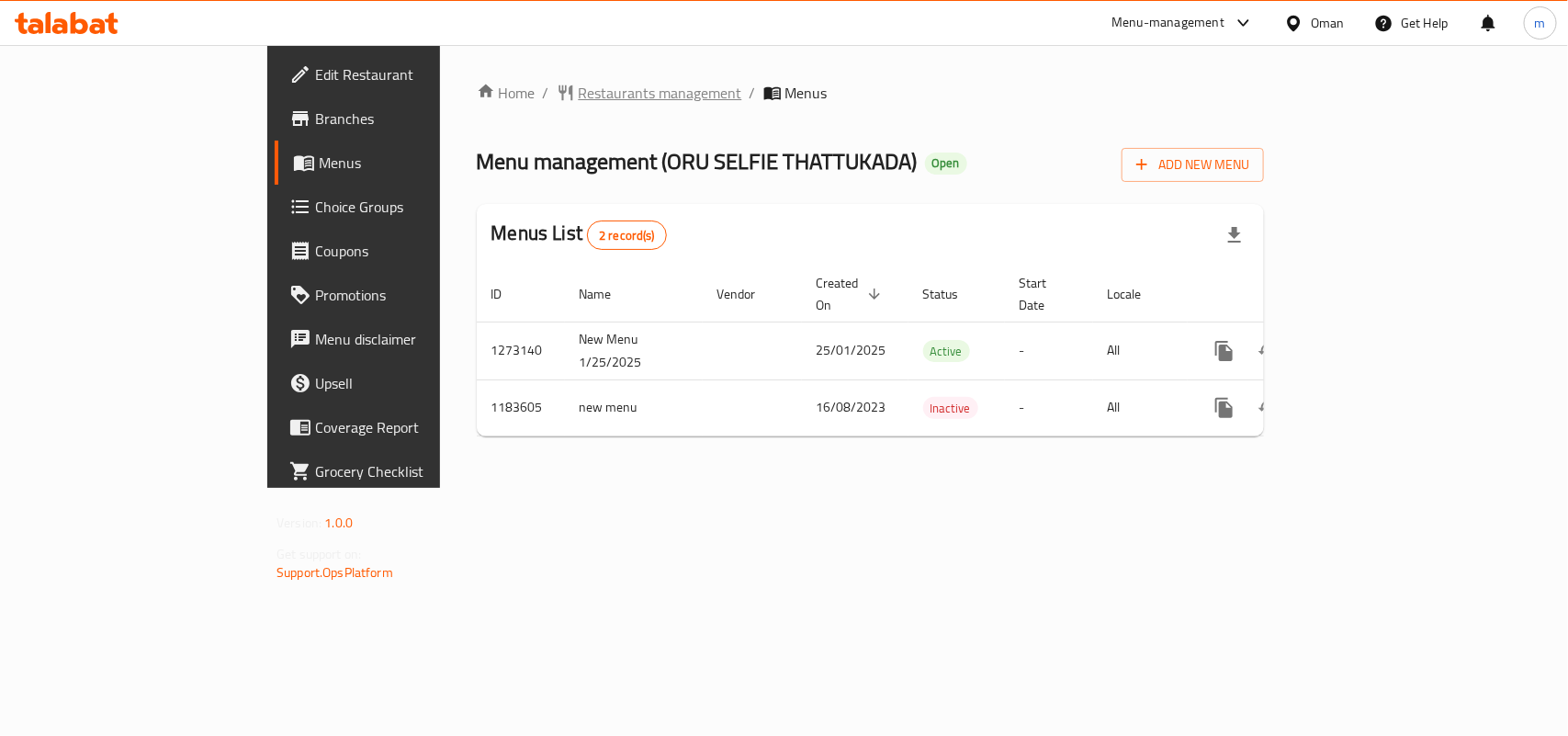 click on "Restaurants management" at bounding box center [660, 93] 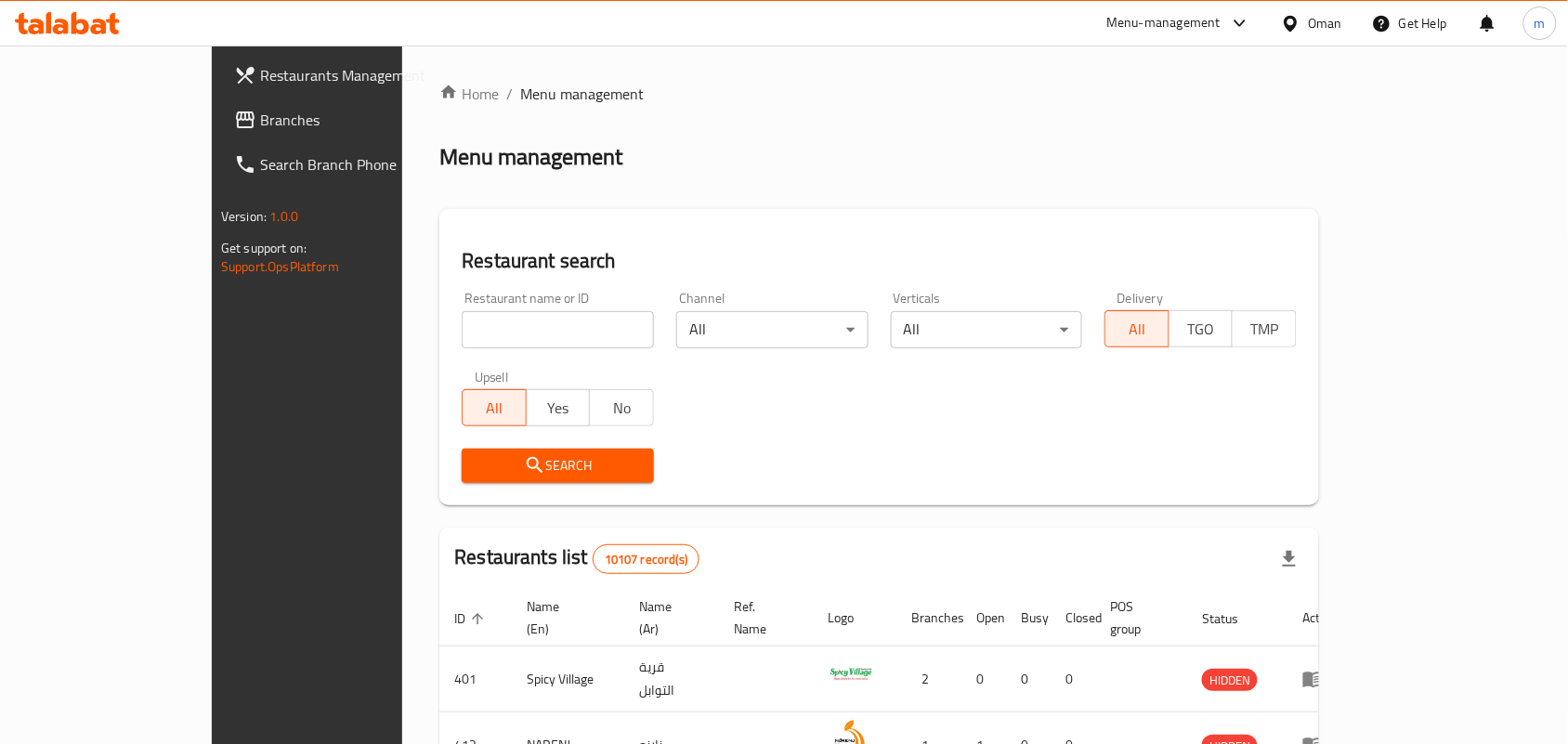 click at bounding box center [557, 330] 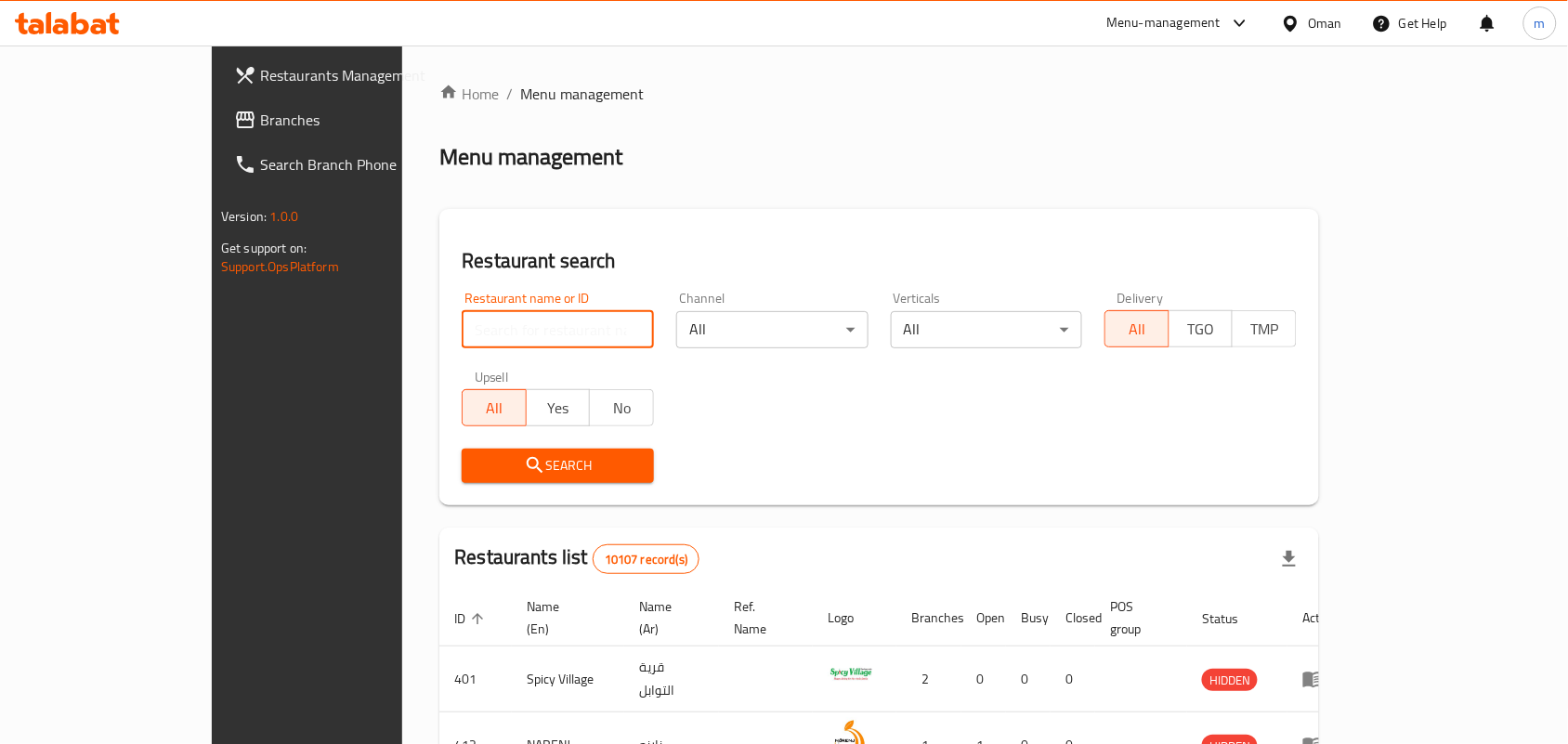 paste on "666452" 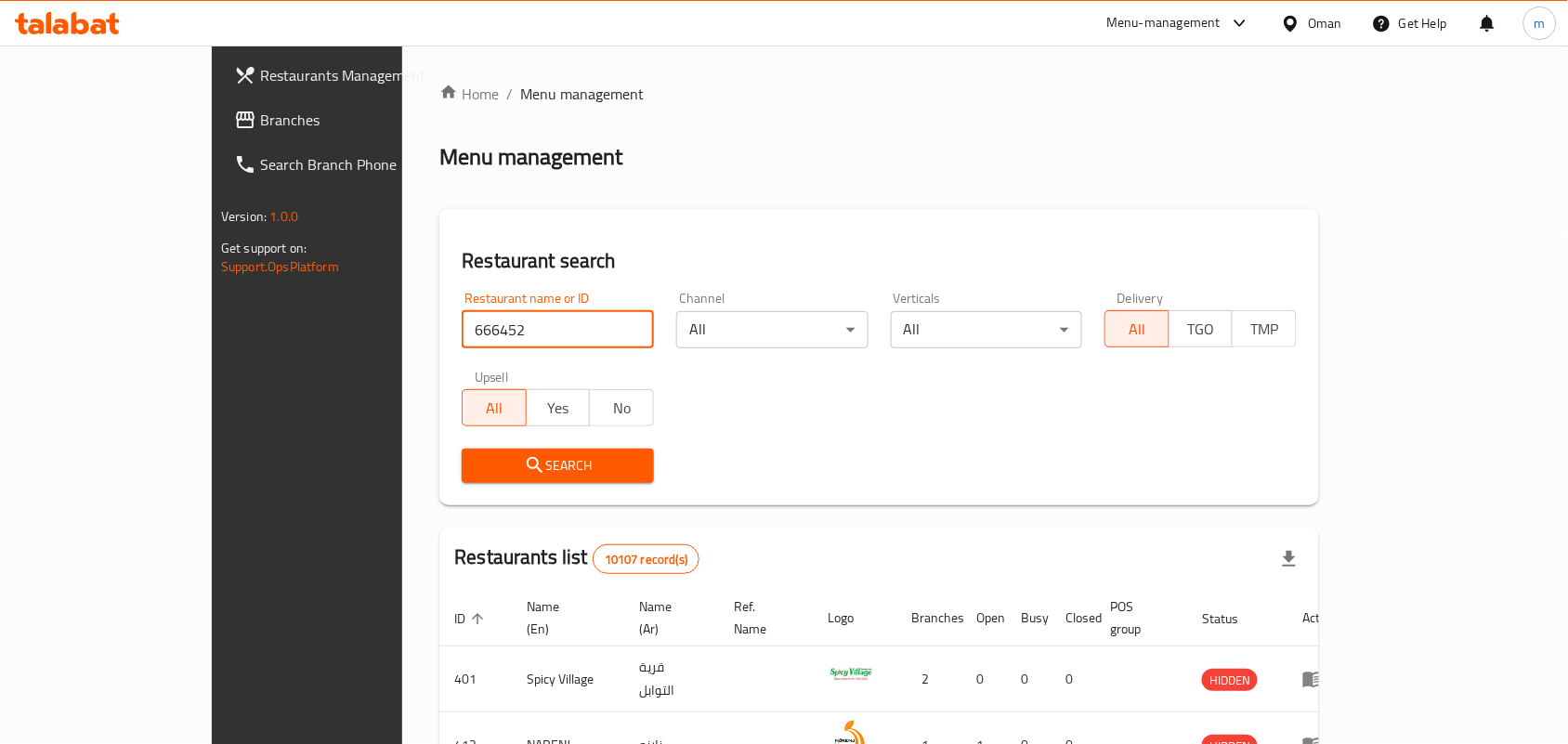 type on "666452" 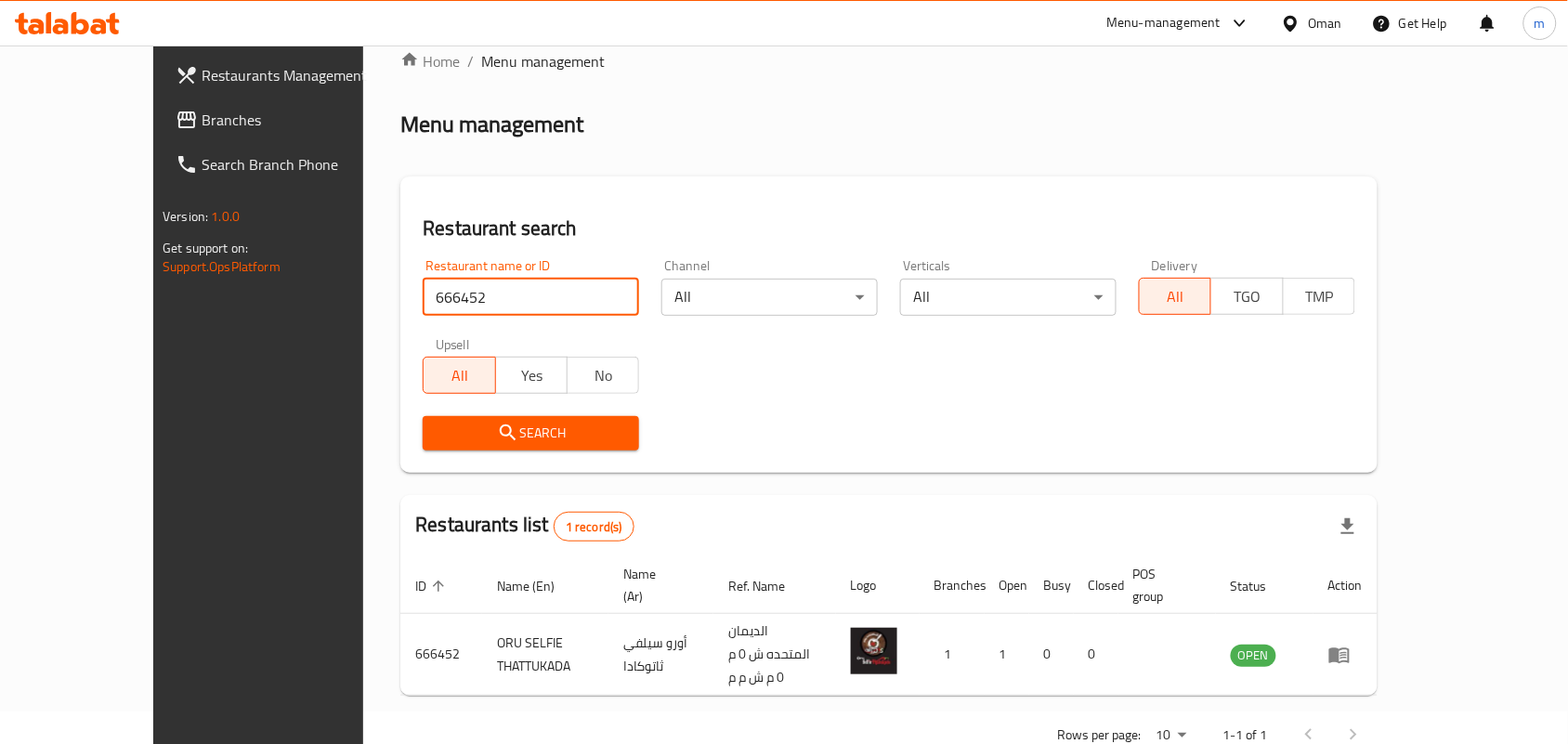 scroll, scrollTop: 48, scrollLeft: 0, axis: vertical 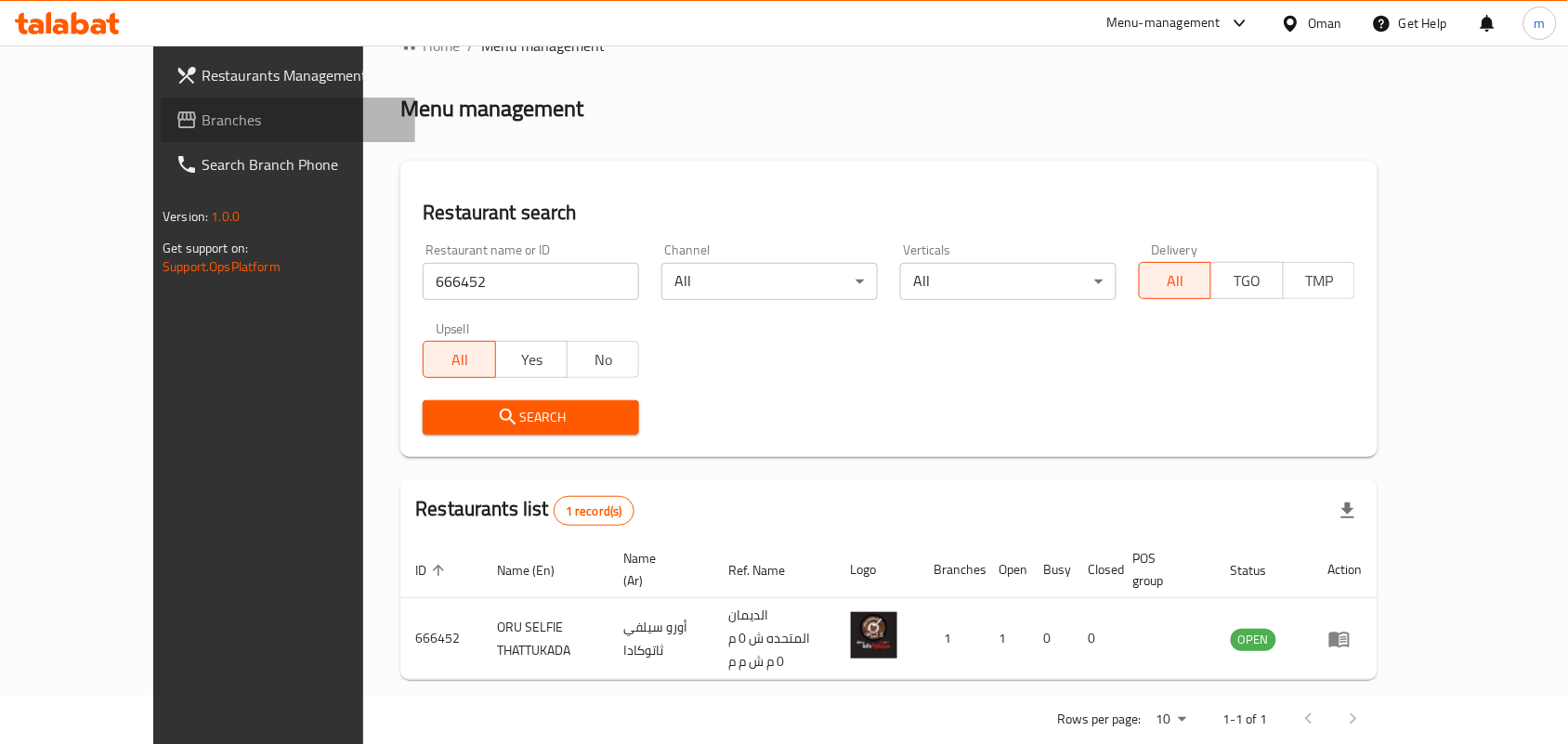 click on "Branches" at bounding box center (301, 120) 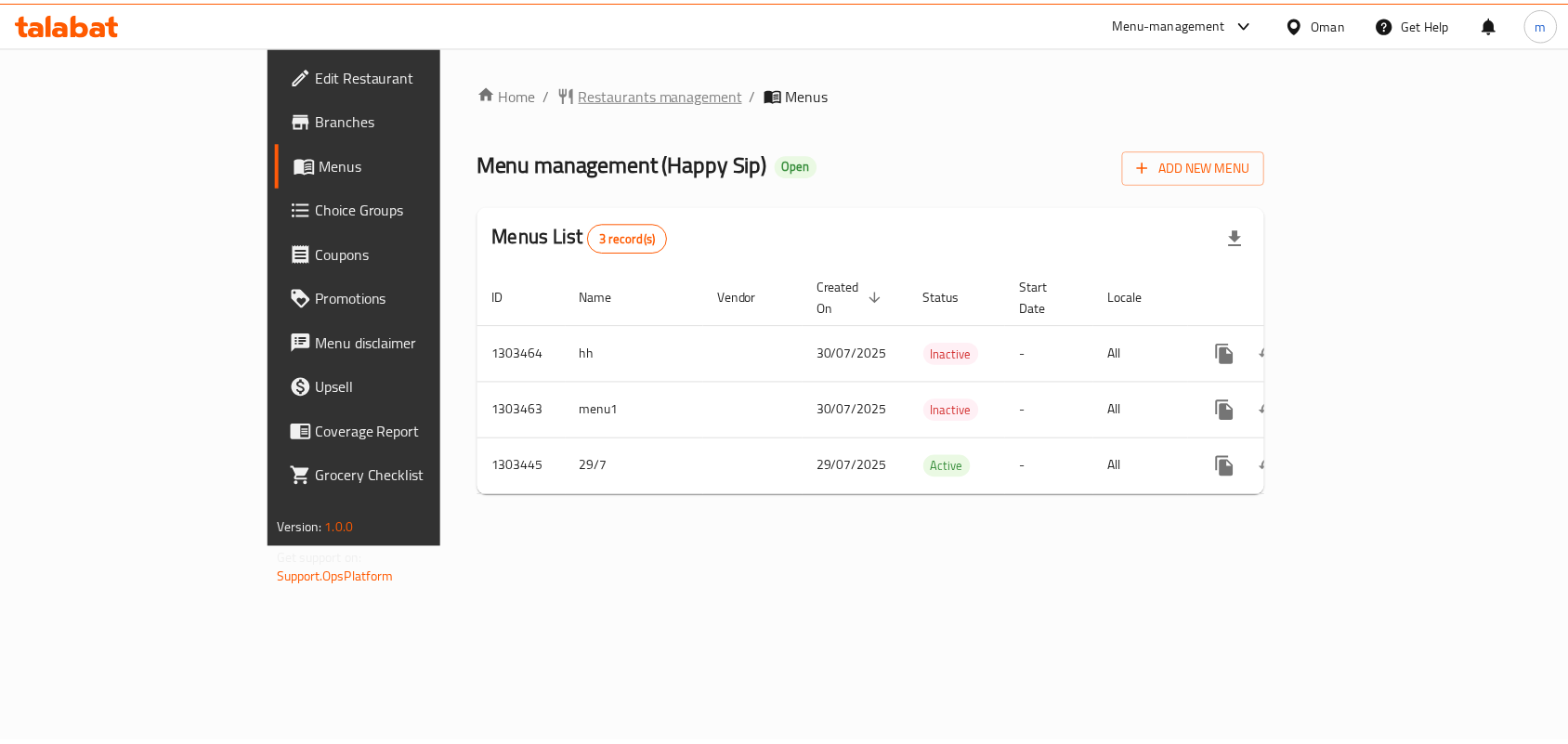 scroll, scrollTop: 0, scrollLeft: 0, axis: both 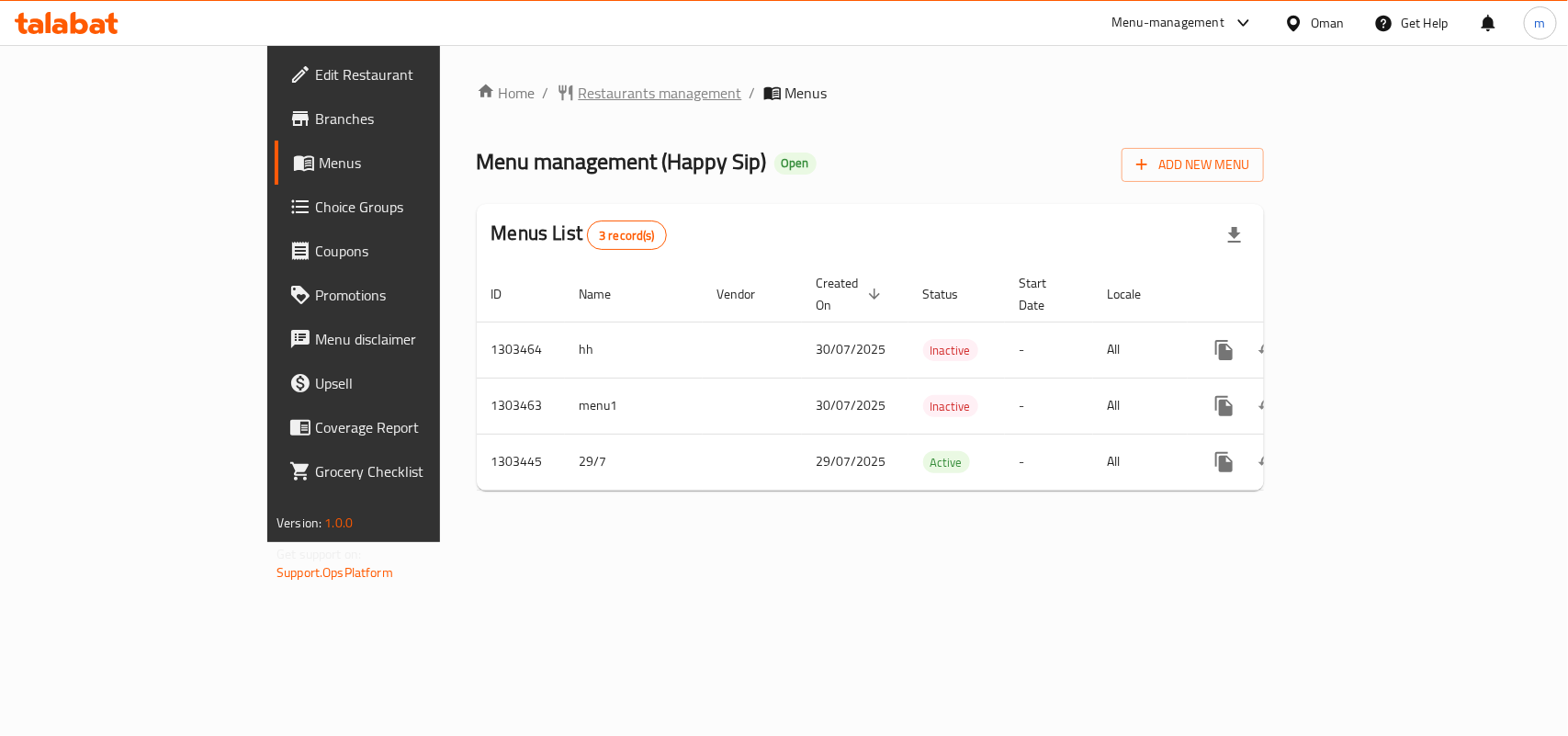 click on "Restaurants management" at bounding box center (660, 93) 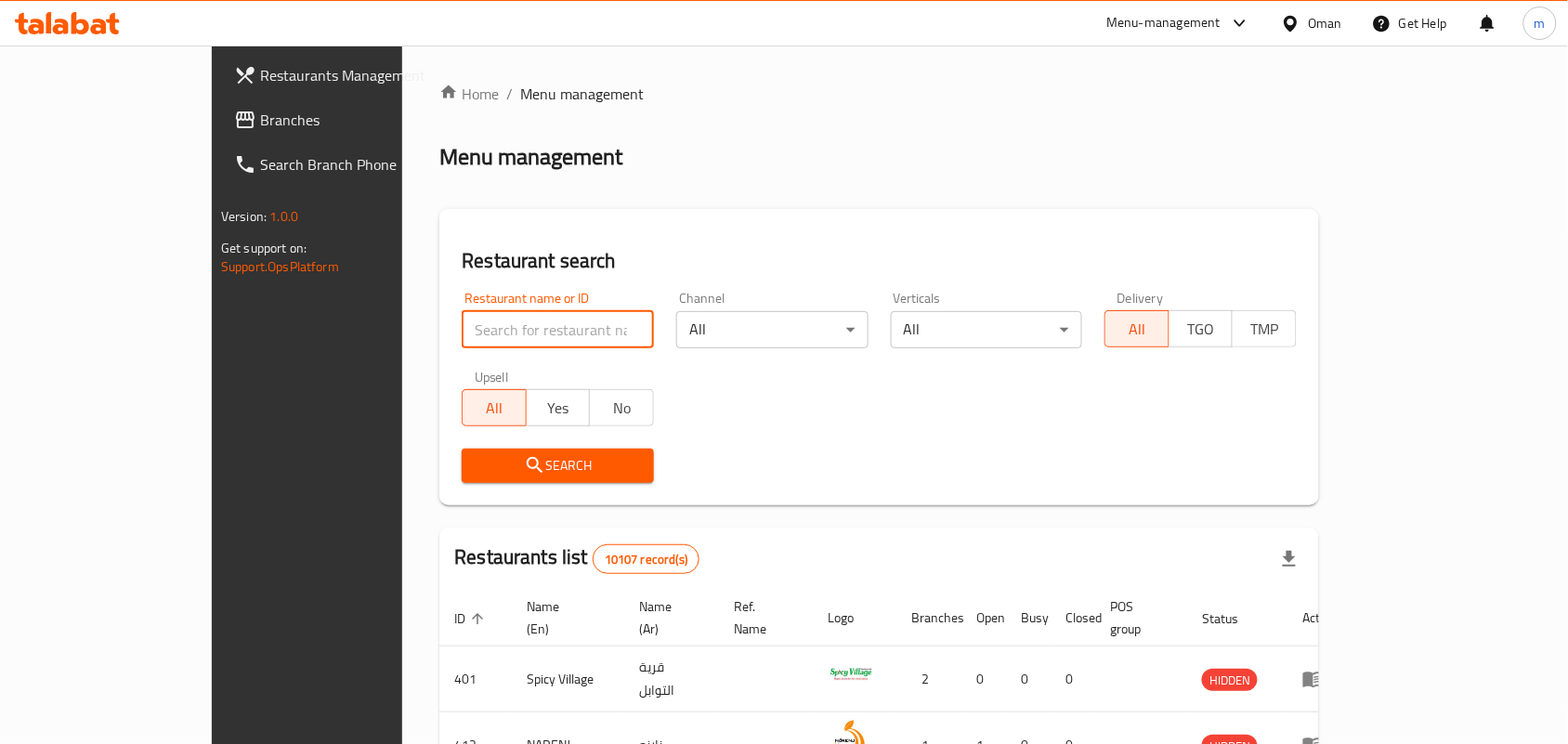click at bounding box center (557, 330) 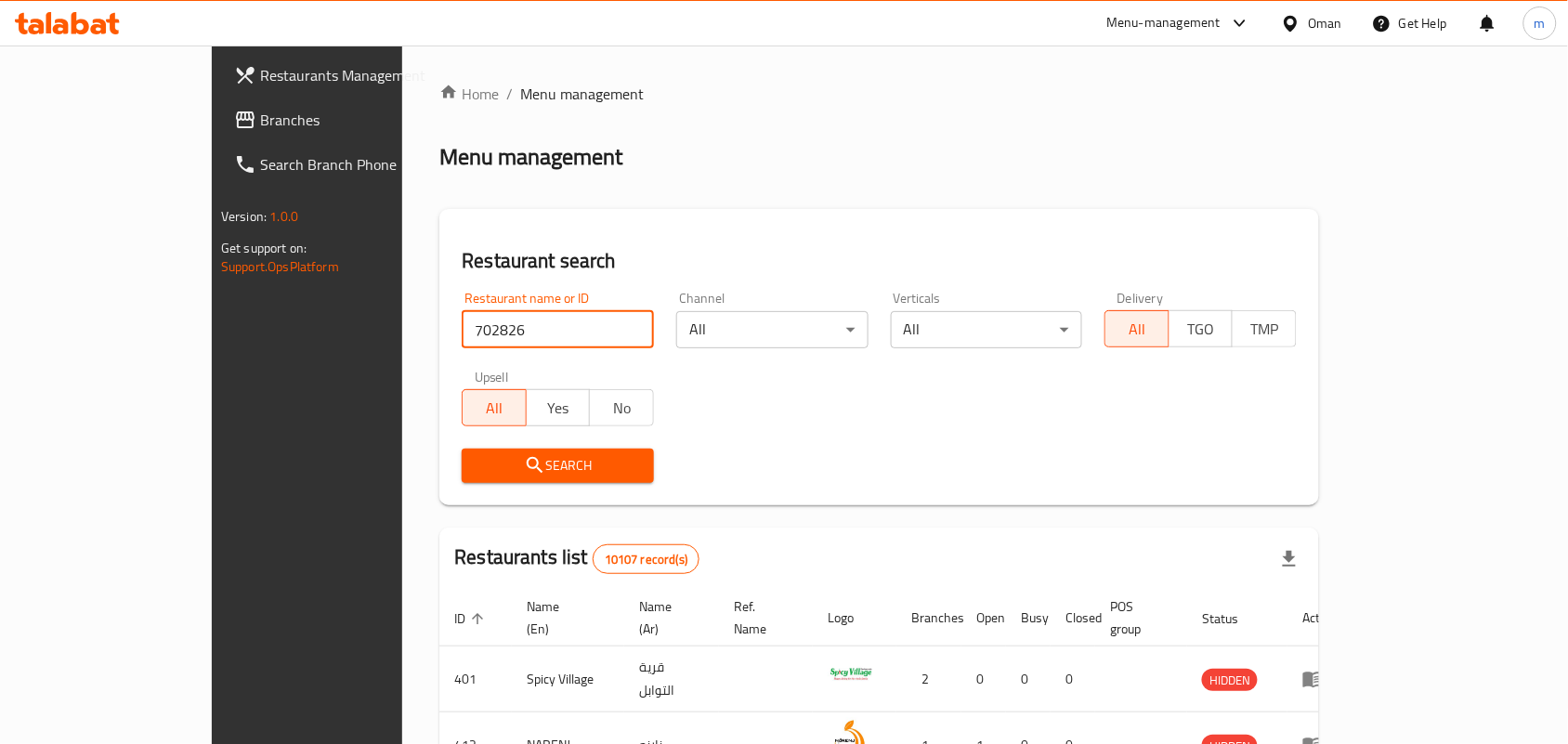 type on "702826" 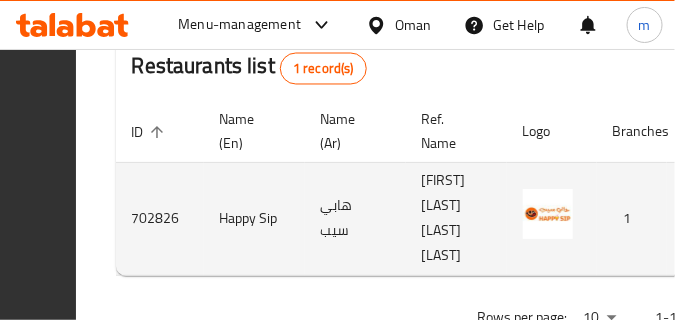 scroll, scrollTop: 635, scrollLeft: 0, axis: vertical 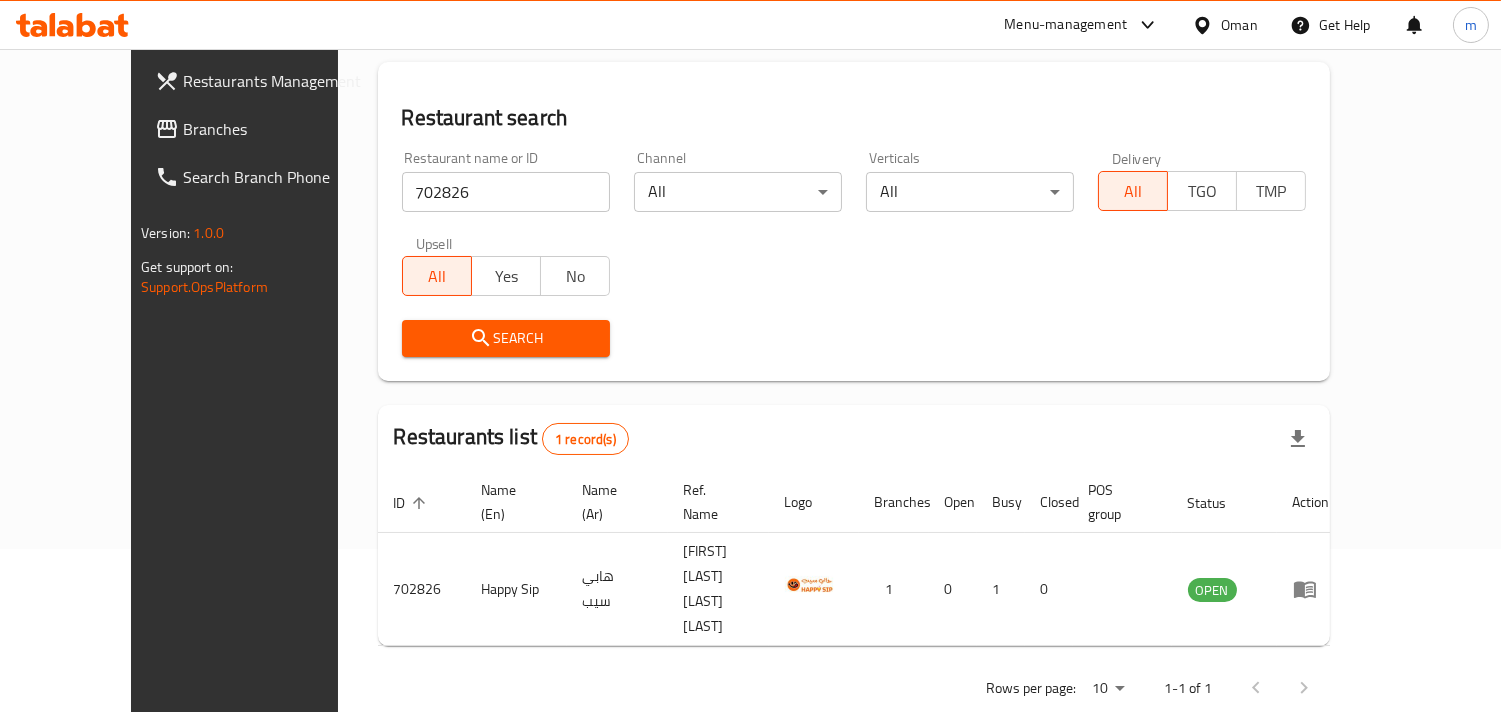 click on "Oman" at bounding box center (1239, 25) 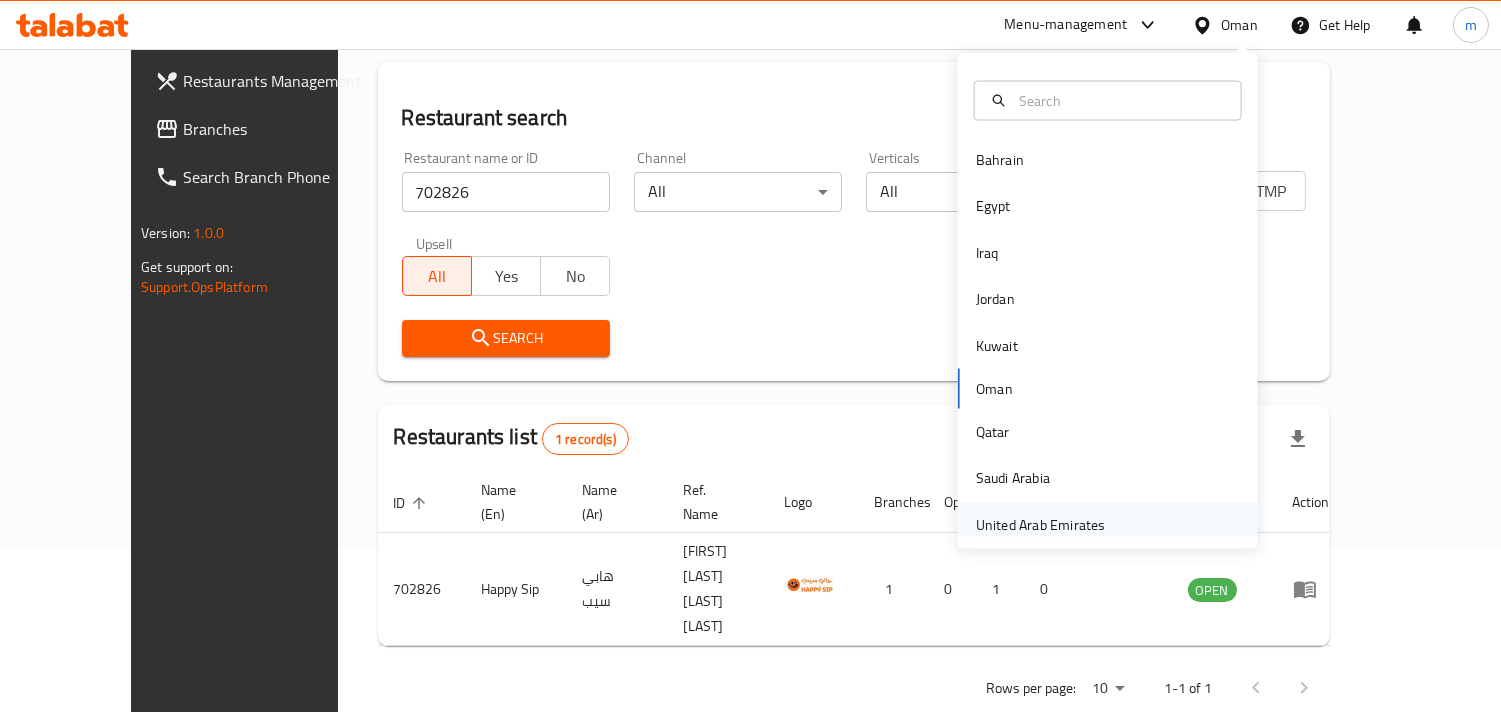 click on "United Arab Emirates" at bounding box center [1041, 524] 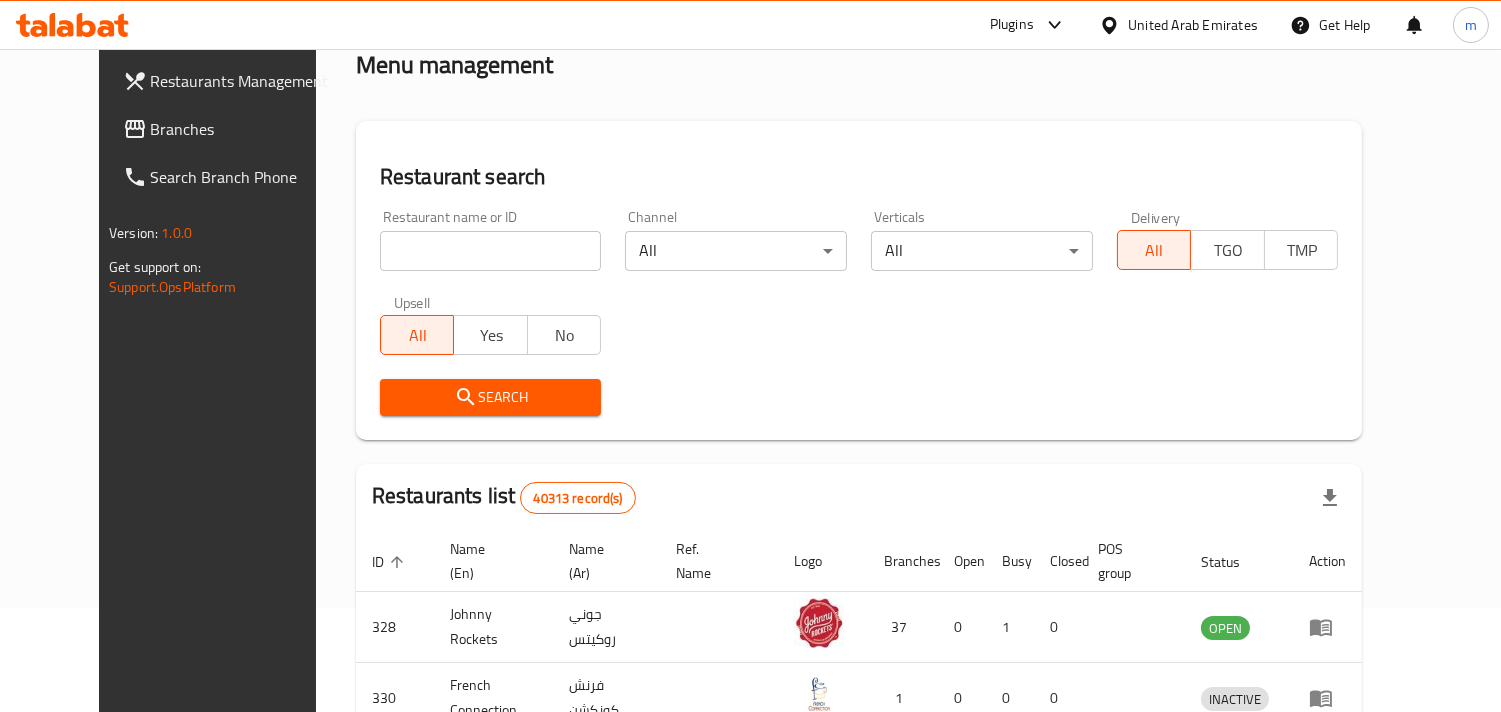 scroll, scrollTop: 163, scrollLeft: 0, axis: vertical 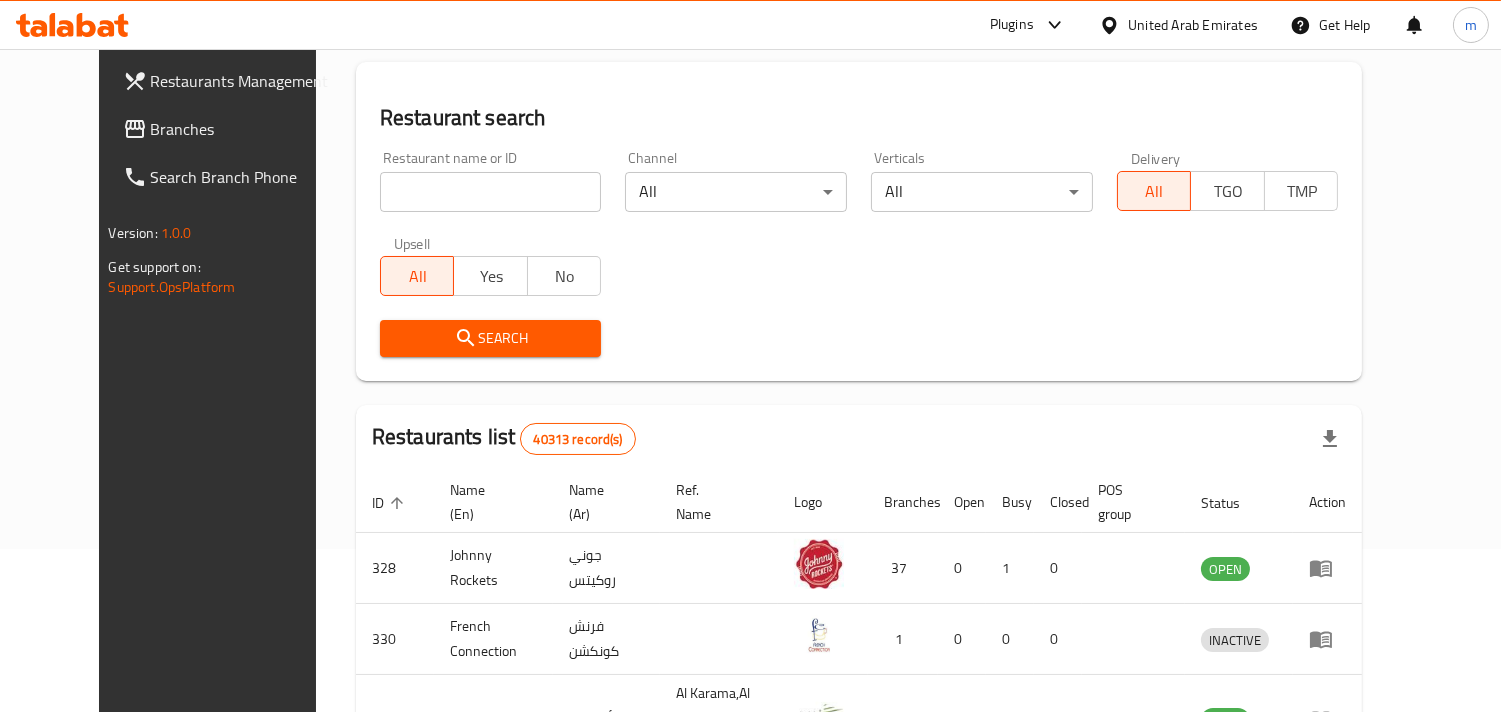 click on "Branches" at bounding box center [242, 129] 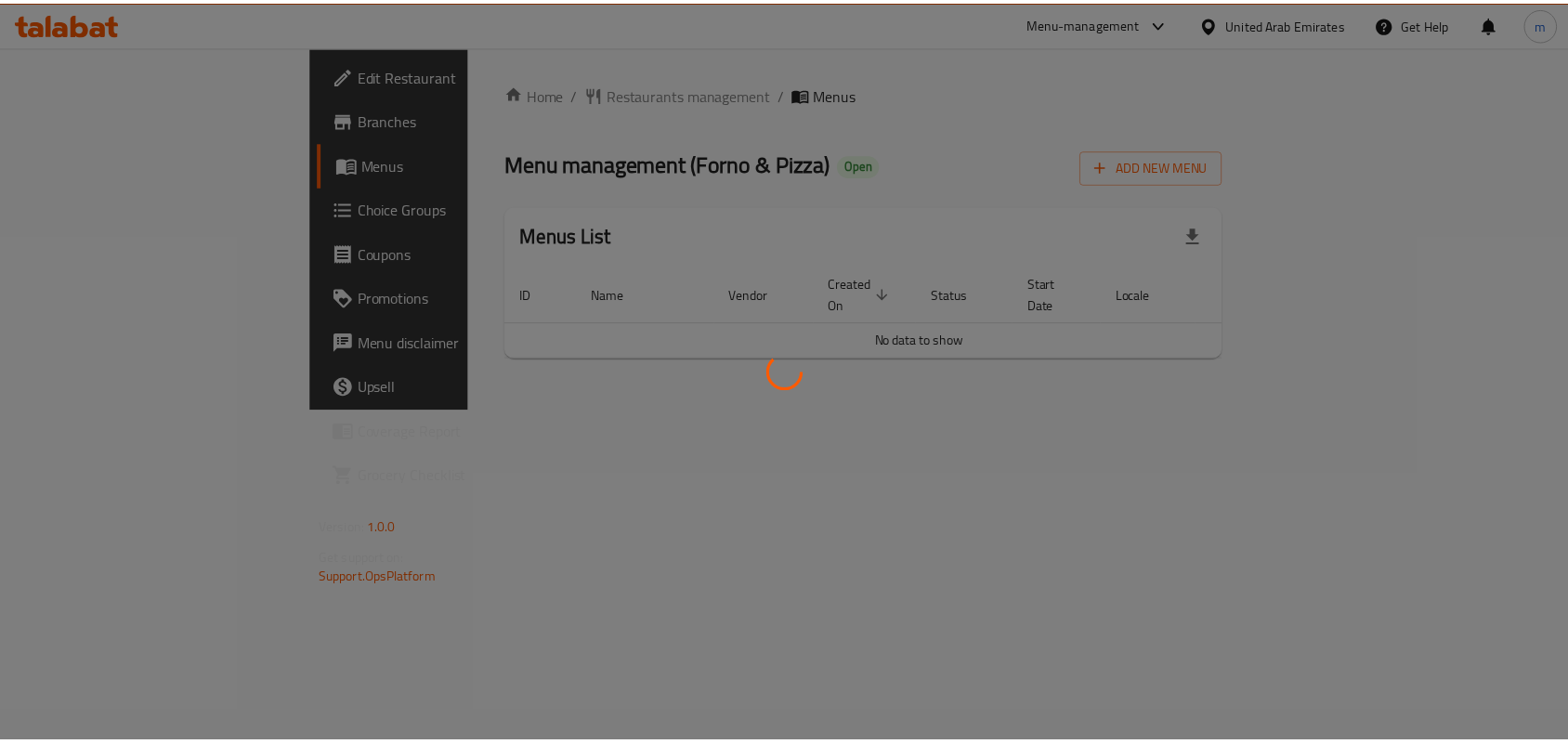 scroll, scrollTop: 0, scrollLeft: 0, axis: both 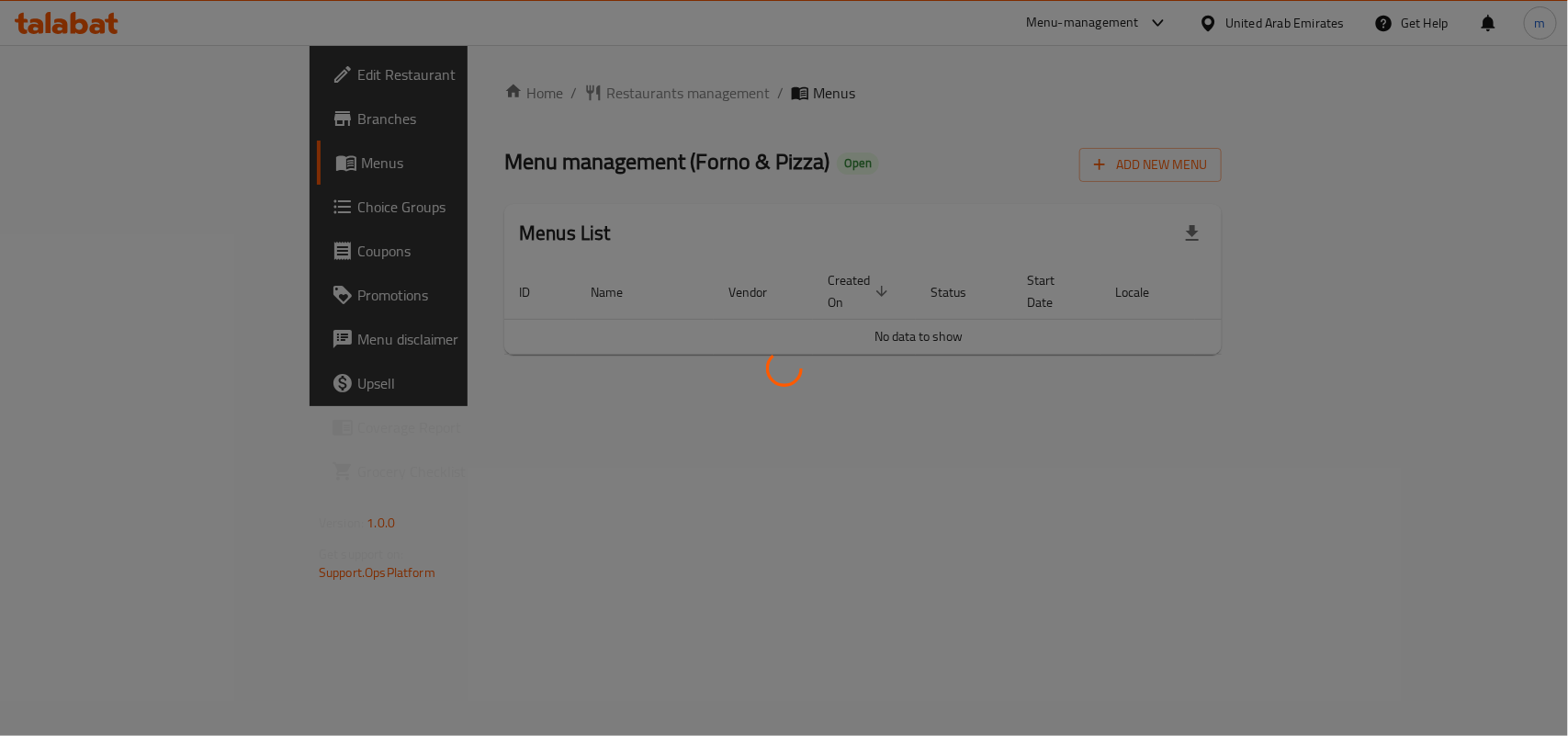click at bounding box center [784, 368] 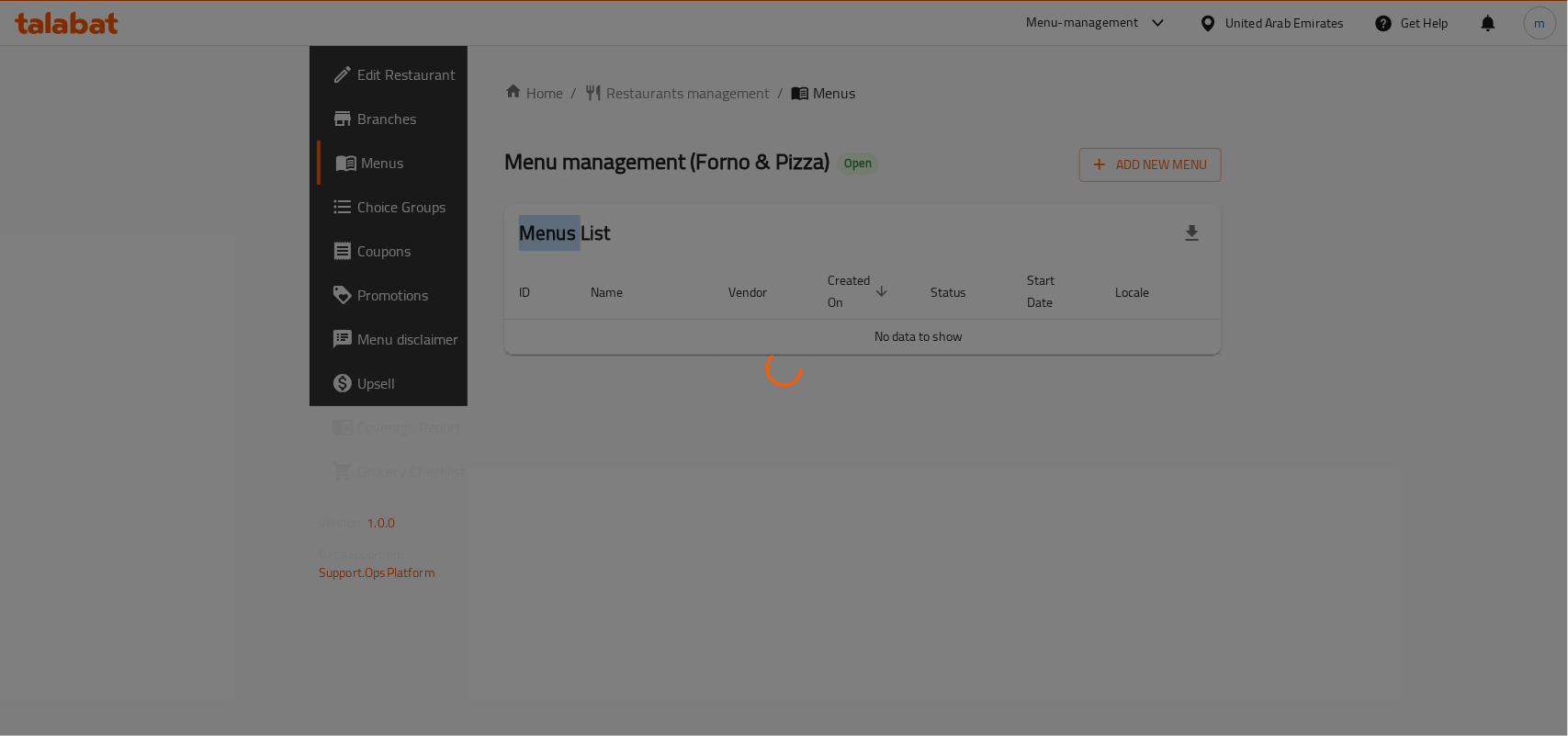 click at bounding box center [784, 368] 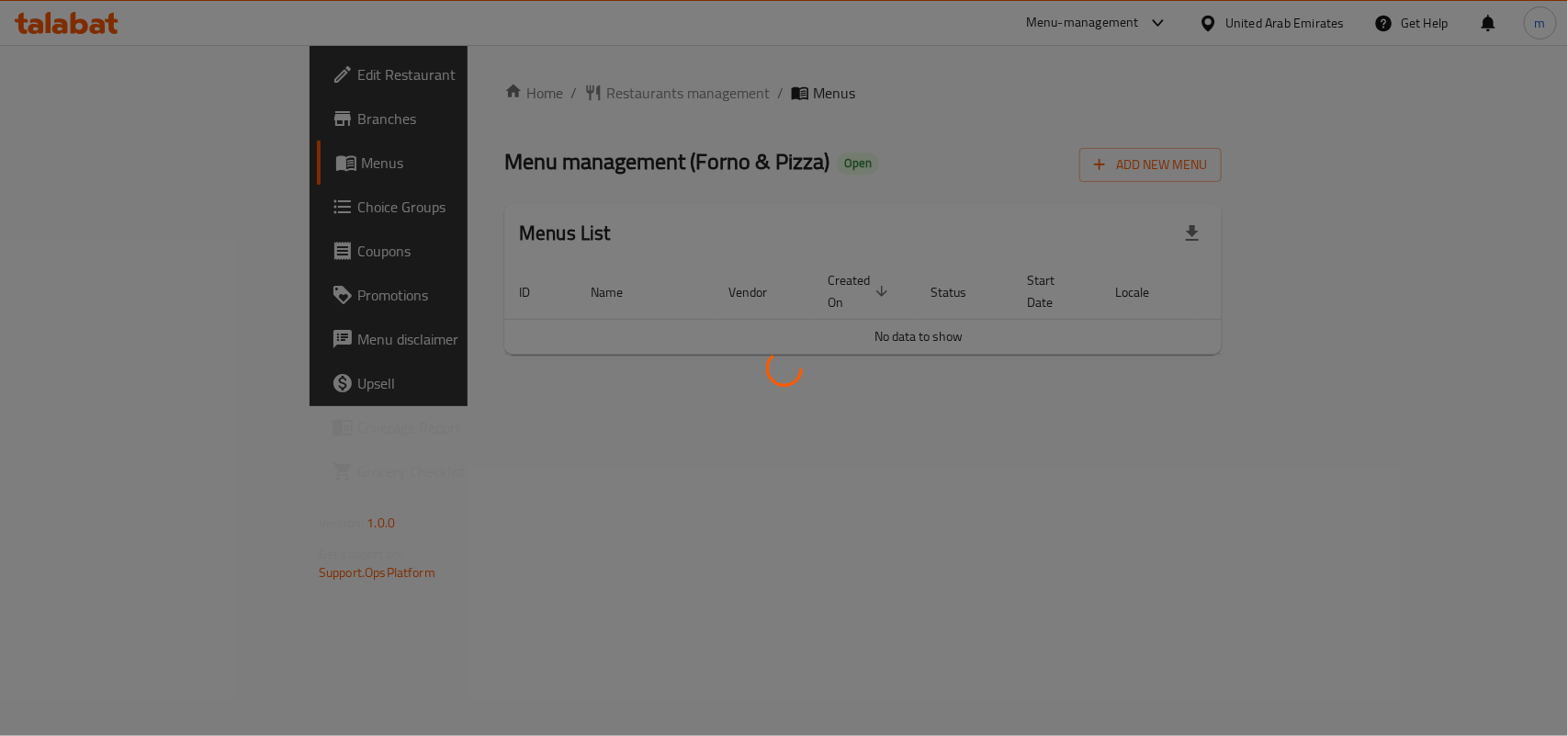 click at bounding box center (784, 368) 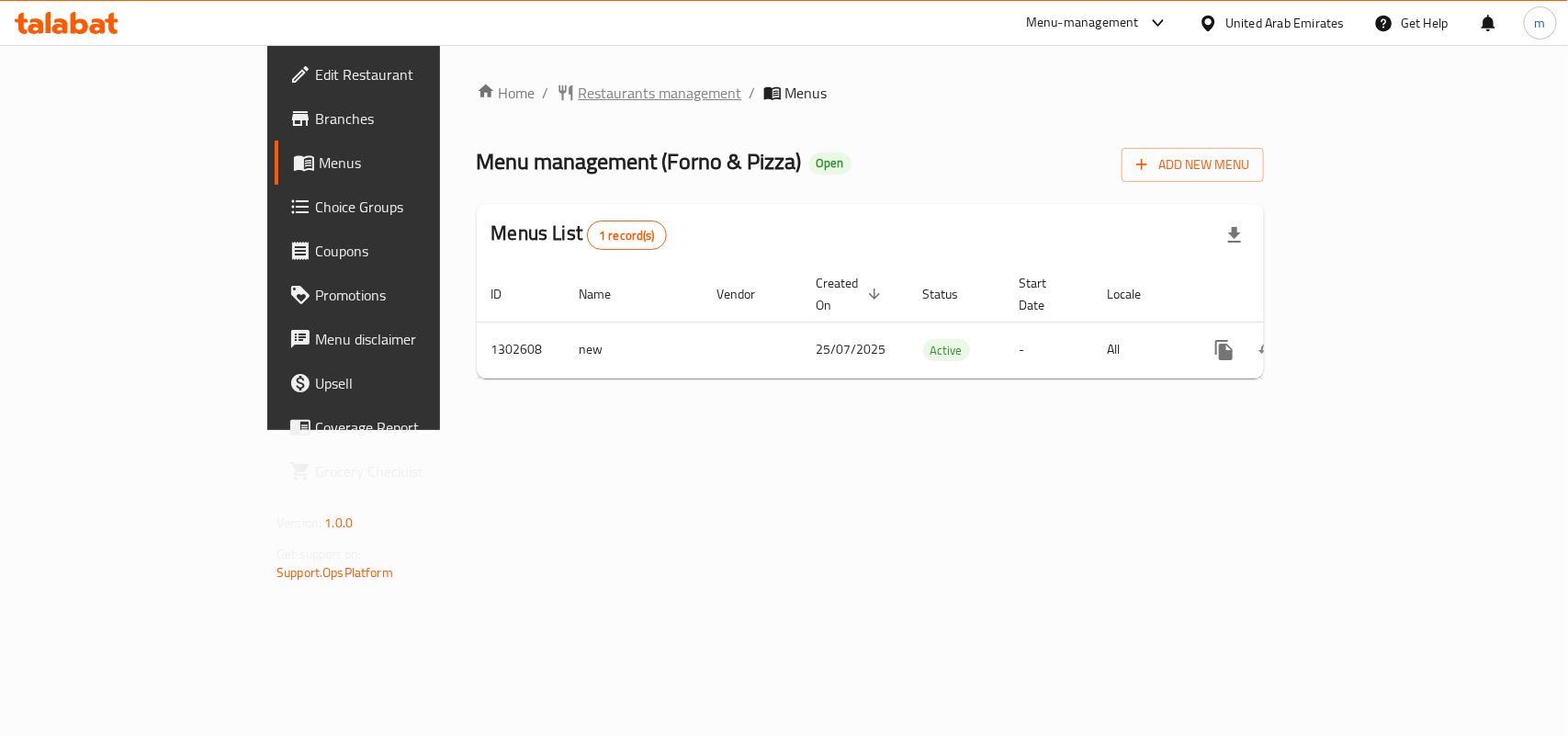 click on "Restaurants management" at bounding box center (660, 93) 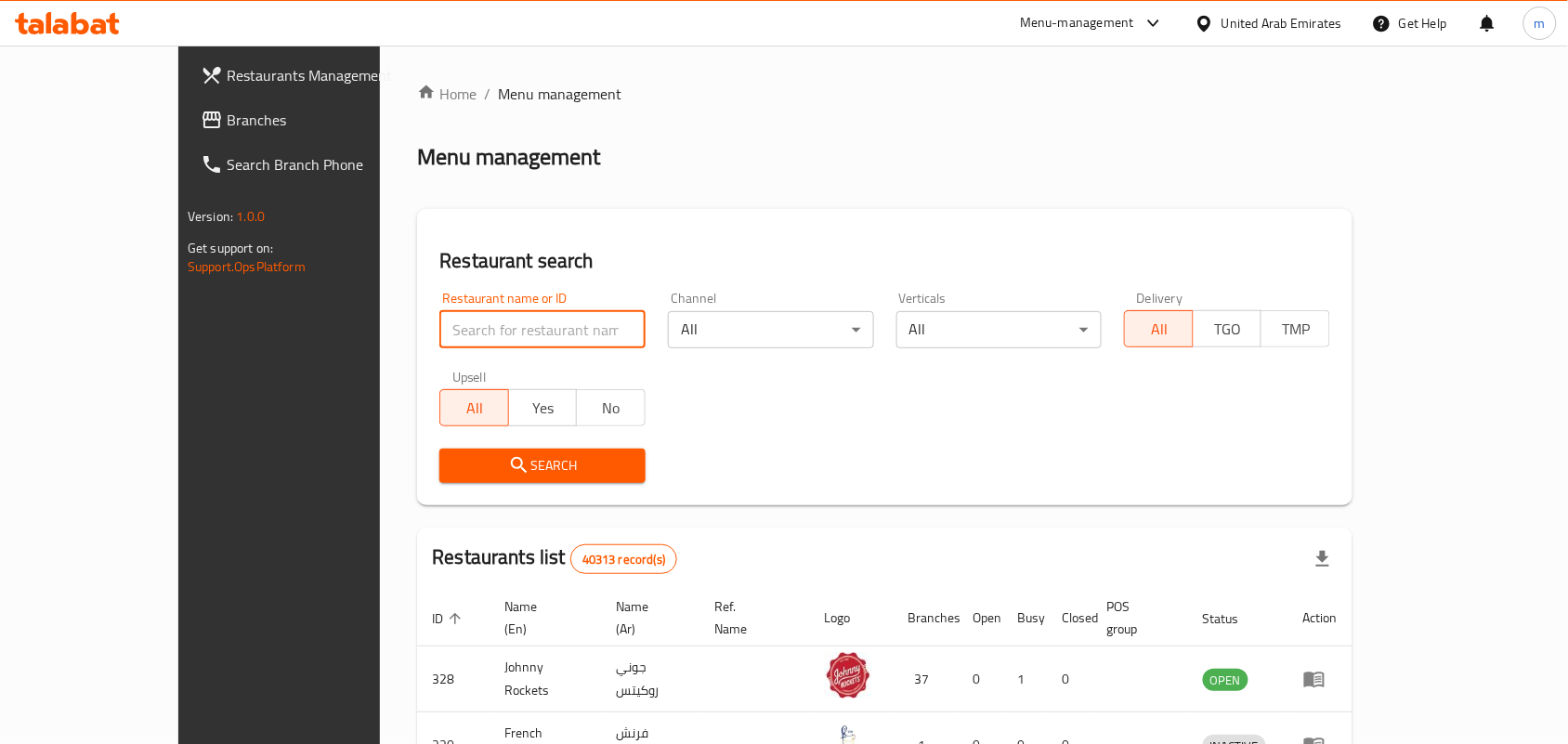 click at bounding box center [542, 330] 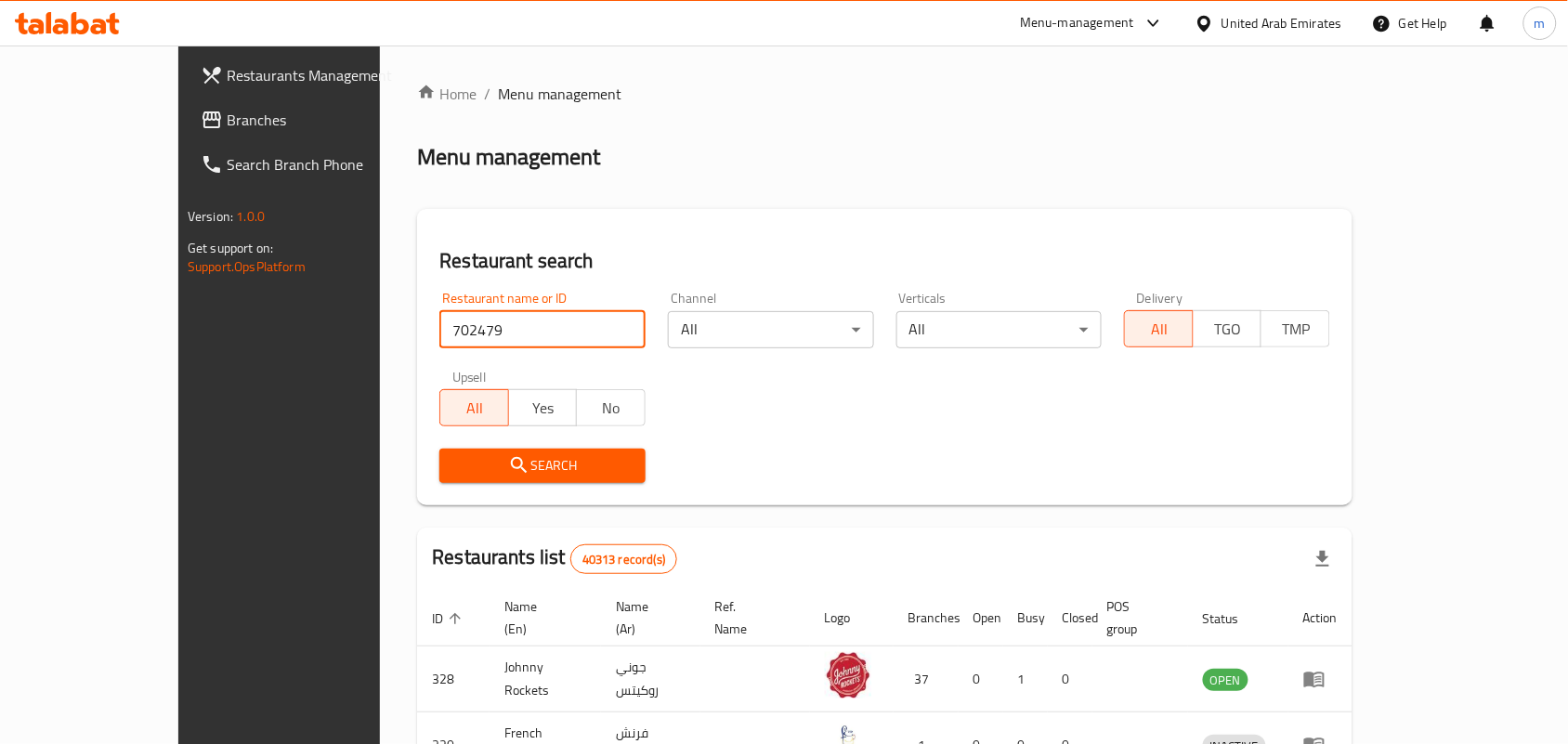 type on "702479" 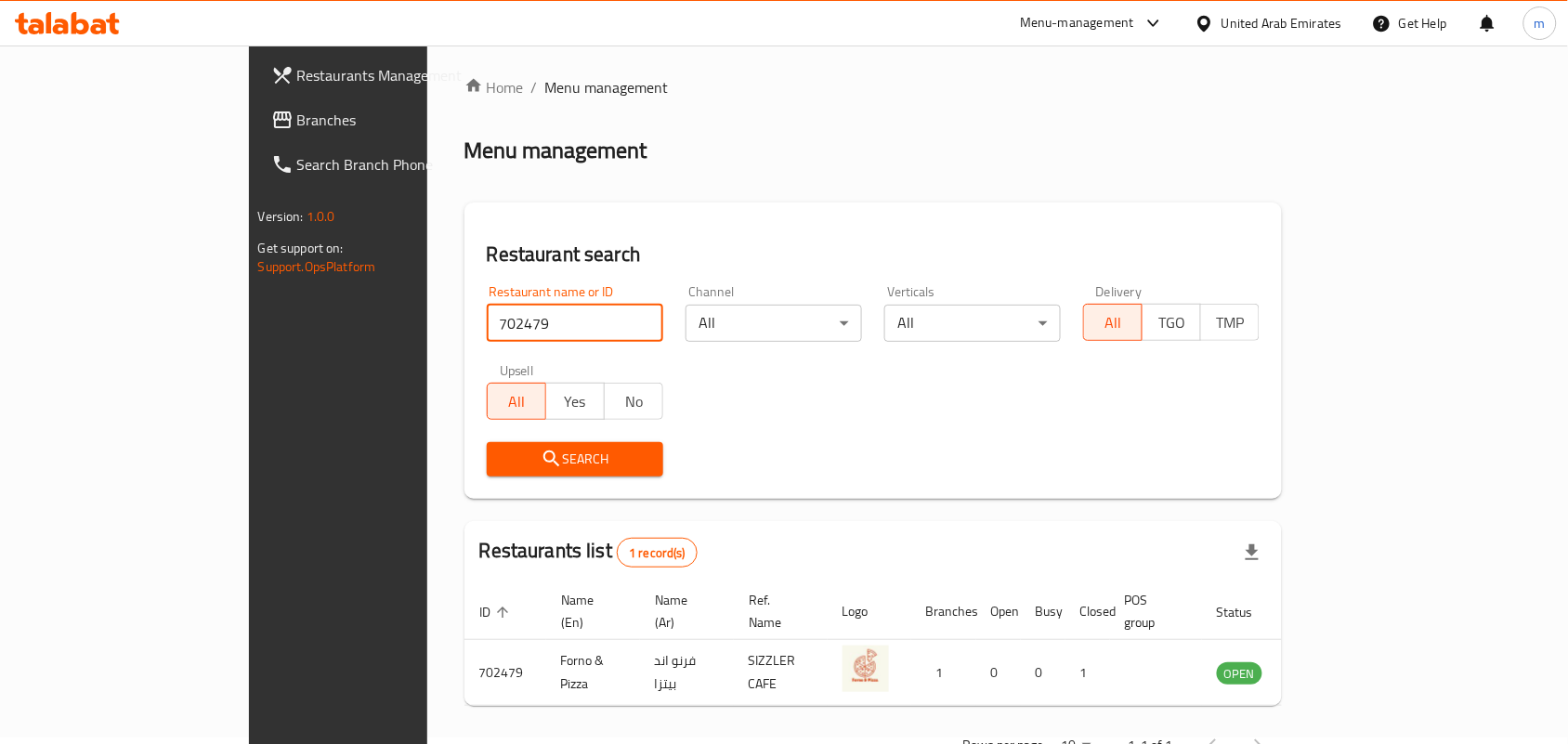 scroll, scrollTop: 48, scrollLeft: 0, axis: vertical 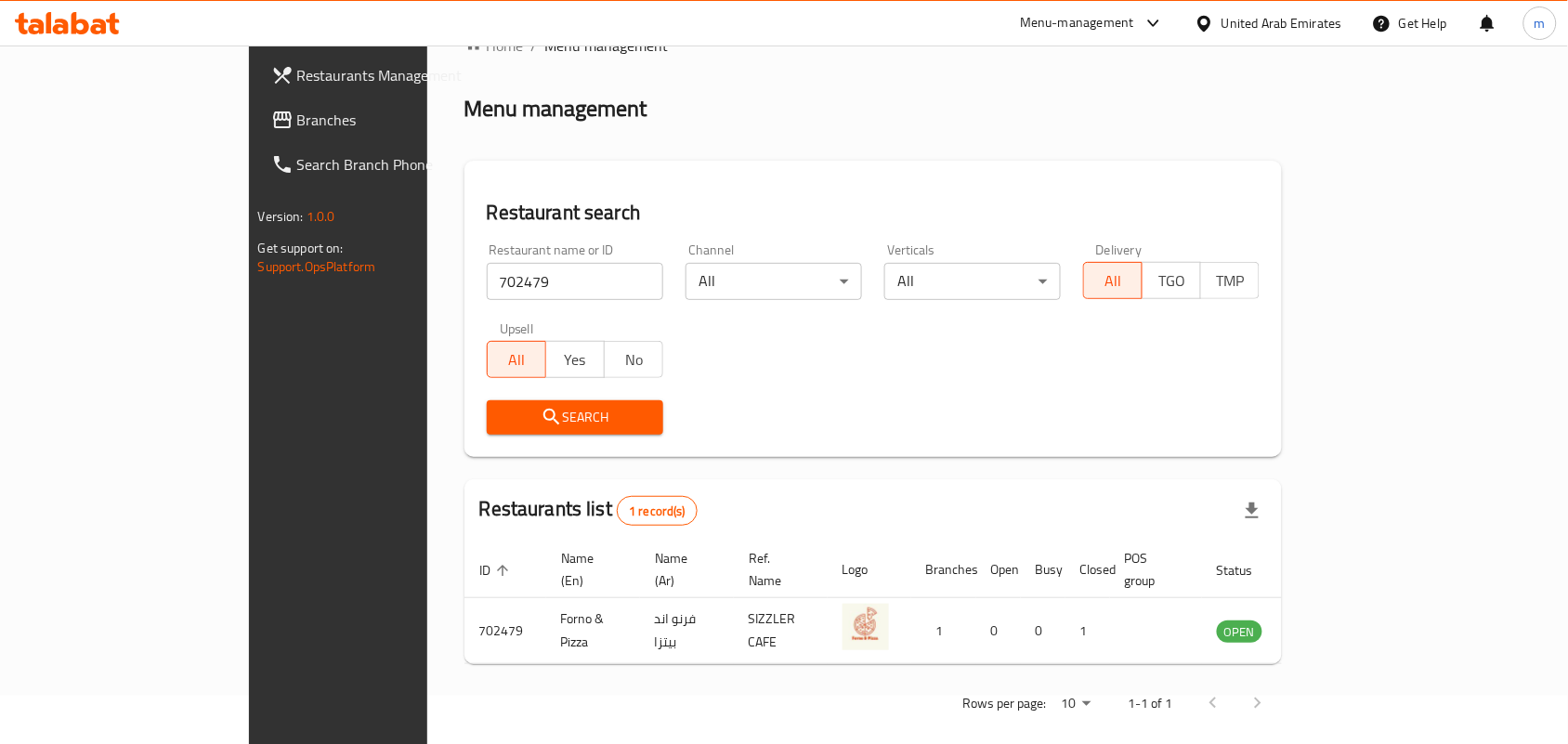 click on "United Arab Emirates" at bounding box center (1282, 23) 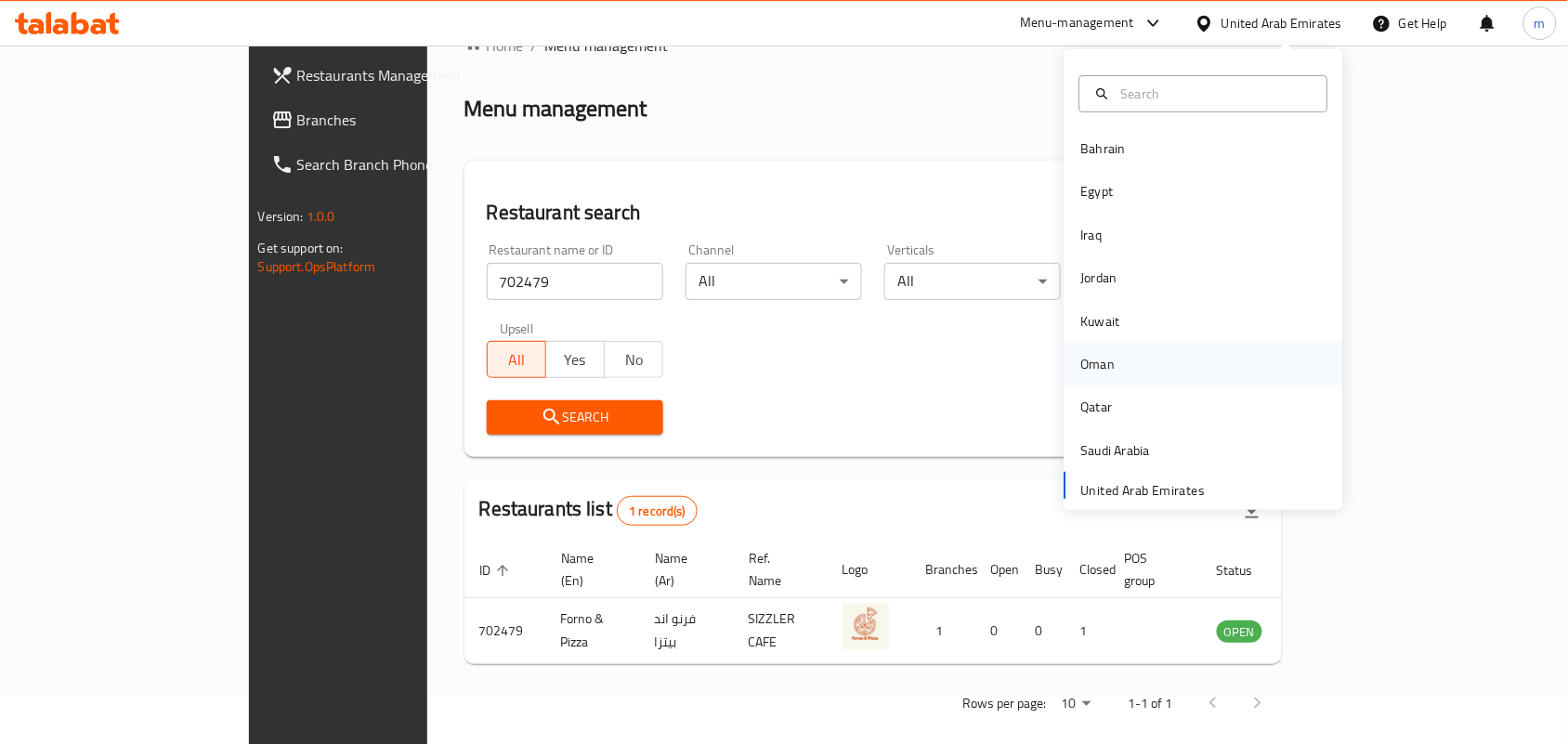 click on "Oman" at bounding box center [1098, 364] 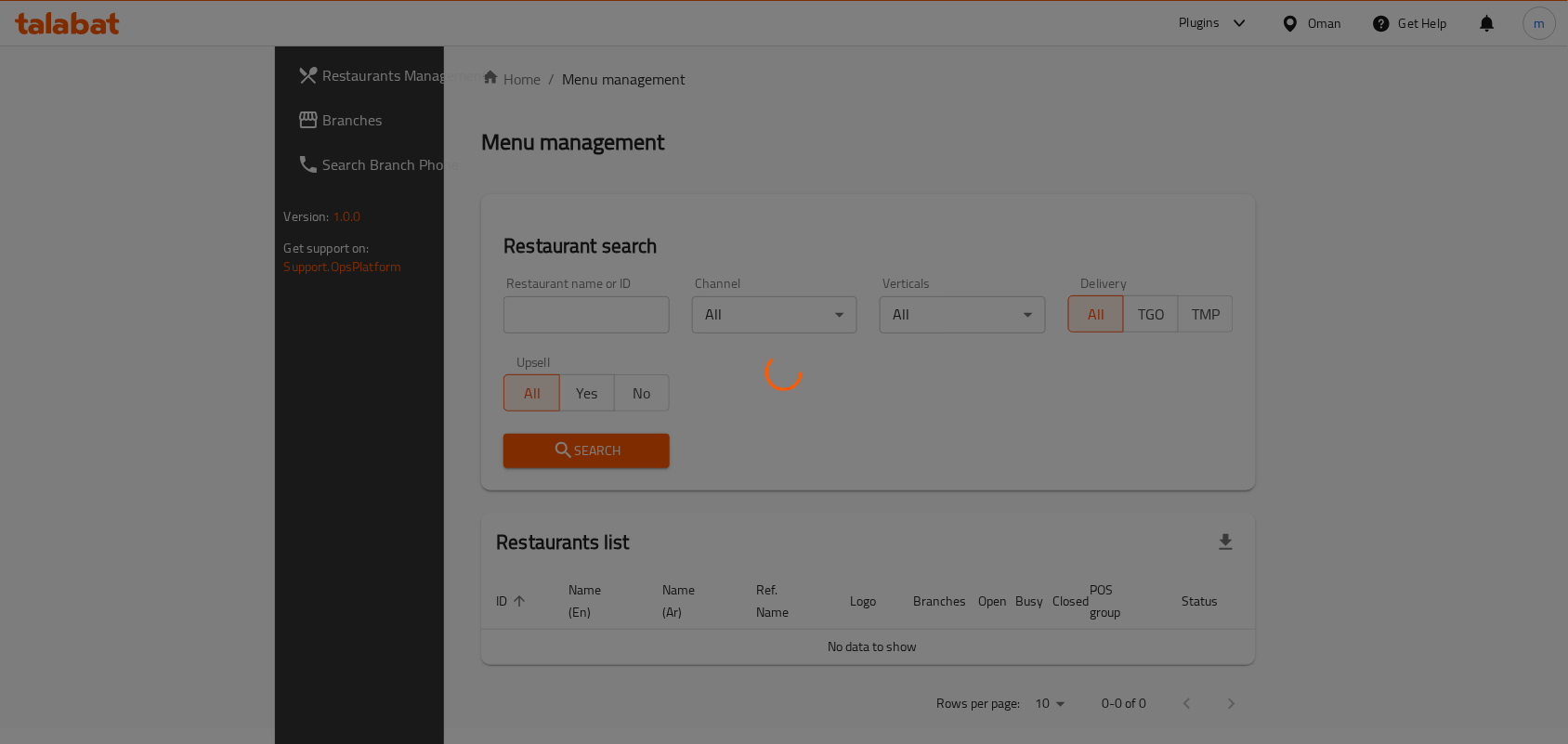 scroll, scrollTop: 48, scrollLeft: 0, axis: vertical 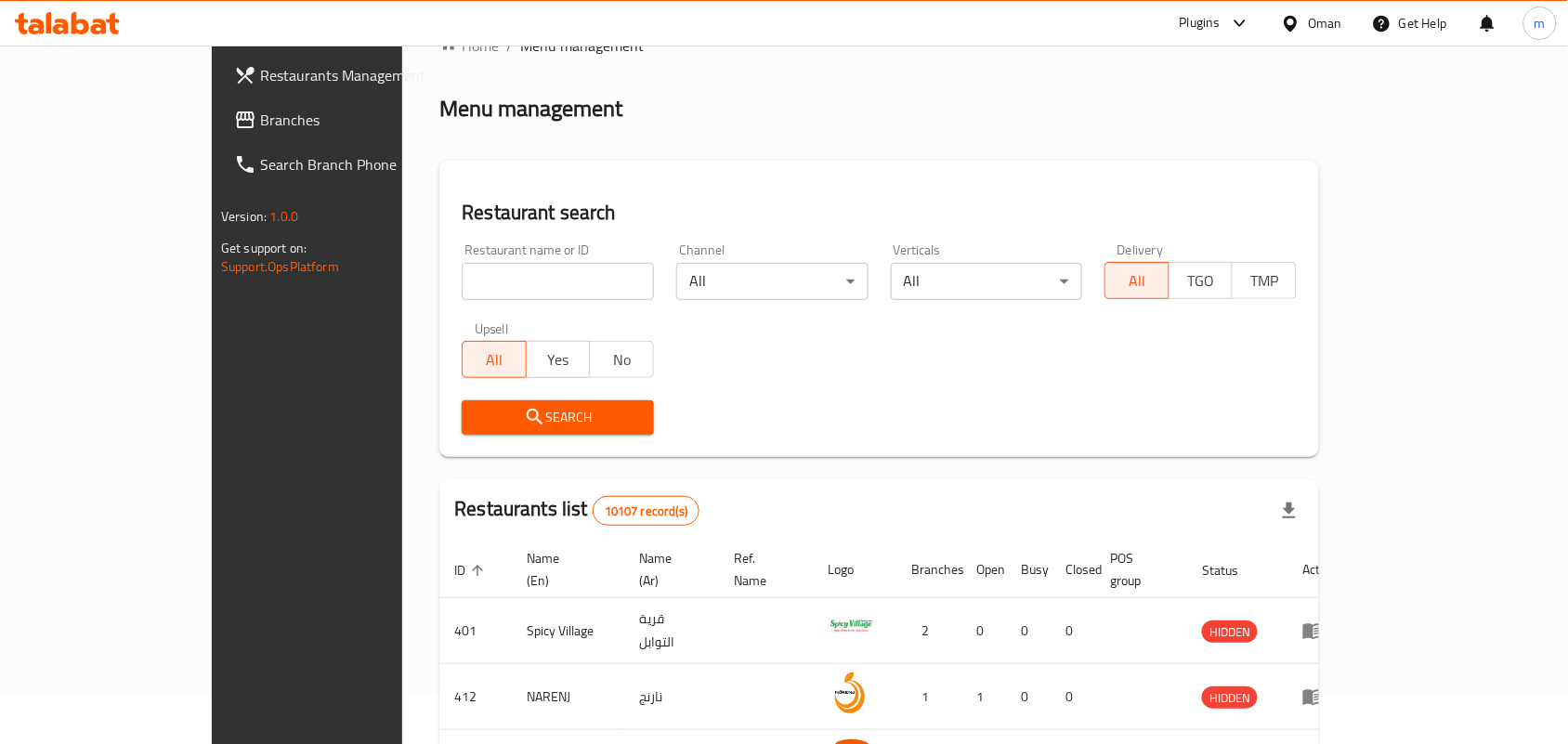 click on "Branches" at bounding box center (359, 120) 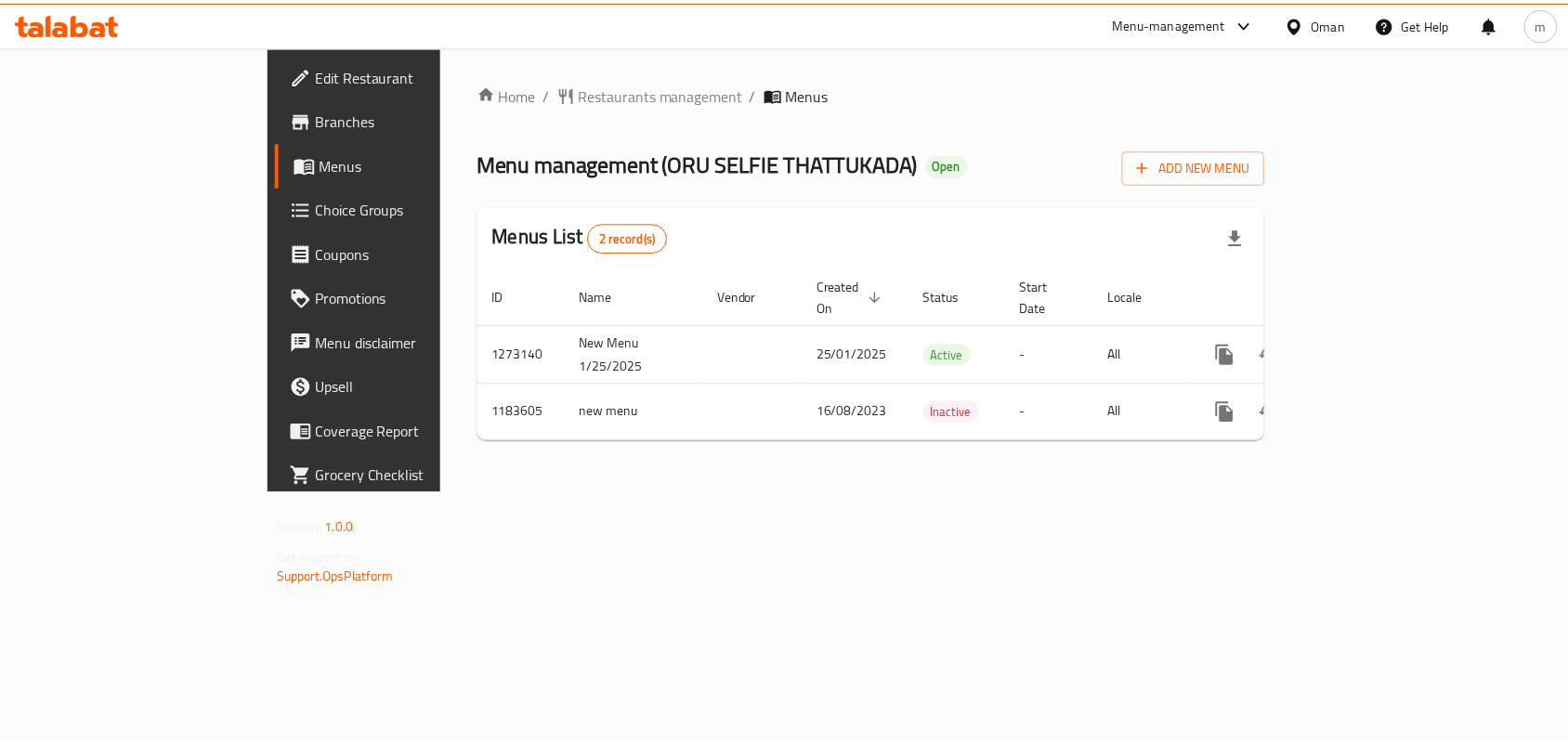 scroll, scrollTop: 0, scrollLeft: 0, axis: both 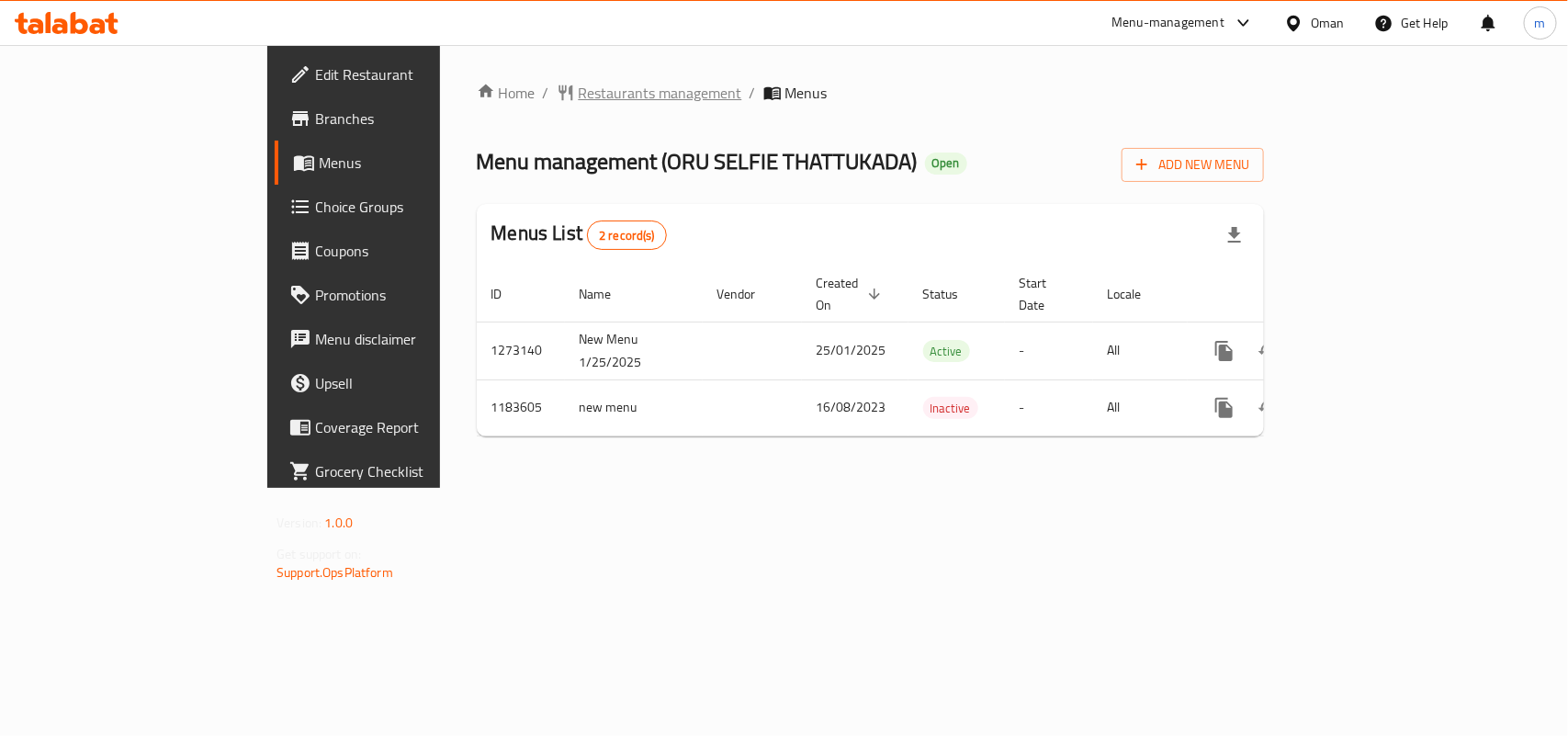 click on "Restaurants management" at bounding box center [660, 93] 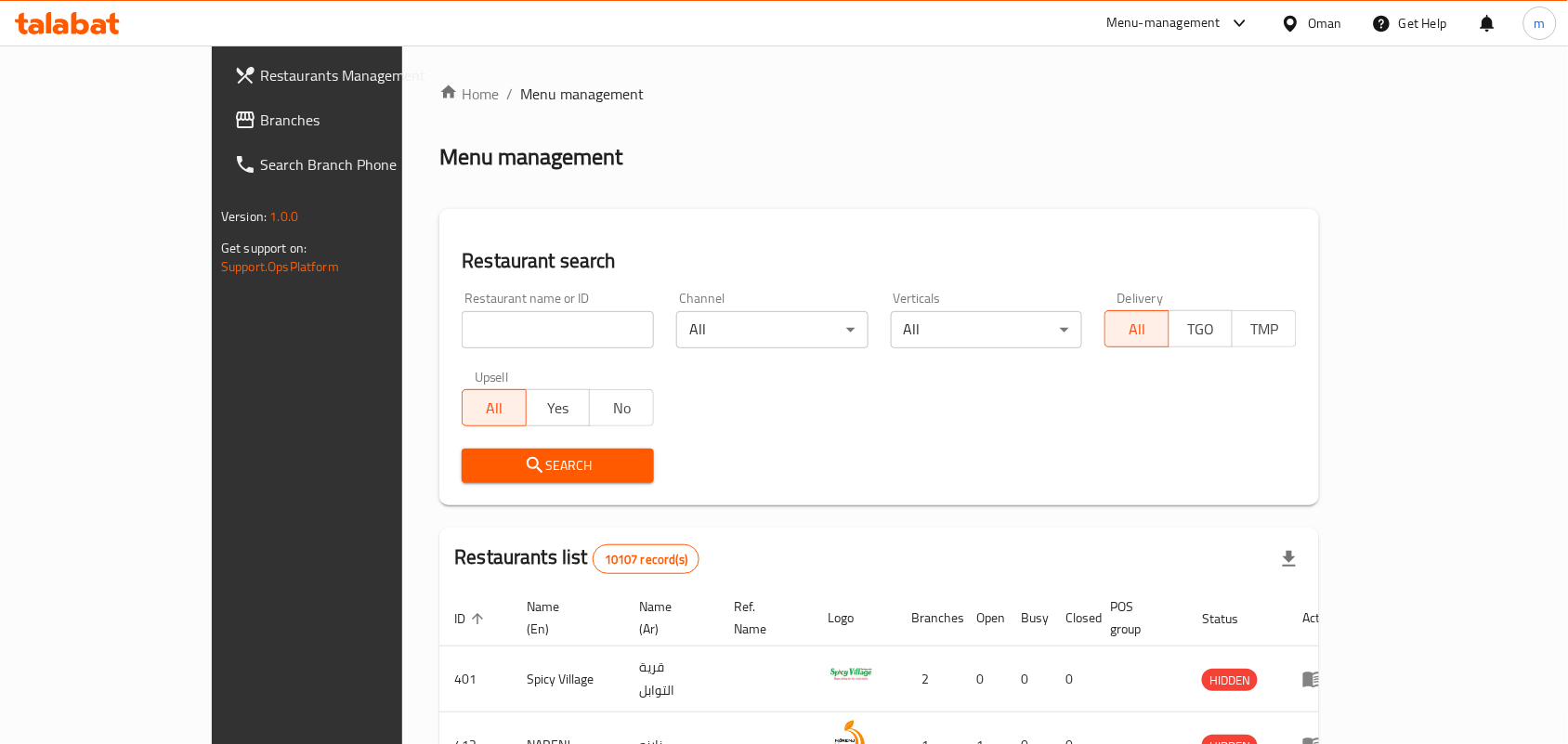 click at bounding box center (557, 330) 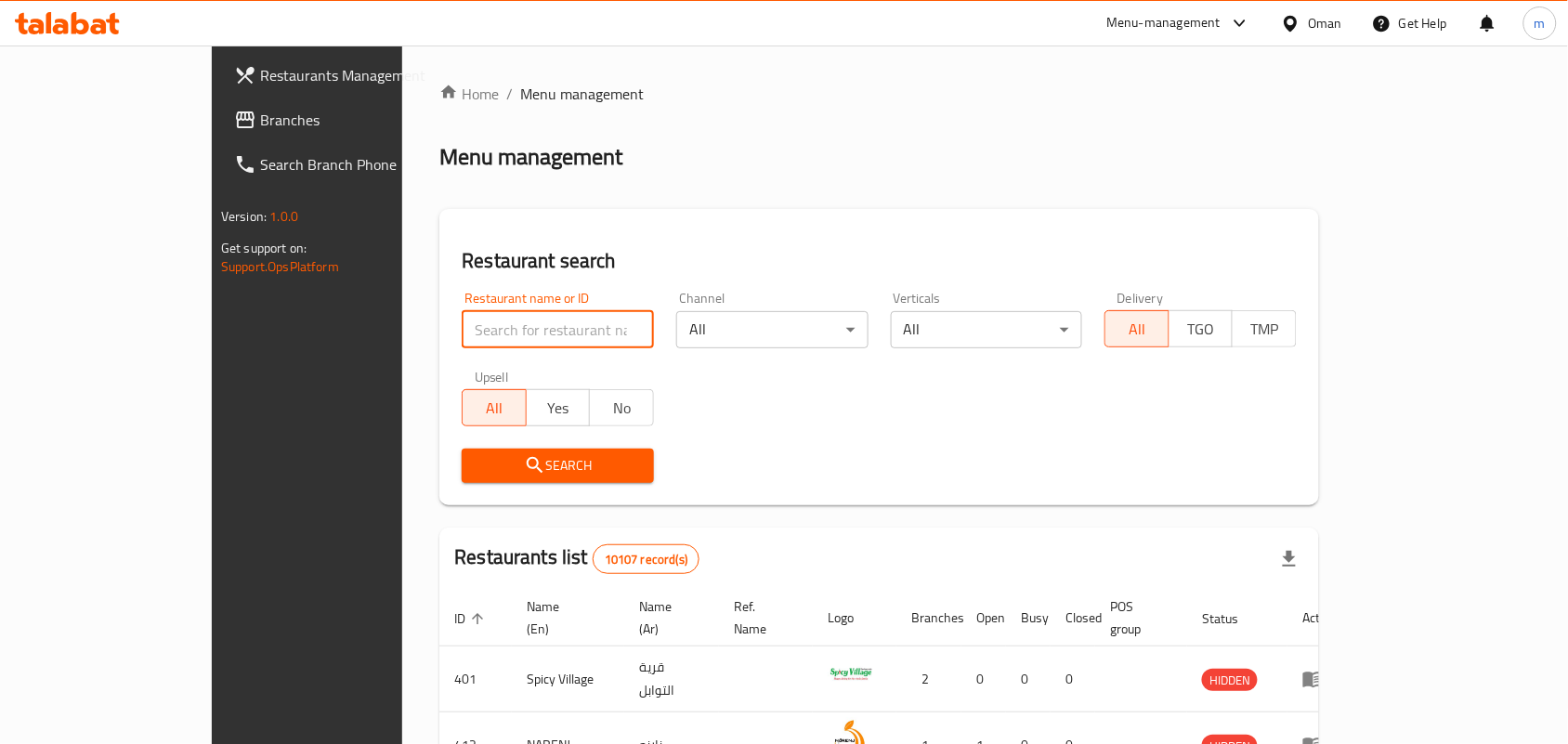 paste on "666452" 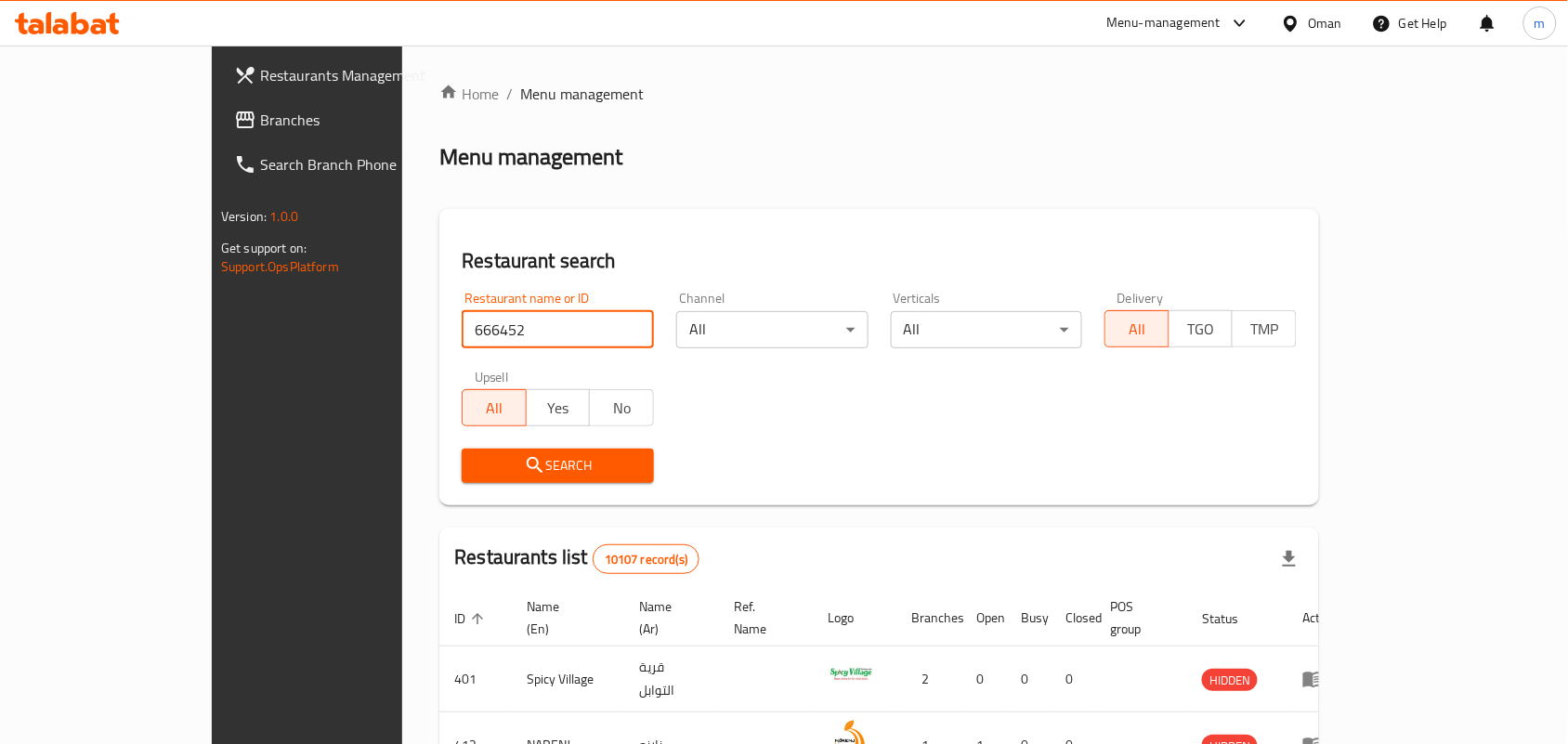 type on "666452" 